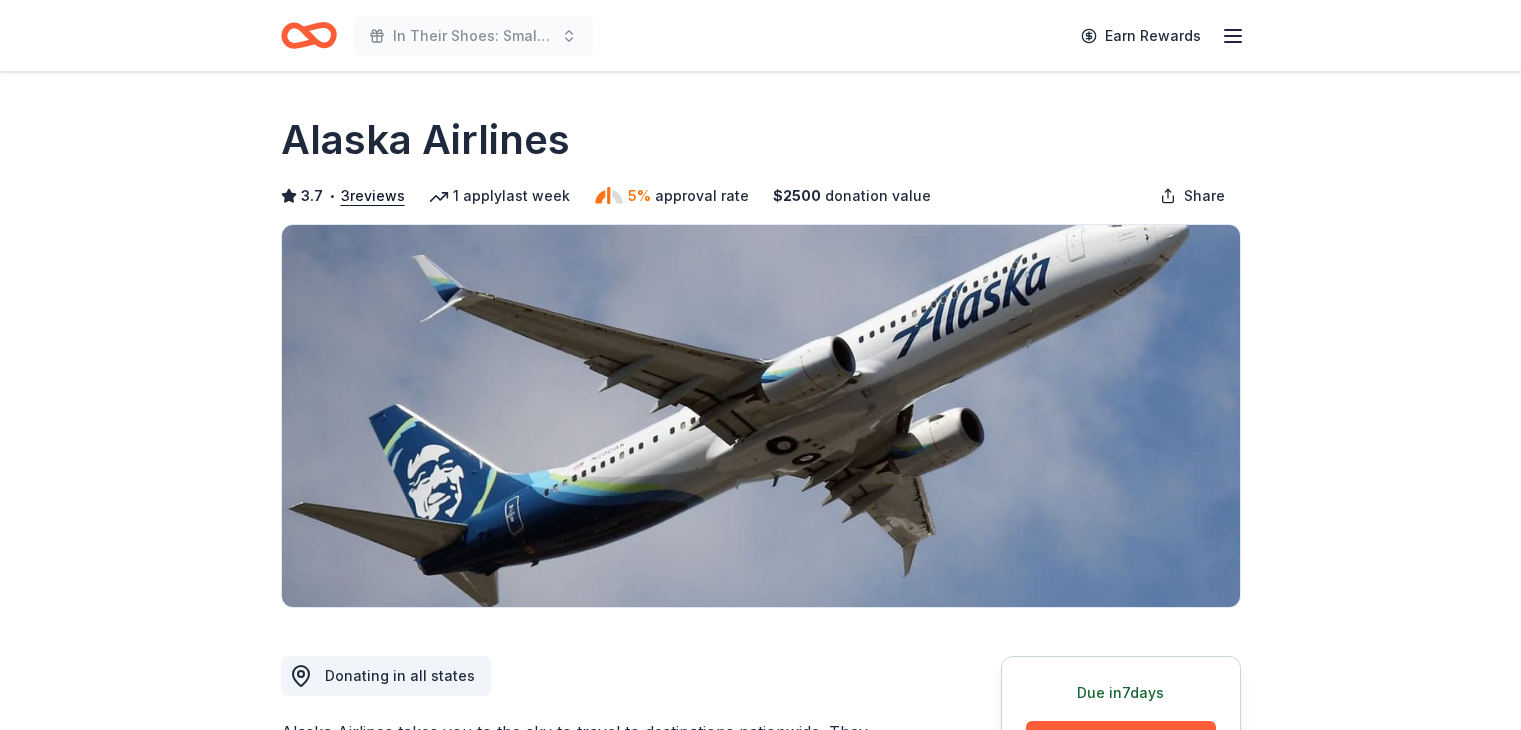 scroll, scrollTop: 0, scrollLeft: 0, axis: both 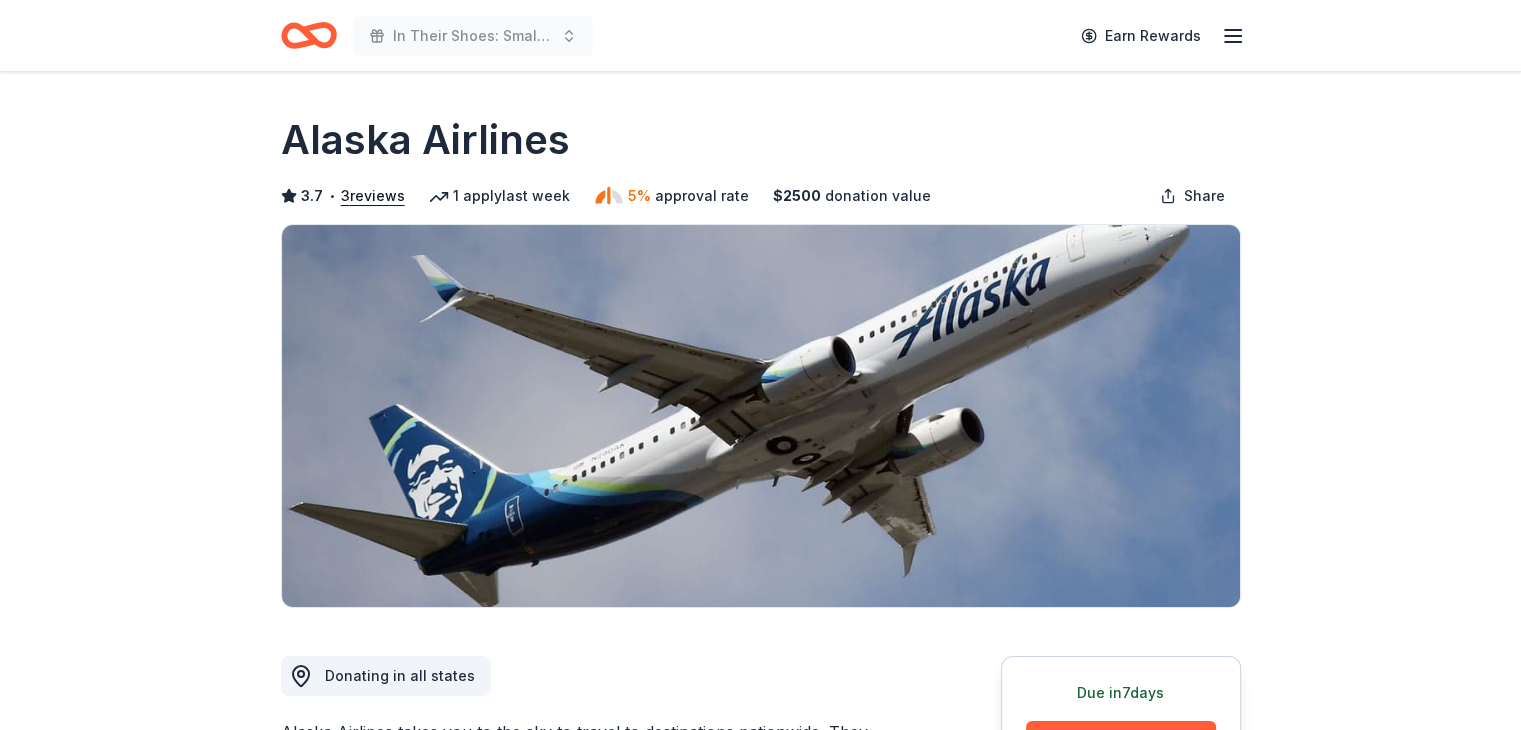 click 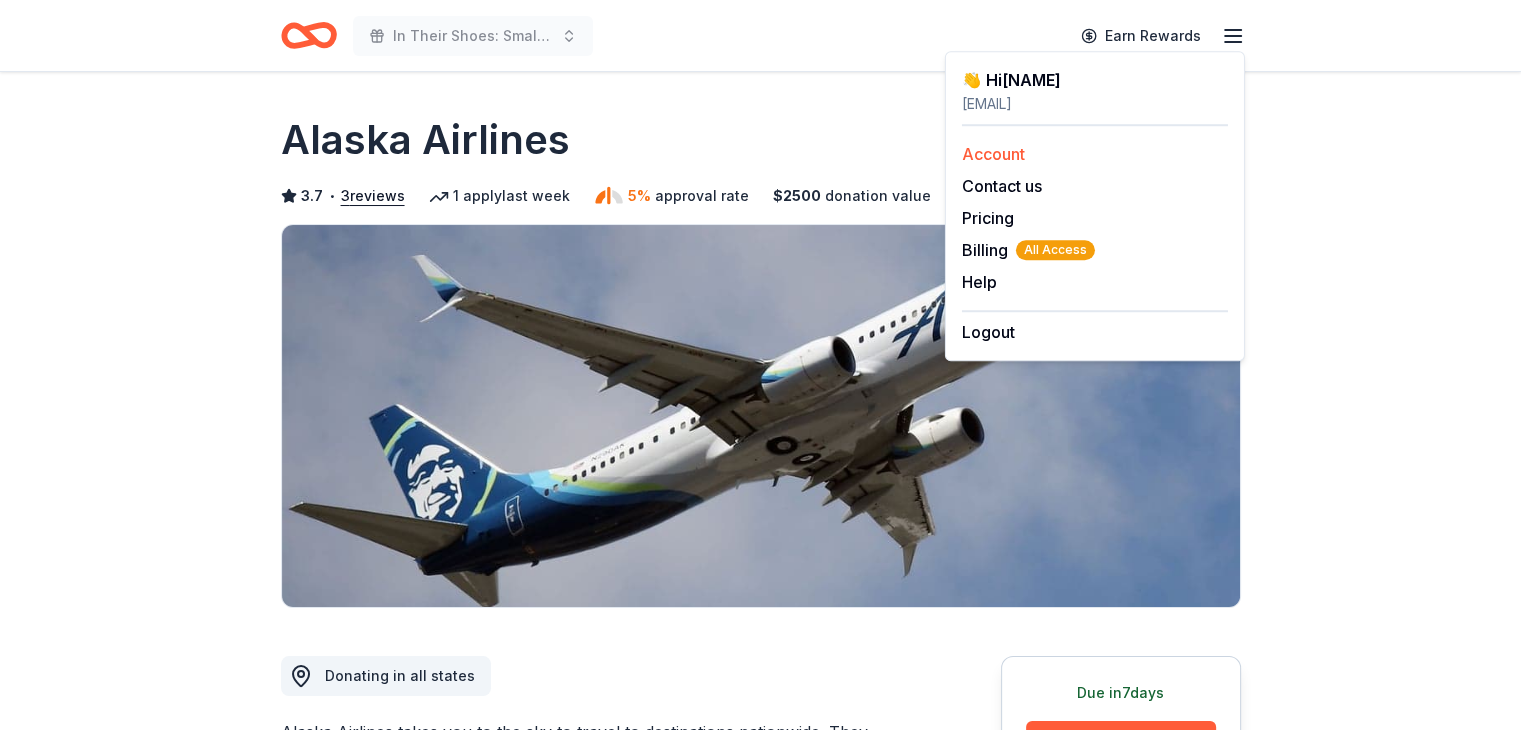 click on "Account" at bounding box center (993, 154) 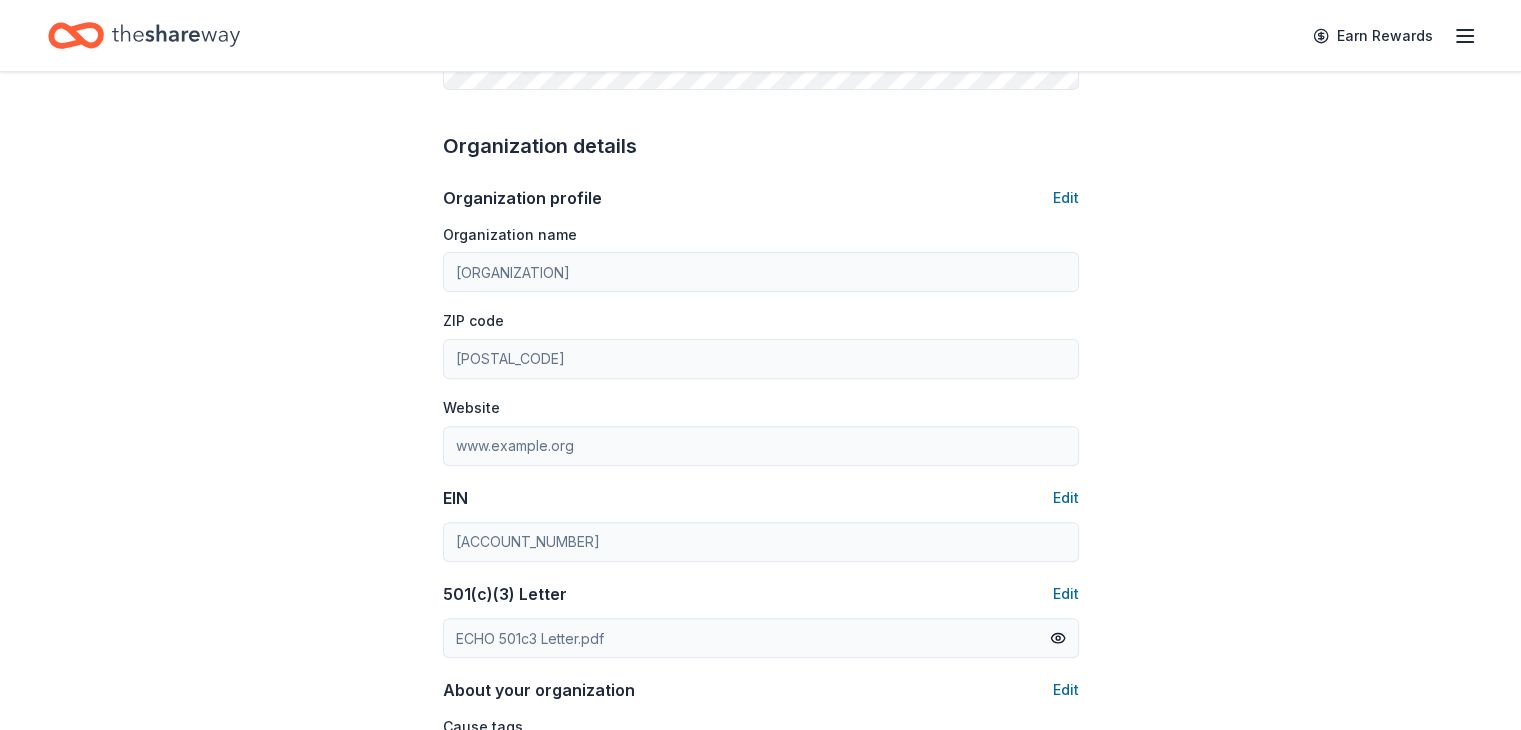scroll, scrollTop: 572, scrollLeft: 0, axis: vertical 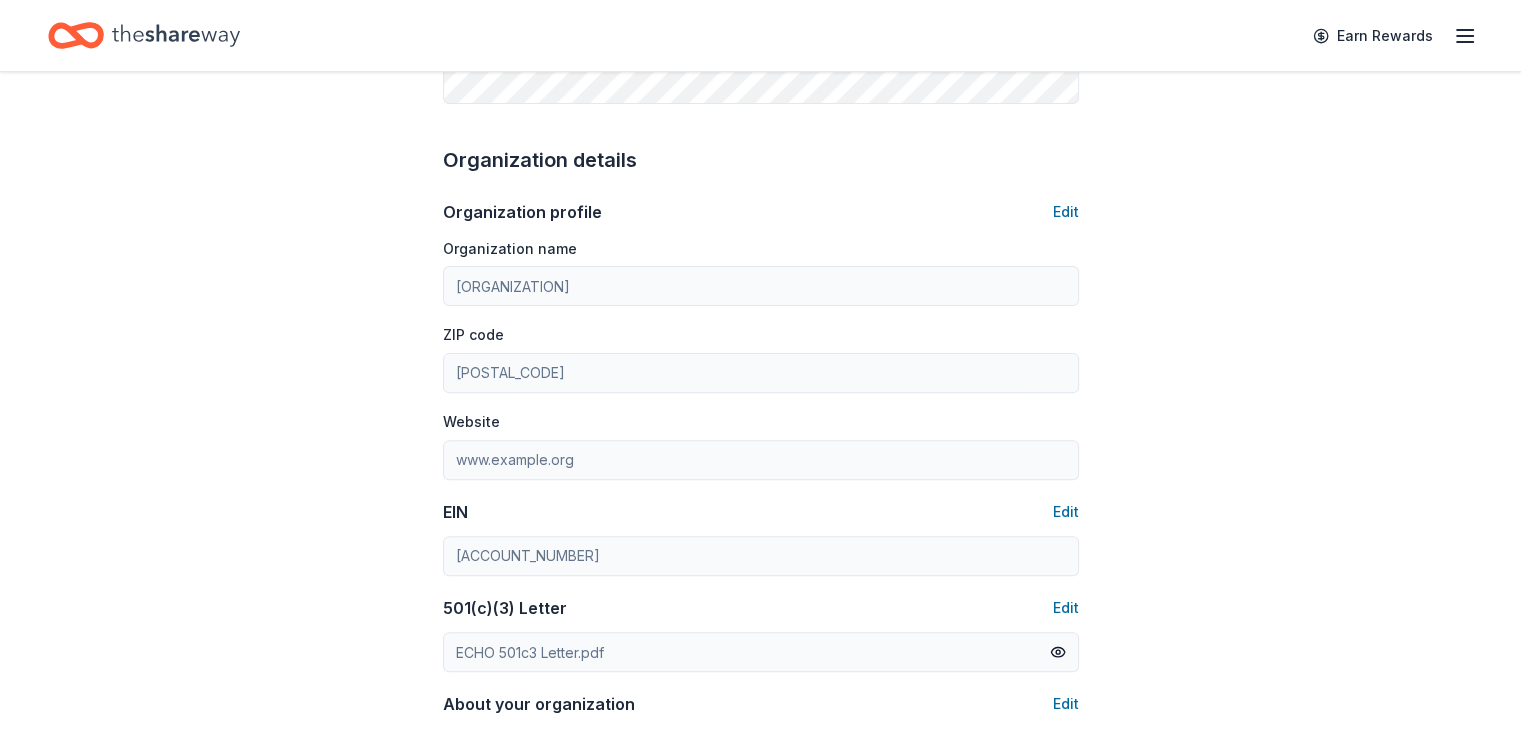 click 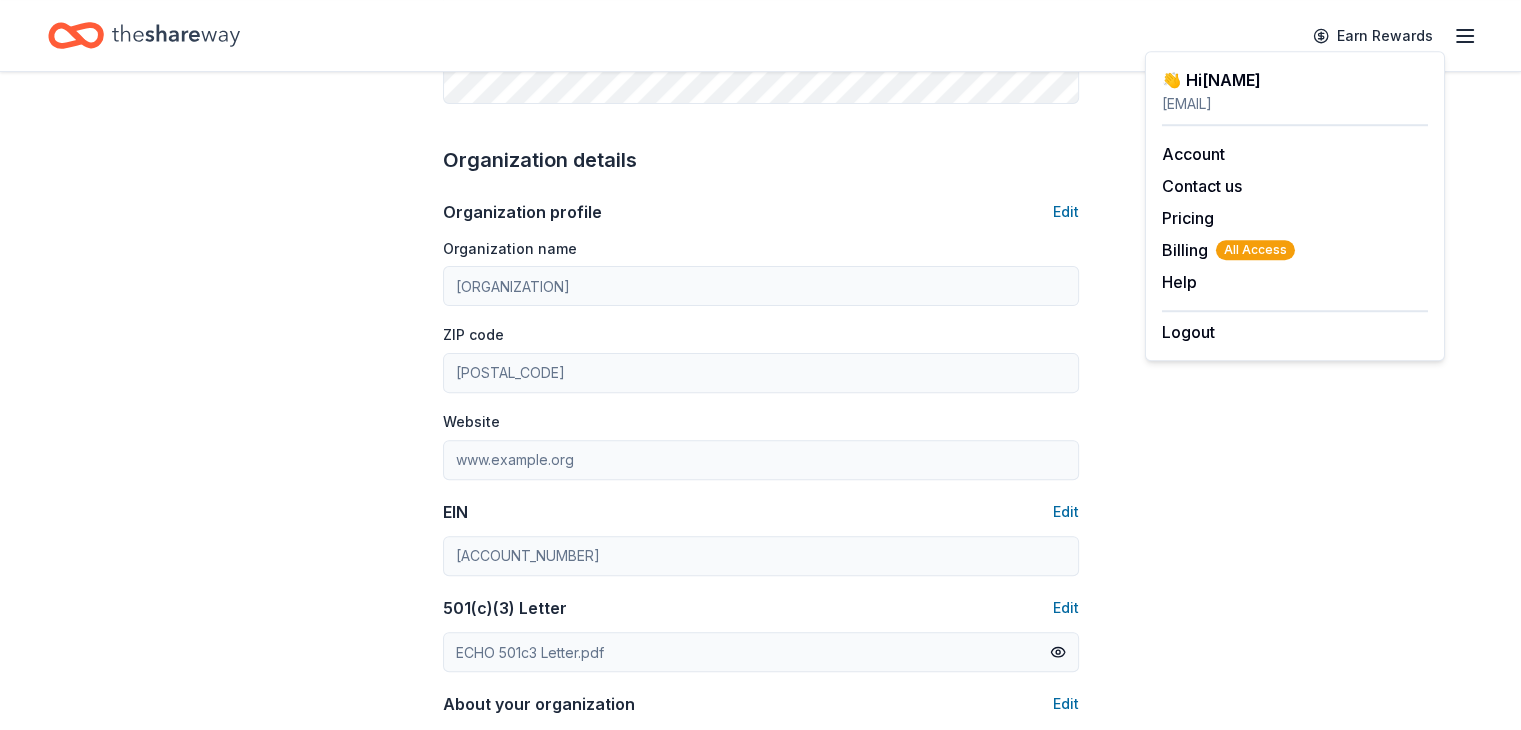 click 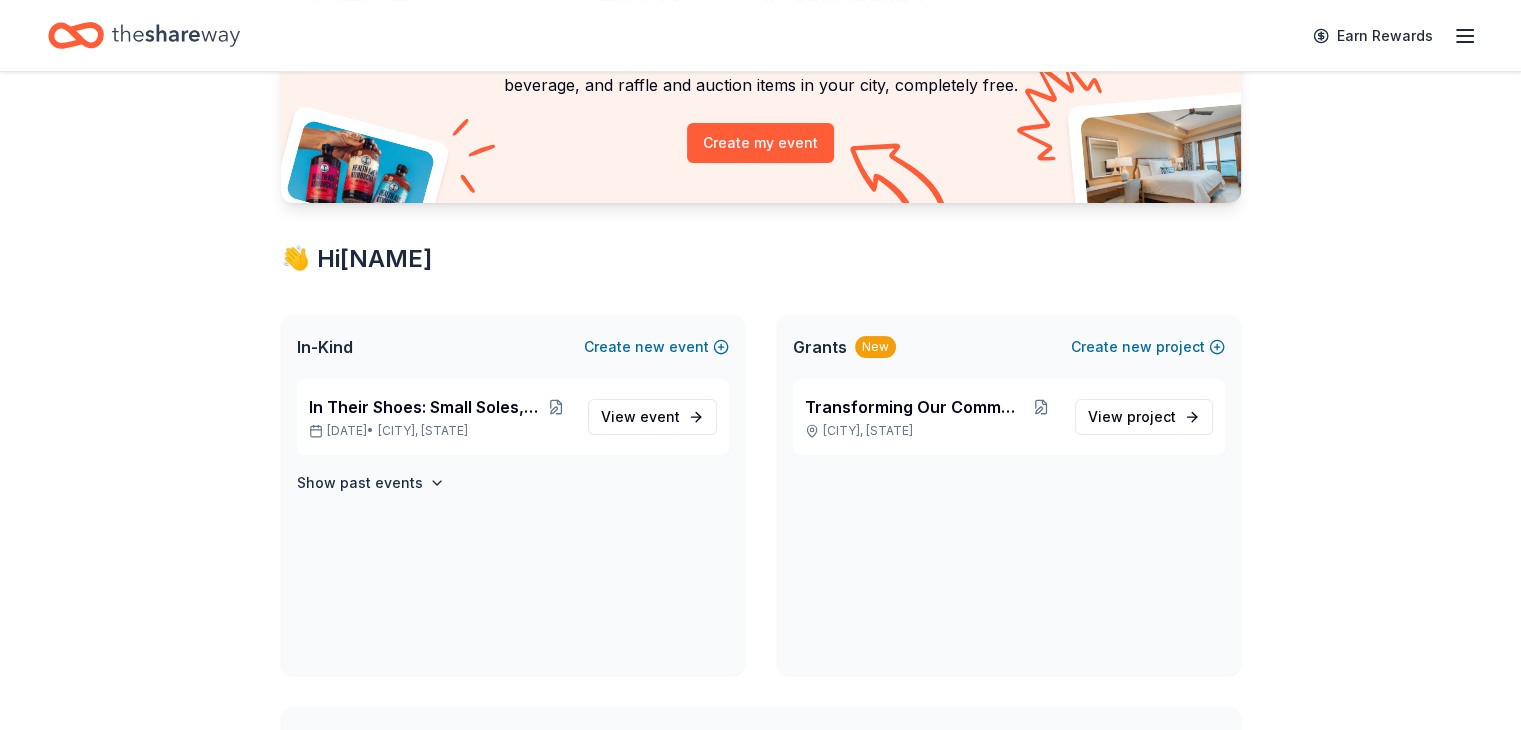 scroll, scrollTop: 200, scrollLeft: 0, axis: vertical 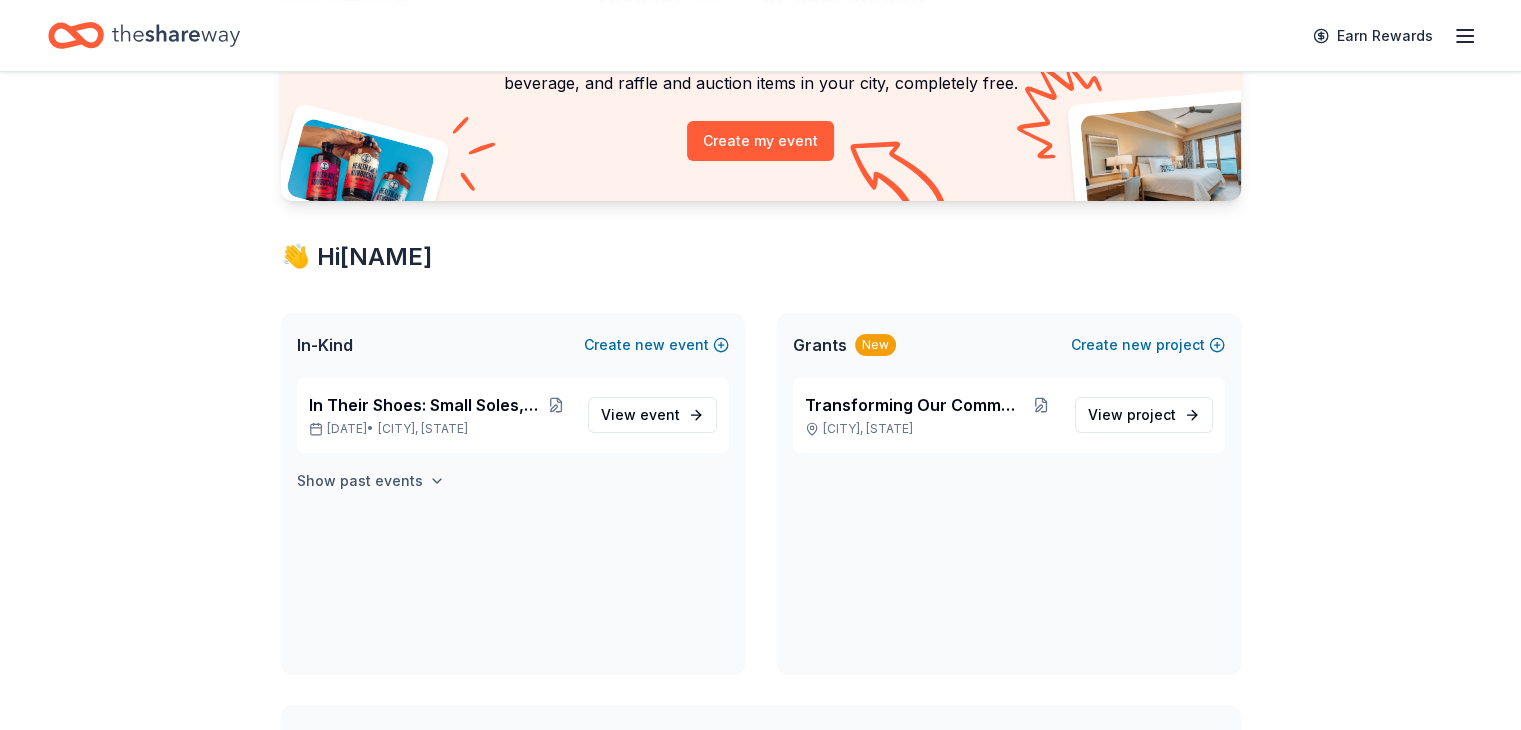 click on "Show past events" at bounding box center [360, 481] 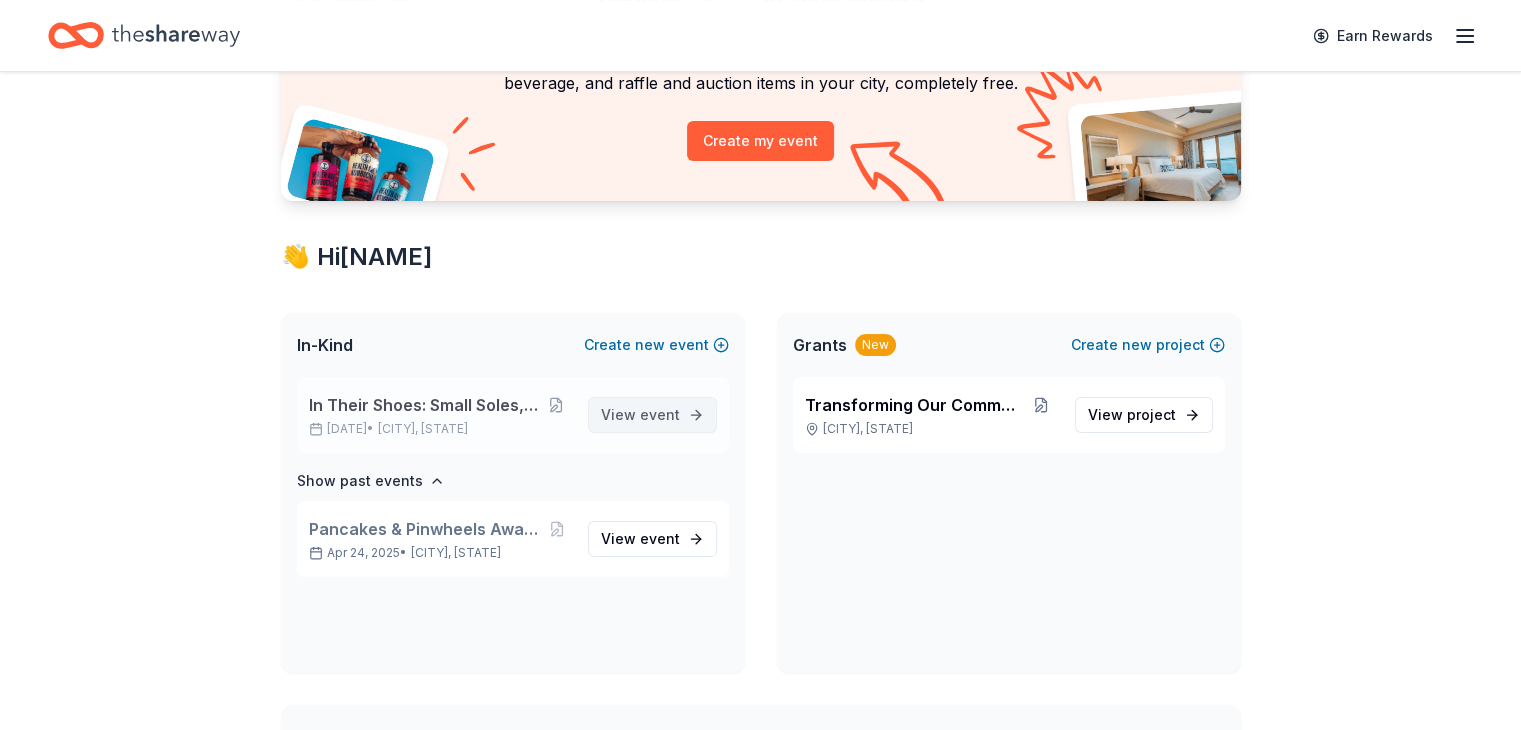 click on "View   event" at bounding box center [640, 415] 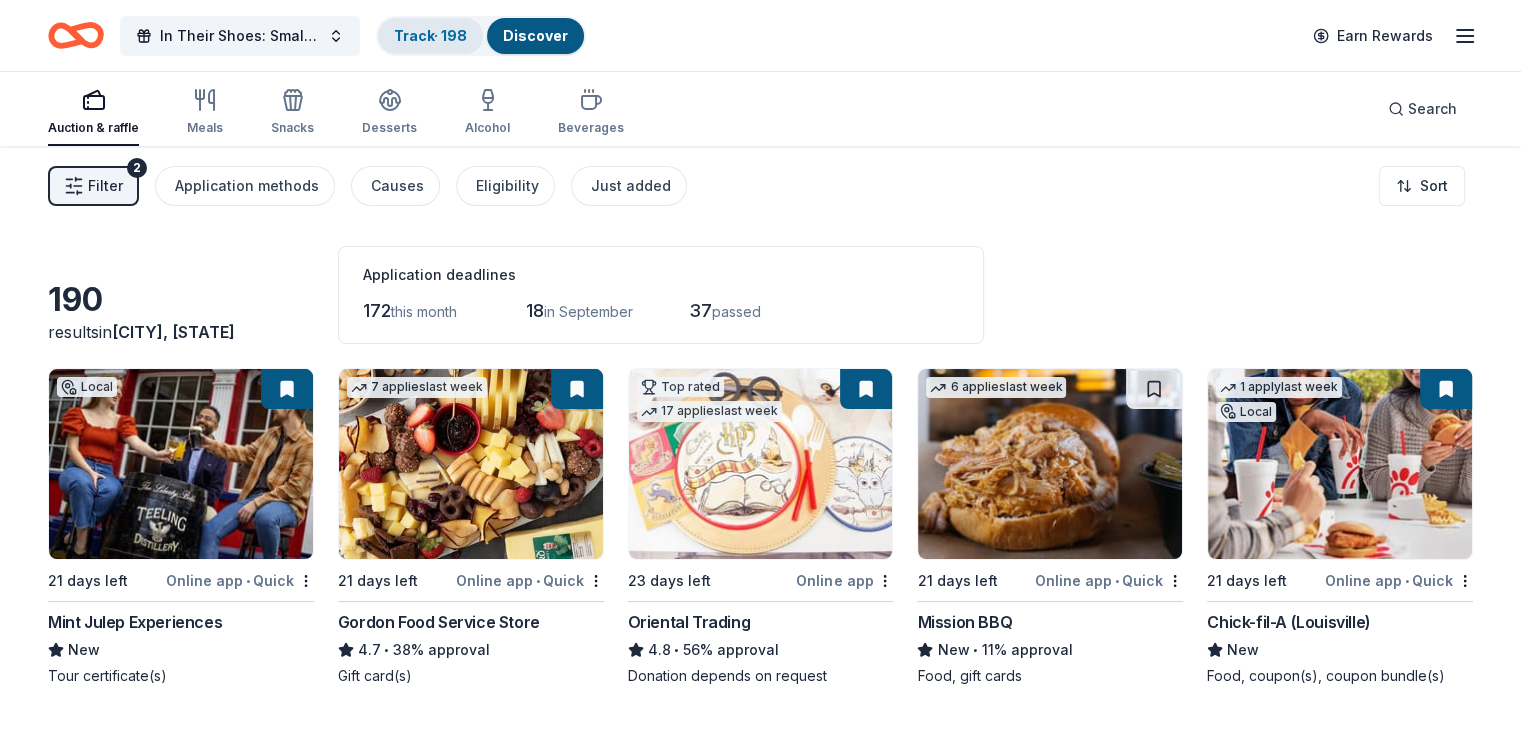 click on "Track  · 198" at bounding box center (430, 35) 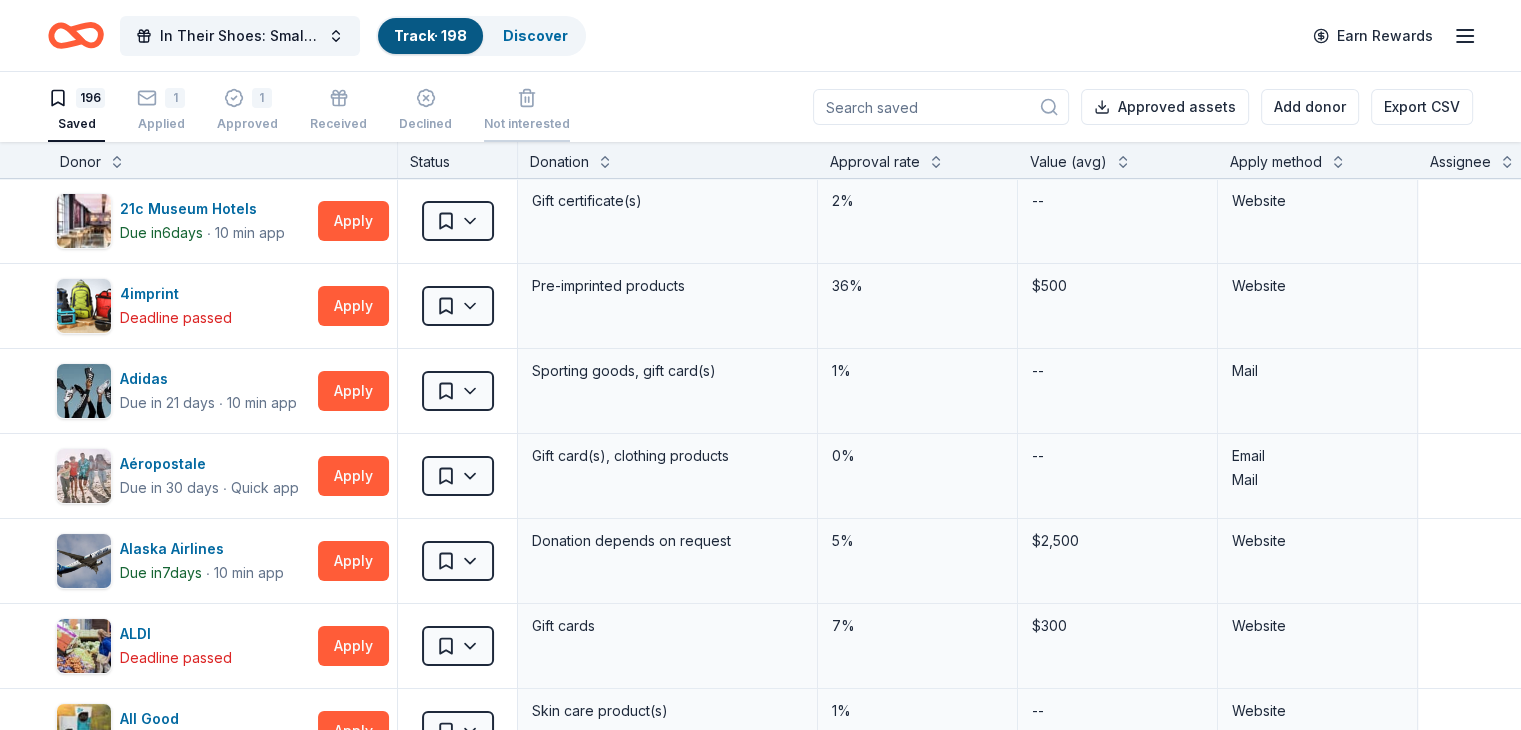 scroll, scrollTop: 0, scrollLeft: 0, axis: both 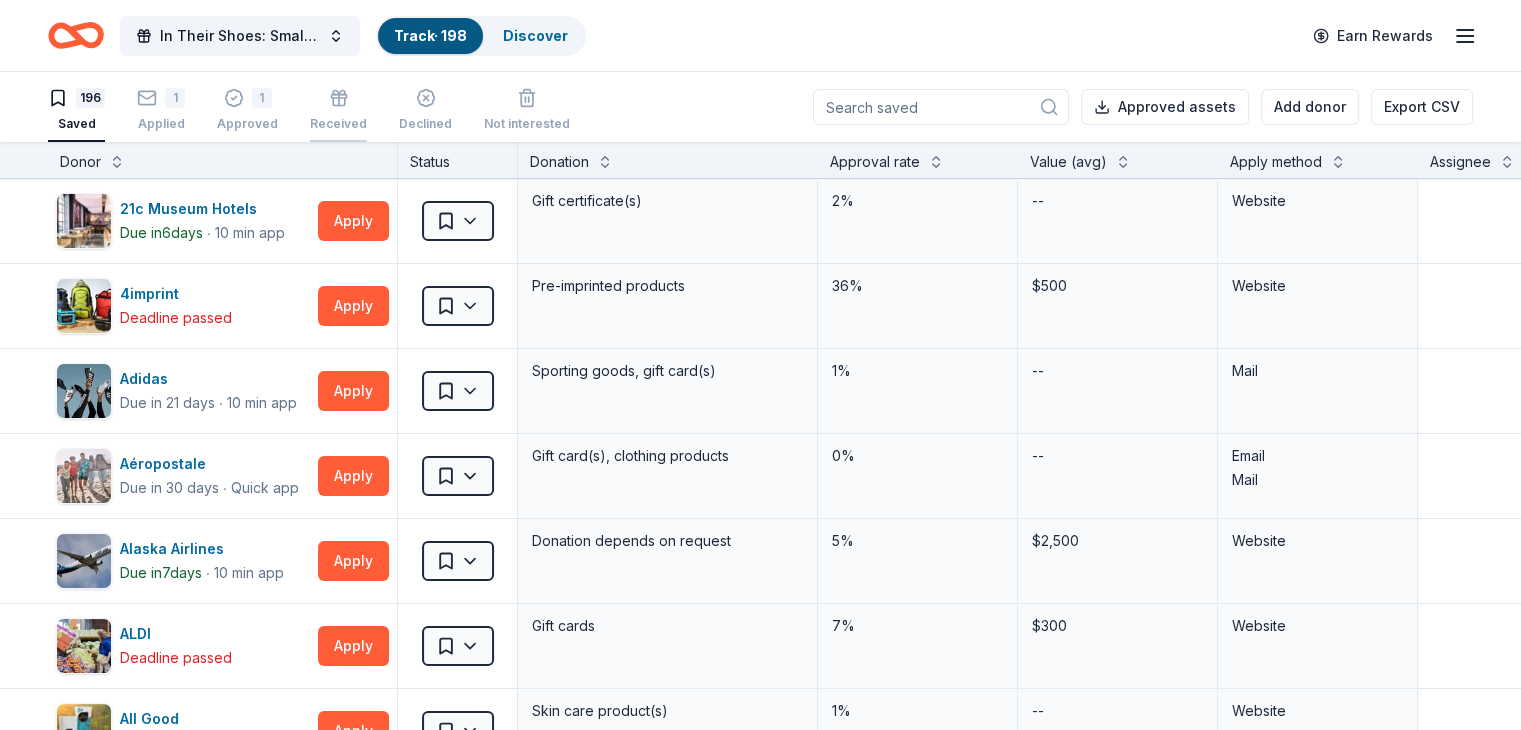 click on "Received" at bounding box center (338, 124) 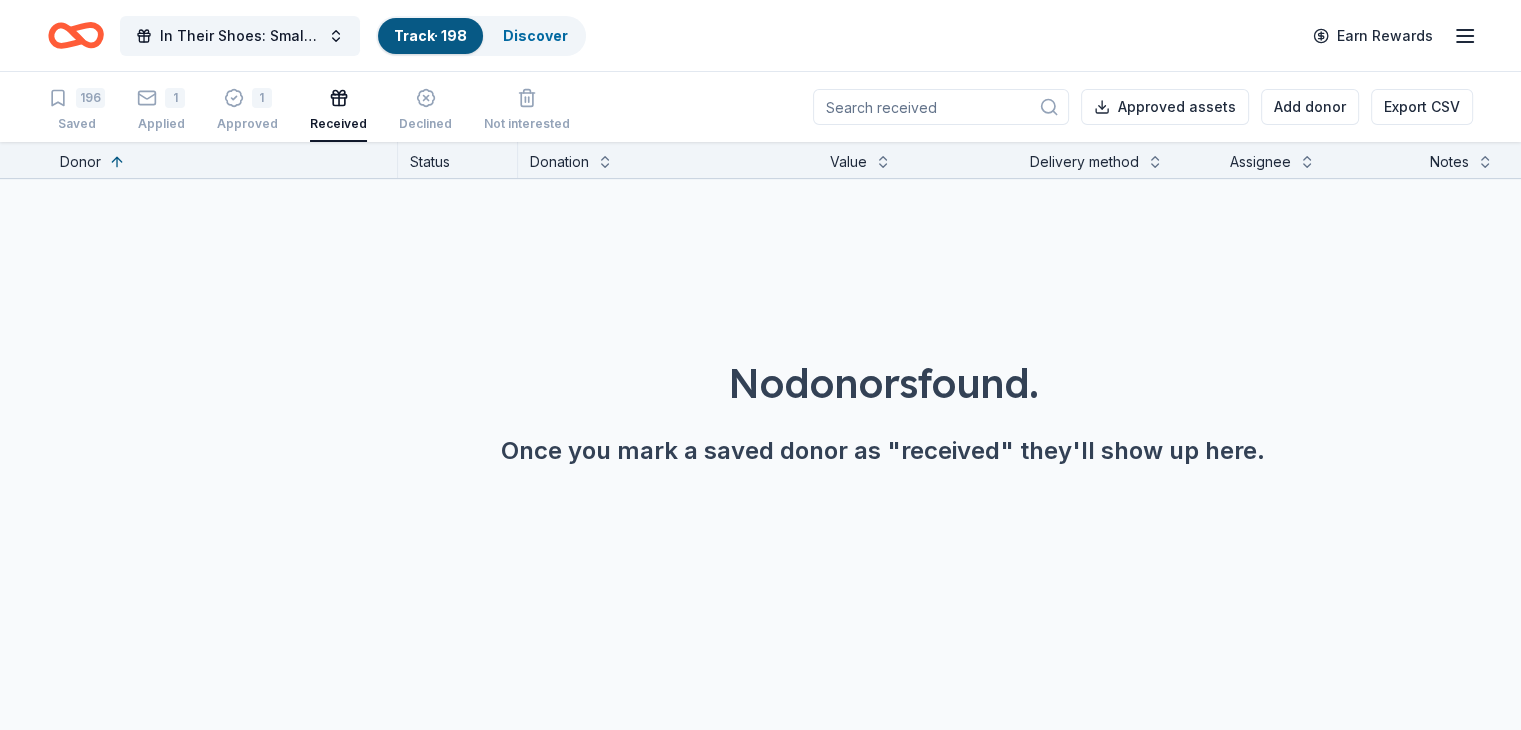 scroll, scrollTop: 0, scrollLeft: 0, axis: both 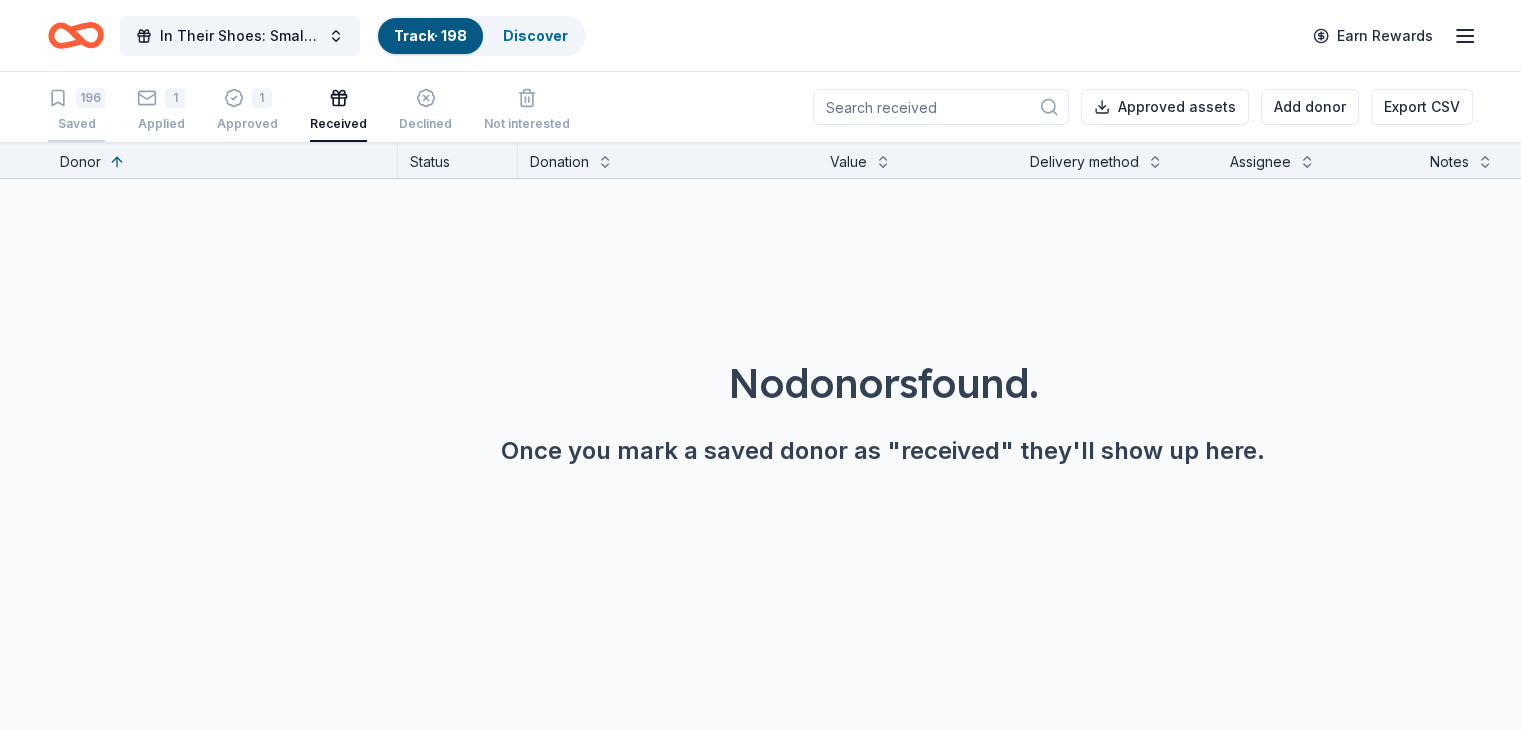 click on "Saved" at bounding box center (76, 124) 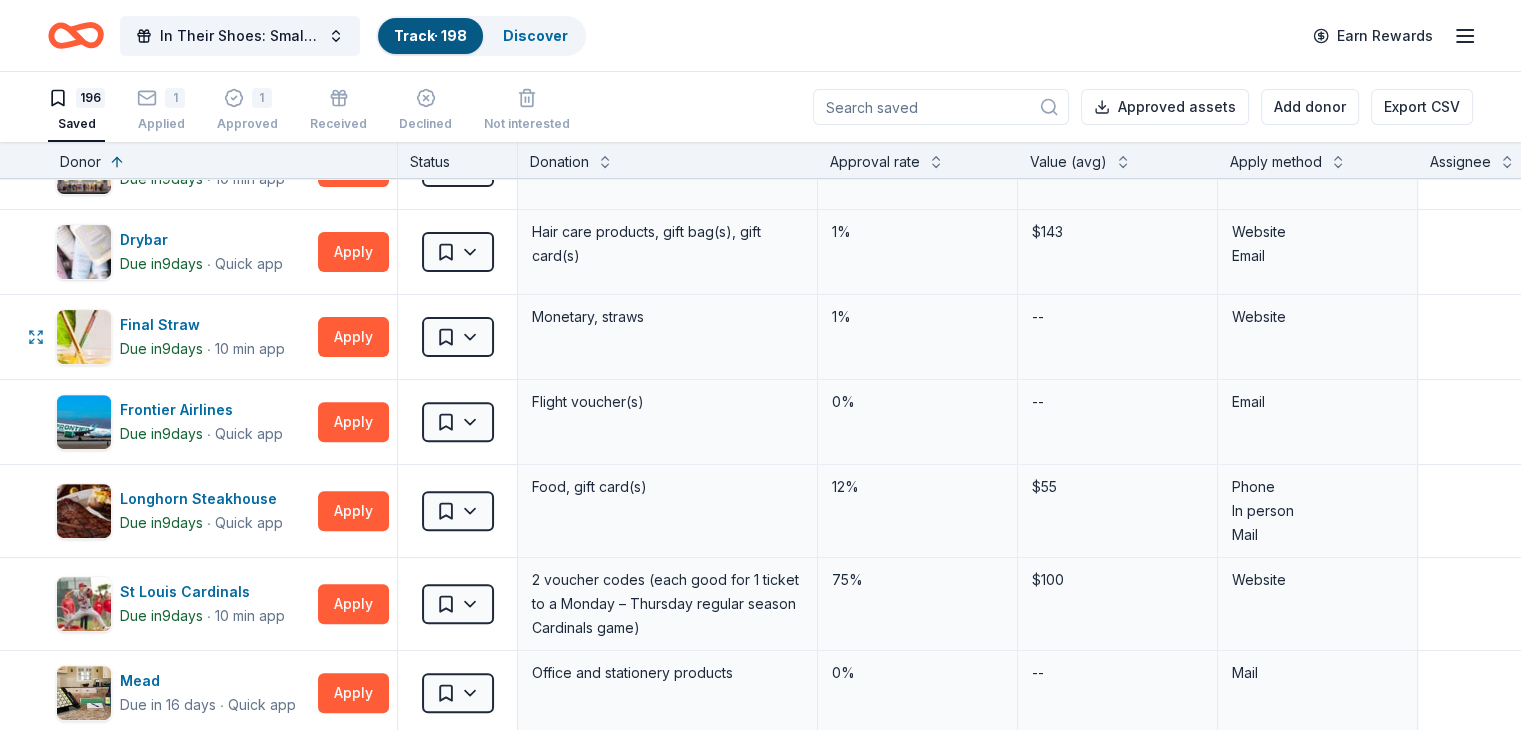 scroll, scrollTop: 700, scrollLeft: 0, axis: vertical 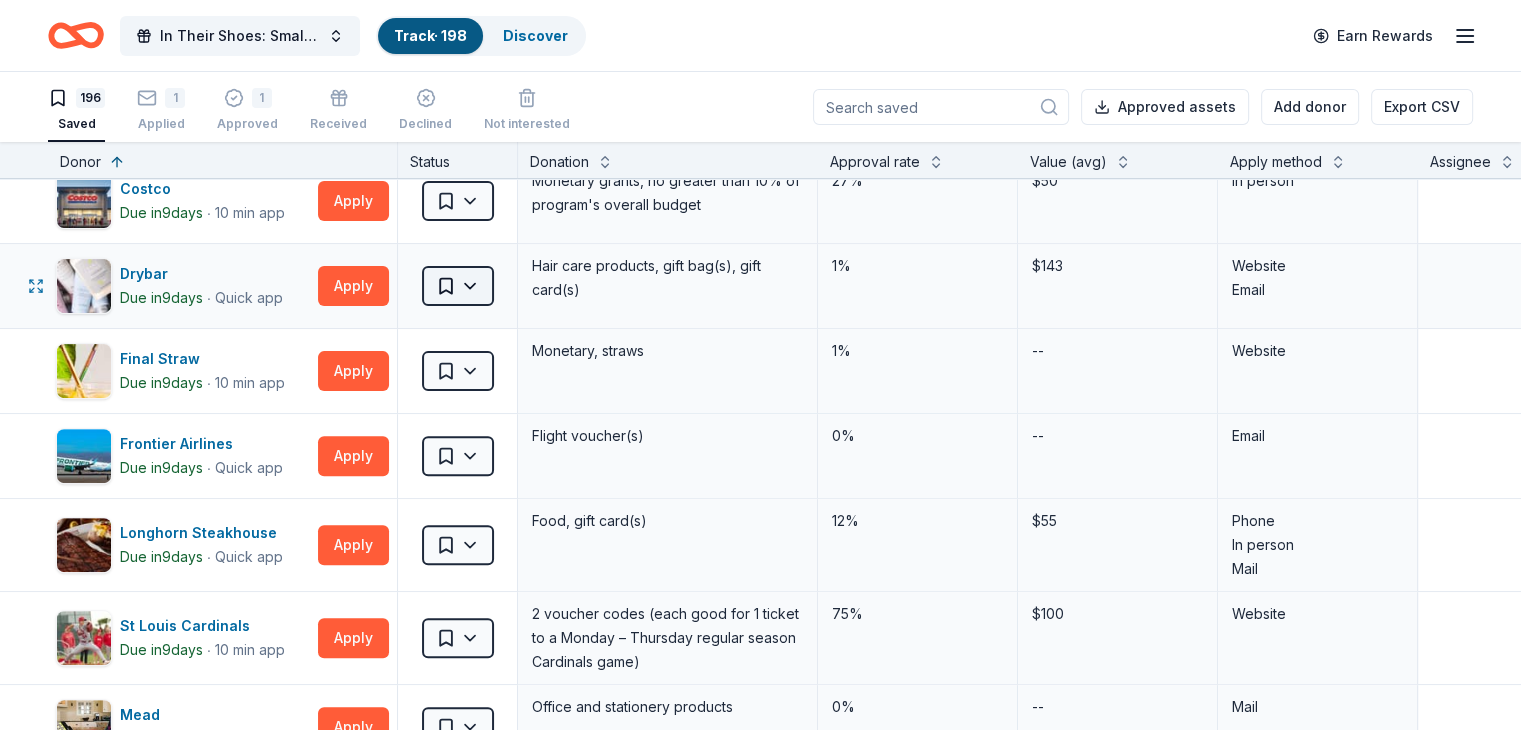 click on "89% In Their Shoes: Small Soles, Big Impact Track  · 198 Discover Earn Rewards 196 Saved 1 Applied 1 Approved Received Declined Not interested  Approved assets Add donor Export CSV Donor Status Donation Approval rate Value (avg) Apply method Assignee Notes 21c Museum Hotels Due in  6  days ∙ 10 min app Apply Saved Gift certificate(s) 2% -- Website Cincinnati Museum Center Due in  6  days ∙ Quick app Apply Saved Ticket(s) 21% $45 Website Memphis Grizzlies Due in  6  days ∙ 10 min app Apply Saved Memorabilia and promotional items 3% $200 Website Sierra Nevada Due in  6  days ∙ 10 min app Apply Saved Beer products, apparel, gift card(s) 1% -- Website Alaska Airlines Due in  7  days ∙ 10 min app Apply Saved Donation depends on request 5% $2,500 Website Blackstone Products Due in  9  days ∙ 10 min app Apply Saved Portable griddles 1% $350 Email Buckle Due in  9  days ∙ Quick app Apply Saved $25 gift card 4% $25 Mail Cincinnati Nature Center Due in  9  days ∙ Quick app Apply Saved 23% $32 Website 9" at bounding box center (760, 365) 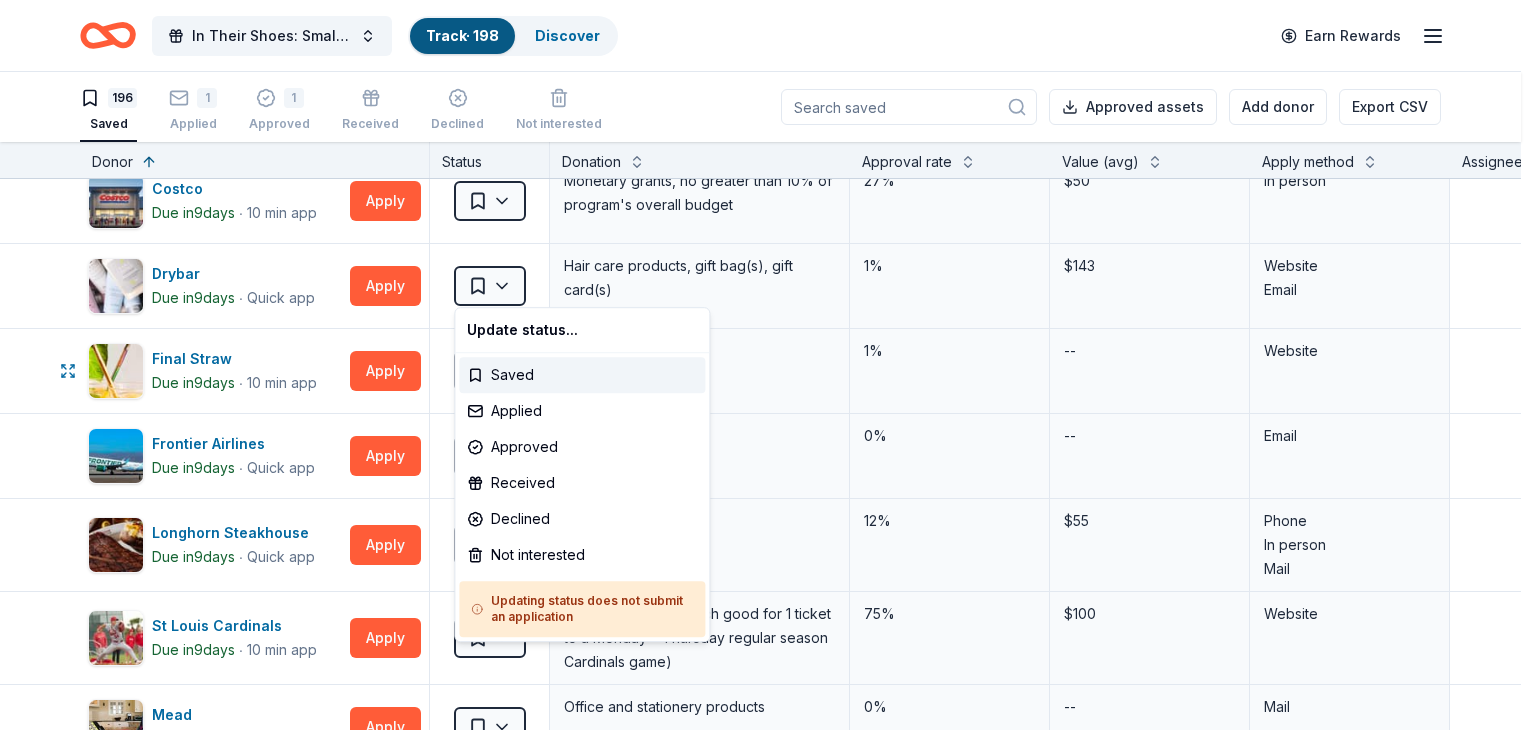 click on "89% In Their Shoes: Small Soles, Big Impact Track  · 198 Discover Earn Rewards 196 Saved 1 Applied 1 Approved Received Declined Not interested  Approved assets Add donor Export CSV Donor Status Donation Approval rate Value (avg) Apply method Assignee Notes 21c Museum Hotels Due in  6  days ∙ 10 min app Apply Saved Gift certificate(s) 2% -- Website Cincinnati Museum Center Due in  6  days ∙ Quick app Apply Saved Ticket(s) 21% $45 Website Memphis Grizzlies Due in  6  days ∙ 10 min app Apply Saved Memorabilia and promotional items 3% $200 Website Sierra Nevada Due in  6  days ∙ 10 min app Apply Saved Beer products, apparel, gift card(s) 1% -- Website Alaska Airlines Due in  7  days ∙ 10 min app Apply Saved Donation depends on request 5% $2,500 Website Blackstone Products Due in  9  days ∙ 10 min app Apply Saved Portable griddles 1% $350 Email Buckle Due in  9  days ∙ Quick app Apply Saved $25 gift card 4% $25 Mail Cincinnati Nature Center Due in  9  days ∙ Quick app Apply Saved 23% $32 Website 9" at bounding box center [768, 365] 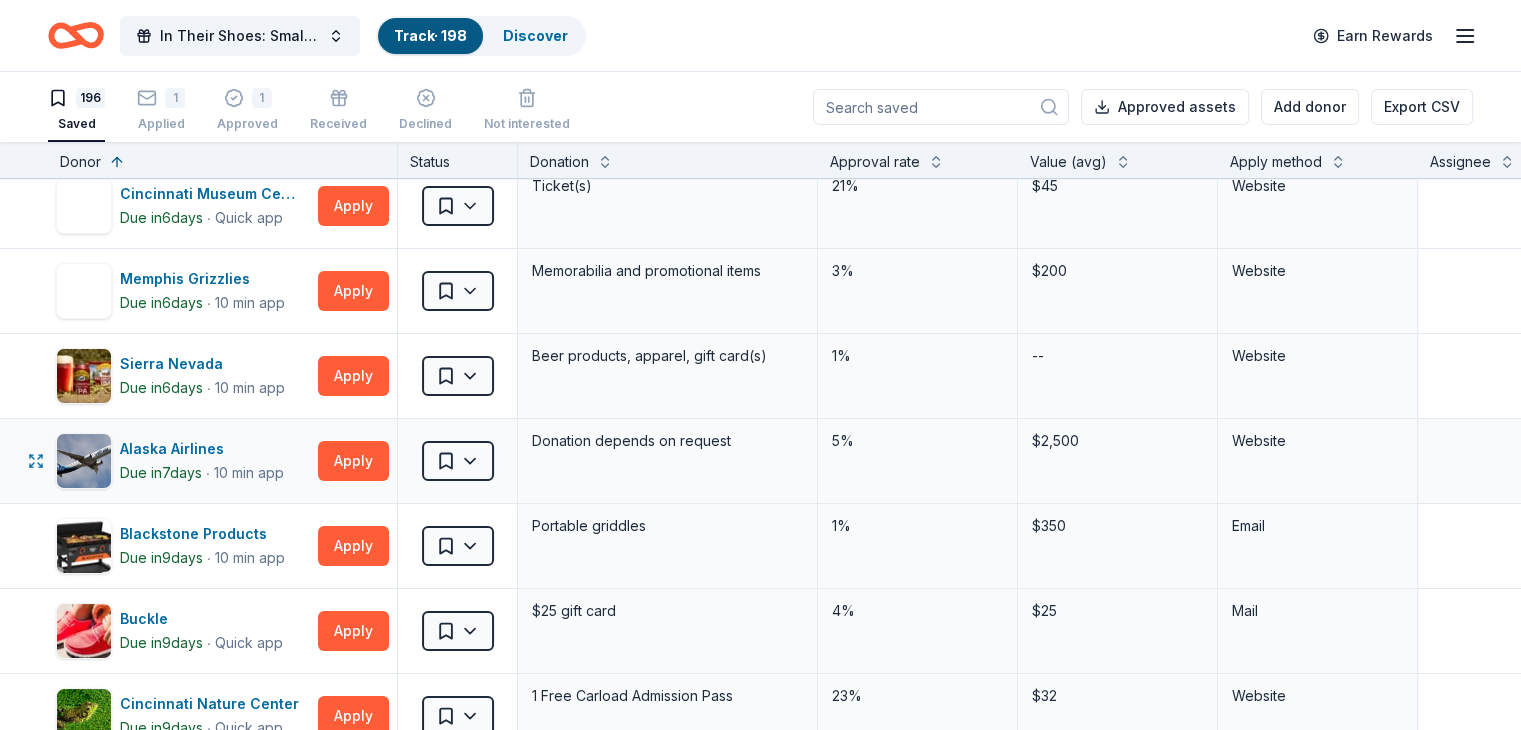 scroll, scrollTop: 0, scrollLeft: 0, axis: both 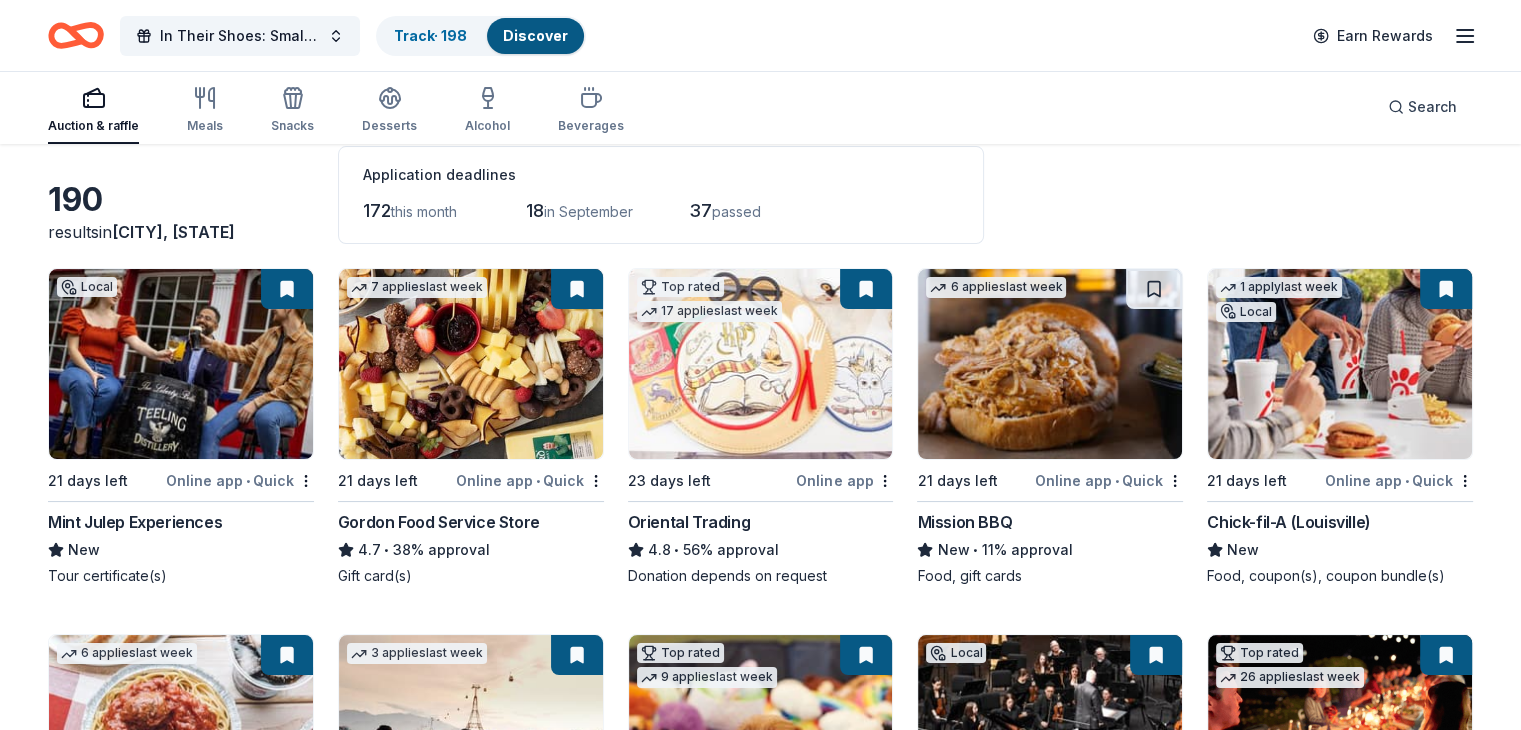 click on "Mint Julep Experiences" at bounding box center [135, 522] 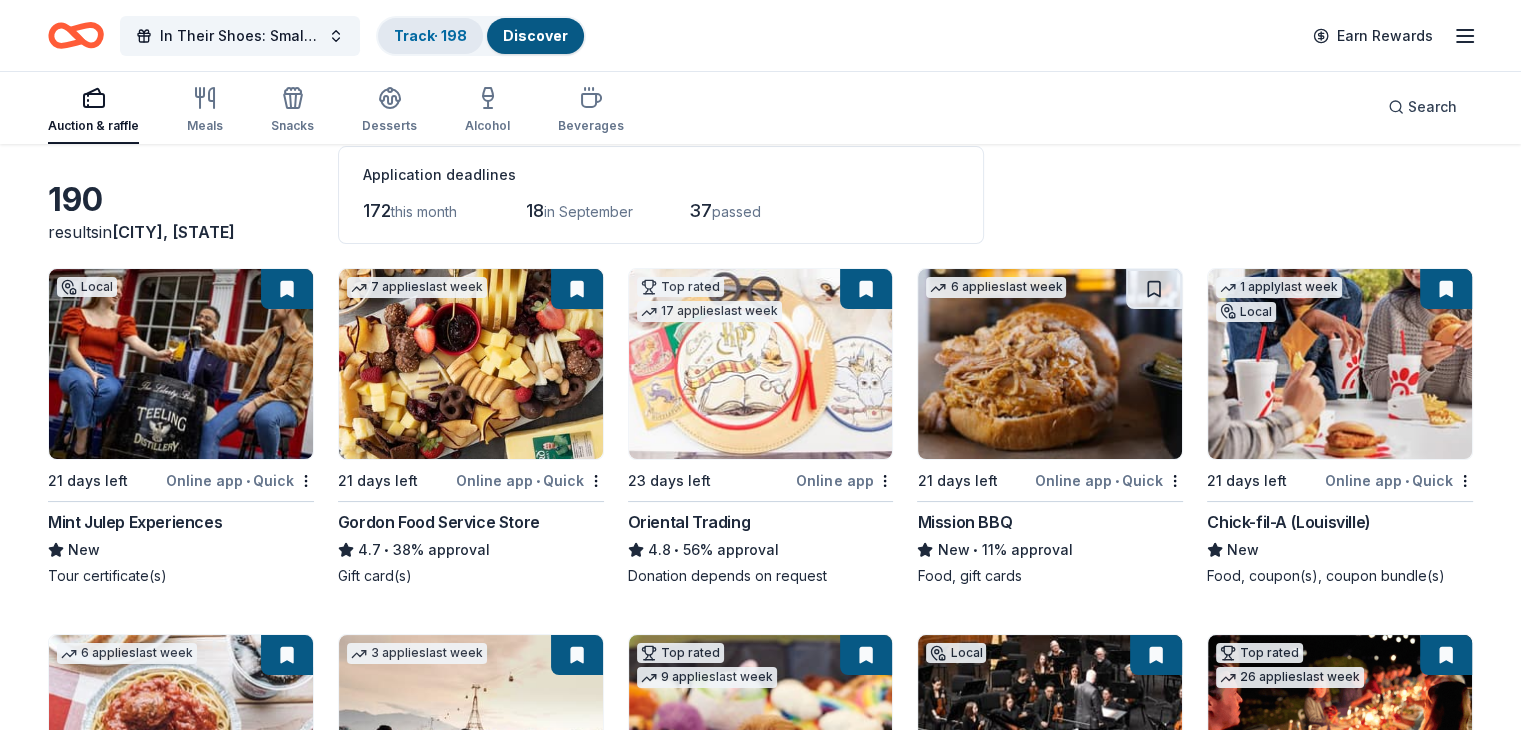 click on "Track  · 198" at bounding box center [430, 35] 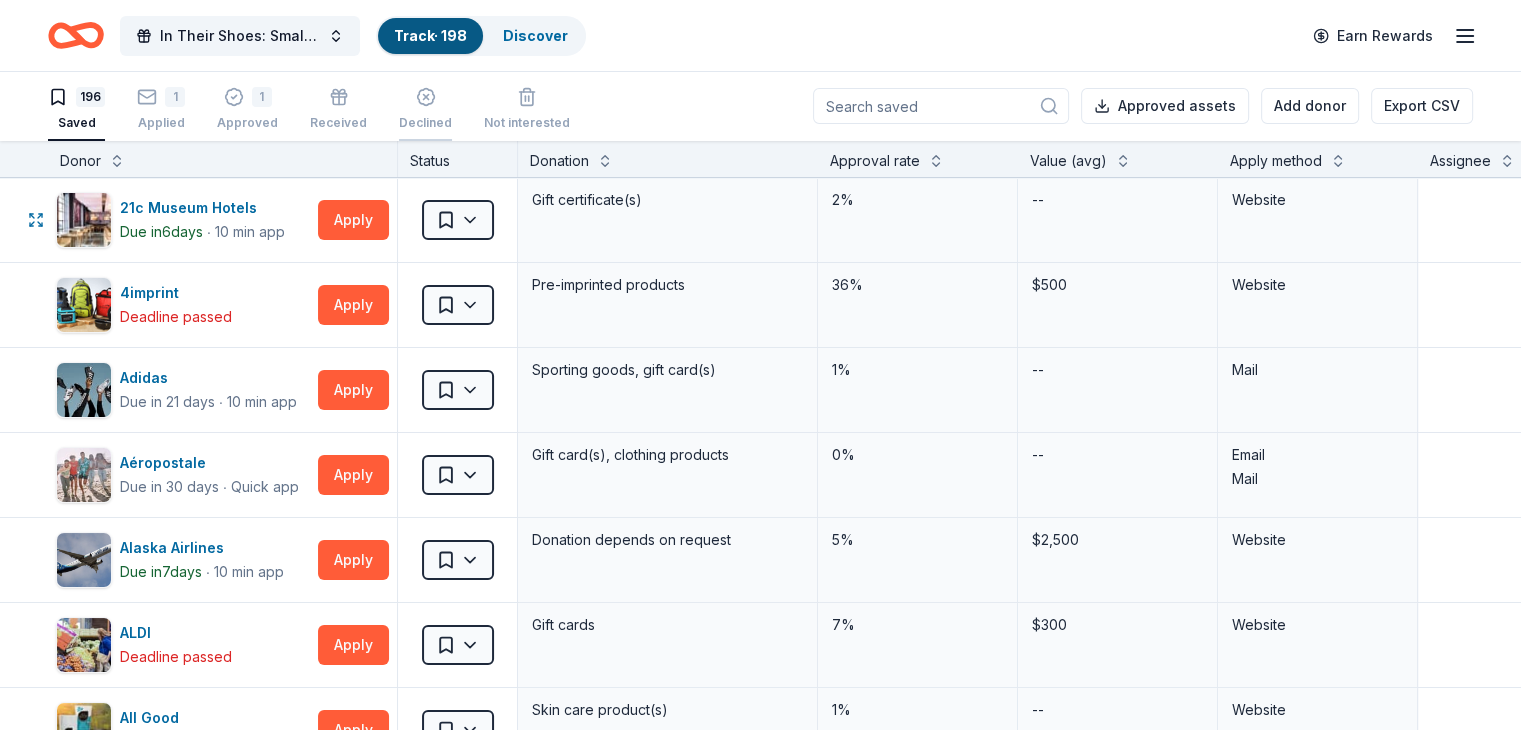 scroll, scrollTop: 0, scrollLeft: 0, axis: both 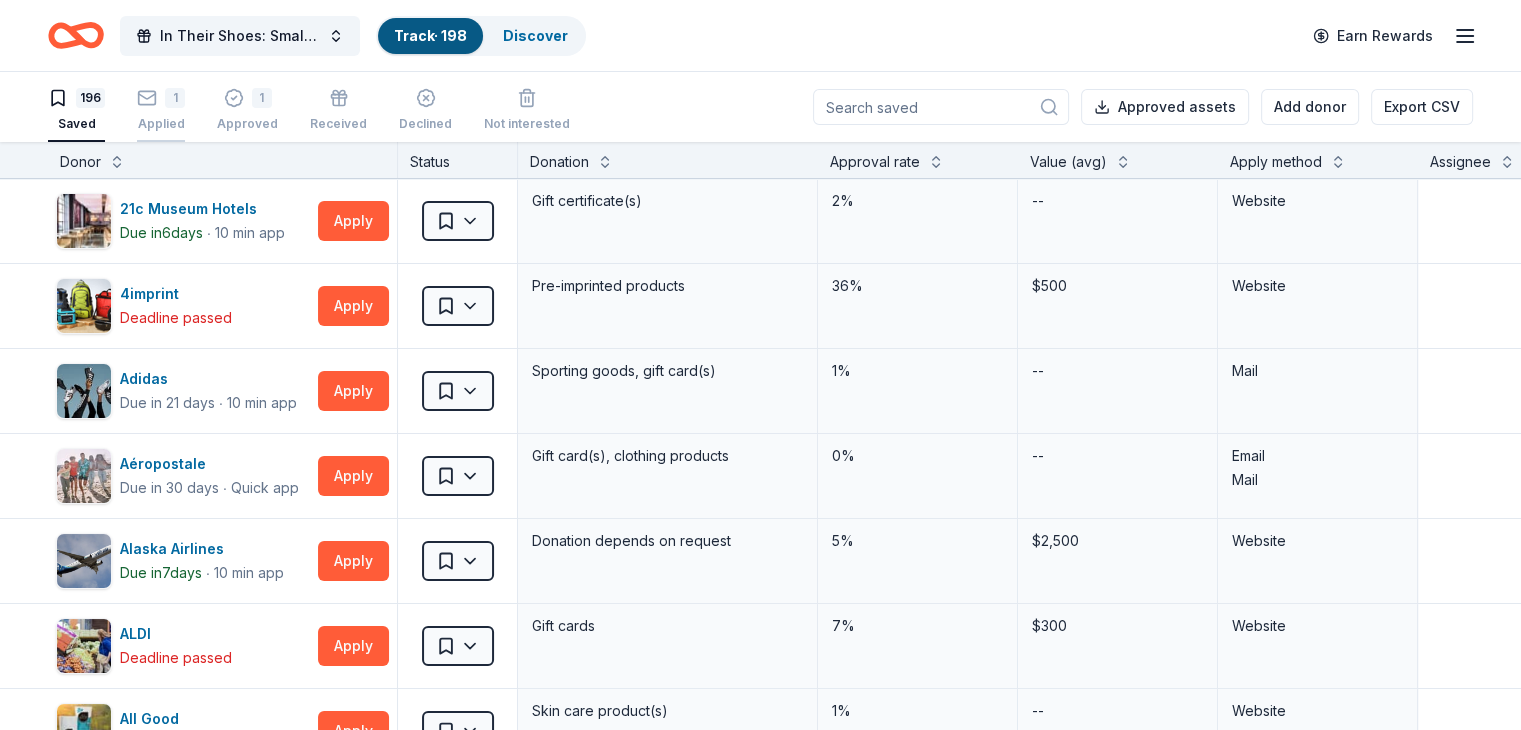 click on "1 Applied" at bounding box center [161, 110] 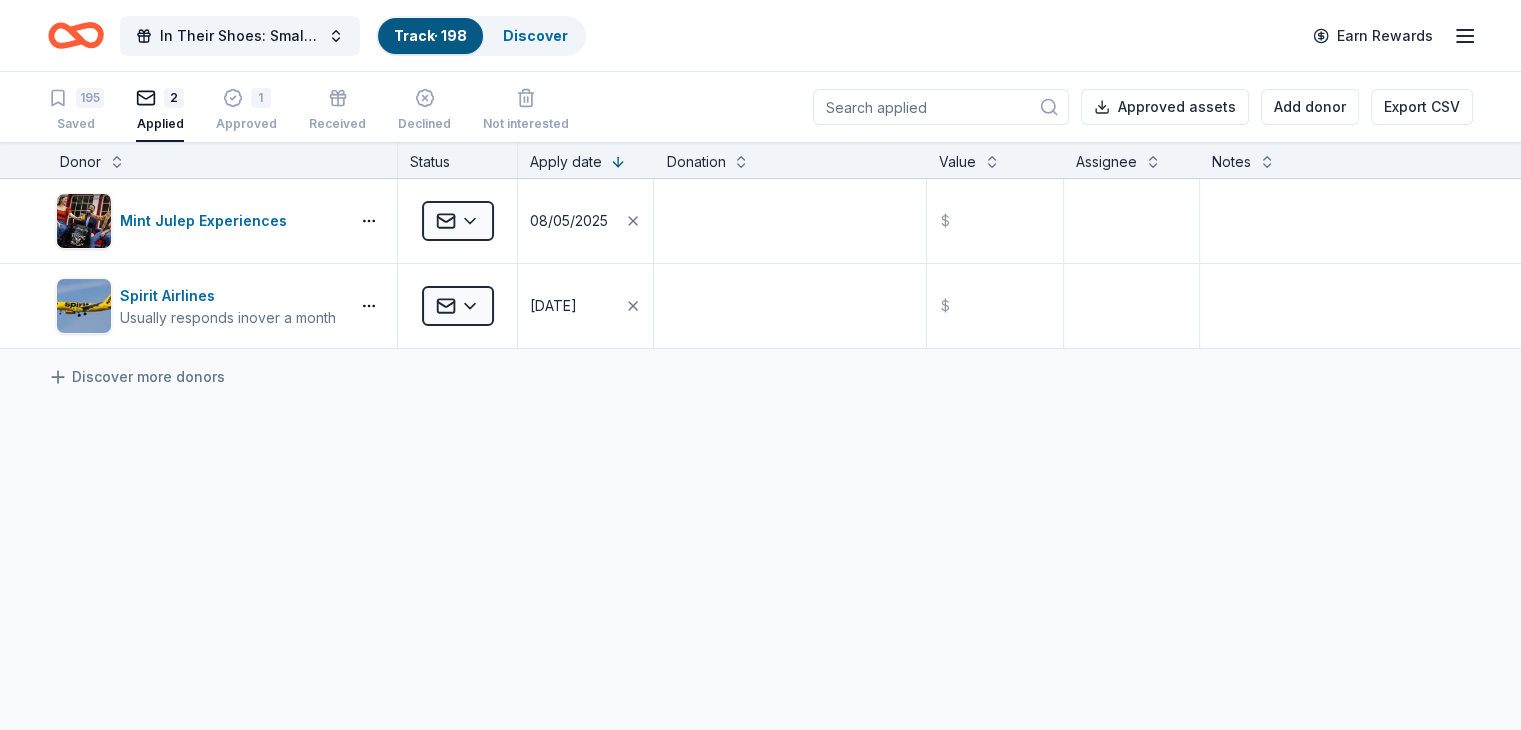 scroll, scrollTop: 0, scrollLeft: 0, axis: both 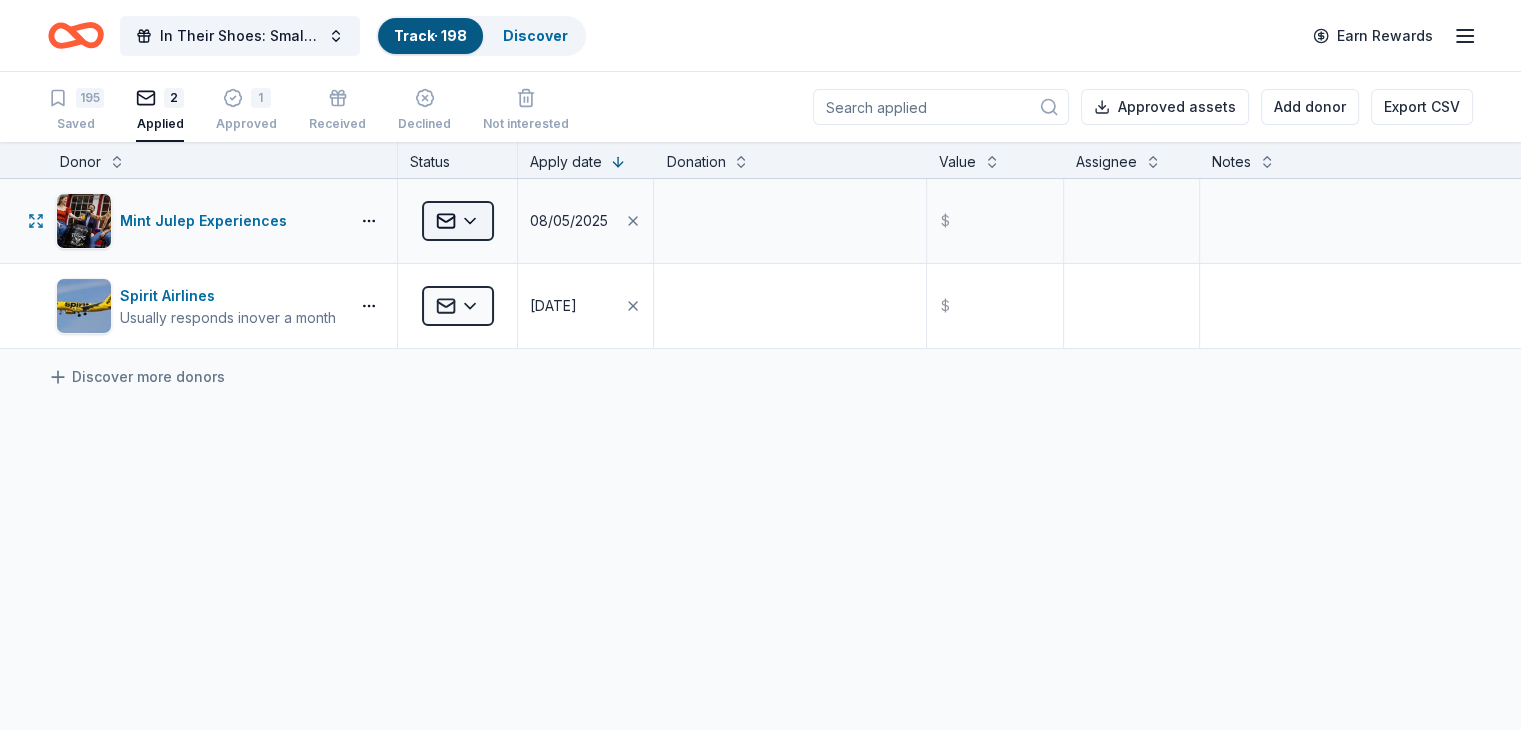 click on "89% In Their Shoes: Small Soles, Big Impact Track  · 198 Discover Earn Rewards 195 Saved 2 Applied 1 Approved Received Declined Not interested  Approved assets Add donor Export CSV Donor Status Apply date Donation Value Assignee Notes Mint Julep Experiences Applied 08/05/2025 $ Spirit Airlines Usually responds in  over a month Applied 05/15/2025 $   Discover more donors Saved" at bounding box center (760, 365) 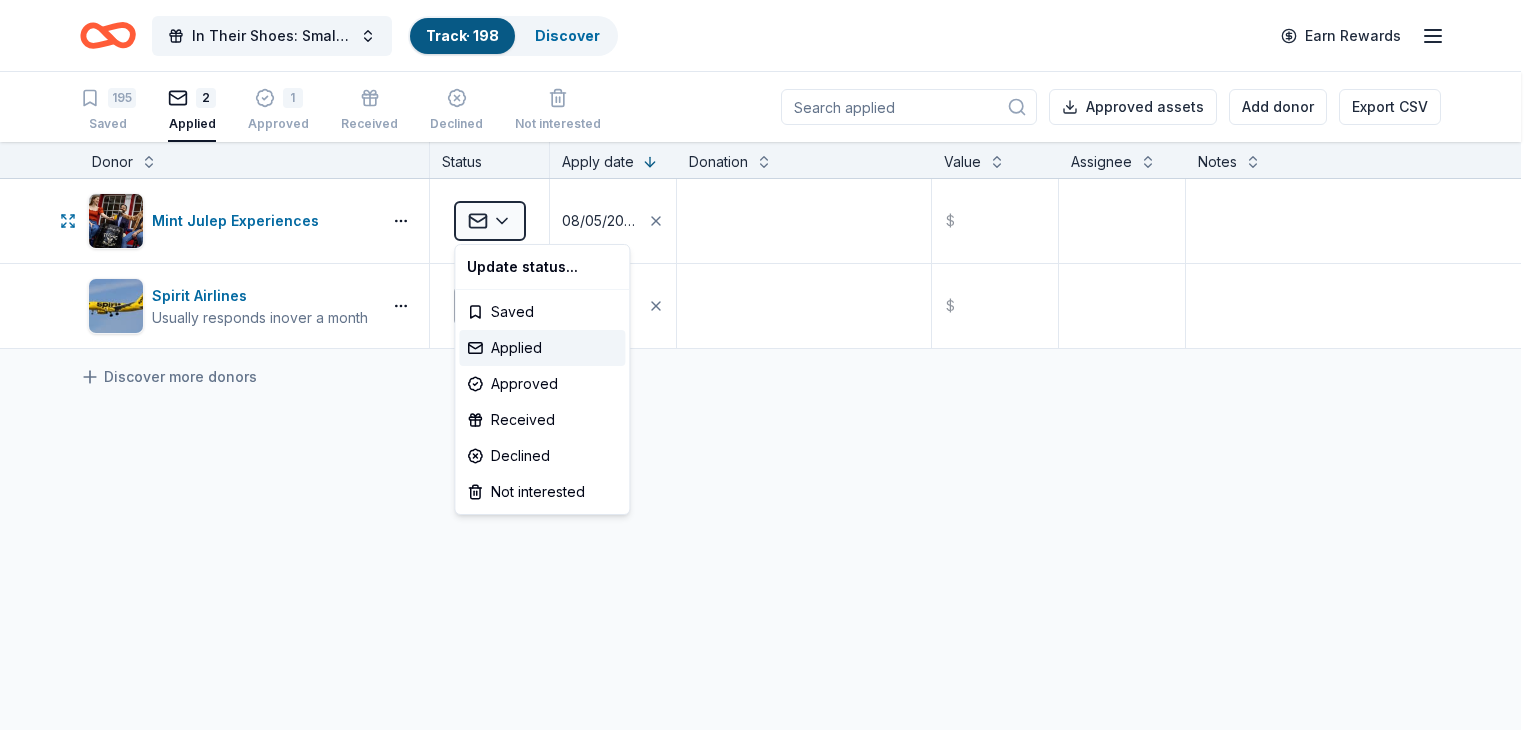 click on "89% In Their Shoes: Small Soles, Big Impact Track  · 198 Discover Earn Rewards 195 Saved 2 Applied 1 Approved Received Declined Not interested  Approved assets Add donor Export CSV Donor Status Apply date Donation Value Assignee Notes Mint Julep Experiences Applied 08/05/2025 $ Spirit Airlines Usually responds in  over a month Applied 05/15/2025 $   Discover more donors Saved Update status... Saved Applied Approved Received Declined Not interested" at bounding box center [768, 365] 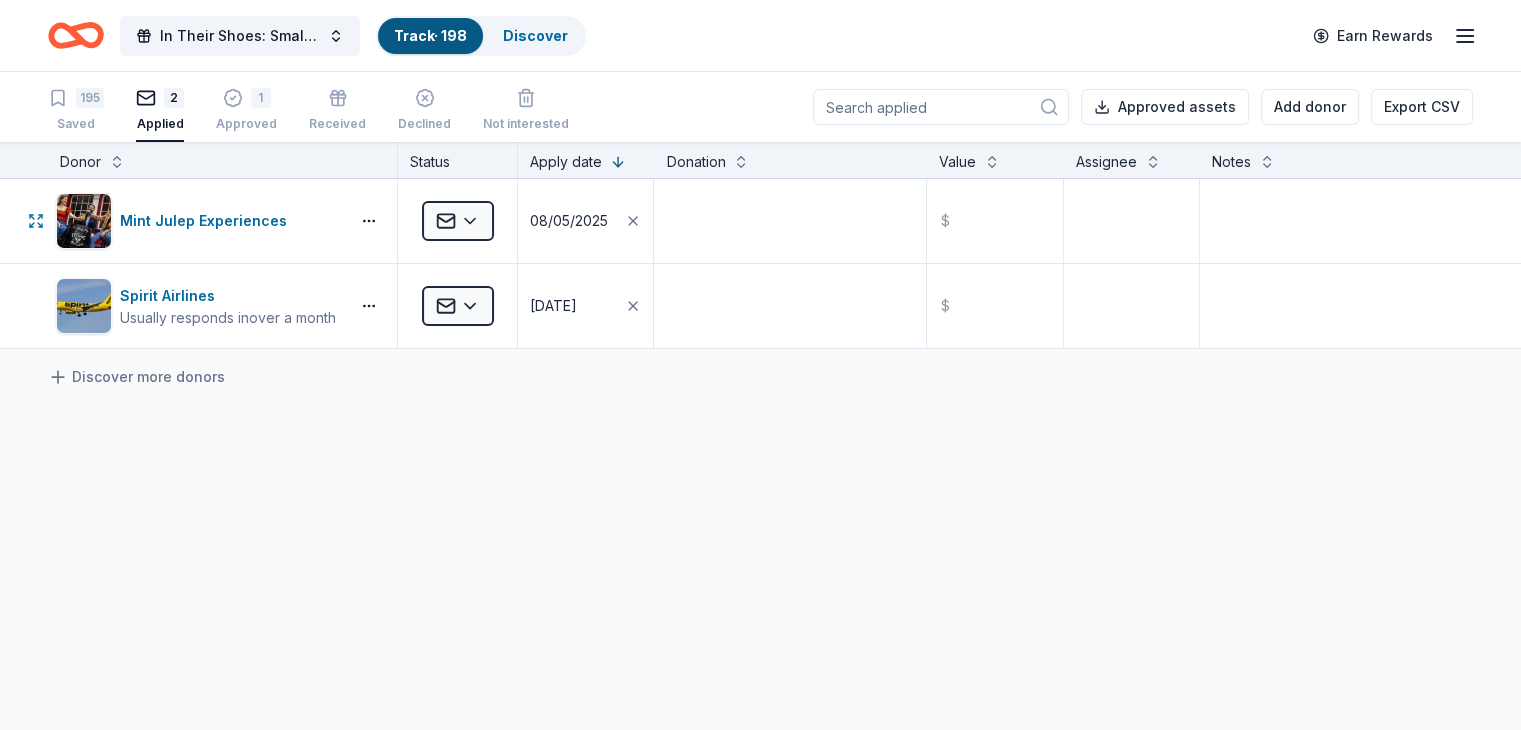 click on "08/05/2025" at bounding box center (569, 221) 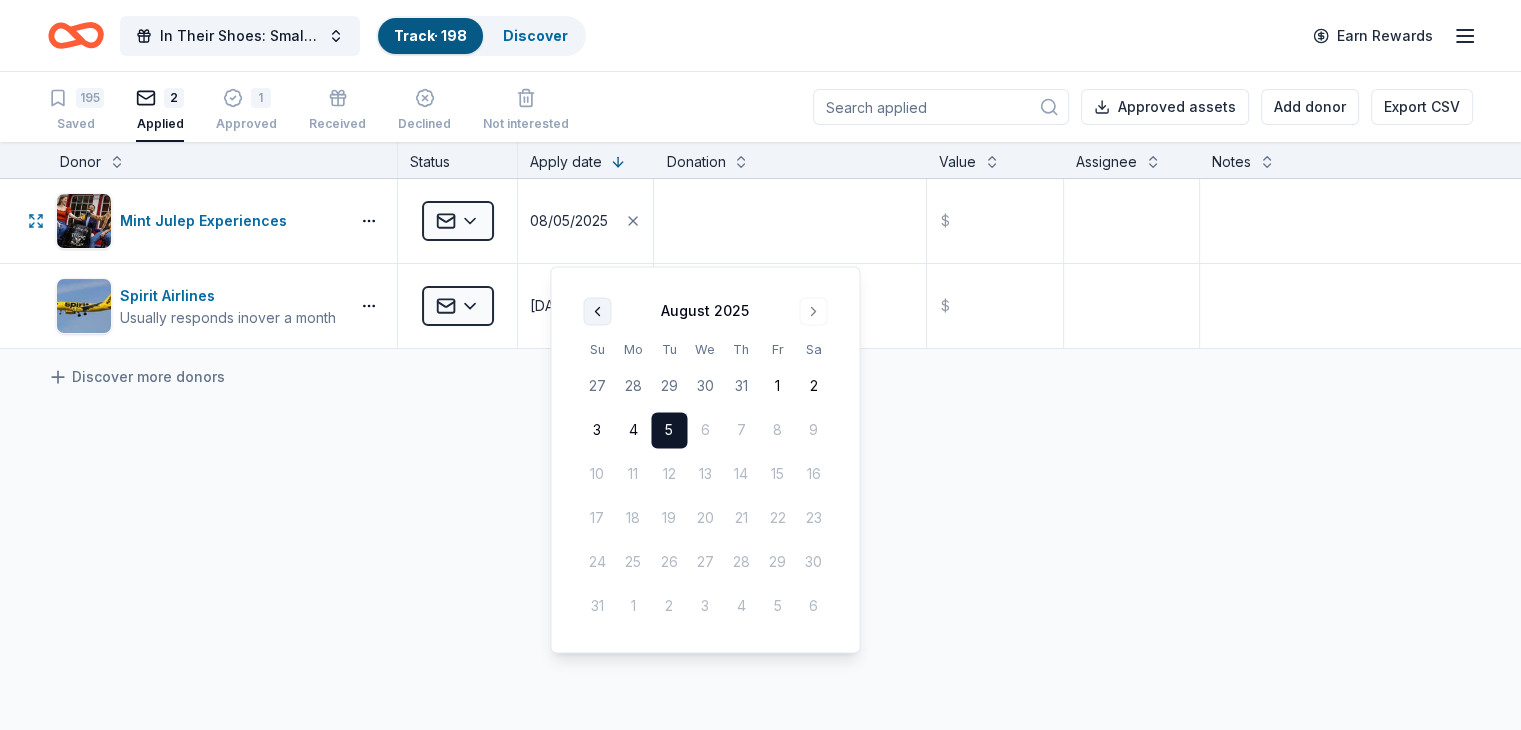 click at bounding box center [597, 311] 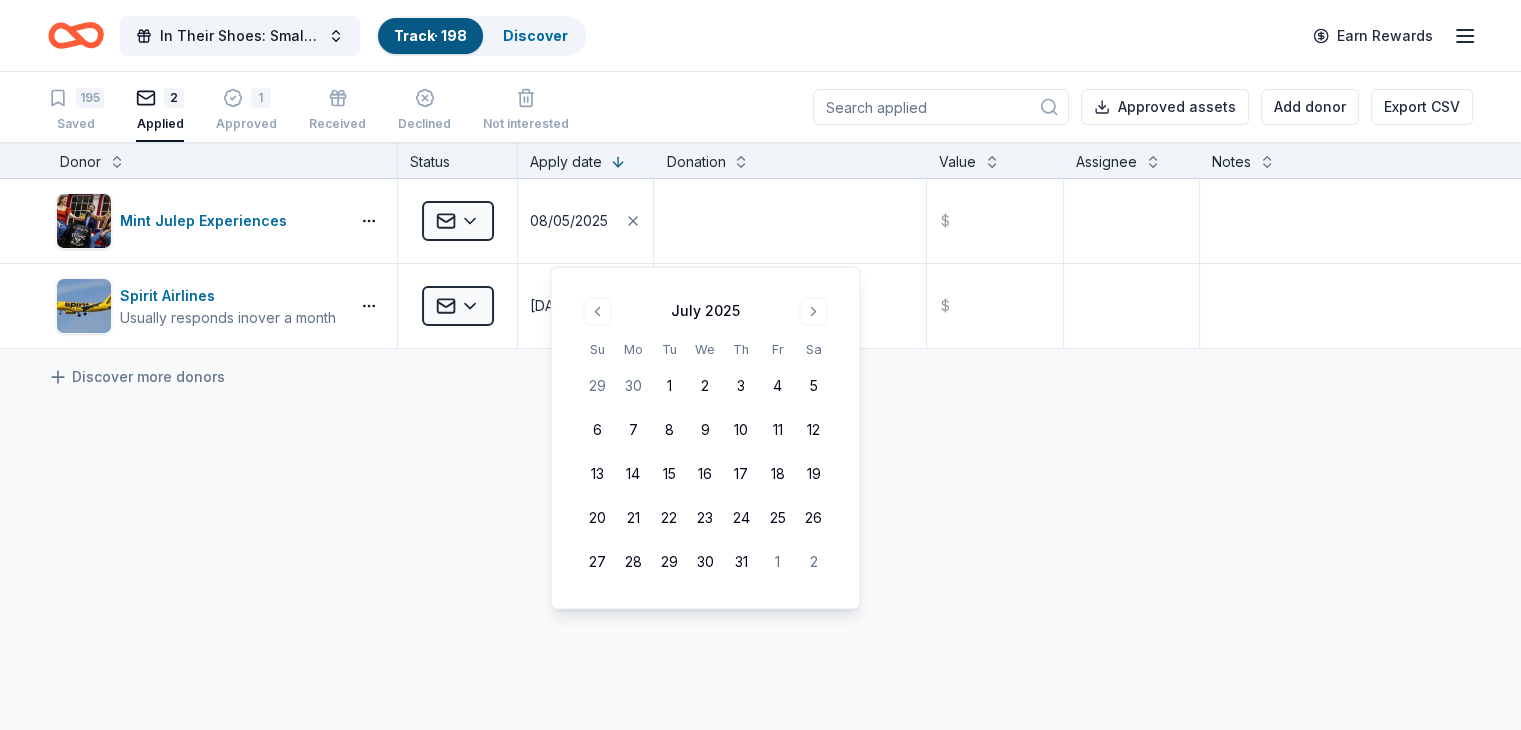click on "Mint Julep Experiences Applied 08/05/2025 $ Spirit Airlines Usually responds in  over a month Applied 05/15/2025 $   Discover more donors" at bounding box center (760, 452) 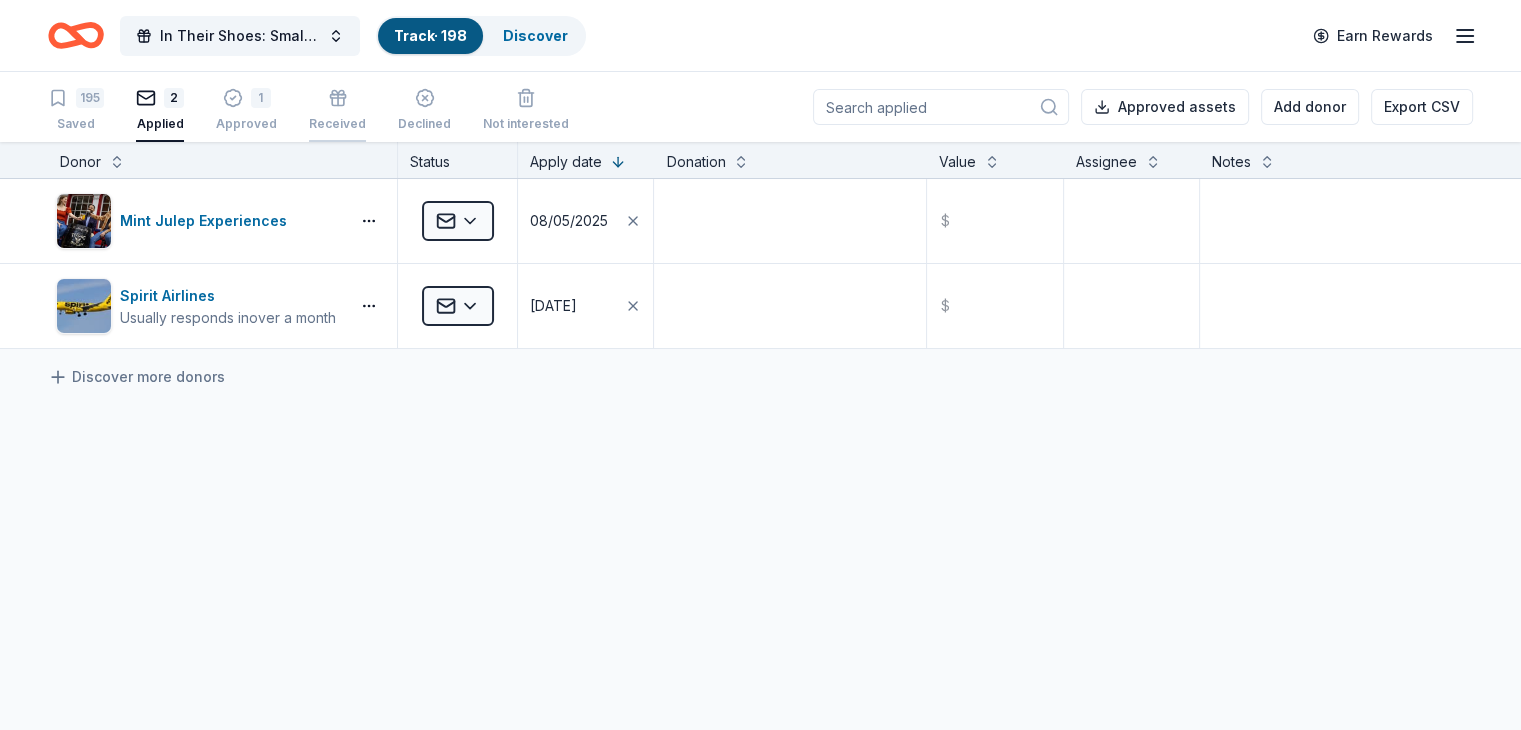 click 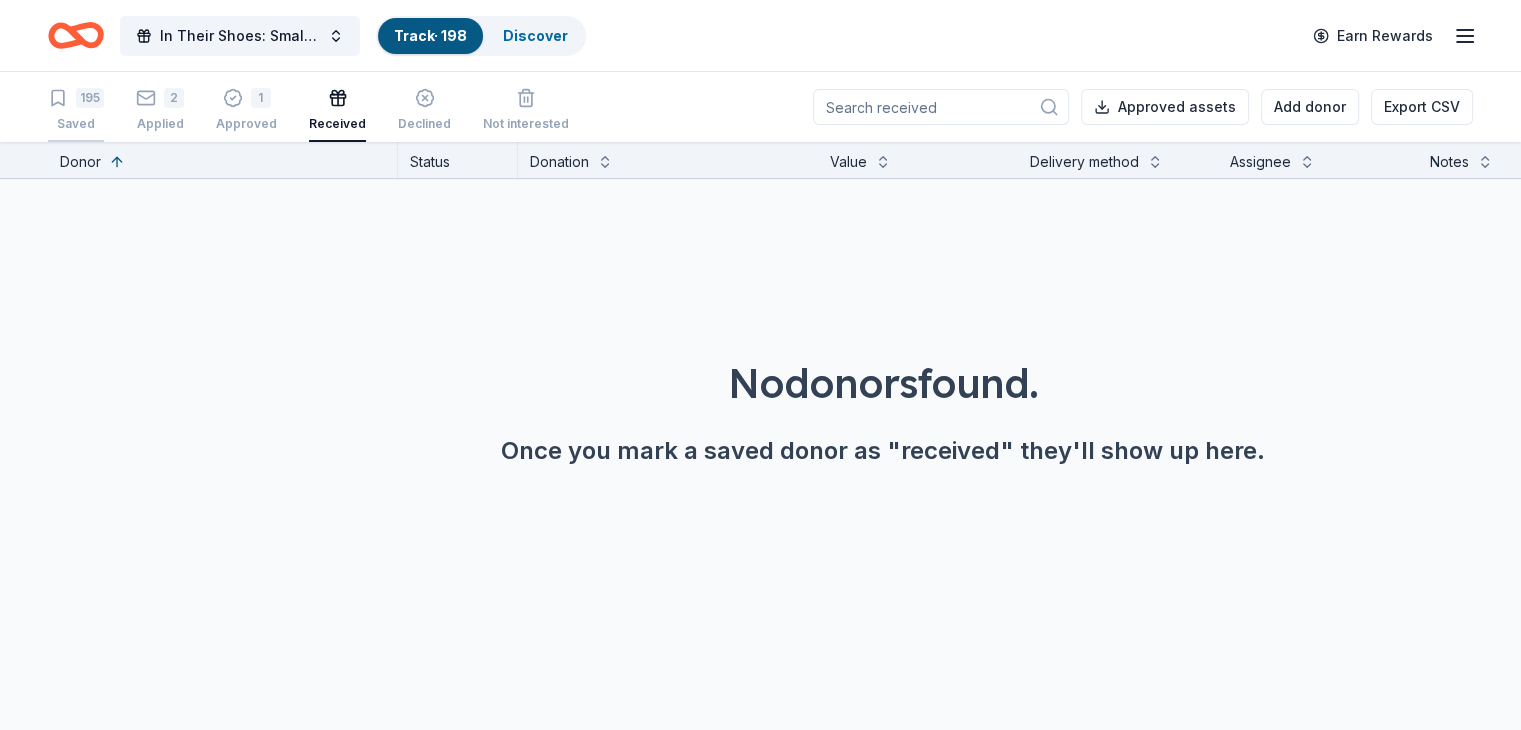 click on "195" at bounding box center [90, 98] 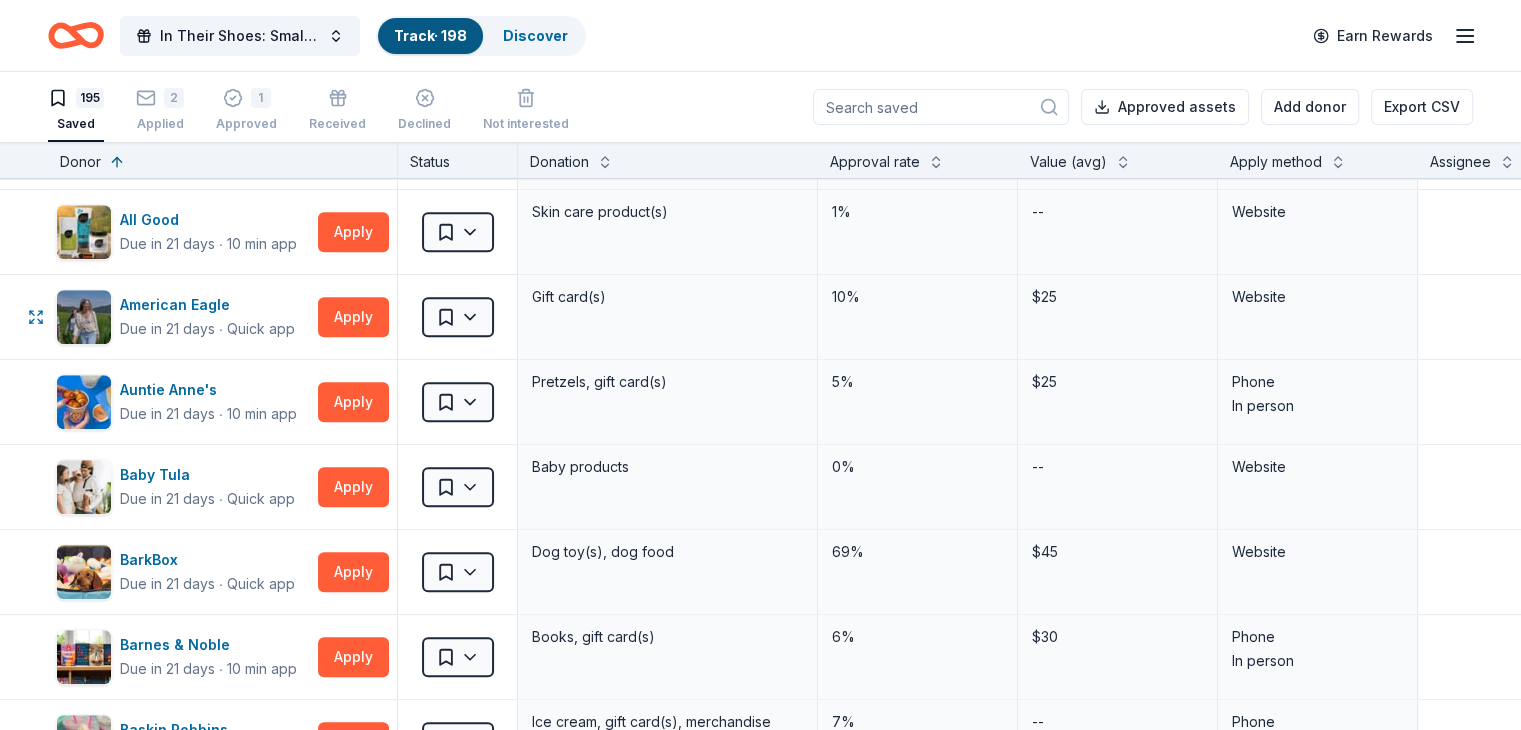 scroll, scrollTop: 1400, scrollLeft: 0, axis: vertical 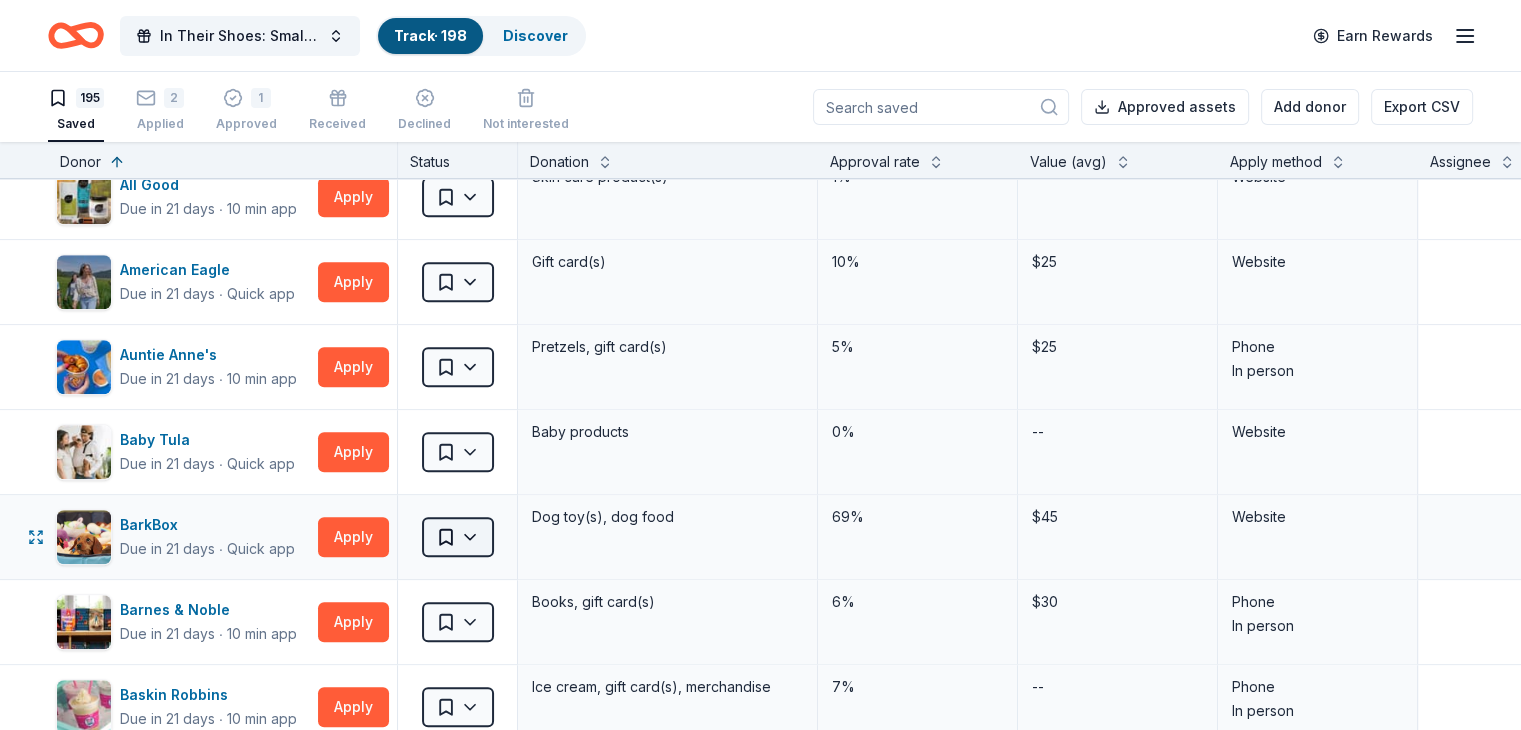 click on "89% In Their Shoes: Small Soles, Big Impact Track  · 198 Discover Earn Rewards 195 Saved 2 Applied 1 Approved Received Declined Not interested  Approved assets Add donor Export CSV Donor Status Donation Approval rate Value (avg) Apply method Assignee Notes 21c Museum Hotels Due in  6  days ∙ 10 min app Apply Saved Gift certificate(s) 2% -- Website Cincinnati Museum Center Due in  6  days ∙ Quick app Apply Saved Ticket(s) 21% $45 Website Memphis Grizzlies Due in  6  days ∙ 10 min app Apply Saved Memorabilia and promotional items 3% $200 Website Sierra Nevada Due in  6  days ∙ 10 min app Apply Saved Beer products, apparel, gift card(s) 1% -- Website Alaska Airlines Due in  7  days ∙ 10 min app Apply Saved Donation depends on request 5% $2,500 Website Blackstone Products Due in  9  days ∙ 10 min app Apply Saved Portable griddles 1% $350 Email Buckle Due in  9  days ∙ Quick app Apply Saved $25 gift card 4% $25 Mail Cincinnati Nature Center Due in  9  days ∙ Quick app Apply Saved 23% $32 Website 9" at bounding box center (760, 365) 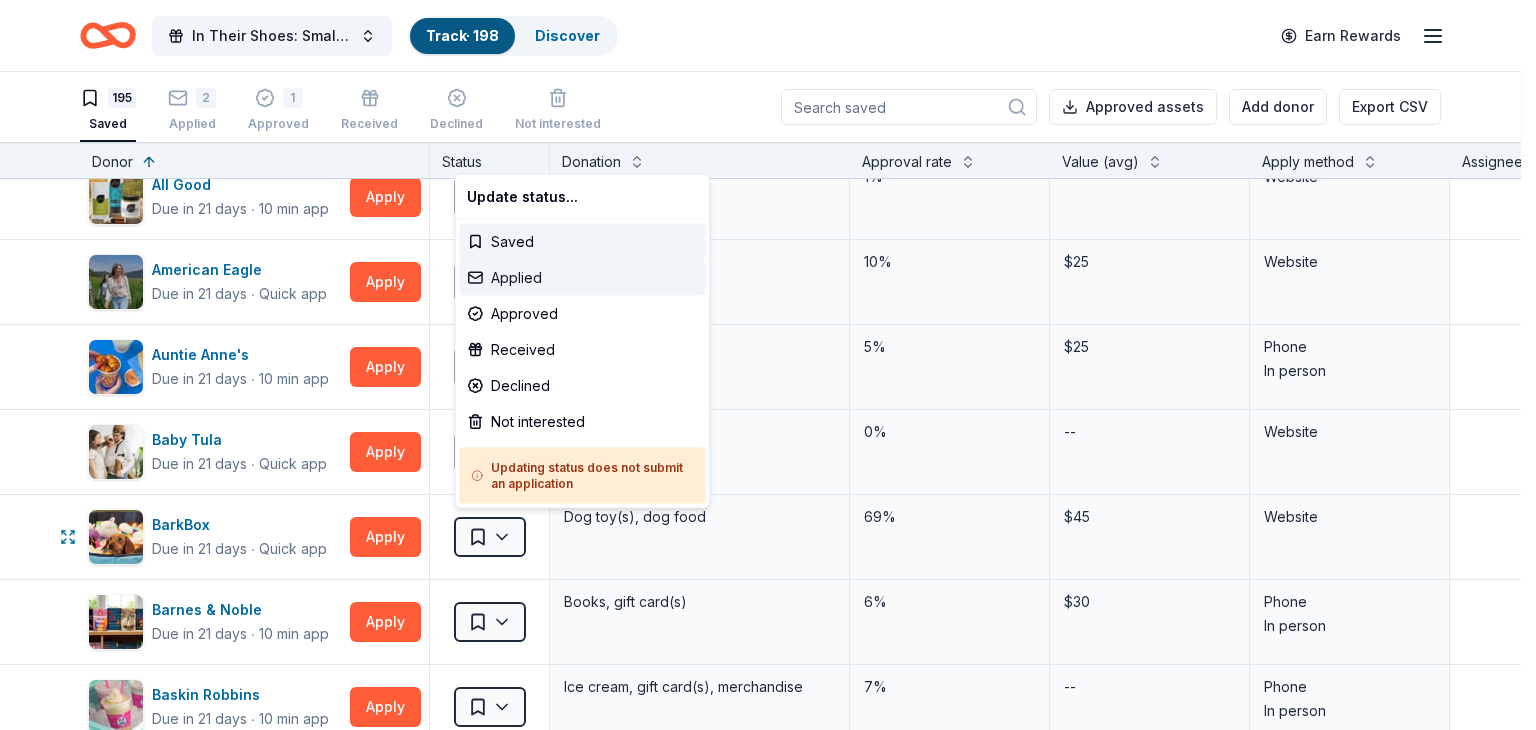 click on "Applied" at bounding box center (582, 278) 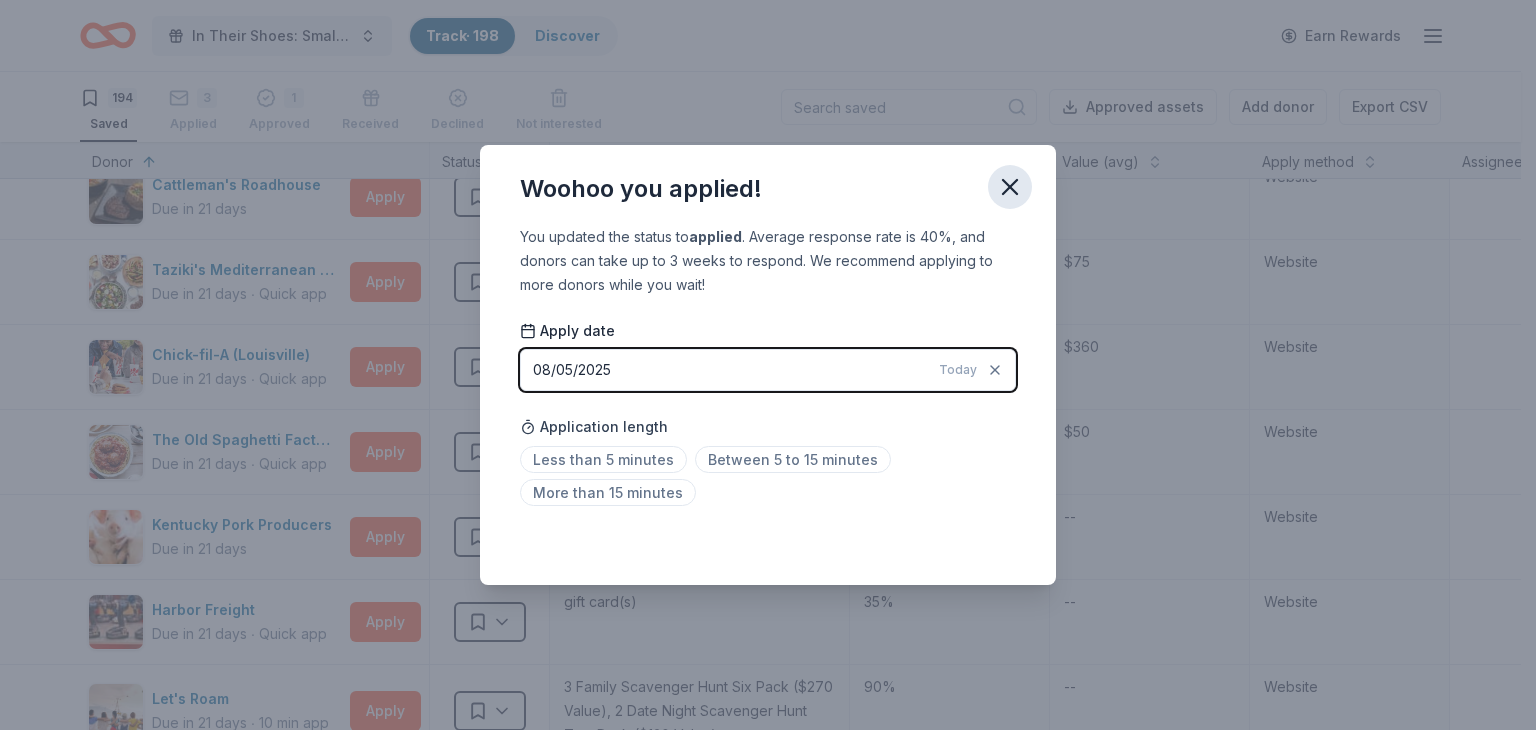 click 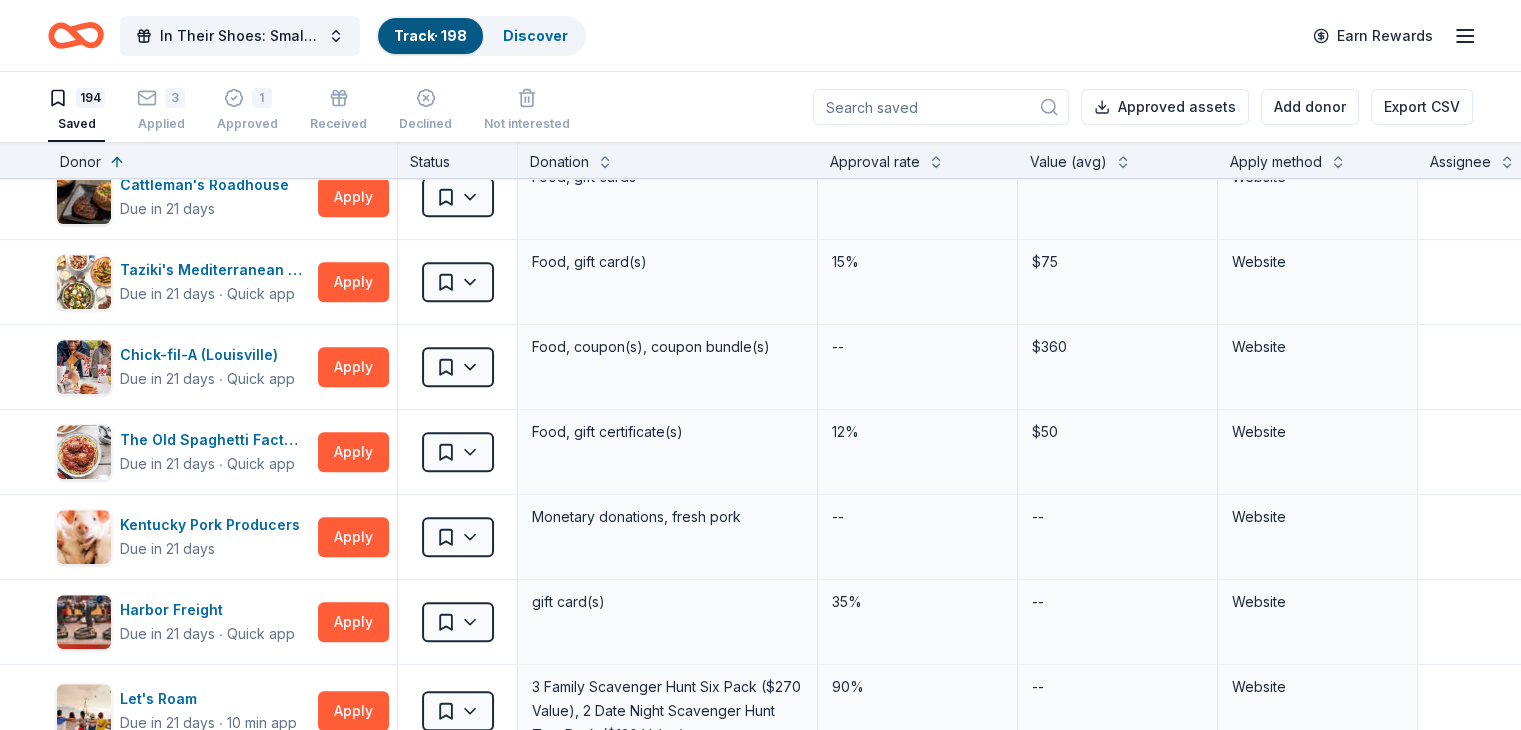 click on "Track  · 198" at bounding box center [430, 35] 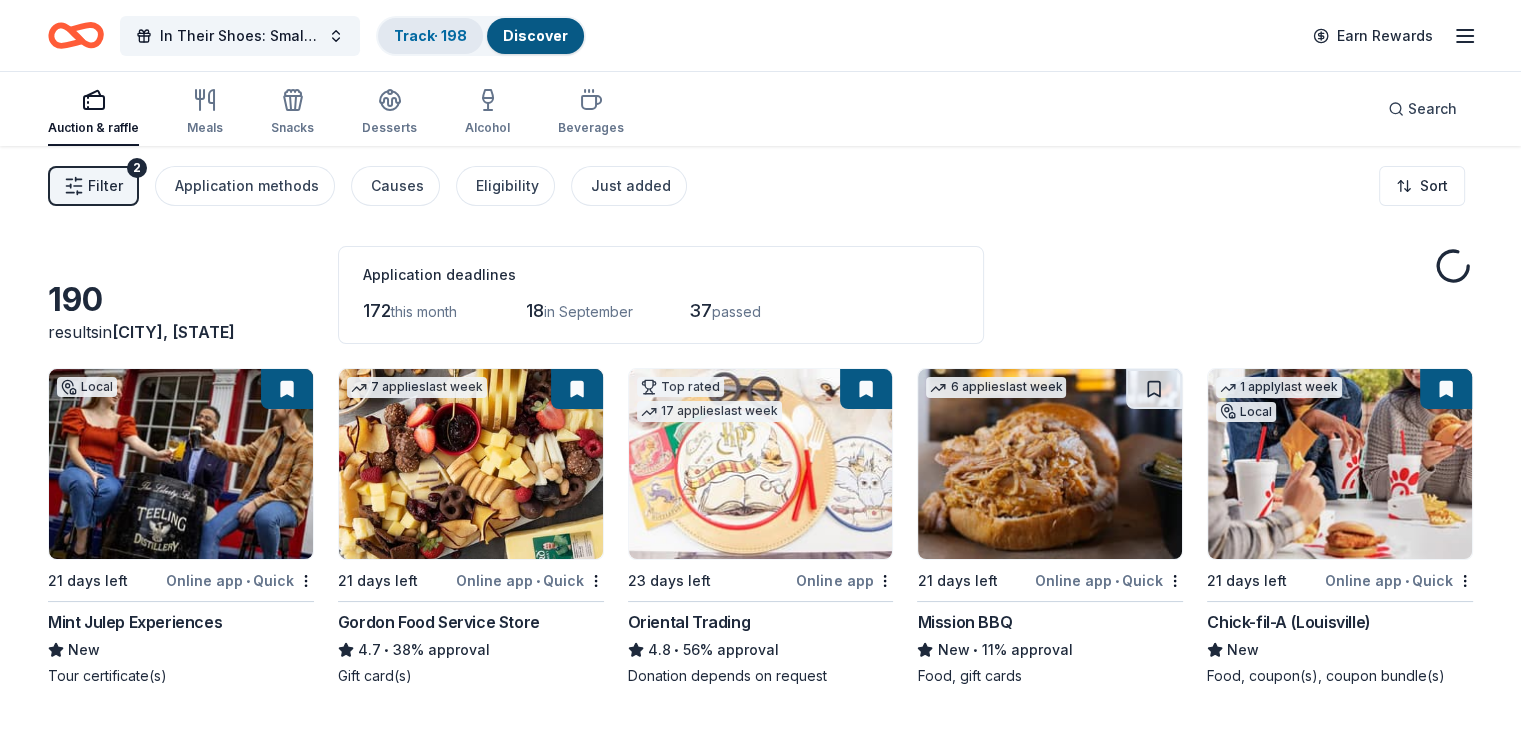 click on "Track  · 198" at bounding box center (430, 35) 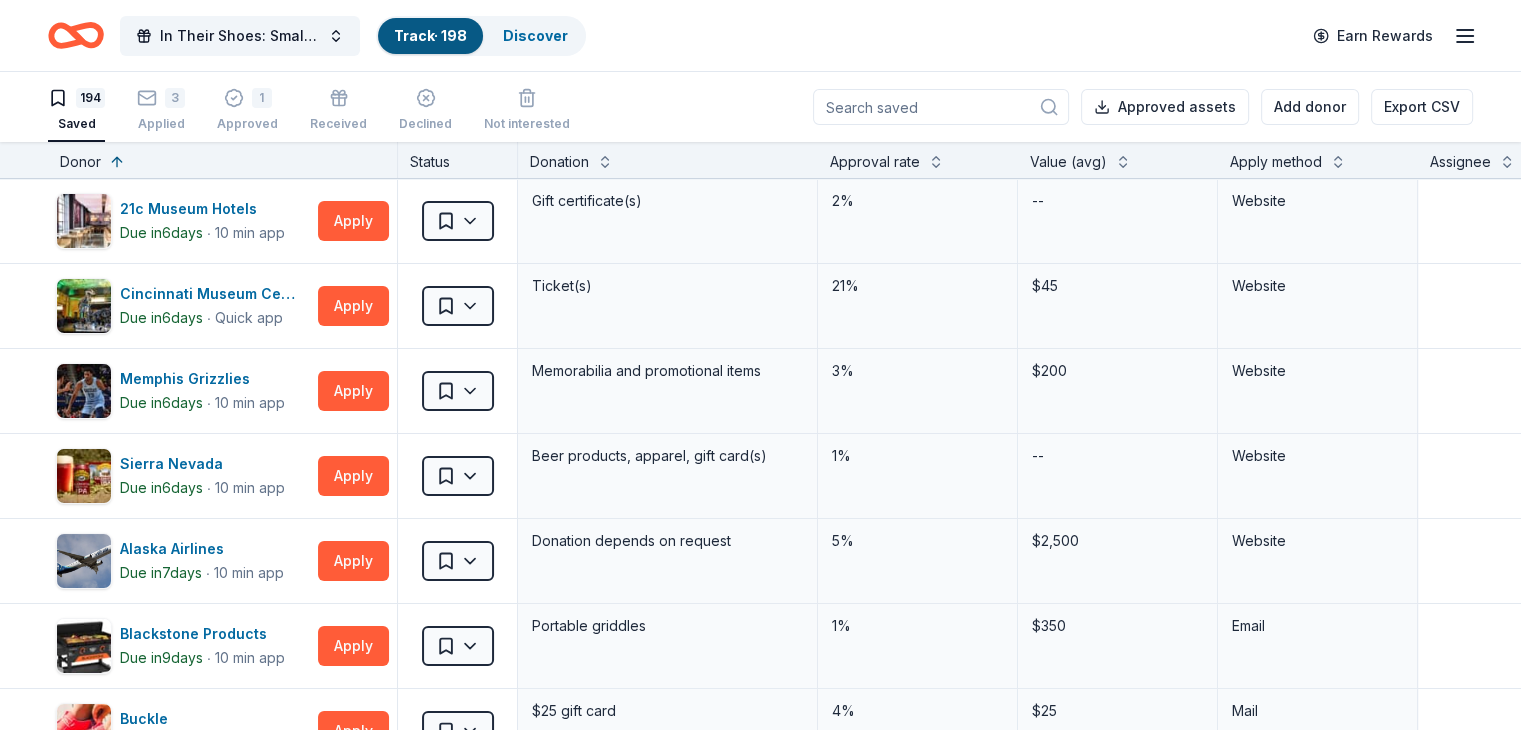 scroll, scrollTop: 0, scrollLeft: 0, axis: both 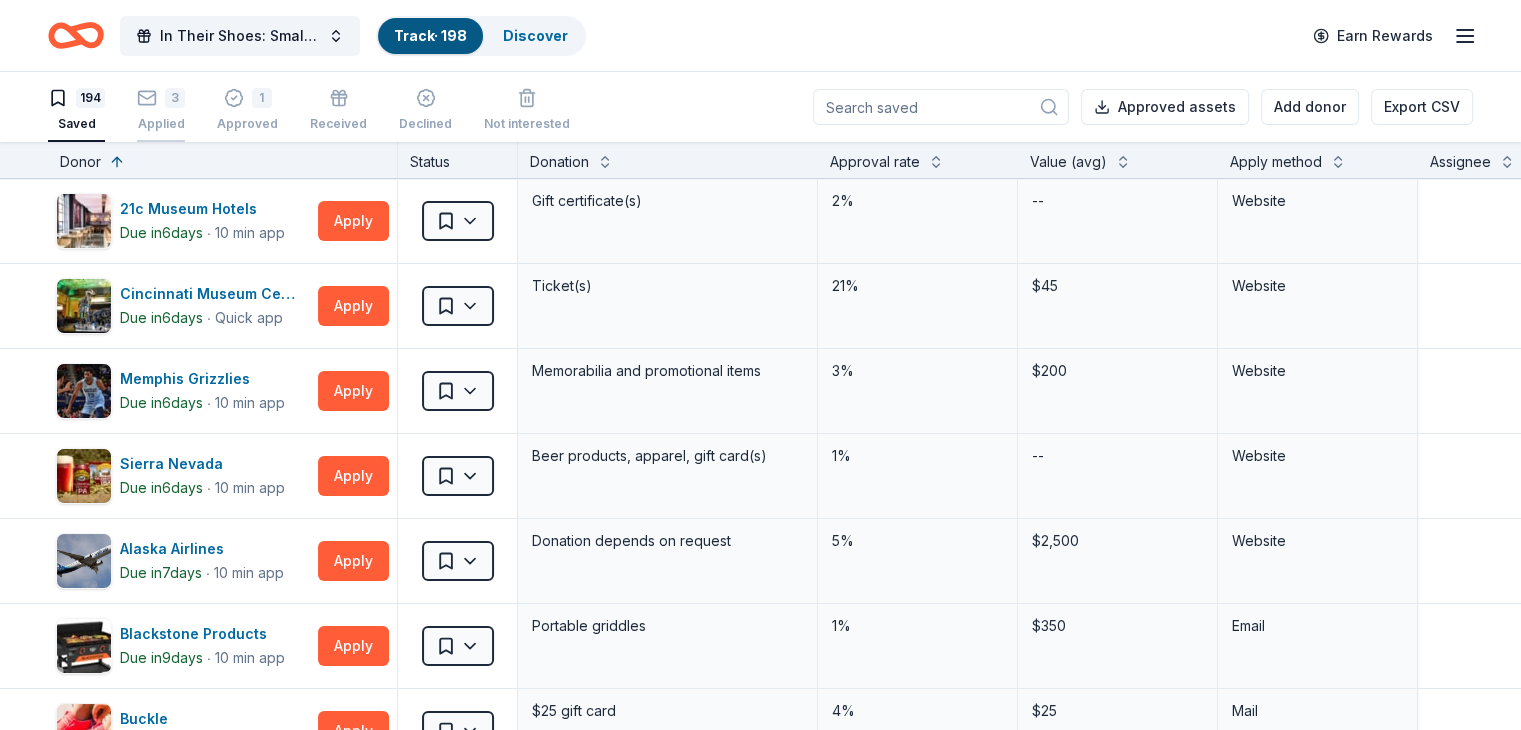 click on "Applied" at bounding box center (161, 124) 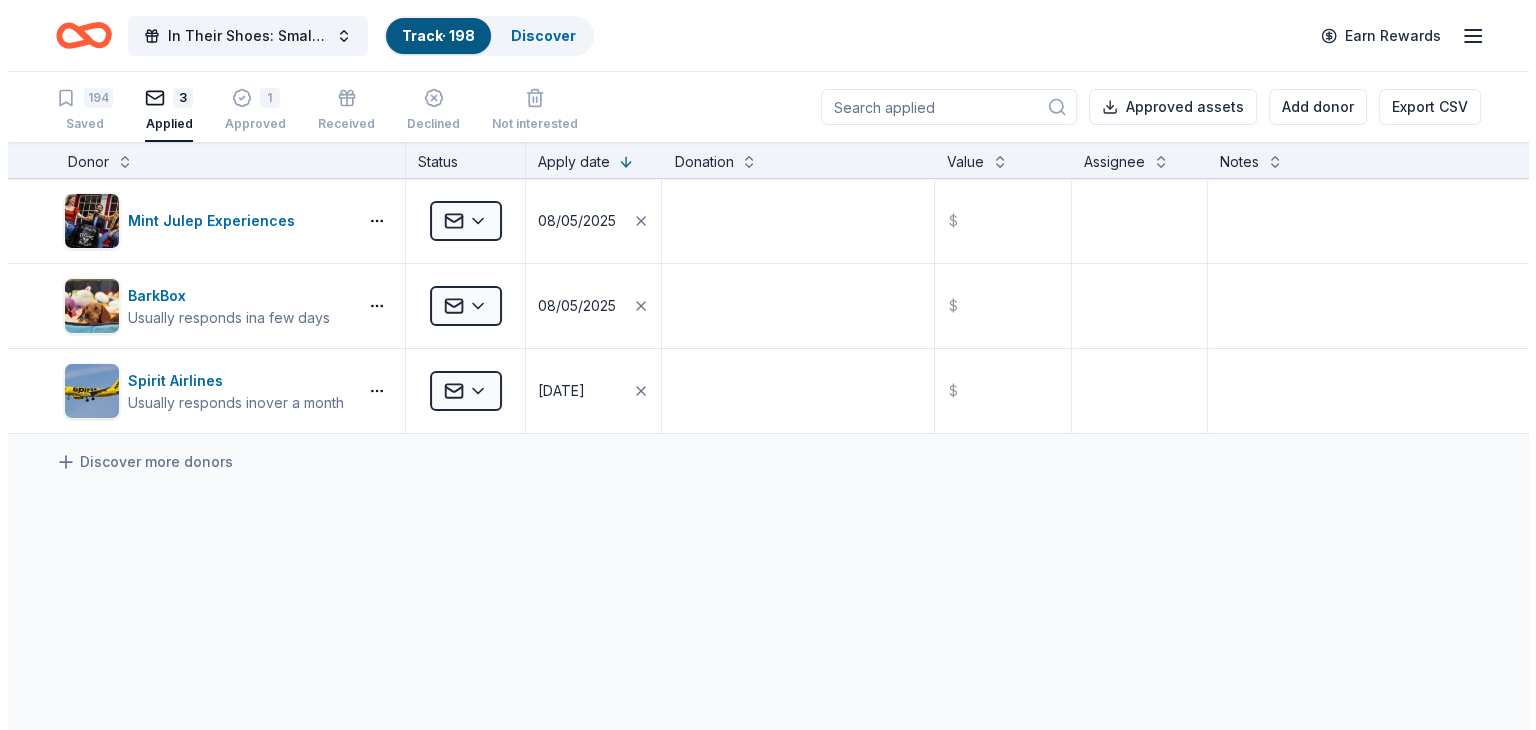 scroll, scrollTop: 0, scrollLeft: 0, axis: both 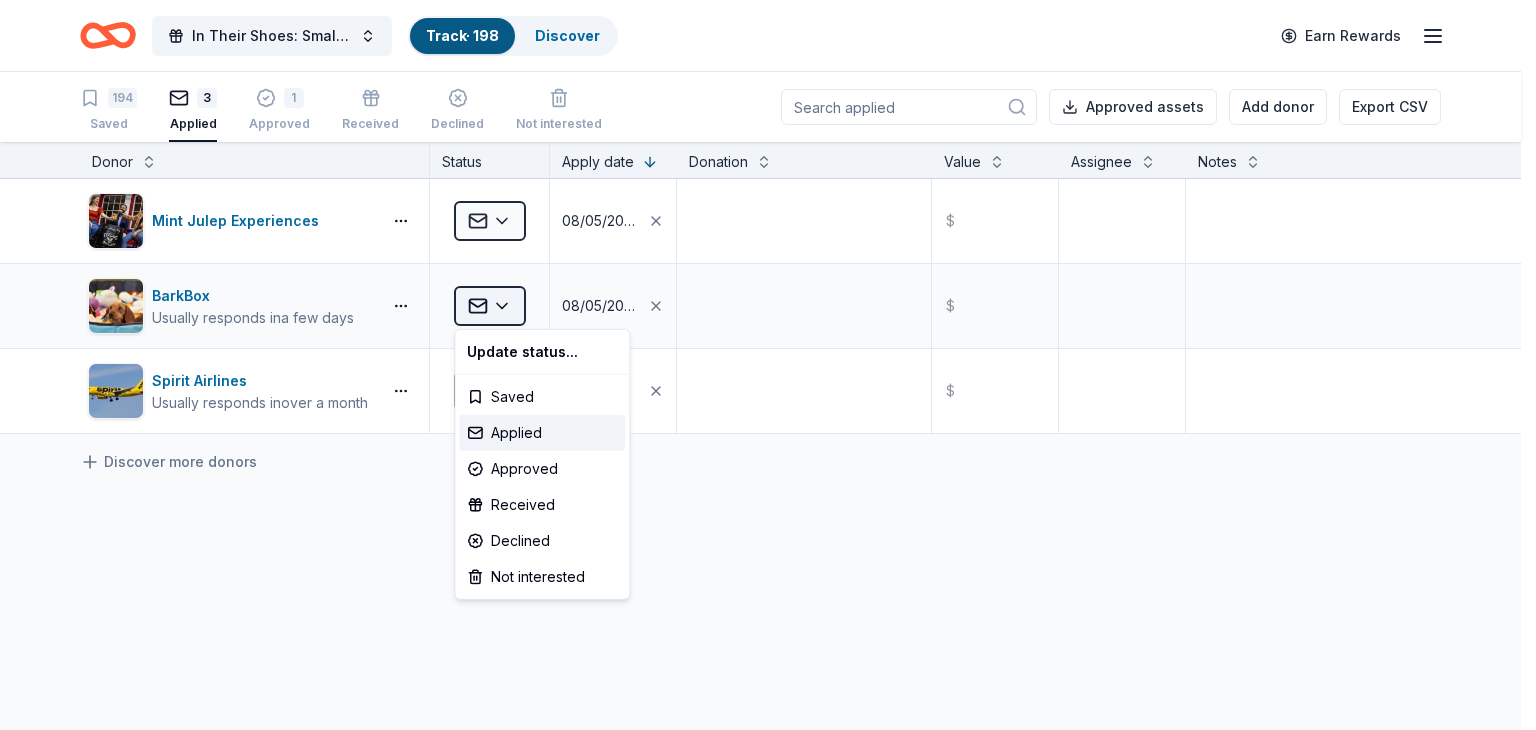 click on "89% In Their Shoes: Small Soles, Big Impact Track  · 198 Discover Earn Rewards 194 Saved 3 Applied 1 Approved Received Declined Not interested  Approved assets Add donor Export CSV Donor Status Apply date Donation Value Assignee Notes Mint Julep Experiences Applied 08/05/2025 $ BarkBox Usually responds in  a few days Applied 08/05/2025 $ Spirit Airlines Usually responds in  over a month Applied 05/15/2025 $   Discover more donors Saved Update status... Saved Applied Approved Received Declined Not interested" at bounding box center (768, 365) 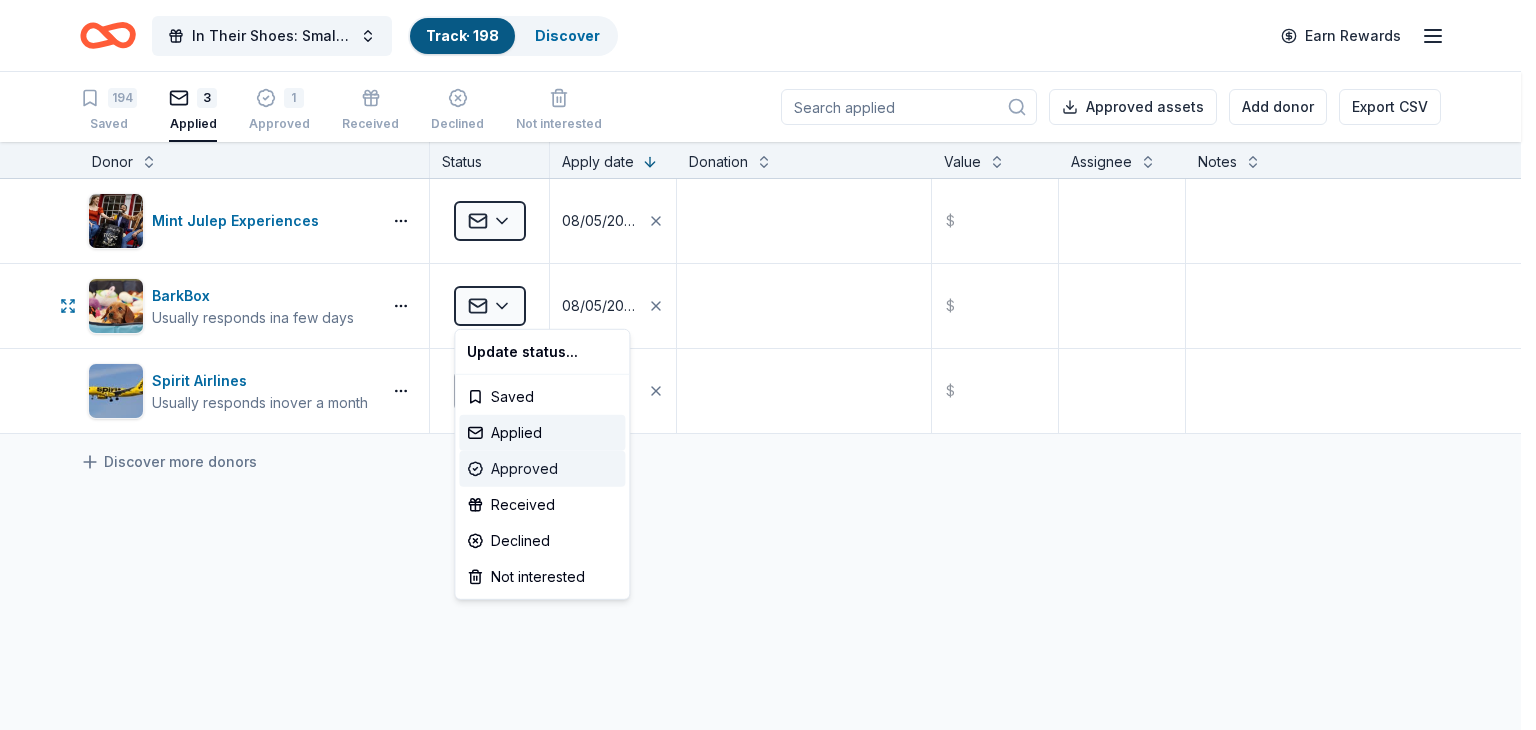 click on "Approved" at bounding box center (542, 469) 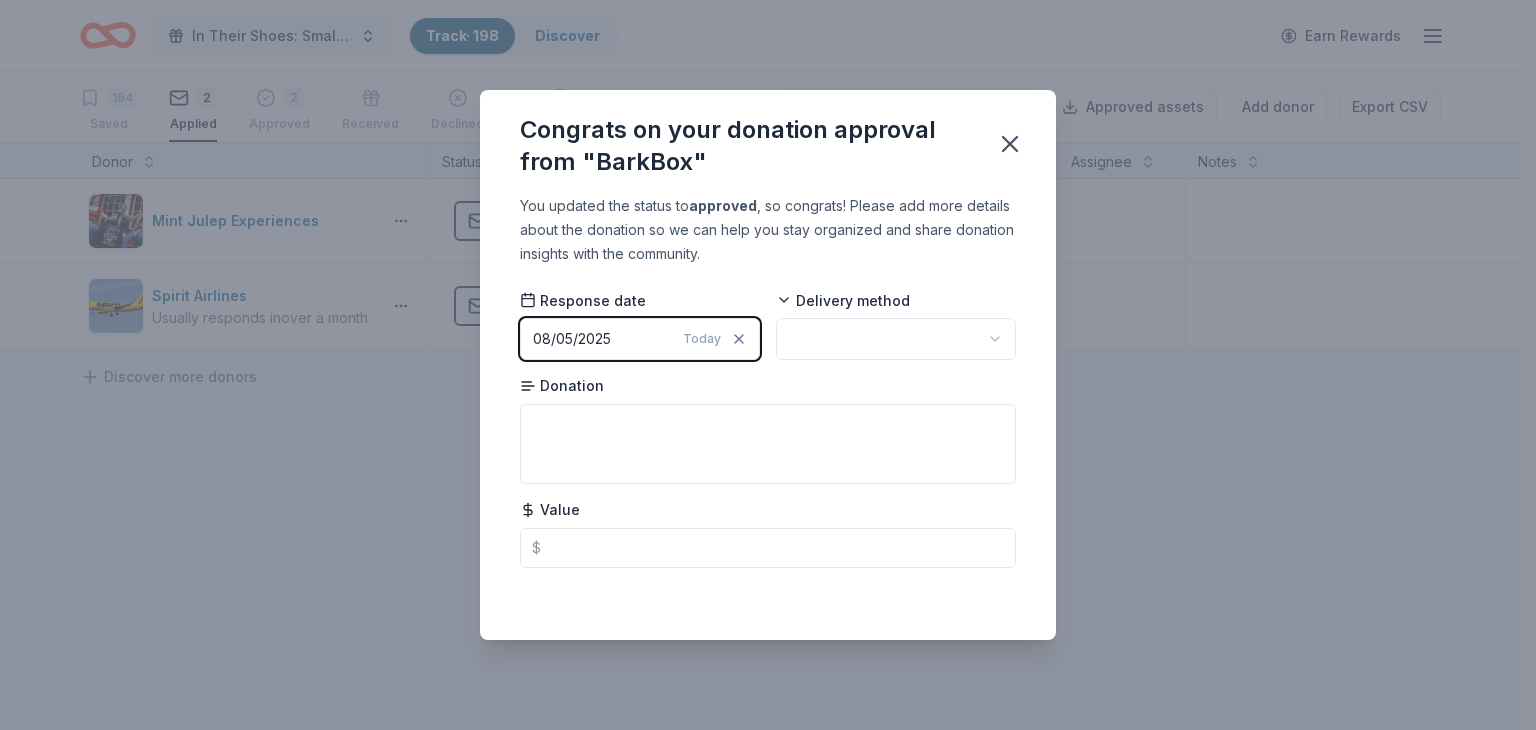 click on "89% In Their Shoes: Small Soles, Big Impact Track  · 198 Discover Earn Rewards 194 Saved 2 Applied 2 Approved Received Declined Not interested  Approved assets Add donor Export CSV Donor Status Apply date Donation Value Assignee Notes Mint Julep Experiences Applied 08/05/2025 $ Spirit Airlines Usually responds in  over a month Applied 05/15/2025 $   Discover more donors Saved Congrats on your donation approval from "BarkBox" You updated the status to  approved , so congrats! Please add more details about the donation so we can help you stay organized and share donation insights with the community. Response date 08/05/2025 Today Delivery method Donation Value $ Saved" at bounding box center [768, 365] 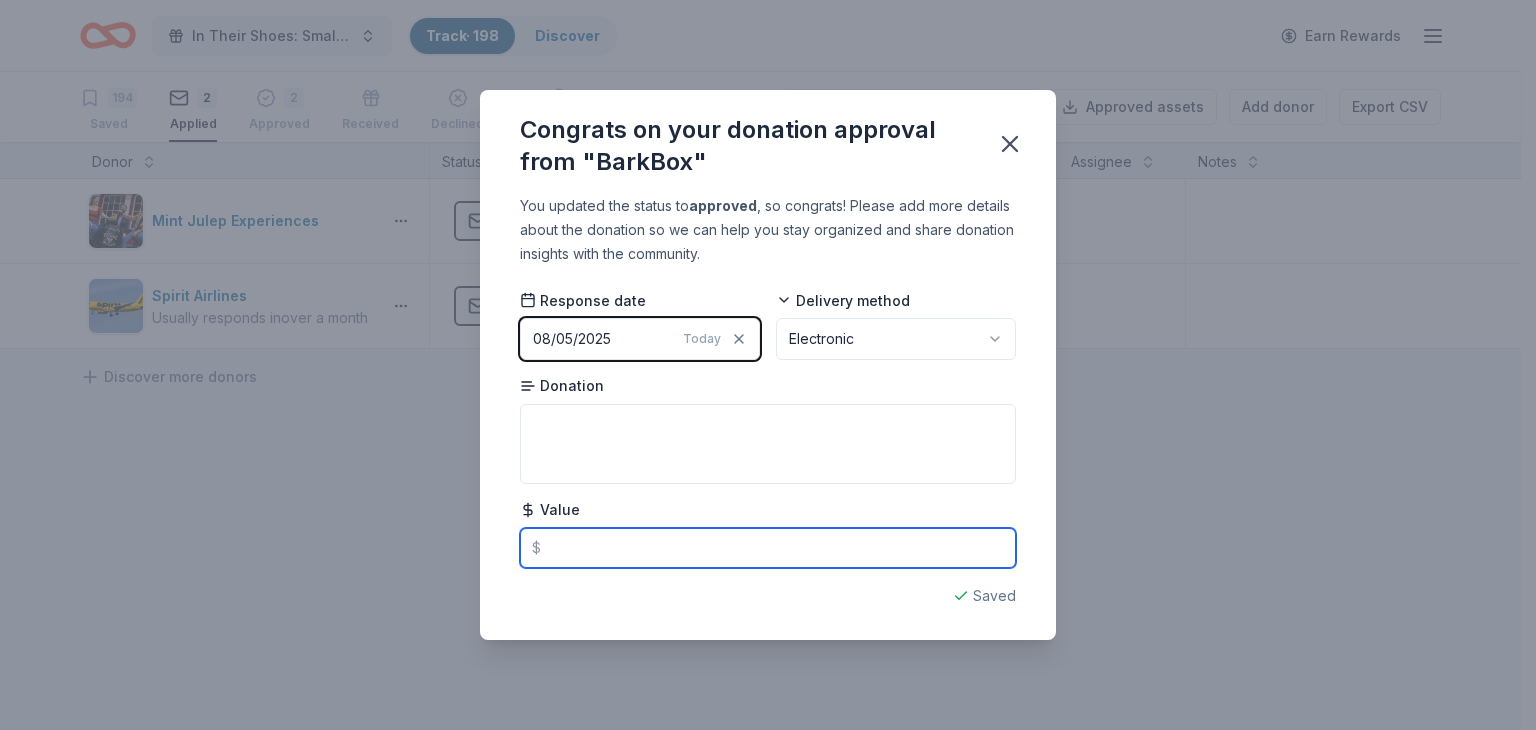 click at bounding box center [768, 548] 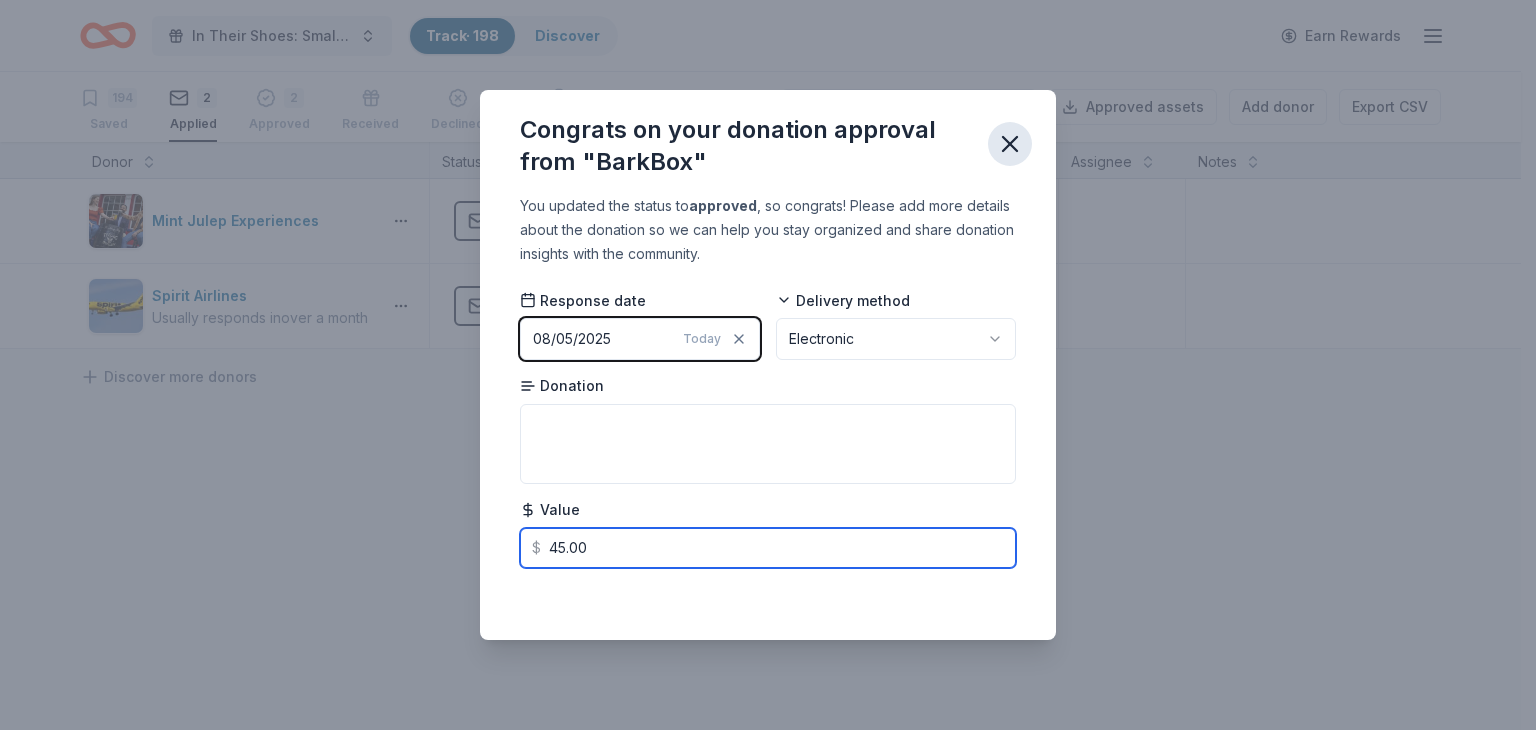 type on "45.00" 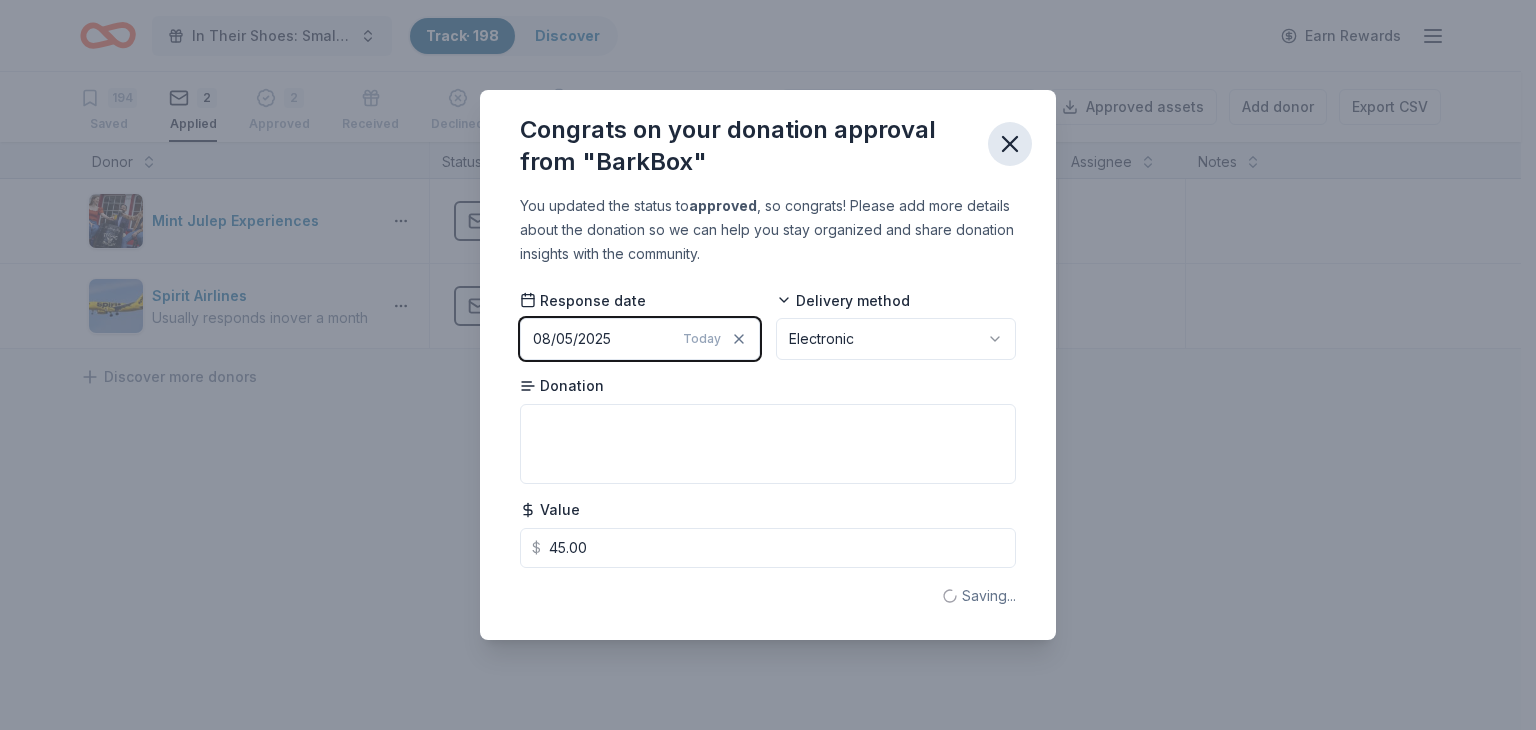 click 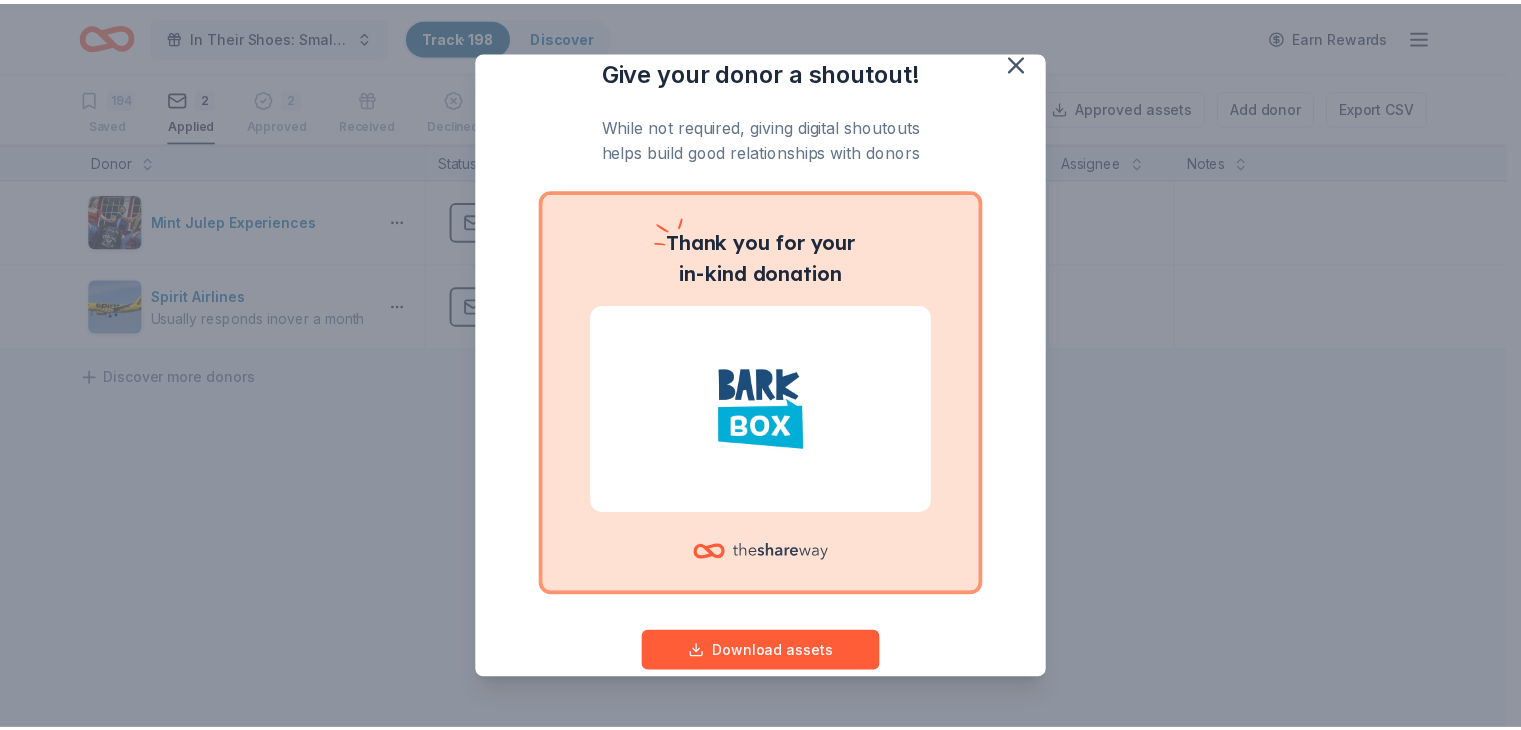 scroll, scrollTop: 0, scrollLeft: 0, axis: both 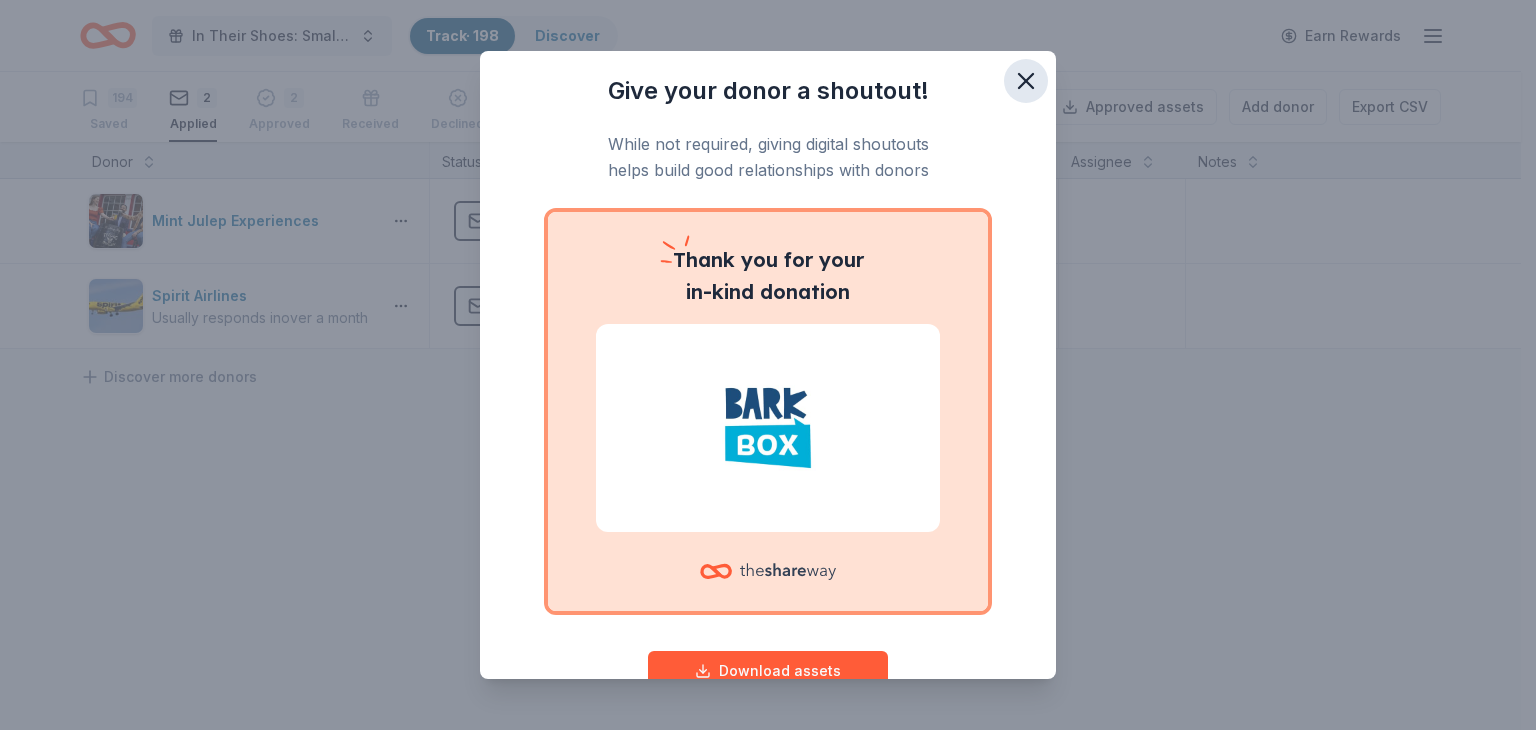 click 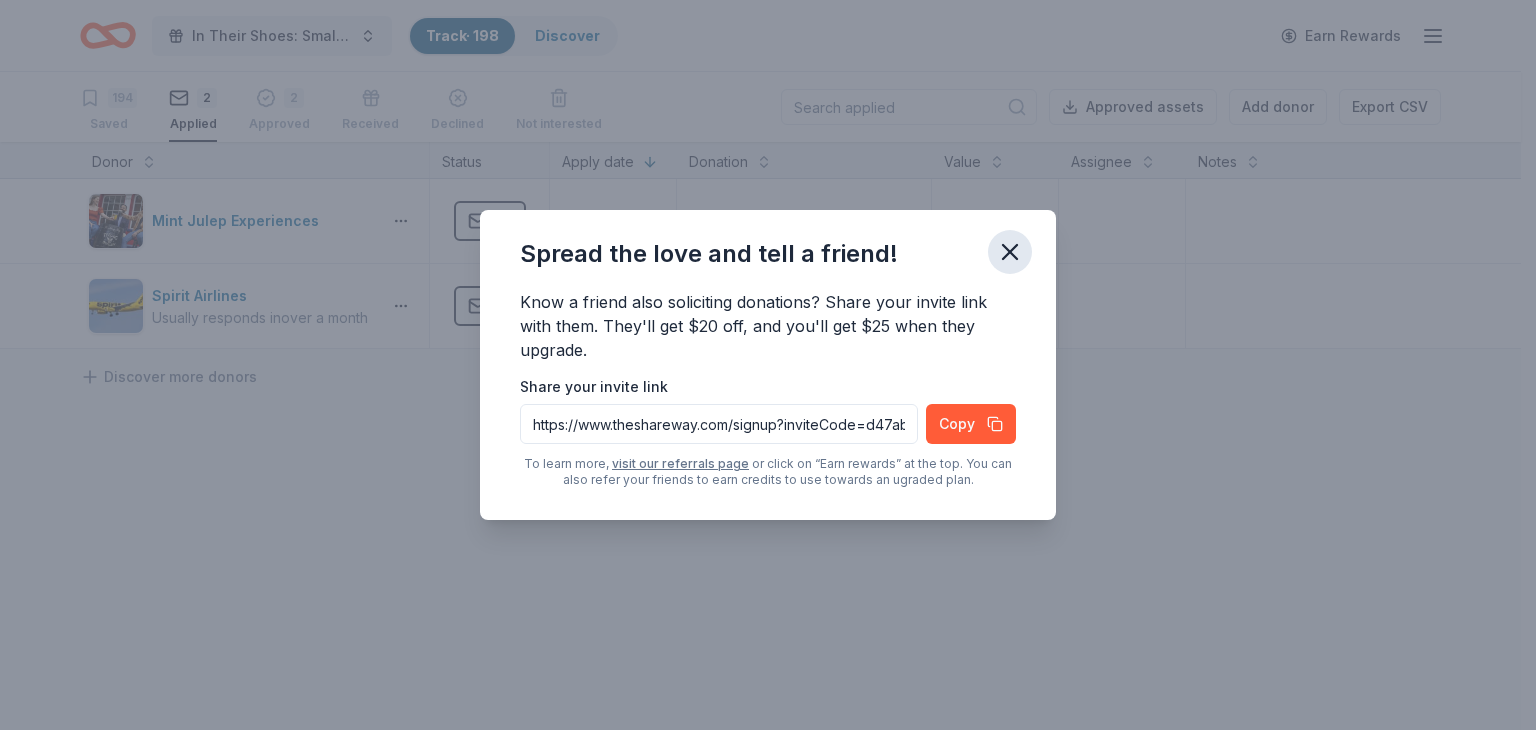 click 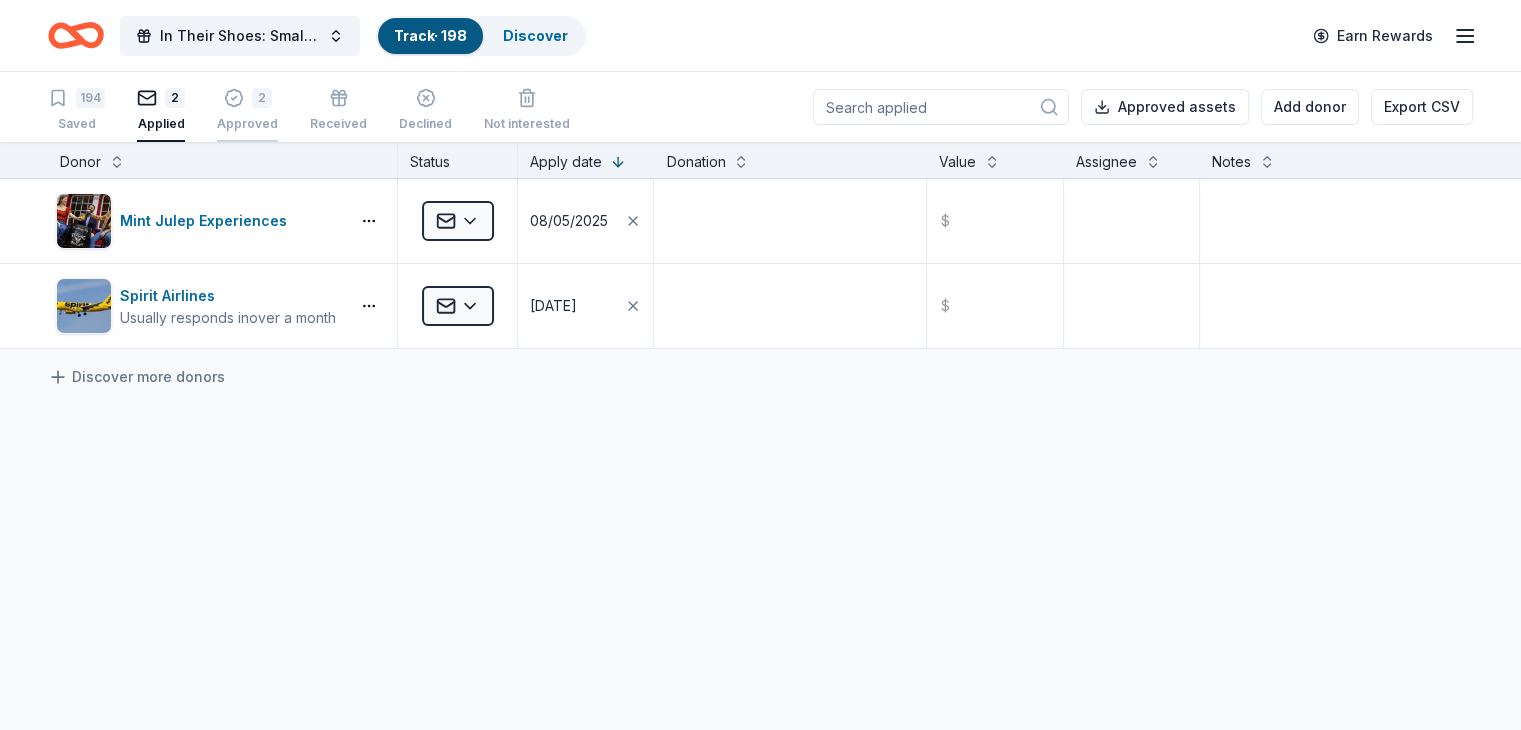 click on "2" at bounding box center [247, 87] 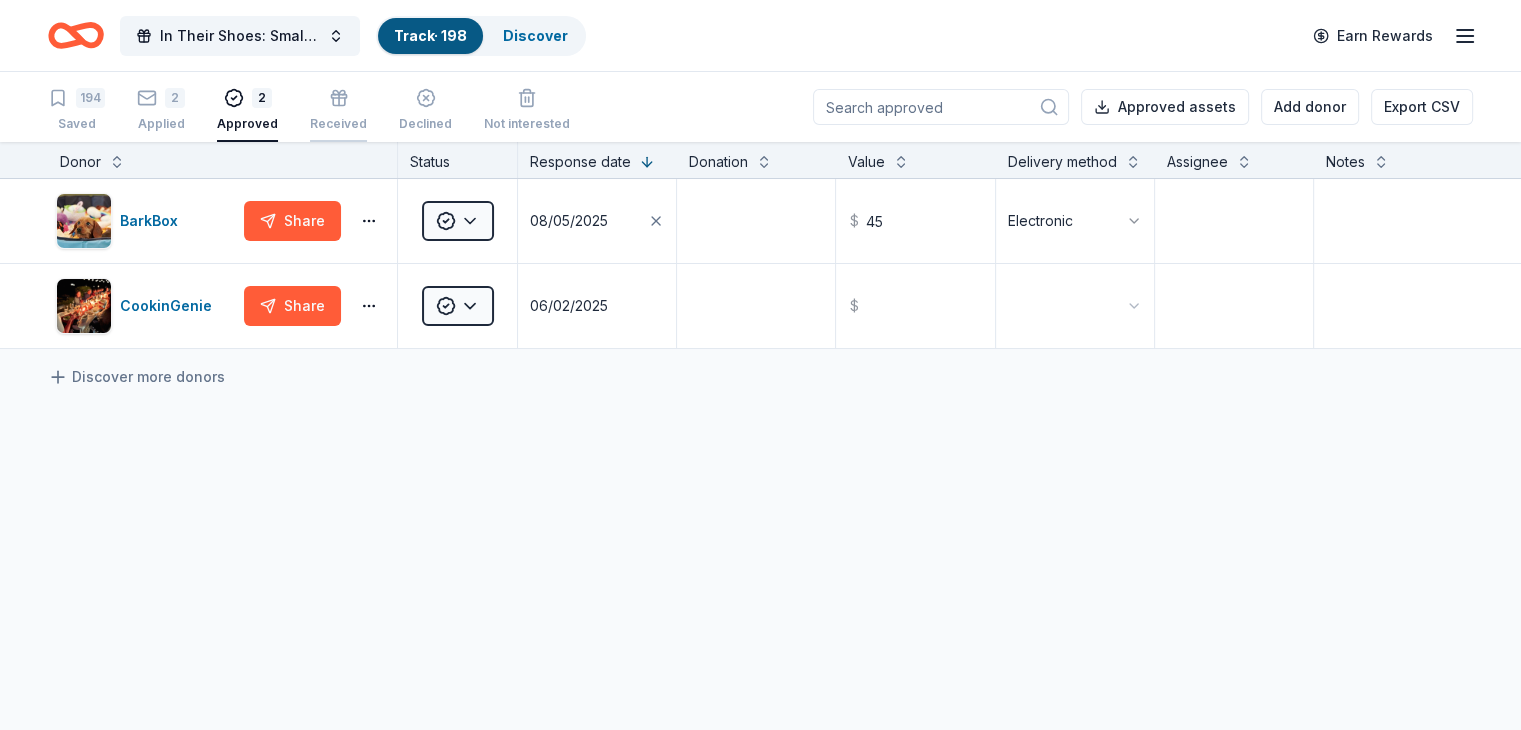 click on "Received" at bounding box center (338, 124) 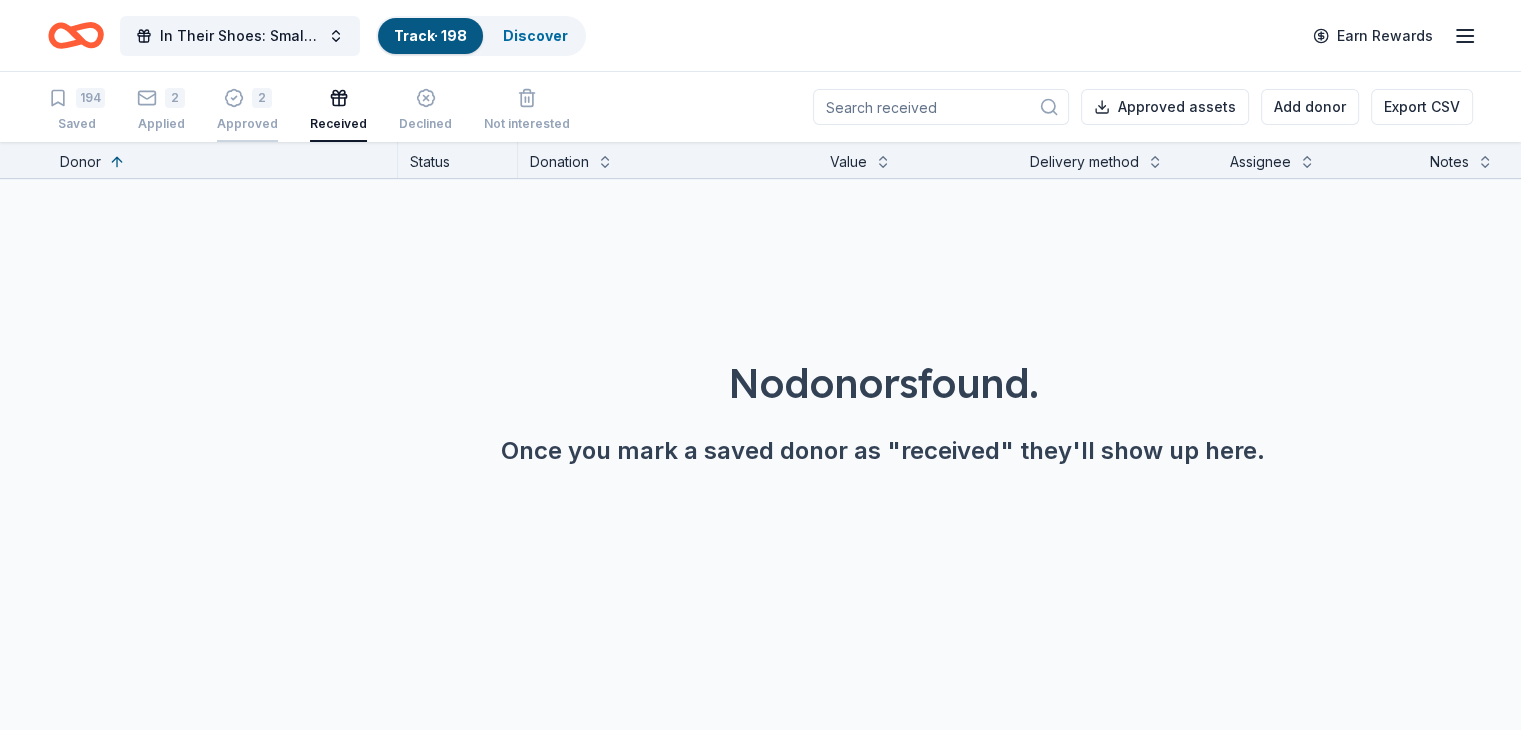 click on "Approved" at bounding box center (247, 113) 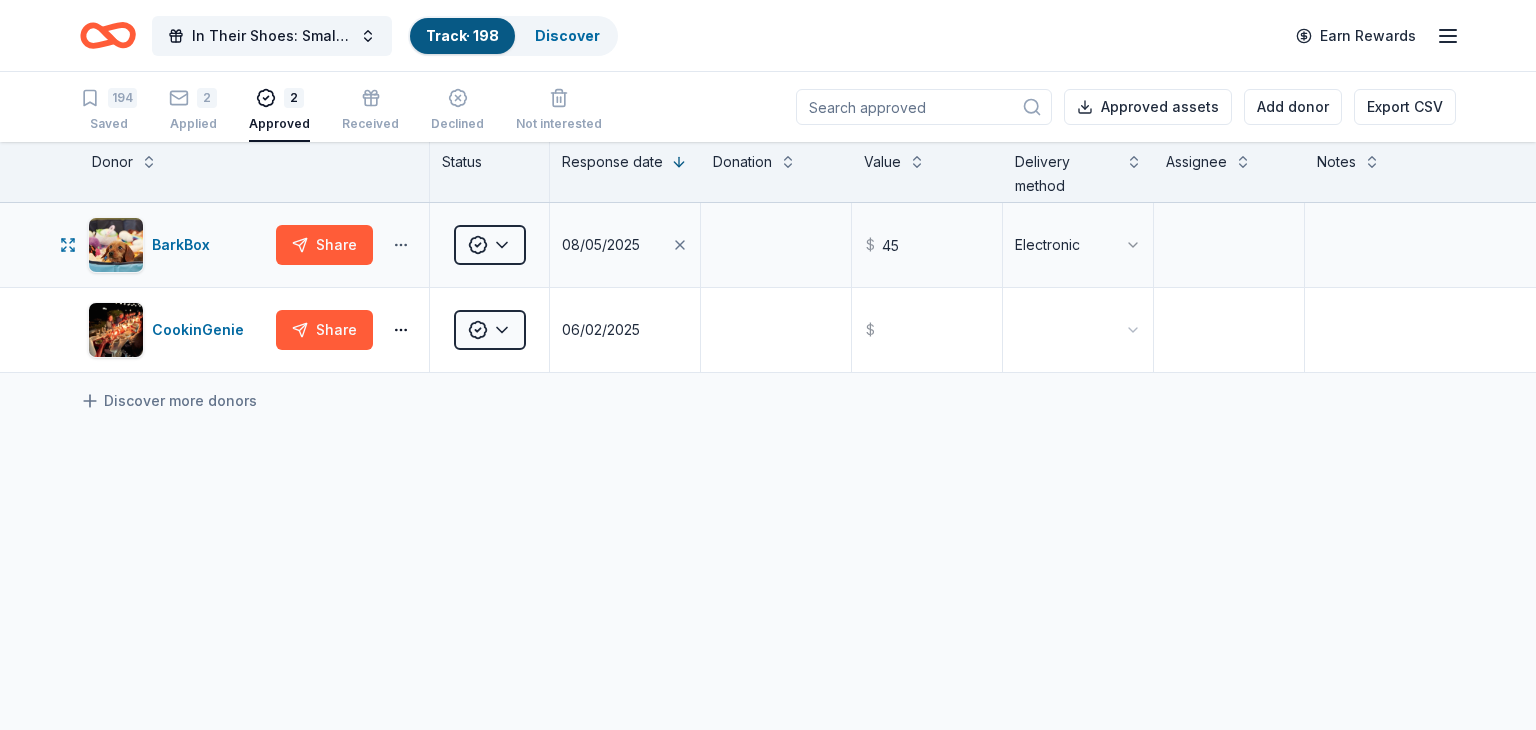 click on "89% In Their Shoes: Small Soles, Big Impact Track  · 198 Discover Earn Rewards 194 Saved 2 Applied 2 Approved Received Declined Not interested  Approved assets Add donor Export CSV Donor Status Response date Donation Value Delivery method Assignee Notes BarkBox  Share Approved 08/05/2025 $ 45 Electronic CookinGenie  Share Approved 06/02/2025 $   Discover more donors Saved" at bounding box center [768, 365] 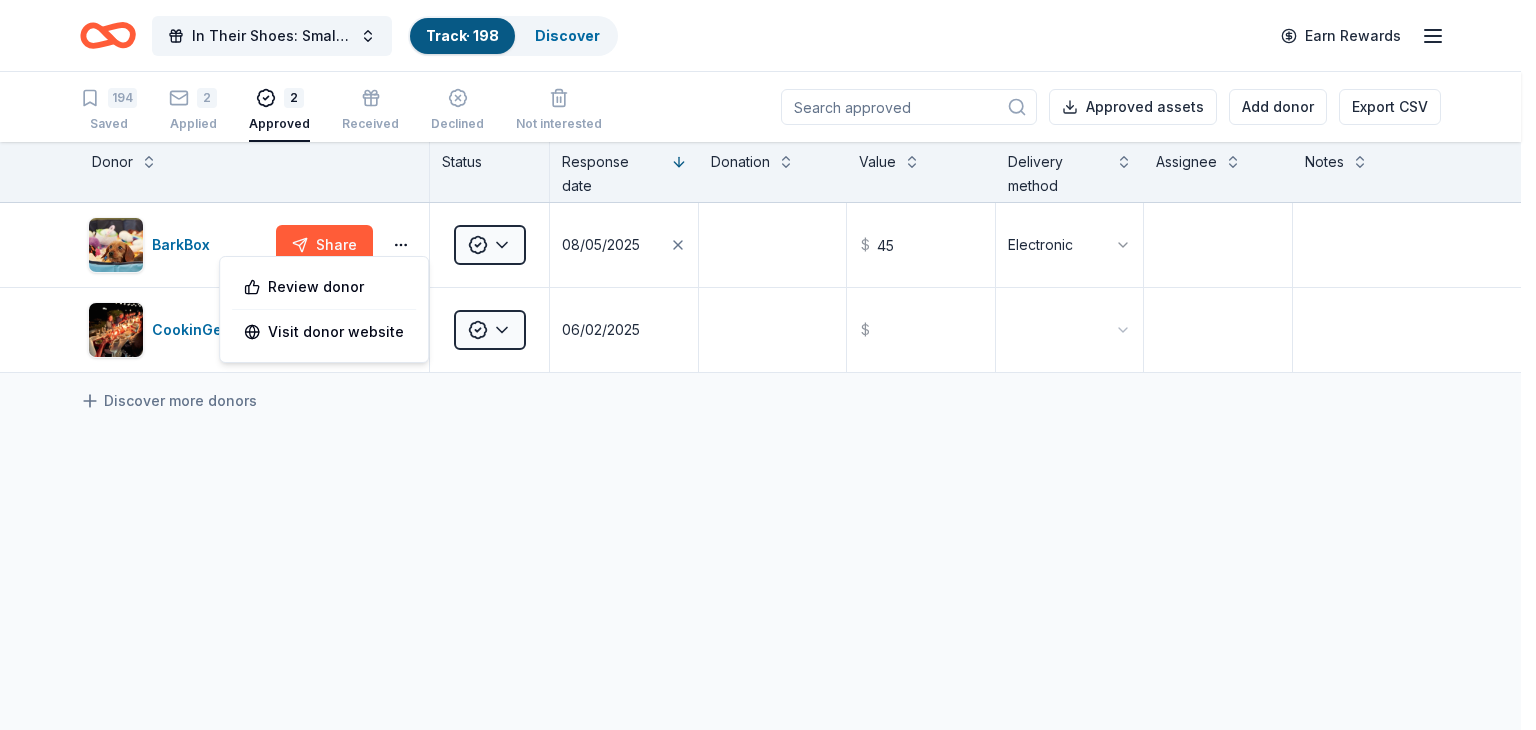 click on "89% In Their Shoes: Small Soles, Big Impact Track  · 198 Discover Earn Rewards 194 Saved 2 Applied 2 Approved Received Declined Not interested  Approved assets Add donor Export CSV Donor Status Response date Donation Value Delivery method Assignee Notes BarkBox  Share Approved 08/05/2025 $ 45 Electronic CookinGenie  Share Approved 06/02/2025 $   Discover more donors Saved  Review donor  Visit donor website" at bounding box center (768, 365) 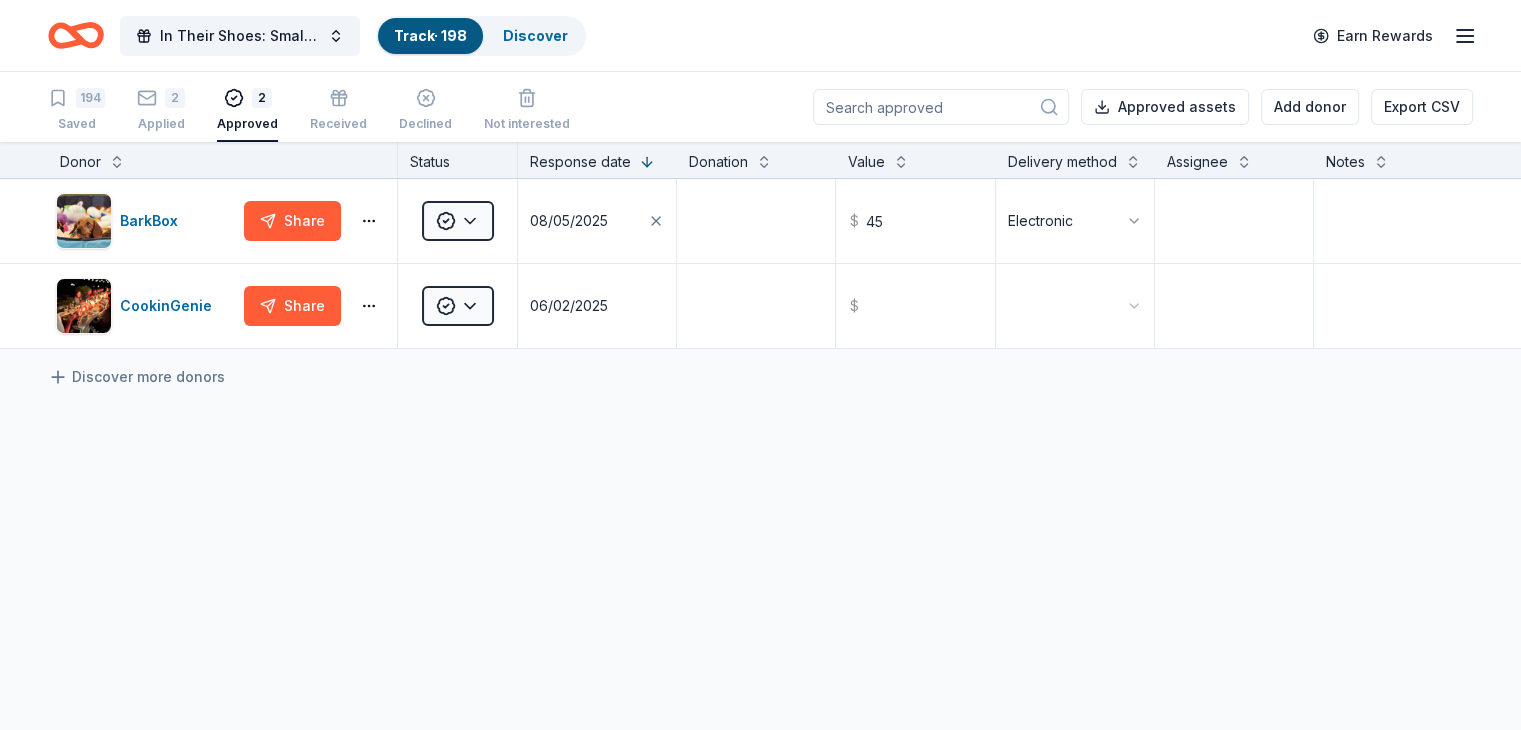 scroll, scrollTop: 17, scrollLeft: 0, axis: vertical 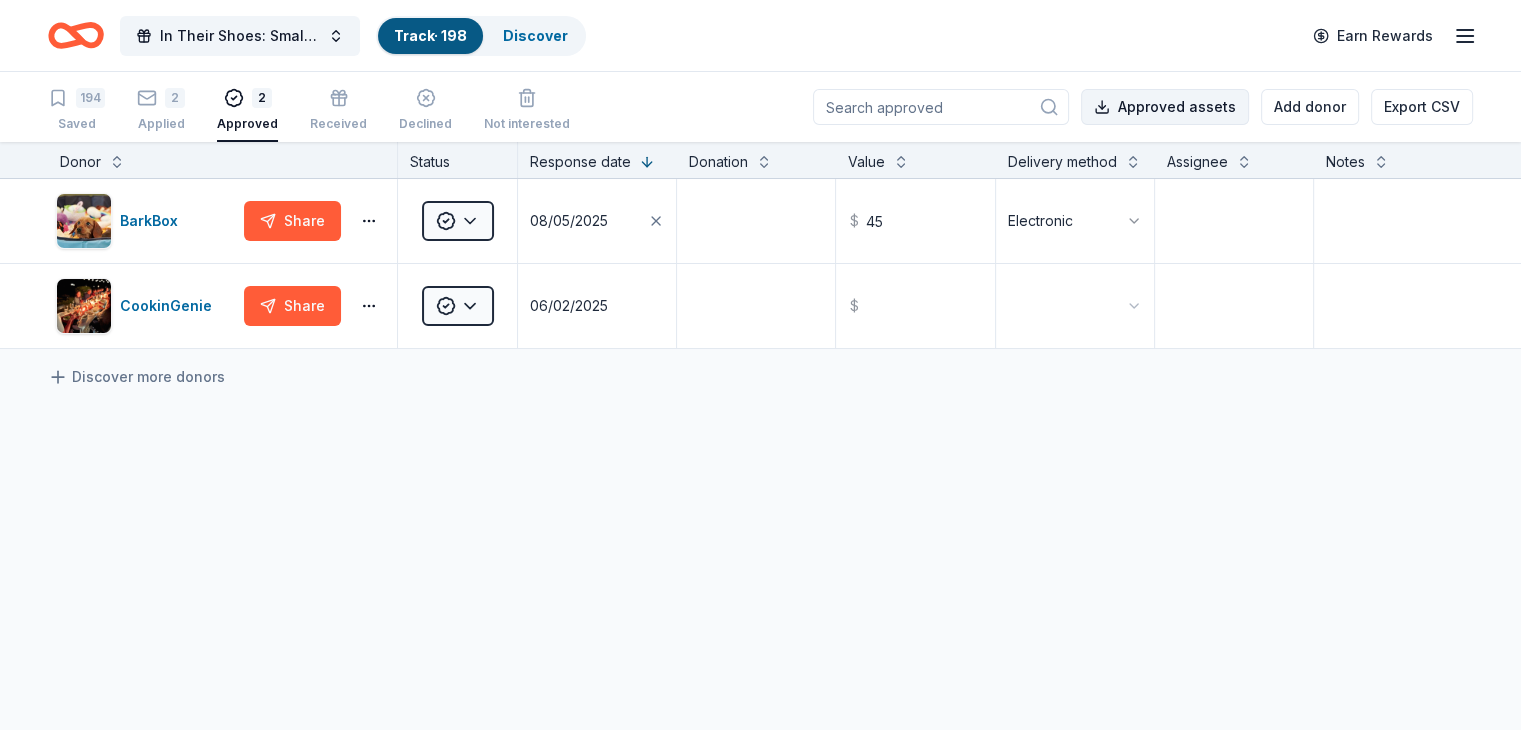 click on "Approved assets" at bounding box center [1165, 107] 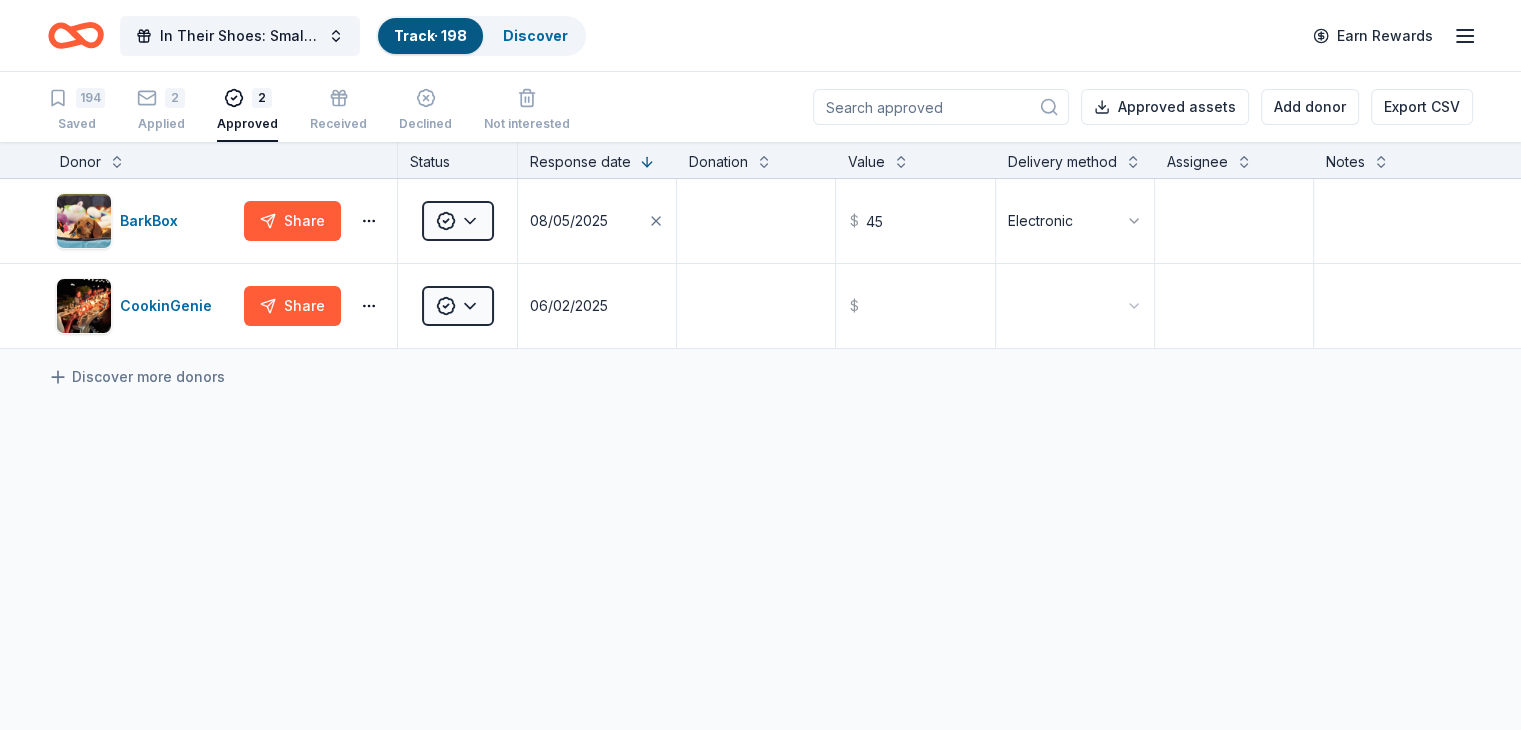 click 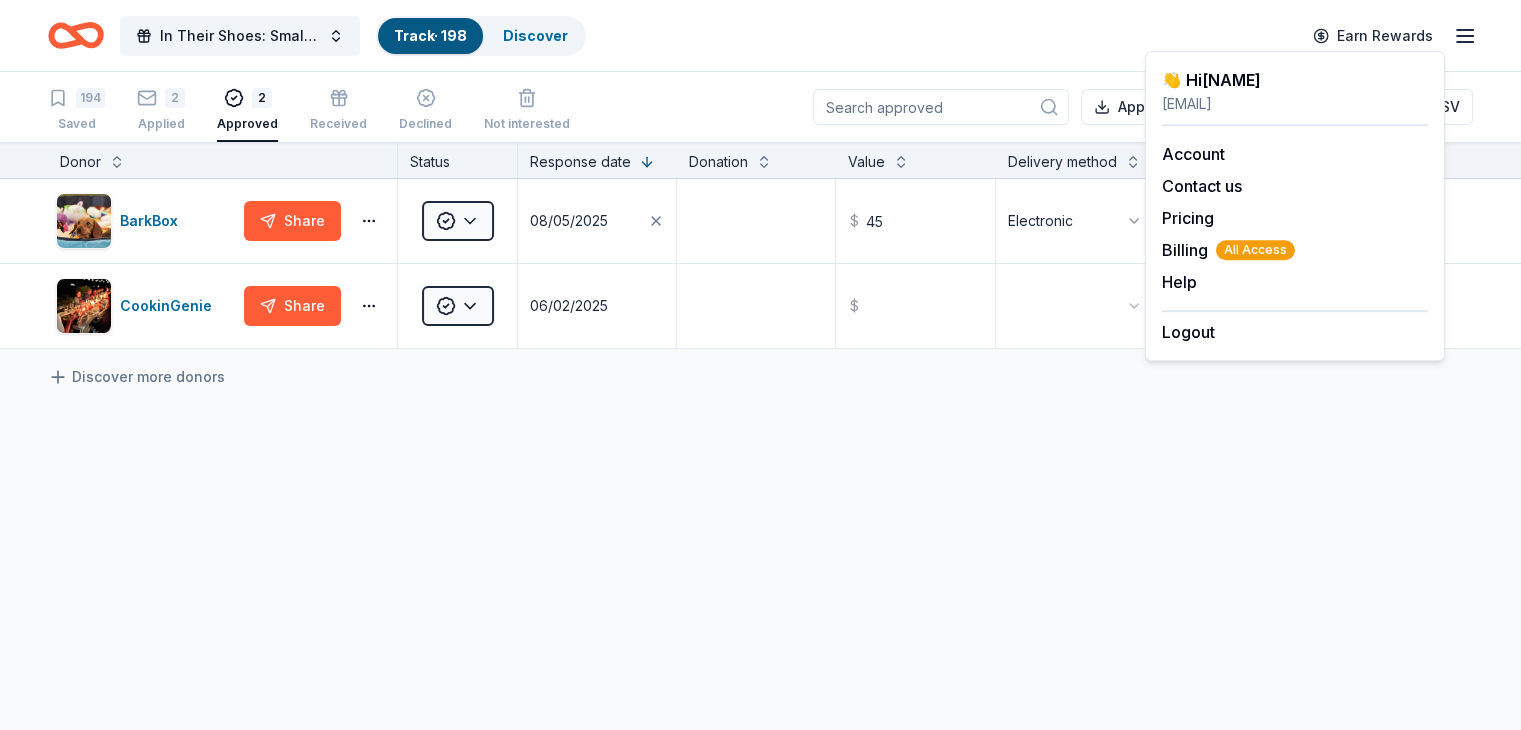 click on "Discover more donors" at bounding box center (760, 377) 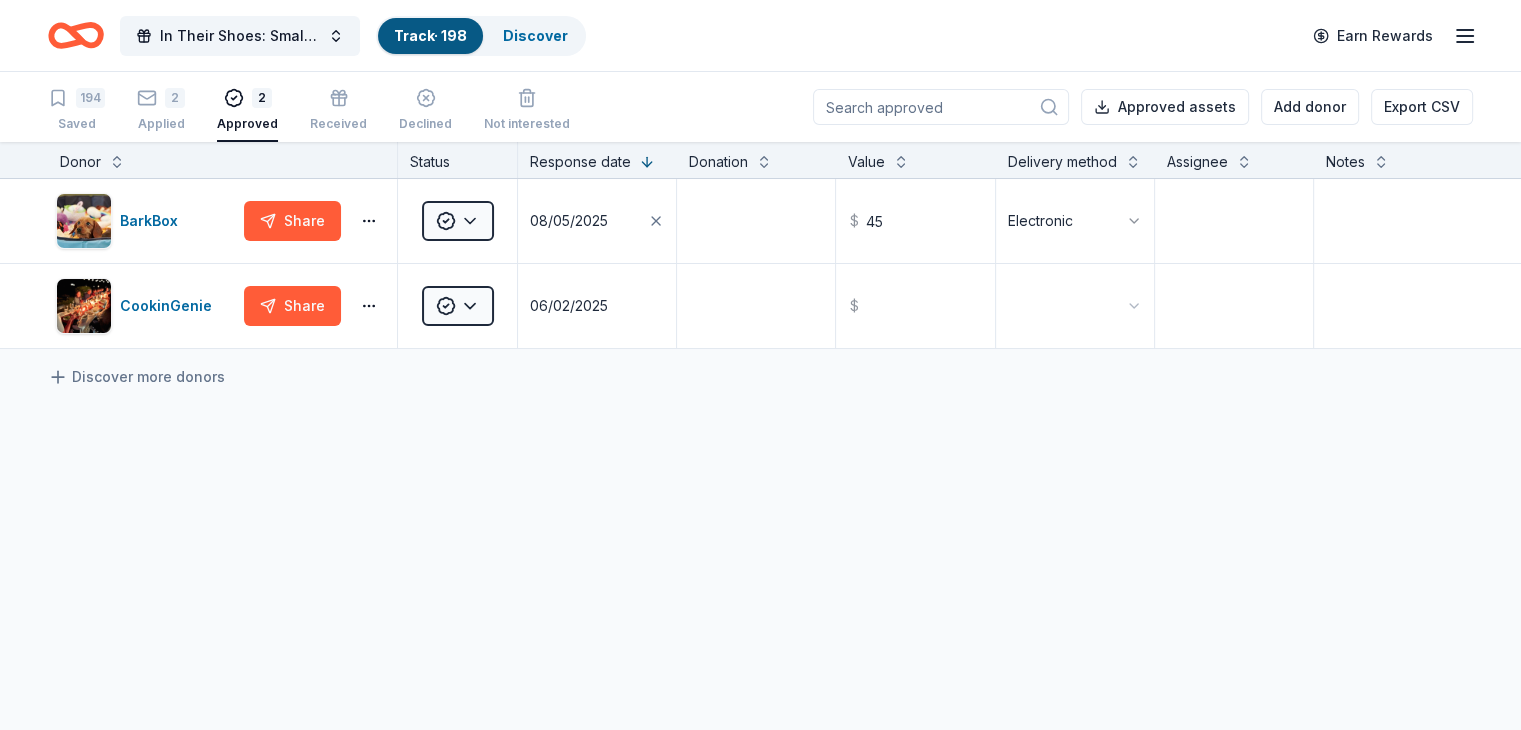 scroll, scrollTop: 0, scrollLeft: 0, axis: both 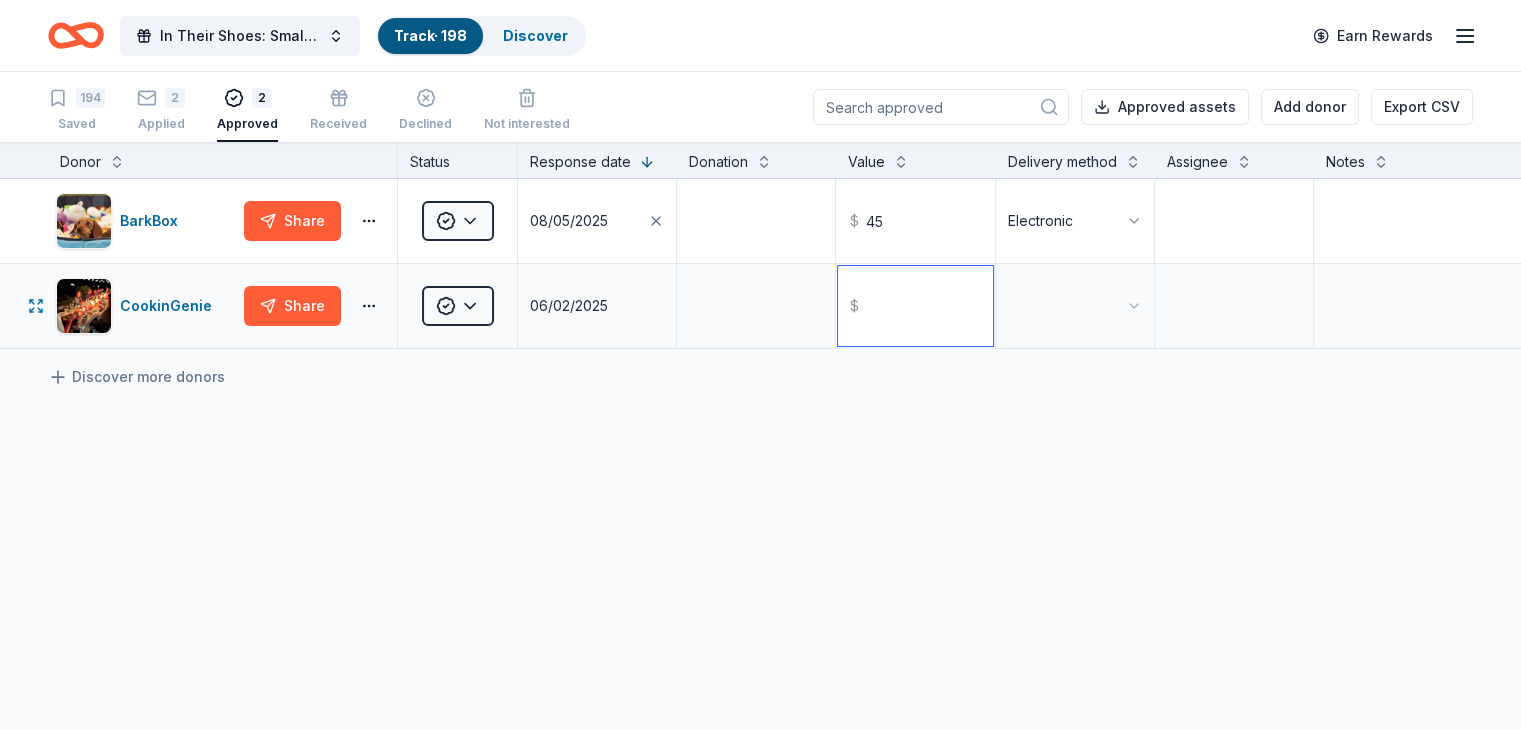 click at bounding box center [915, 306] 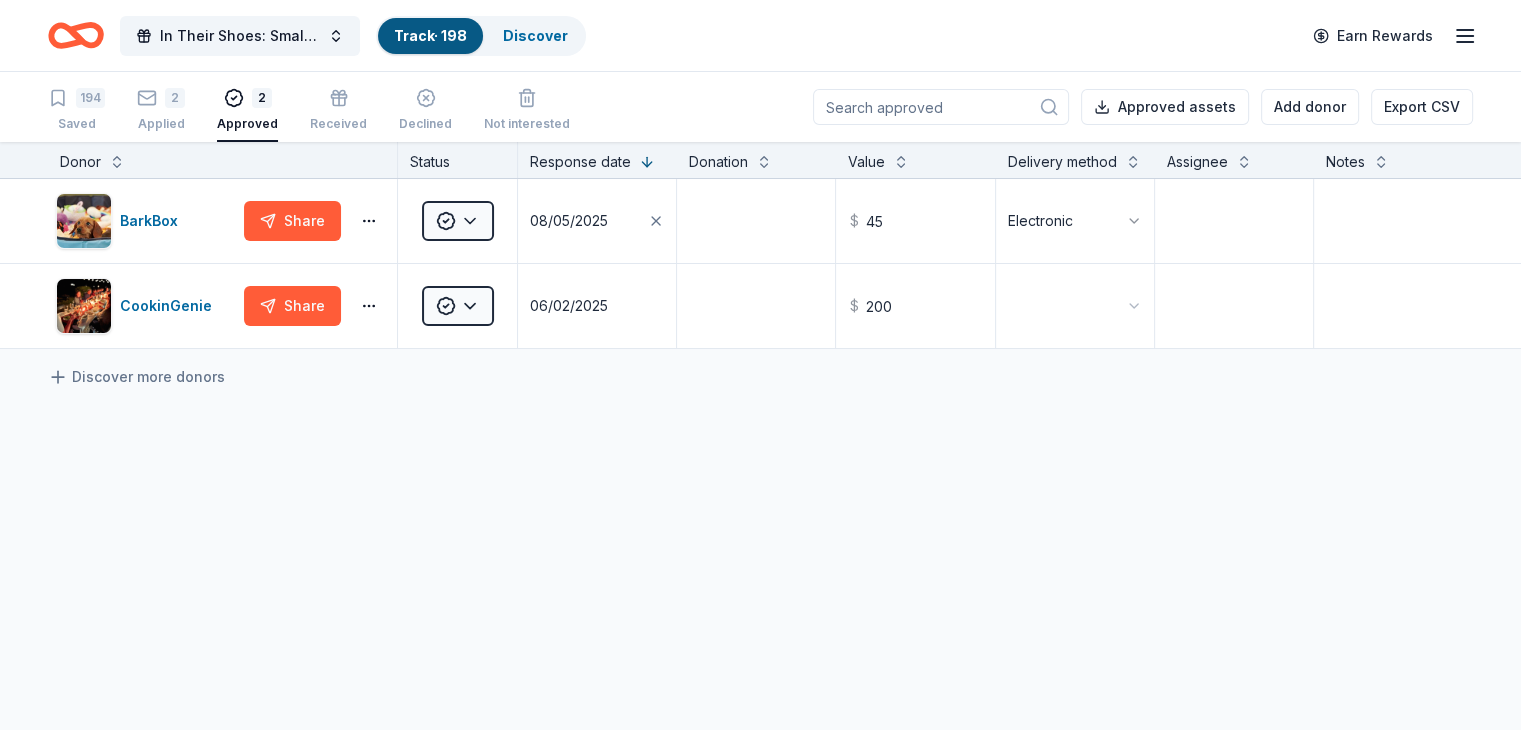 type on "200.00" 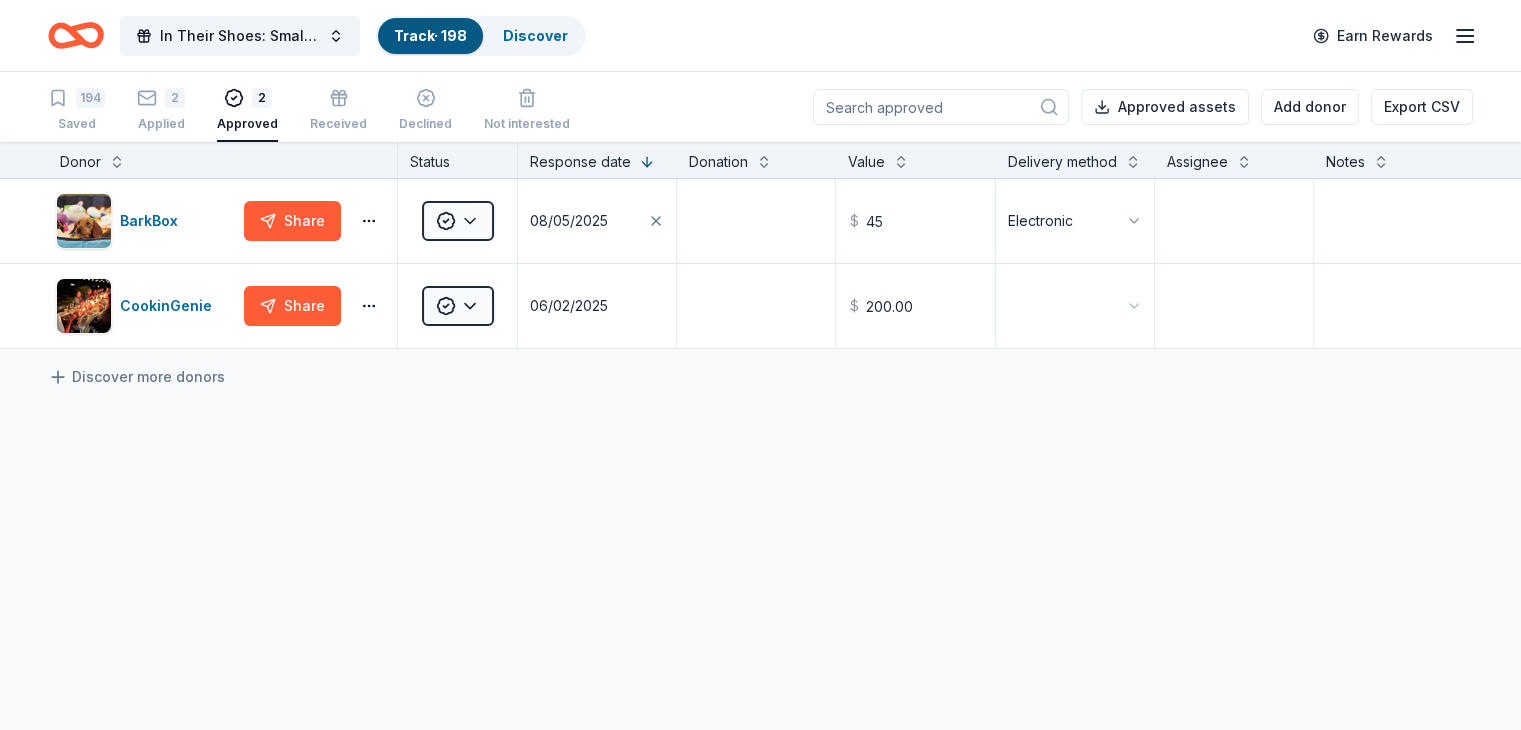 click on "BarkBox  Share Approved 08/05/2025 $ 45 Electronic CookinGenie  Share Approved 06/02/2025 $ 200.00   Discover more donors" at bounding box center [760, 452] 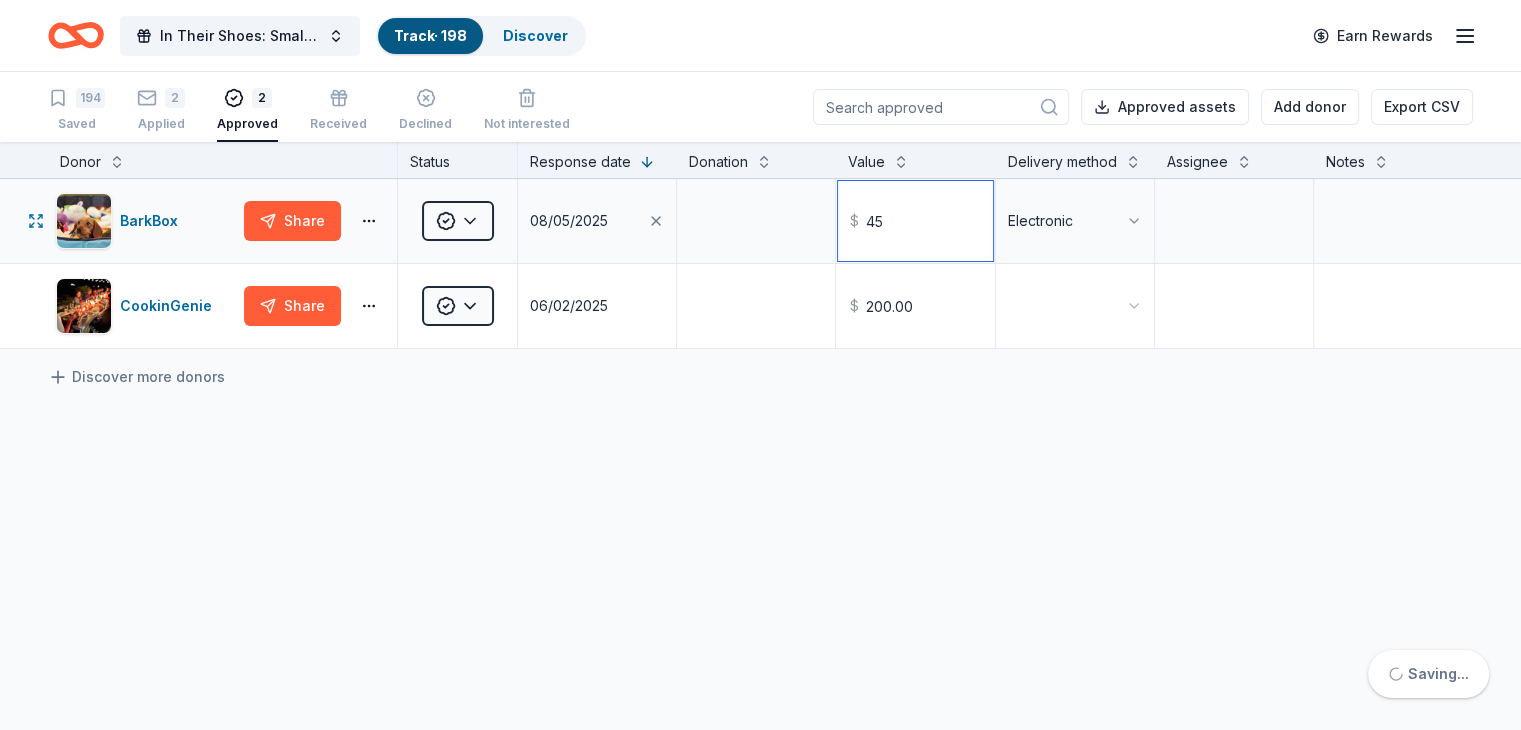 click on "45" at bounding box center [915, 221] 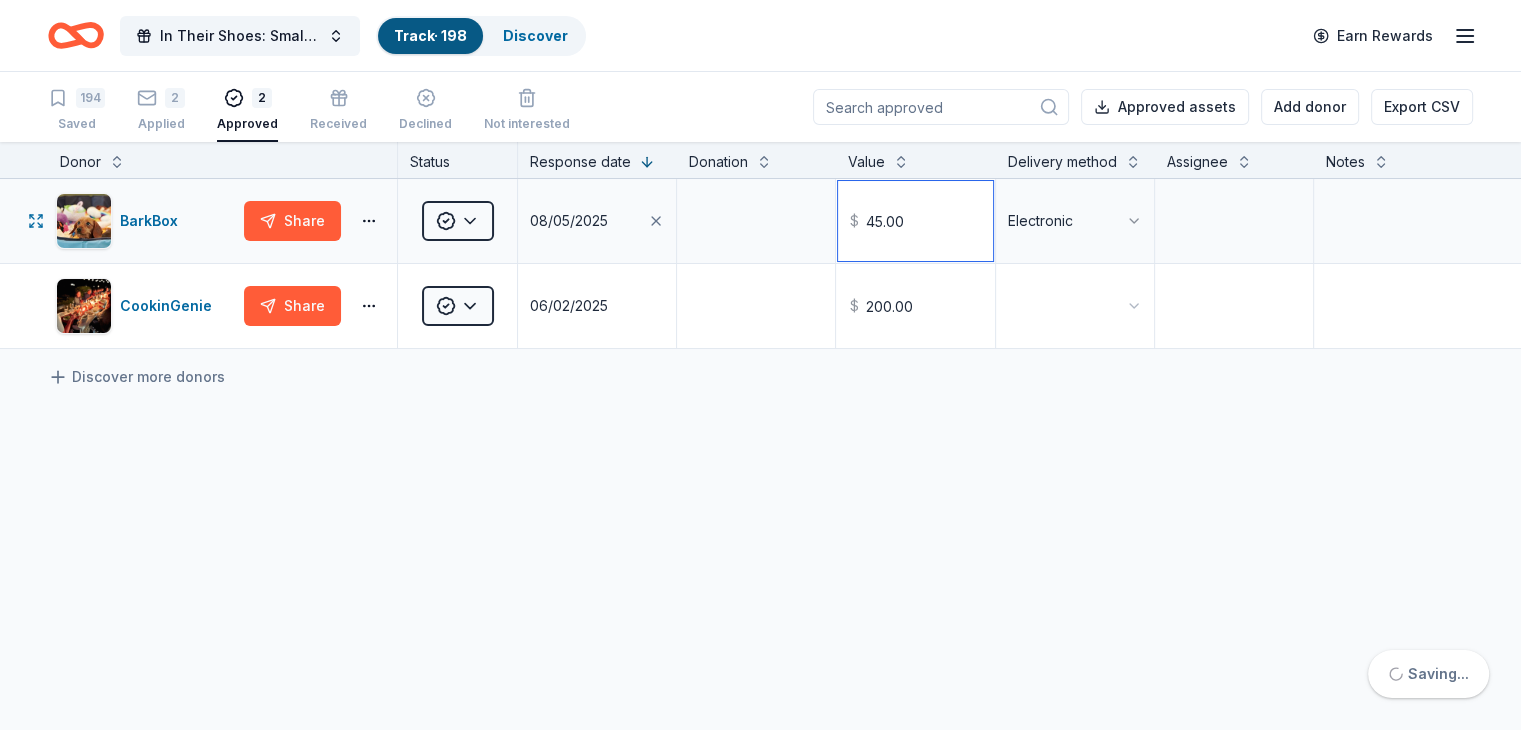 type on "45.00" 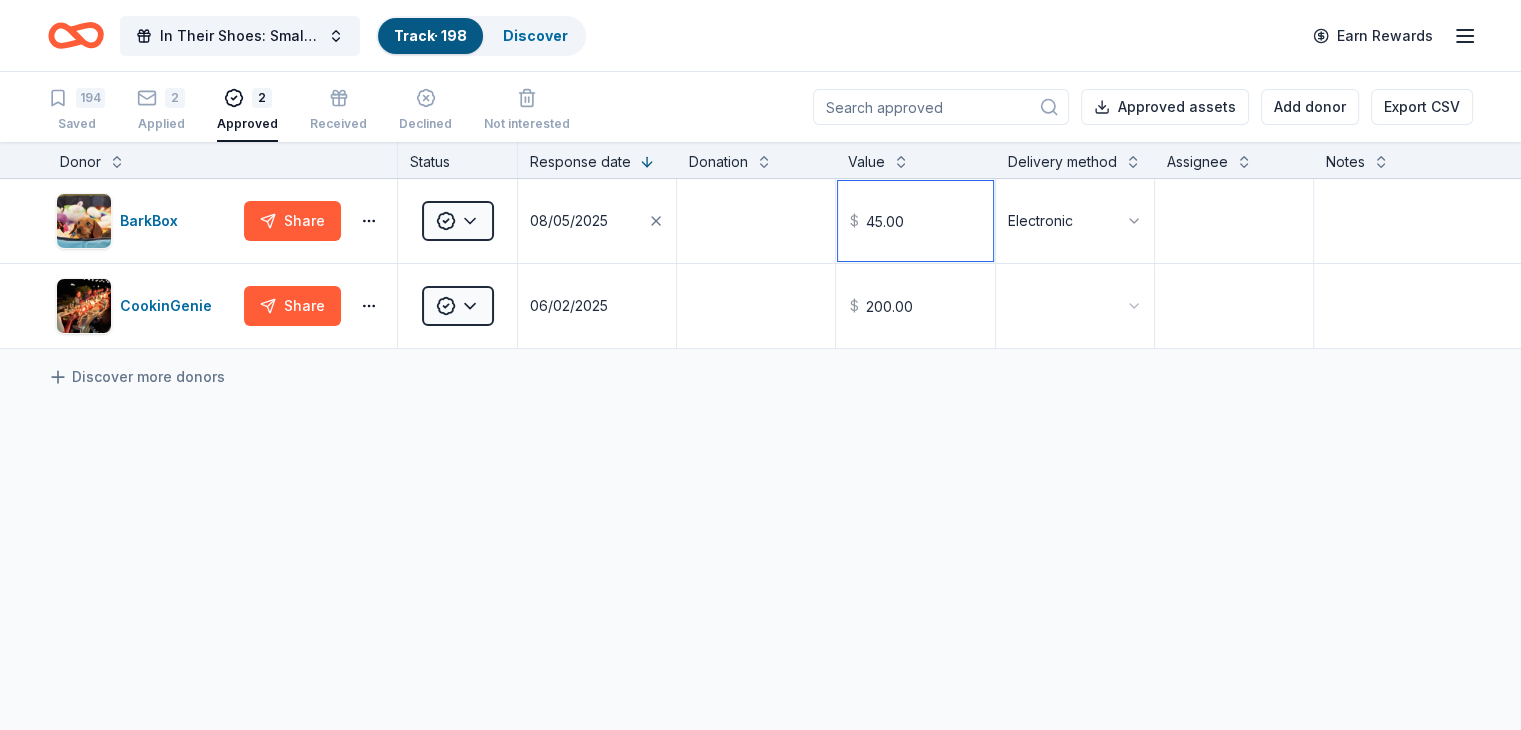scroll, scrollTop: 0, scrollLeft: 0, axis: both 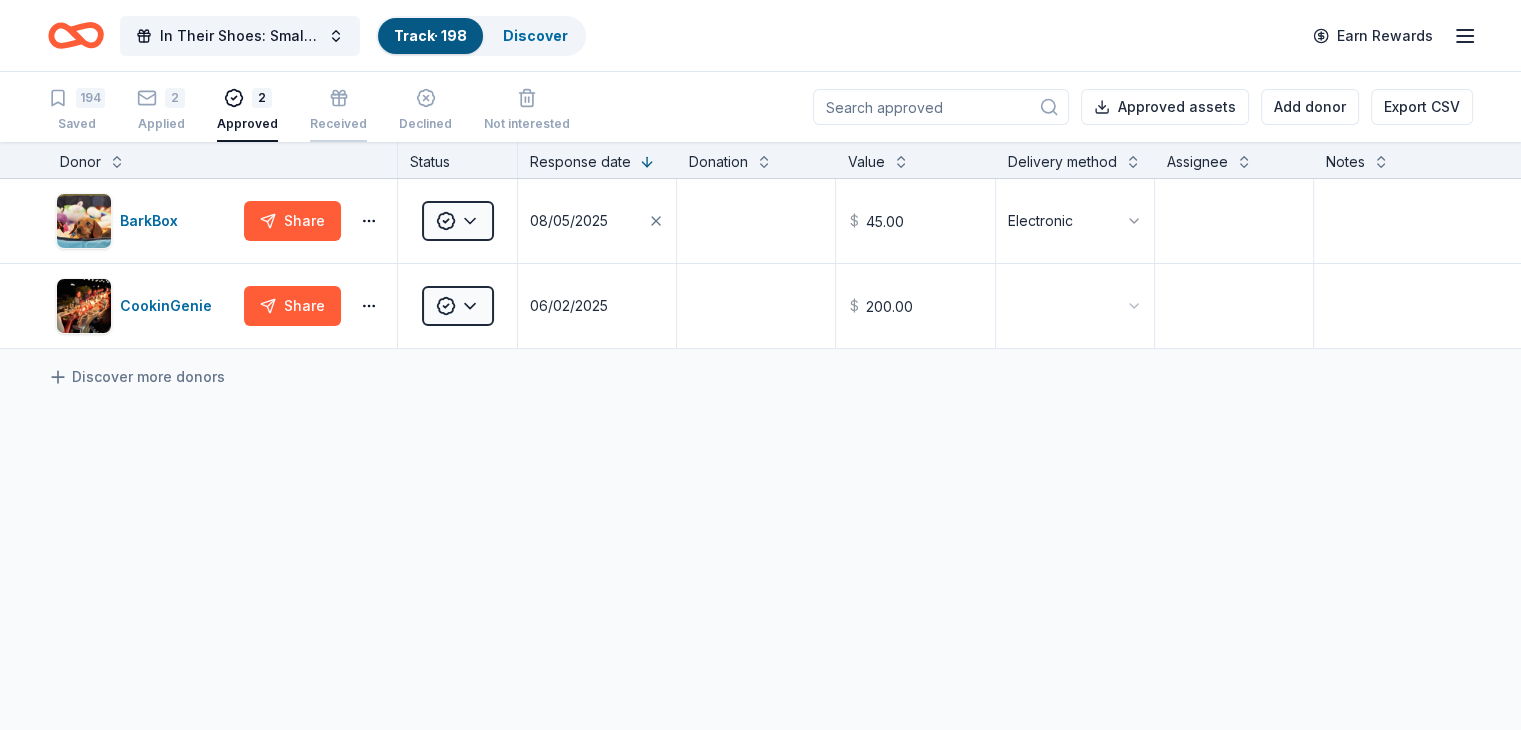 click on "Received" at bounding box center [338, 110] 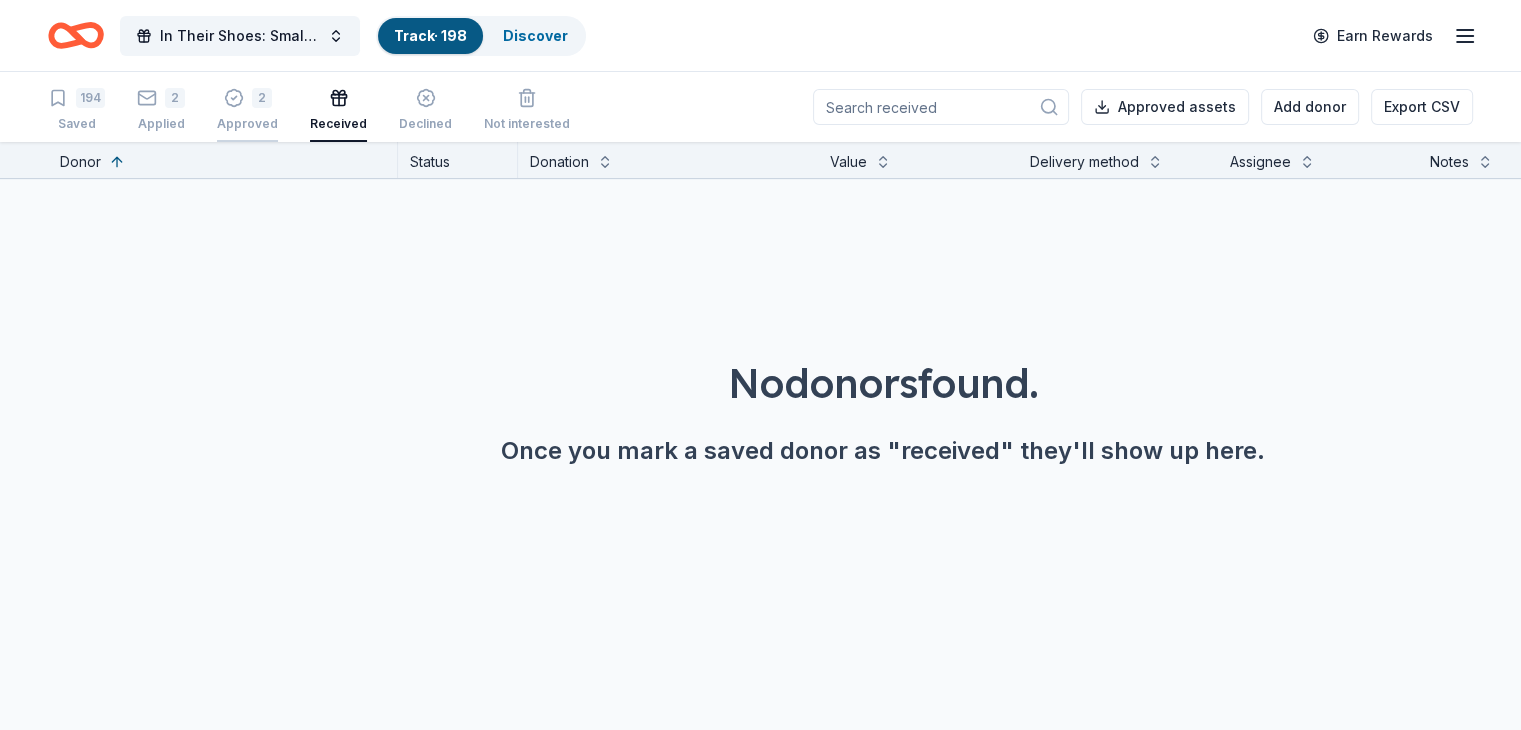 click on "Approved" at bounding box center (247, 115) 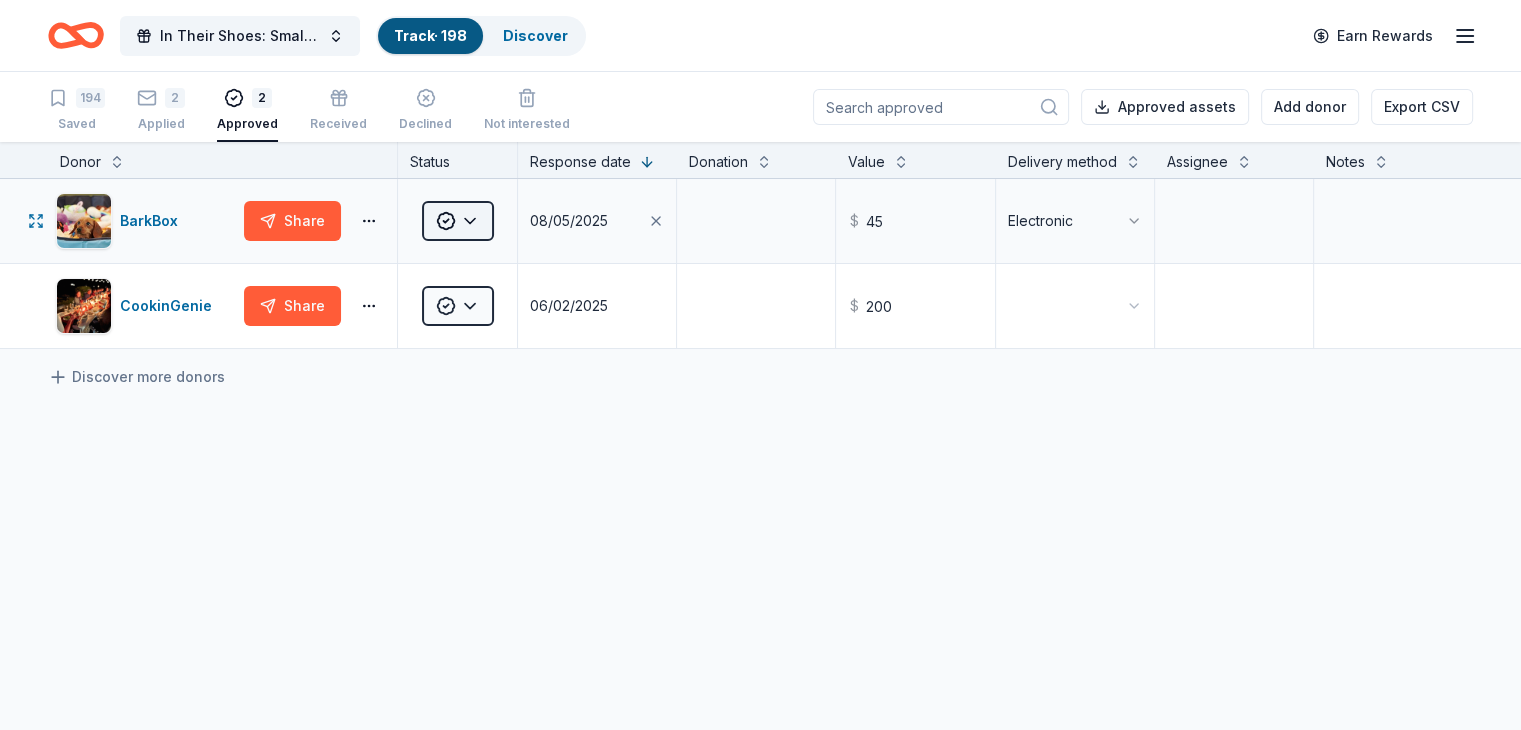 click on "89% In Their Shoes: Small Soles, Big Impact Track  · 198 Discover Earn Rewards 194 Saved 2 Applied 2 Approved Received Declined Not interested  Approved assets Add donor Export CSV Donor Status Response date Donation Value Delivery method Assignee Notes BarkBox  Share Approved 08/05/2025 $ 45 Electronic CookinGenie  Share Approved 06/02/2025 $ 200   Discover more donors Saved" at bounding box center [760, 365] 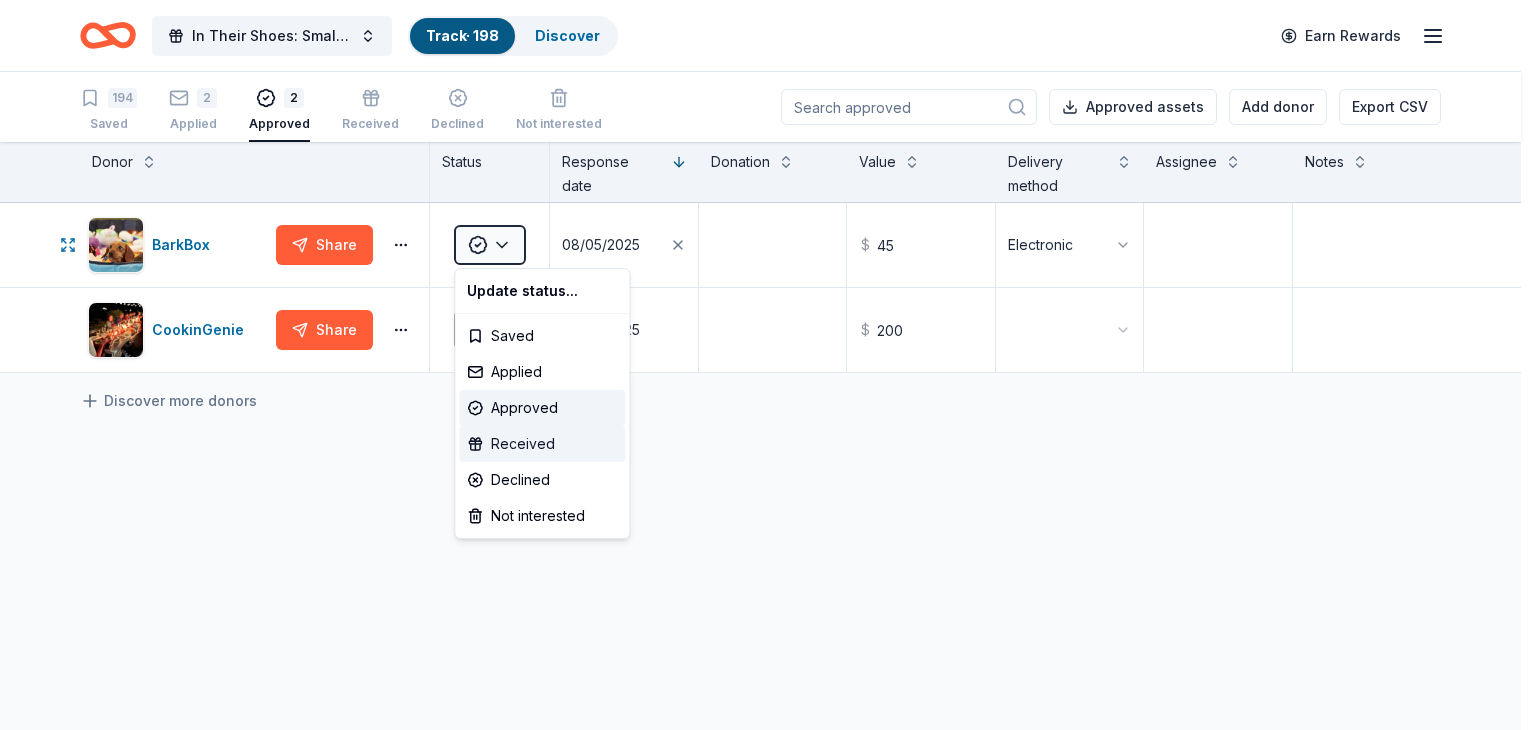click on "Received" at bounding box center [542, 444] 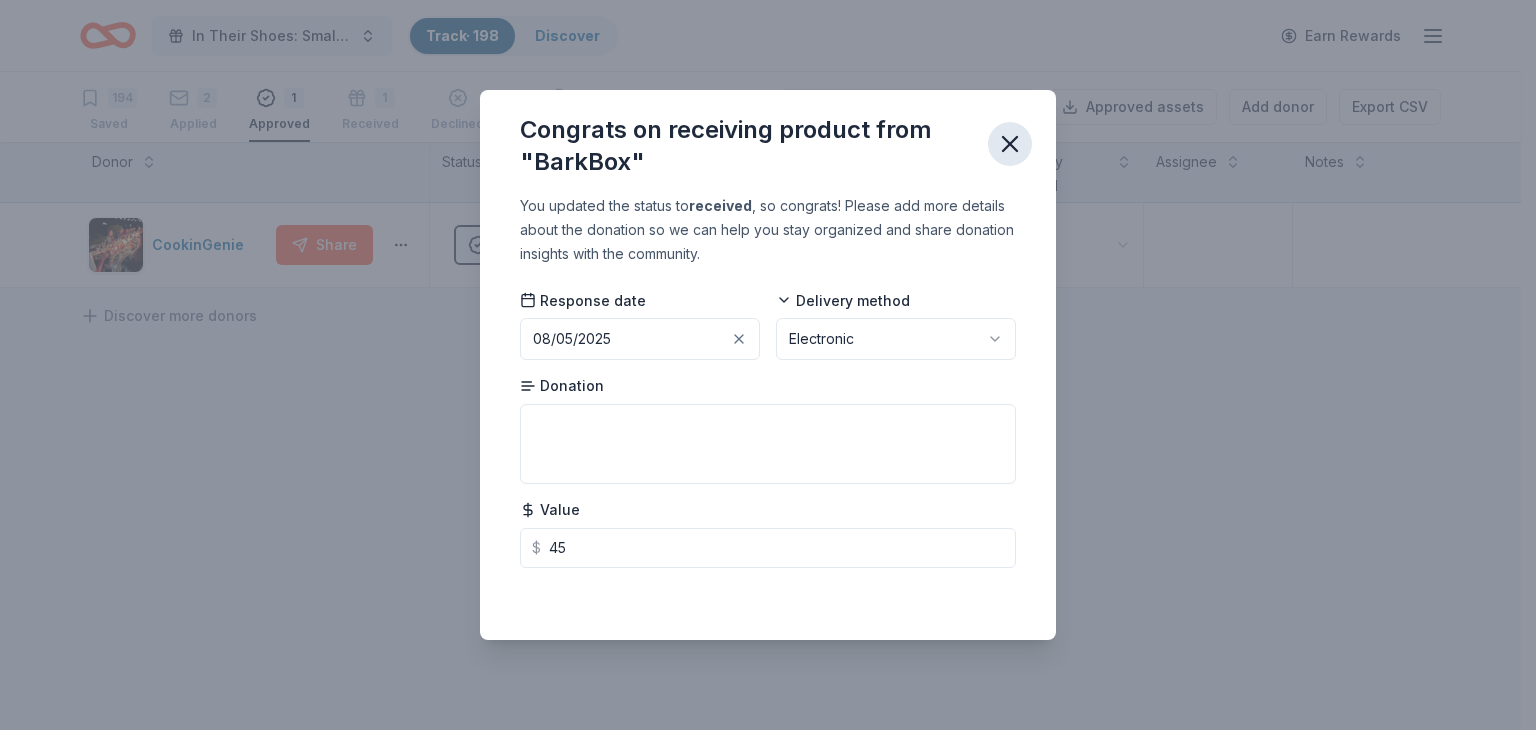 click 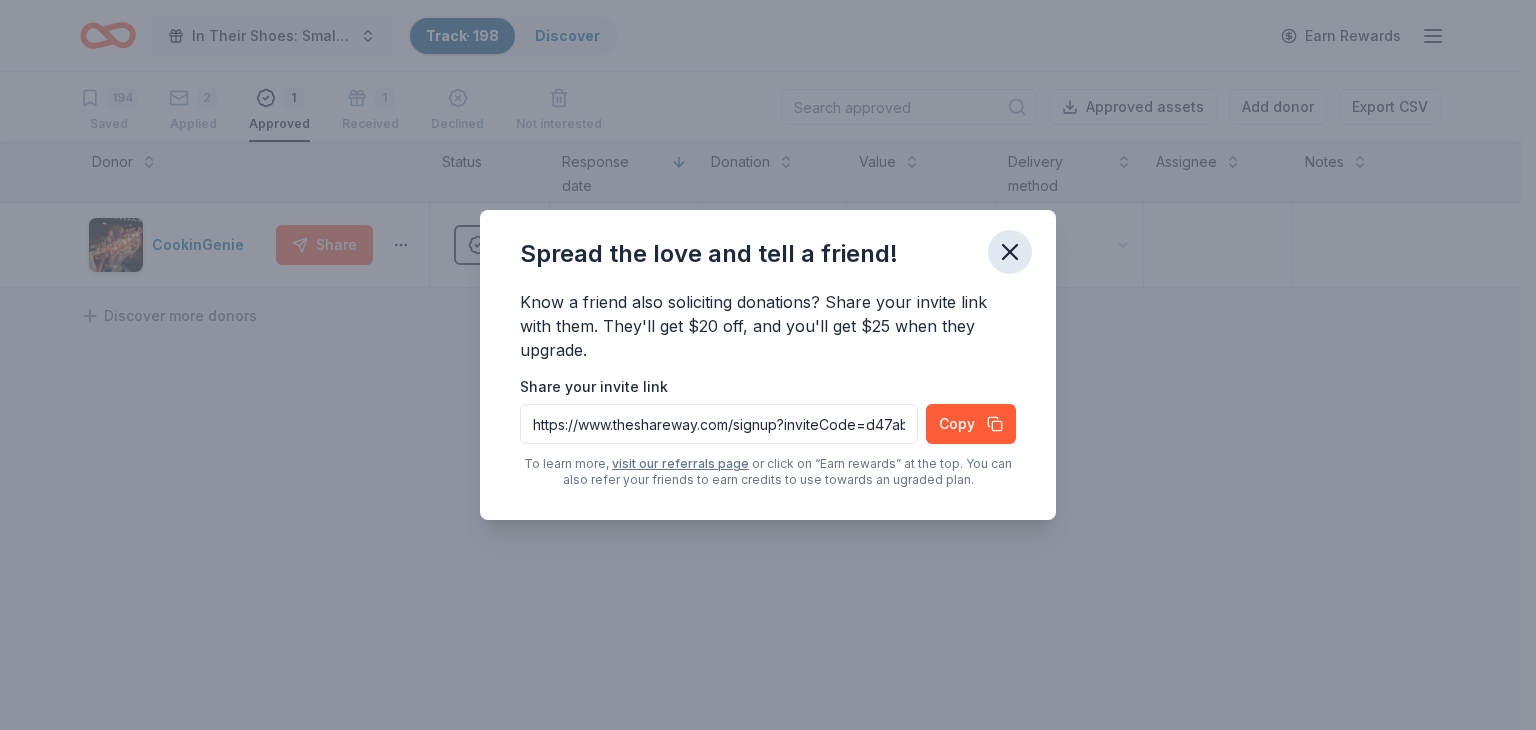 click 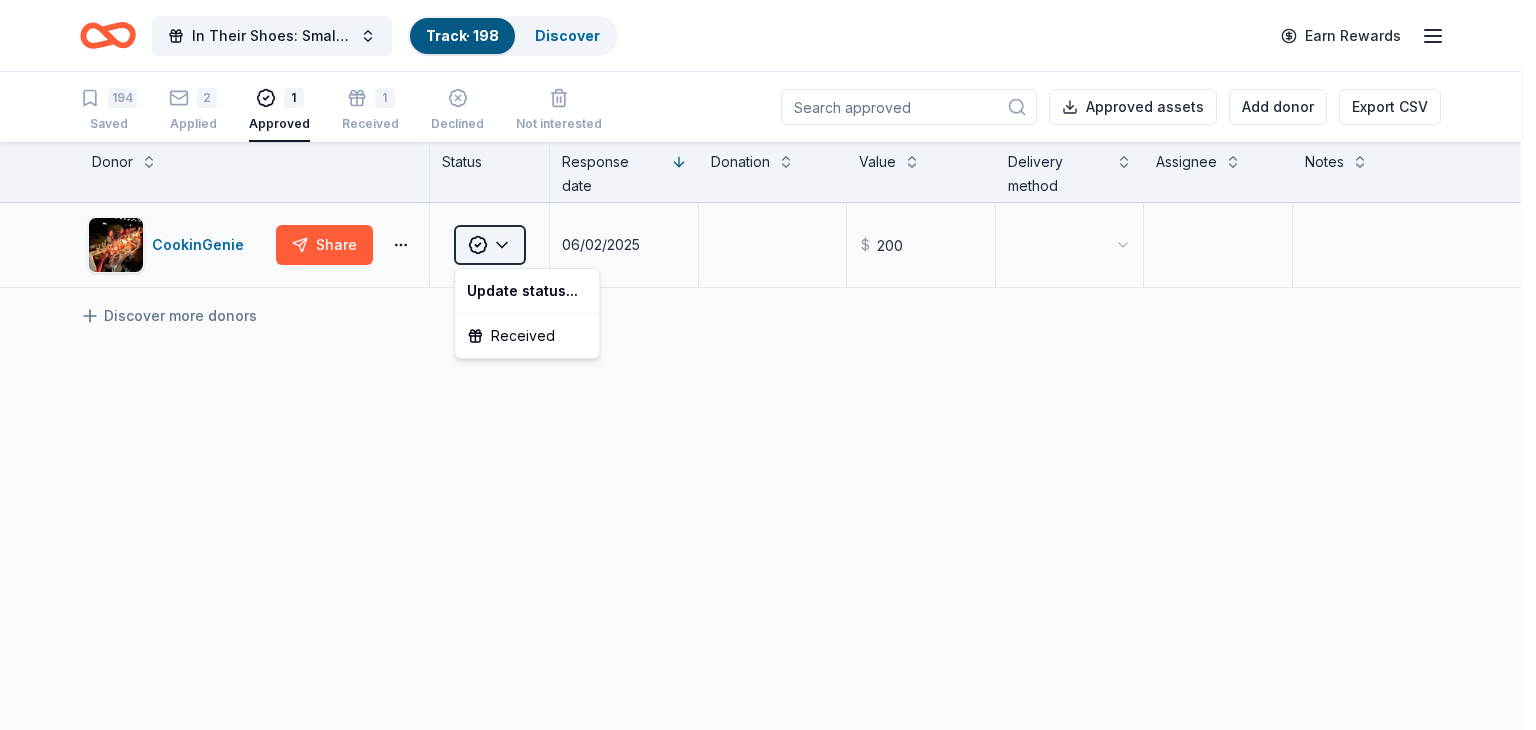 click on "89% In Their Shoes: Small Soles, Big Impact Track  · 198 Discover Earn Rewards 194 Saved 2 Applied 1 Approved 1 Received Declined Not interested  Approved assets Add donor Export CSV Donor Status Response date Donation Value Delivery method Assignee Notes CookinGenie  Share Approved 06/02/2025 $ 200   Discover more donors Saved Update status... Received" at bounding box center (768, 365) 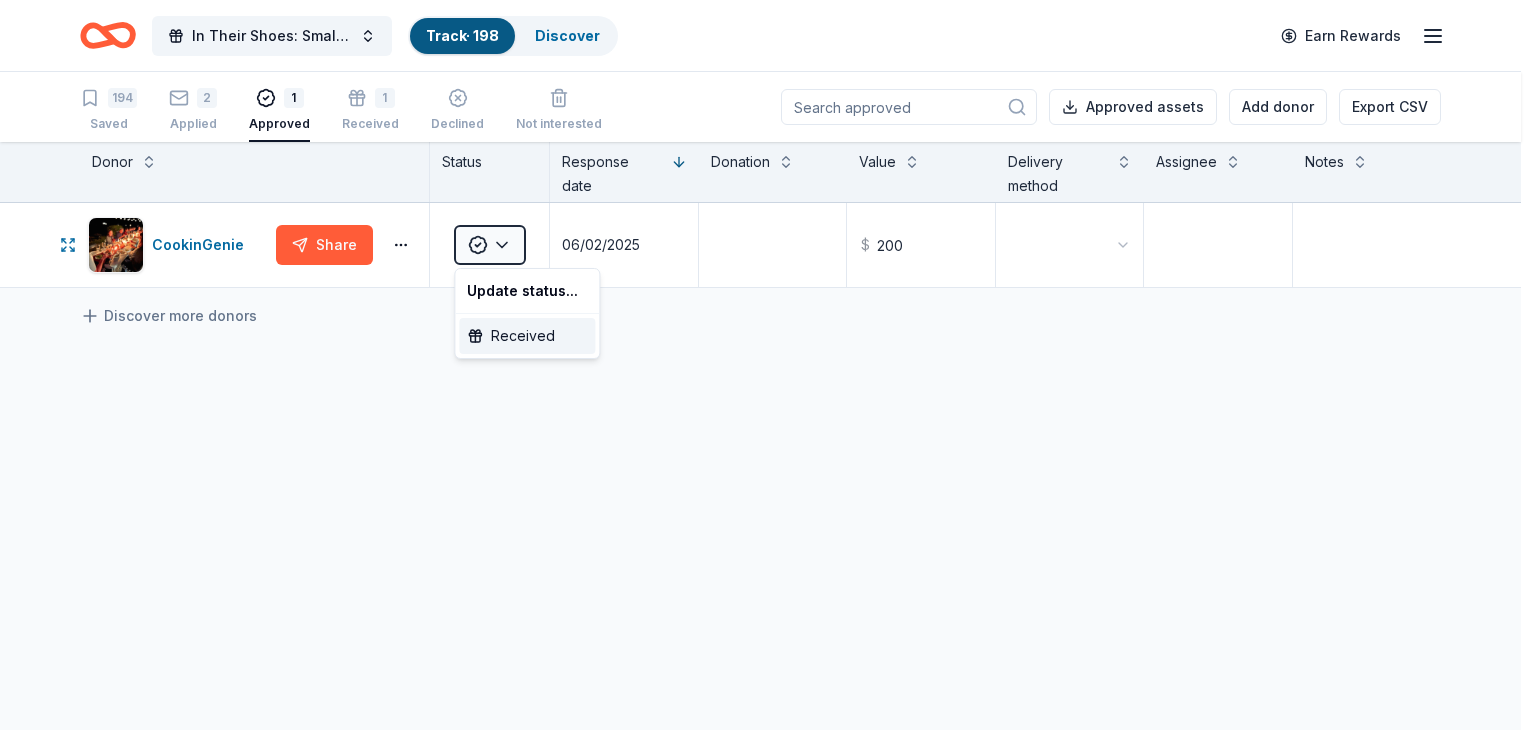 click on "Received" at bounding box center [527, 336] 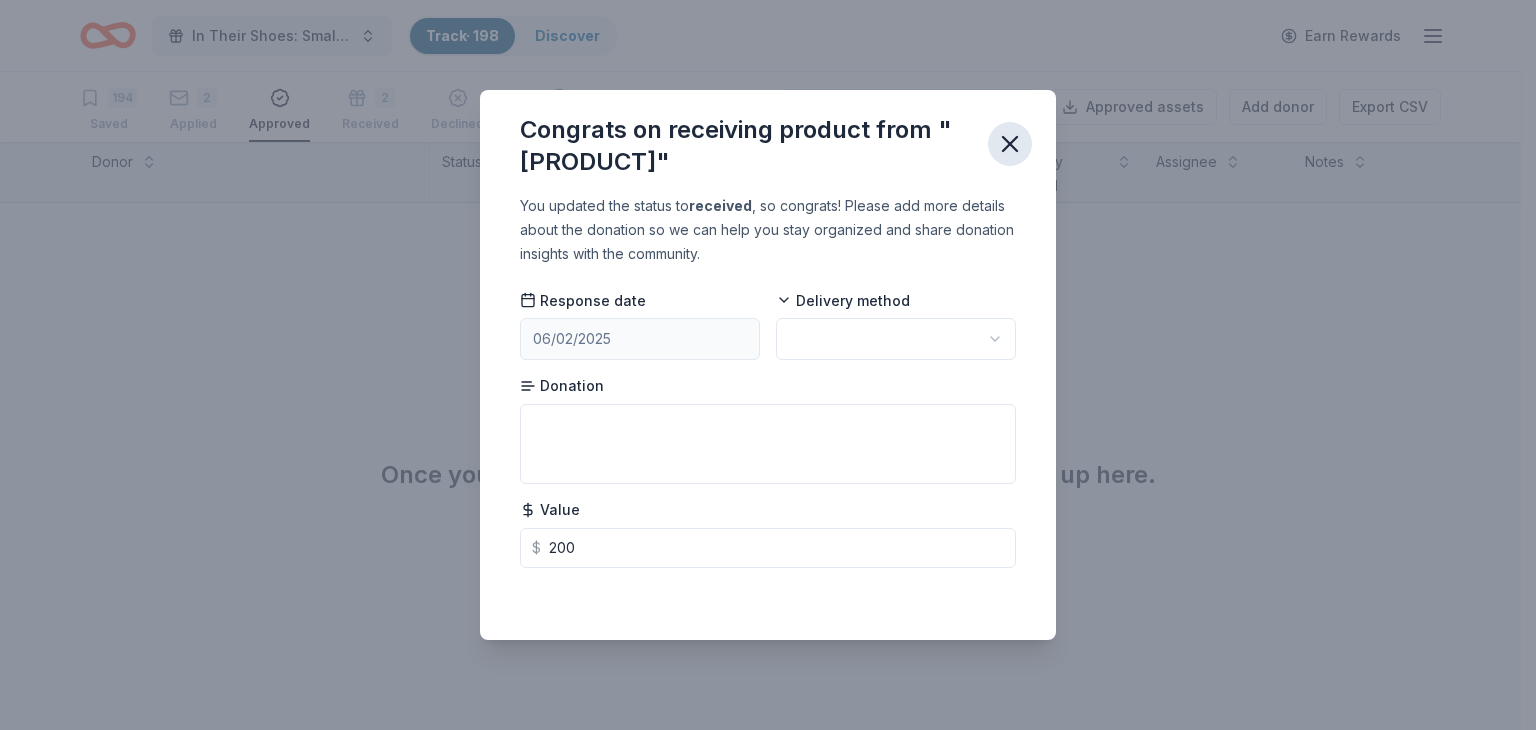 click 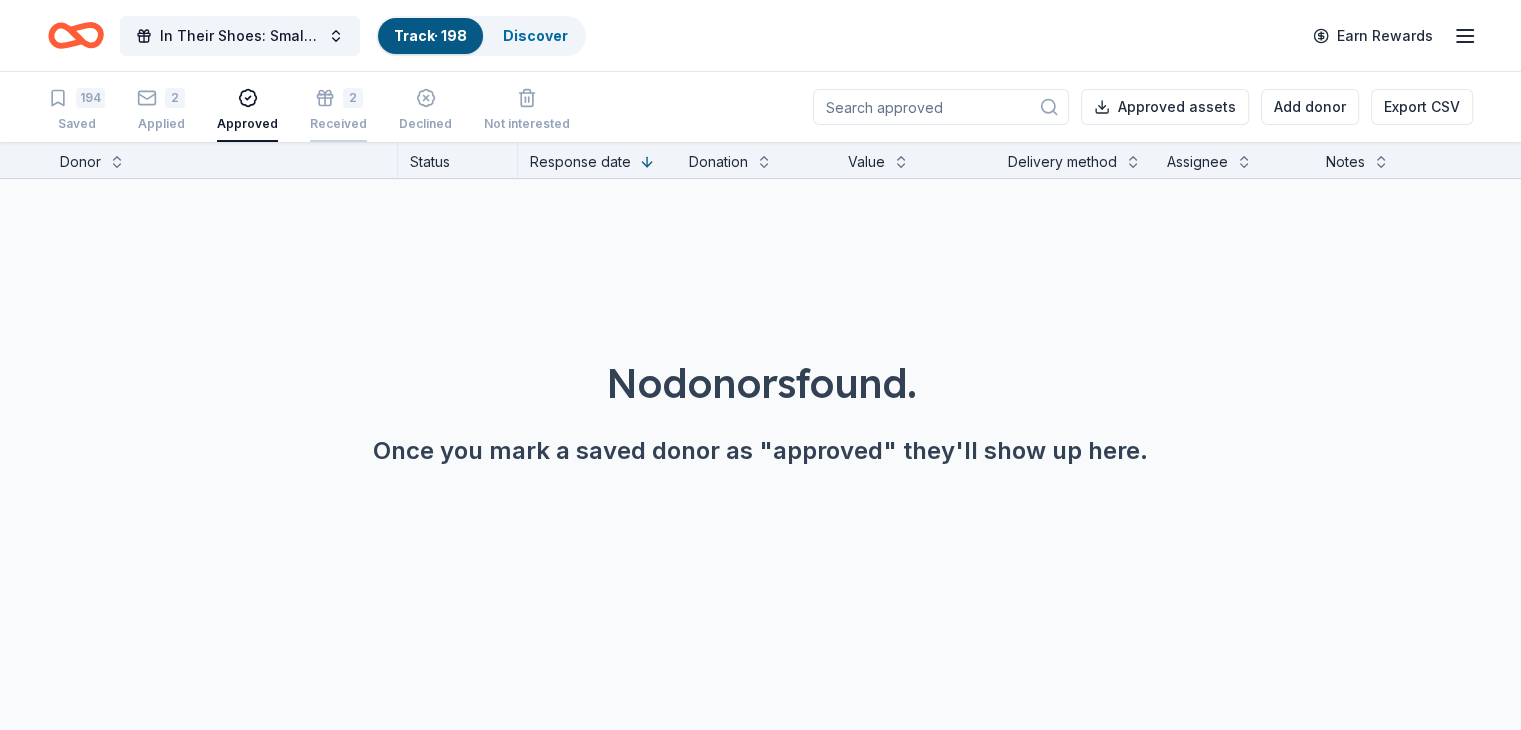 click on "Received" at bounding box center [338, 113] 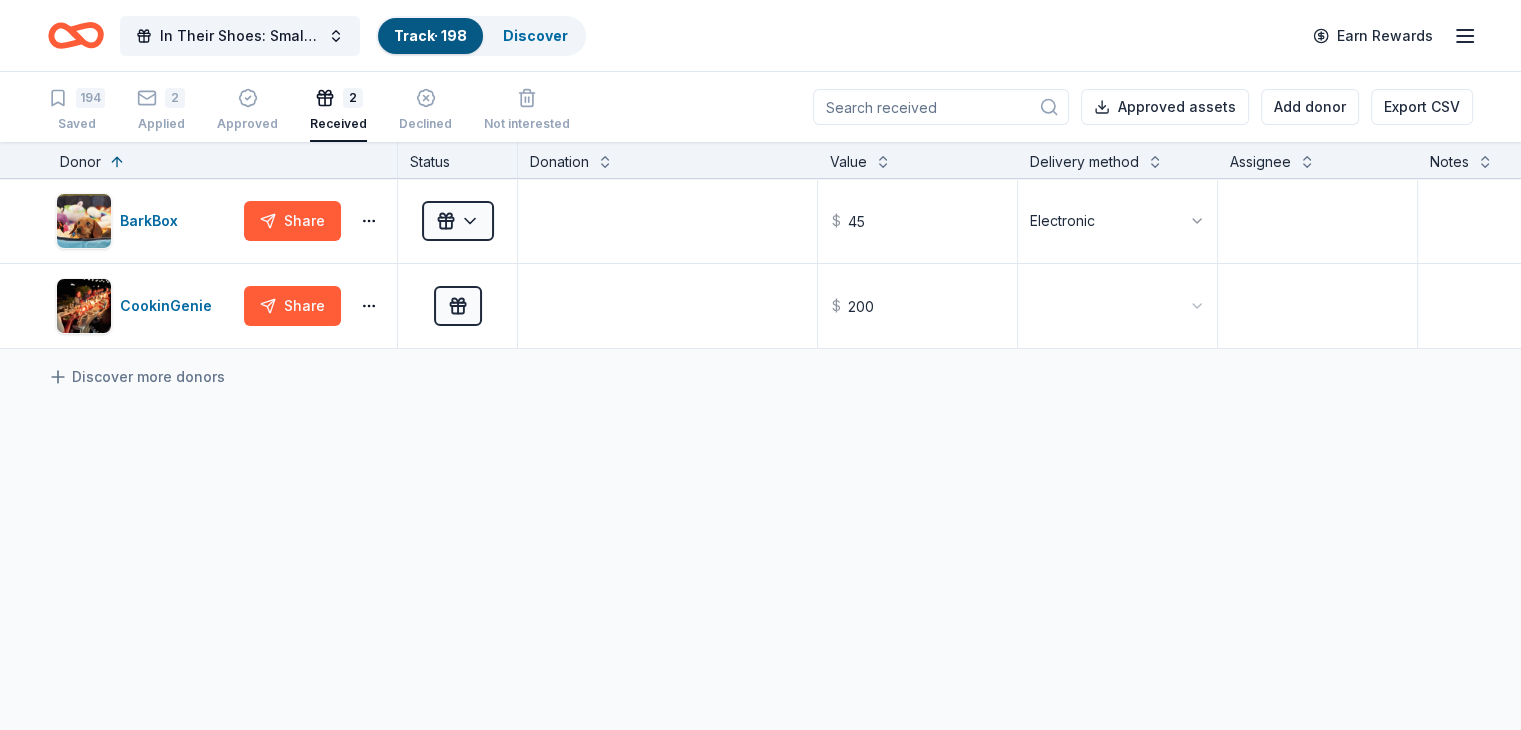 scroll, scrollTop: 0, scrollLeft: 0, axis: both 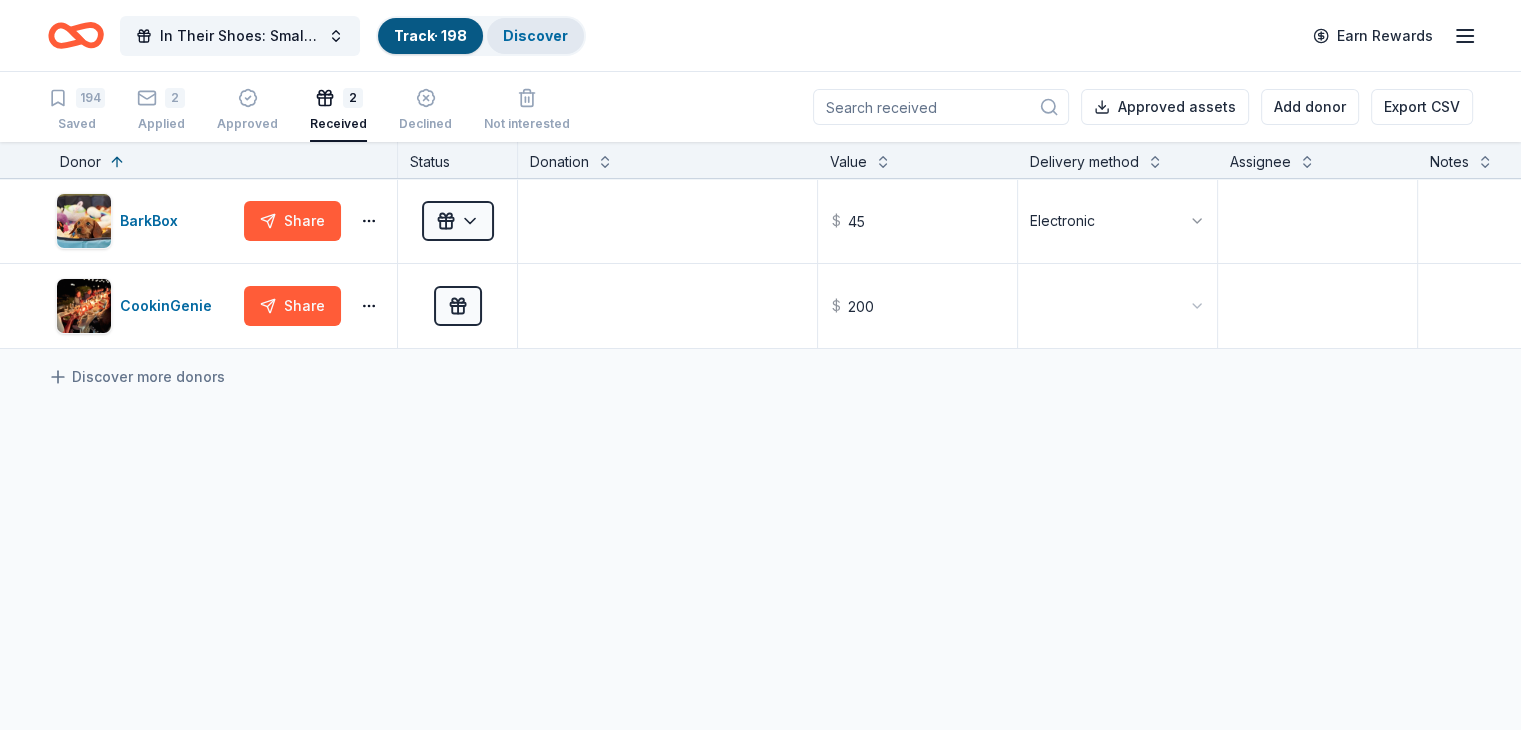 click on "Discover" at bounding box center (535, 35) 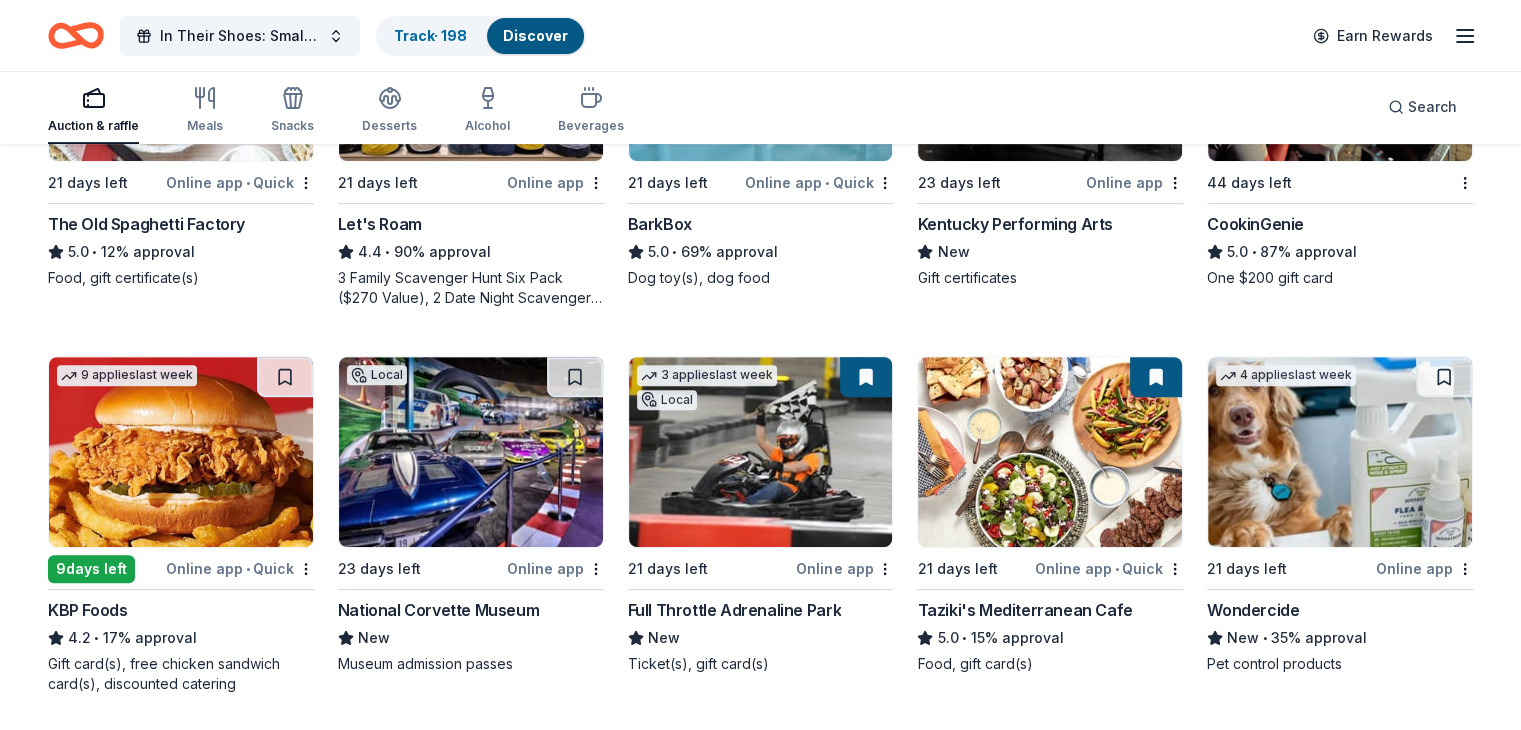scroll, scrollTop: 800, scrollLeft: 0, axis: vertical 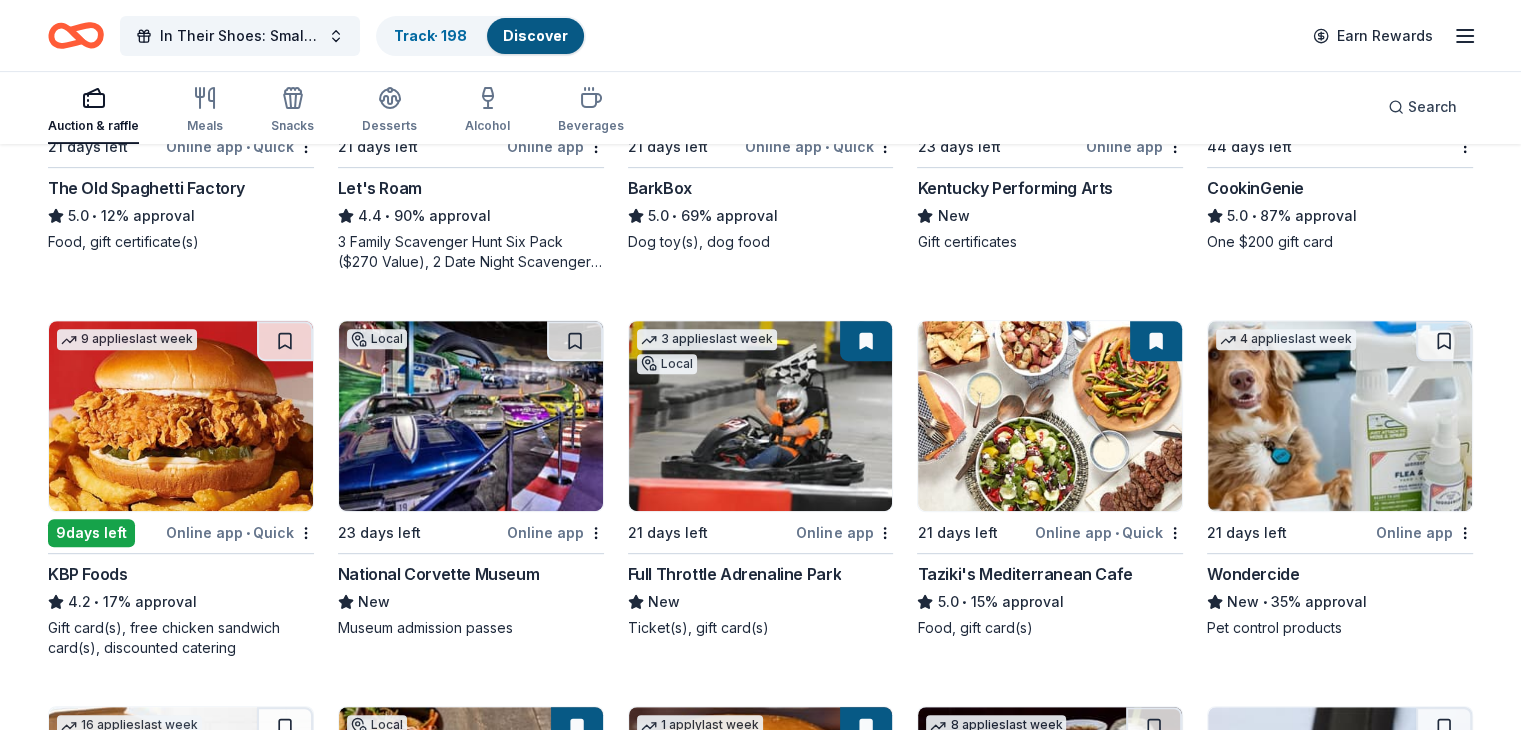 click on "Full Throttle Adrenaline Park" at bounding box center [734, 574] 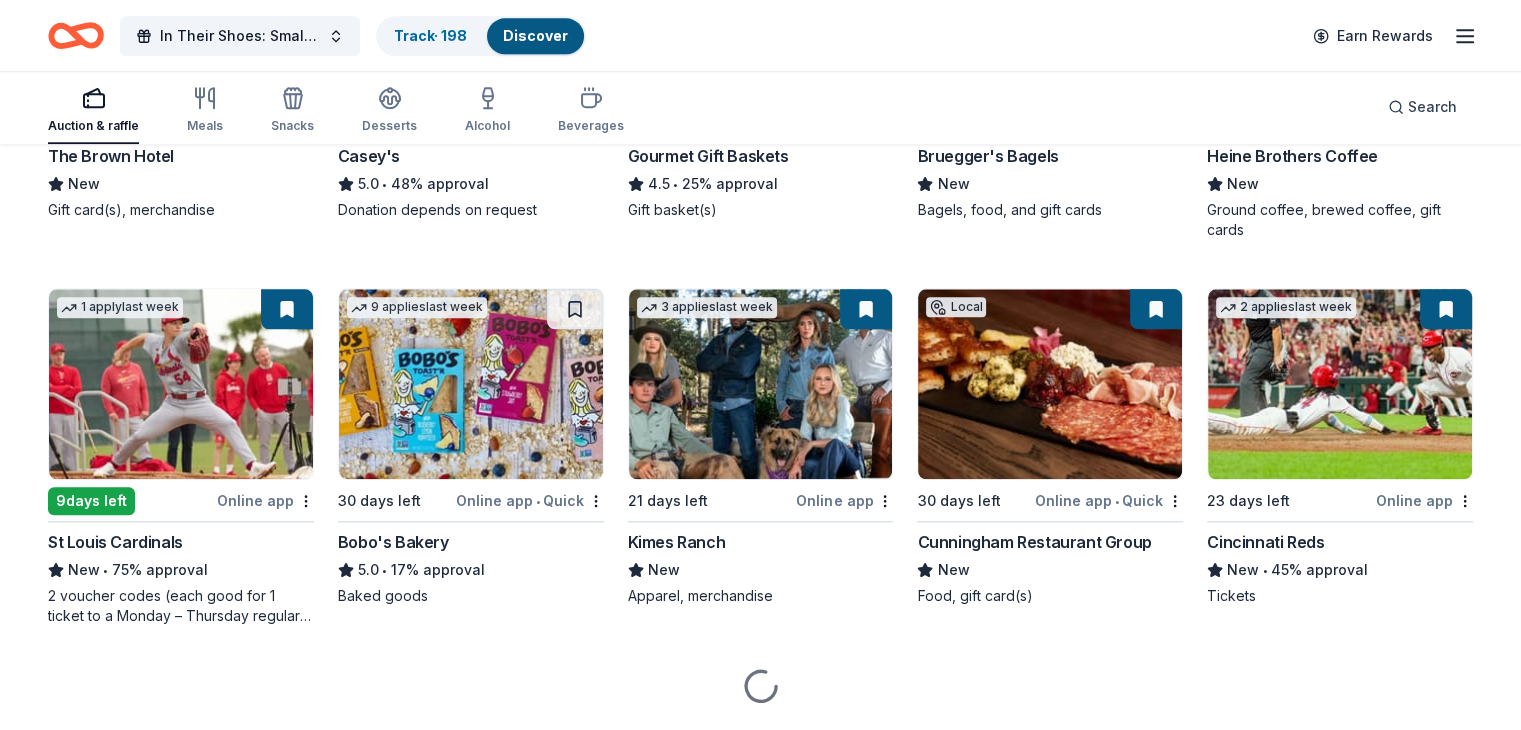 scroll, scrollTop: 2000, scrollLeft: 0, axis: vertical 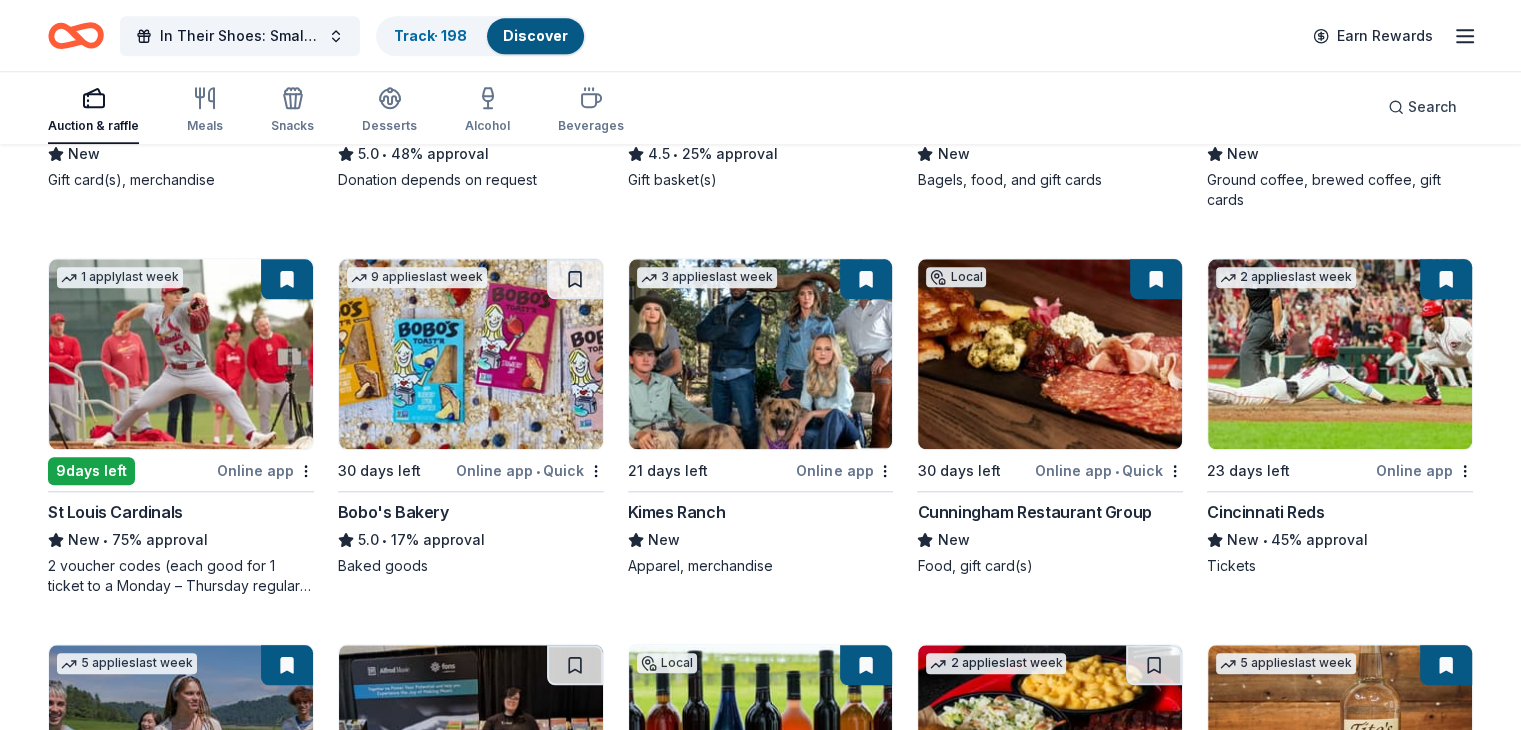 click on "Bobo's Bakery" at bounding box center (393, 512) 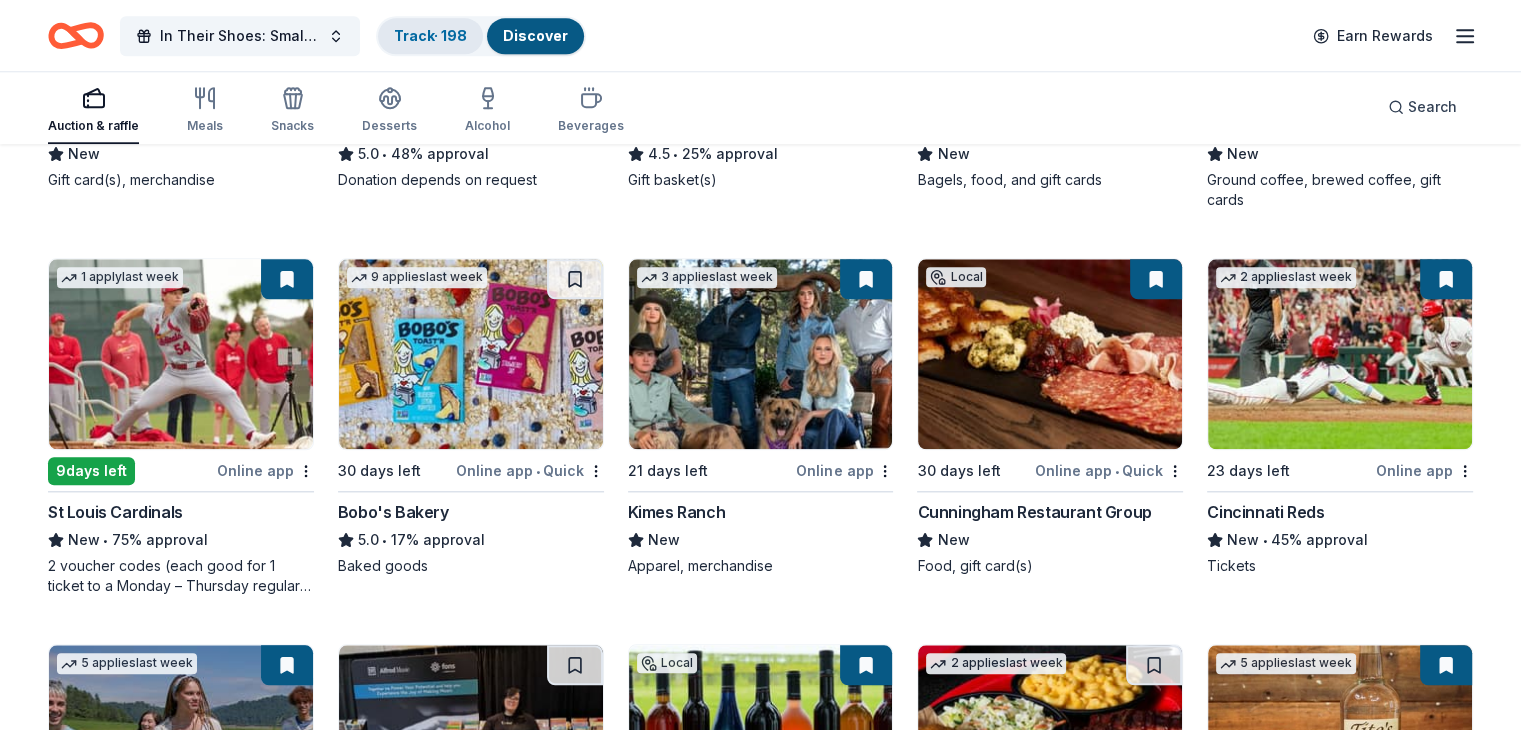 click on "Track  · 198" at bounding box center [430, 35] 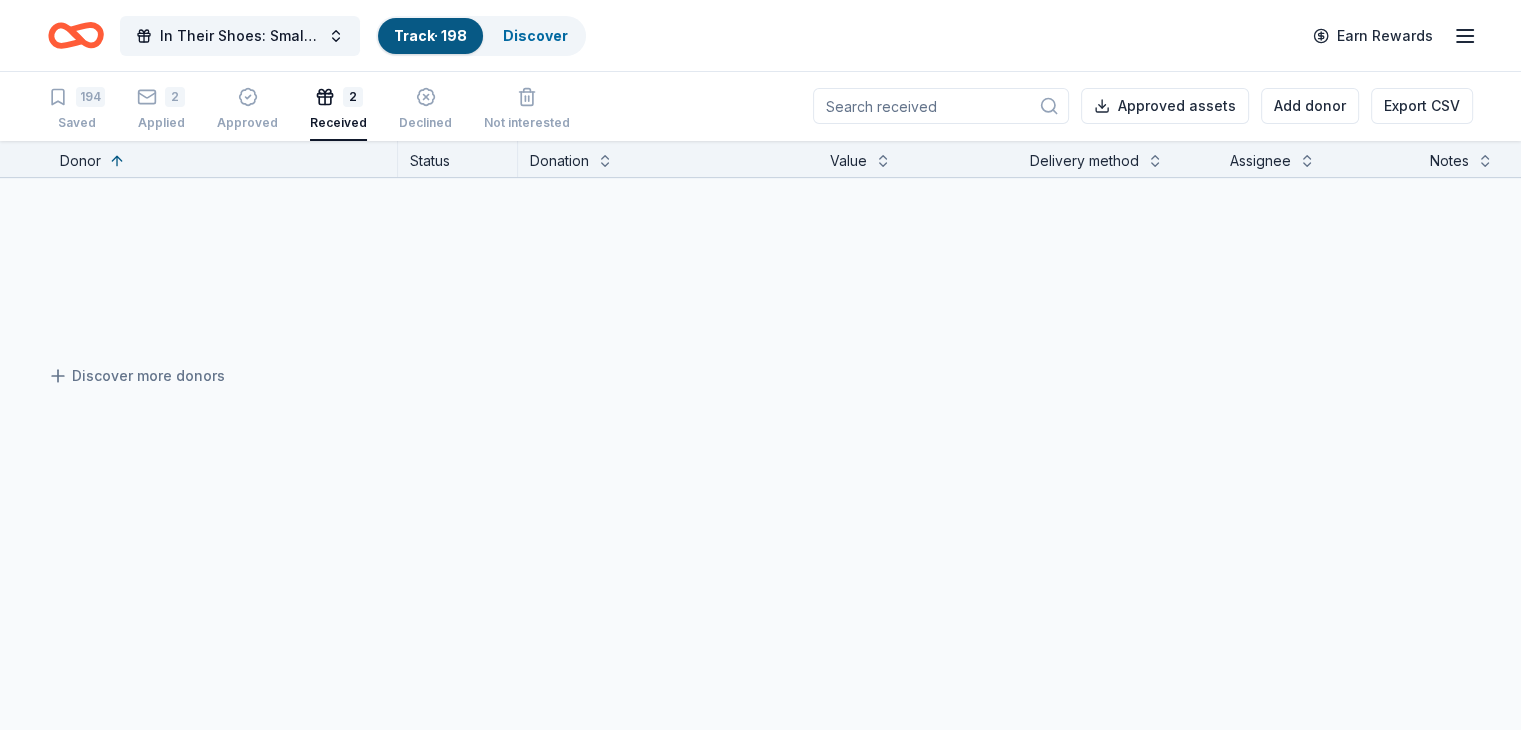 scroll, scrollTop: 0, scrollLeft: 0, axis: both 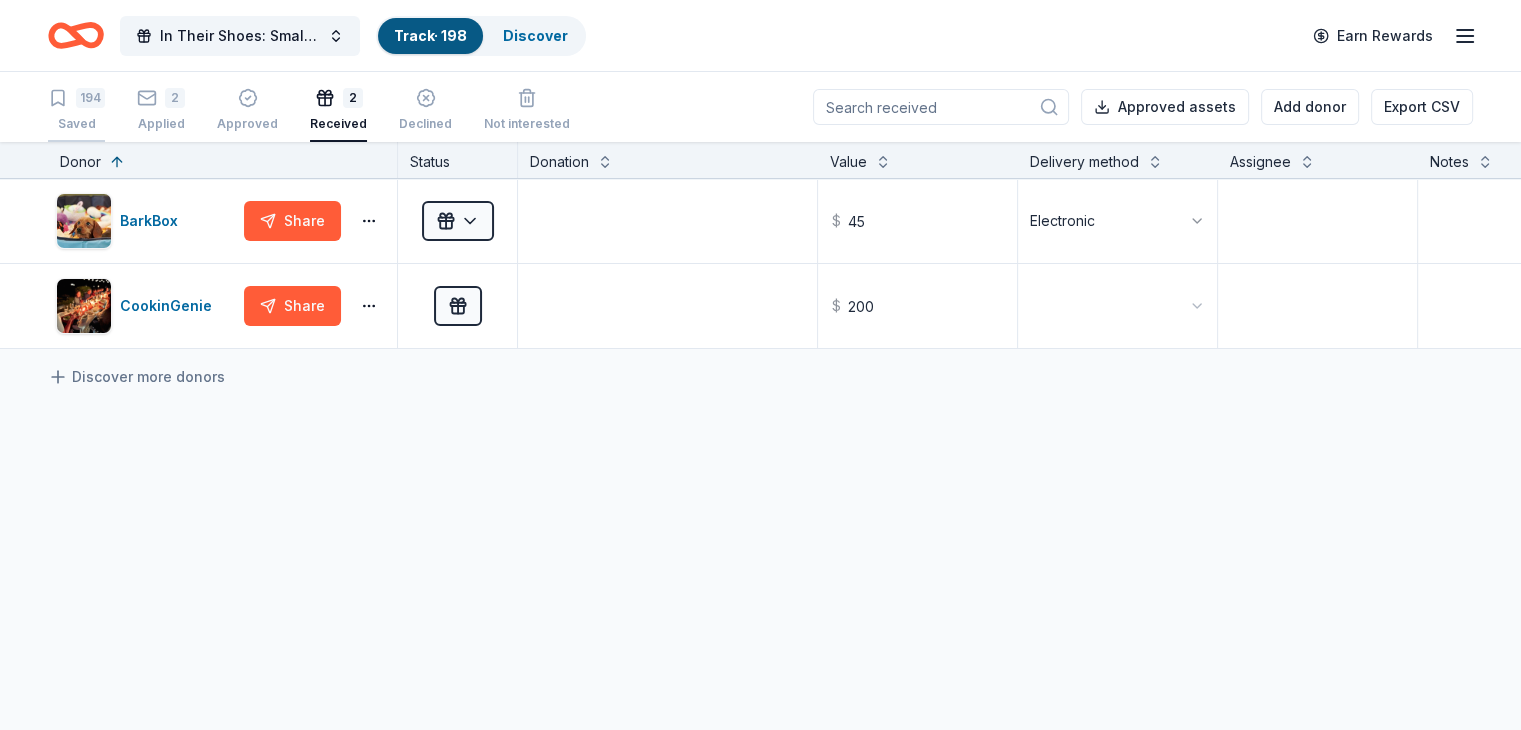 click on "Saved" at bounding box center [76, 124] 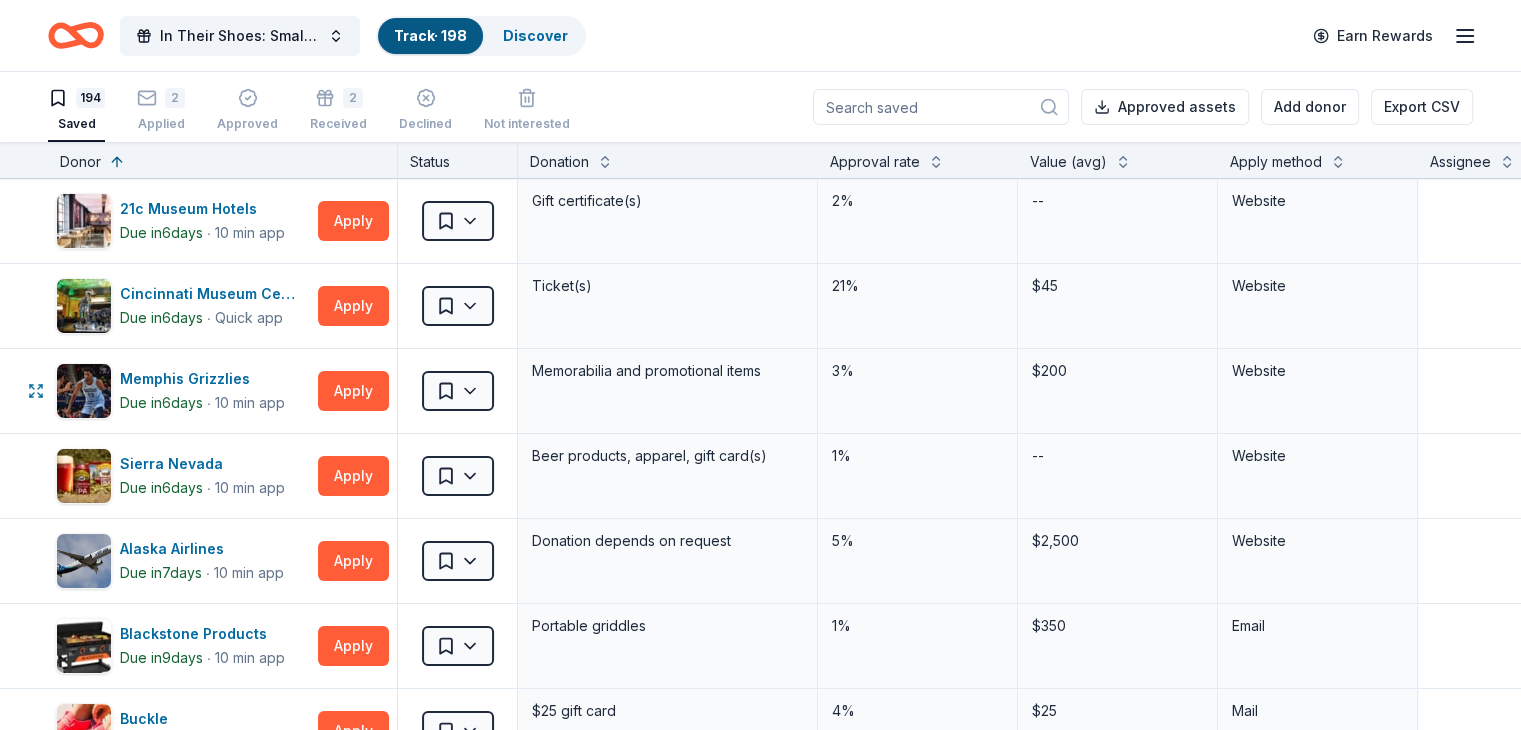 scroll, scrollTop: 0, scrollLeft: 0, axis: both 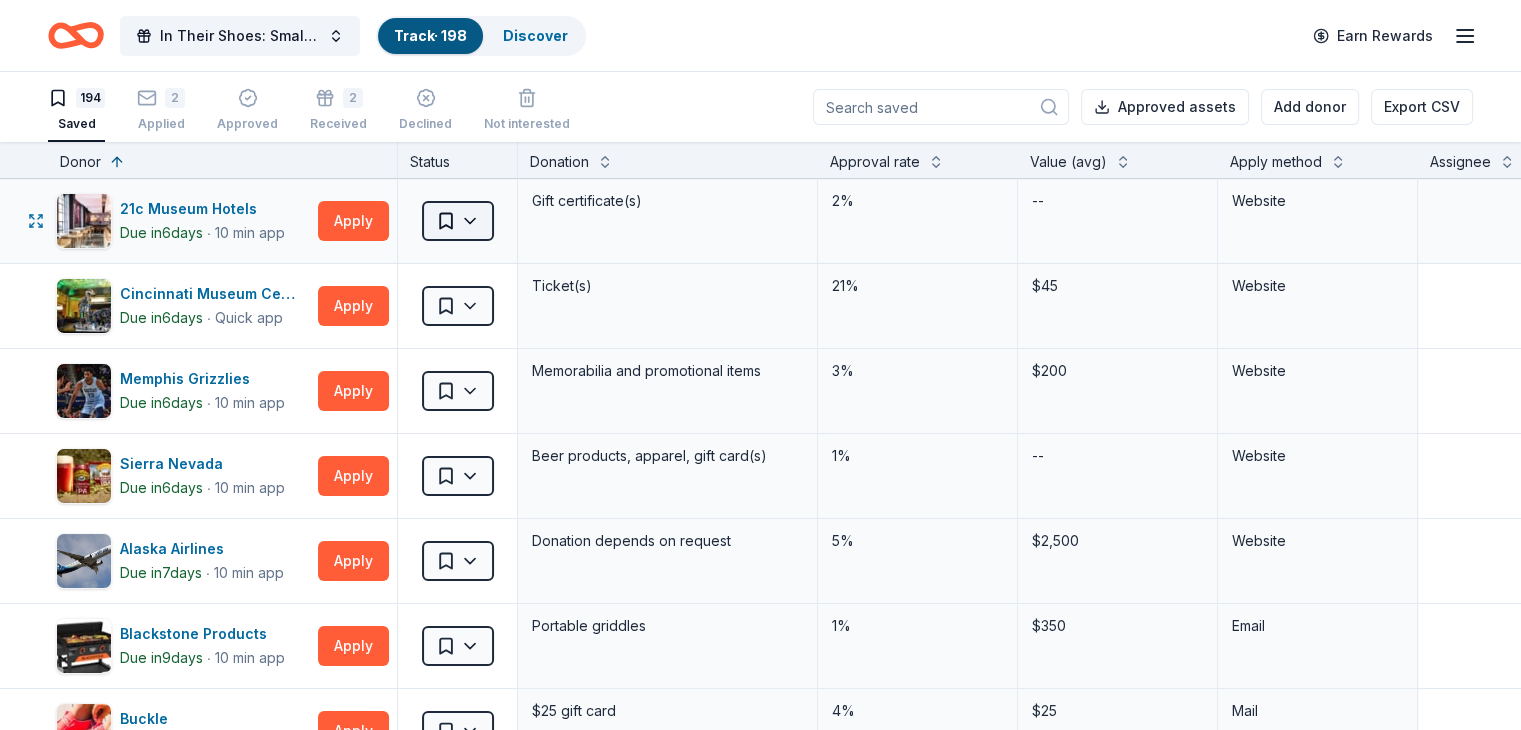 click on "89% In Their Shoes: Small Soles, Big Impact Track  · 198 Discover Earn Rewards 194 Saved 2 Applied Approved 2 Received Declined Not interested  Approved assets Add donor Export CSV Donor Status Donation Approval rate Value (avg) Apply method Assignee Notes 21c Museum Hotels Due in  6  days ∙ 10 min app Apply Saved Gift certificate(s) 2% -- Website Cincinnati Museum Center Due in  6  days ∙ Quick app Apply Saved Ticket(s) 21% $45 Website Memphis Grizzlies Due in  6  days ∙ 10 min app Apply Saved Memorabilia and promotional items 3% $200 Website Sierra Nevada Due in  6  days ∙ 10 min app Apply Saved Beer products, apparel, gift card(s) 1% -- Website Alaska Airlines Due in  7  days ∙ 10 min app Apply Saved Donation depends on request 5% $2,500 Website Blackstone Products Due in  9  days ∙ 10 min app Apply Saved Portable griddles 1% $350 Email Buckle Due in  9  days ∙ Quick app Apply Saved $25 gift card 4% $25 Mail Cincinnati Nature Center Due in  9  days ∙ Quick app Apply Saved 23% $32 Website 9" at bounding box center (760, 365) 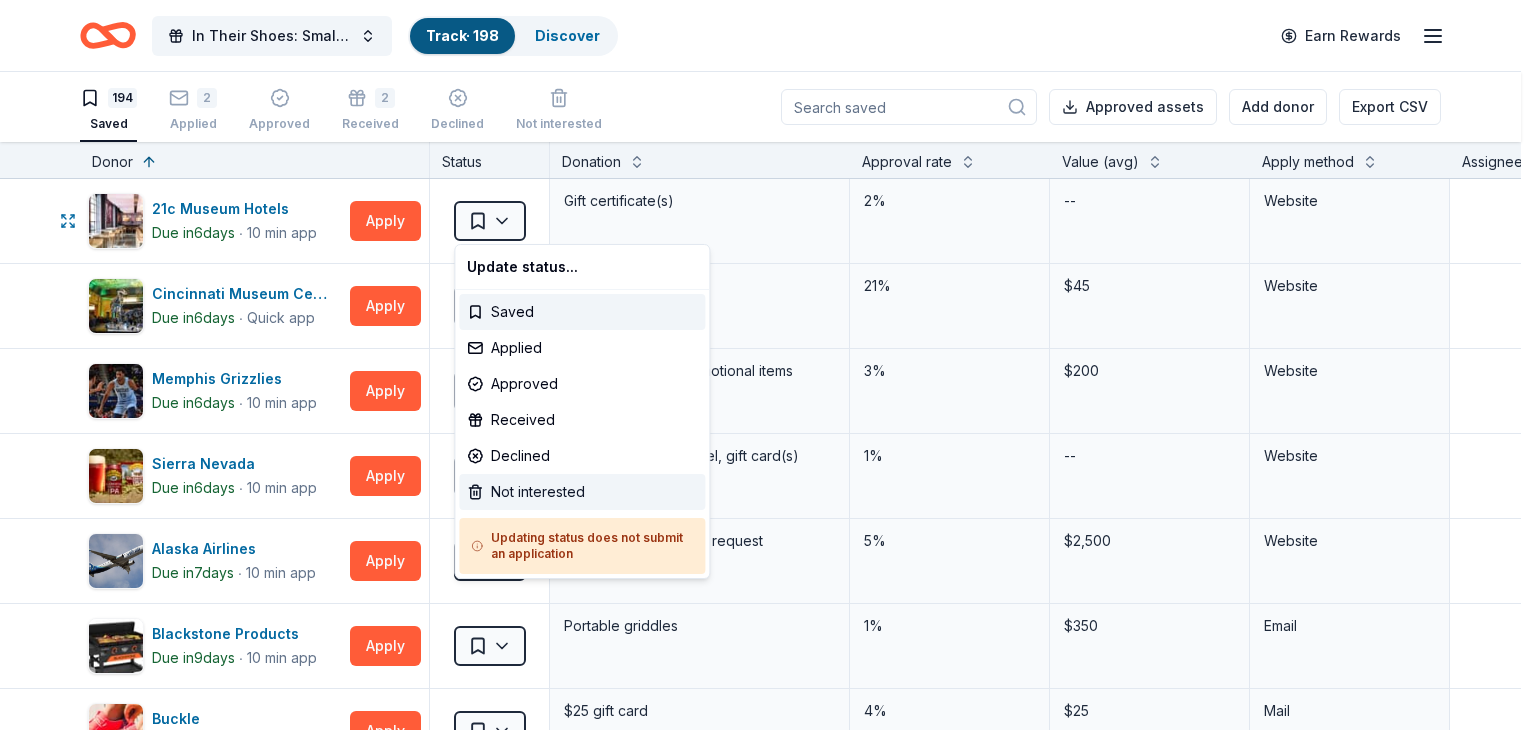 click on "Not interested" at bounding box center (582, 492) 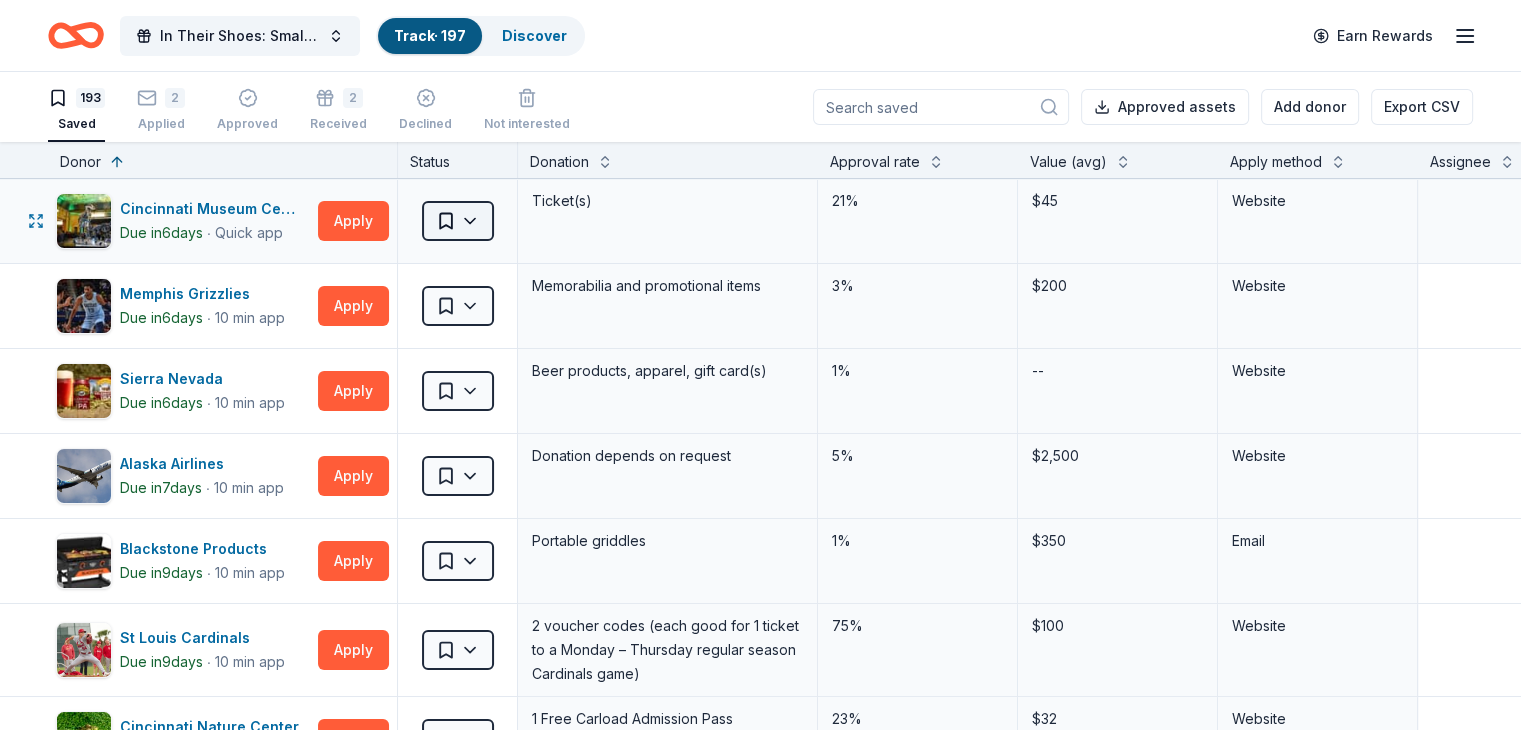 click on "89% In Their Shoes: Small Soles, Big Impact Track  · 197 Discover Earn Rewards 193 Saved 2 Applied Approved 2 Received Declined Not interested  Approved assets Add donor Export CSV Donor Status Donation Approval rate Value (avg) Apply method Assignee Notes Cincinnati Museum Center Due in  6  days ∙ Quick app Apply Saved Ticket(s) 21% $45 Website Memphis Grizzlies Due in  6  days ∙ 10 min app Apply Saved Memorabilia and promotional items 3% $200 Website Sierra Nevada Due in  6  days ∙ 10 min app Apply Saved Beer products, apparel, gift card(s) 1% -- Website Alaska Airlines Due in  7  days ∙ 10 min app Apply Saved Donation depends on request 5% $2,500 Website Blackstone Products Due in  9  days ∙ 10 min app Apply Saved Portable griddles 1% $350 Email St Louis Cardinals Due in  9  days ∙ 10 min app Apply Saved 2 voucher codes (each good for 1 ticket to a Monday – Thursday regular season Cardinals game) 75% $100 Website Cincinnati Nature Center Due in  9  days ∙ Quick app Apply Saved 23% $32 9 1%" at bounding box center (760, 365) 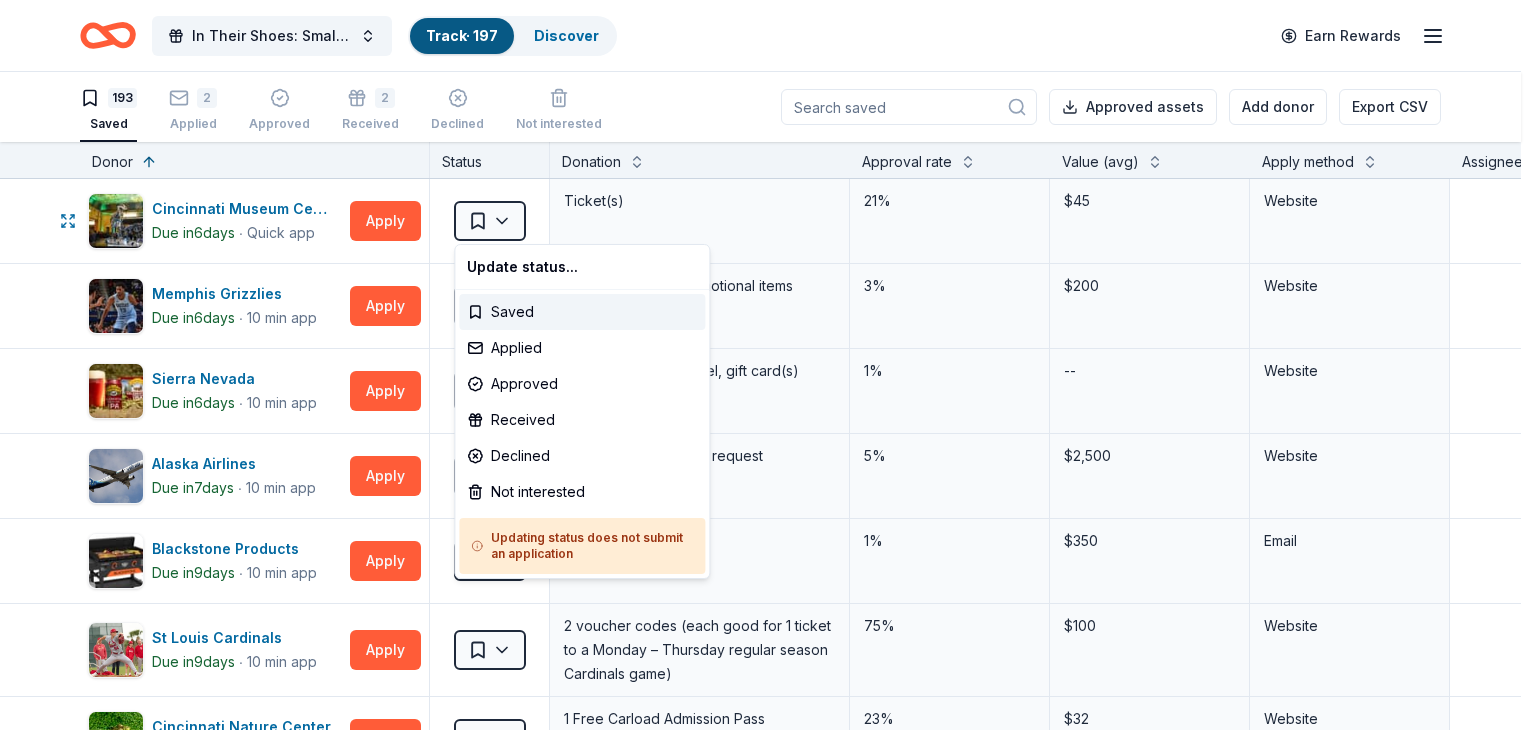 click on "89% In Their Shoes: Small Soles, Big Impact Track  · 197 Discover Earn Rewards 193 Saved 2 Applied Approved 2 Received Declined Not interested  Approved assets Add donor Export CSV Donor Status Donation Approval rate Value (avg) Apply method Assignee Notes Cincinnati Museum Center Due in  6  days ∙ Quick app Apply Saved Ticket(s) 21% $45 Website Memphis Grizzlies Due in  6  days ∙ 10 min app Apply Saved Memorabilia and promotional items 3% $200 Website Sierra Nevada Due in  6  days ∙ 10 min app Apply Saved Beer products, apparel, gift card(s) 1% -- Website Alaska Airlines Due in  7  days ∙ 10 min app Apply Saved Donation depends on request 5% $2,500 Website Blackstone Products Due in  9  days ∙ 10 min app Apply Saved Portable griddles 1% $350 Email St Louis Cardinals Due in  9  days ∙ 10 min app Apply Saved 2 voucher codes (each good for 1 ticket to a Monday – Thursday regular season Cardinals game) 75% $100 Website Cincinnati Nature Center Due in  9  days ∙ Quick app Apply Saved 23% $32 9 1%" at bounding box center [768, 365] 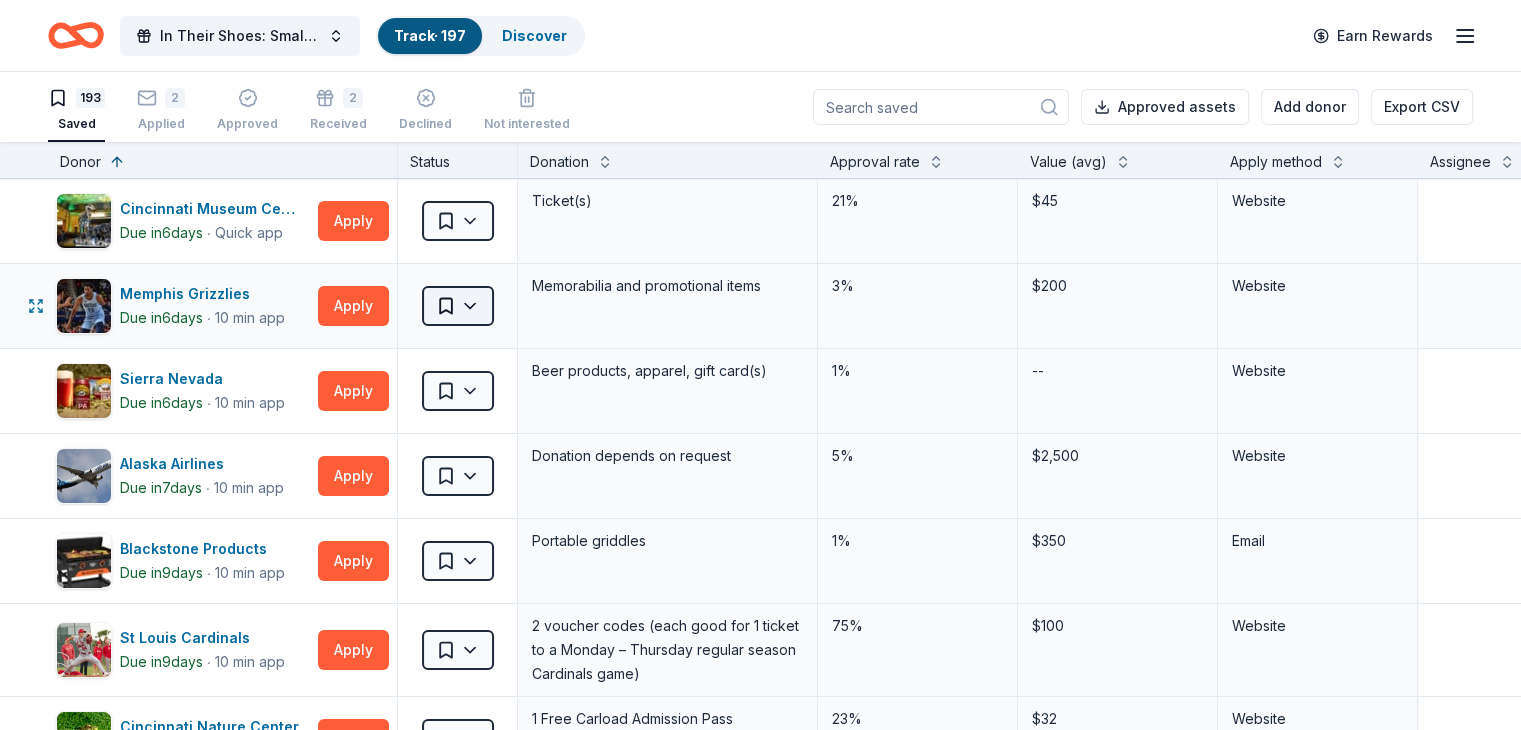 click on "89% In Their Shoes: Small Soles, Big Impact Track  · 197 Discover Earn Rewards 193 Saved 2 Applied Approved 2 Received Declined Not interested  Approved assets Add donor Export CSV Donor Status Donation Approval rate Value (avg) Apply method Assignee Notes Cincinnati Museum Center Due in  6  days ∙ Quick app Apply Saved Ticket(s) 21% $45 Website Memphis Grizzlies Due in  6  days ∙ 10 min app Apply Saved Memorabilia and promotional items 3% $200 Website Sierra Nevada Due in  6  days ∙ 10 min app Apply Saved Beer products, apparel, gift card(s) 1% -- Website Alaska Airlines Due in  7  days ∙ 10 min app Apply Saved Donation depends on request 5% $2,500 Website Blackstone Products Due in  9  days ∙ 10 min app Apply Saved Portable griddles 1% $350 Email St Louis Cardinals Due in  9  days ∙ 10 min app Apply Saved 2 voucher codes (each good for 1 ticket to a Monday – Thursday regular season Cardinals game) 75% $100 Website Cincinnati Nature Center Due in  9  days ∙ Quick app Apply Saved 23% $32 9 1%" at bounding box center (760, 365) 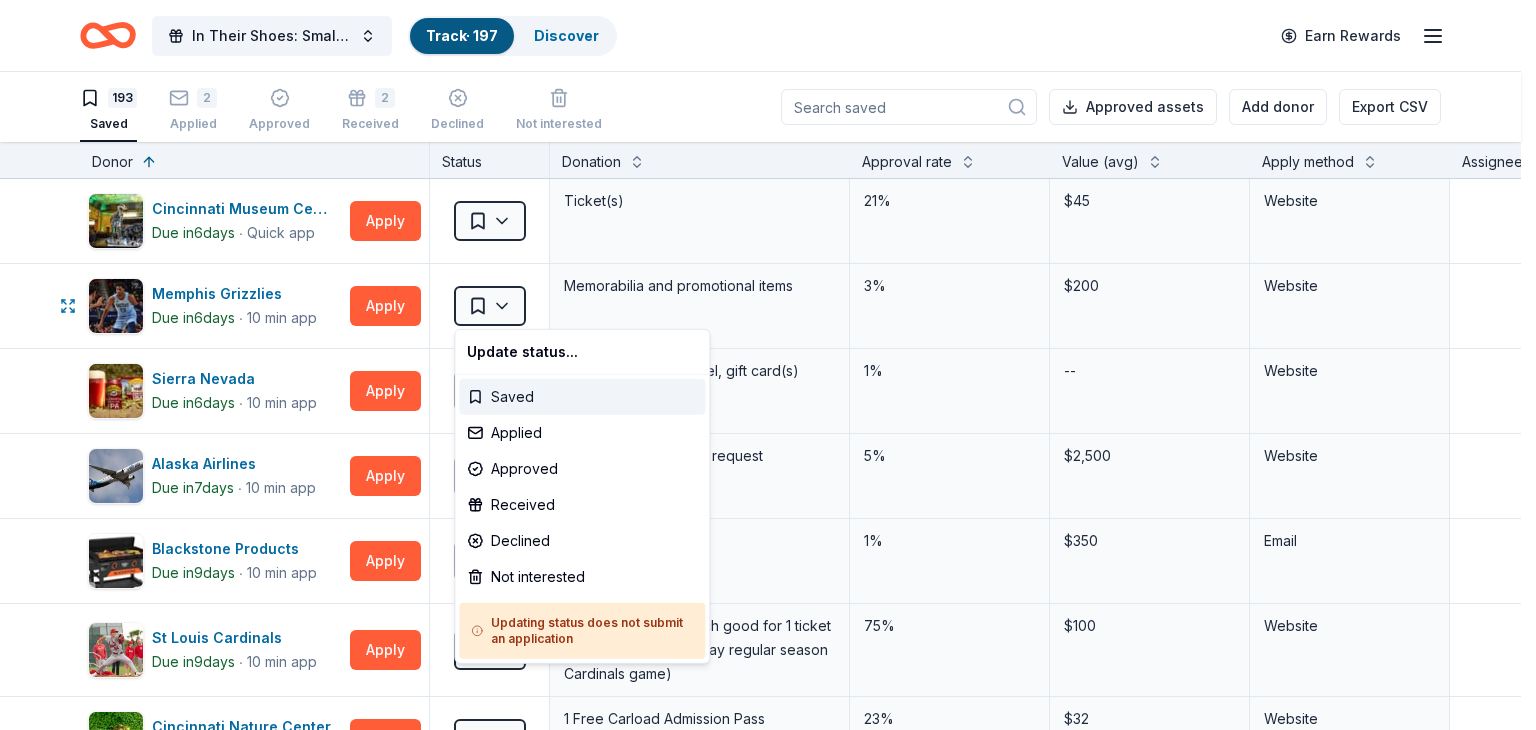 click on "Saved" at bounding box center [582, 397] 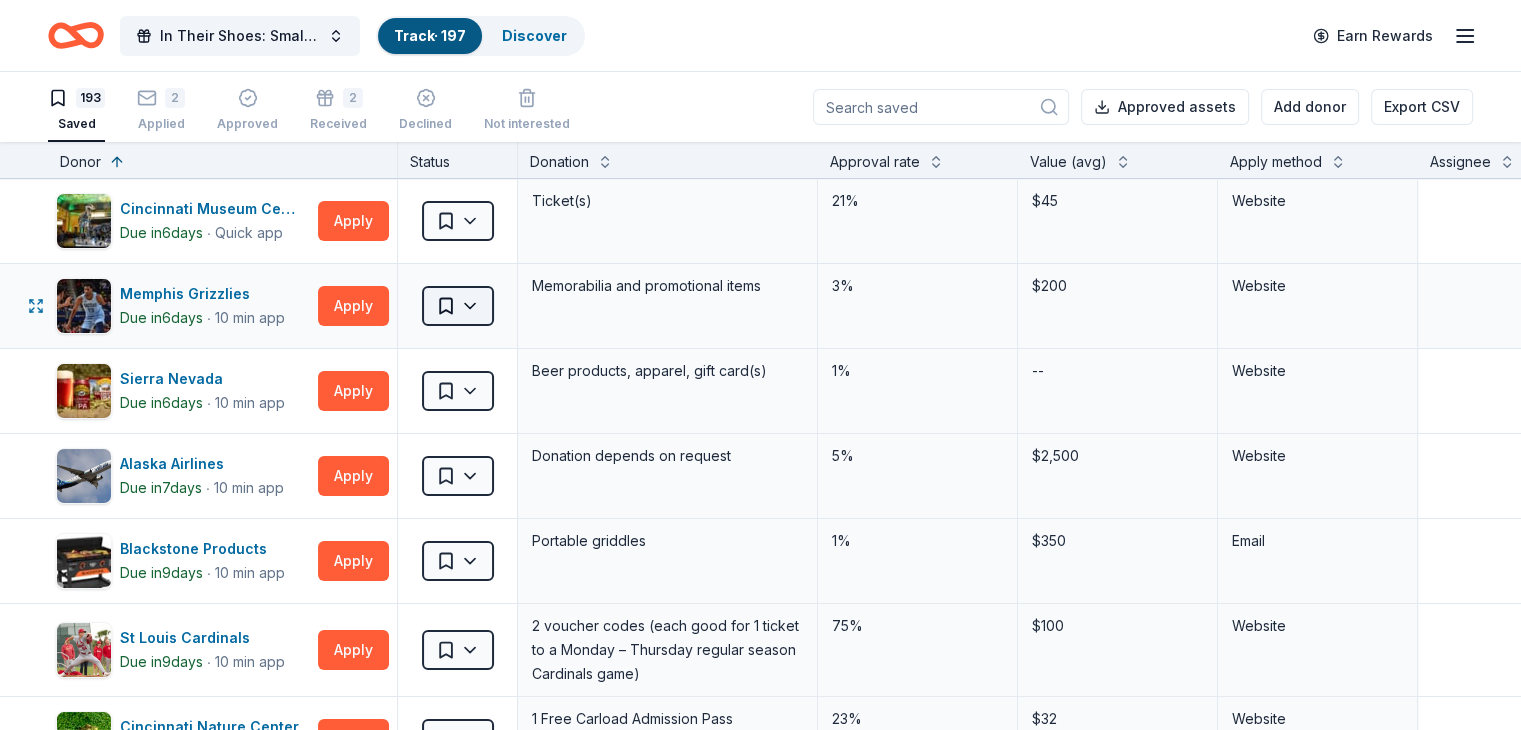 click on "89% In Their Shoes: Small Soles, Big Impact Track  · 197 Discover Earn Rewards 193 Saved 2 Applied Approved 2 Received Declined Not interested  Approved assets Add donor Export CSV Donor Status Donation Approval rate Value (avg) Apply method Assignee Notes Cincinnati Museum Center Due in  6  days ∙ Quick app Apply Saved Ticket(s) 21% $45 Website Memphis Grizzlies Due in  6  days ∙ 10 min app Apply Saved Memorabilia and promotional items 3% $200 Website Sierra Nevada Due in  6  days ∙ 10 min app Apply Saved Beer products, apparel, gift card(s) 1% -- Website Alaska Airlines Due in  7  days ∙ 10 min app Apply Saved Donation depends on request 5% $2,500 Website Blackstone Products Due in  9  days ∙ 10 min app Apply Saved Portable griddles 1% $350 Email St Louis Cardinals Due in  9  days ∙ 10 min app Apply Saved 2 voucher codes (each good for 1 ticket to a Monday – Thursday regular season Cardinals game) 75% $100 Website Cincinnati Nature Center Due in  9  days ∙ Quick app Apply Saved 23% $32 9 1%" at bounding box center (760, 365) 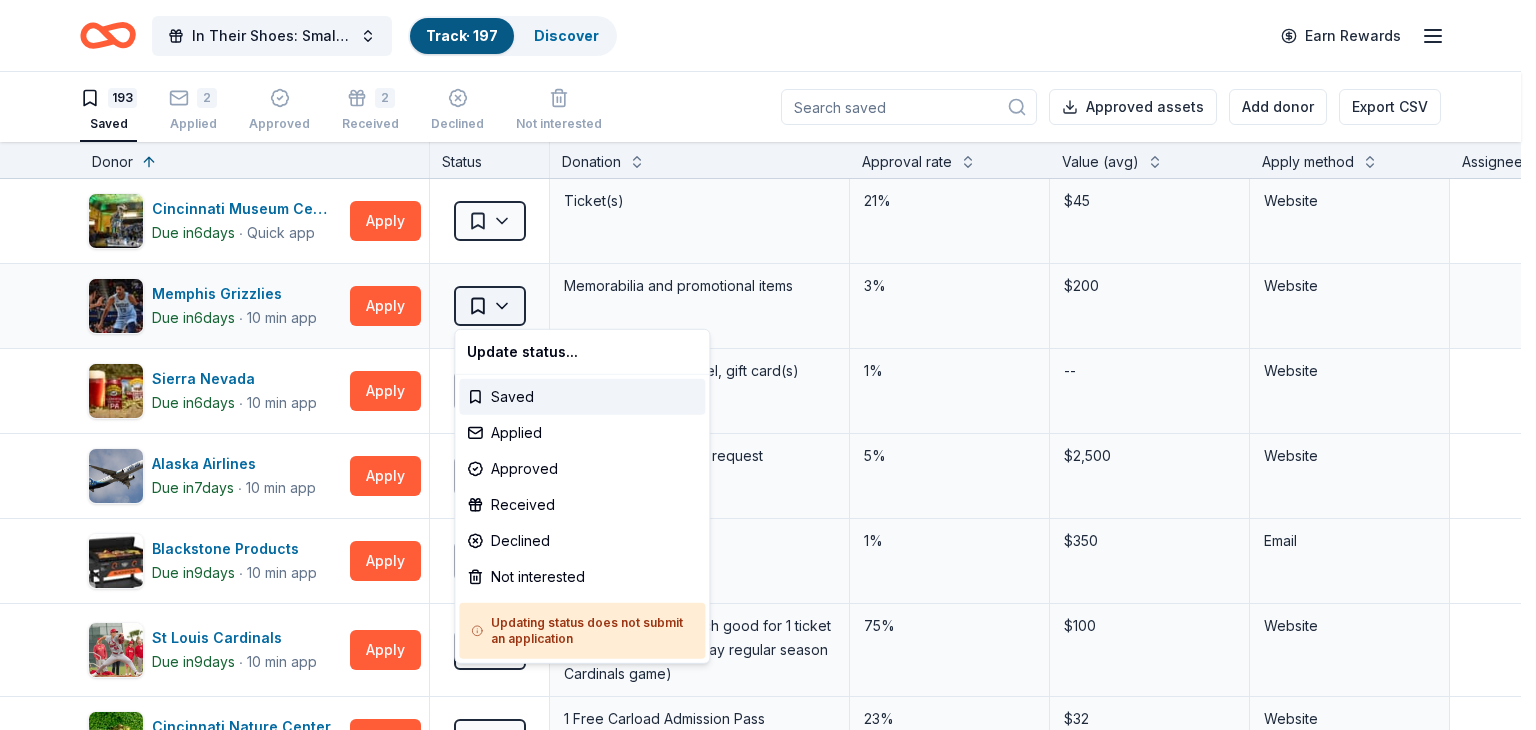 click on "89% In Their Shoes: Small Soles, Big Impact Track  · 197 Discover Earn Rewards 193 Saved 2 Applied Approved 2 Received Declined Not interested  Approved assets Add donor Export CSV Donor Status Donation Approval rate Value (avg) Apply method Assignee Notes Cincinnati Museum Center Due in  6  days ∙ Quick app Apply Saved Ticket(s) 21% $45 Website Memphis Grizzlies Due in  6  days ∙ 10 min app Apply Saved Memorabilia and promotional items 3% $200 Website Sierra Nevada Due in  6  days ∙ 10 min app Apply Saved Beer products, apparel, gift card(s) 1% -- Website Alaska Airlines Due in  7  days ∙ 10 min app Apply Saved Donation depends on request 5% $2,500 Website Blackstone Products Due in  9  days ∙ 10 min app Apply Saved Portable griddles 1% $350 Email St Louis Cardinals Due in  9  days ∙ 10 min app Apply Saved 2 voucher codes (each good for 1 ticket to a Monday – Thursday regular season Cardinals game) 75% $100 Website Cincinnati Nature Center Due in  9  days ∙ Quick app Apply Saved 23% $32 9 1%" at bounding box center [768, 365] 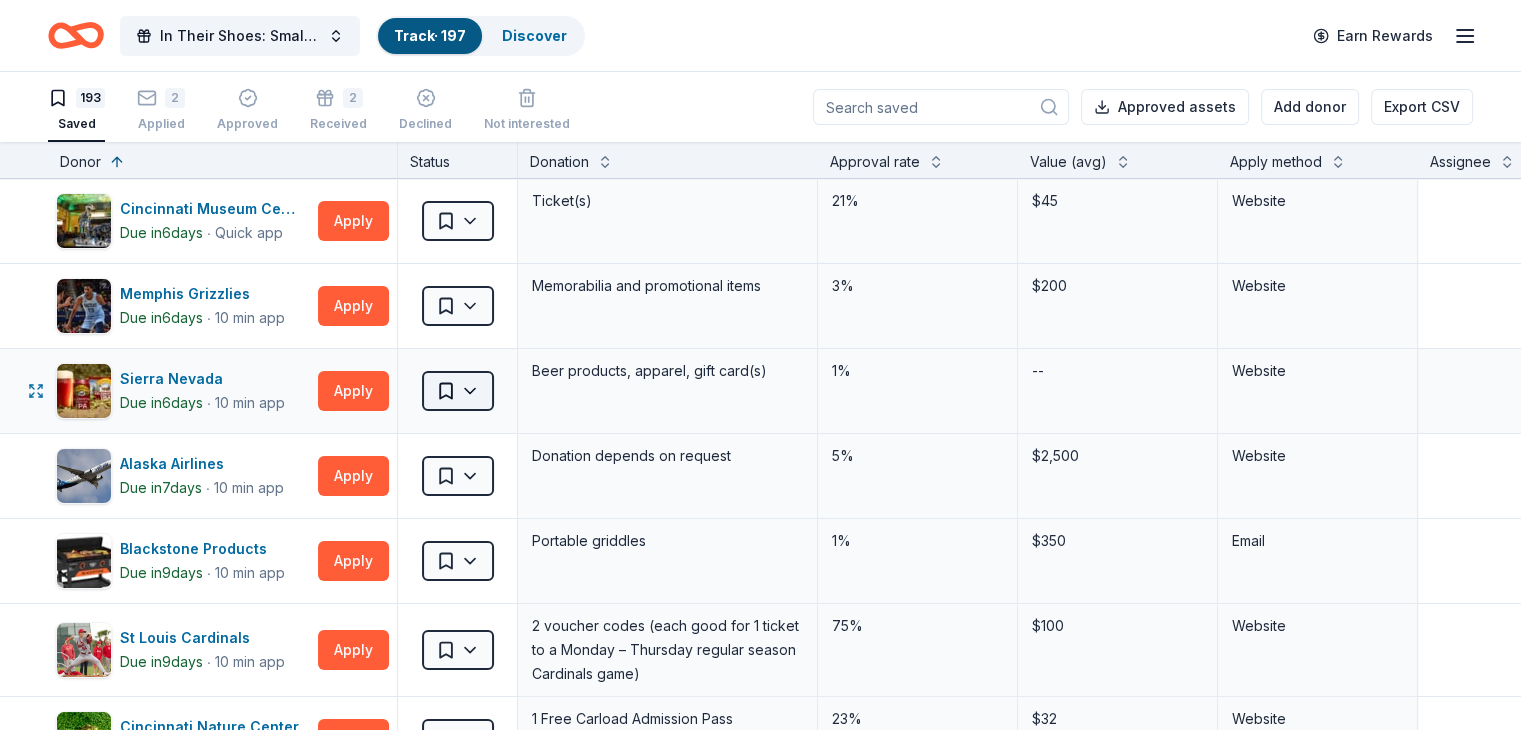 click on "89% In Their Shoes: Small Soles, Big Impact Track  · 197 Discover Earn Rewards 193 Saved 2 Applied Approved 2 Received Declined Not interested  Approved assets Add donor Export CSV Donor Status Donation Approval rate Value (avg) Apply method Assignee Notes Cincinnati Museum Center Due in  6  days ∙ Quick app Apply Saved Ticket(s) 21% $45 Website Memphis Grizzlies Due in  6  days ∙ 10 min app Apply Saved Memorabilia and promotional items 3% $200 Website Sierra Nevada Due in  6  days ∙ 10 min app Apply Saved Beer products, apparel, gift card(s) 1% -- Website Alaska Airlines Due in  7  days ∙ 10 min app Apply Saved Donation depends on request 5% $2,500 Website Blackstone Products Due in  9  days ∙ 10 min app Apply Saved Portable griddles 1% $350 Email St Louis Cardinals Due in  9  days ∙ 10 min app Apply Saved 2 voucher codes (each good for 1 ticket to a Monday – Thursday regular season Cardinals game) 75% $100 Website Cincinnati Nature Center Due in  9  days ∙ Quick app Apply Saved 23% $32 9 1%" at bounding box center [760, 365] 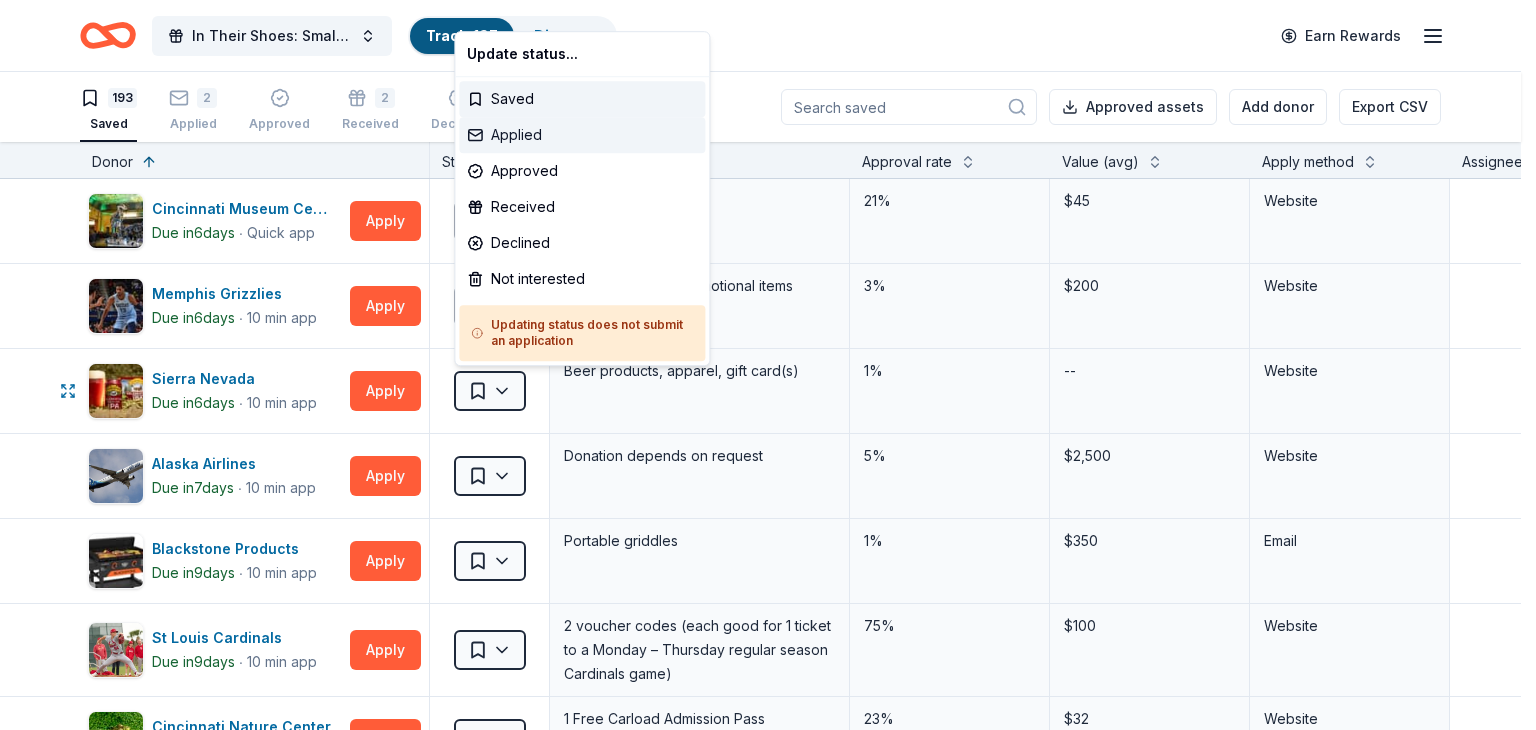 click on "Applied" at bounding box center [582, 135] 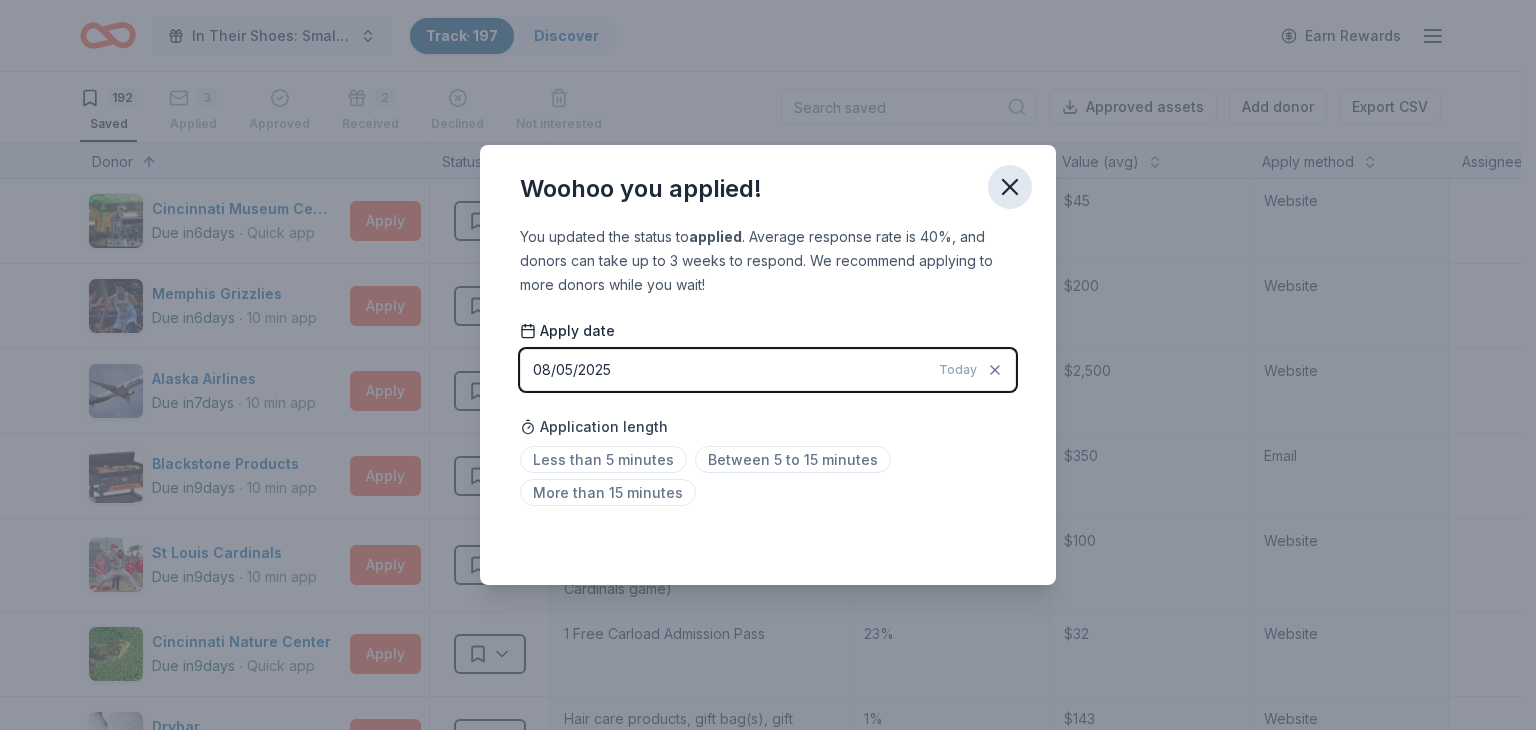 click 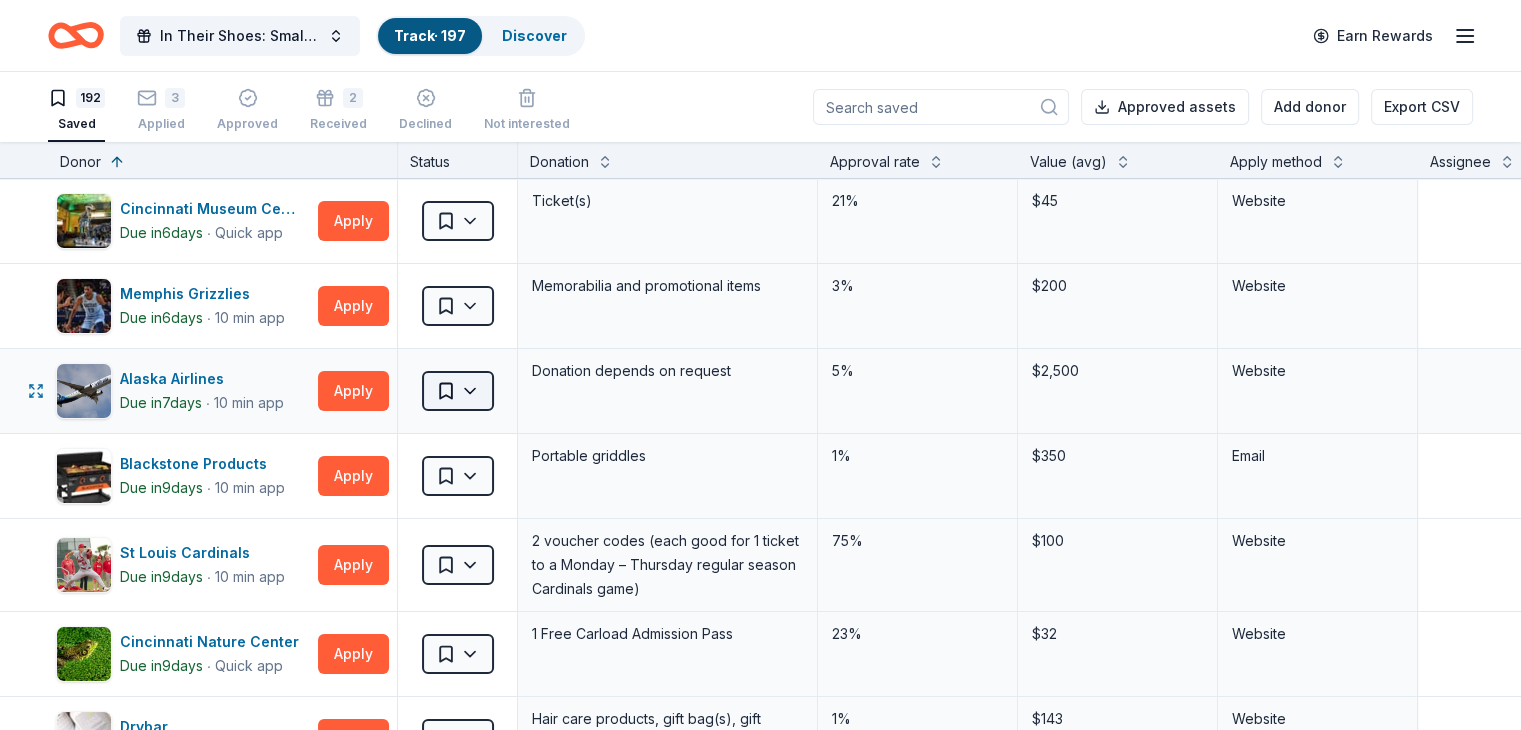click on "89% In Their Shoes: Small Soles, Big Impact Track  · 197 Discover Earn Rewards 192 Saved 3 Applied Approved 2 Received Declined Not interested  Approved assets Add donor Export CSV Donor Status Donation Approval rate Value (avg) Apply method Assignee Notes Cincinnati Museum Center Due in  6  days ∙ Quick app Apply Saved Ticket(s) 21% $45 Website Memphis Grizzlies Due in  6  days ∙ 10 min app Apply Saved Memorabilia and promotional items 3% $200 Website Alaska Airlines Due in  7  days ∙ 10 min app Apply Saved Donation depends on request 5% $2,500 Website Blackstone Products Due in  9  days ∙ 10 min app Apply Saved Portable griddles 1% $350 Email St Louis Cardinals Due in  9  days ∙ 10 min app Apply Saved 2 voucher codes (each good for 1 ticket to a Monday – Thursday regular season Cardinals game) 75% $100 Website Cincinnati Nature Center Due in  9  days ∙ Quick app Apply Saved 1 Free Carload Admission Pass 23% $32 Website Drybar Due in  9  days ∙ Quick app Apply Saved 1% $143 Website Email 9 9" at bounding box center (760, 365) 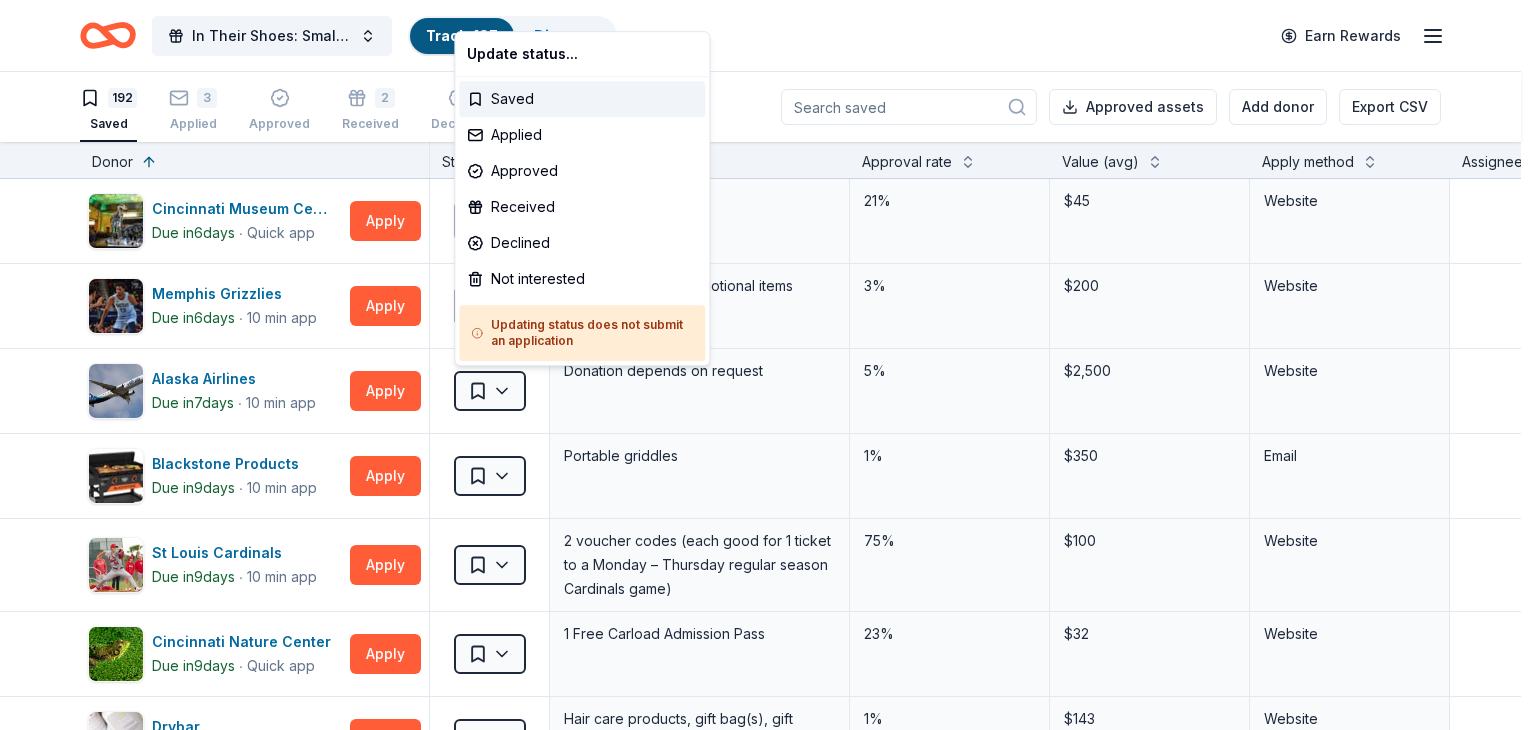click on "89% In Their Shoes: Small Soles, Big Impact Track  · 197 Discover Earn Rewards 192 Saved 3 Applied Approved 2 Received Declined Not interested  Approved assets Add donor Export CSV Donor Status Donation Approval rate Value (avg) Apply method Assignee Notes Cincinnati Museum Center Due in  6  days ∙ Quick app Apply Saved Ticket(s) 21% $45 Website Memphis Grizzlies Due in  6  days ∙ 10 min app Apply Saved Memorabilia and promotional items 3% $200 Website Alaska Airlines Due in  7  days ∙ 10 min app Apply Saved Donation depends on request 5% $2,500 Website Blackstone Products Due in  9  days ∙ 10 min app Apply Saved Portable griddles 1% $350 Email St Louis Cardinals Due in  9  days ∙ 10 min app Apply Saved 2 voucher codes (each good for 1 ticket to a Monday – Thursday regular season Cardinals game) 75% $100 Website Cincinnati Nature Center Due in  9  days ∙ Quick app Apply Saved 1 Free Carload Admission Pass 23% $32 Website Drybar Due in  9  days ∙ Quick app Apply Saved 1% $143 Website Email 9 9" at bounding box center (768, 365) 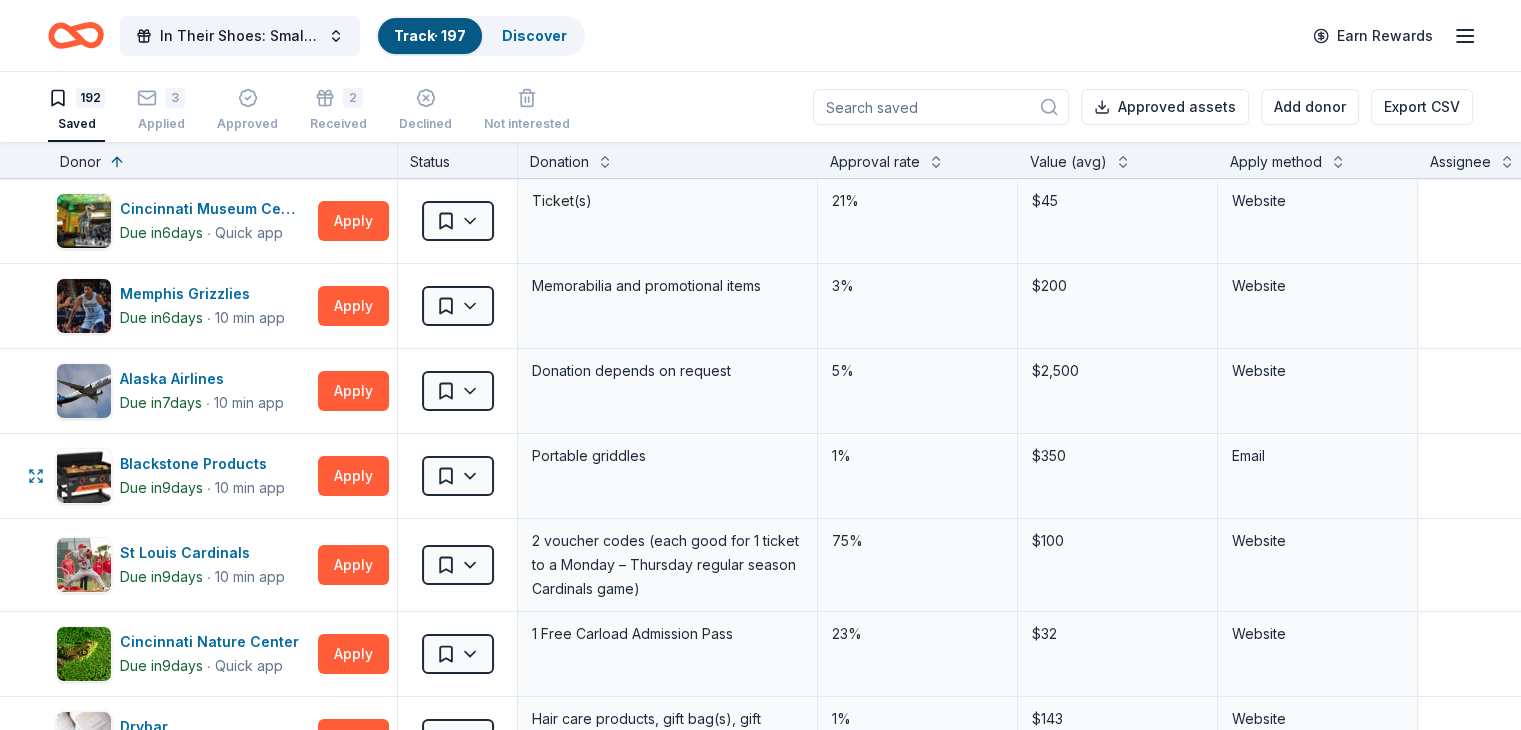 click on "89% In Their Shoes: Small Soles, Big Impact Track  · 197 Discover Earn Rewards 192 Saved 3 Applied Approved 2 Received Declined Not interested  Approved assets Add donor Export CSV Donor Status Donation Approval rate Value (avg) Apply method Assignee Notes Cincinnati Museum Center Due in  6  days ∙ Quick app Apply Saved Ticket(s) 21% $45 Website Memphis Grizzlies Due in  6  days ∙ 10 min app Apply Saved Memorabilia and promotional items 3% $200 Website Alaska Airlines Due in  7  days ∙ 10 min app Apply Saved Donation depends on request 5% $2,500 Website Blackstone Products Due in  9  days ∙ 10 min app Apply Saved Portable griddles 1% $350 Email St Louis Cardinals Due in  9  days ∙ 10 min app Apply Saved 2 voucher codes (each good for 1 ticket to a Monday – Thursday regular season Cardinals game) 75% $100 Website Cincinnati Nature Center Due in  9  days ∙ Quick app Apply Saved 1 Free Carload Admission Pass 23% $32 Website Drybar Due in  9  days ∙ Quick app Apply Saved 1% $143 Website Email 9 9" at bounding box center (760, 365) 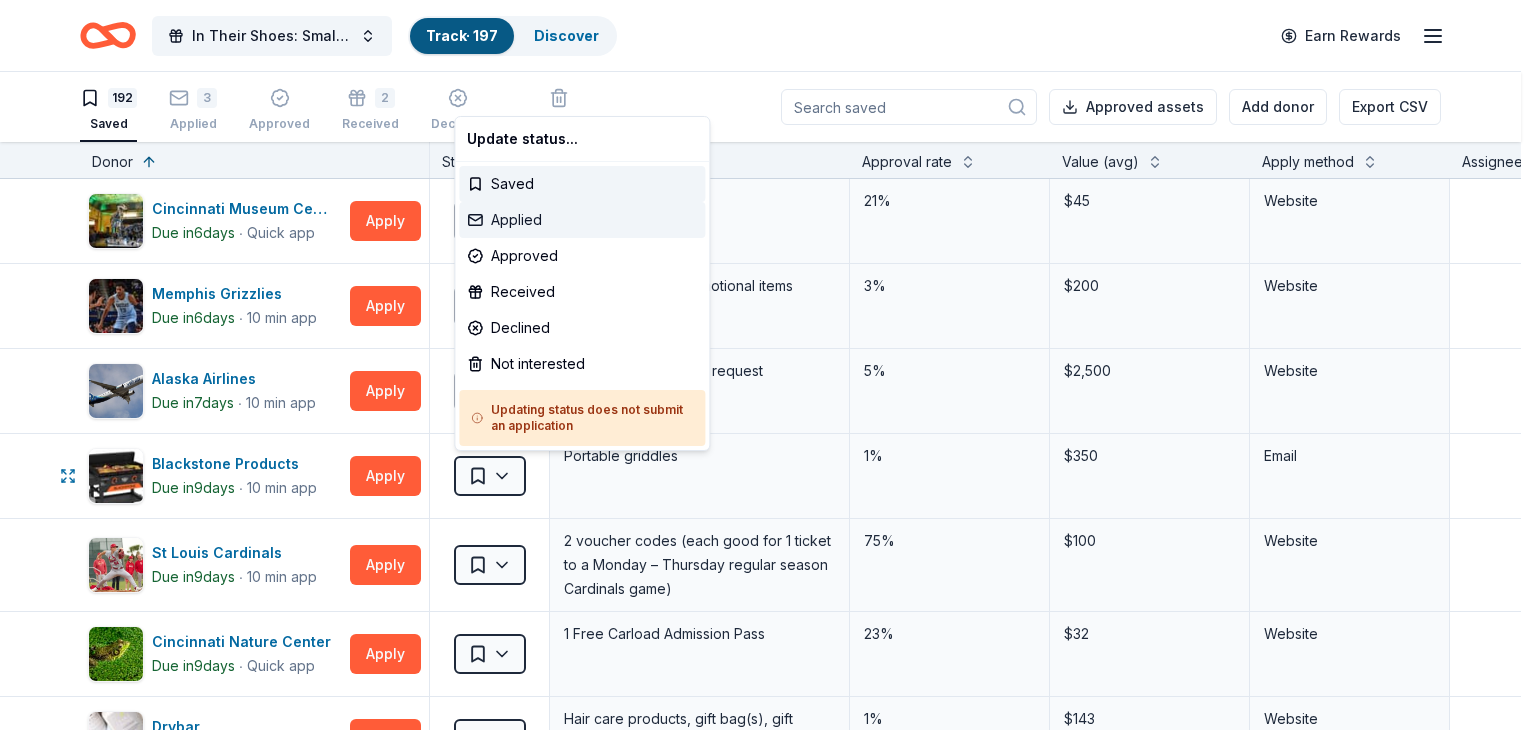 click on "Applied" at bounding box center (582, 220) 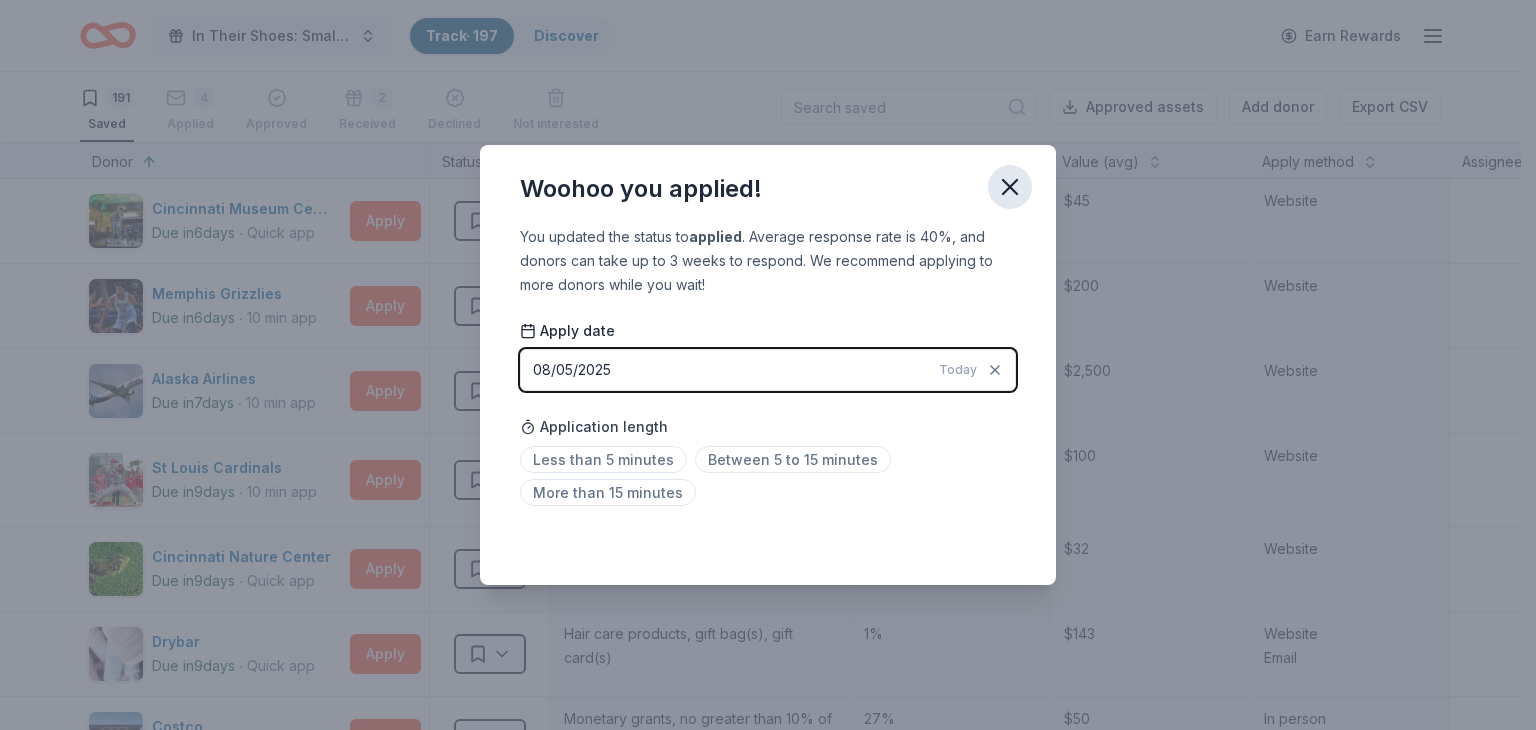 click 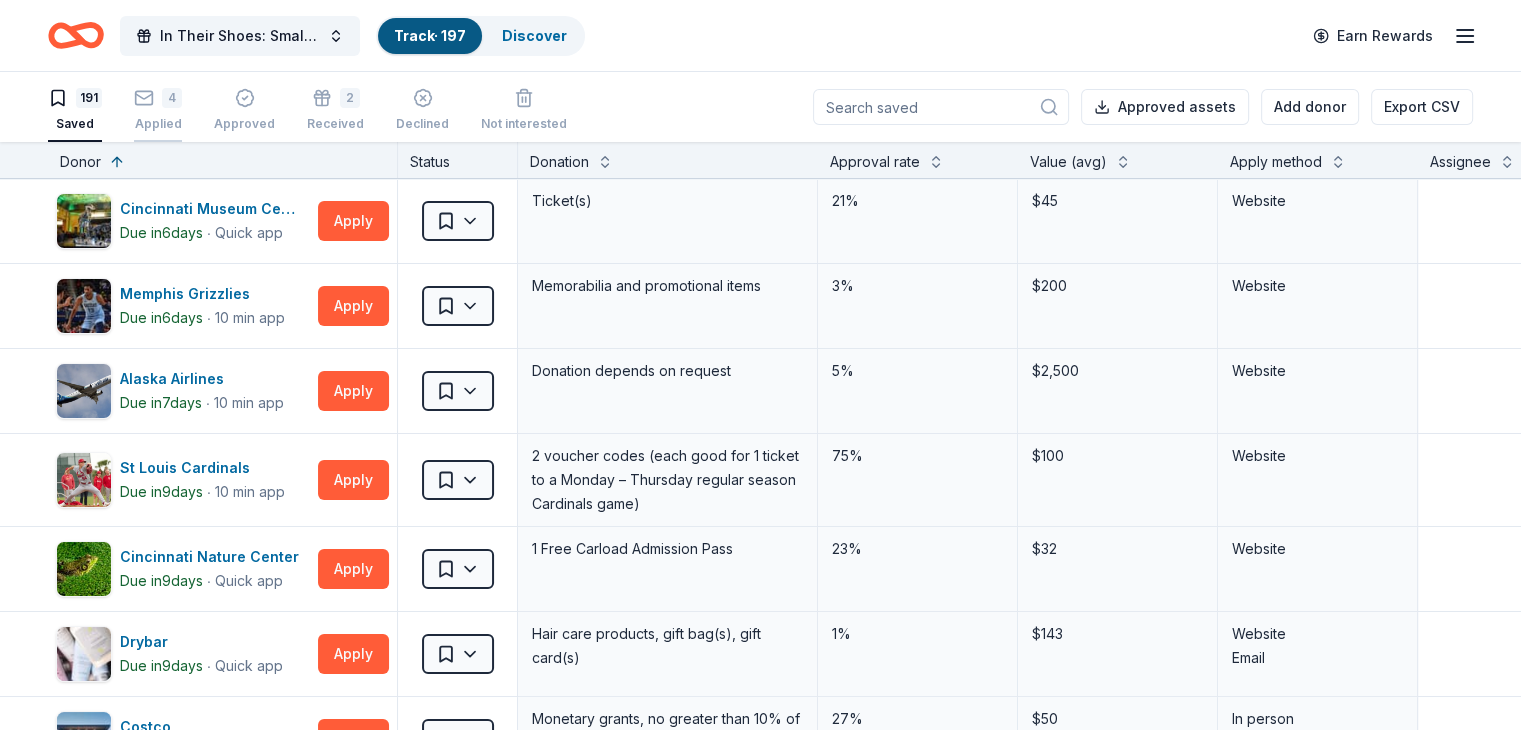 click on "Applied" at bounding box center [158, 114] 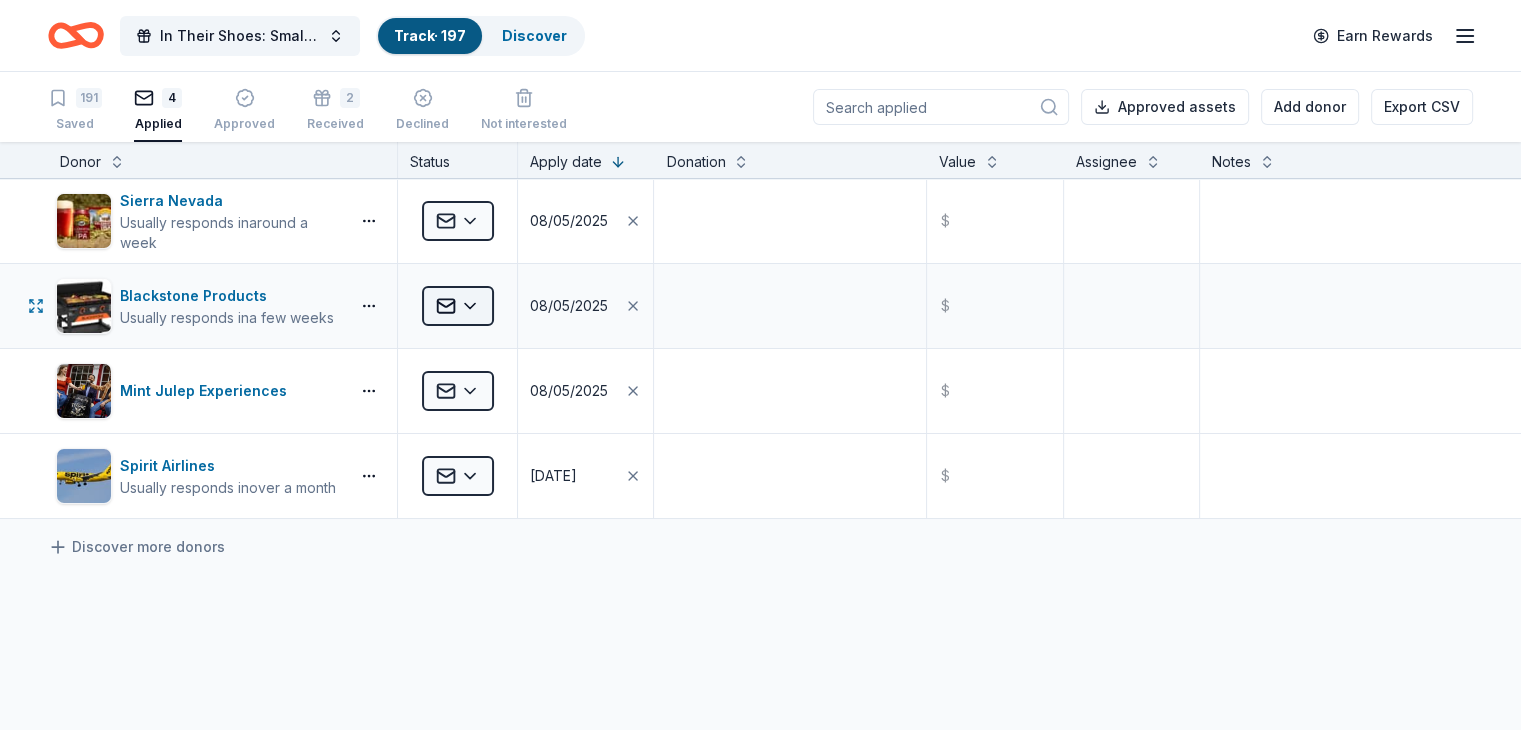 click on "89% In Their Shoes: Small Soles, Big Impact Track  · 197 Discover Earn Rewards 191 Saved 4 Applied Approved 2 Received Declined Not interested  Approved assets Add donor Export CSV Donor Status Apply date Donation Value Assignee Notes Sierra Nevada Usually responds in  around a week Applied 08/05/2025 $ Blackstone Products Usually responds in  a few weeks Applied 08/05/2025 $ Mint Julep Experiences Applied 08/05/2025 $ Spirit Airlines Usually responds in  over a month Applied 05/15/2025 $   Discover more donors Saved" at bounding box center (760, 365) 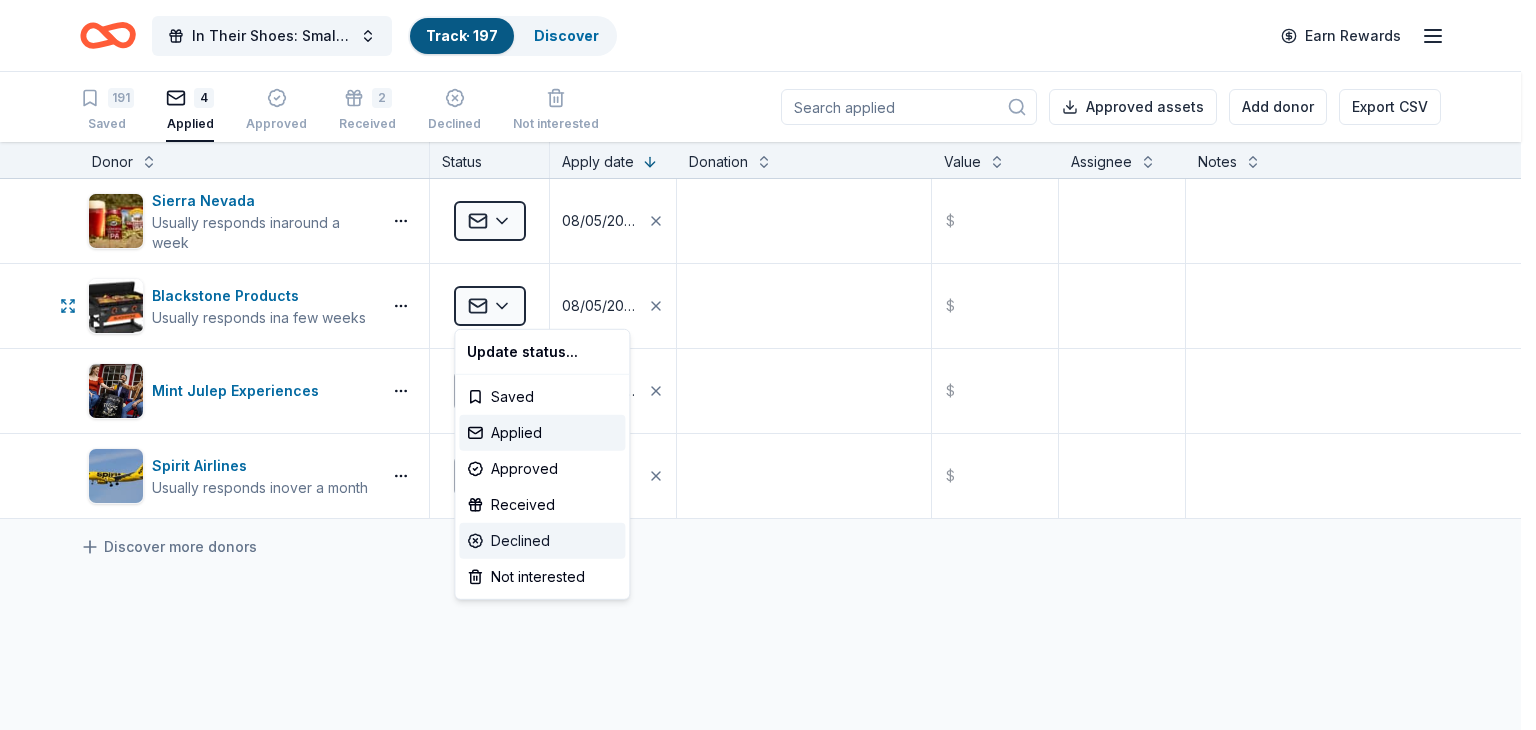 click on "Declined" at bounding box center [542, 541] 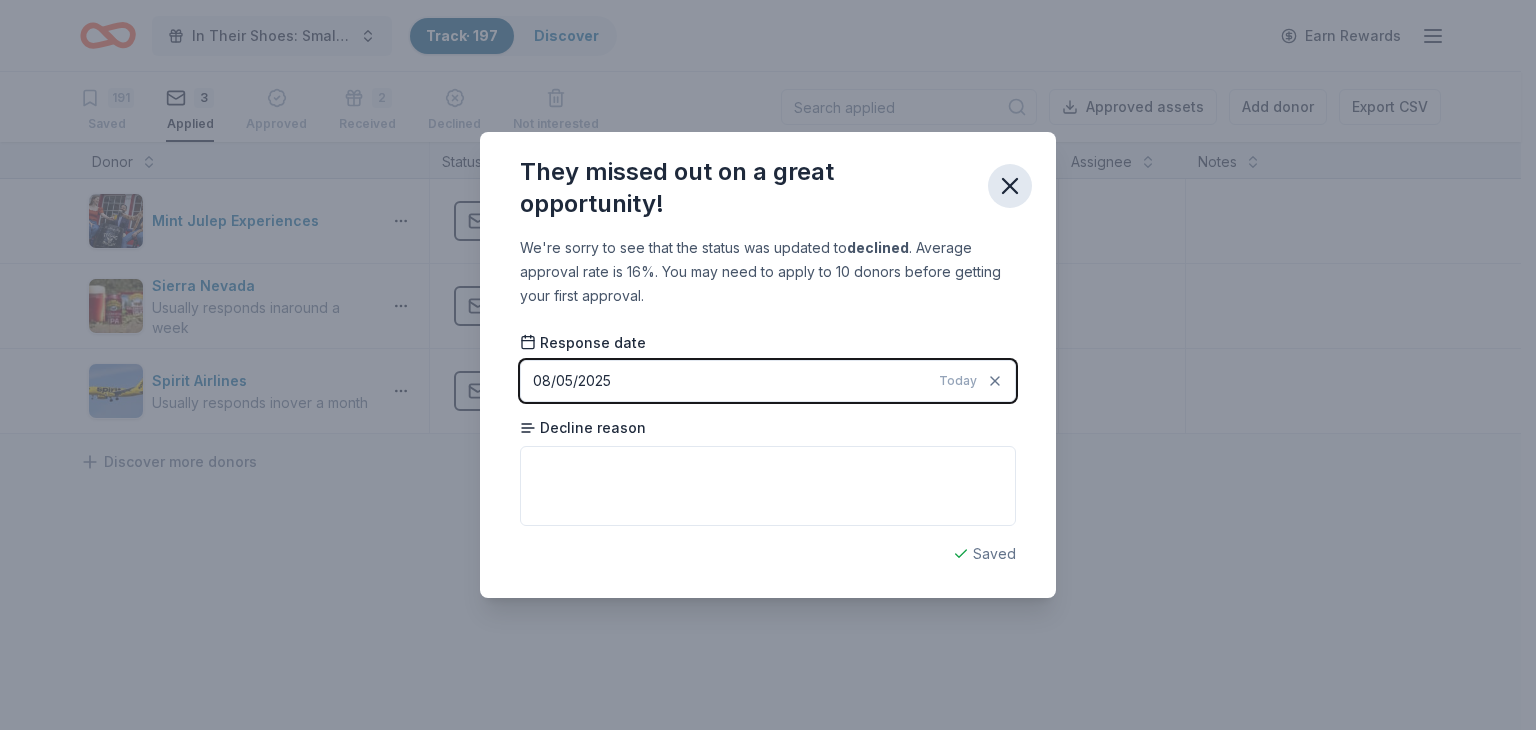 click 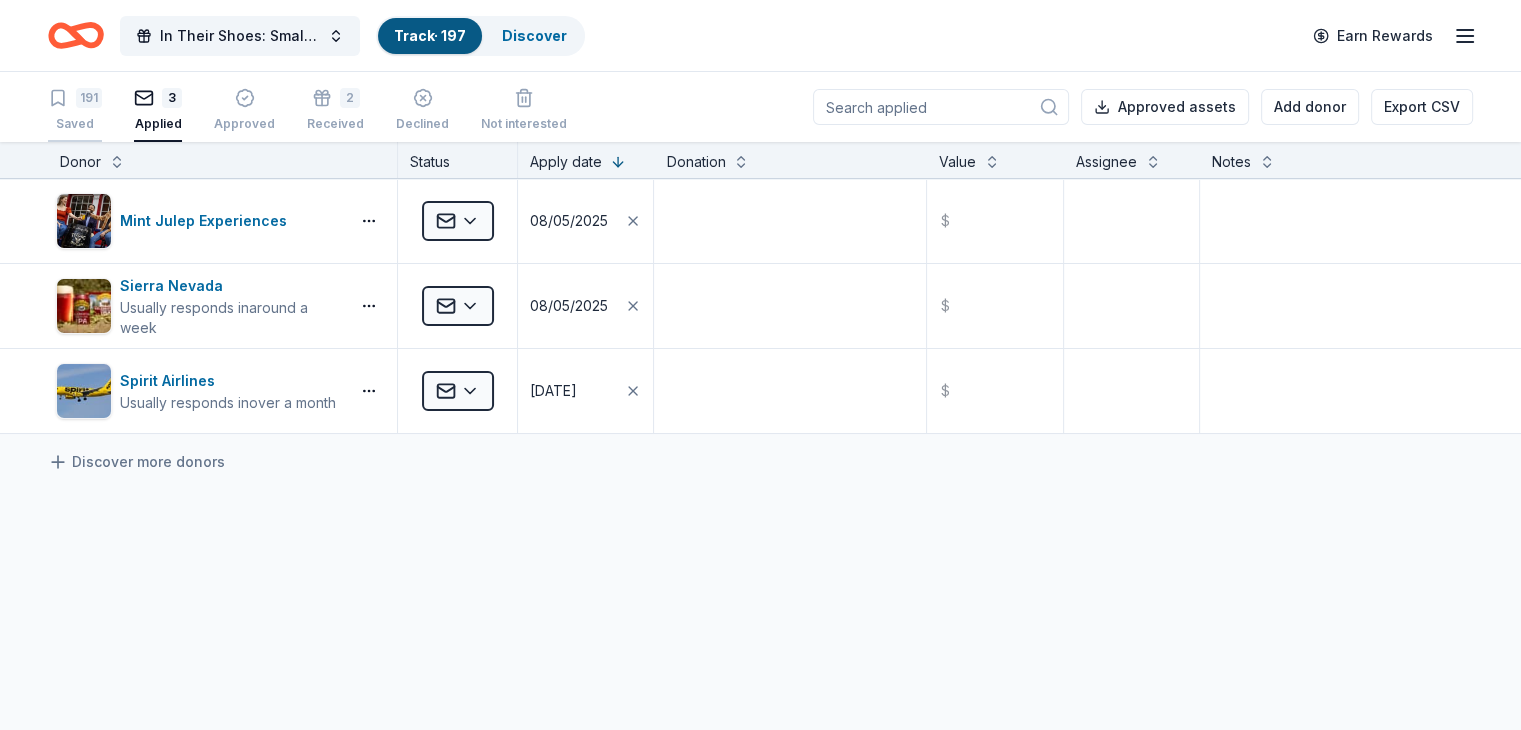 click on "191 Saved" at bounding box center (75, 110) 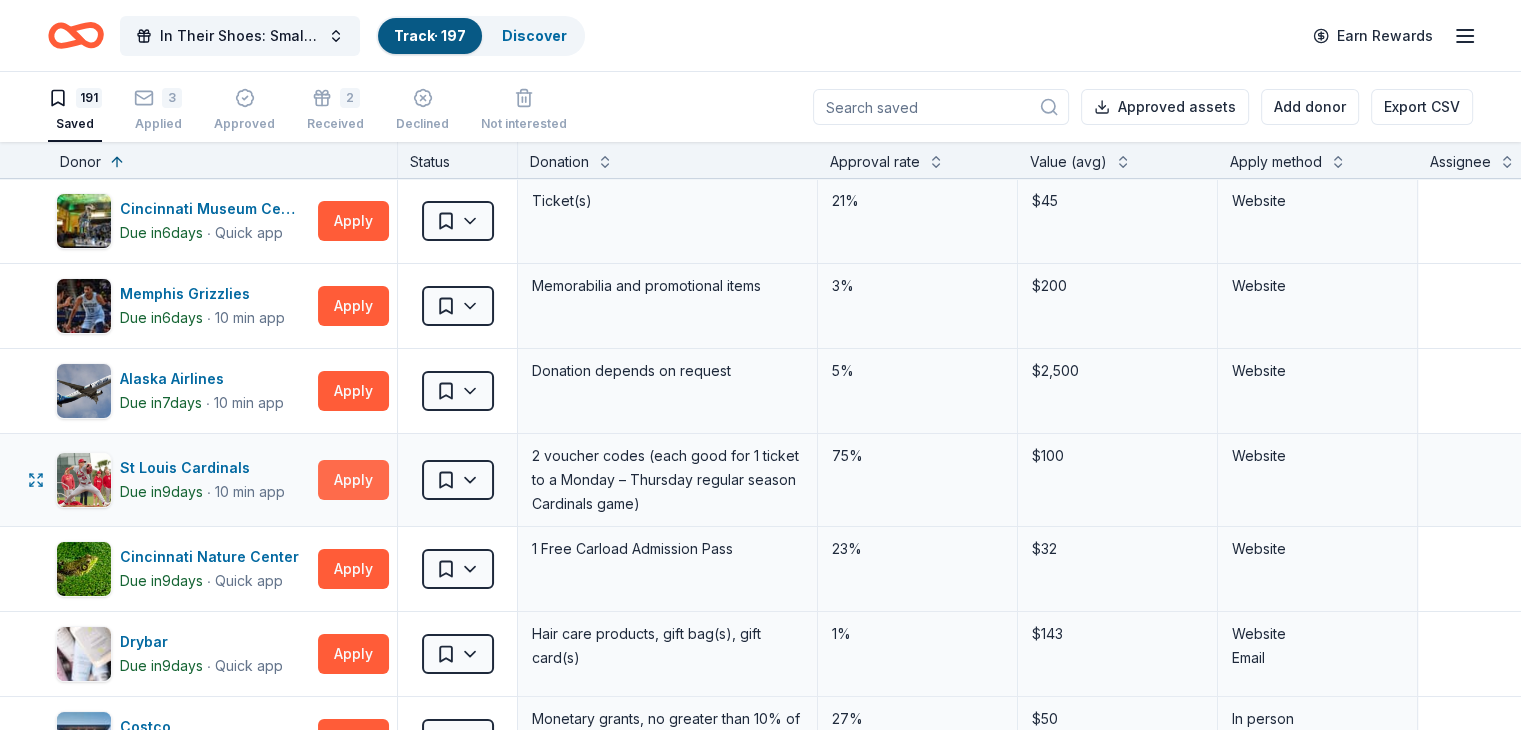 scroll, scrollTop: 100, scrollLeft: 0, axis: vertical 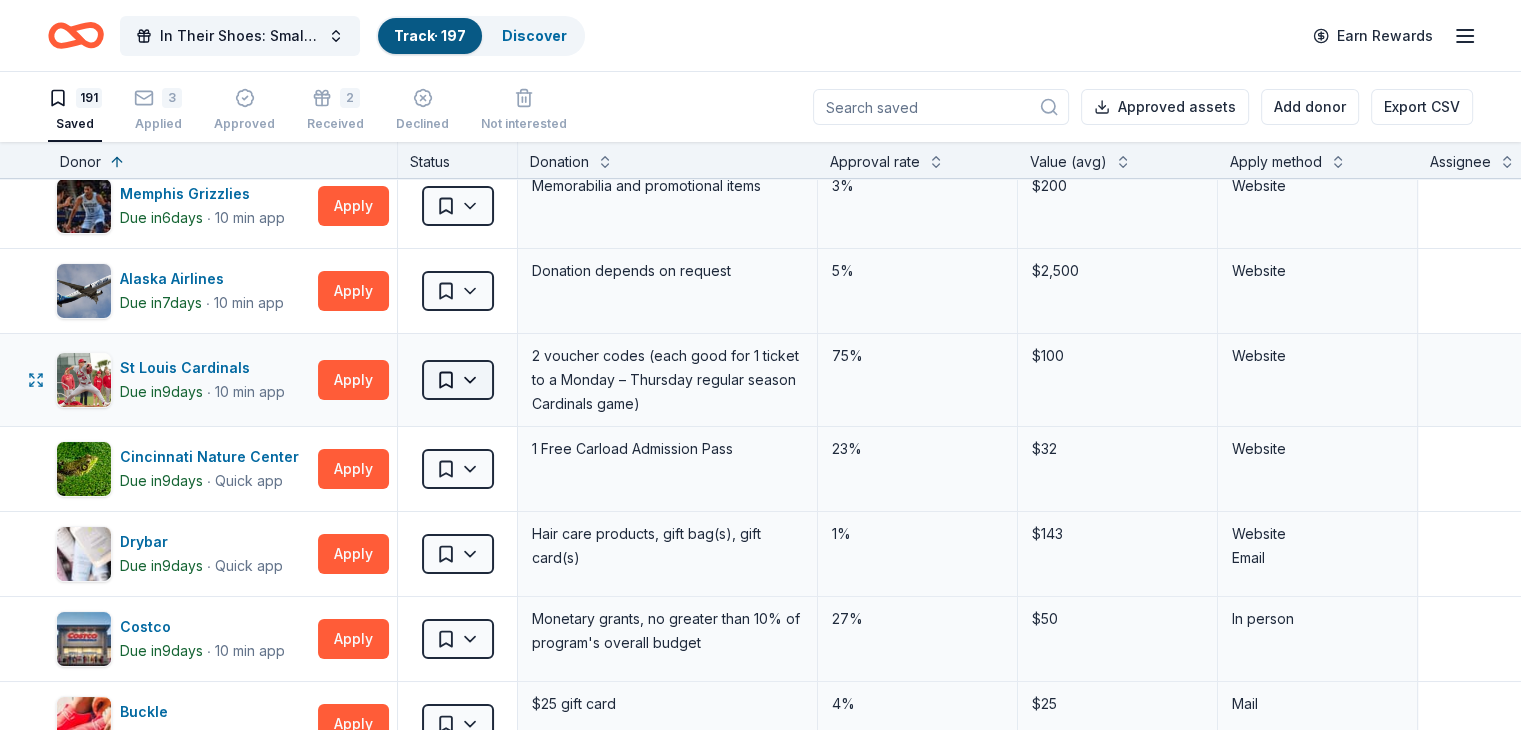 click on "89% In Their Shoes: Small Soles, Big Impact Track  · 197 Discover Earn Rewards 191 Saved 3 Applied Approved 2 Received Declined Not interested  Approved assets Add donor Export CSV Donor Status Donation Approval rate Value (avg) Apply method Assignee Notes Cincinnati Museum Center Due in  6  days ∙ Quick app Apply Saved Ticket(s) 21% $45 Website Memphis Grizzlies Due in  6  days ∙ 10 min app Apply Saved Memorabilia and promotional items 3% $200 Website Alaska Airlines Due in  7  days ∙ 10 min app Apply Saved Donation depends on request 5% $2,500 Website St Louis Cardinals Due in  9  days ∙ 10 min app Apply Saved 2 voucher codes (each good for 1 ticket to a Monday – Thursday regular season Cardinals game) 75% $100 Website Cincinnati Nature Center Due in  9  days ∙ Quick app Apply Saved 1 Free Carload Admission Pass 23% $32 Website Drybar Due in  9  days ∙ Quick app Apply Saved Hair care products, gift bag(s), gift card(s) 1% $143 Website Email Costco Due in  9  days ∙ 10 min app Apply Saved 9" at bounding box center (760, 365) 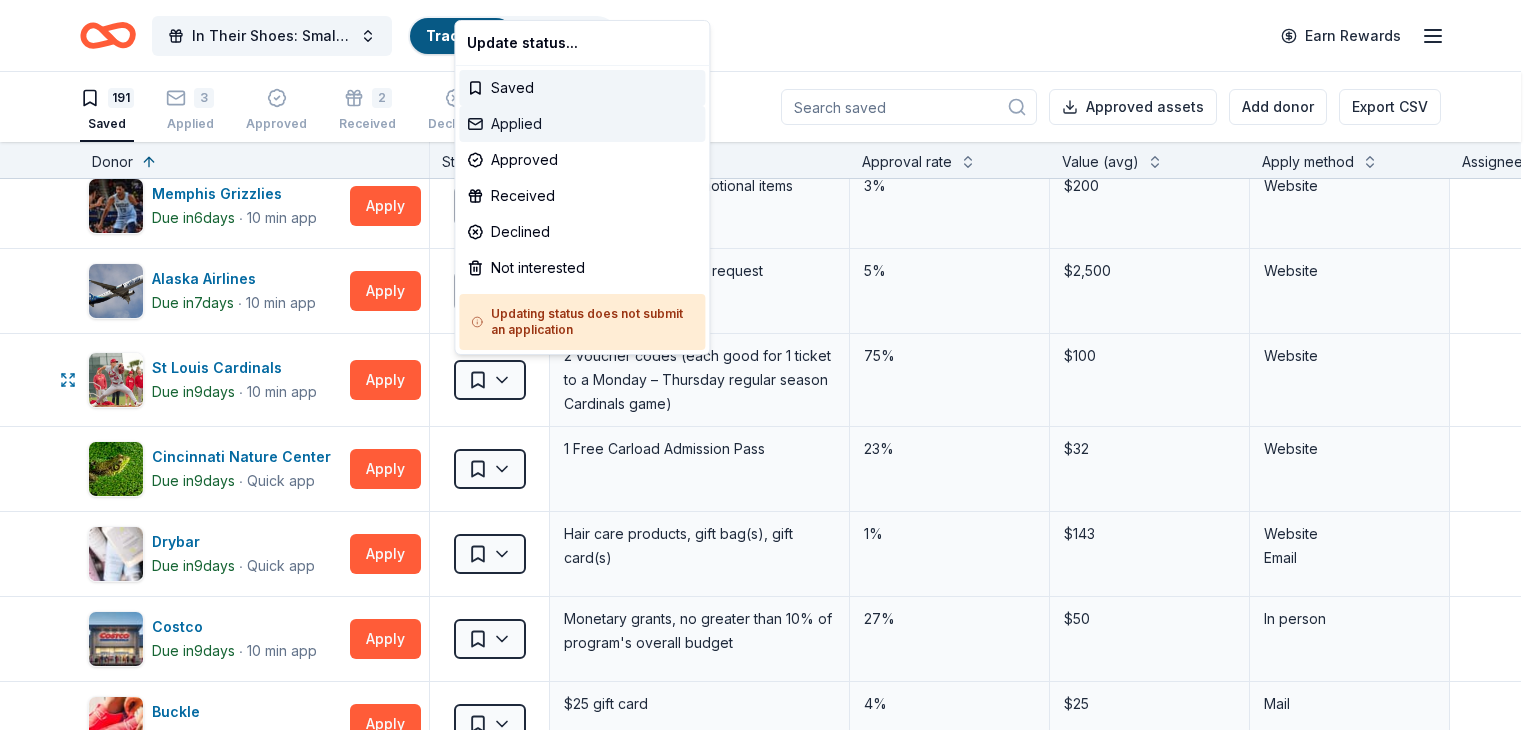 click on "Applied" at bounding box center [582, 124] 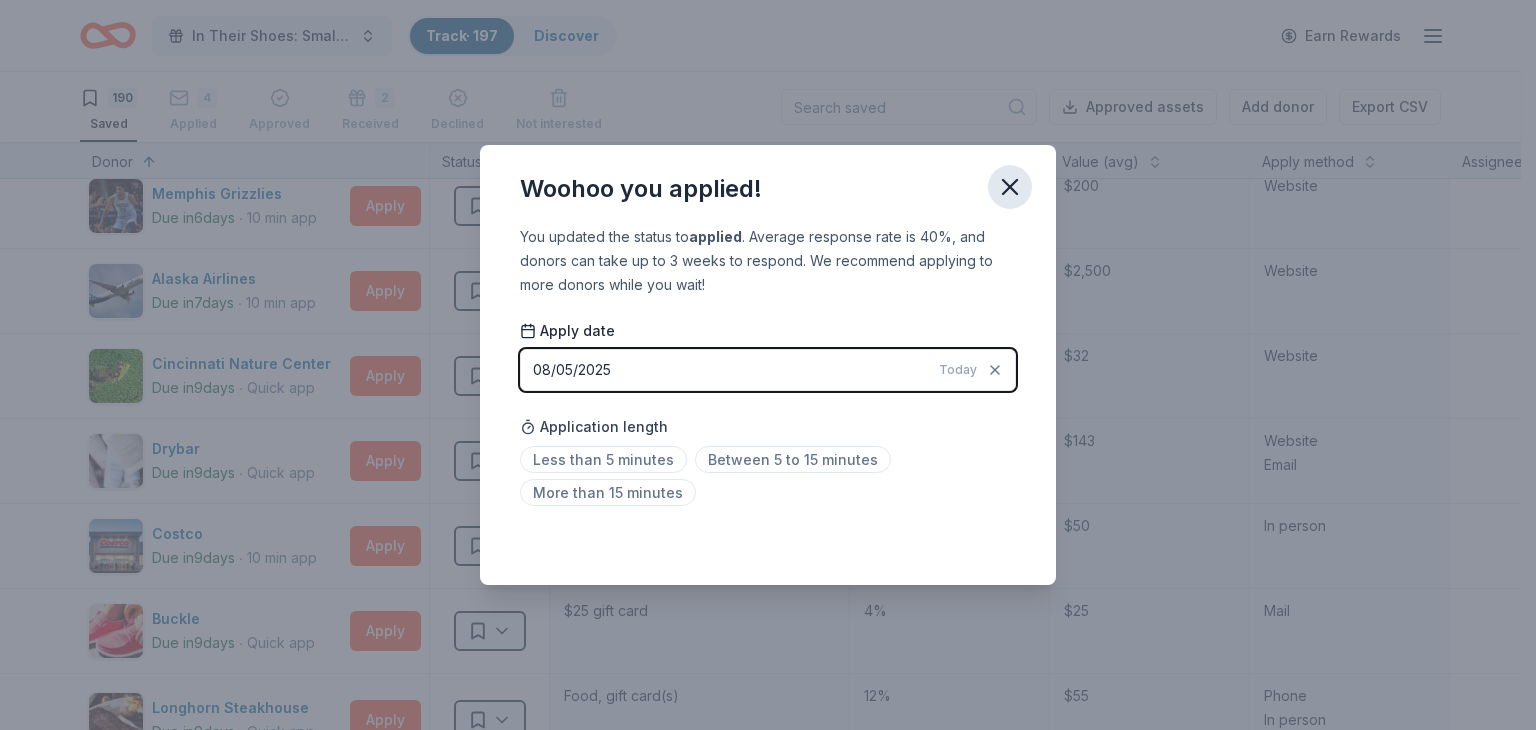 click 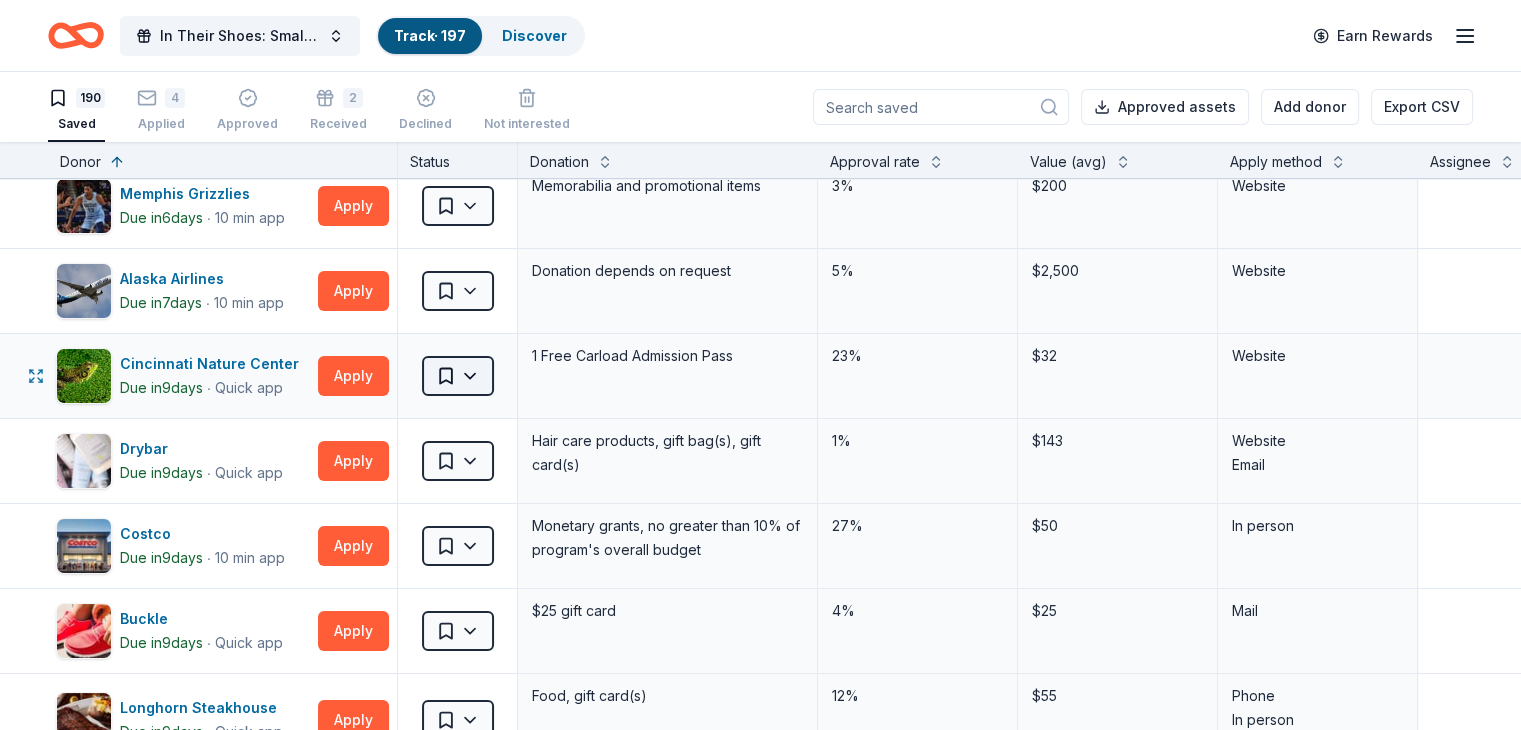 click on "89% In Their Shoes: Small Soles, Big Impact Track  · 197 Discover Earn Rewards 190 Saved 4 Applied Approved 2 Received Declined Not interested  Approved assets Add donor Export CSV Donor Status Donation Approval rate Value (avg) Apply method Assignee Notes Cincinnati Museum Center Due in  6  days ∙ Quick app Apply Saved Ticket(s) 21% $45 Website Memphis Grizzlies Due in  6  days ∙ 10 min app Apply Saved Memorabilia and promotional items 3% $200 Website Alaska Airlines Due in  7  days ∙ 10 min app Apply Saved Donation depends on request 5% $2,500 Website Cincinnati Nature Center Due in  9  days ∙ Quick app Apply Saved 1 Free Carload Admission Pass 23% $32 Website Drybar Due in  9  days ∙ Quick app Apply Saved Hair care products, gift bag(s), gift card(s) 1% $143 Website Email Costco Due in  9  days ∙ 10 min app Apply Saved Monetary grants, no greater than 10% of program's overall budget  27% $50 In person Buckle Due in  9  days ∙ Quick app Apply Saved $25 gift card 4% $25 Mail Due in  9  days 9" at bounding box center [760, 365] 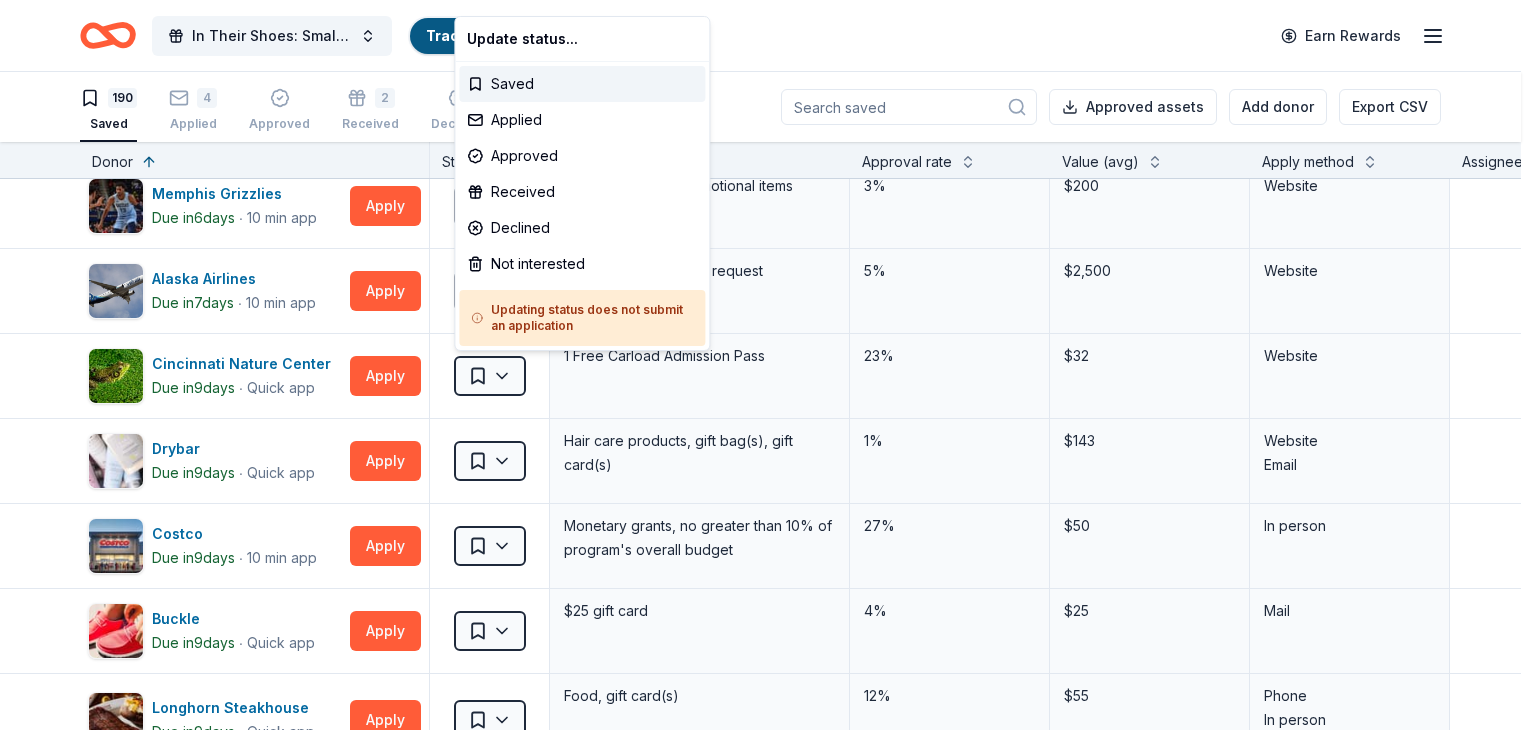 click on "89% In Their Shoes: Small Soles, Big Impact Track  · 197 Discover Earn Rewards 190 Saved 4 Applied Approved 2 Received Declined Not interested  Approved assets Add donor Export CSV Donor Status Donation Approval rate Value (avg) Apply method Assignee Notes Cincinnati Museum Center Due in  6  days ∙ Quick app Apply Saved Ticket(s) 21% $45 Website Memphis Grizzlies Due in  6  days ∙ 10 min app Apply Saved Memorabilia and promotional items 3% $200 Website Alaska Airlines Due in  7  days ∙ 10 min app Apply Saved Donation depends on request 5% $2,500 Website Cincinnati Nature Center Due in  9  days ∙ Quick app Apply Saved 1 Free Carload Admission Pass 23% $32 Website Drybar Due in  9  days ∙ Quick app Apply Saved Hair care products, gift bag(s), gift card(s) 1% $143 Website Email Costco Due in  9  days ∙ 10 min app Apply Saved Monetary grants, no greater than 10% of program's overall budget  27% $50 In person Buckle Due in  9  days ∙ Quick app Apply Saved $25 gift card 4% $25 Mail Due in  9  days 9" at bounding box center [768, 365] 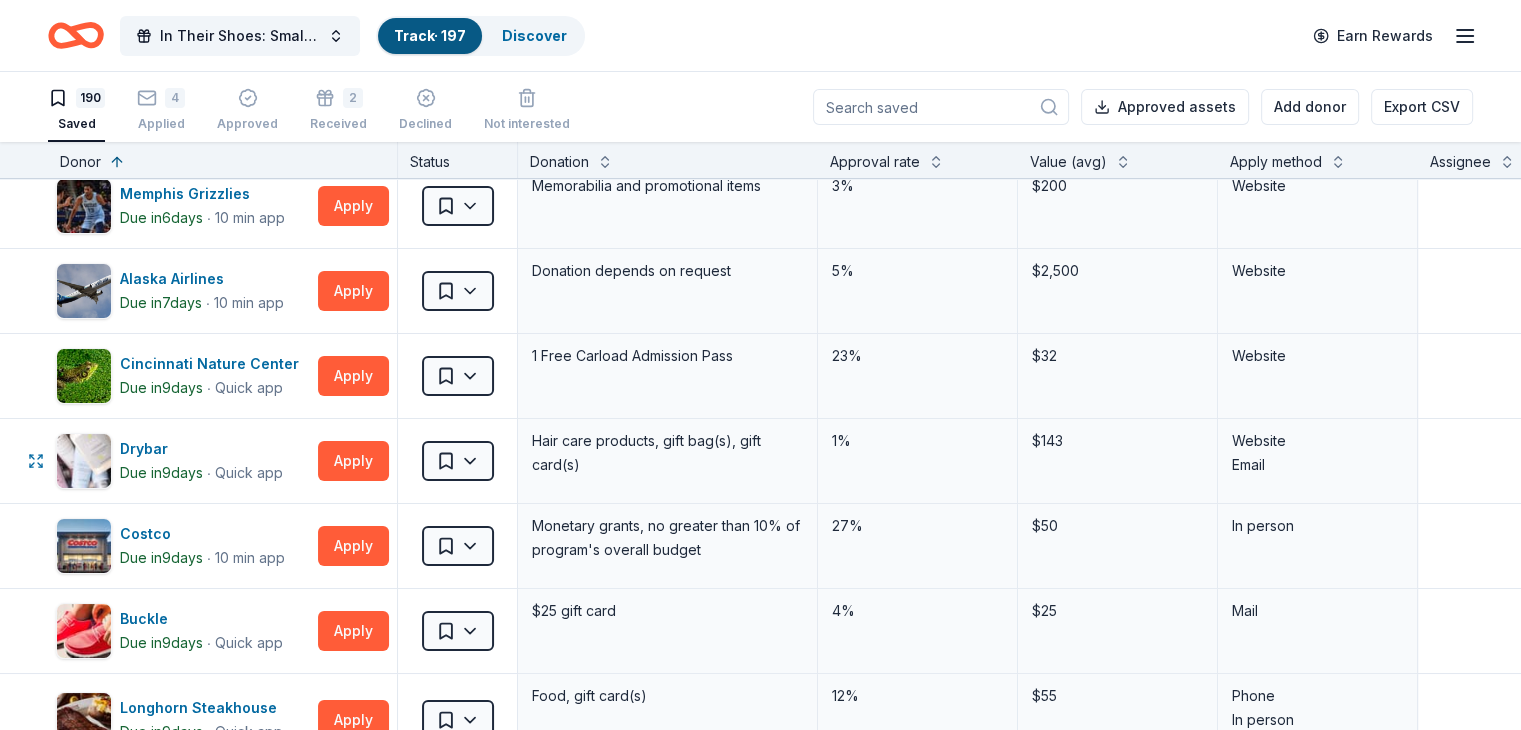 click on "89% In Their Shoes: Small Soles, Big Impact Track  · 197 Discover Earn Rewards 190 Saved 4 Applied Approved 2 Received Declined Not interested  Approved assets Add donor Export CSV Donor Status Donation Approval rate Value (avg) Apply method Assignee Notes Cincinnati Museum Center Due in  6  days ∙ Quick app Apply Saved Ticket(s) 21% $45 Website Memphis Grizzlies Due in  6  days ∙ 10 min app Apply Saved Memorabilia and promotional items 3% $200 Website Alaska Airlines Due in  7  days ∙ 10 min app Apply Saved Donation depends on request 5% $2,500 Website Cincinnati Nature Center Due in  9  days ∙ Quick app Apply Saved 1 Free Carload Admission Pass 23% $32 Website Drybar Due in  9  days ∙ Quick app Apply Saved Hair care products, gift bag(s), gift card(s) 1% $143 Website Email Costco Due in  9  days ∙ 10 min app Apply Saved Monetary grants, no greater than 10% of program's overall budget  27% $50 In person Buckle Due in  9  days ∙ Quick app Apply Saved $25 gift card 4% $25 Mail Due in  9  days 9" at bounding box center (760, 365) 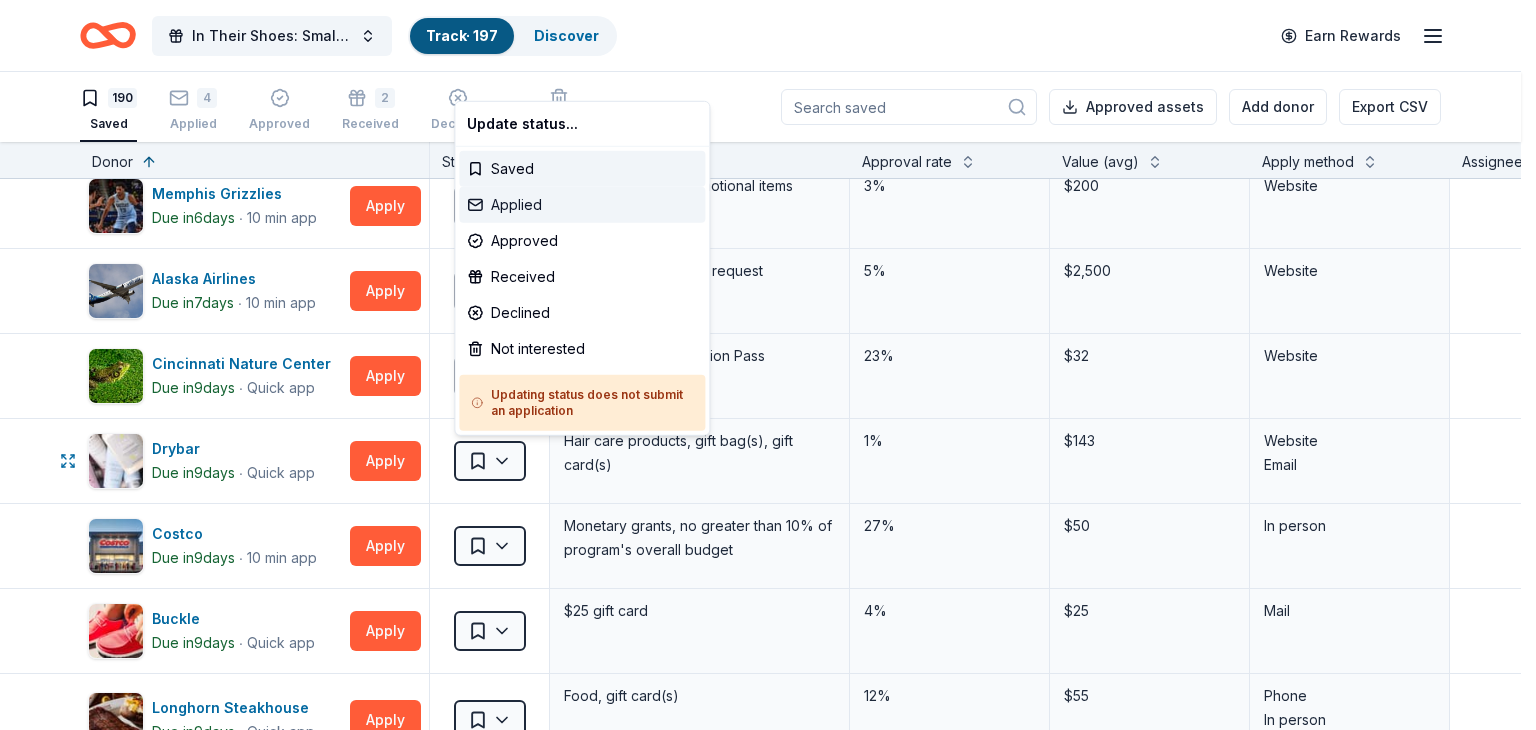 click on "Applied" at bounding box center (582, 205) 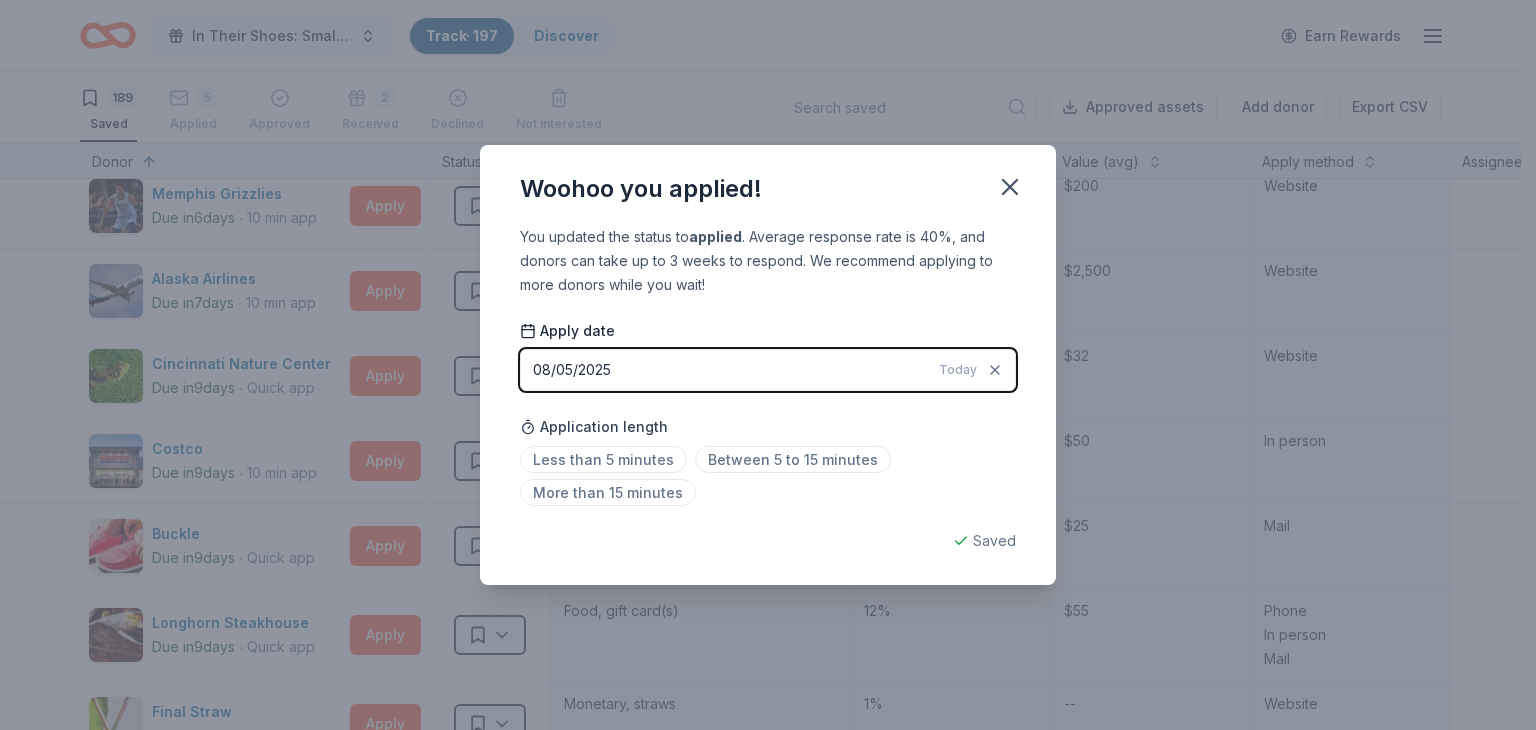 drag, startPoint x: 1000, startPoint y: 185, endPoint x: 975, endPoint y: 218, distance: 41.400482 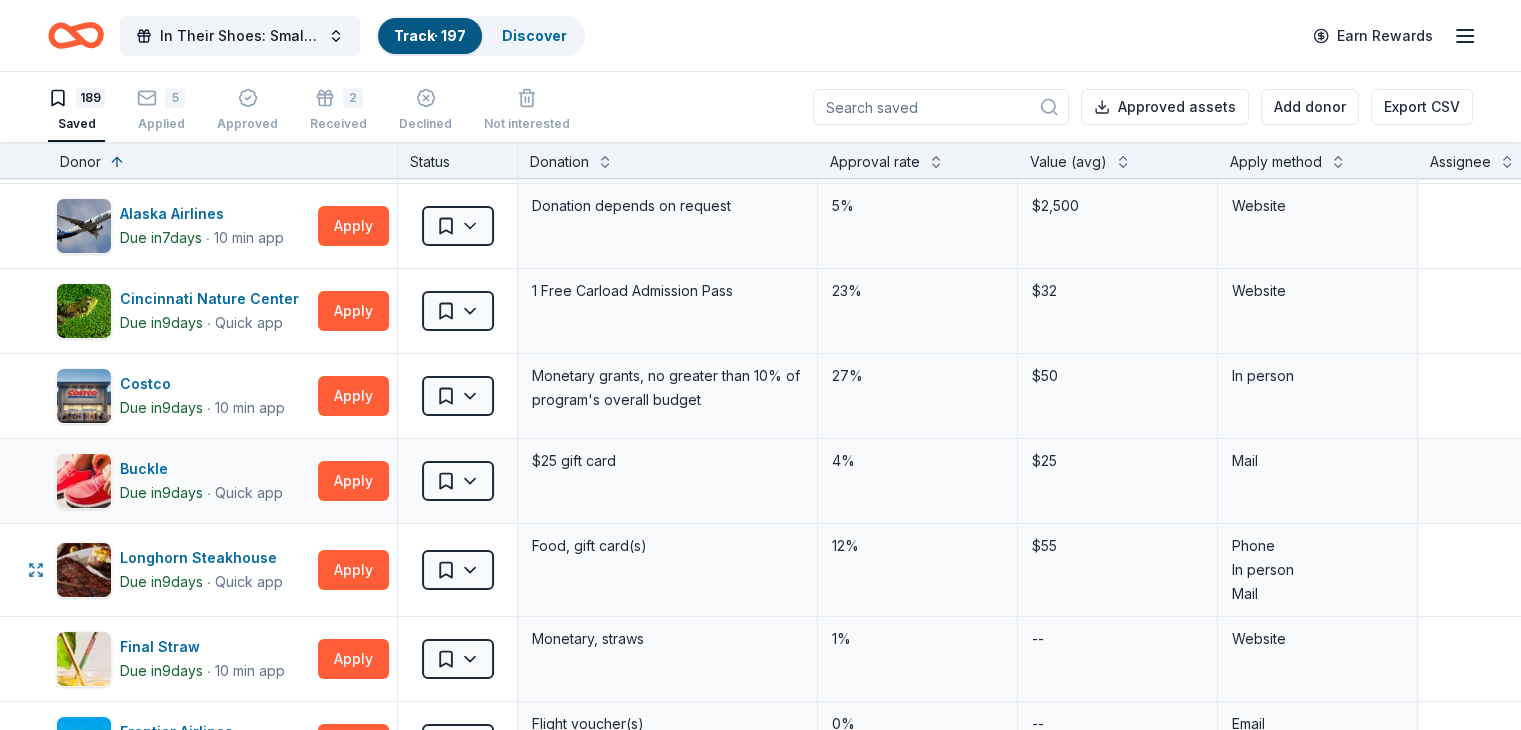 scroll, scrollTop: 200, scrollLeft: 0, axis: vertical 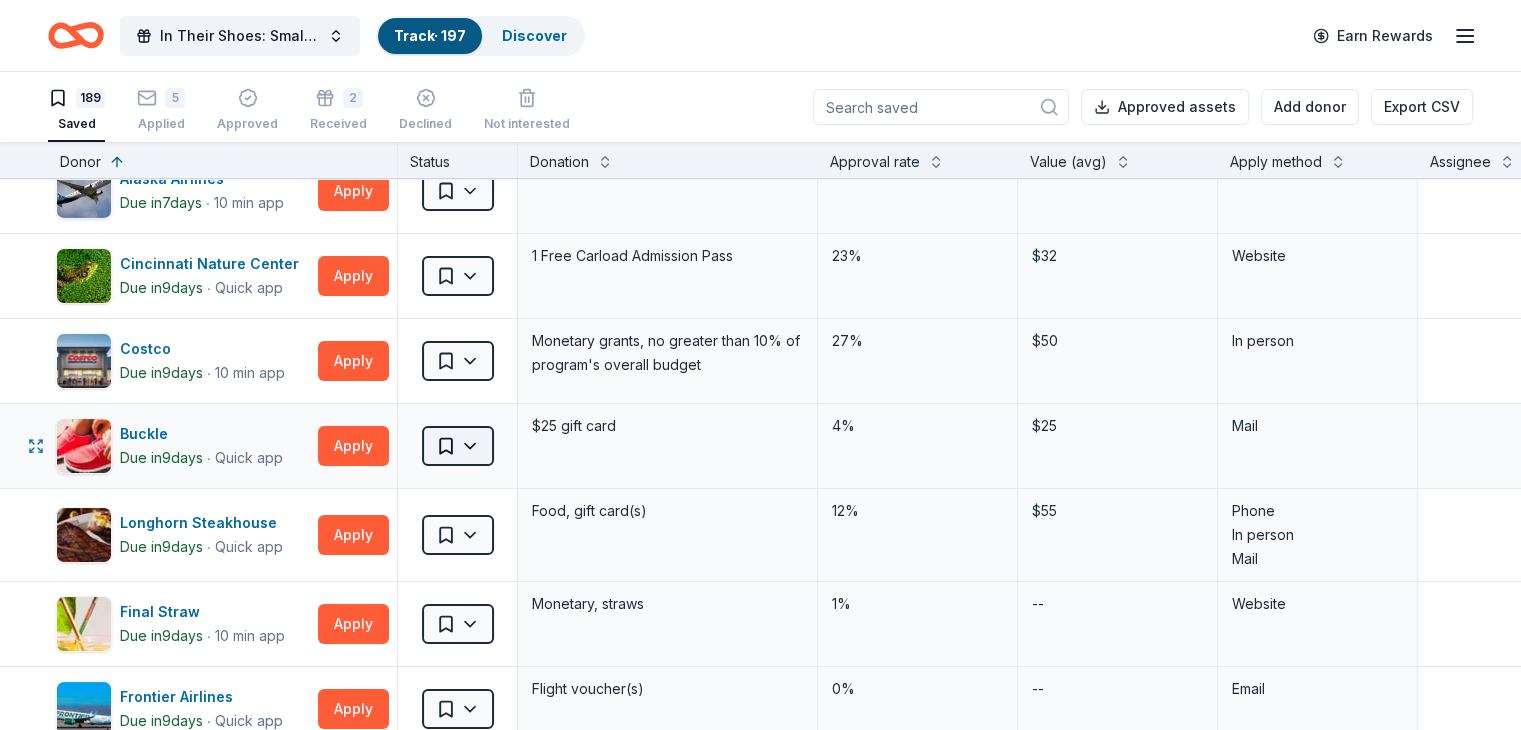 click on "89% In Their Shoes: Small Soles, Big Impact Track  · 197 Discover Earn Rewards 189 Saved 5 Applied Approved 2 Received Declined Not interested  Approved assets Add donor Export CSV Donor Status Donation Approval rate Value (avg) Apply method Assignee Notes Cincinnati Museum Center Due in  6  days ∙ Quick app Apply Saved Ticket(s) 21% $45 Website Memphis Grizzlies Due in  6  days ∙ 10 min app Apply Saved Memorabilia and promotional items 3% $200 Website Alaska Airlines Due in  7  days ∙ 10 min app Apply Saved Donation depends on request 5% $2,500 Website Cincinnati Nature Center Due in  9  days ∙ Quick app Apply Saved 1 Free Carload Admission Pass 23% $32 Website Costco Due in  9  days ∙ 10 min app Apply Saved Monetary grants, no greater than 10% of program's overall budget  27% $50 In person Buckle Due in  9  days ∙ Quick app Apply Saved $25 gift card 4% $25 Mail Longhorn Steakhouse Due in  9  days ∙ Quick app Apply Saved Food, gift card(s) 12% $55 Phone In person Mail Final Straw Due in  9 ∙" at bounding box center (760, 365) 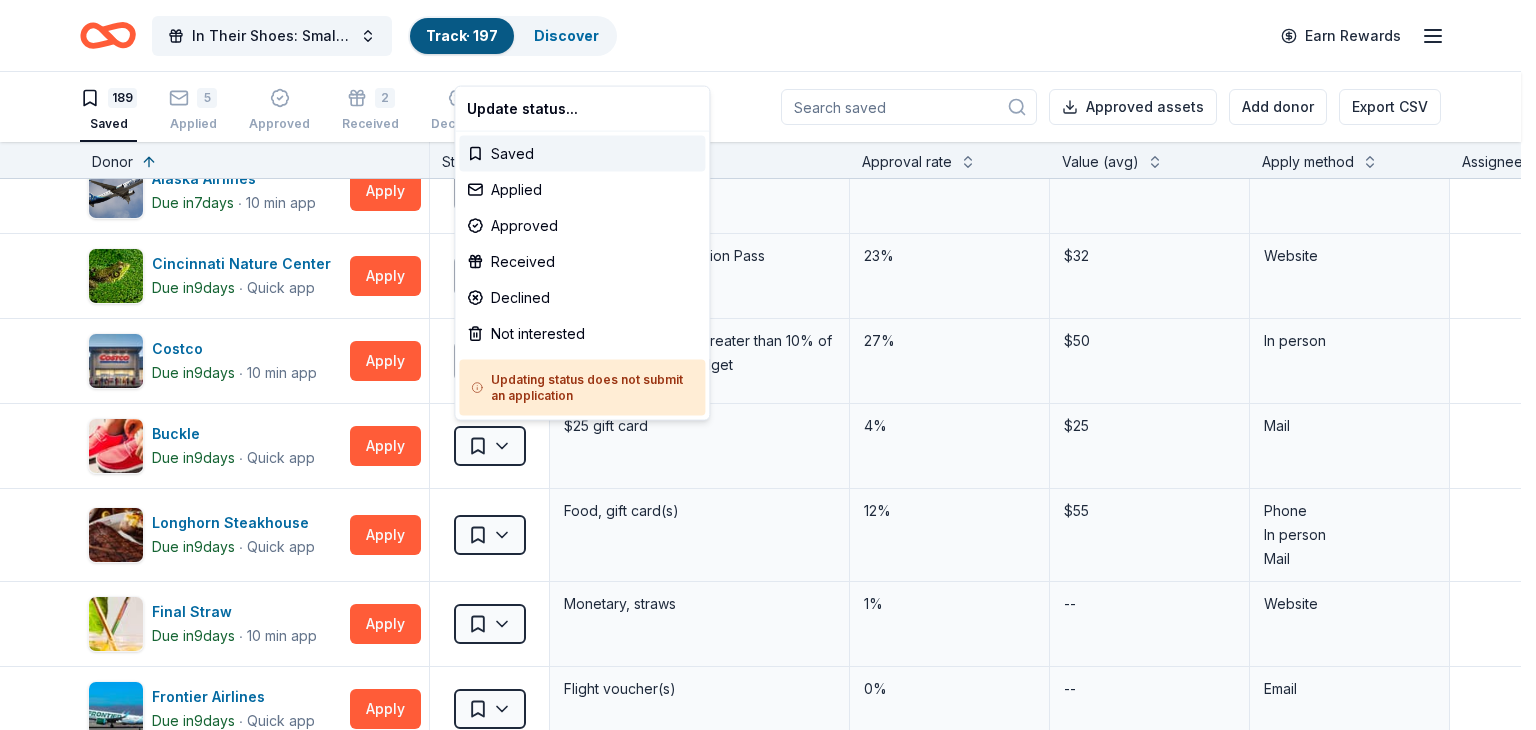 click on "89% In Their Shoes: Small Soles, Big Impact Track  · 197 Discover Earn Rewards 189 Saved 5 Applied Approved 2 Received Declined Not interested  Approved assets Add donor Export CSV Donor Status Donation Approval rate Value (avg) Apply method Assignee Notes Cincinnati Museum Center Due in  6  days ∙ Quick app Apply Saved Ticket(s) 21% $45 Website Memphis Grizzlies Due in  6  days ∙ 10 min app Apply Saved Memorabilia and promotional items 3% $200 Website Alaska Airlines Due in  7  days ∙ 10 min app Apply Saved Donation depends on request 5% $2,500 Website Cincinnati Nature Center Due in  9  days ∙ Quick app Apply Saved 1 Free Carload Admission Pass 23% $32 Website Costco Due in  9  days ∙ 10 min app Apply Saved Monetary grants, no greater than 10% of program's overall budget  27% $50 In person Buckle Due in  9  days ∙ Quick app Apply Saved $25 gift card 4% $25 Mail Longhorn Steakhouse Due in  9  days ∙ Quick app Apply Saved Food, gift card(s) 12% $55 Phone In person Mail Final Straw Due in  9 ∙" at bounding box center [768, 365] 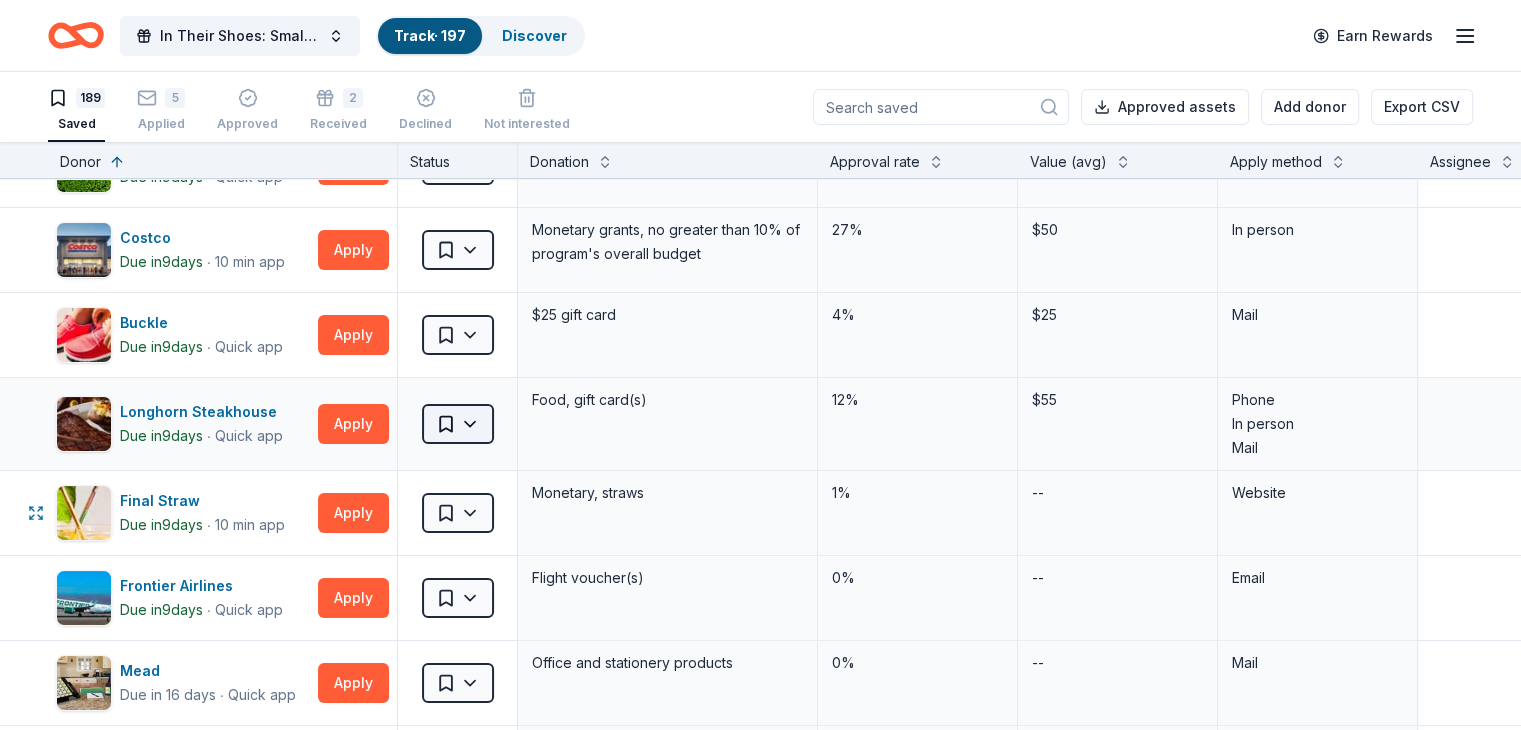 scroll, scrollTop: 400, scrollLeft: 0, axis: vertical 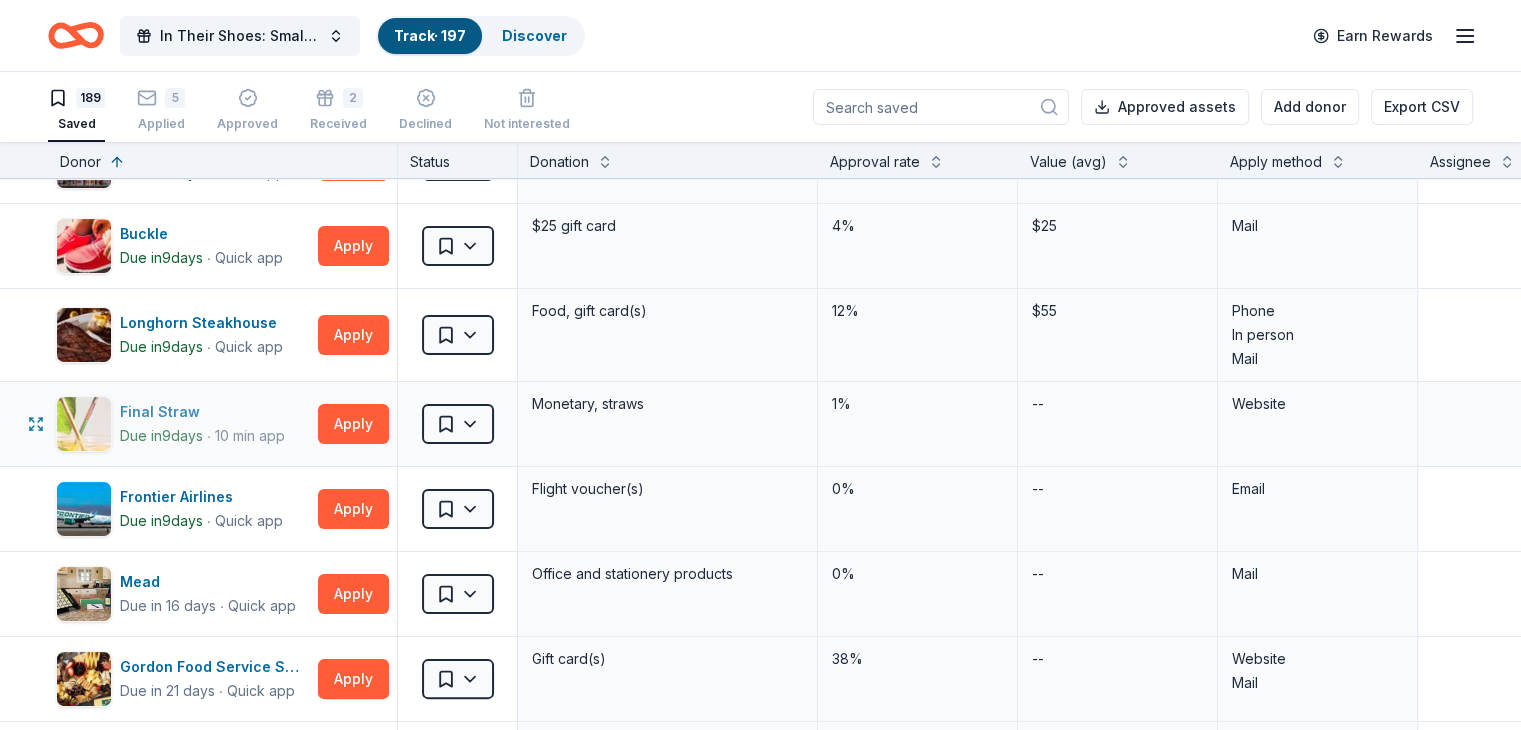 click on "Final Straw" at bounding box center (202, 412) 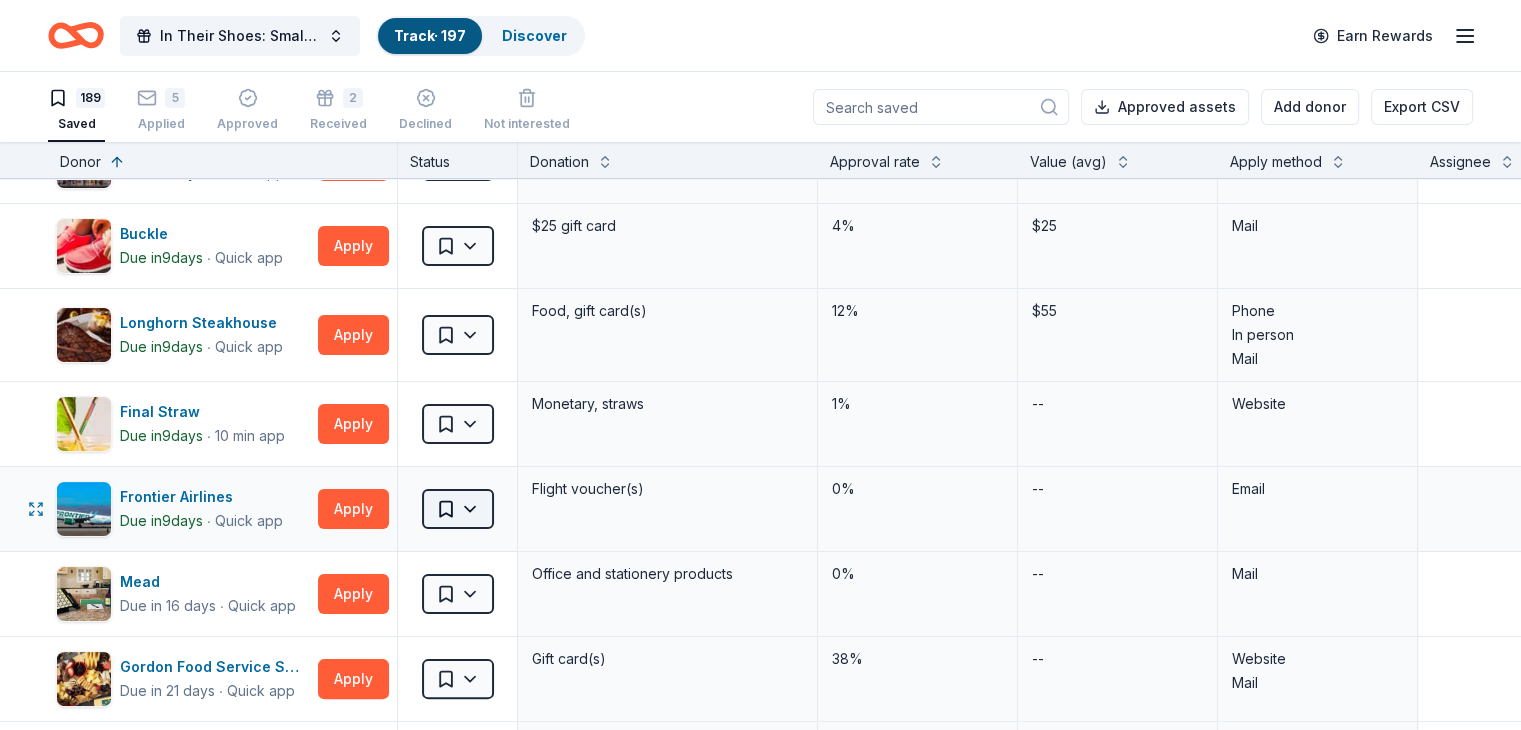 click on "89% In Their Shoes: Small Soles, Big Impact Track  · 197 Discover Earn Rewards 189 Saved 5 Applied Approved 2 Received Declined Not interested  Approved assets Add donor Export CSV Donor Status Donation Approval rate Value (avg) Apply method Assignee Notes Cincinnati Museum Center Due in  6  days ∙ Quick app Apply Saved Ticket(s) 21% $45 Website Memphis Grizzlies Due in  6  days ∙ 10 min app Apply Saved Memorabilia and promotional items 3% $200 Website Alaska Airlines Due in  7  days ∙ 10 min app Apply Saved Donation depends on request 5% $2,500 Website Cincinnati Nature Center Due in  9  days ∙ Quick app Apply Saved 1 Free Carload Admission Pass 23% $32 Website Costco Due in  9  days ∙ 10 min app Apply Saved Monetary grants, no greater than 10% of program's overall budget  27% $50 In person Buckle Due in  9  days ∙ Quick app Apply Saved $25 gift card 4% $25 Mail Longhorn Steakhouse Due in  9  days ∙ Quick app Apply Saved Food, gift card(s) 12% $55 Phone In person Mail Final Straw Due in  9 ∙" at bounding box center (760, 365) 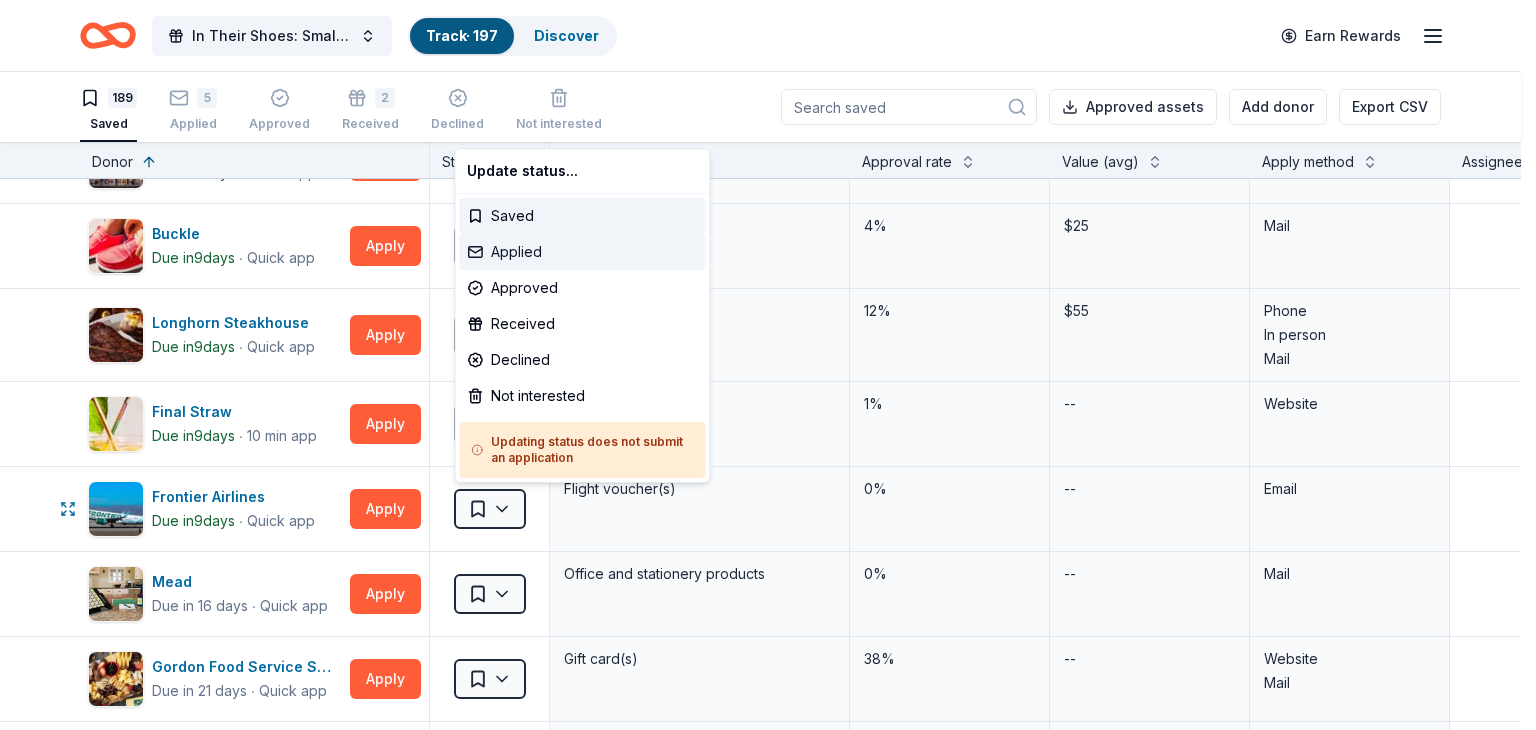 click on "Applied" at bounding box center [582, 252] 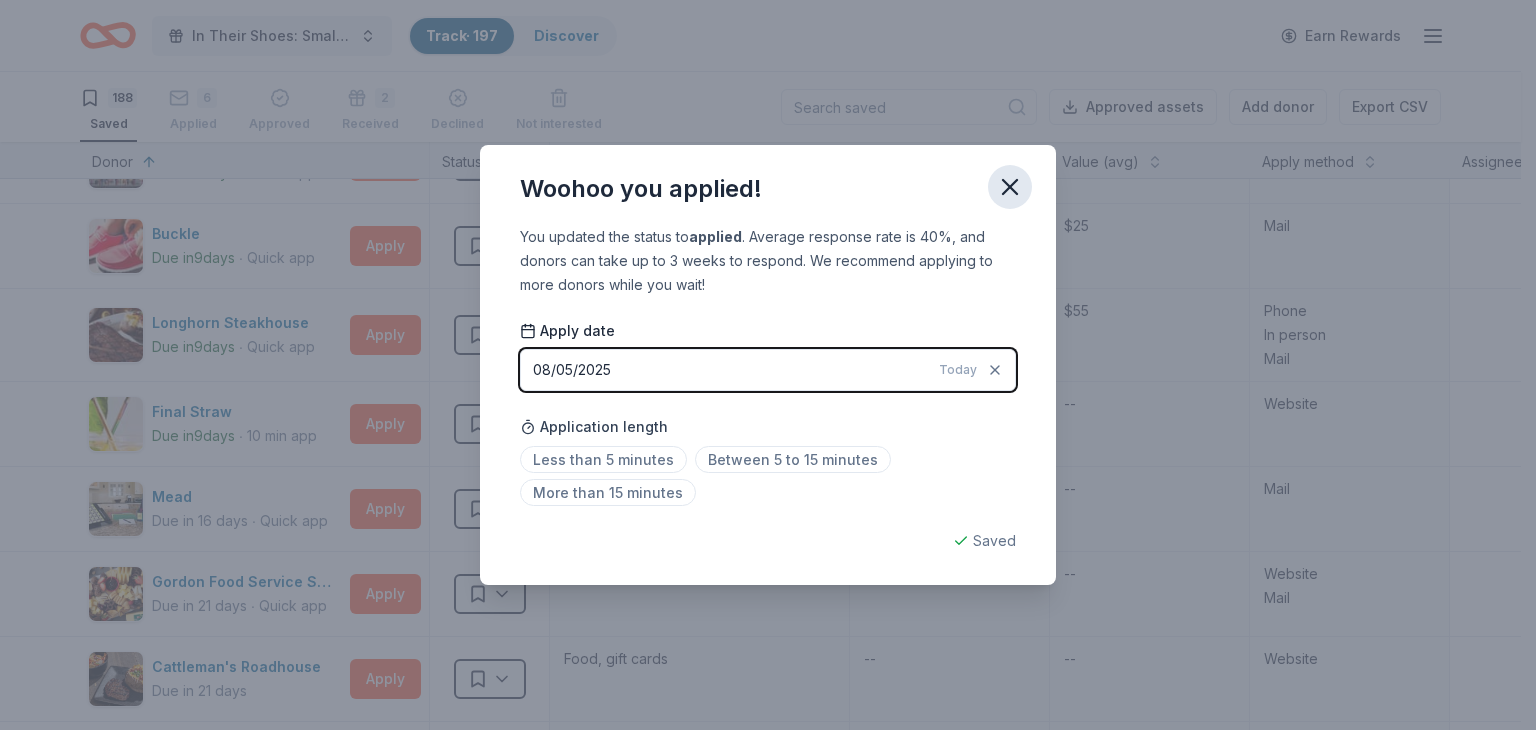 drag, startPoint x: 1004, startPoint y: 186, endPoint x: 1001, endPoint y: 197, distance: 11.401754 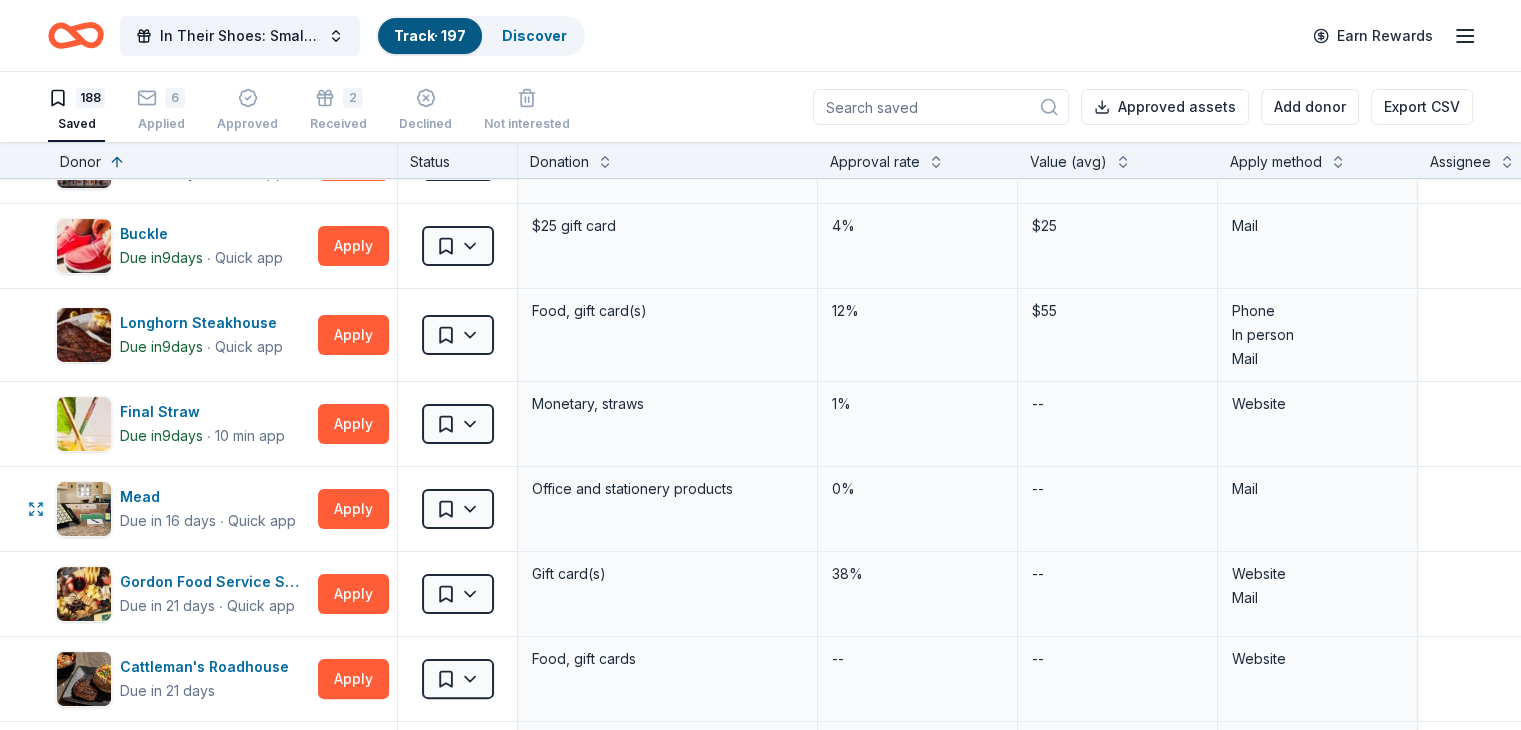 click on "89% In Their Shoes: Small Soles, Big Impact Track  · 197 Discover Earn Rewards 188 Saved 6 Applied Approved 2 Received Declined Not interested  Approved assets Add donor Export CSV Donor Status Donation Approval rate Value (avg) Apply method Assignee Notes Cincinnati Museum Center Due in  6  days ∙ Quick app Apply Saved Ticket(s) 21% $45 Website Memphis Grizzlies Due in  6  days ∙ 10 min app Apply Saved Memorabilia and promotional items 3% $200 Website Alaska Airlines Due in  7  days ∙ 10 min app Apply Saved Donation depends on request 5% $2,500 Website Cincinnati Nature Center Due in  9  days ∙ Quick app Apply Saved 1 Free Carload Admission Pass 23% $32 Website Costco Due in  9  days ∙ 10 min app Apply Saved Monetary grants, no greater than 10% of program's overall budget  27% $50 In person Buckle Due in  9  days ∙ Quick app Apply Saved $25 gift card 4% $25 Mail Longhorn Steakhouse Due in  9  days ∙ Quick app Apply Saved Food, gift card(s) 12% $55 Phone In person Mail Final Straw Due in  9 ∙" at bounding box center (760, 365) 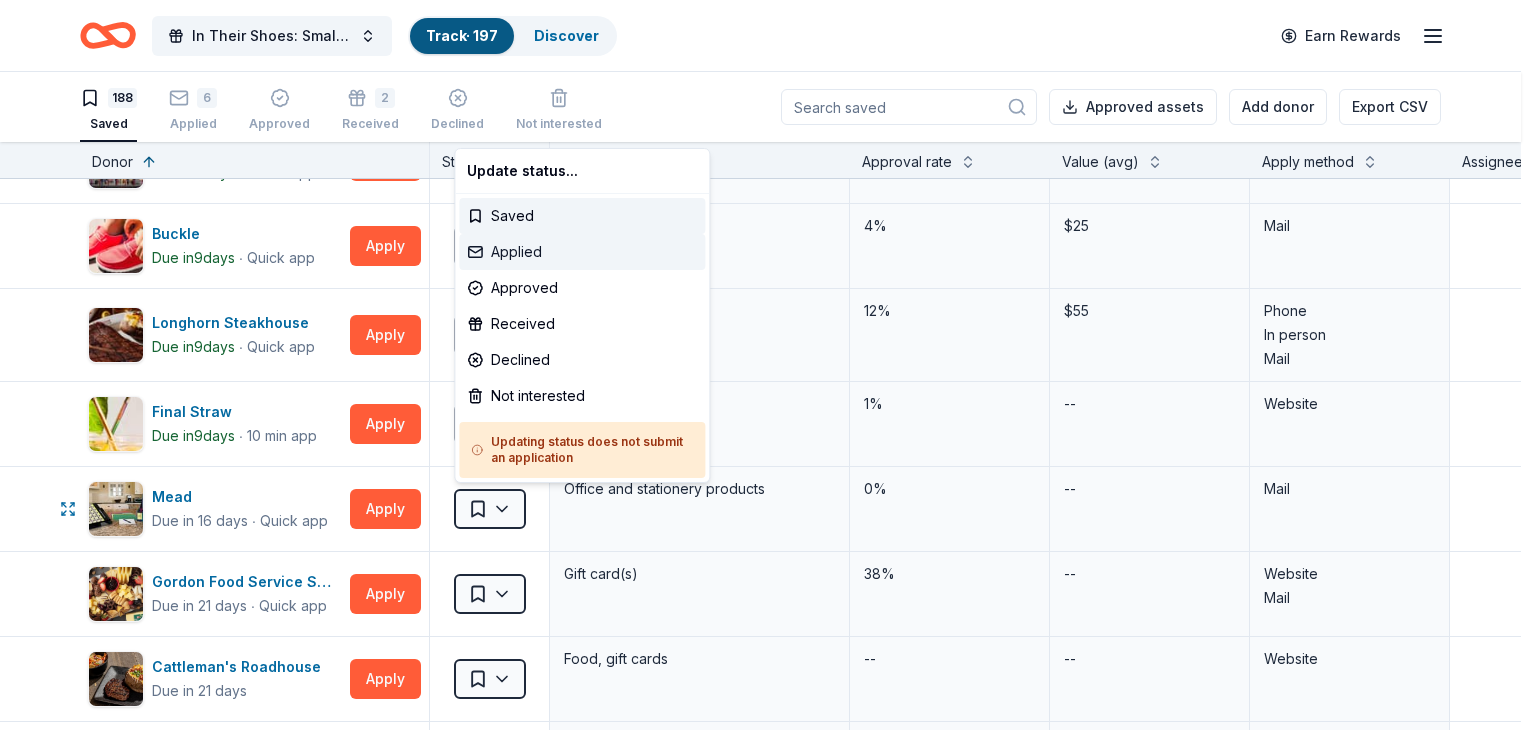 click on "Applied" at bounding box center (582, 252) 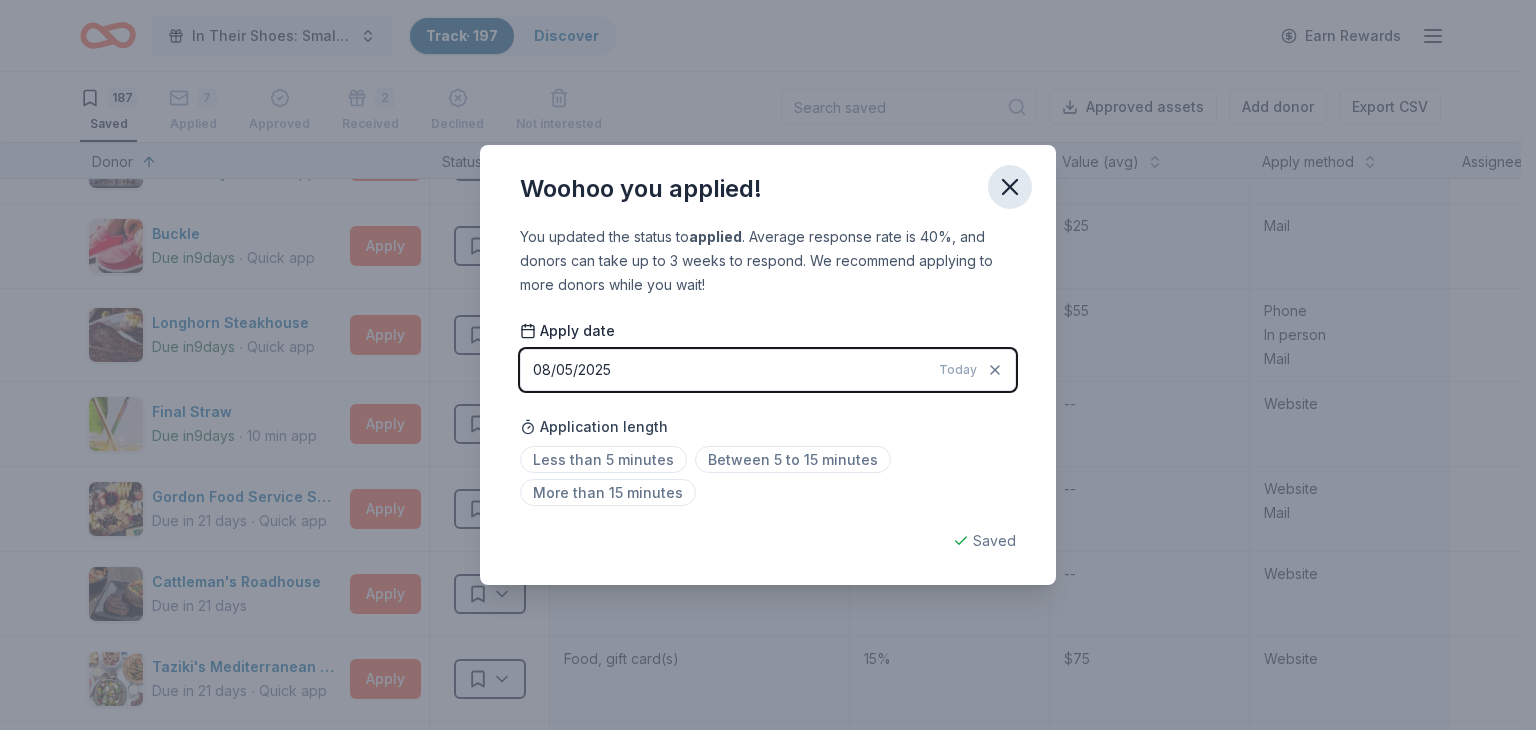 click 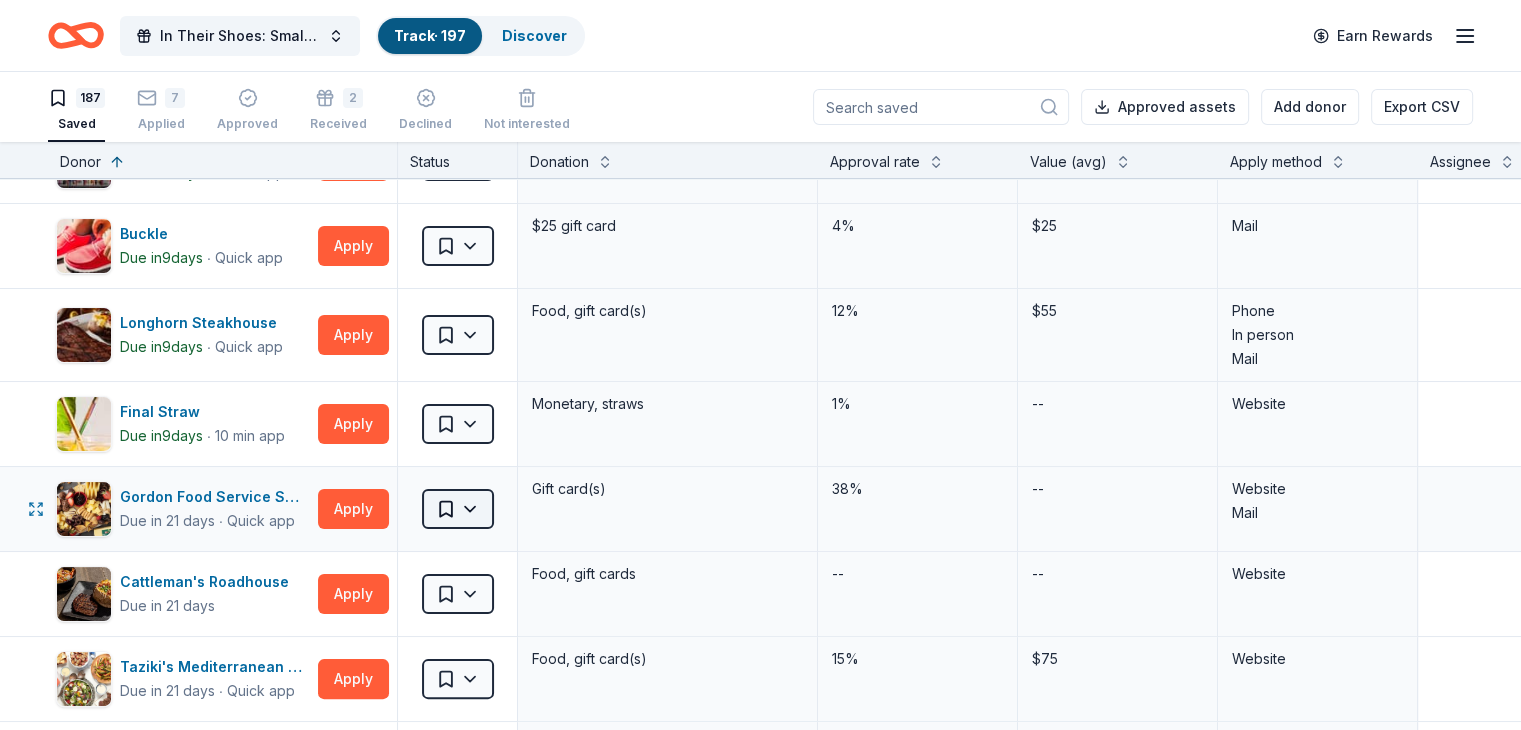 click on "89% In Their Shoes: Small Soles, Big Impact Track  · 197 Discover Earn Rewards 187 Saved 7 Applied Approved 2 Received Declined Not interested  Approved assets Add donor Export CSV Donor Status Donation Approval rate Value (avg) Apply method Assignee Notes Cincinnati Museum Center Due in  6  days ∙ Quick app Apply Saved Ticket(s) 21% $45 Website Memphis Grizzlies Due in  6  days ∙ 10 min app Apply Saved Memorabilia and promotional items 3% $200 Website Alaska Airlines Due in  7  days ∙ 10 min app Apply Saved Donation depends on request 5% $2,500 Website Cincinnati Nature Center Due in  9  days ∙ Quick app Apply Saved 1 Free Carload Admission Pass 23% $32 Website Costco Due in  9  days ∙ 10 min app Apply Saved Monetary grants, no greater than 10% of program's overall budget  27% $50 In person Buckle Due in  9  days ∙ Quick app Apply Saved $25 gift card 4% $25 Mail Longhorn Steakhouse Due in  9  days ∙ Quick app Apply Saved Food, gift card(s) 12% $55 Phone In person Mail Final Straw Due in  9 ∙" at bounding box center [760, 365] 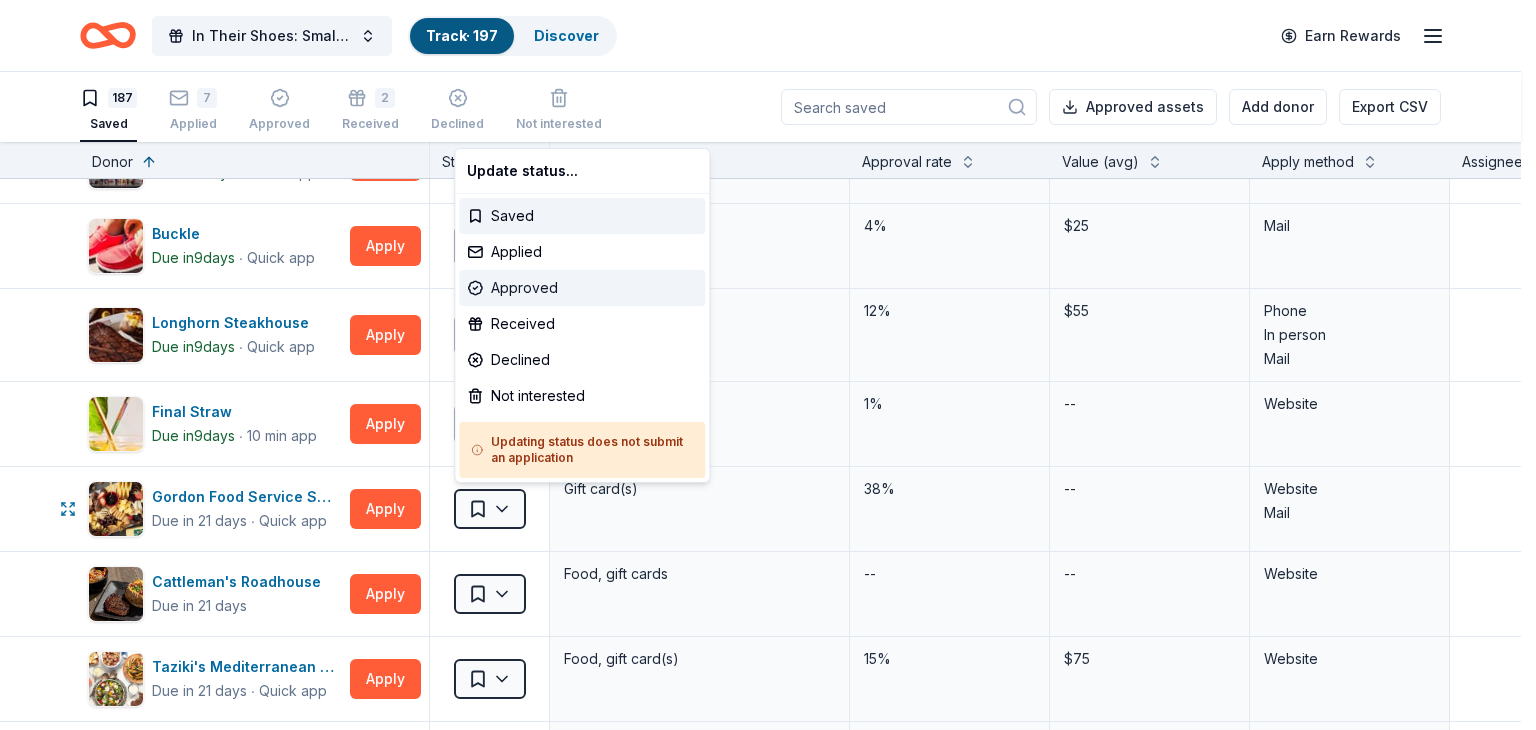 click on "Approved" at bounding box center (582, 288) 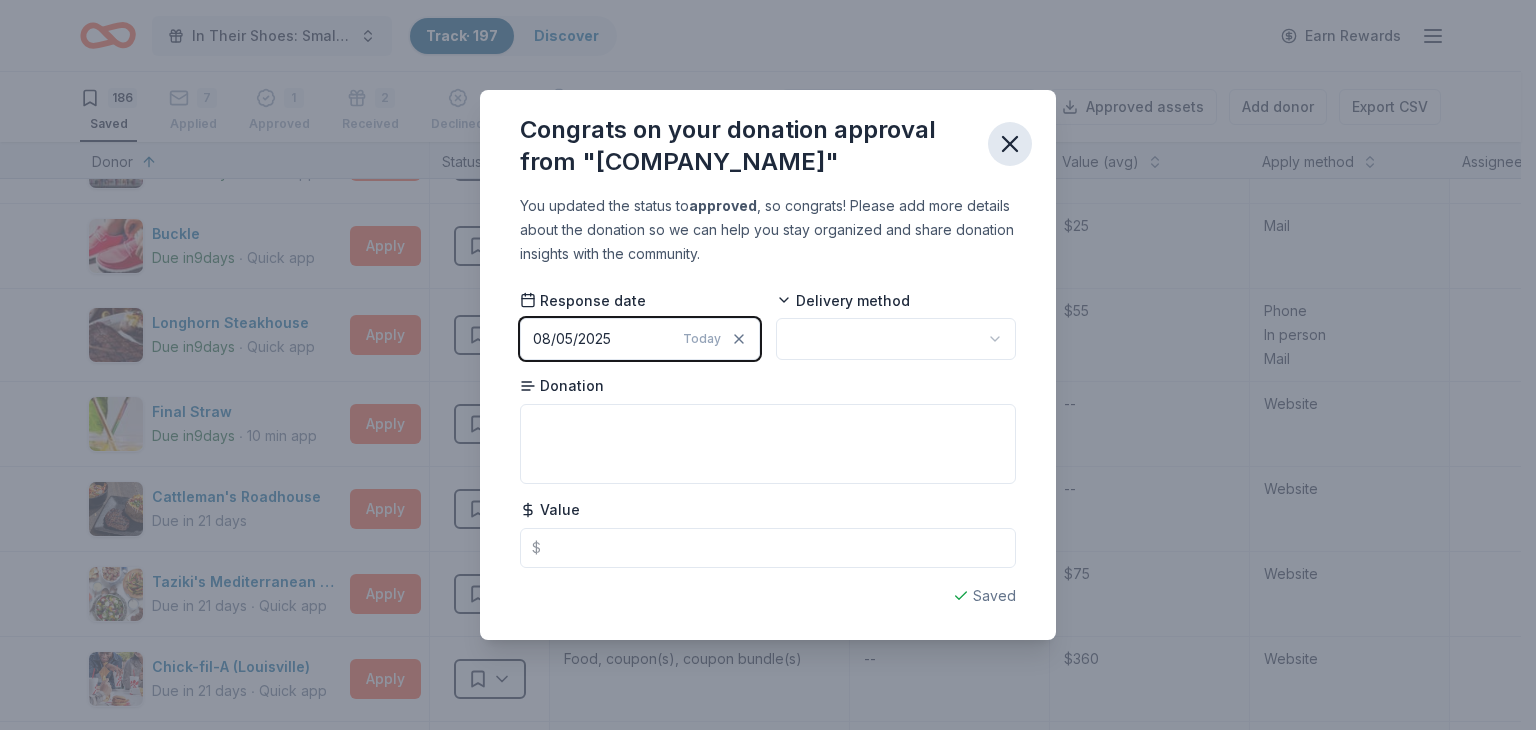 click 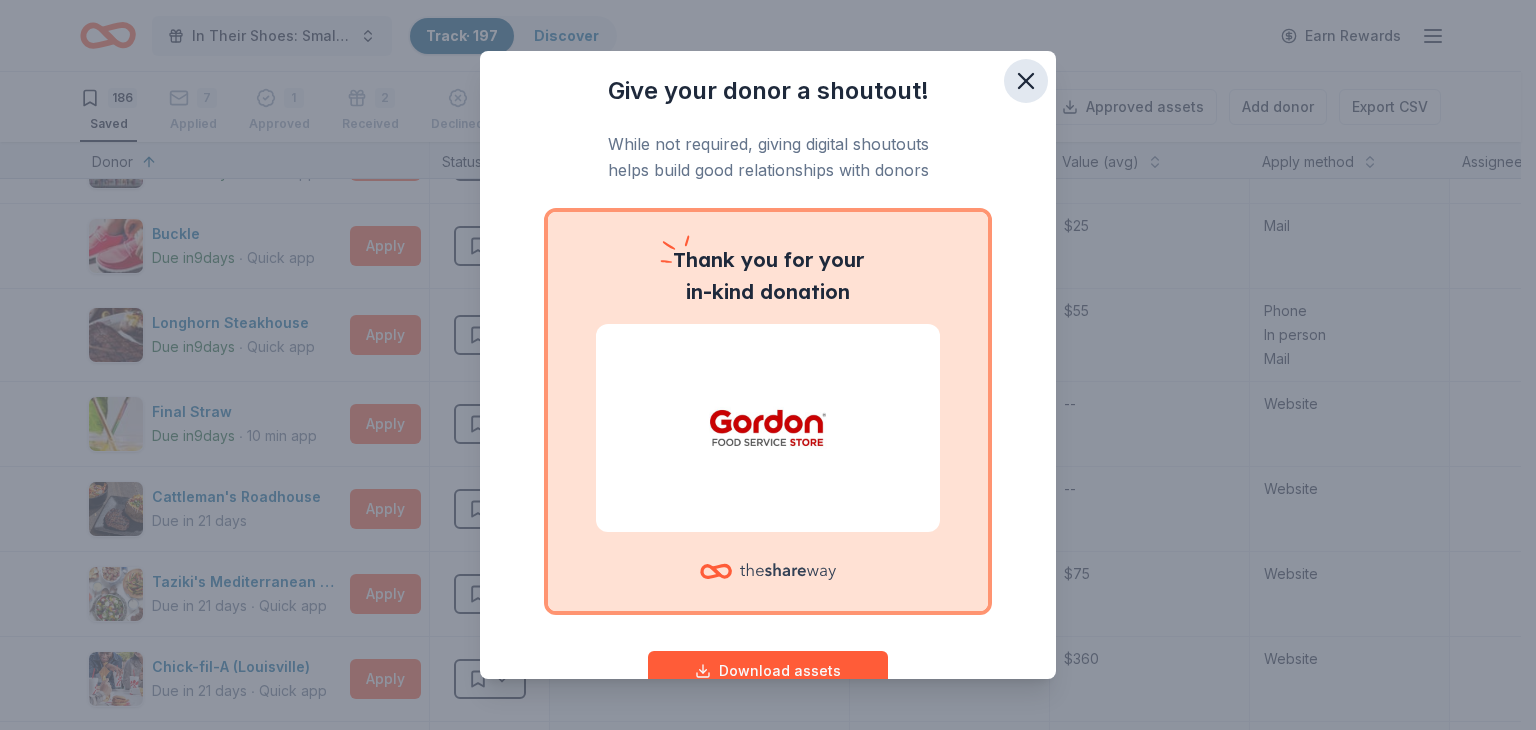 click 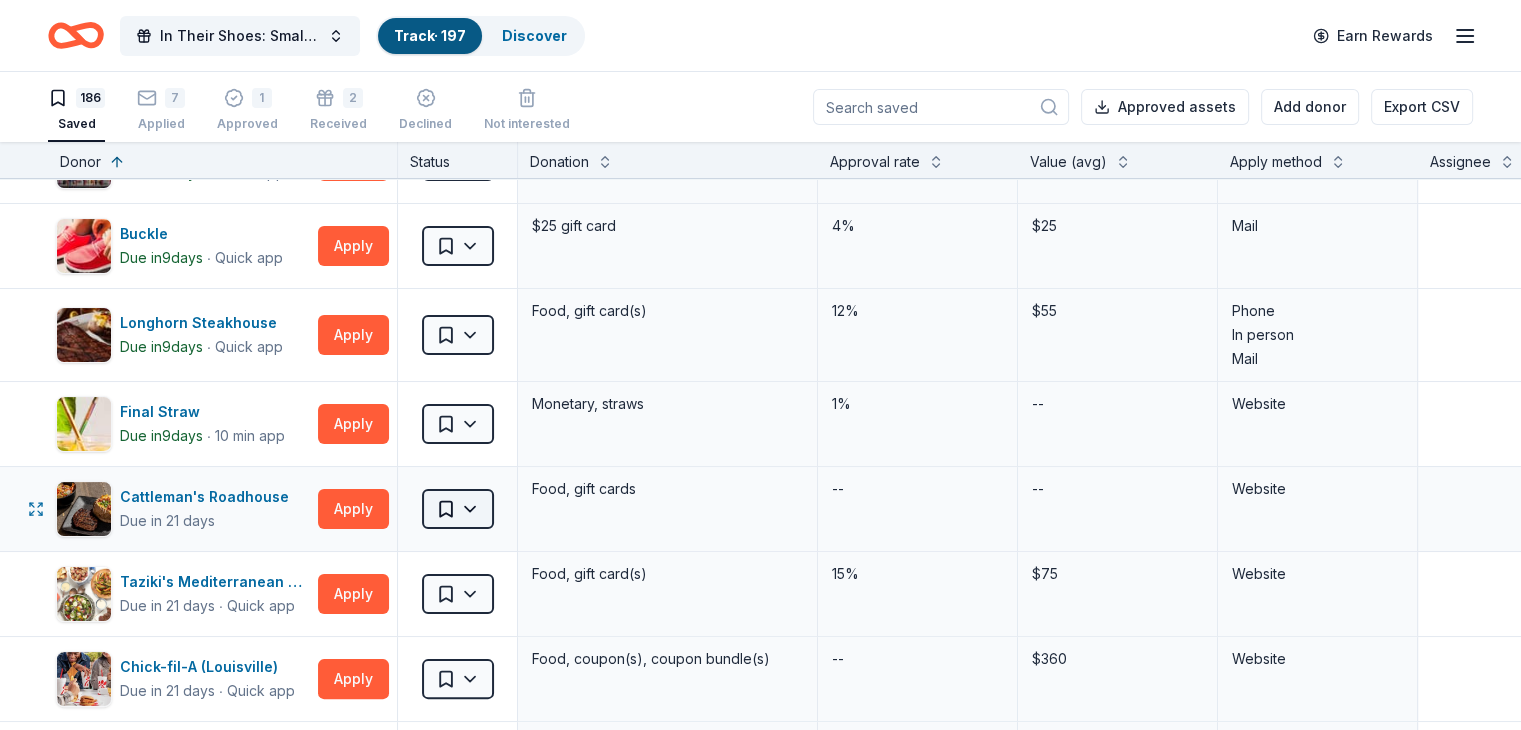 click on "89% In Their Shoes: Small Soles, Big Impact Track  · 197 Discover Earn Rewards 186 Saved 7 Applied 1 Approved 2 Received Declined Not interested  Approved assets Add donor Export CSV Donor Status Donation Approval rate Value (avg) Apply method Assignee Notes Cincinnati Museum Center Due in  6  days ∙ Quick app Apply Saved Ticket(s) 21% $45 Website Memphis Grizzlies Due in  6  days ∙ 10 min app Apply Saved Memorabilia and promotional items 3% $200 Website Alaska Airlines Due in  7  days ∙ 10 min app Apply Saved Donation depends on request 5% $2,500 Website Cincinnati Nature Center Due in  9  days ∙ Quick app Apply Saved 1 Free Carload Admission Pass 23% $32 Website Costco Due in  9  days ∙ 10 min app Apply Saved Monetary grants, no greater than 10% of program's overall budget  27% $50 In person Buckle Due in  9  days ∙ Quick app Apply Saved $25 gift card 4% $25 Mail Longhorn Steakhouse Due in  9  days ∙ Quick app Apply Saved Food, gift card(s) 12% $55 Phone In person Mail Final Straw Due in  9" at bounding box center (760, 365) 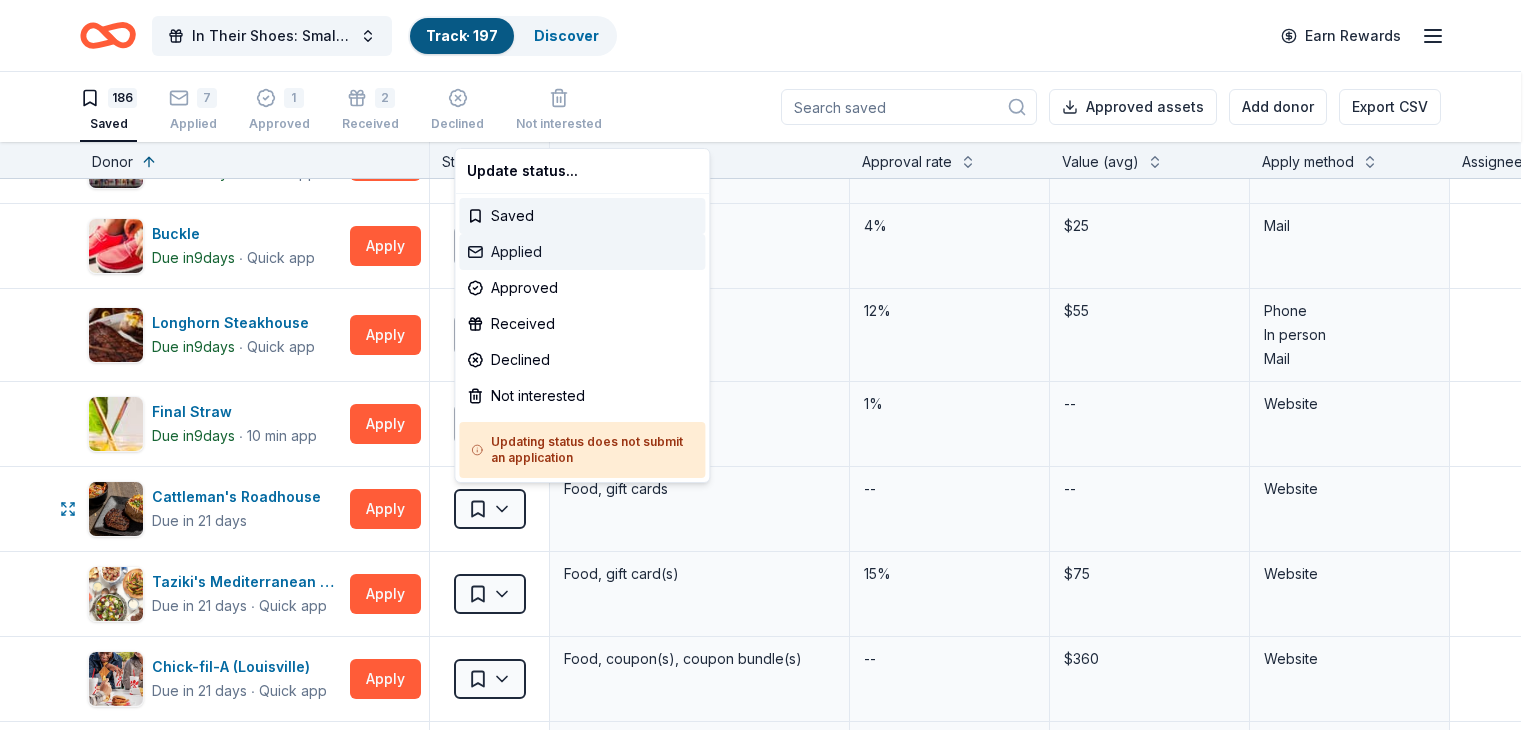 click on "Applied" at bounding box center [582, 252] 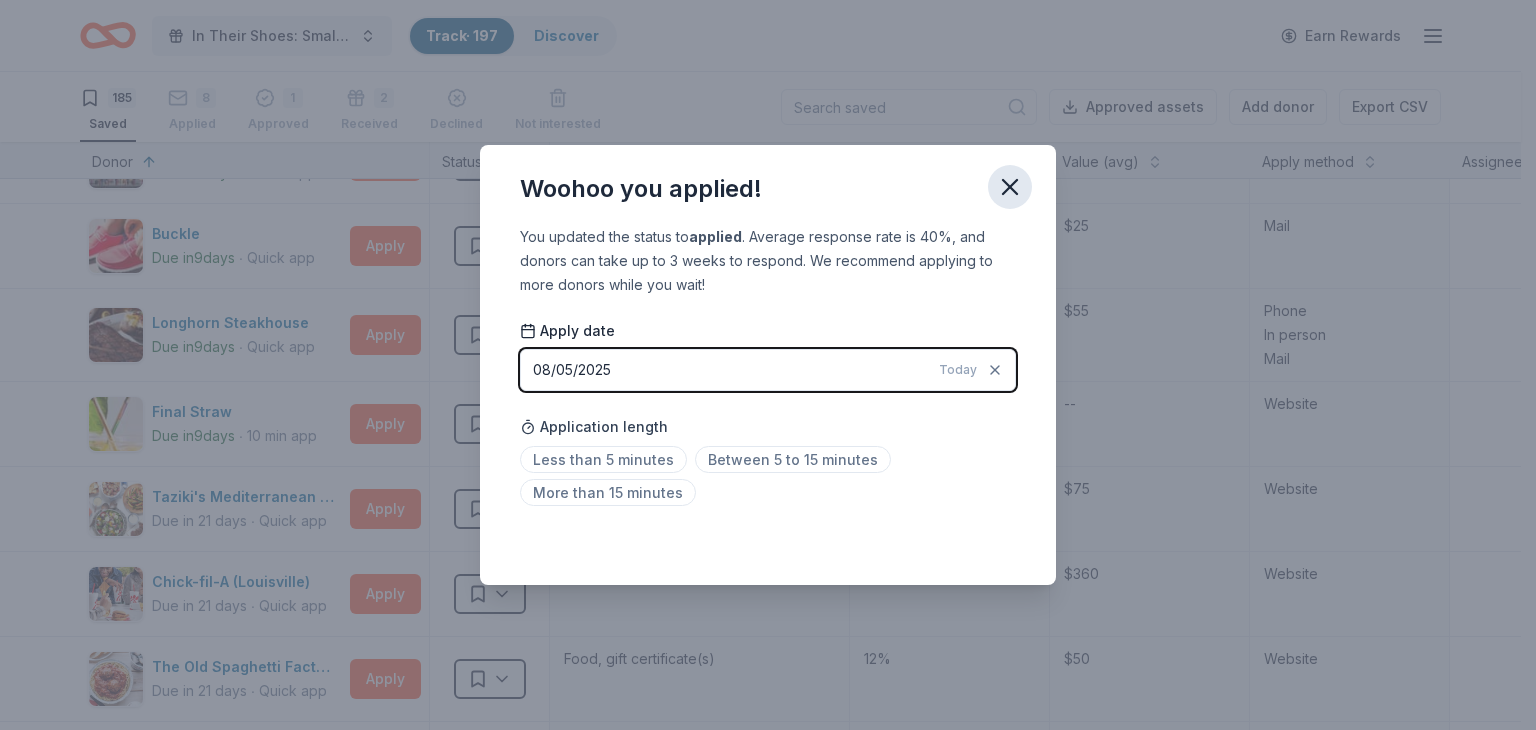 drag, startPoint x: 1014, startPoint y: 188, endPoint x: 969, endPoint y: 253, distance: 79.05694 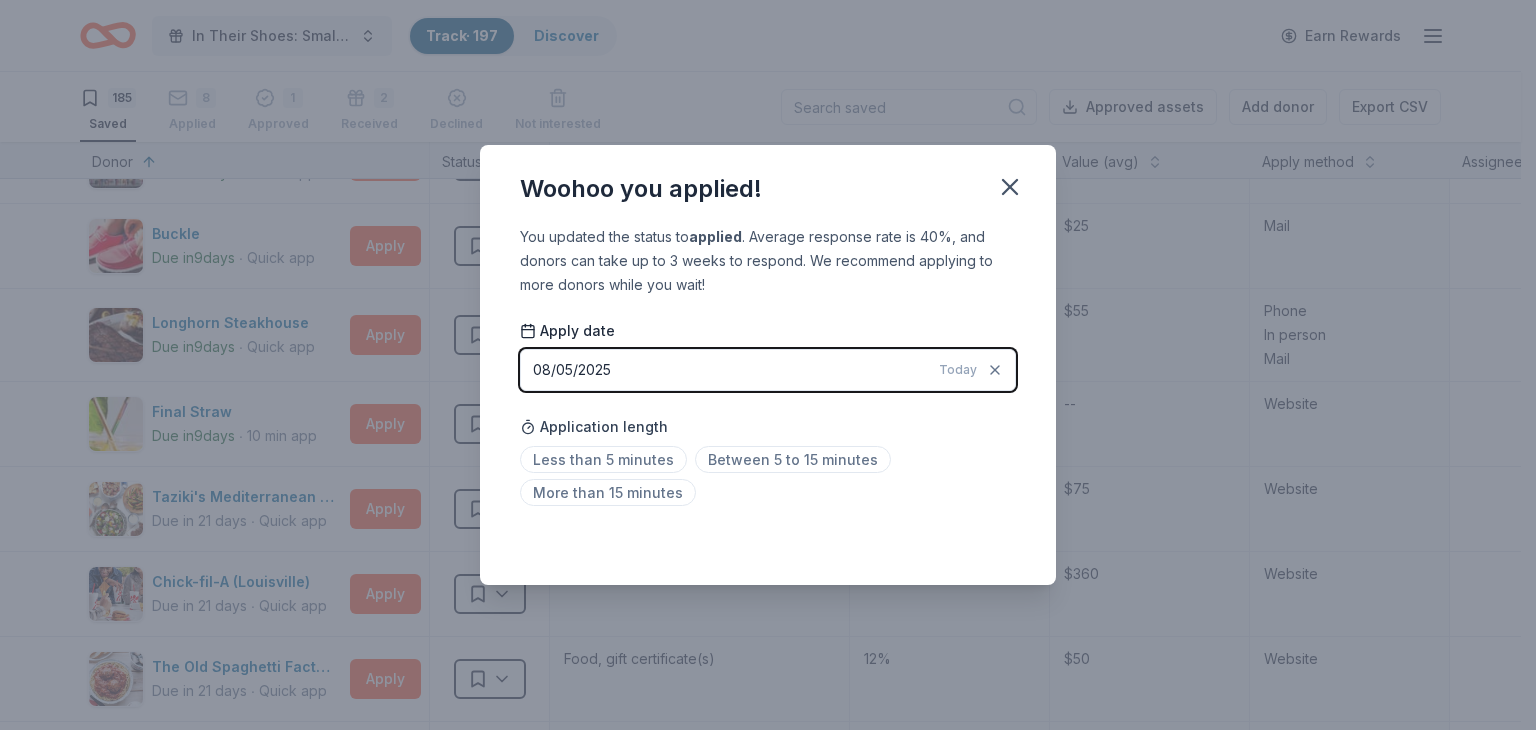 click 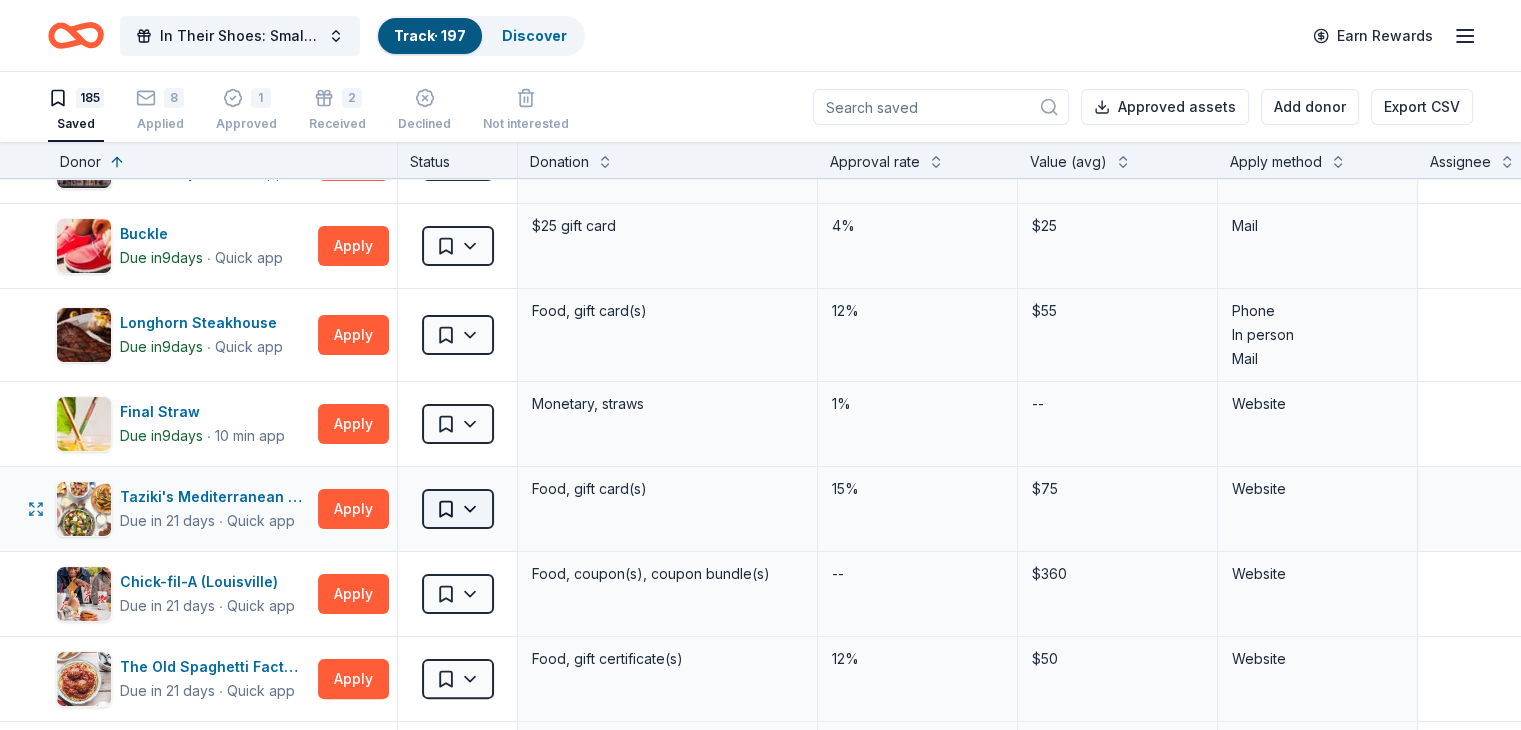 click on "89% In Their Shoes: Small Soles, Big Impact Track  · 197 Discover Earn Rewards 185 Saved 8 Applied 1 Approved 2 Received Declined Not interested  Approved assets Add donor Export CSV Donor Status Donation Approval rate Value (avg) Apply method Assignee Notes Cincinnati Museum Center Due in  6  days ∙ Quick app Apply Saved Ticket(s) 21% $45 Website Memphis Grizzlies Due in  6  days ∙ 10 min app Apply Saved Memorabilia and promotional items 3% $200 Website Alaska Airlines Due in  7  days ∙ 10 min app Apply Saved Donation depends on request 5% $2,500 Website Cincinnati Nature Center Due in  9  days ∙ Quick app Apply Saved 1 Free Carload Admission Pass 23% $32 Website Costco Due in  9  days ∙ 10 min app Apply Saved Monetary grants, no greater than 10% of program's overall budget  27% $50 In person Buckle Due in  9  days ∙ Quick app Apply Saved $25 gift card 4% $25 Mail Longhorn Steakhouse Due in  9  days ∙ Quick app Apply Saved Food, gift card(s) 12% $55 Phone In person Mail Final Straw Due in  9" at bounding box center (760, 365) 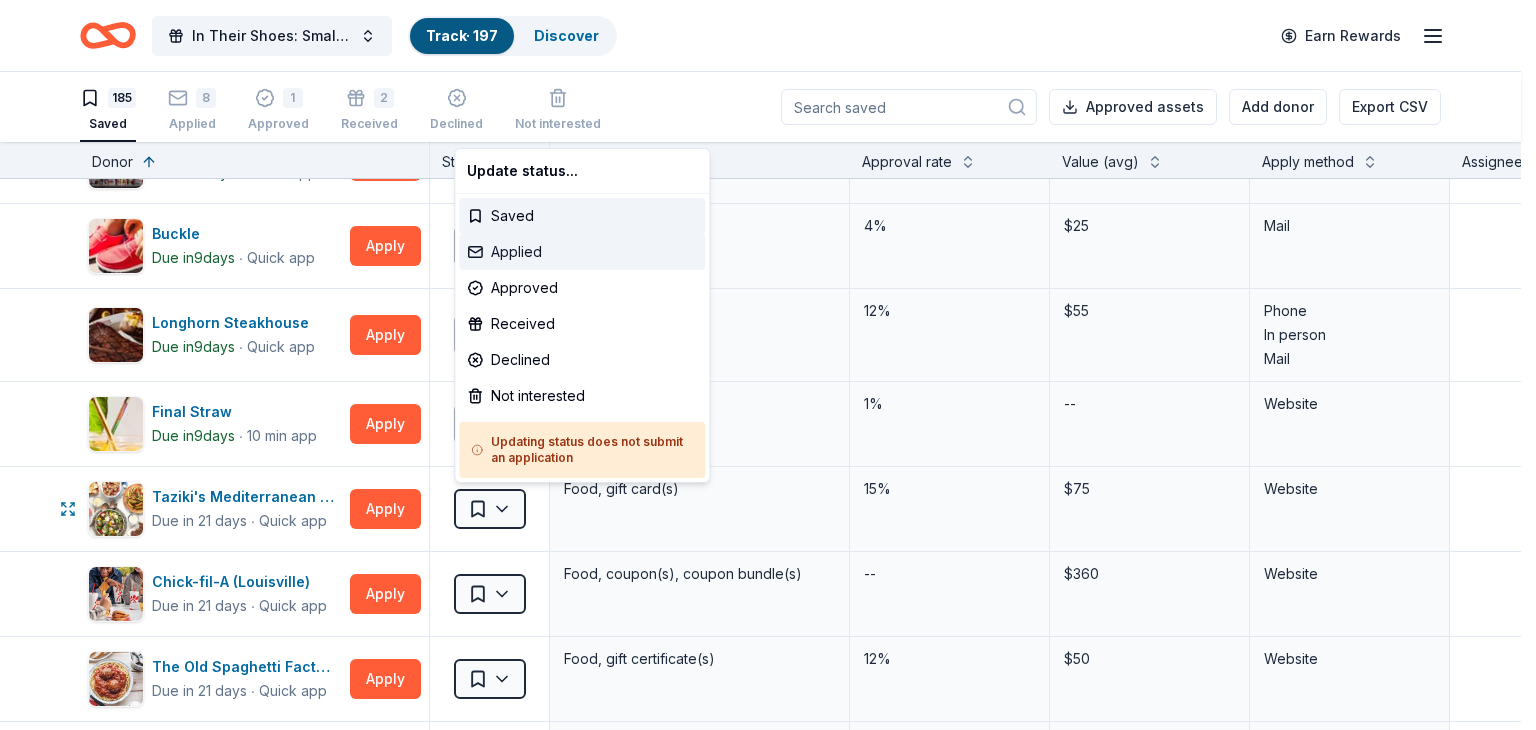 click on "Applied" at bounding box center [582, 252] 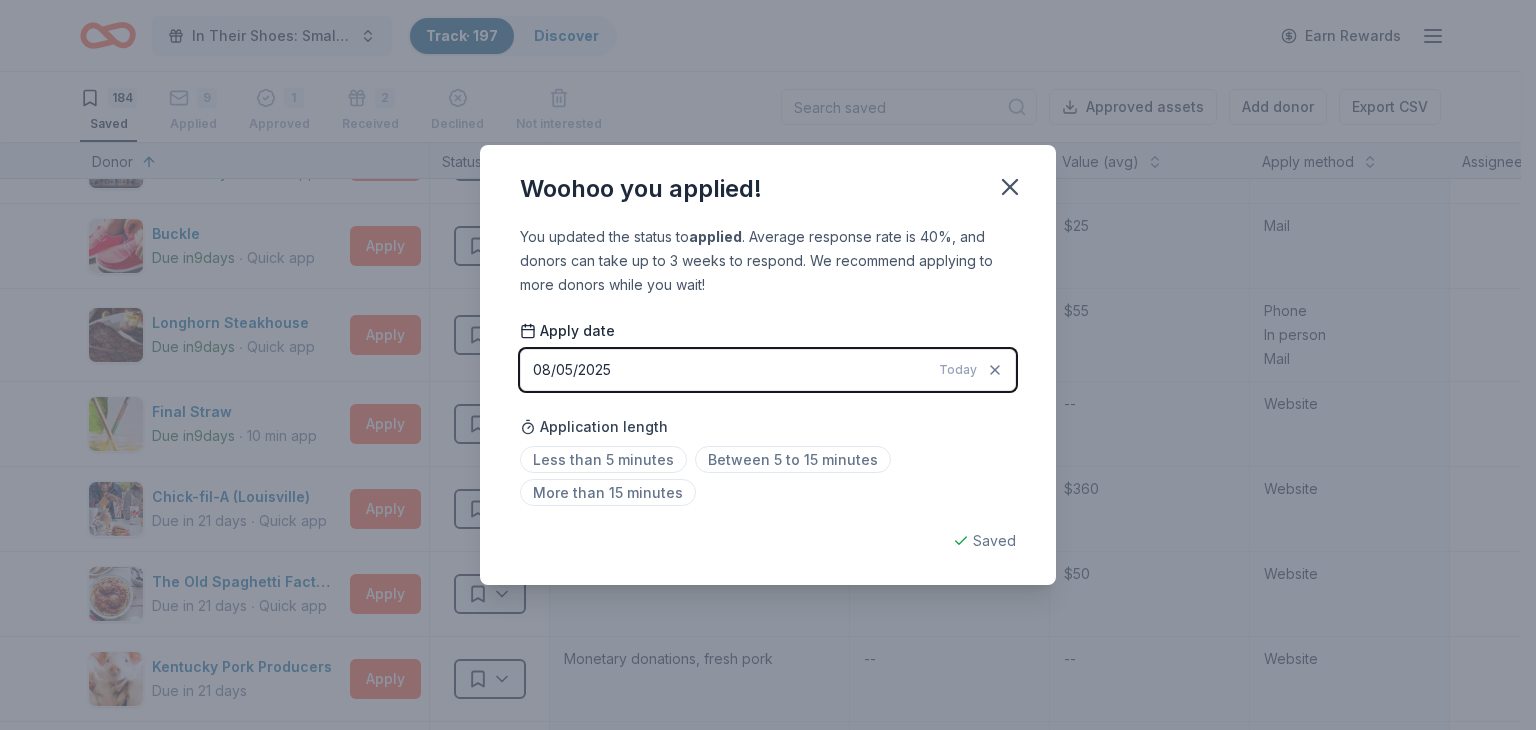 drag, startPoint x: 1011, startPoint y: 185, endPoint x: 1010, endPoint y: 216, distance: 31.016125 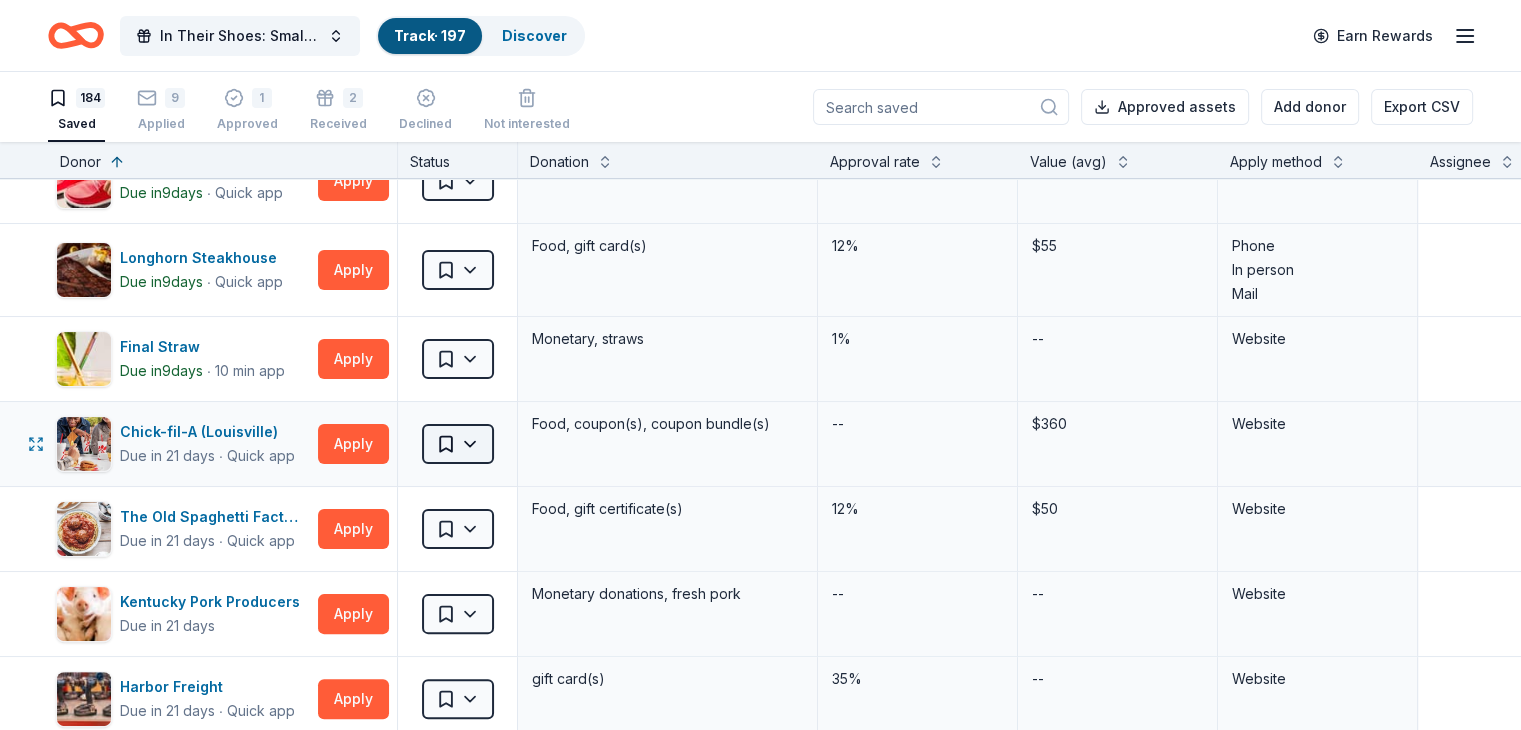 scroll, scrollTop: 600, scrollLeft: 0, axis: vertical 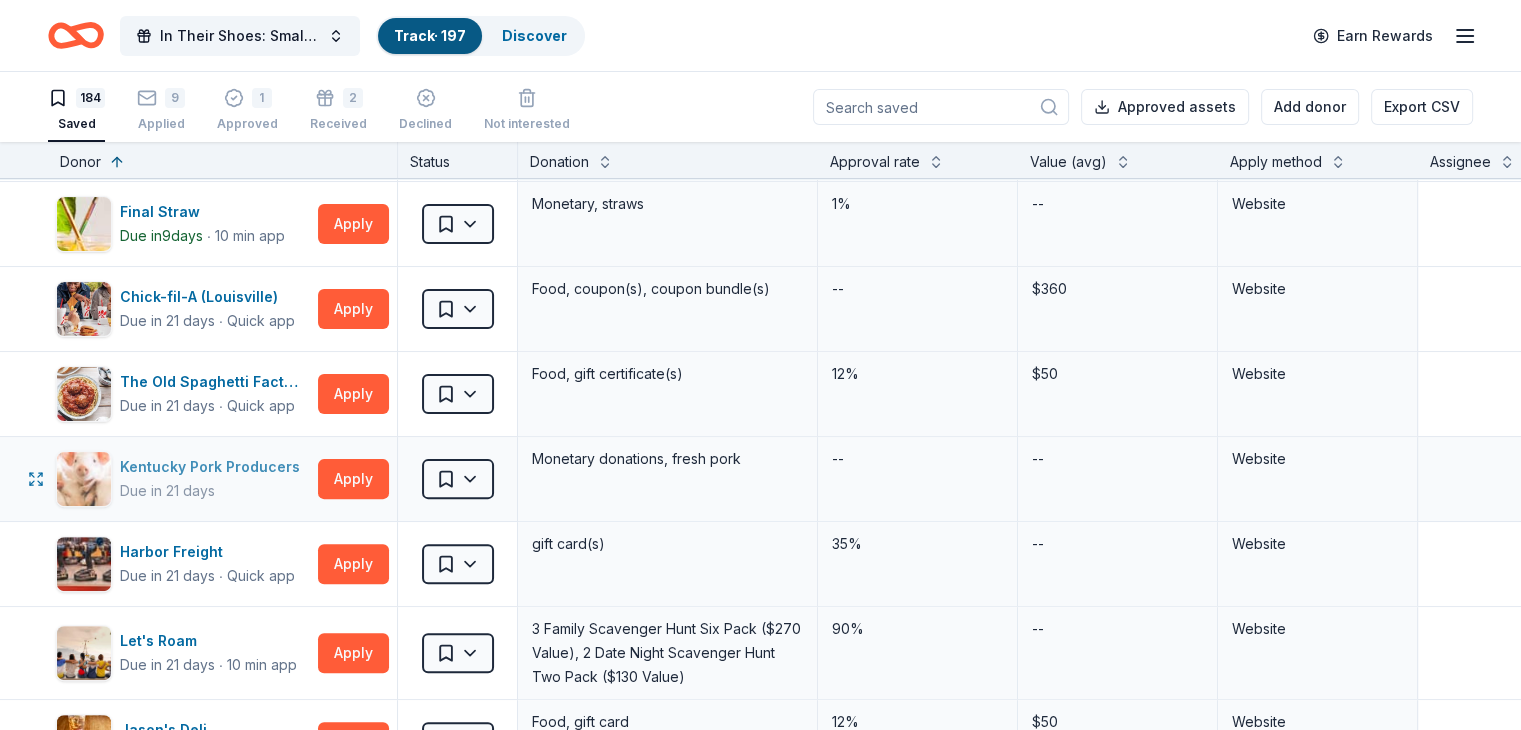 click on "Kentucky Pork Producers" at bounding box center (214, 467) 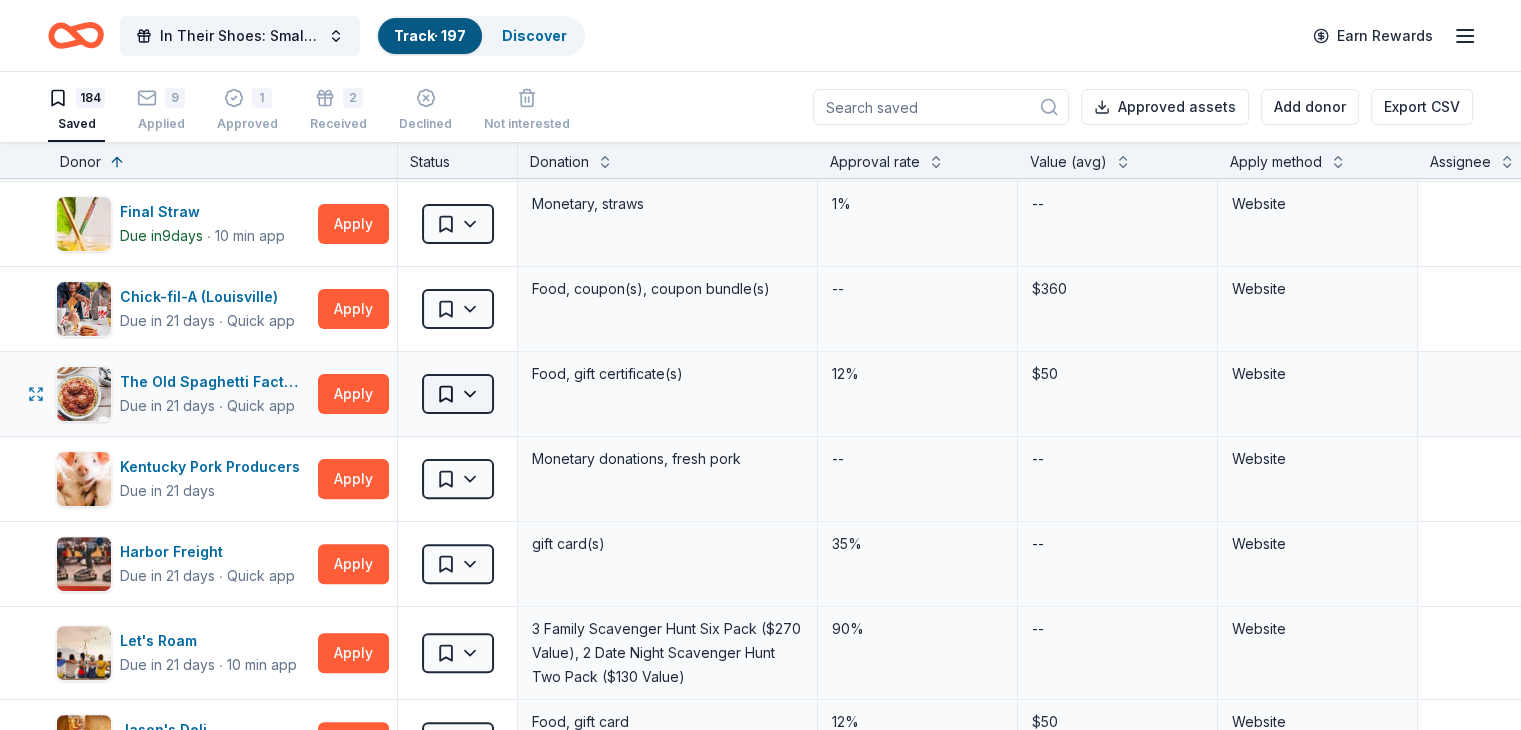 click on "89% In Their Shoes: Small Soles, Big Impact Track  · 197 Discover Earn Rewards 184 Saved 9 Applied 1 Approved 2 Received Declined Not interested  Approved assets Add donor Export CSV Donor Status Donation Approval rate Value (avg) Apply method Assignee Notes Cincinnati Museum Center Due in  6  days ∙ Quick app Apply Saved Ticket(s) 21% $45 Website Memphis Grizzlies Due in  6  days ∙ 10 min app Apply Saved Memorabilia and promotional items 3% $200 Website Alaska Airlines Due in  7  days ∙ 10 min app Apply Saved Donation depends on request 5% $2,500 Website Cincinnati Nature Center Due in  9  days ∙ Quick app Apply Saved 1 Free Carload Admission Pass 23% $32 Website Costco Due in  9  days ∙ 10 min app Apply Saved Monetary grants, no greater than 10% of program's overall budget  27% $50 In person Buckle Due in  9  days ∙ Quick app Apply Saved $25 gift card 4% $25 Mail Longhorn Steakhouse Due in  9  days ∙ Quick app Apply Saved Food, gift card(s) 12% $55 Phone In person Mail Final Straw Due in  9" at bounding box center (760, 365) 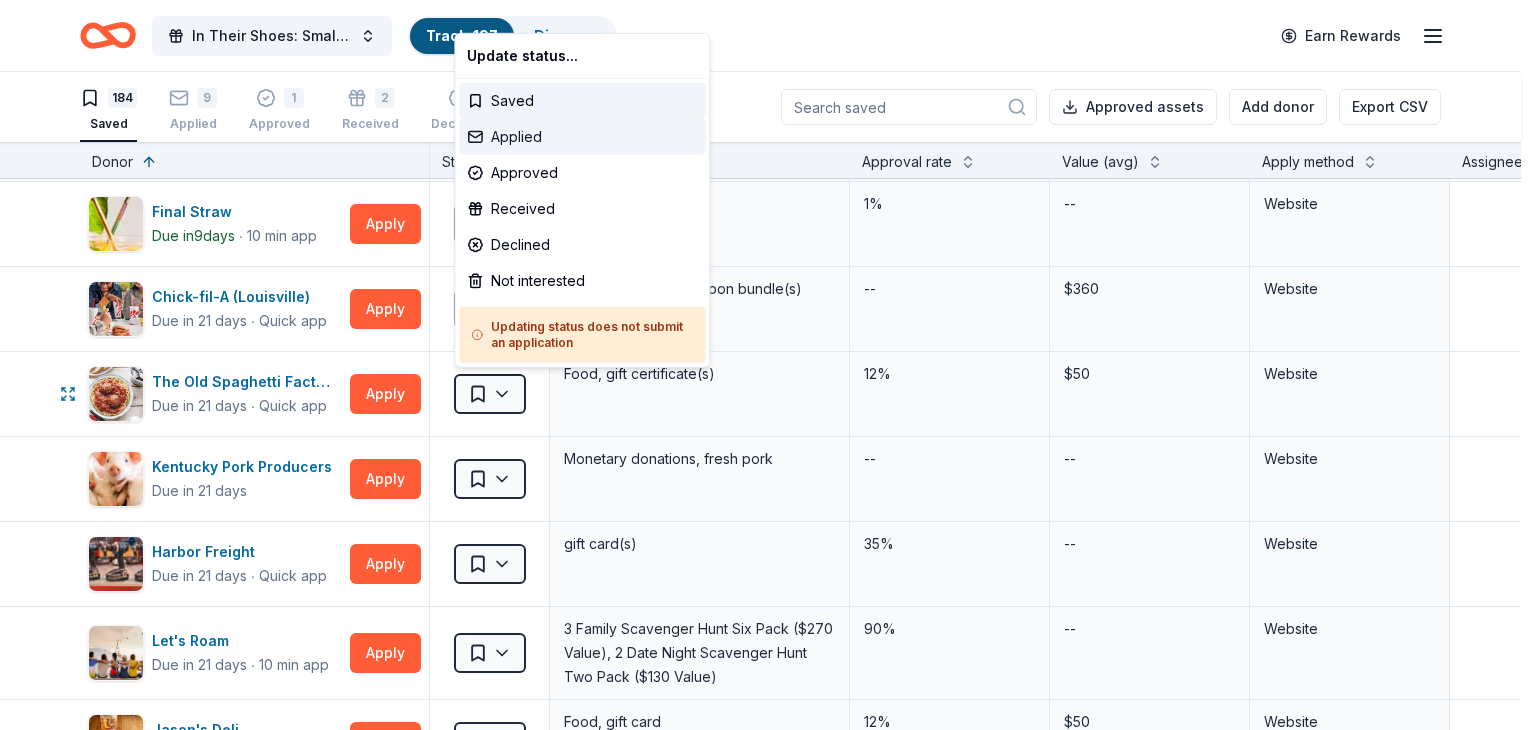 click on "Applied" at bounding box center [582, 137] 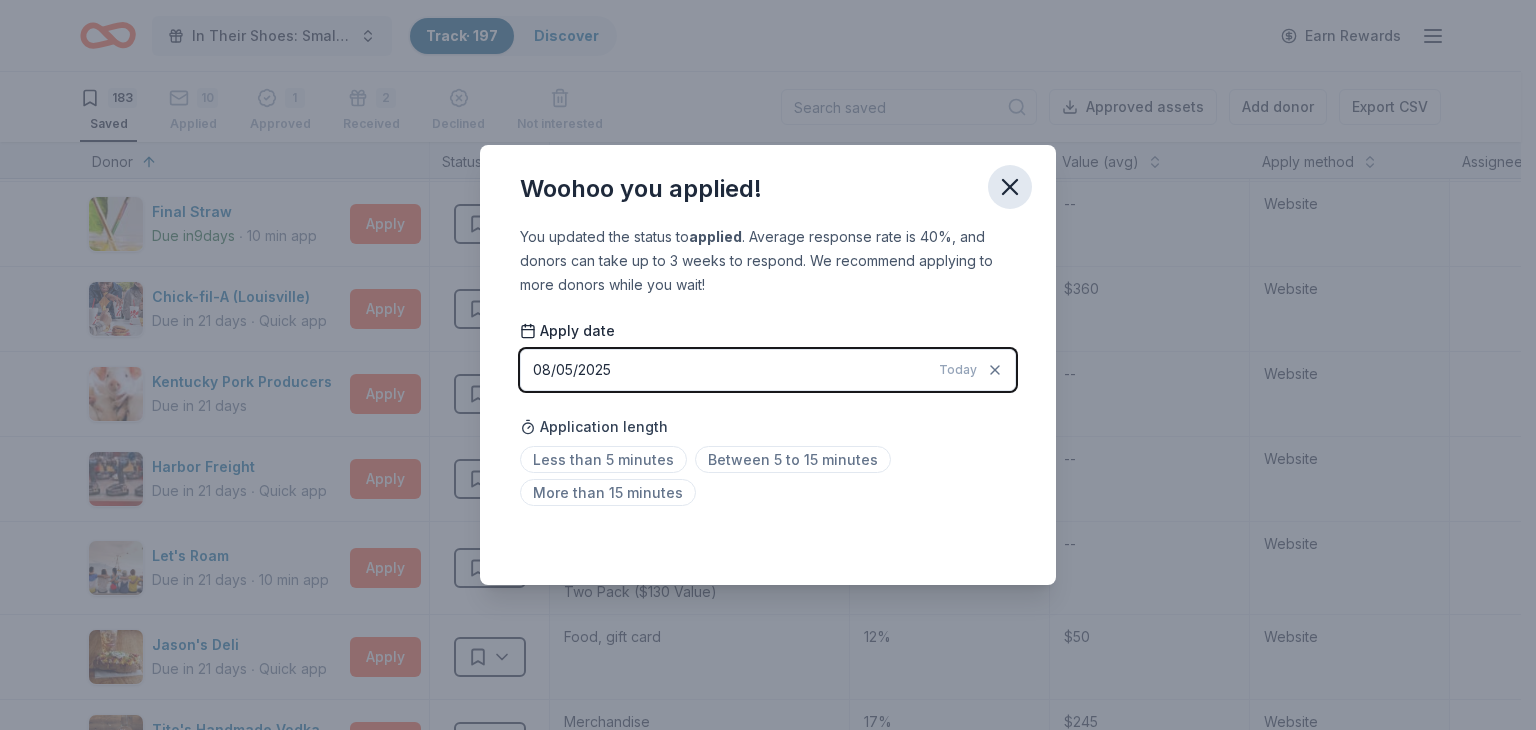 click 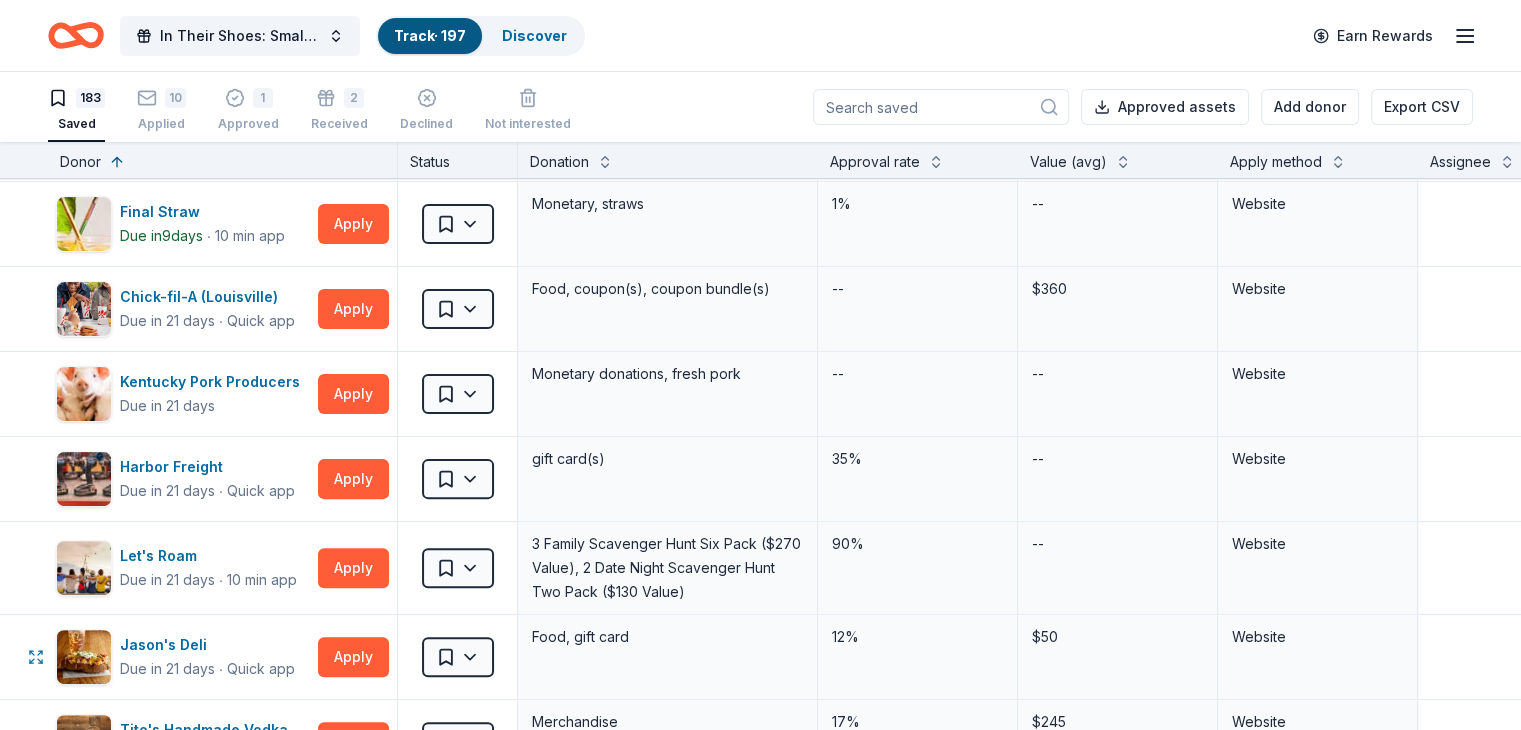 click on "89% In Their Shoes: Small Soles, Big Impact Track  · 197 Discover Earn Rewards 183 Saved 10 Applied 1 Approved 2 Received Declined Not interested  Approved assets Add donor Export CSV Donor Status Donation Approval rate Value (avg) Apply method Assignee Notes Cincinnati Museum Center Due in  6  days ∙ Quick app Apply Saved Ticket(s) 21% $45 Website Memphis Grizzlies Due in  6  days ∙ 10 min app Apply Saved Memorabilia and promotional items 3% $200 Website Alaska Airlines Due in  7  days ∙ 10 min app Apply Saved Donation depends on request 5% $2,500 Website Cincinnati Nature Center Due in  9  days ∙ Quick app Apply Saved 1 Free Carload Admission Pass 23% $32 Website Costco Due in  9  days ∙ 10 min app Apply Saved Monetary grants, no greater than 10% of program's overall budget  27% $50 In person Buckle Due in  9  days ∙ Quick app Apply Saved $25 gift card 4% $25 Mail Longhorn Steakhouse Due in  9  days ∙ Quick app Apply Saved Food, gift card(s) 12% $55 Phone In person Mail Final Straw Due in  9" at bounding box center [760, 365] 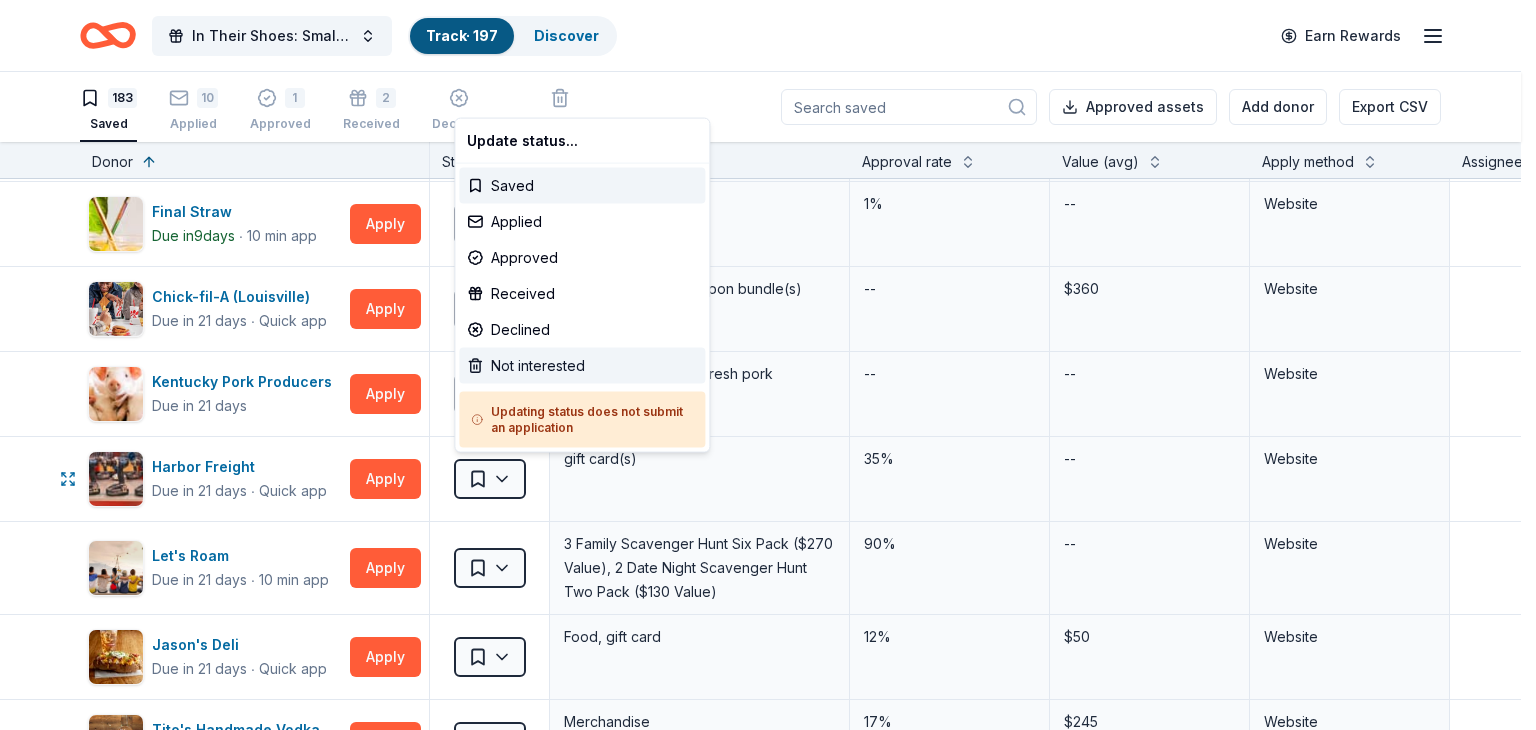 click on "Not interested" at bounding box center [582, 366] 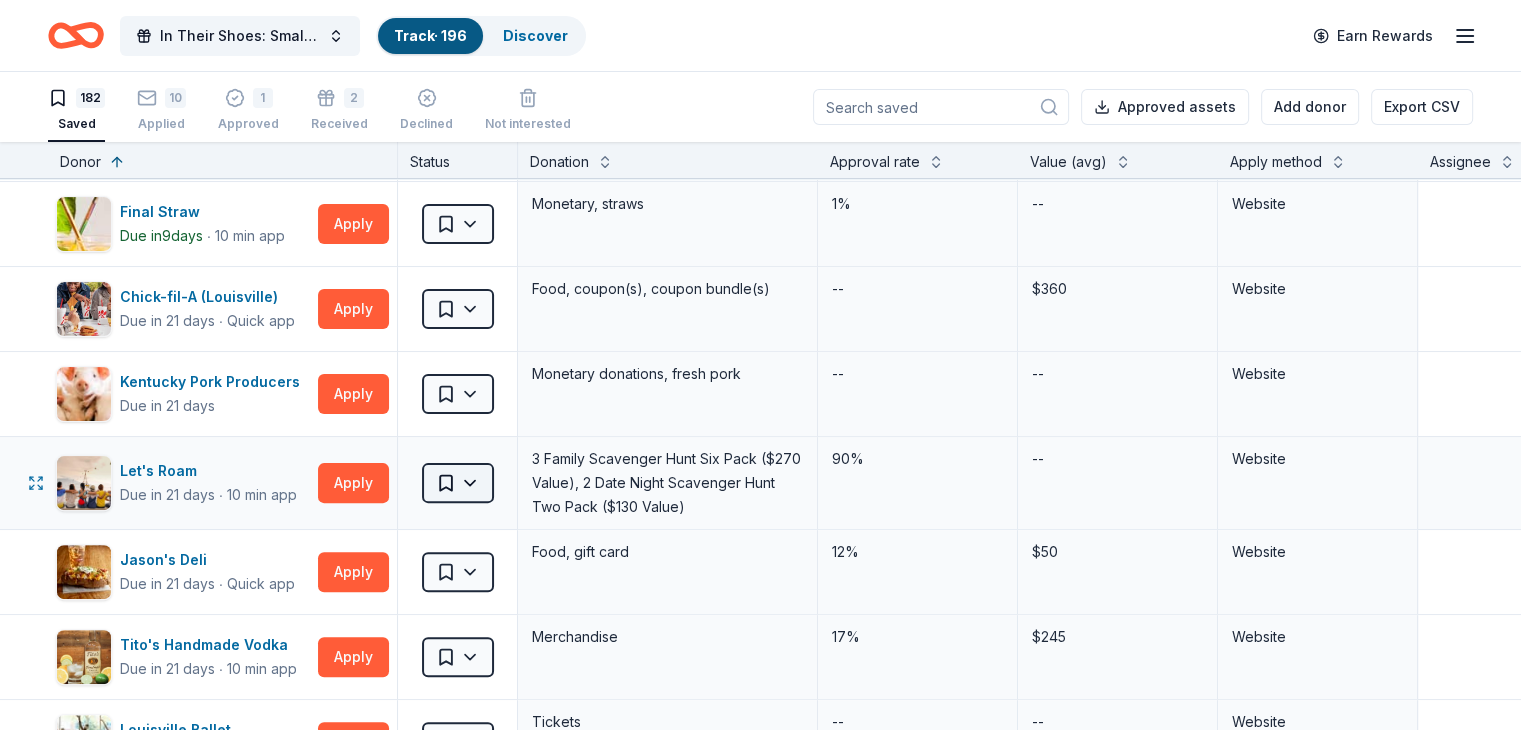 click on "89% In Their Shoes: Small Soles, Big Impact Track  · 196 Discover Earn Rewards 182 Saved 10 Applied 1 Approved 2 Received Declined Not interested  Approved assets Add donor Export CSV Donor Status Donation Approval rate Value (avg) Apply method Assignee Notes Cincinnati Museum Center Due in  6  days ∙ Quick app Apply Saved Ticket(s) 21% $45 Website Memphis Grizzlies Due in  6  days ∙ 10 min app Apply Saved Memorabilia and promotional items 3% $200 Website Alaska Airlines Due in  7  days ∙ 10 min app Apply Saved Donation depends on request 5% $2,500 Website Cincinnati Nature Center Due in  9  days ∙ Quick app Apply Saved 1 Free Carload Admission Pass 23% $32 Website Costco Due in  9  days ∙ 10 min app Apply Saved Monetary grants, no greater than 10% of program's overall budget  27% $50 In person Buckle Due in  9  days ∙ Quick app Apply Saved $25 gift card 4% $25 Mail Longhorn Steakhouse Due in  9  days ∙ Quick app Apply Saved Food, gift card(s) 12% $55 Phone In person Mail Final Straw Due in  9" at bounding box center [760, 365] 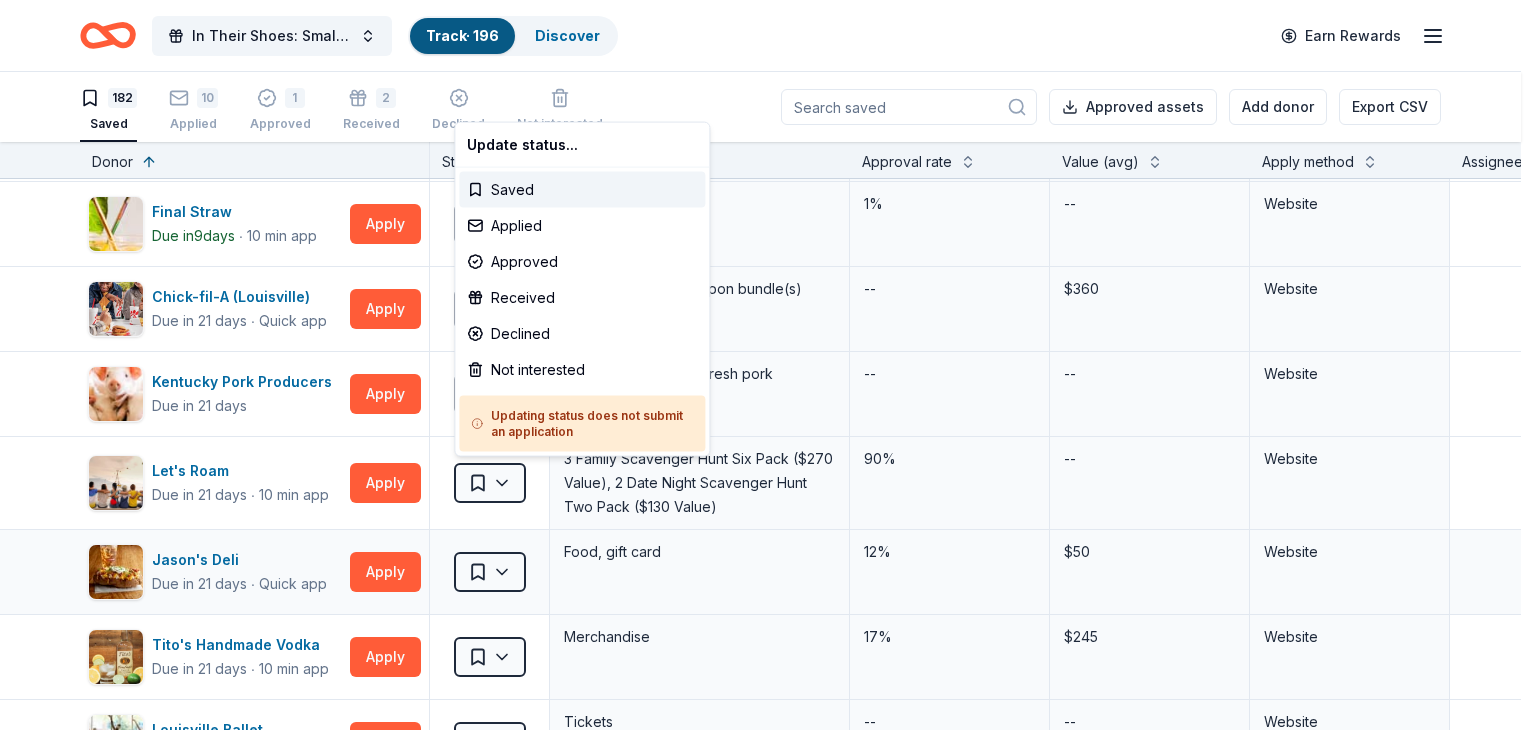 click on "89% In Their Shoes: Small Soles, Big Impact Track  · 196 Discover Earn Rewards 182 Saved 10 Applied 1 Approved 2 Received Declined Not interested  Approved assets Add donor Export CSV Donor Status Donation Approval rate Value (avg) Apply method Assignee Notes Cincinnati Museum Center Due in  6  days ∙ Quick app Apply Saved Ticket(s) 21% $45 Website Memphis Grizzlies Due in  6  days ∙ 10 min app Apply Saved Memorabilia and promotional items 3% $200 Website Alaska Airlines Due in  7  days ∙ 10 min app Apply Saved Donation depends on request 5% $2,500 Website Cincinnati Nature Center Due in  9  days ∙ Quick app Apply Saved 1 Free Carload Admission Pass 23% $32 Website Costco Due in  9  days ∙ 10 min app Apply Saved Monetary grants, no greater than 10% of program's overall budget  27% $50 In person Buckle Due in  9  days ∙ Quick app Apply Saved $25 gift card 4% $25 Mail Longhorn Steakhouse Due in  9  days ∙ Quick app Apply Saved Food, gift card(s) 12% $55 Phone In person Mail Final Straw Due in  9" at bounding box center (768, 365) 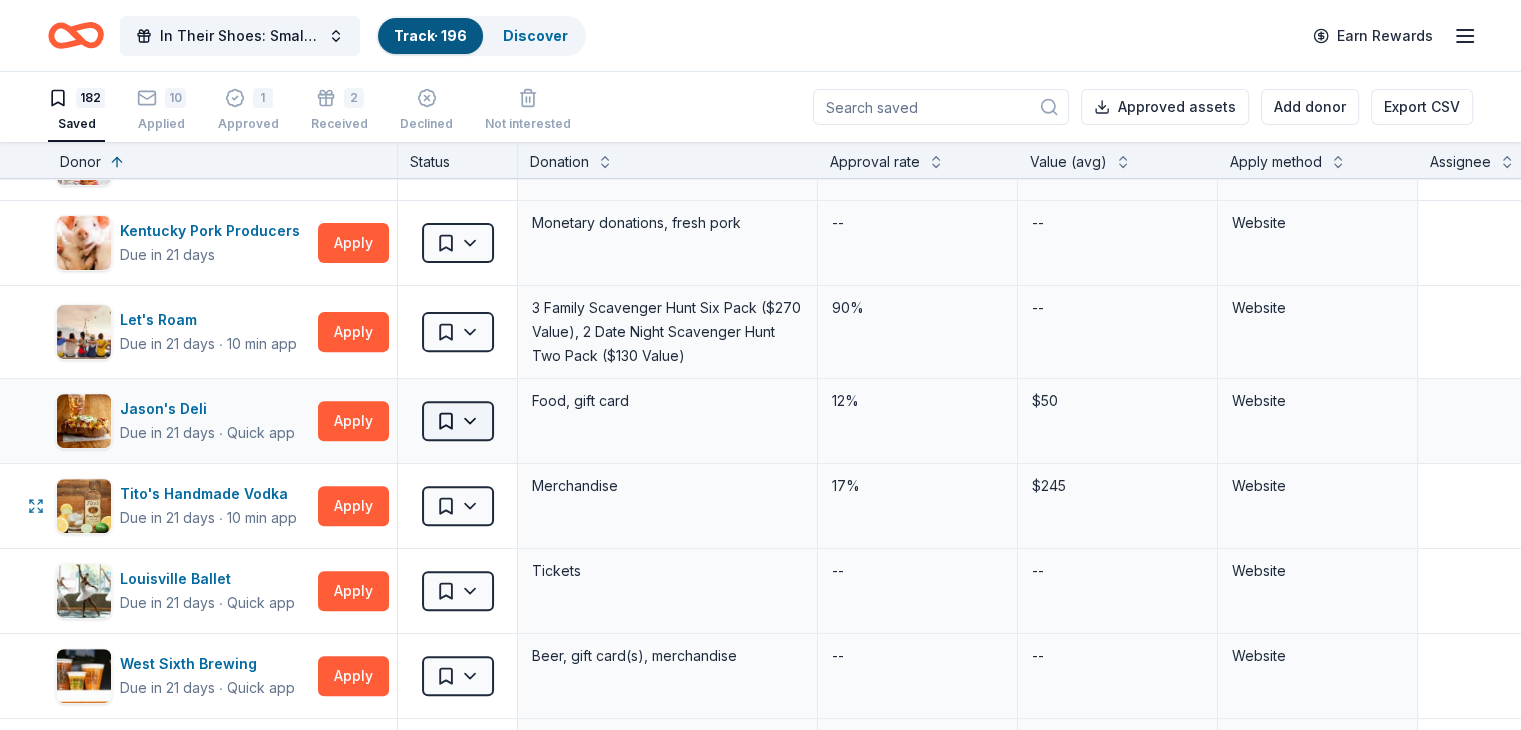 scroll, scrollTop: 800, scrollLeft: 0, axis: vertical 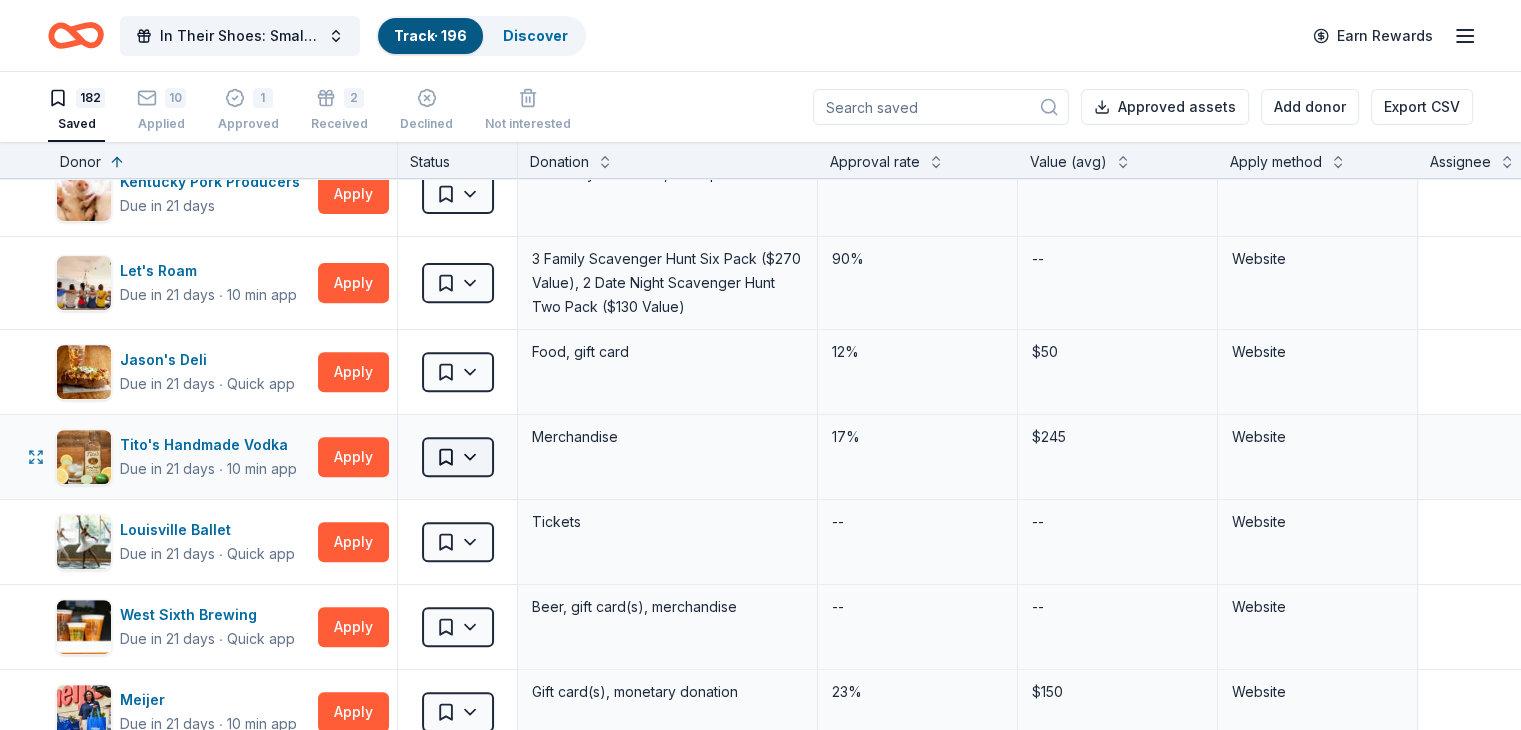 click on "89% In Their Shoes: Small Soles, Big Impact Track  · 196 Discover Earn Rewards 182 Saved 10 Applied 1 Approved 2 Received Declined Not interested  Approved assets Add donor Export CSV Donor Status Donation Approval rate Value (avg) Apply method Assignee Notes Cincinnati Museum Center Due in  6  days ∙ Quick app Apply Saved Ticket(s) 21% $45 Website Memphis Grizzlies Due in  6  days ∙ 10 min app Apply Saved Memorabilia and promotional items 3% $200 Website Alaska Airlines Due in  7  days ∙ 10 min app Apply Saved Donation depends on request 5% $2,500 Website Cincinnati Nature Center Due in  9  days ∙ Quick app Apply Saved 1 Free Carload Admission Pass 23% $32 Website Costco Due in  9  days ∙ 10 min app Apply Saved Monetary grants, no greater than 10% of program's overall budget  27% $50 In person Buckle Due in  9  days ∙ Quick app Apply Saved $25 gift card 4% $25 Mail Longhorn Steakhouse Due in  9  days ∙ Quick app Apply Saved Food, gift card(s) 12% $55 Phone In person Mail Final Straw Due in  9" at bounding box center [760, 365] 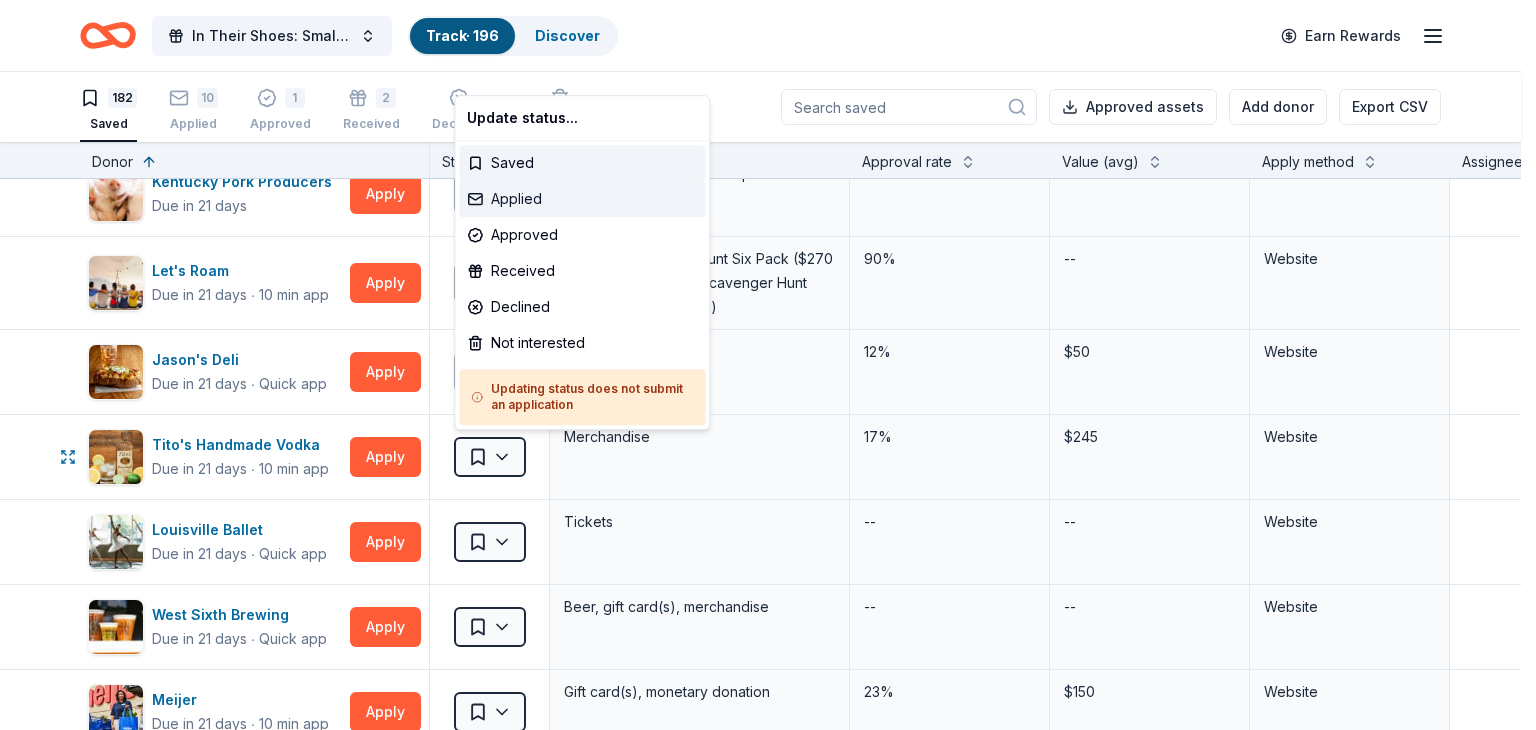click on "Applied" at bounding box center [582, 199] 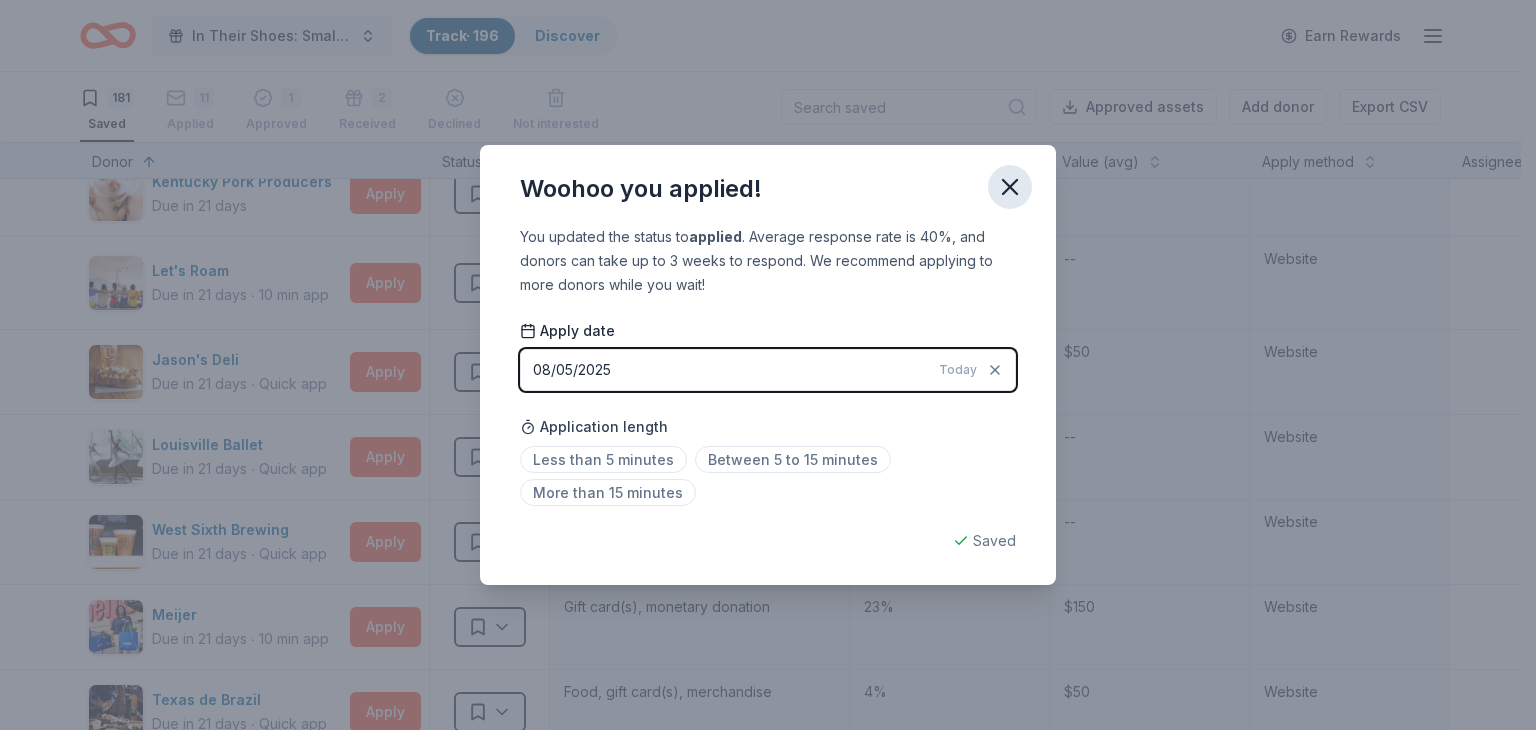 click 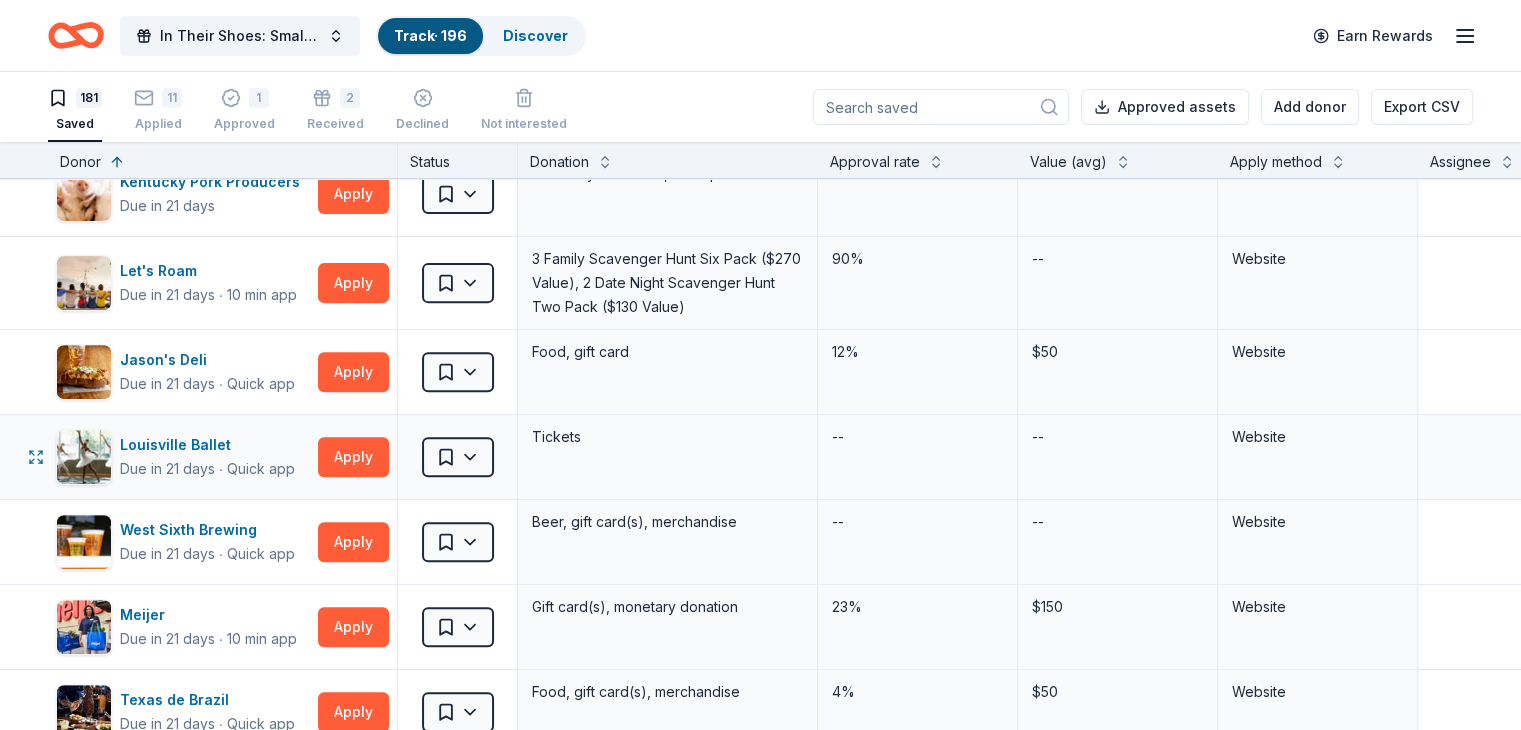 scroll, scrollTop: 900, scrollLeft: 0, axis: vertical 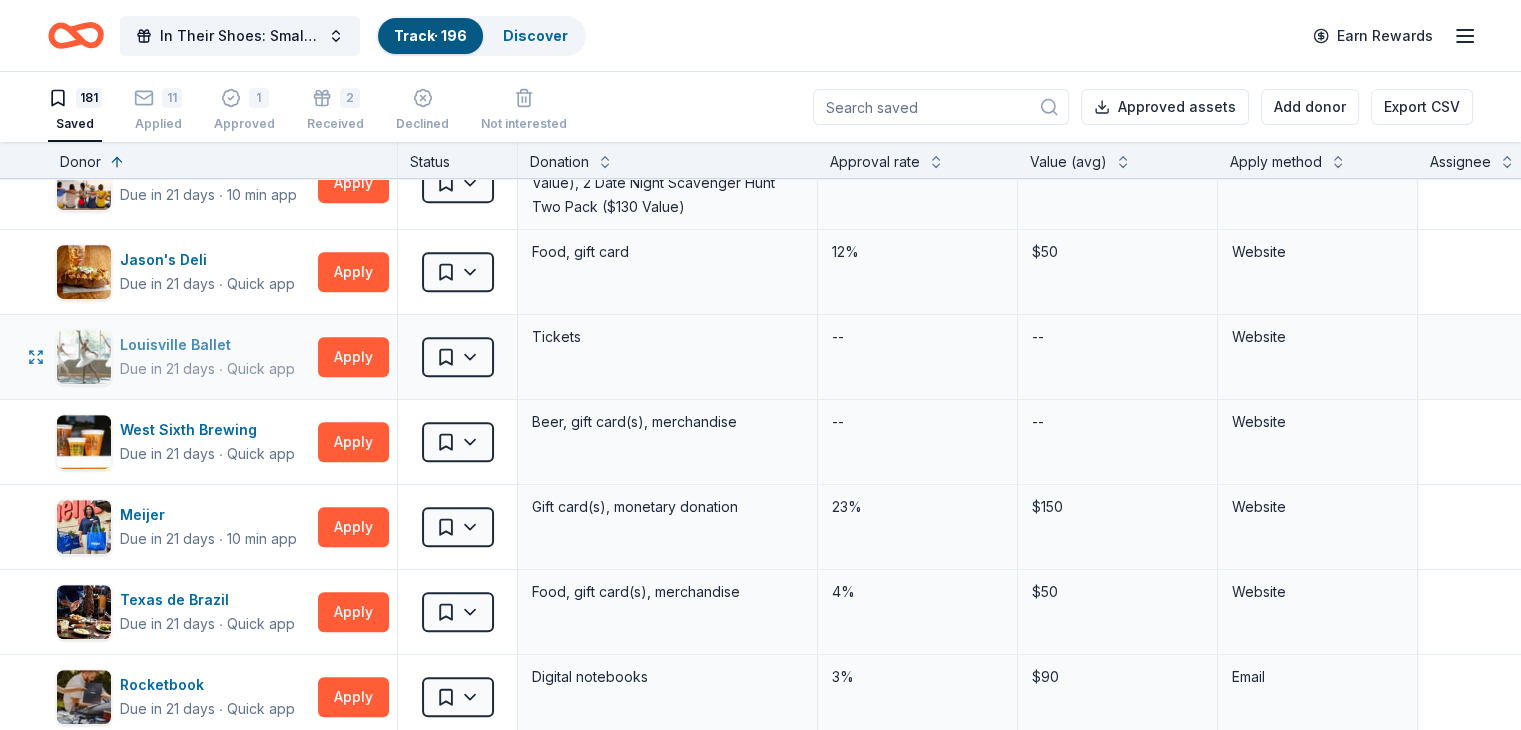 click on "Due in 21 days" at bounding box center (167, 369) 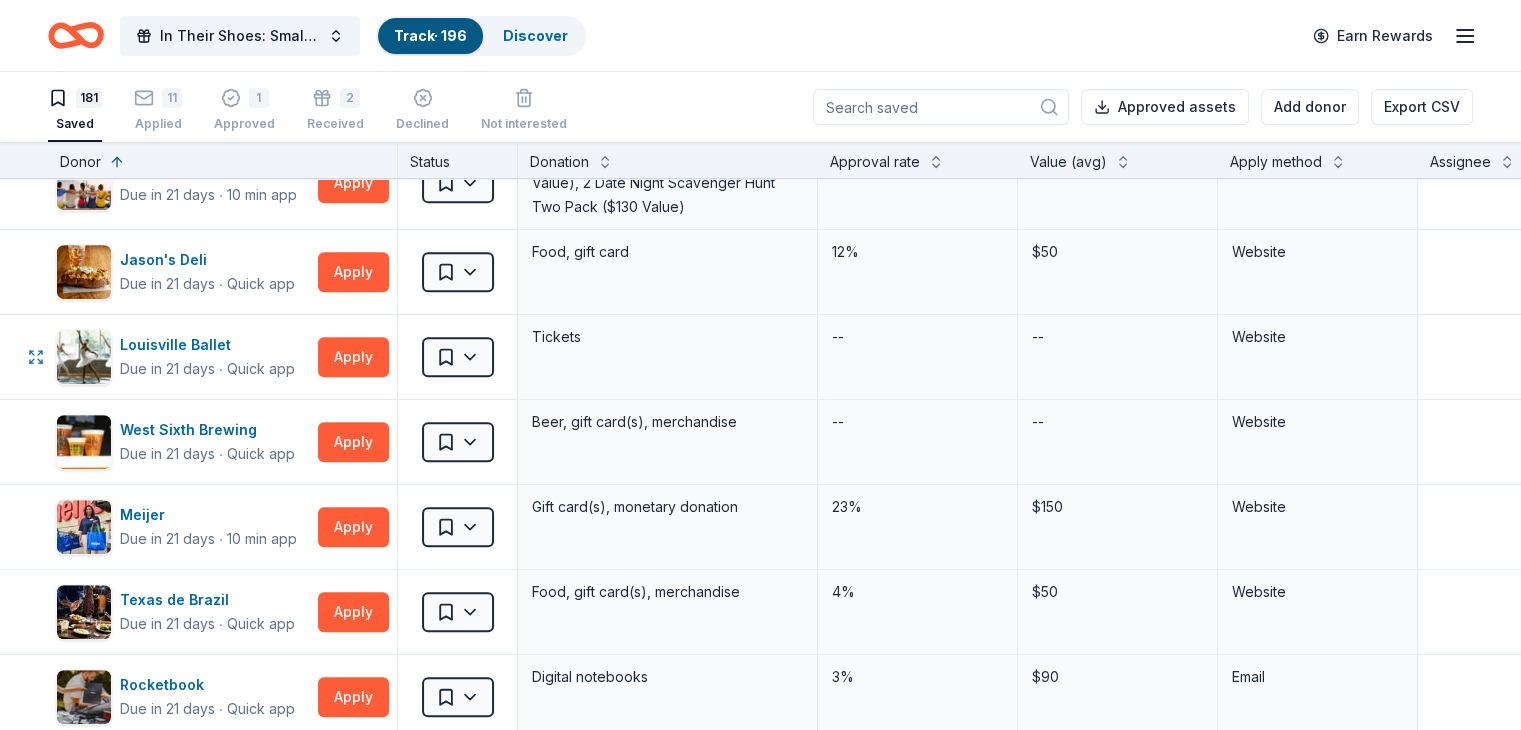 click on "89% In Their Shoes: Small Soles, Big Impact Track  · 196 Discover Earn Rewards 181 Saved 11 Applied 1 Approved 2 Received Declined Not interested  Approved assets Add donor Export CSV Donor Status Donation Approval rate Value (avg) Apply method Assignee Notes Cincinnati Museum Center Due in  6  days ∙ Quick app Apply Saved Ticket(s) 21% $45 Website Memphis Grizzlies Due in  6  days ∙ 10 min app Apply Saved Memorabilia and promotional items 3% $200 Website Alaska Airlines Due in  7  days ∙ 10 min app Apply Saved Donation depends on request 5% $2,500 Website Cincinnati Nature Center Due in  9  days ∙ Quick app Apply Saved 1 Free Carload Admission Pass 23% $32 Website Costco Due in  9  days ∙ 10 min app Apply Saved Monetary grants, no greater than 10% of program's overall budget  27% $50 In person Buckle Due in  9  days ∙ Quick app Apply Saved $25 gift card 4% $25 Mail Longhorn Steakhouse Due in  9  days ∙ Quick app Apply Saved Food, gift card(s) 12% $55 Phone In person Mail Final Straw Due in  9" at bounding box center (760, 365) 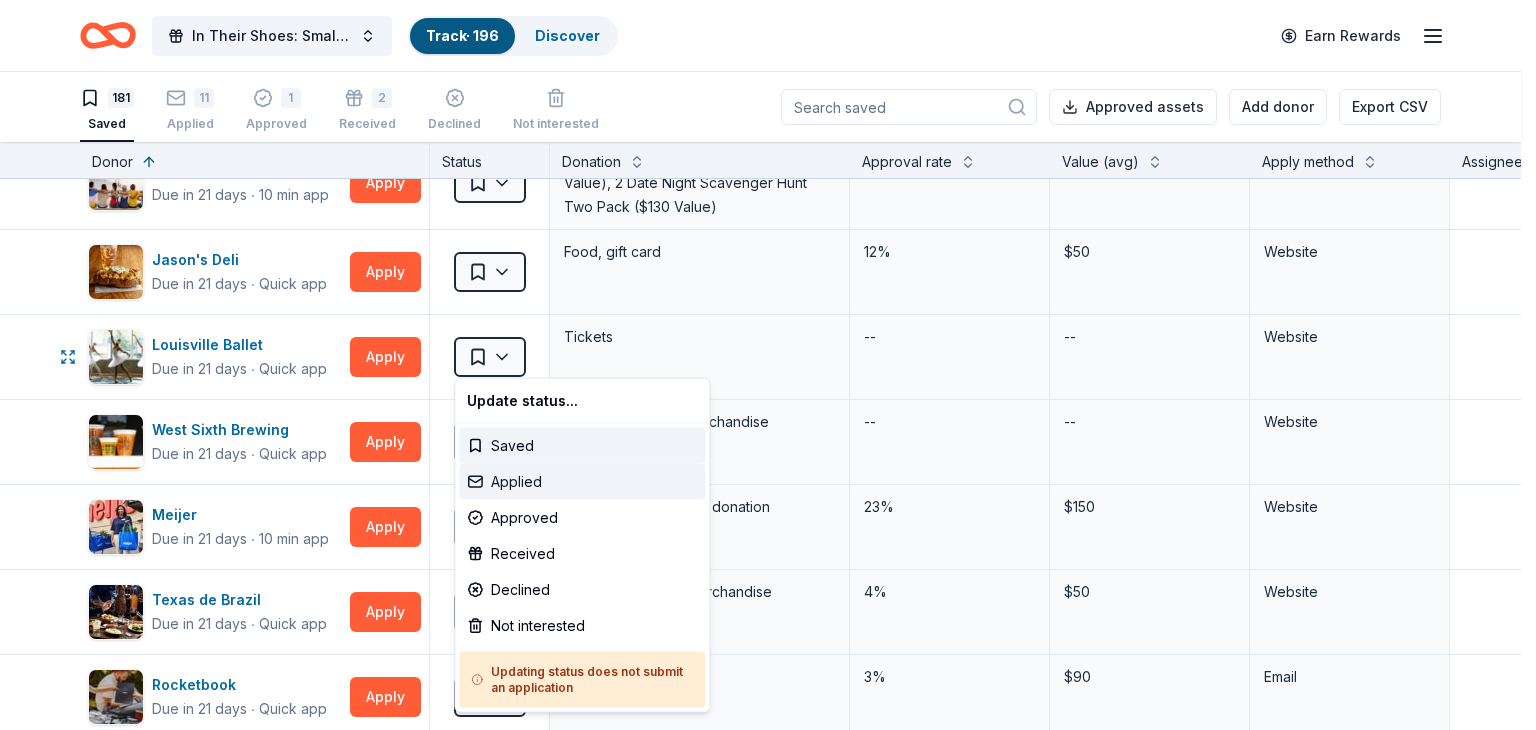click on "Applied" at bounding box center [582, 482] 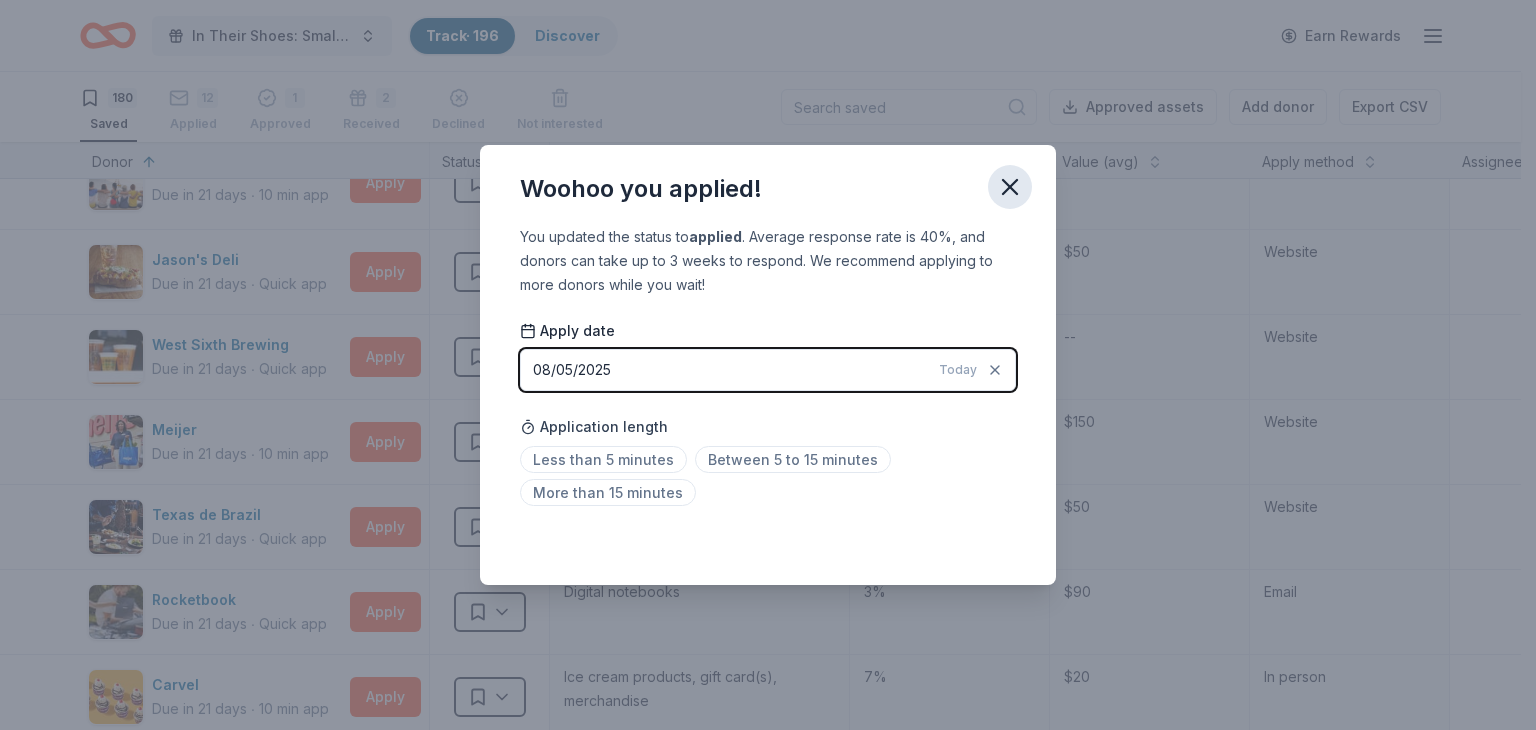 click 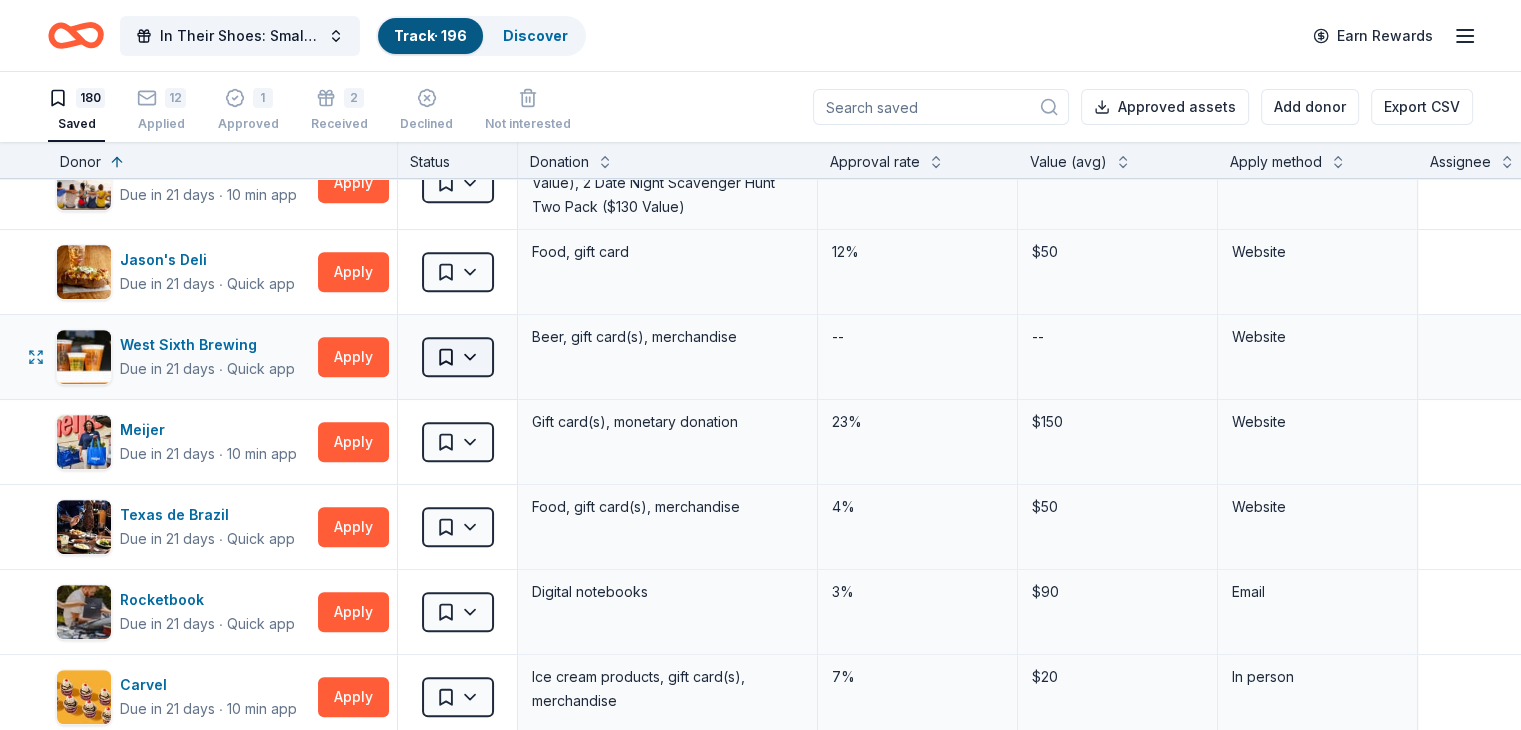 click on "89% In Their Shoes: Small Soles, Big Impact Track  · 196 Discover Earn Rewards 180 Saved 12 Applied 1 Approved 2 Received Declined Not interested  Approved assets Add donor Export CSV Donor Status Donation Approval rate Value (avg) Apply method Assignee Notes Cincinnati Museum Center Due in  6  days ∙ Quick app Apply Saved Ticket(s) 21% $45 Website Memphis Grizzlies Due in  6  days ∙ 10 min app Apply Saved Memorabilia and promotional items 3% $200 Website Alaska Airlines Due in  7  days ∙ 10 min app Apply Saved Donation depends on request 5% $2,500 Website Cincinnati Nature Center Due in  9  days ∙ Quick app Apply Saved 1 Free Carload Admission Pass 23% $32 Website Costco Due in  9  days ∙ 10 min app Apply Saved Monetary grants, no greater than 10% of program's overall budget  27% $50 In person Buckle Due in  9  days ∙ Quick app Apply Saved $25 gift card 4% $25 Mail Longhorn Steakhouse Due in  9  days ∙ Quick app Apply Saved Food, gift card(s) 12% $55 Phone In person Mail Final Straw Due in  9" at bounding box center [760, 365] 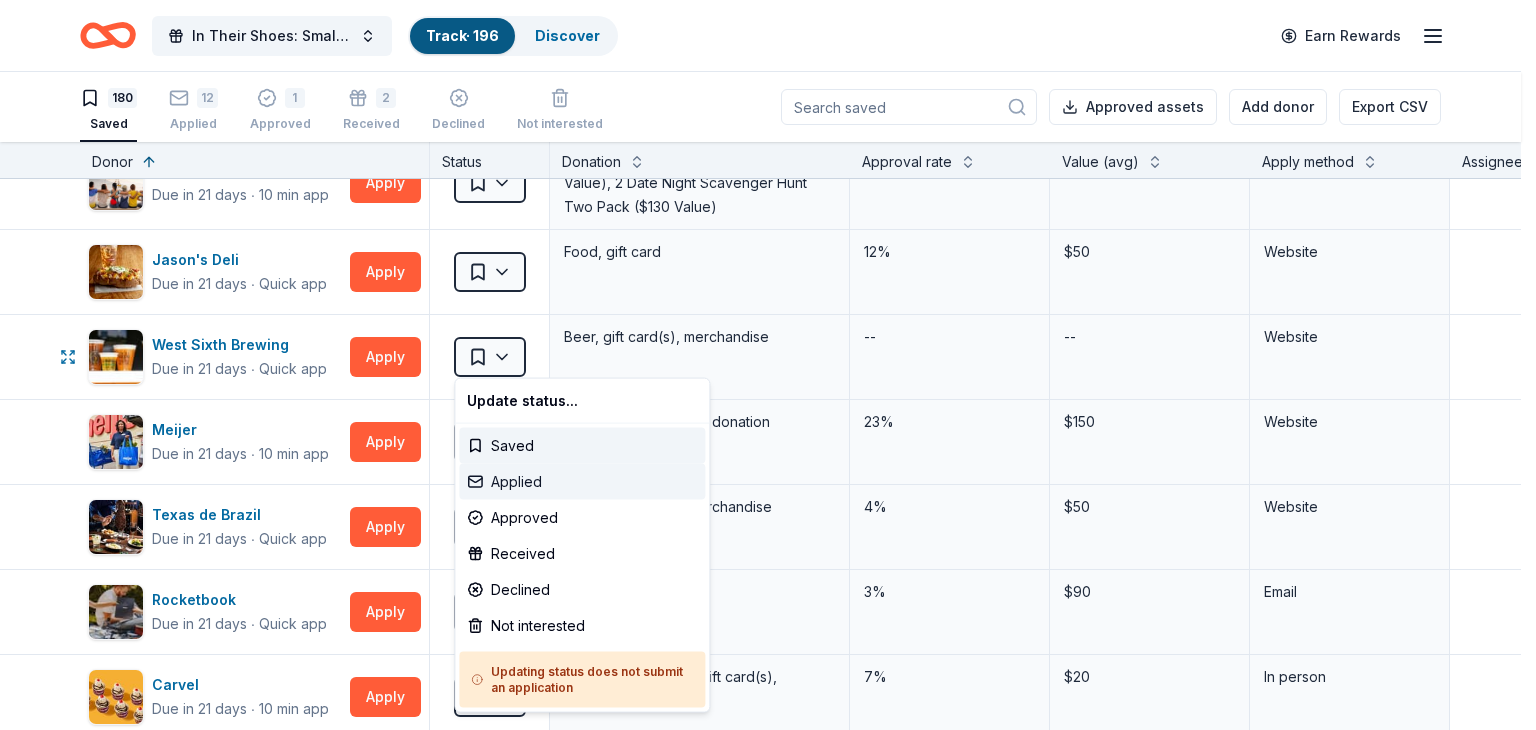 click on "Applied" at bounding box center [582, 482] 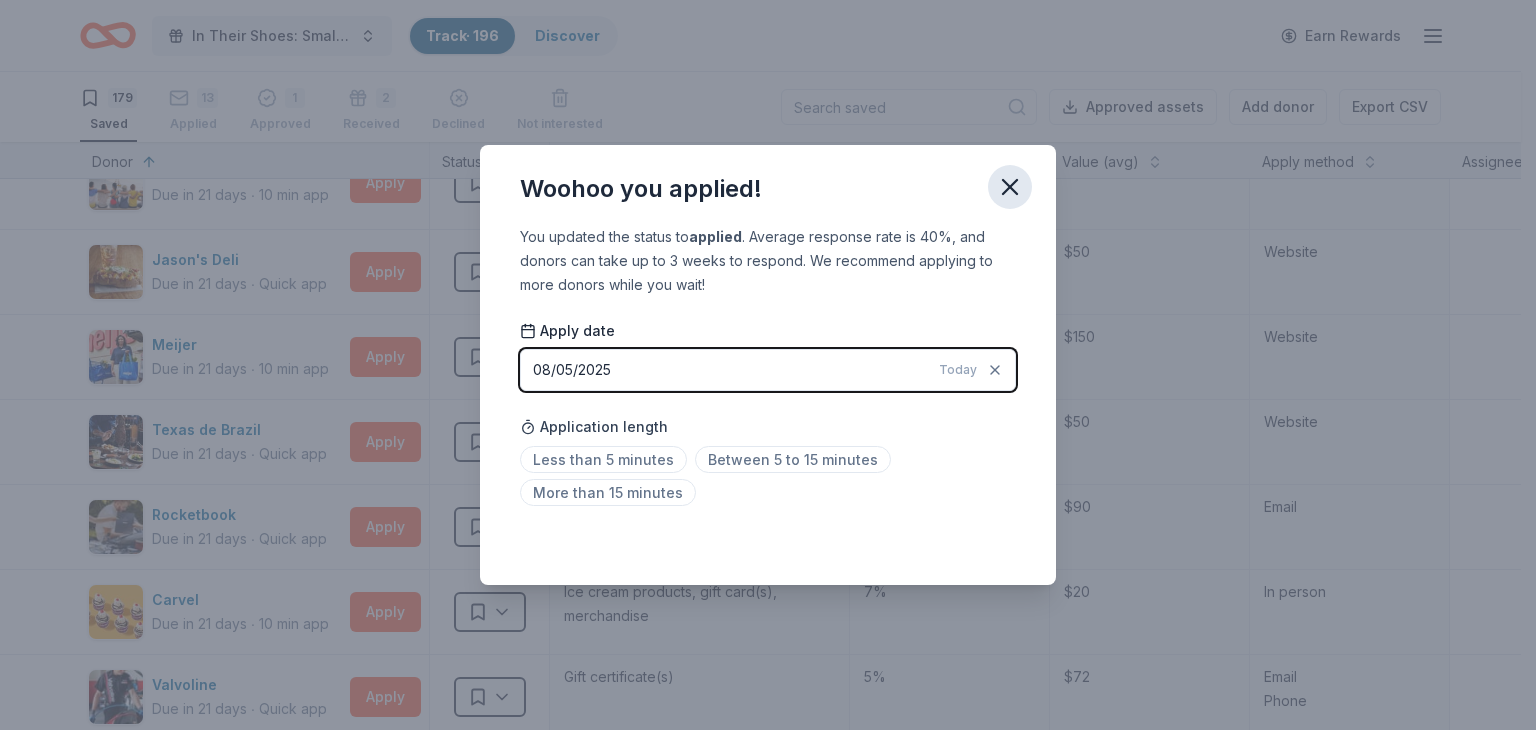 click 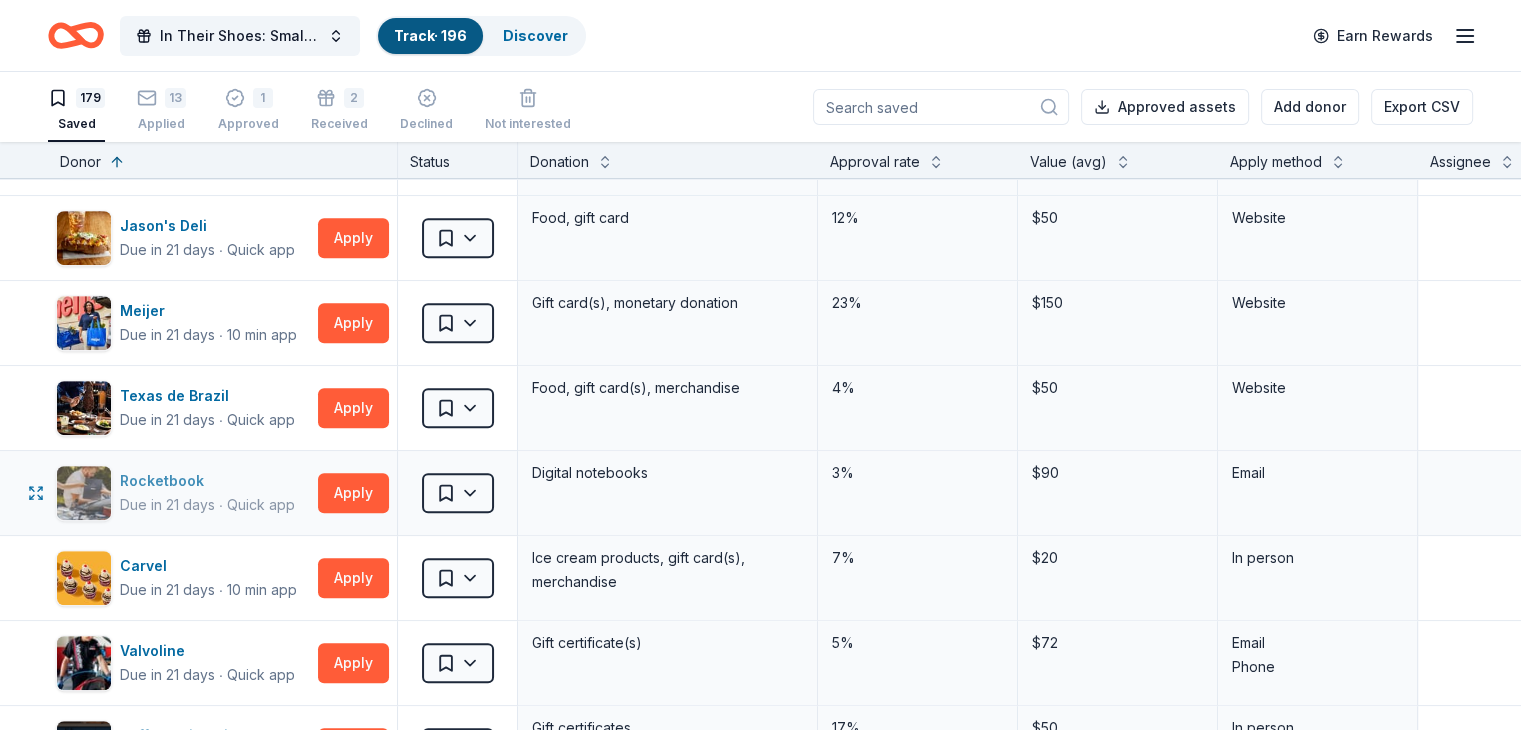 scroll, scrollTop: 900, scrollLeft: 0, axis: vertical 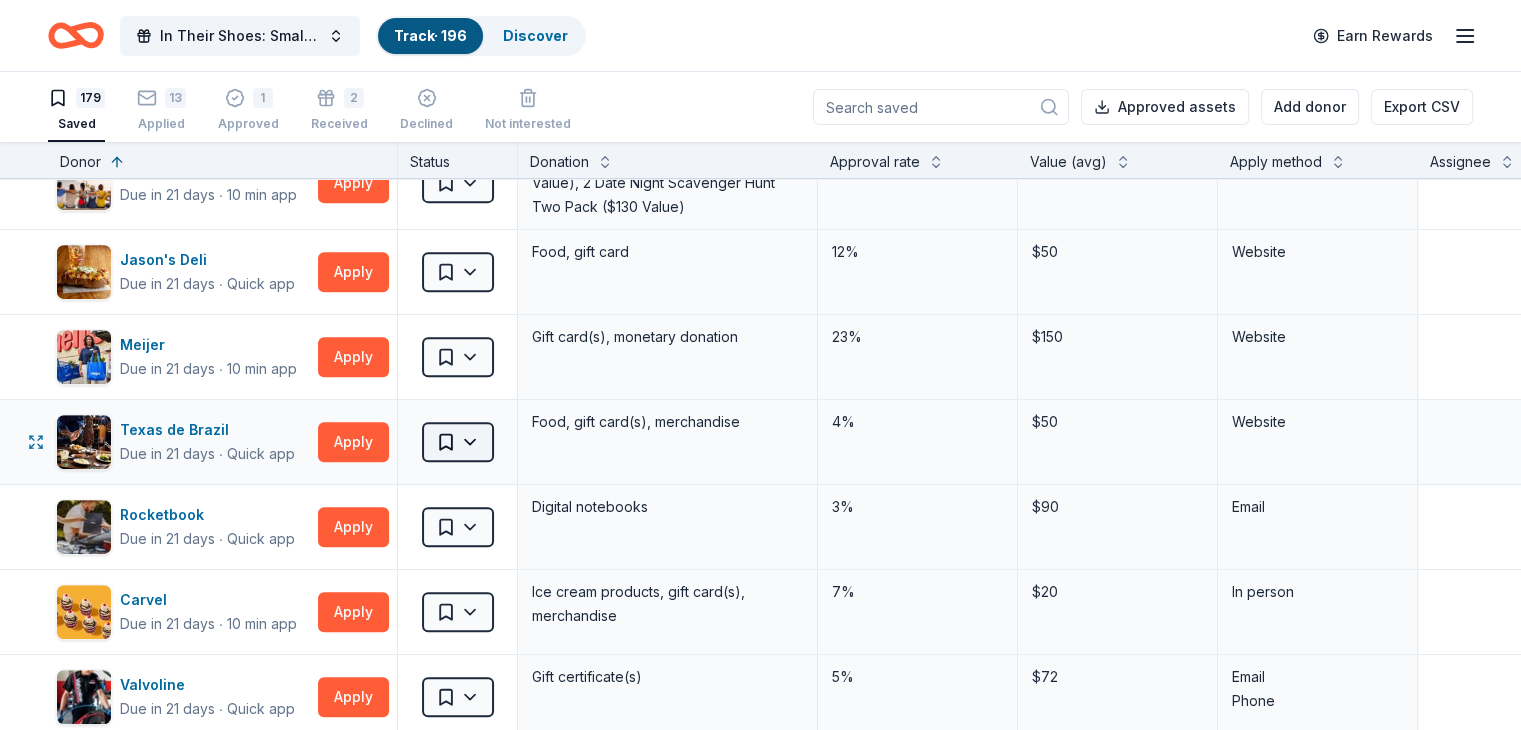 click on "89% In Their Shoes: Small Soles, Big Impact Track  · 196 Discover Earn Rewards 179 Saved 13 Applied 1 Approved 2 Received Declined Not interested  Approved assets Add donor Export CSV Donor Status Donation Approval rate Value (avg) Apply method Assignee Notes Cincinnati Museum Center Due in  6  days ∙ Quick app Apply Saved Ticket(s) 21% $45 Website Memphis Grizzlies Due in  6  days ∙ 10 min app Apply Saved Memorabilia and promotional items 3% $200 Website Alaska Airlines Due in  7  days ∙ 10 min app Apply Saved Donation depends on request 5% $2,500 Website Cincinnati Nature Center Due in  9  days ∙ Quick app Apply Saved 1 Free Carload Admission Pass 23% $32 Website Costco Due in  9  days ∙ 10 min app Apply Saved Monetary grants, no greater than 10% of program's overall budget  27% $50 In person Buckle Due in  9  days ∙ Quick app Apply Saved $25 gift card 4% $25 Mail Longhorn Steakhouse Due in  9  days ∙ Quick app Apply Saved Food, gift card(s) 12% $55 Phone In person Mail Final Straw Due in  9" at bounding box center (760, 365) 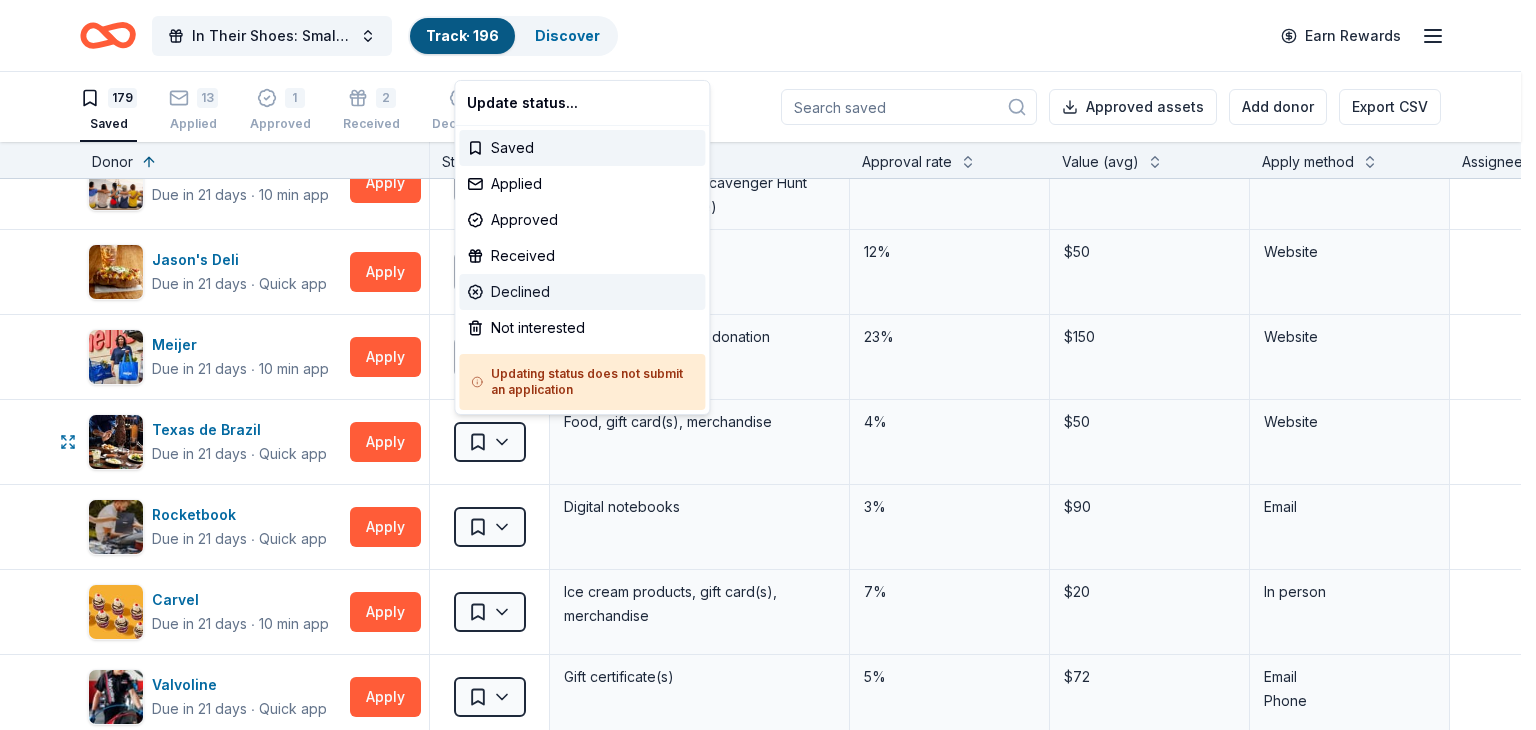 click on "Declined" at bounding box center [582, 292] 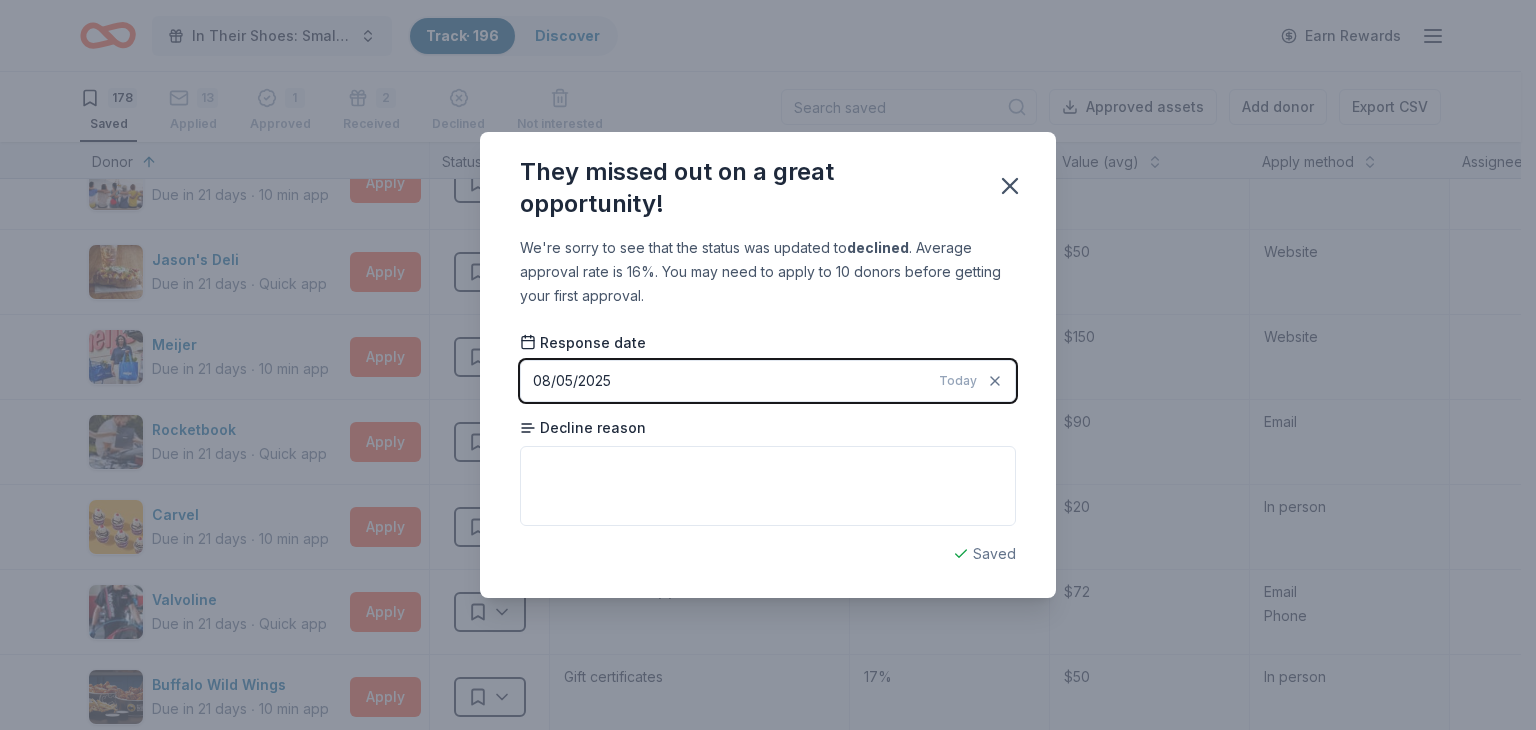 click 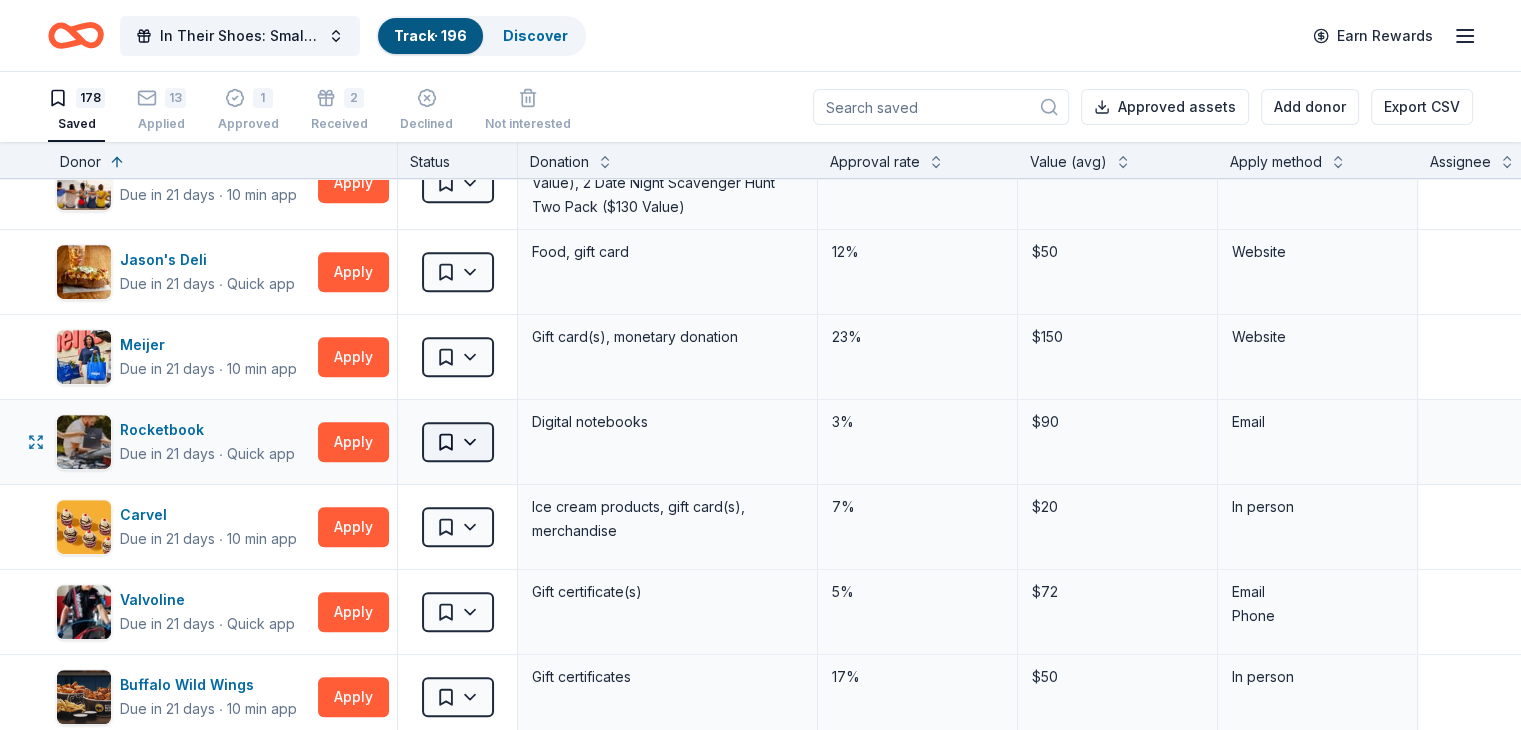click on "89% In Their Shoes: Small Soles, Big Impact Track  · 196 Discover Earn Rewards 178 Saved 13 Applied 1 Approved 2 Received Declined Not interested  Approved assets Add donor Export CSV Donor Status Donation Approval rate Value (avg) Apply method Assignee Notes Cincinnati Museum Center Due in  6  days ∙ Quick app Apply Saved Ticket(s) 21% $45 Website Memphis Grizzlies Due in  6  days ∙ 10 min app Apply Saved Memorabilia and promotional items 3% $200 Website Alaska Airlines Due in  7  days ∙ 10 min app Apply Saved Donation depends on request 5% $2,500 Website Cincinnati Nature Center Due in  9  days ∙ Quick app Apply Saved 1 Free Carload Admission Pass 23% $32 Website Costco Due in  9  days ∙ 10 min app Apply Saved Monetary grants, no greater than 10% of program's overall budget  27% $50 In person Buckle Due in  9  days ∙ Quick app Apply Saved $25 gift card 4% $25 Mail Longhorn Steakhouse Due in  9  days ∙ Quick app Apply Saved Food, gift card(s) 12% $55 Phone In person Mail Final Straw Due in  9" at bounding box center (760, 365) 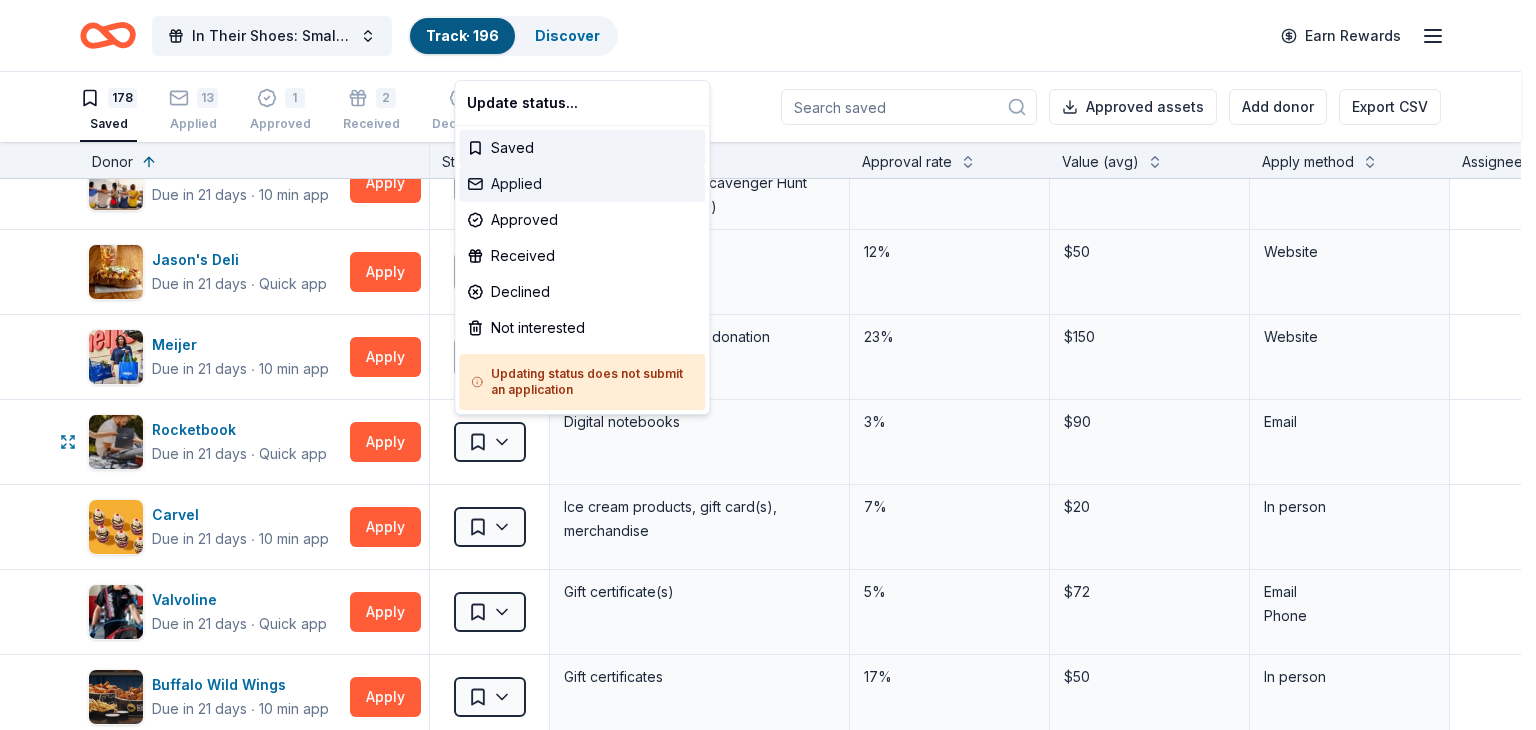 click on "Applied" at bounding box center [582, 184] 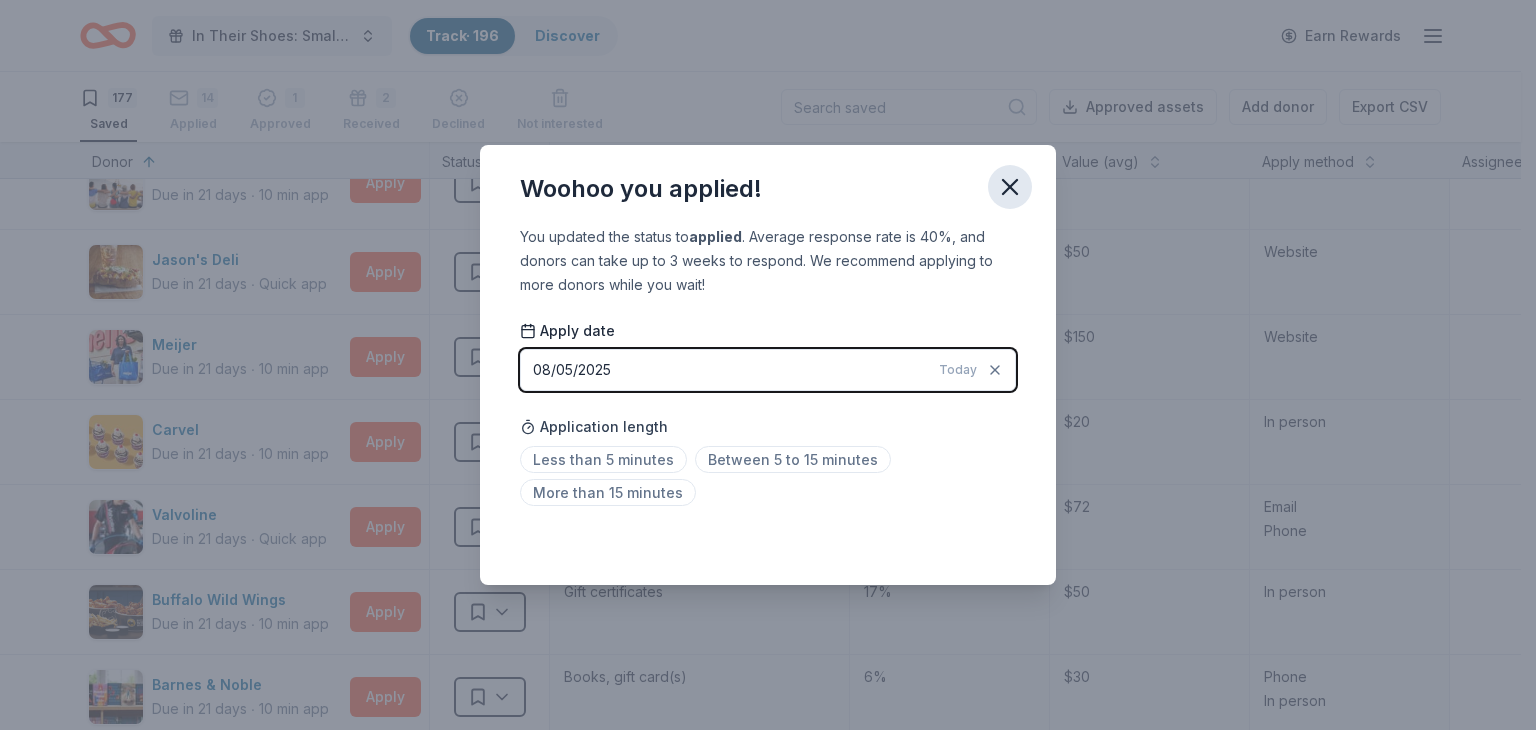 click 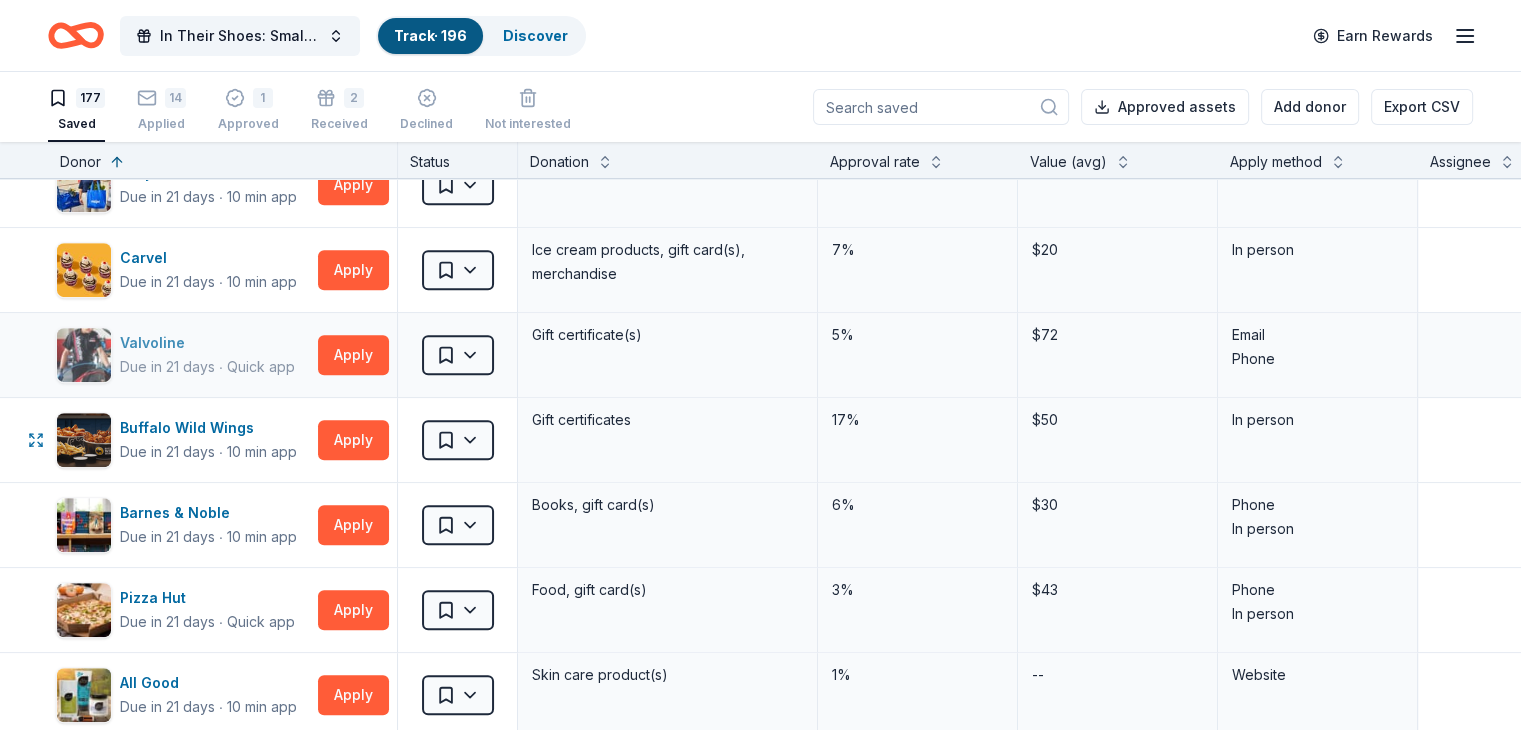 scroll, scrollTop: 1100, scrollLeft: 0, axis: vertical 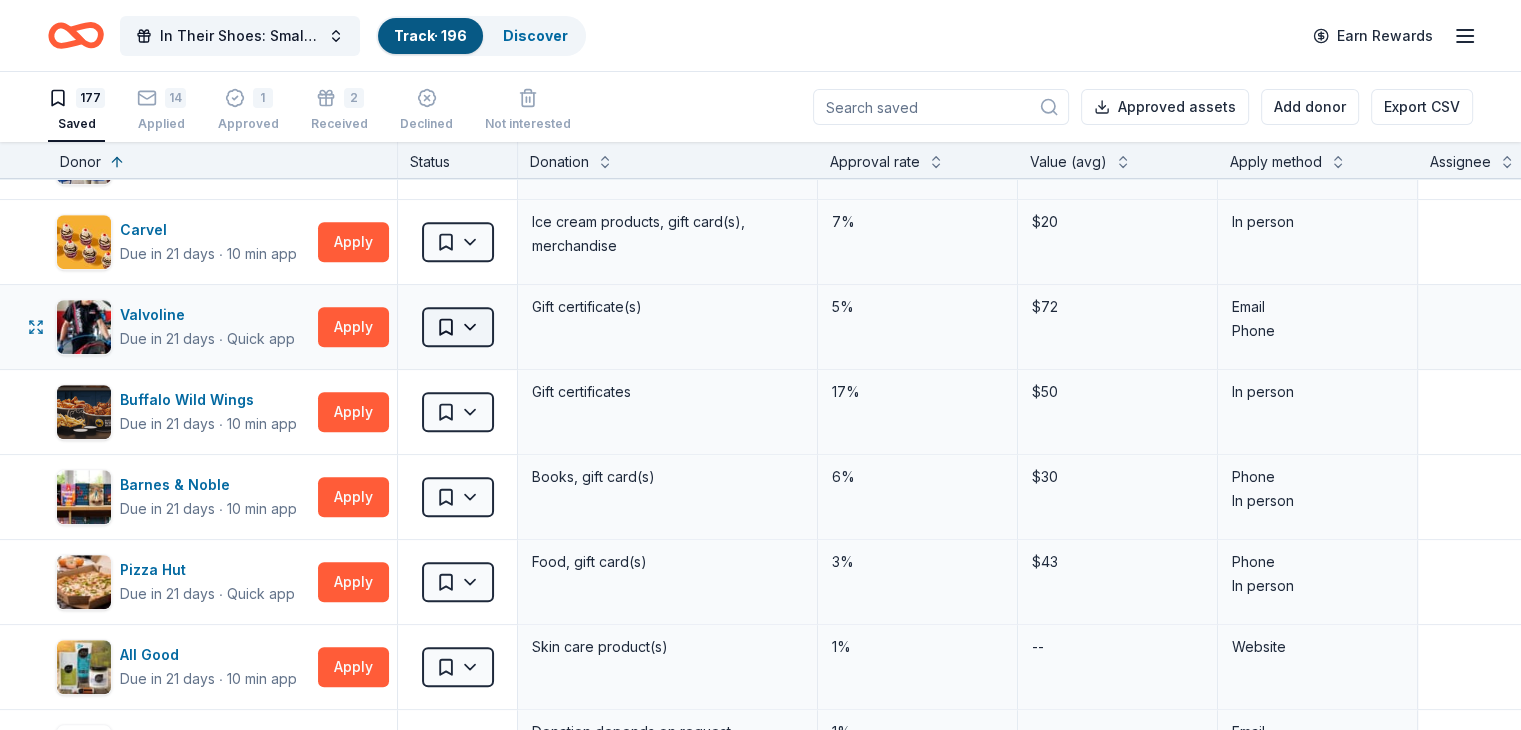 click on "89% In Their Shoes: Small Soles, Big Impact Track  · 196 Discover Earn Rewards 177 Saved 14 Applied 1 Approved 2 Received Declined Not interested  Approved assets Add donor Export CSV Donor Status Donation Approval rate Value (avg) Apply method Assignee Notes Cincinnati Museum Center Due in  6  days ∙ Quick app Apply Saved Ticket(s) 21% $45 Website Memphis Grizzlies Due in  6  days ∙ 10 min app Apply Saved Memorabilia and promotional items 3% $200 Website Alaska Airlines Due in  7  days ∙ 10 min app Apply Saved Donation depends on request 5% $2,500 Website Cincinnati Nature Center Due in  9  days ∙ Quick app Apply Saved 1 Free Carload Admission Pass 23% $32 Website Costco Due in  9  days ∙ 10 min app Apply Saved Monetary grants, no greater than 10% of program's overall budget  27% $50 In person Buckle Due in  9  days ∙ Quick app Apply Saved $25 gift card 4% $25 Mail Longhorn Steakhouse Due in  9  days ∙ Quick app Apply Saved Food, gift card(s) 12% $55 Phone In person Mail Final Straw Due in  9" at bounding box center [760, 365] 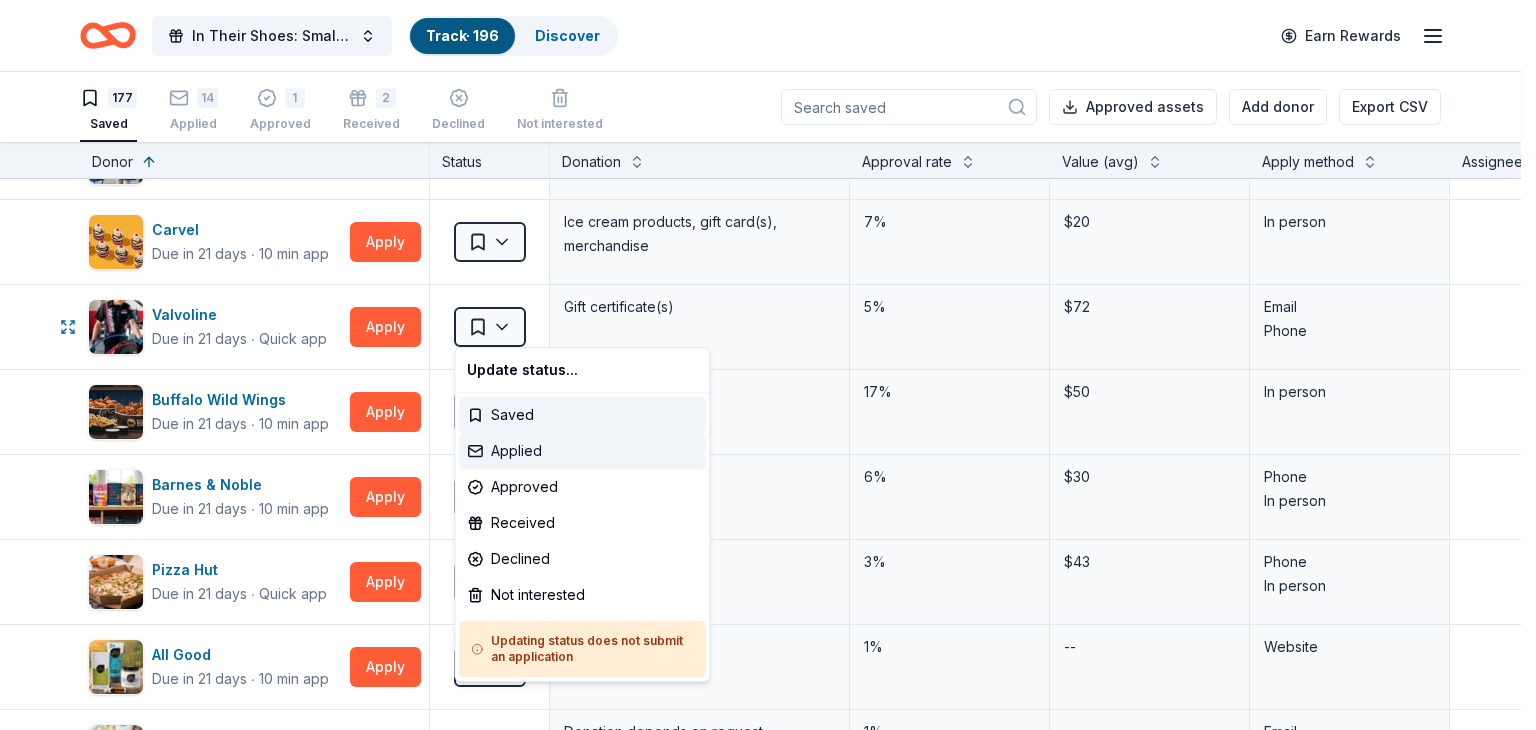 click on "Applied" at bounding box center [582, 451] 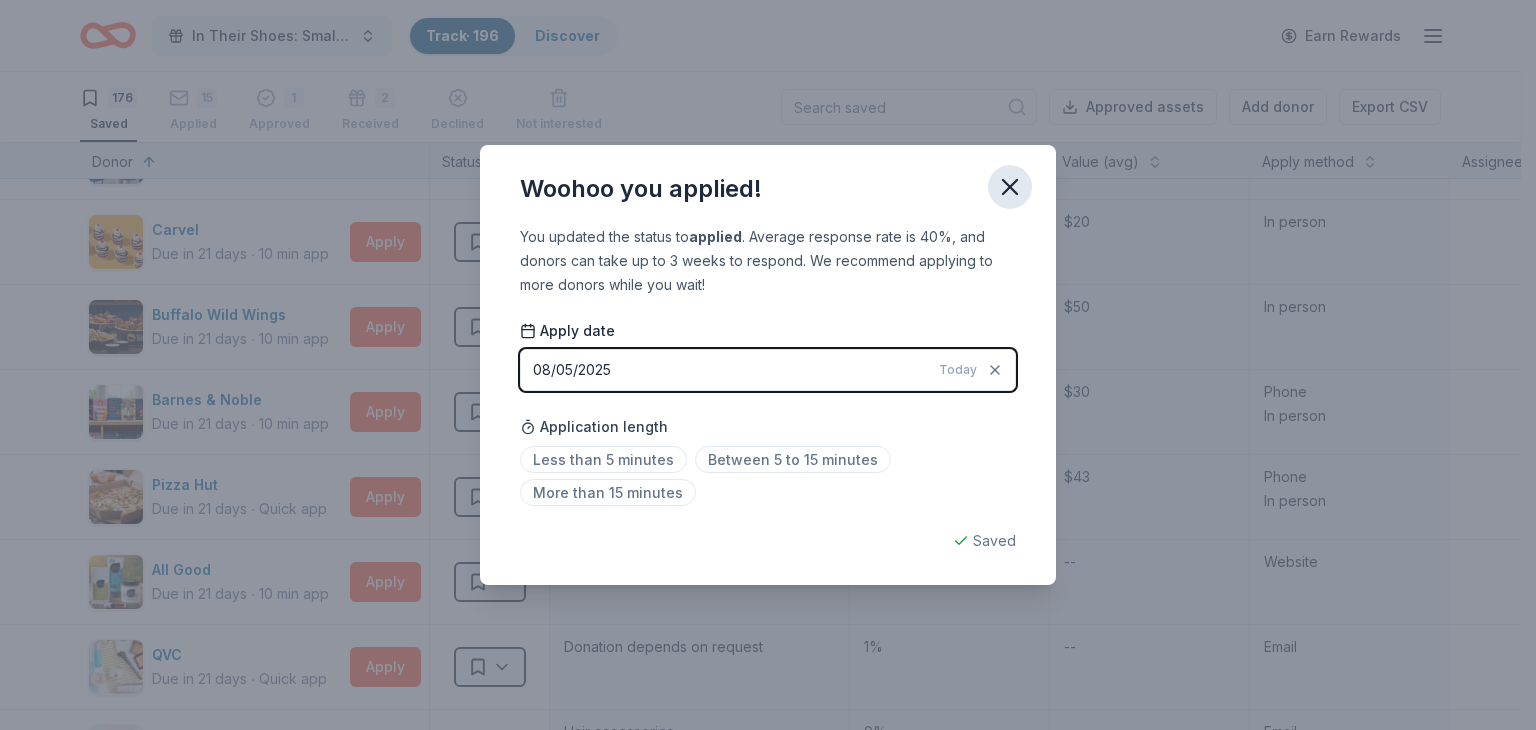 click 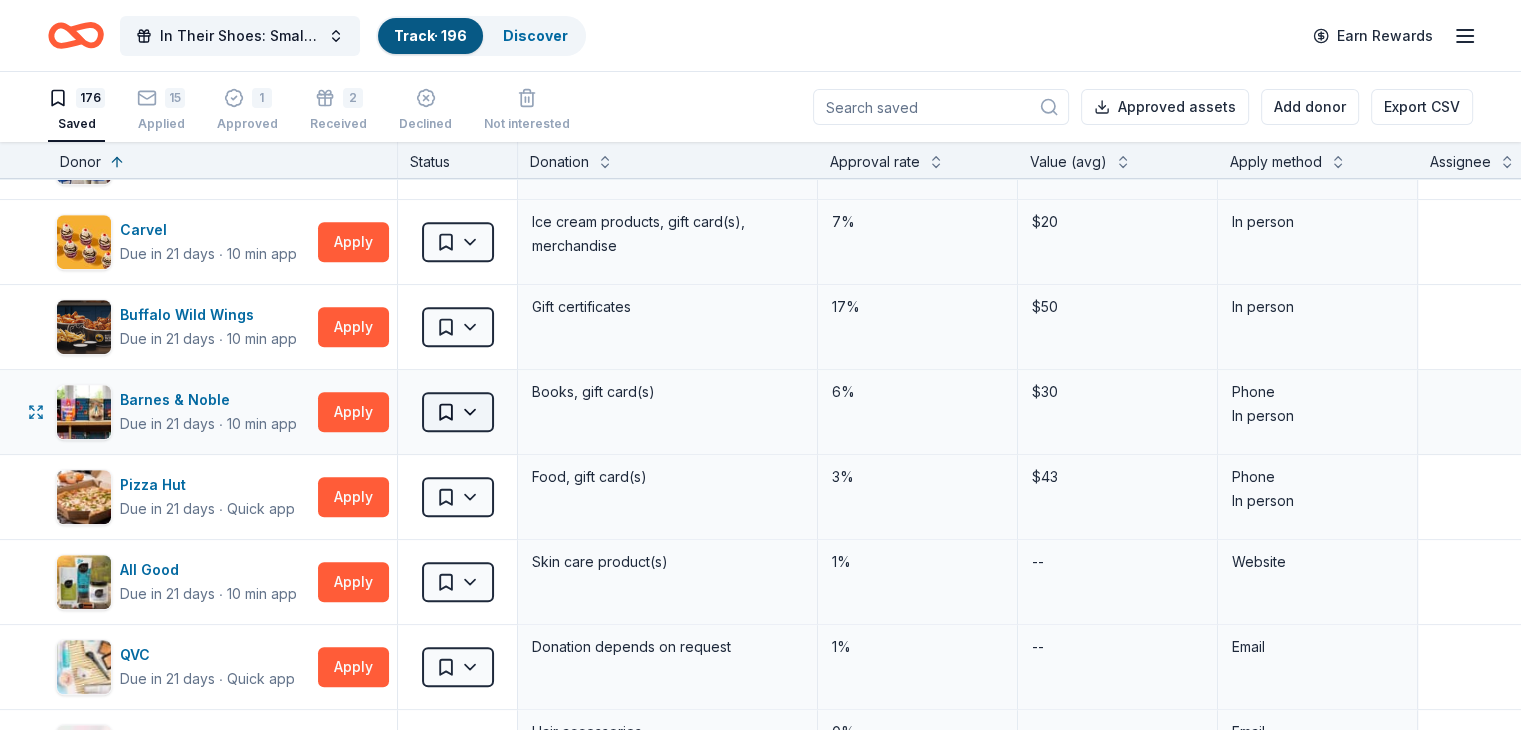 click on "89% In Their Shoes: Small Soles, Big Impact Track  · 196 Discover Earn Rewards 176 Saved 15 Applied 1 Approved 2 Received Declined Not interested  Approved assets Add donor Export CSV Donor Status Donation Approval rate Value (avg) Apply method Assignee Notes Cincinnati Museum Center Due in  6  days ∙ Quick app Apply Saved Ticket(s) 21% $45 Website Memphis Grizzlies Due in  6  days ∙ 10 min app Apply Saved Memorabilia and promotional items 3% $200 Website Alaska Airlines Due in  7  days ∙ 10 min app Apply Saved Donation depends on request 5% $2,500 Website Cincinnati Nature Center Due in  9  days ∙ Quick app Apply Saved 1 Free Carload Admission Pass 23% $32 Website Costco Due in  9  days ∙ 10 min app Apply Saved Monetary grants, no greater than 10% of program's overall budget  27% $50 In person Buckle Due in  9  days ∙ Quick app Apply Saved $25 gift card 4% $25 Mail Longhorn Steakhouse Due in  9  days ∙ Quick app Apply Saved Food, gift card(s) 12% $55 Phone In person Mail Final Straw Due in  9" at bounding box center (760, 365) 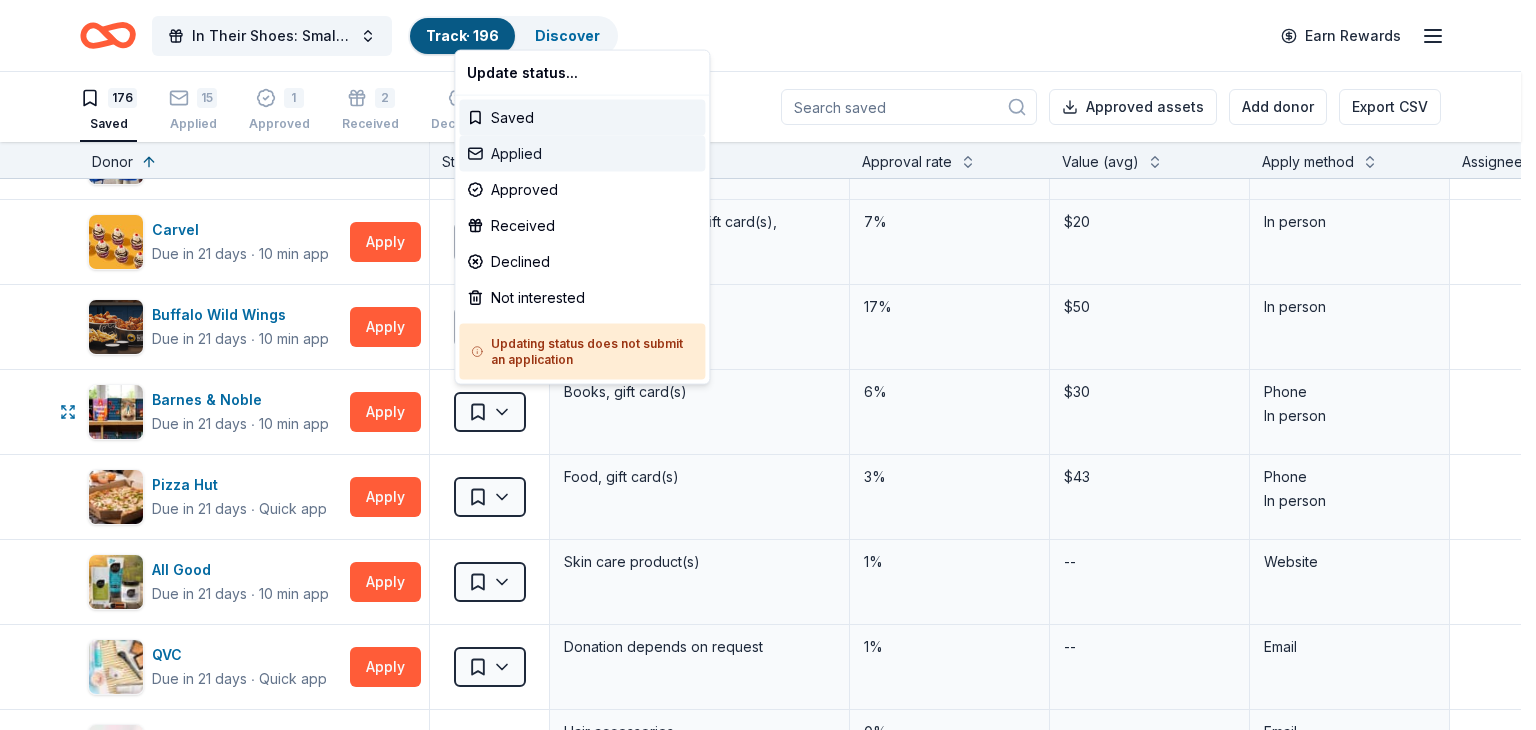 click on "Applied" at bounding box center [582, 154] 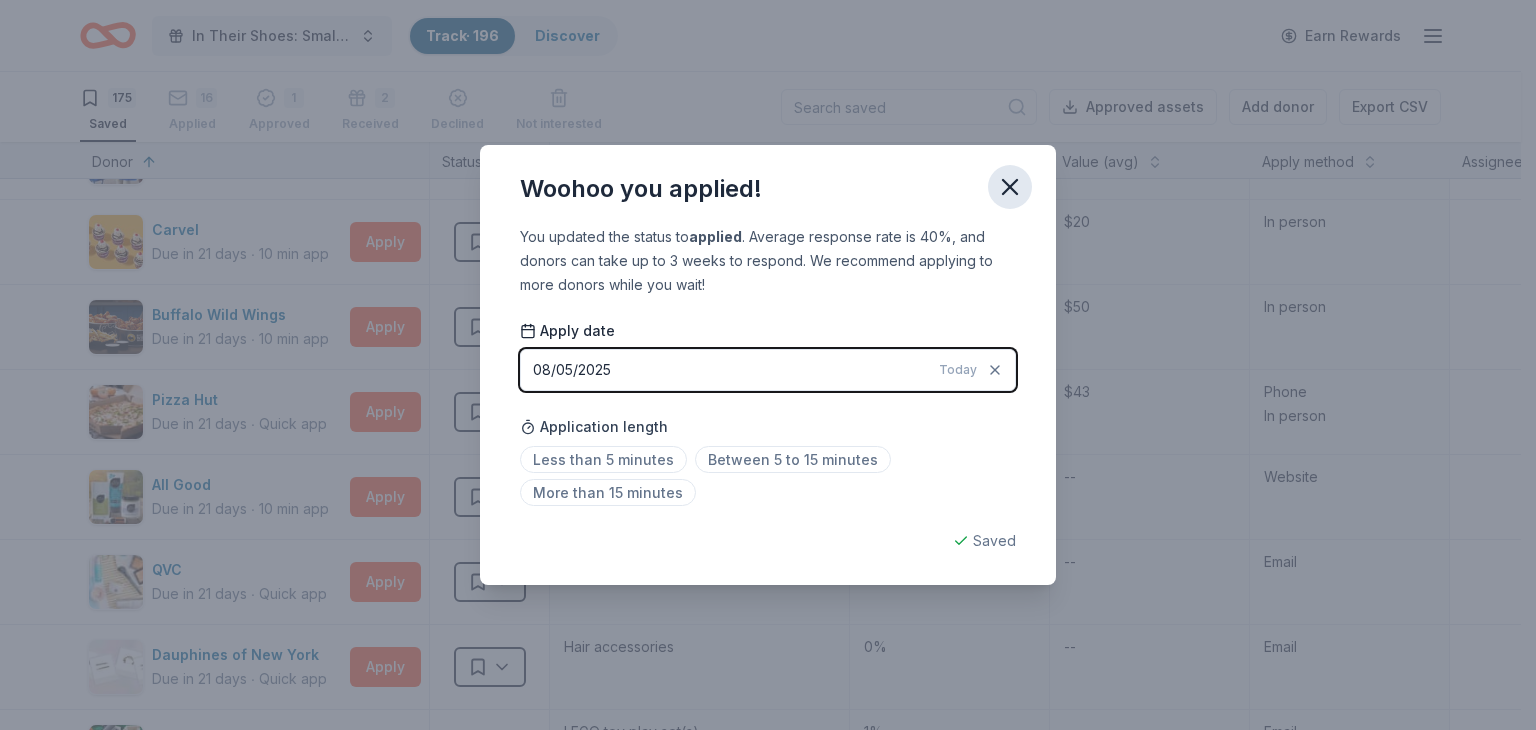 click 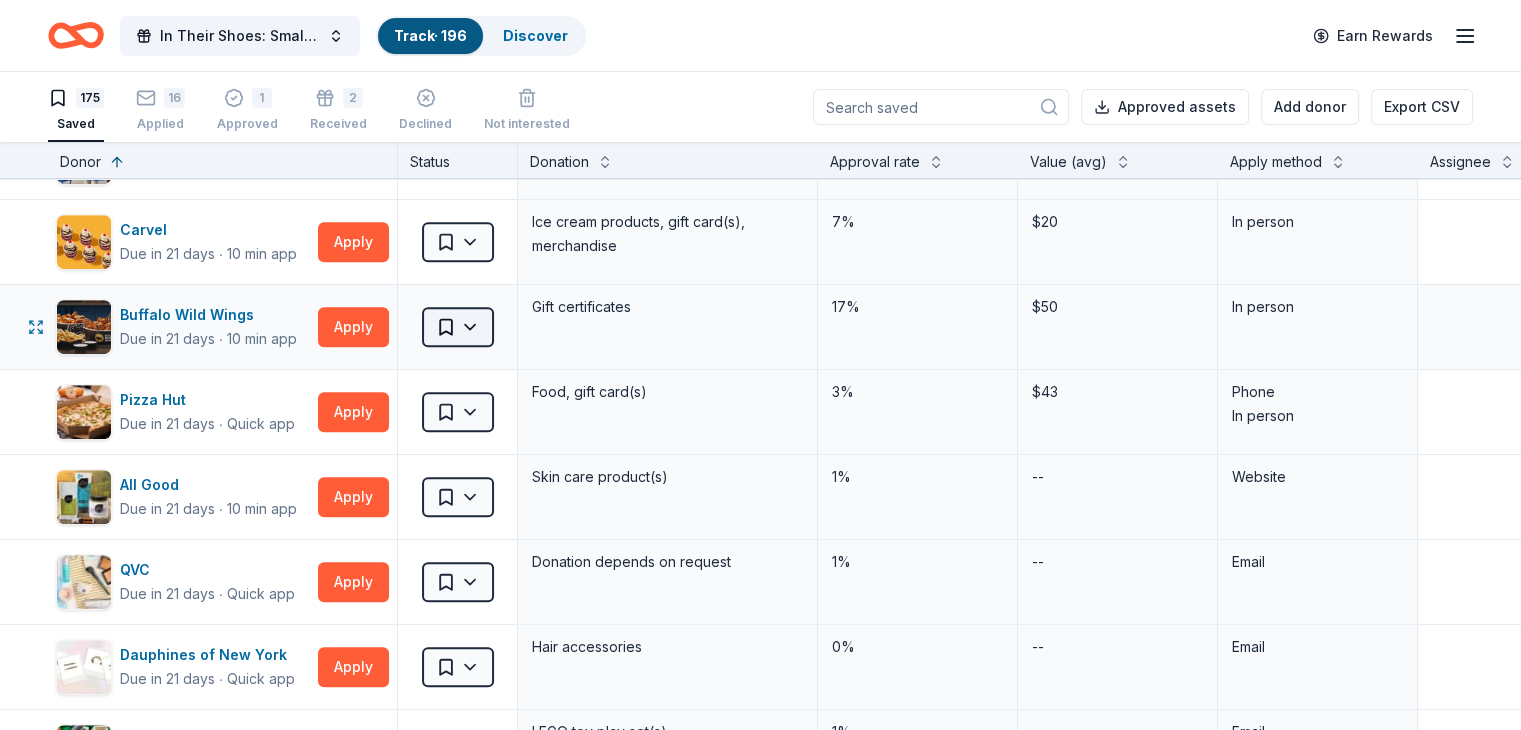 click on "89% In Their Shoes: Small Soles, Big Impact Track  · 196 Discover Earn Rewards 175 Saved 16 Applied 1 Approved 2 Received Declined Not interested  Approved assets Add donor Export CSV Donor Status Donation Approval rate Value (avg) Apply method Assignee Notes Cincinnati Museum Center Due in  6  days ∙ Quick app Apply Saved Ticket(s) 21% $45 Website Memphis Grizzlies Due in  6  days ∙ 10 min app Apply Saved Memorabilia and promotional items 3% $200 Website Alaska Airlines Due in  7  days ∙ 10 min app Apply Saved Donation depends on request 5% $2,500 Website Cincinnati Nature Center Due in  9  days ∙ Quick app Apply Saved 1 Free Carload Admission Pass 23% $32 Website Costco Due in  9  days ∙ 10 min app Apply Saved Monetary grants, no greater than 10% of program's overall budget  27% $50 In person Buckle Due in  9  days ∙ Quick app Apply Saved $25 gift card 4% $25 Mail Longhorn Steakhouse Due in  9  days ∙ Quick app Apply Saved Food, gift card(s) 12% $55 Phone In person Mail Final Straw Due in  9" at bounding box center (760, 365) 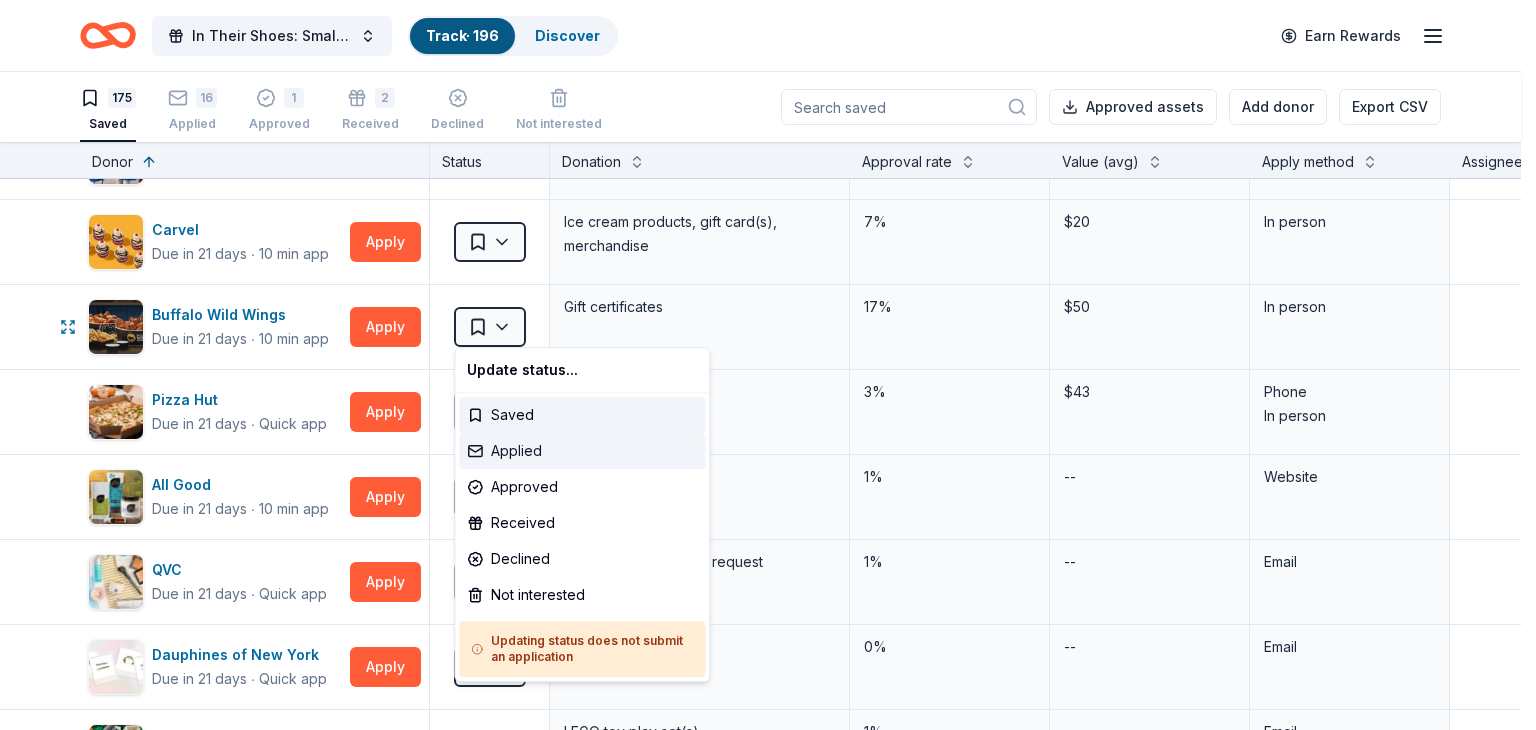 click on "Applied" at bounding box center (582, 451) 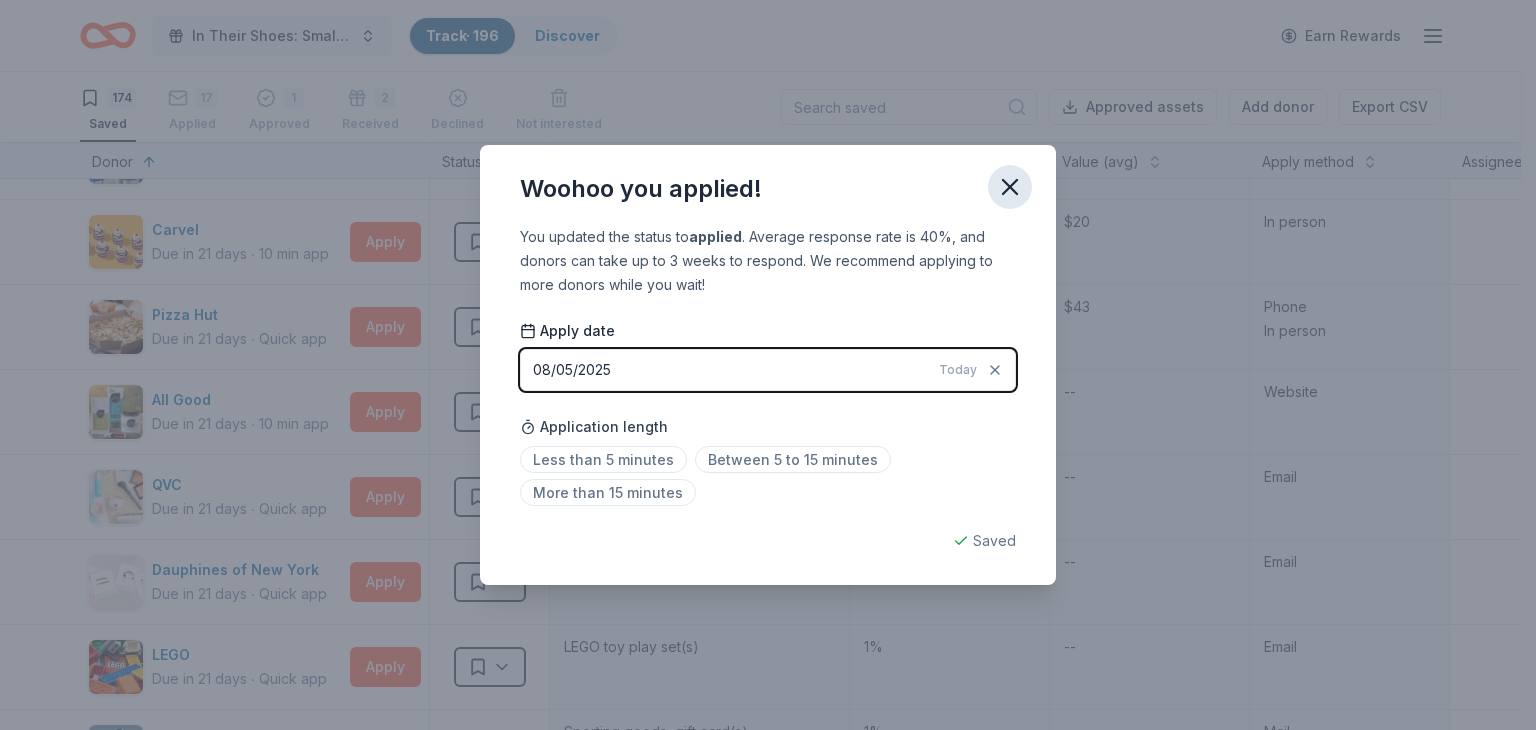 click 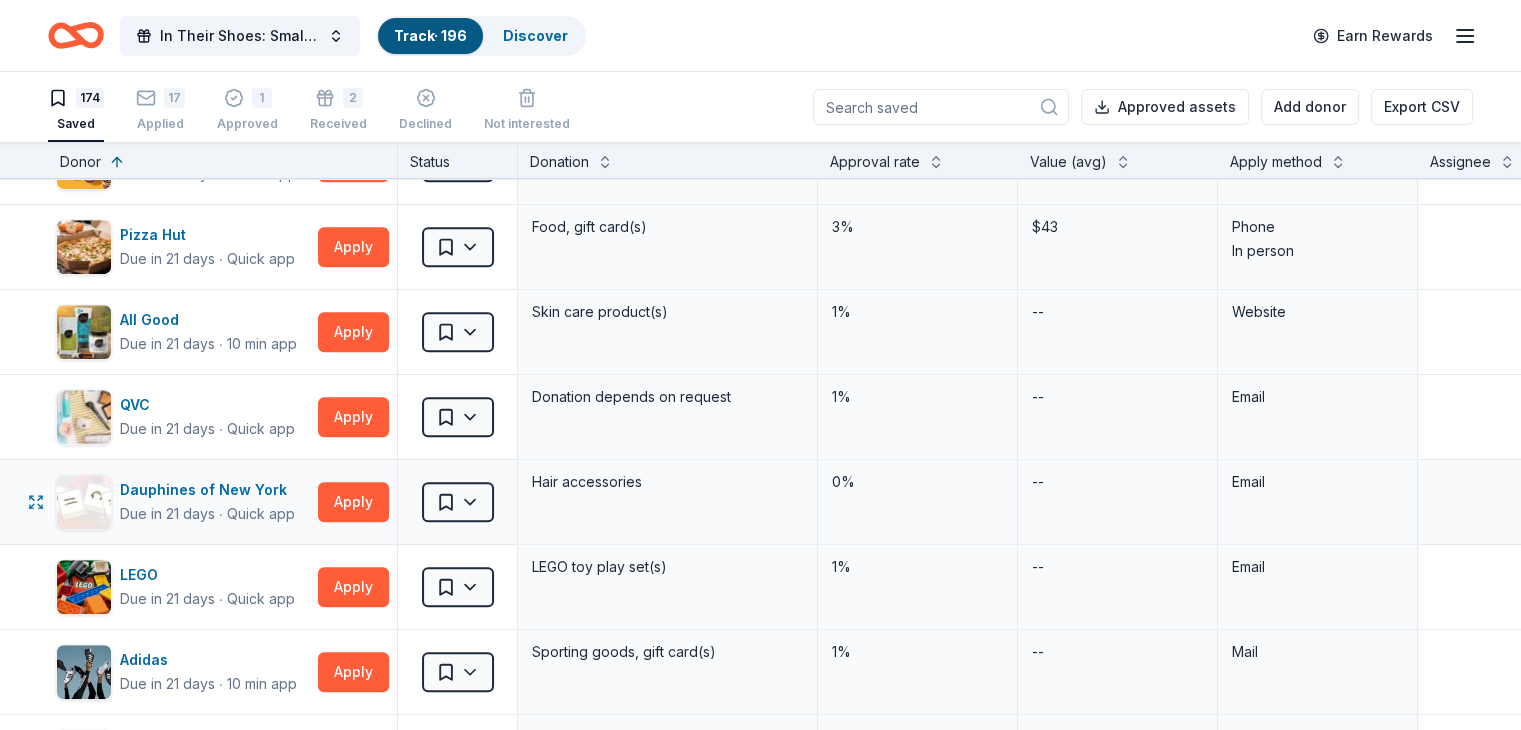 scroll, scrollTop: 1200, scrollLeft: 0, axis: vertical 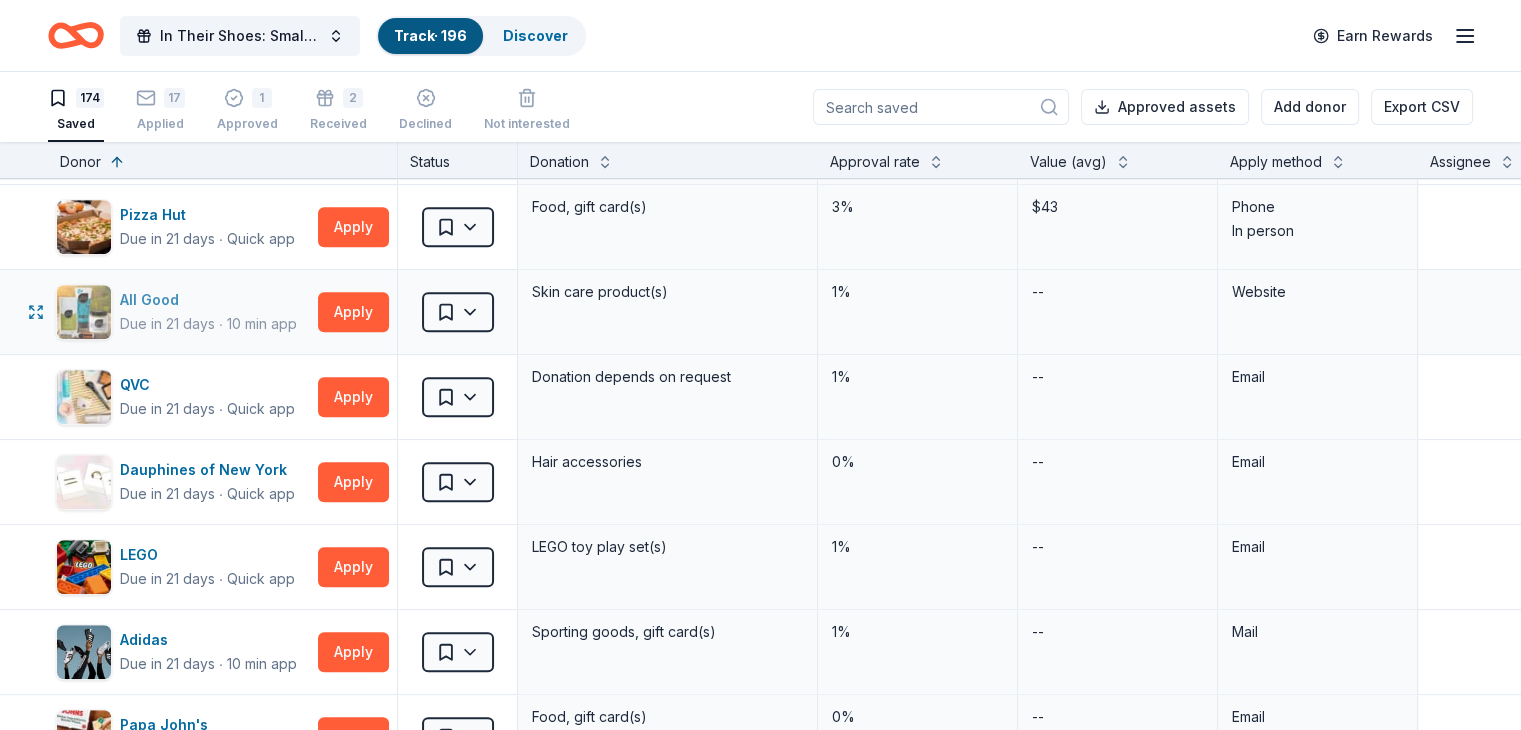 click on "All Good" at bounding box center [208, 300] 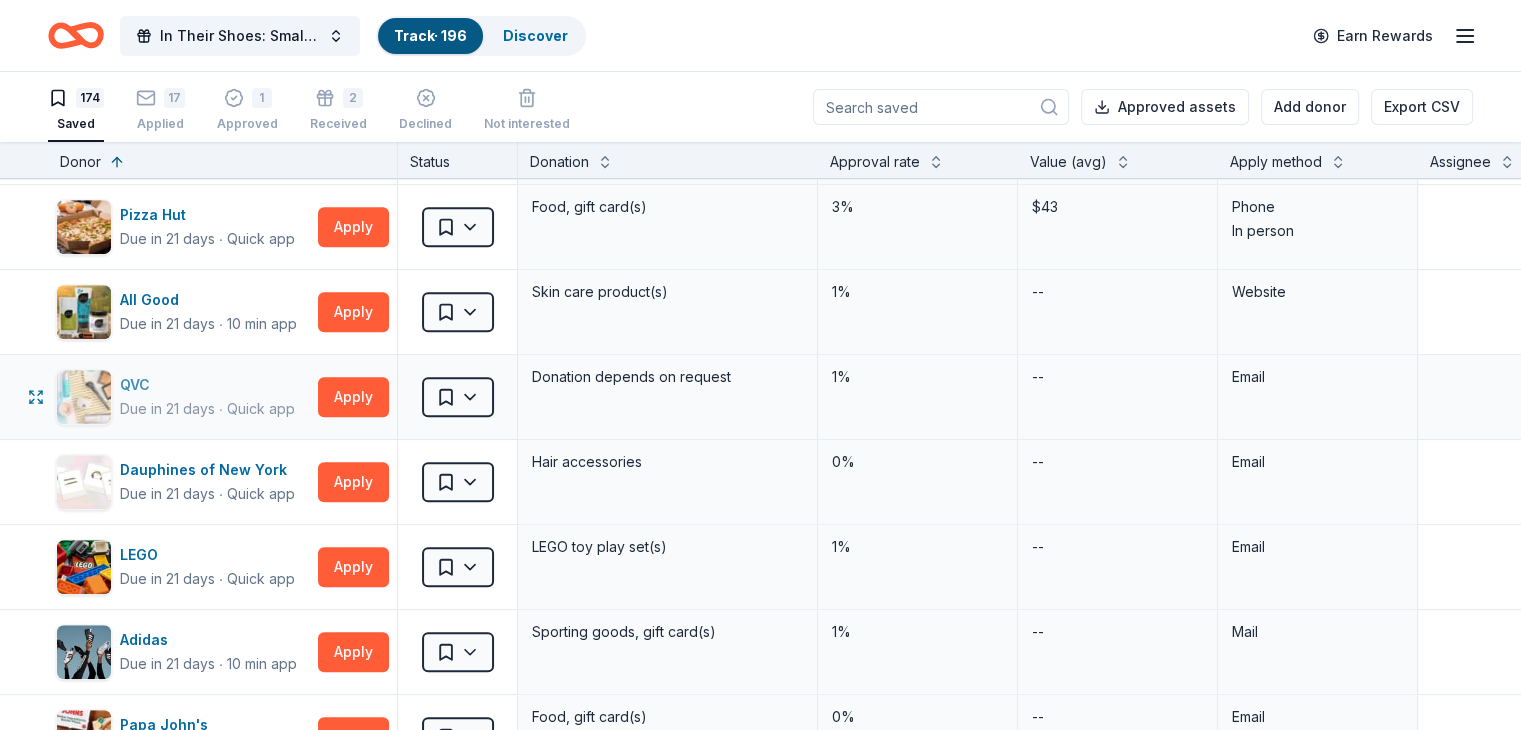 scroll, scrollTop: 1300, scrollLeft: 0, axis: vertical 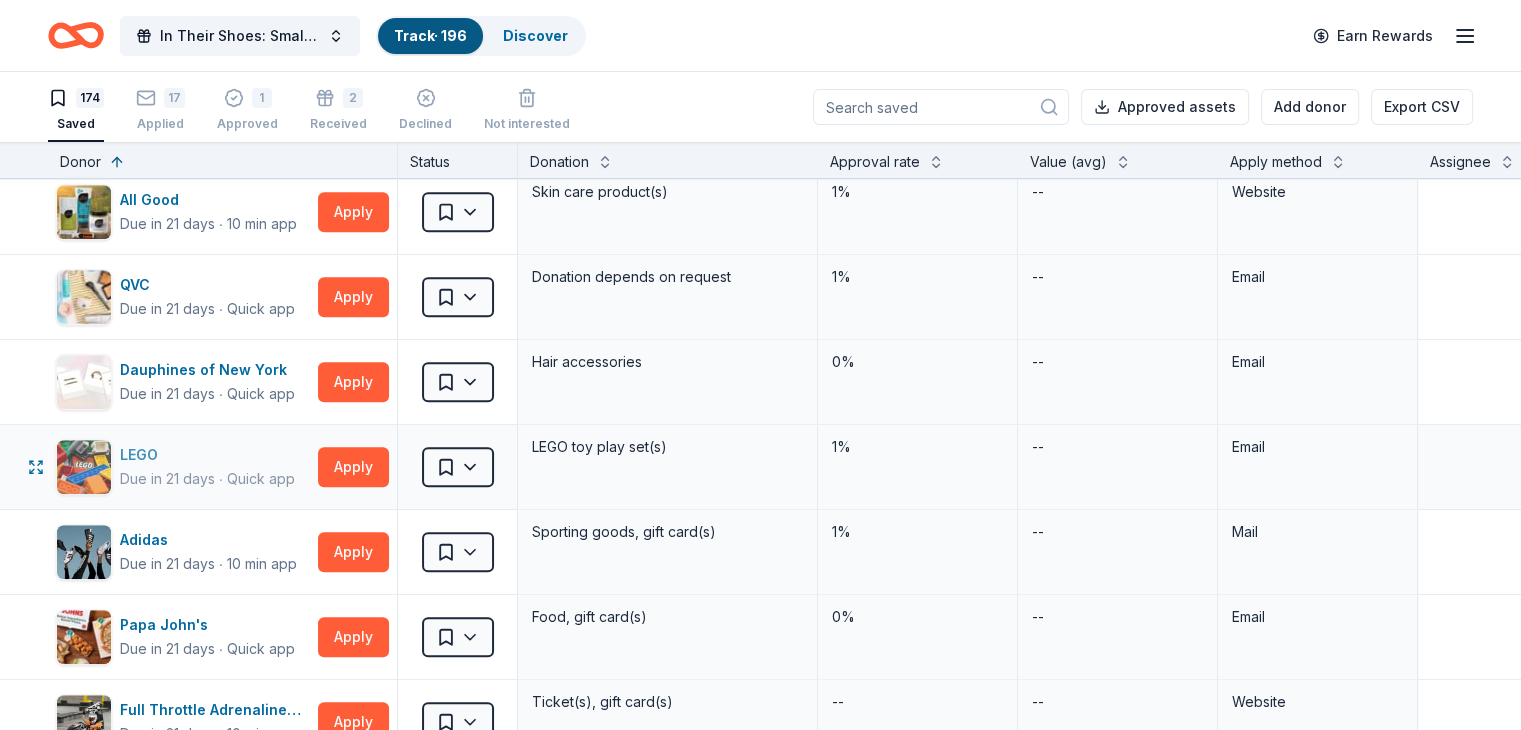 click on "LEGO Due in 21 days ∙ Quick app" at bounding box center (183, 467) 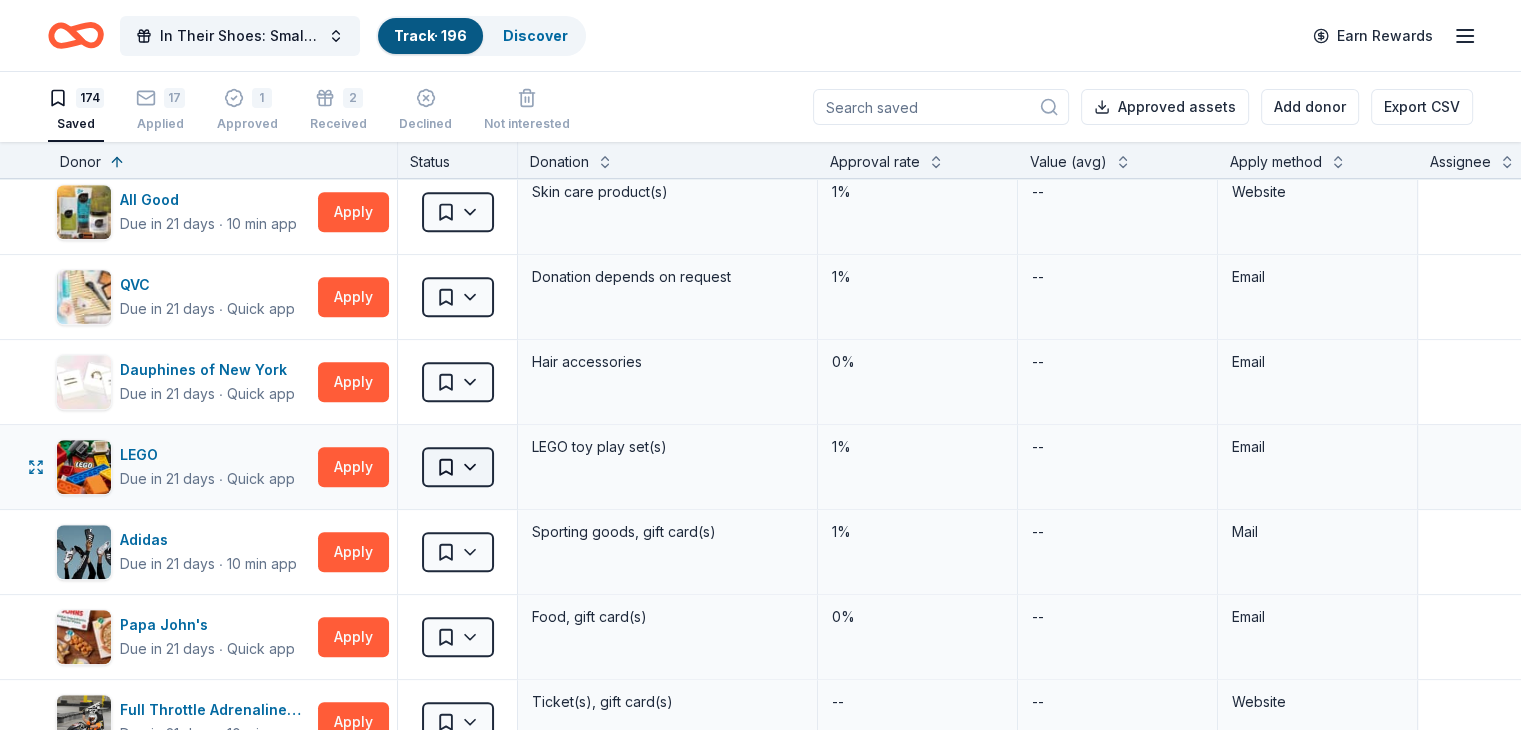 click on "89% In Their Shoes: Small Soles, Big Impact Track  · 196 Discover Earn Rewards 174 Saved 17 Applied 1 Approved 2 Received Declined Not interested  Approved assets Add donor Export CSV Donor Status Donation Approval rate Value (avg) Apply method Assignee Notes Cincinnati Museum Center Due in  6  days ∙ Quick app Apply Saved Ticket(s) 21% $45 Website Memphis Grizzlies Due in  6  days ∙ 10 min app Apply Saved Memorabilia and promotional items 3% $200 Website Alaska Airlines Due in  7  days ∙ 10 min app Apply Saved Donation depends on request 5% $2,500 Website Cincinnati Nature Center Due in  9  days ∙ Quick app Apply Saved 1 Free Carload Admission Pass 23% $32 Website Costco Due in  9  days ∙ 10 min app Apply Saved Monetary grants, no greater than 10% of program's overall budget  27% $50 In person Buckle Due in  9  days ∙ Quick app Apply Saved $25 gift card 4% $25 Mail Longhorn Steakhouse Due in  9  days ∙ Quick app Apply Saved Food, gift card(s) 12% $55 Phone In person Mail Final Straw Due in  9" at bounding box center [760, 365] 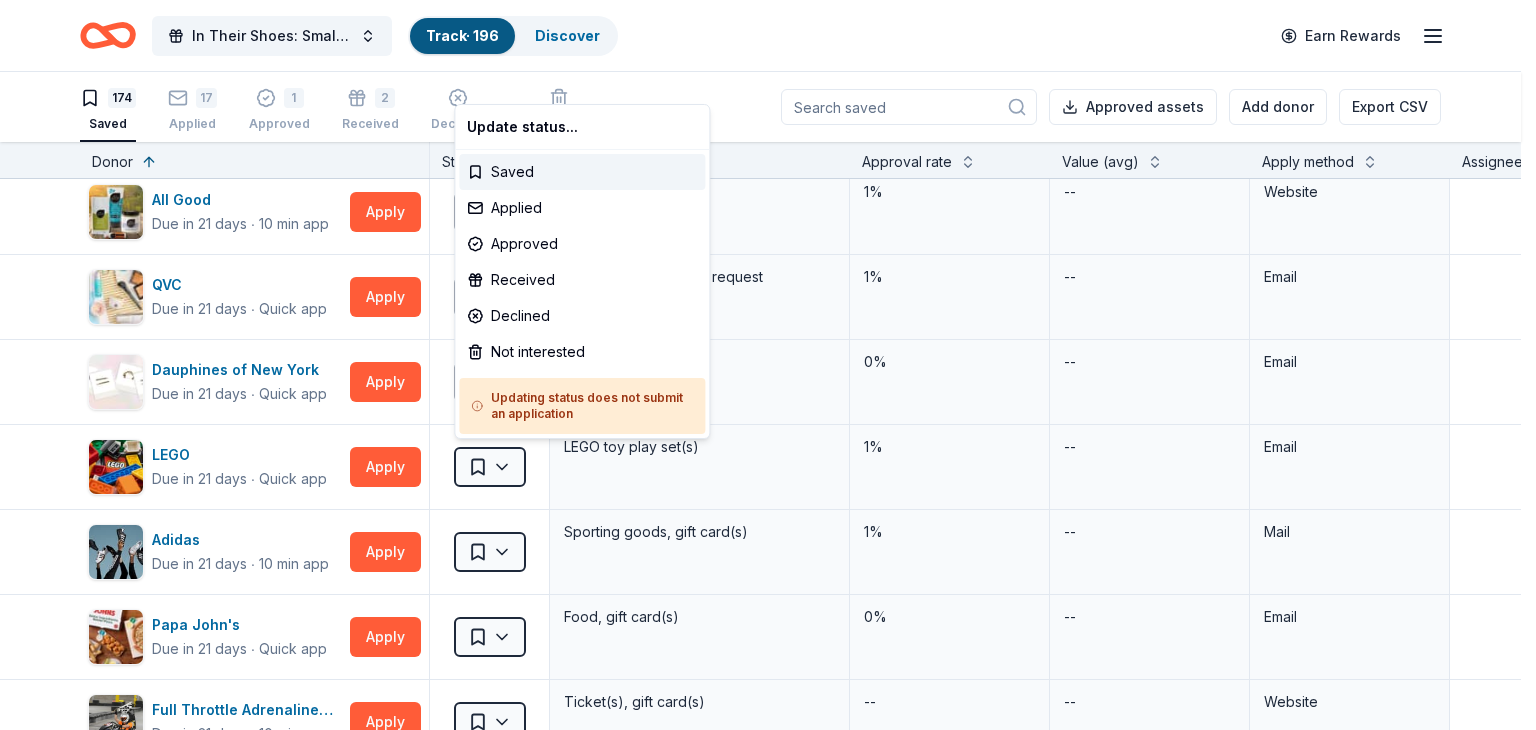 click on "89% In Their Shoes: Small Soles, Big Impact Track  · 196 Discover Earn Rewards 174 Saved 17 Applied 1 Approved 2 Received Declined Not interested  Approved assets Add donor Export CSV Donor Status Donation Approval rate Value (avg) Apply method Assignee Notes Cincinnati Museum Center Due in  6  days ∙ Quick app Apply Saved Ticket(s) 21% $45 Website Memphis Grizzlies Due in  6  days ∙ 10 min app Apply Saved Memorabilia and promotional items 3% $200 Website Alaska Airlines Due in  7  days ∙ 10 min app Apply Saved Donation depends on request 5% $2,500 Website Cincinnati Nature Center Due in  9  days ∙ Quick app Apply Saved 1 Free Carload Admission Pass 23% $32 Website Costco Due in  9  days ∙ 10 min app Apply Saved Monetary grants, no greater than 10% of program's overall budget  27% $50 In person Buckle Due in  9  days ∙ Quick app Apply Saved $25 gift card 4% $25 Mail Longhorn Steakhouse Due in  9  days ∙ Quick app Apply Saved Food, gift card(s) 12% $55 Phone In person Mail Final Straw Due in  9" at bounding box center [768, 365] 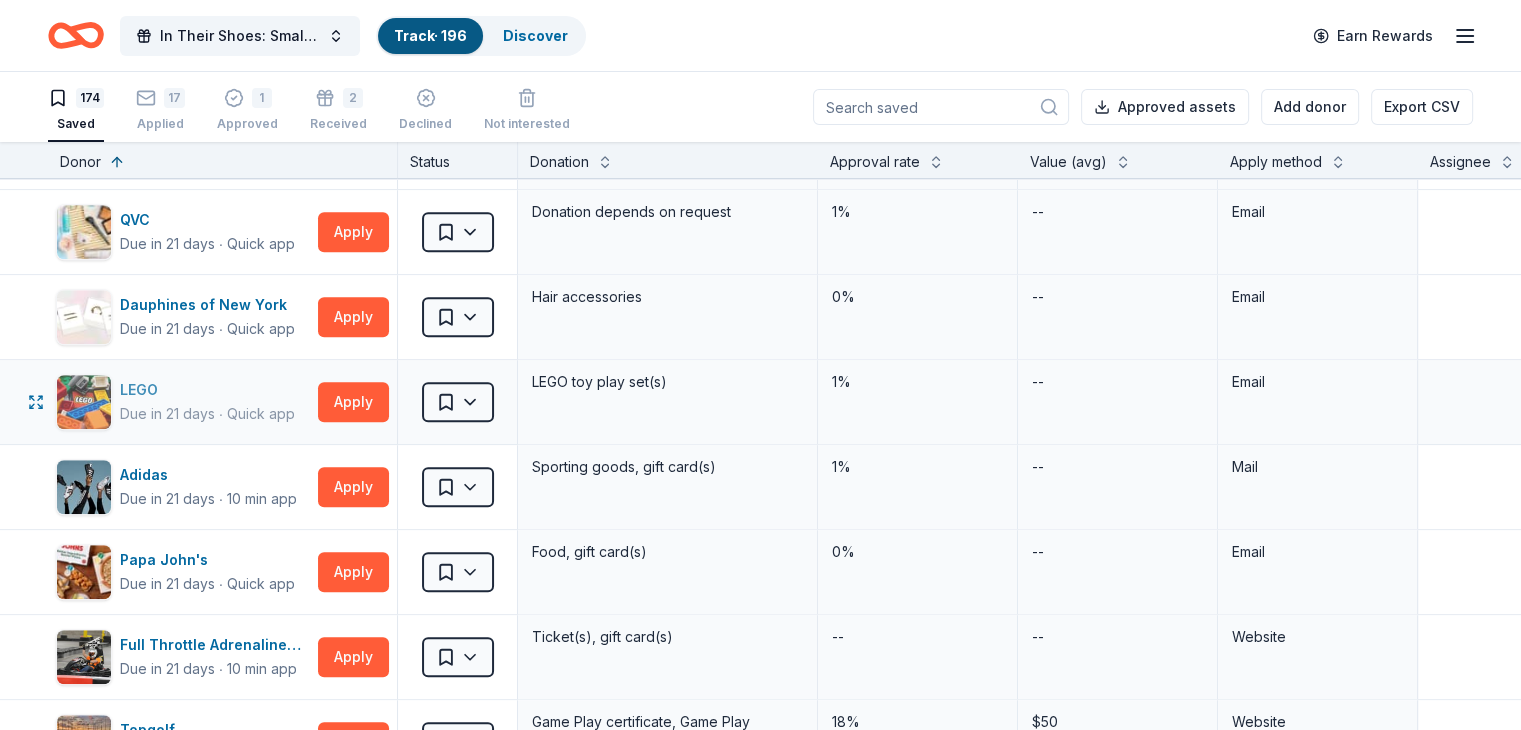 scroll, scrollTop: 1400, scrollLeft: 0, axis: vertical 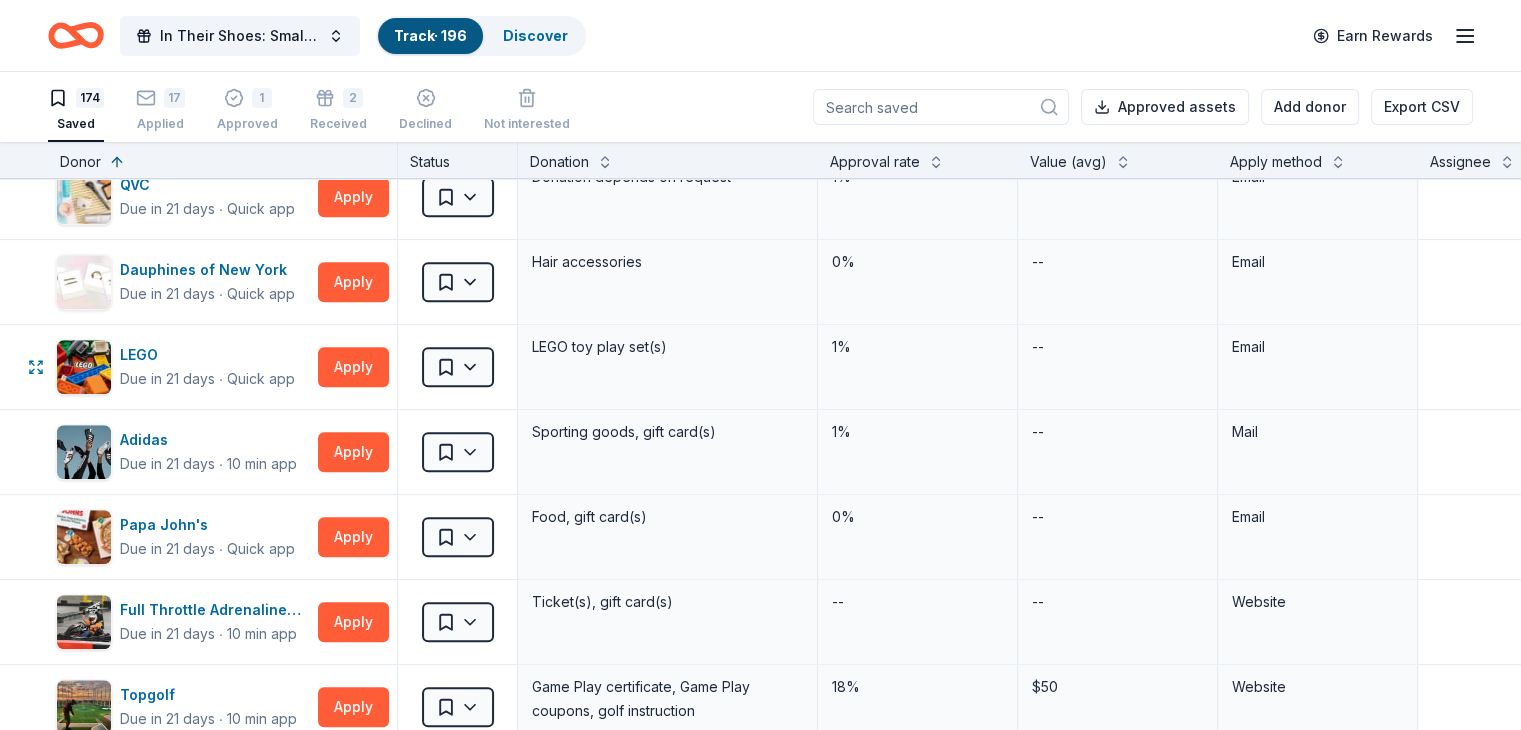 click on "89% In Their Shoes: Small Soles, Big Impact Track  · 196 Discover Earn Rewards 174 Saved 17 Applied 1 Approved 2 Received Declined Not interested  Approved assets Add donor Export CSV Donor Status Donation Approval rate Value (avg) Apply method Assignee Notes Cincinnati Museum Center Due in  6  days ∙ Quick app Apply Saved Ticket(s) 21% $45 Website Memphis Grizzlies Due in  6  days ∙ 10 min app Apply Saved Memorabilia and promotional items 3% $200 Website Alaska Airlines Due in  7  days ∙ 10 min app Apply Saved Donation depends on request 5% $2,500 Website Cincinnati Nature Center Due in  9  days ∙ Quick app Apply Saved 1 Free Carload Admission Pass 23% $32 Website Costco Due in  9  days ∙ 10 min app Apply Saved Monetary grants, no greater than 10% of program's overall budget  27% $50 In person Buckle Due in  9  days ∙ Quick app Apply Saved $25 gift card 4% $25 Mail Longhorn Steakhouse Due in  9  days ∙ Quick app Apply Saved Food, gift card(s) 12% $55 Phone In person Mail Final Straw Due in  9" at bounding box center (760, 365) 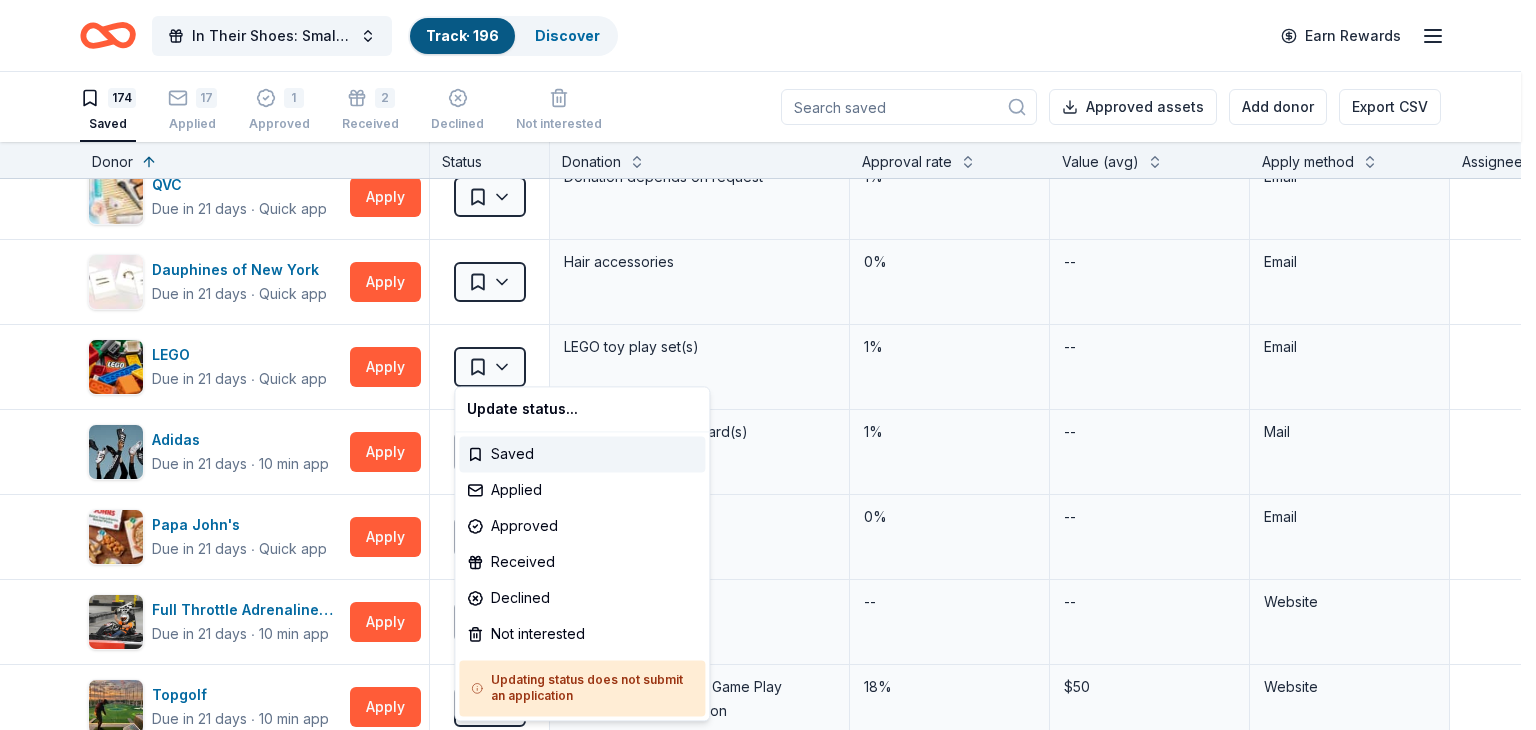 click on "89% In Their Shoes: Small Soles, Big Impact Track  · 196 Discover Earn Rewards 174 Saved 17 Applied 1 Approved 2 Received Declined Not interested  Approved assets Add donor Export CSV Donor Status Donation Approval rate Value (avg) Apply method Assignee Notes Cincinnati Museum Center Due in  6  days ∙ Quick app Apply Saved Ticket(s) 21% $45 Website Memphis Grizzlies Due in  6  days ∙ 10 min app Apply Saved Memorabilia and promotional items 3% $200 Website Alaska Airlines Due in  7  days ∙ 10 min app Apply Saved Donation depends on request 5% $2,500 Website Cincinnati Nature Center Due in  9  days ∙ Quick app Apply Saved 1 Free Carload Admission Pass 23% $32 Website Costco Due in  9  days ∙ 10 min app Apply Saved Monetary grants, no greater than 10% of program's overall budget  27% $50 In person Buckle Due in  9  days ∙ Quick app Apply Saved $25 gift card 4% $25 Mail Longhorn Steakhouse Due in  9  days ∙ Quick app Apply Saved Food, gift card(s) 12% $55 Phone In person Mail Final Straw Due in  9" at bounding box center (768, 365) 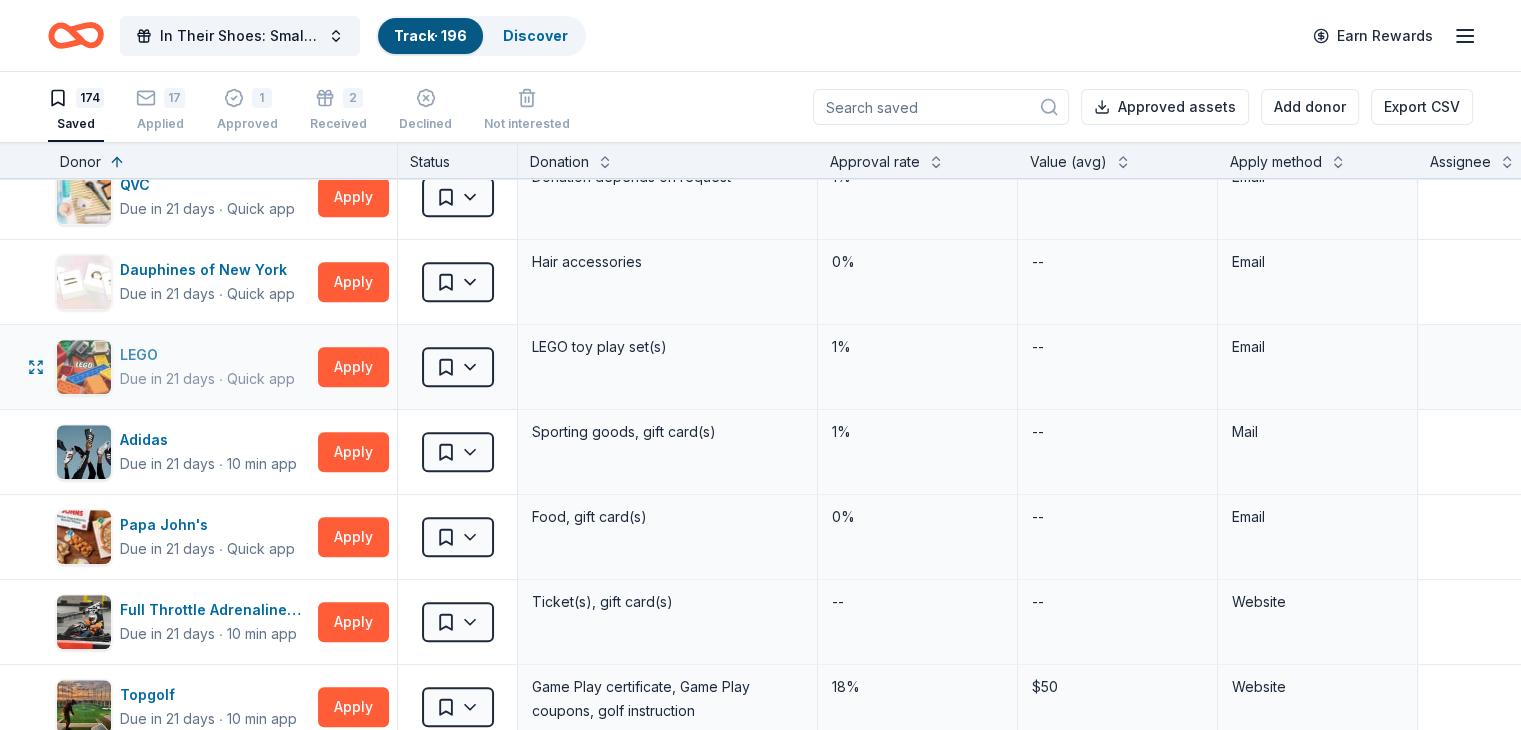 click on "LEGO" at bounding box center [207, 355] 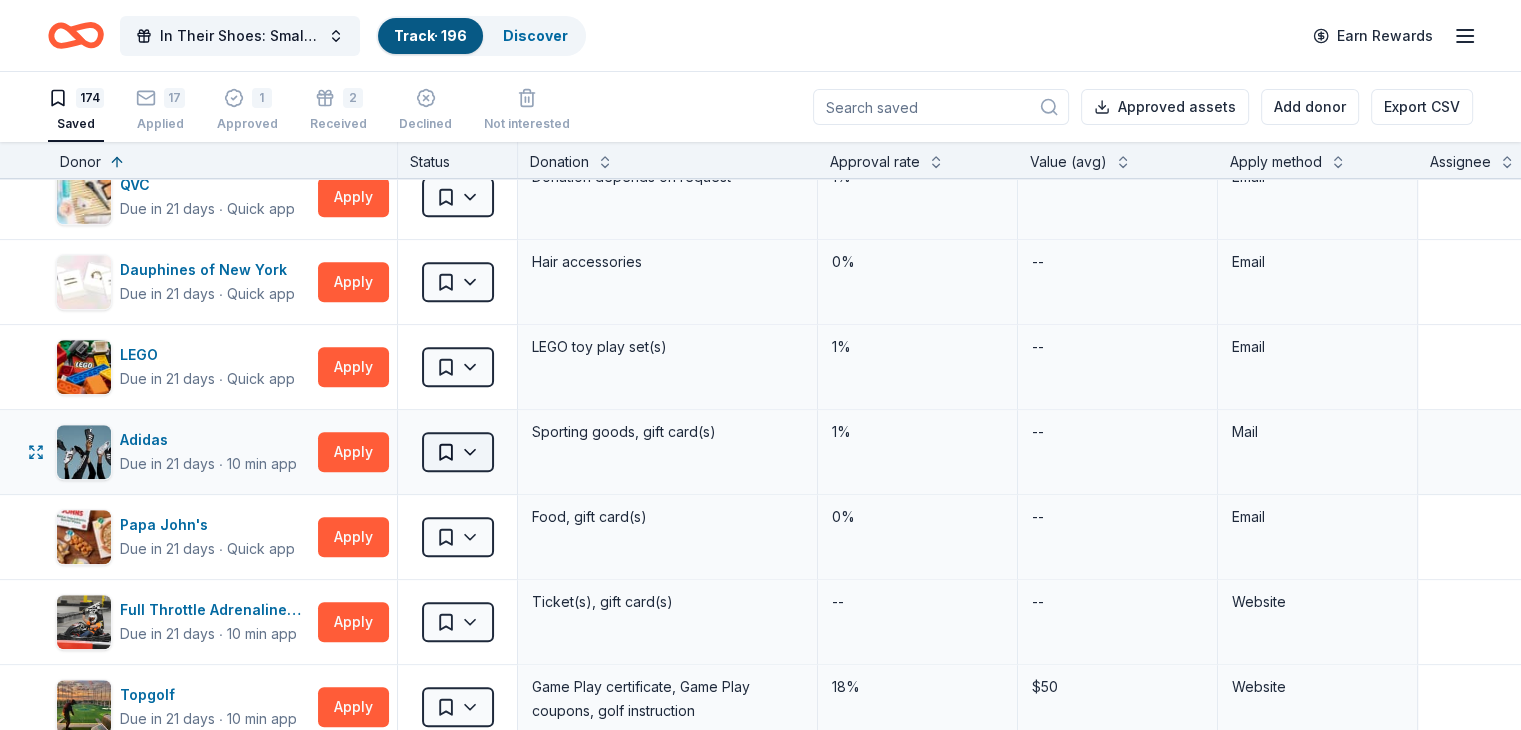 click on "89% In Their Shoes: Small Soles, Big Impact Track  · 196 Discover Earn Rewards 174 Saved 17 Applied 1 Approved 2 Received Declined Not interested  Approved assets Add donor Export CSV Donor Status Donation Approval rate Value (avg) Apply method Assignee Notes Cincinnati Museum Center Due in  6  days ∙ Quick app Apply Saved Ticket(s) 21% $45 Website Memphis Grizzlies Due in  6  days ∙ 10 min app Apply Saved Memorabilia and promotional items 3% $200 Website Alaska Airlines Due in  7  days ∙ 10 min app Apply Saved Donation depends on request 5% $2,500 Website Cincinnati Nature Center Due in  9  days ∙ Quick app Apply Saved 1 Free Carload Admission Pass 23% $32 Website Costco Due in  9  days ∙ 10 min app Apply Saved Monetary grants, no greater than 10% of program's overall budget  27% $50 In person Buckle Due in  9  days ∙ Quick app Apply Saved $25 gift card 4% $25 Mail Longhorn Steakhouse Due in  9  days ∙ Quick app Apply Saved Food, gift card(s) 12% $55 Phone In person Mail Final Straw Due in  9" at bounding box center [760, 365] 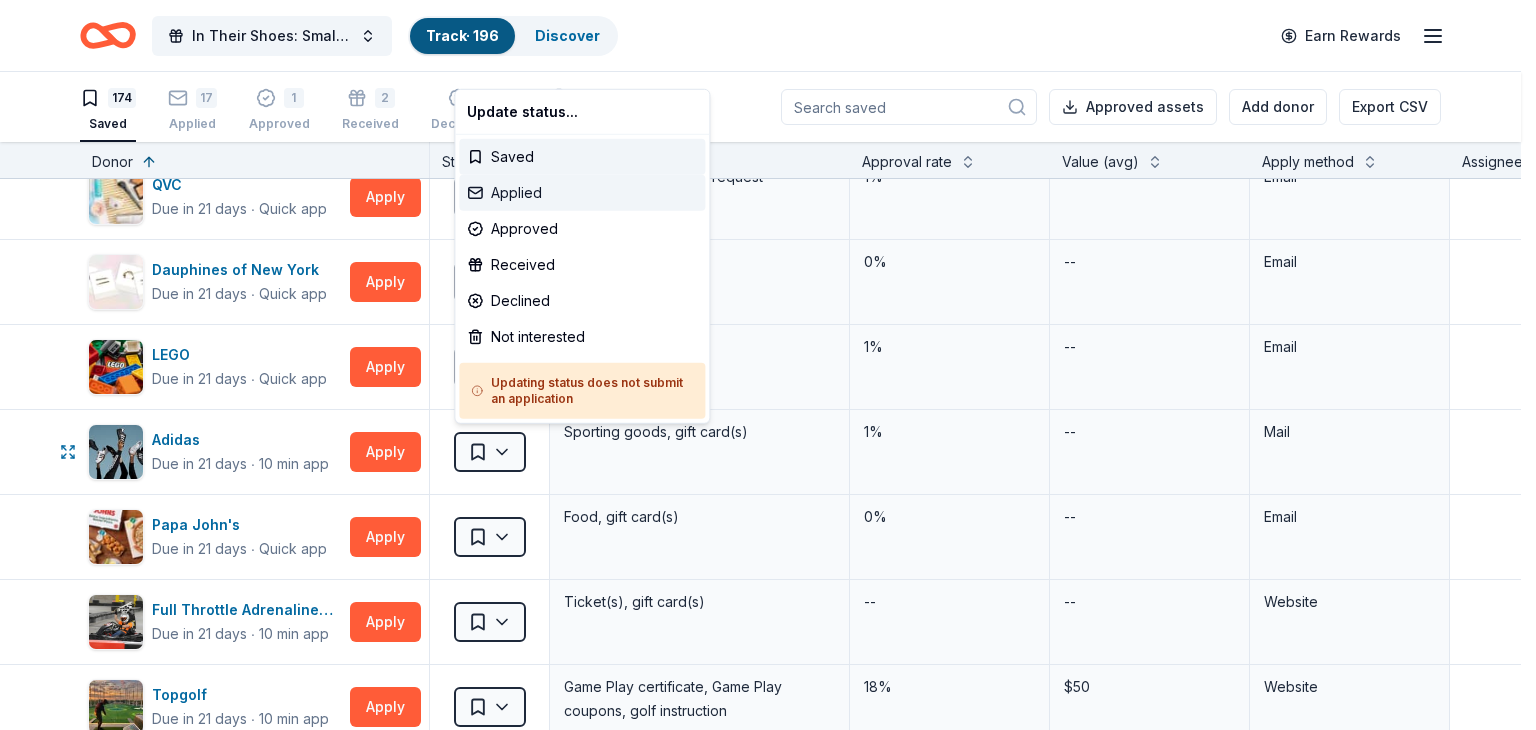 click on "Applied" at bounding box center [582, 193] 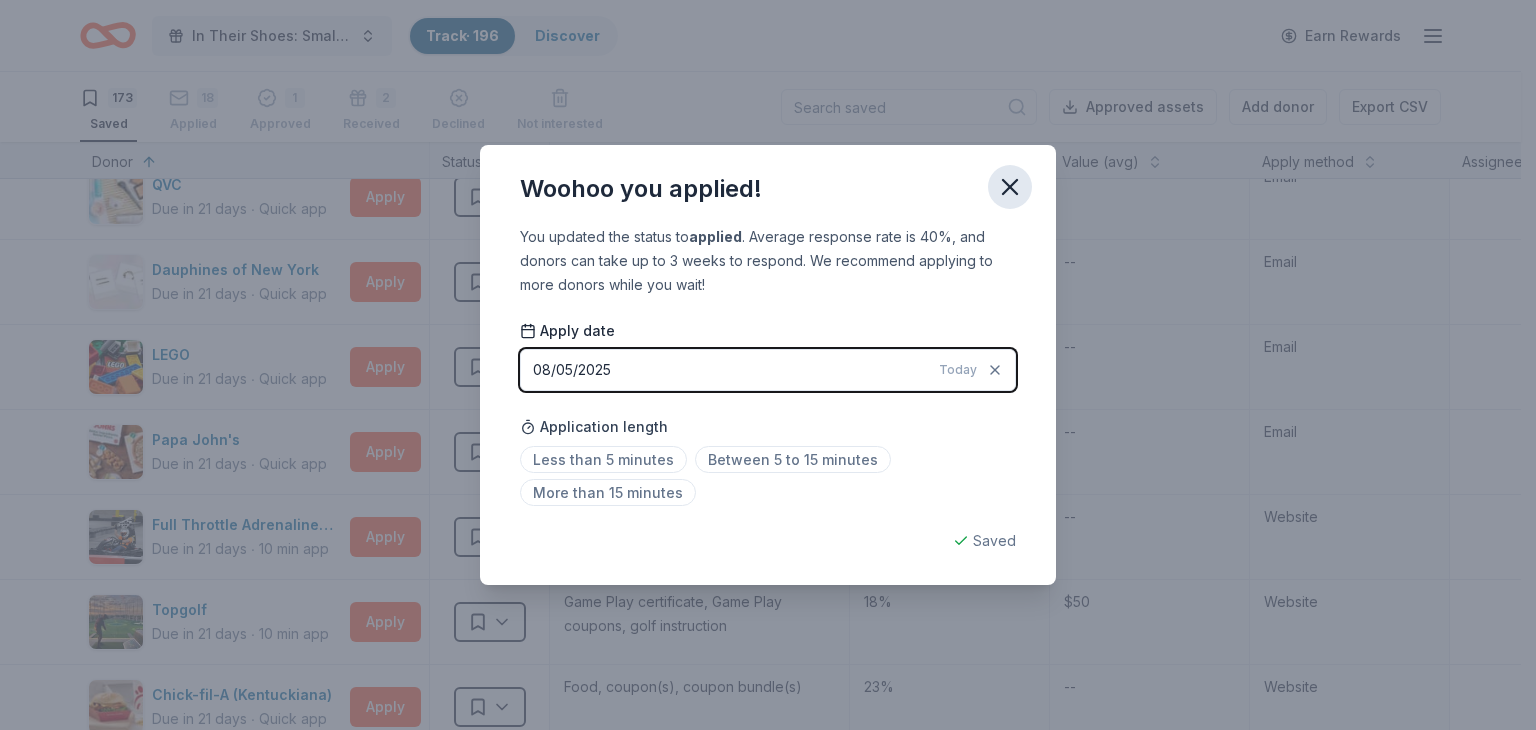 click 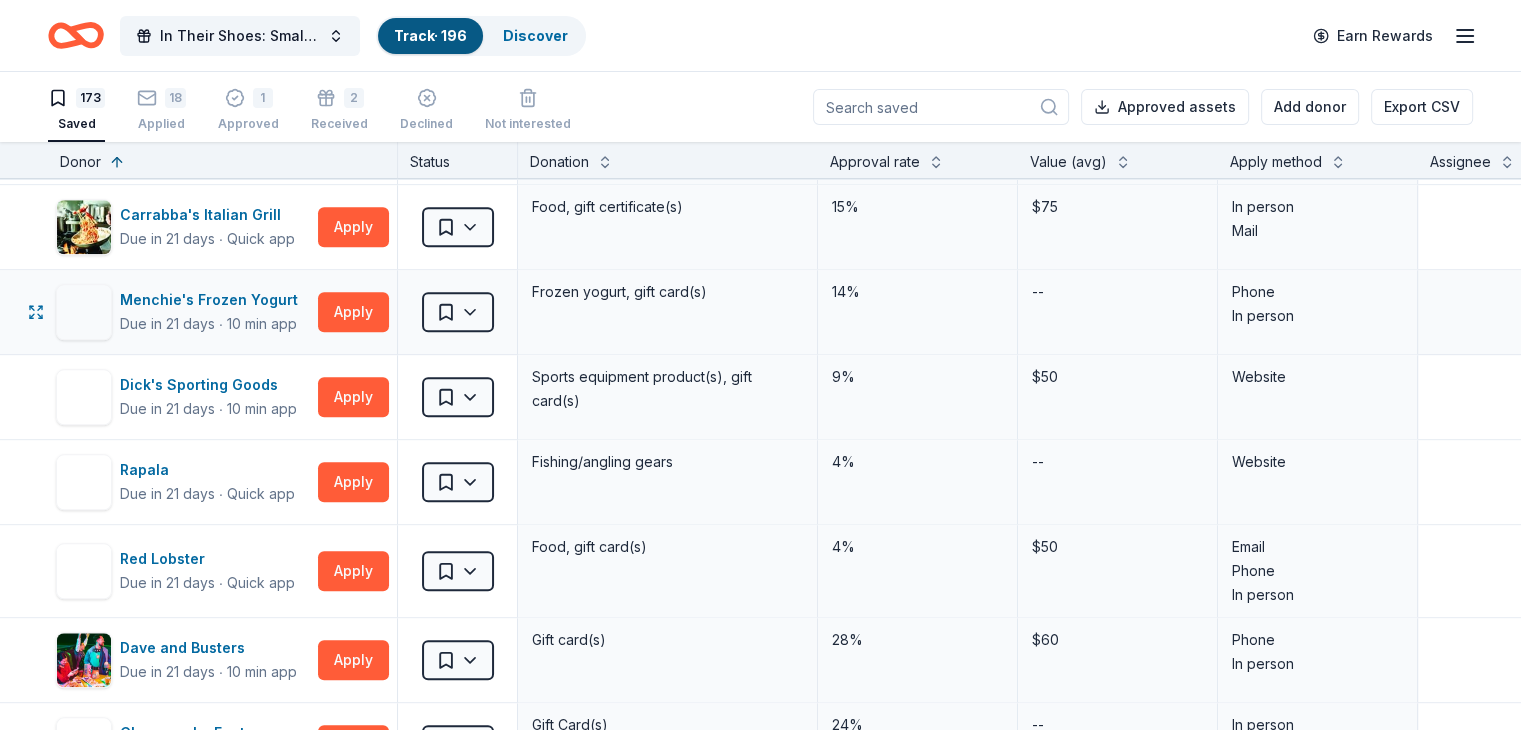 scroll, scrollTop: 2000, scrollLeft: 0, axis: vertical 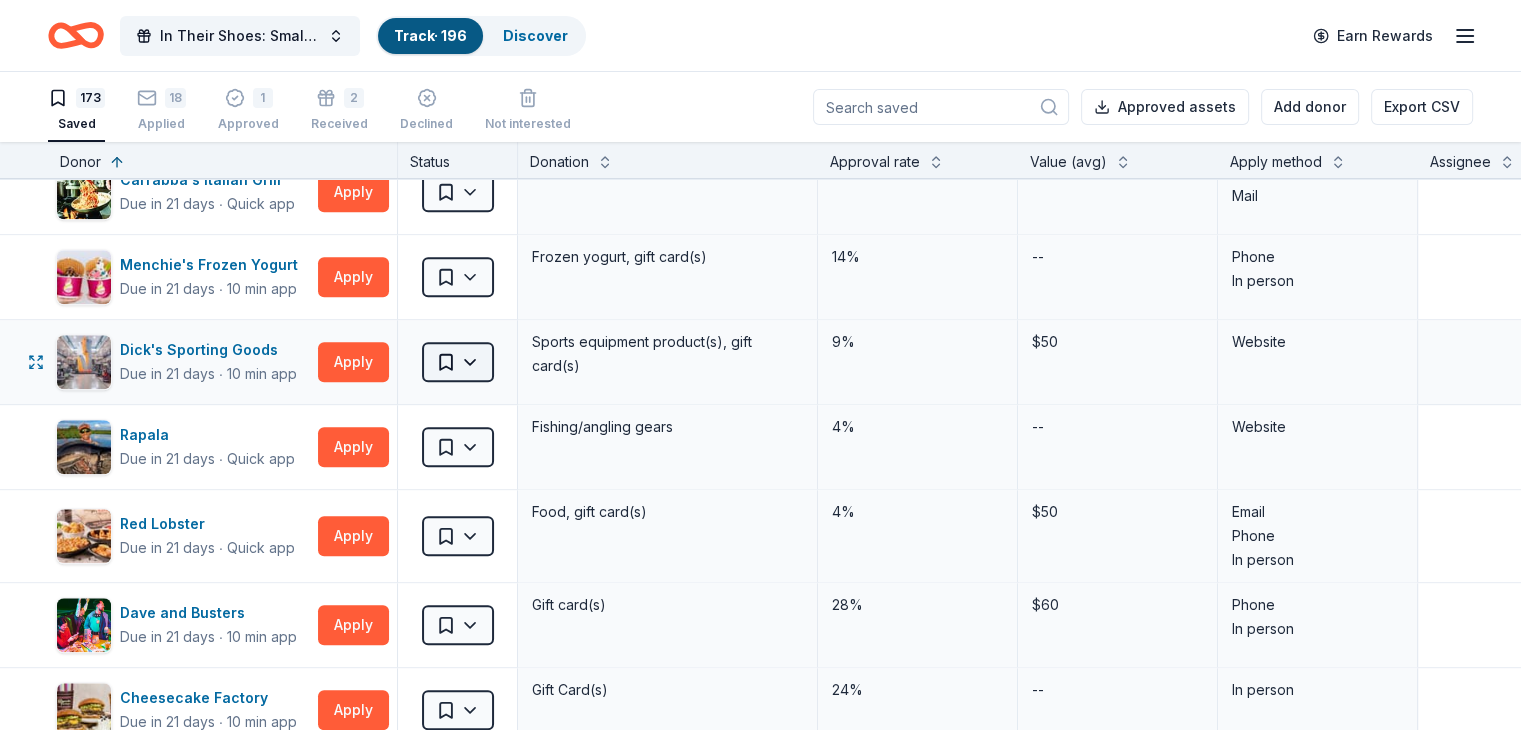 click on "89% In Their Shoes: Small Soles, Big Impact Track  · 196 Discover Earn Rewards 173 Saved 18 Applied 1 Approved 2 Received Declined Not interested  Approved assets Add donor Export CSV Donor Status Donation Approval rate Value (avg) Apply method Assignee Notes Cincinnati Museum Center Due in  6  days ∙ Quick app Apply Saved Ticket(s) 21% $45 Website Memphis Grizzlies Due in  6  days ∙ 10 min app Apply Saved Memorabilia and promotional items 3% $200 Website Alaska Airlines Due in  7  days ∙ 10 min app Apply Saved Donation depends on request 5% $2,500 Website Cincinnati Nature Center Due in  9  days ∙ Quick app Apply Saved 1 Free Carload Admission Pass 23% $32 Website Costco Due in  9  days ∙ 10 min app Apply Saved Monetary grants, no greater than 10% of program's overall budget  27% $50 In person Buckle Due in  9  days ∙ Quick app Apply Saved $25 gift card 4% $25 Mail Longhorn Steakhouse Due in  9  days ∙ Quick app Apply Saved Food, gift card(s) 12% $55 Phone In person Mail Final Straw Due in  9" at bounding box center (760, 365) 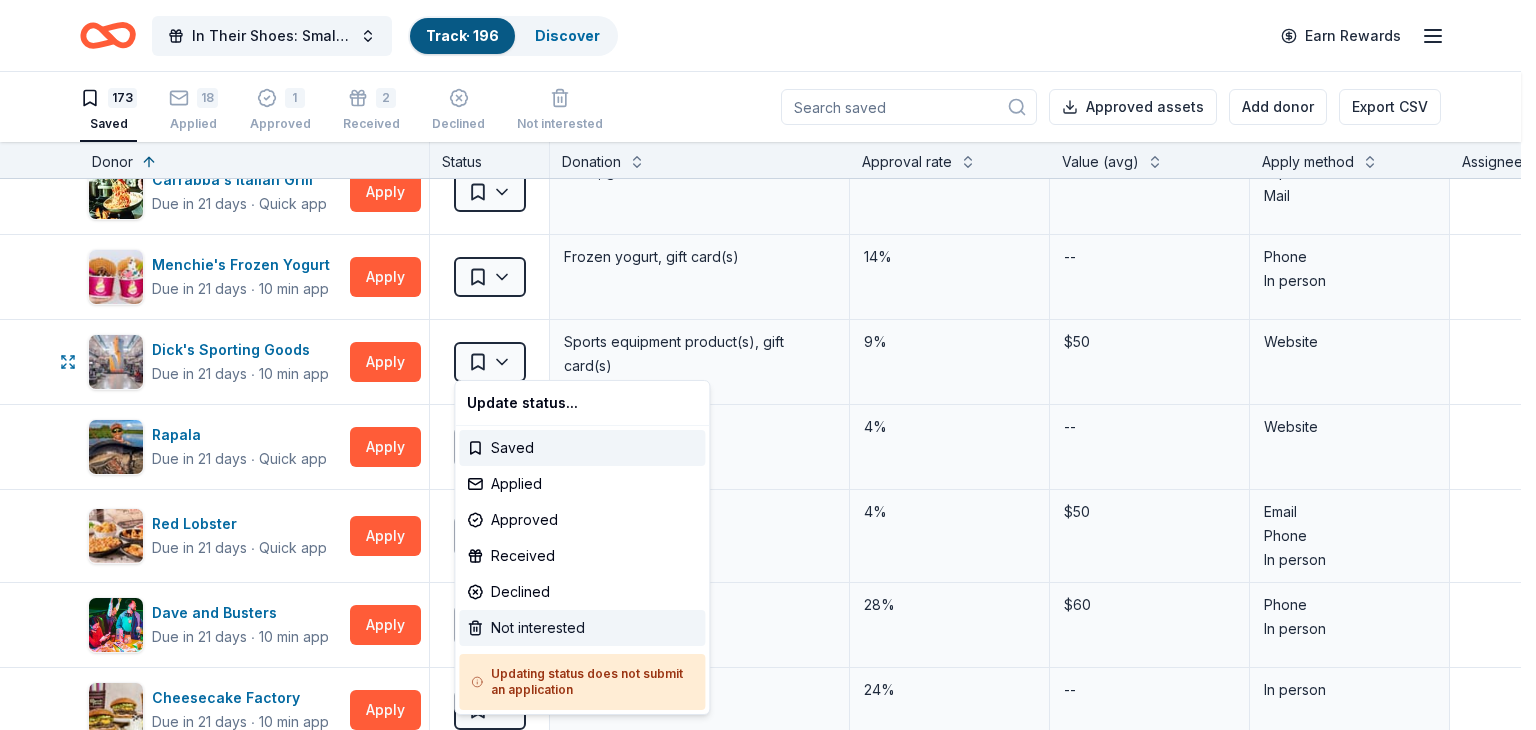 click on "Not interested" at bounding box center (582, 628) 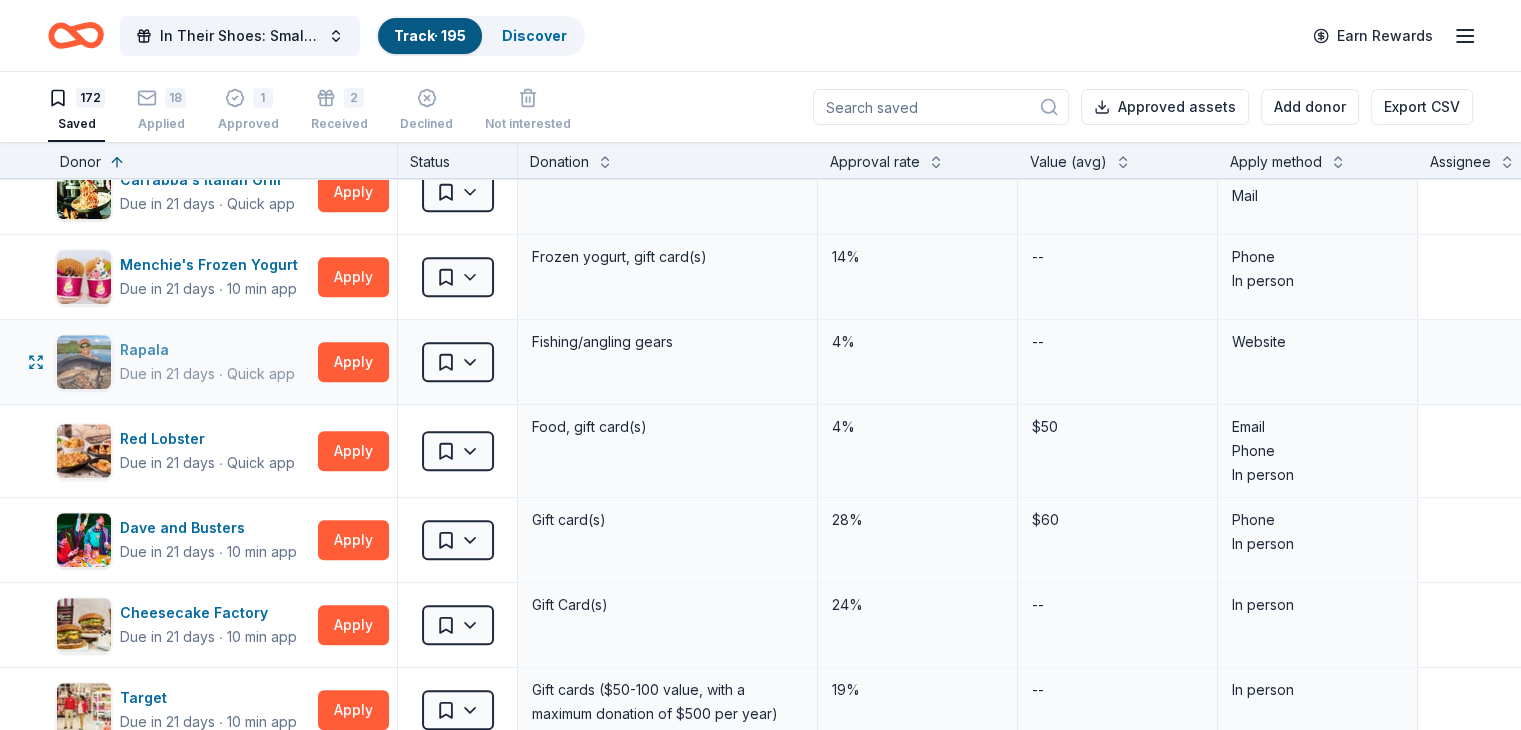 scroll, scrollTop: 2100, scrollLeft: 0, axis: vertical 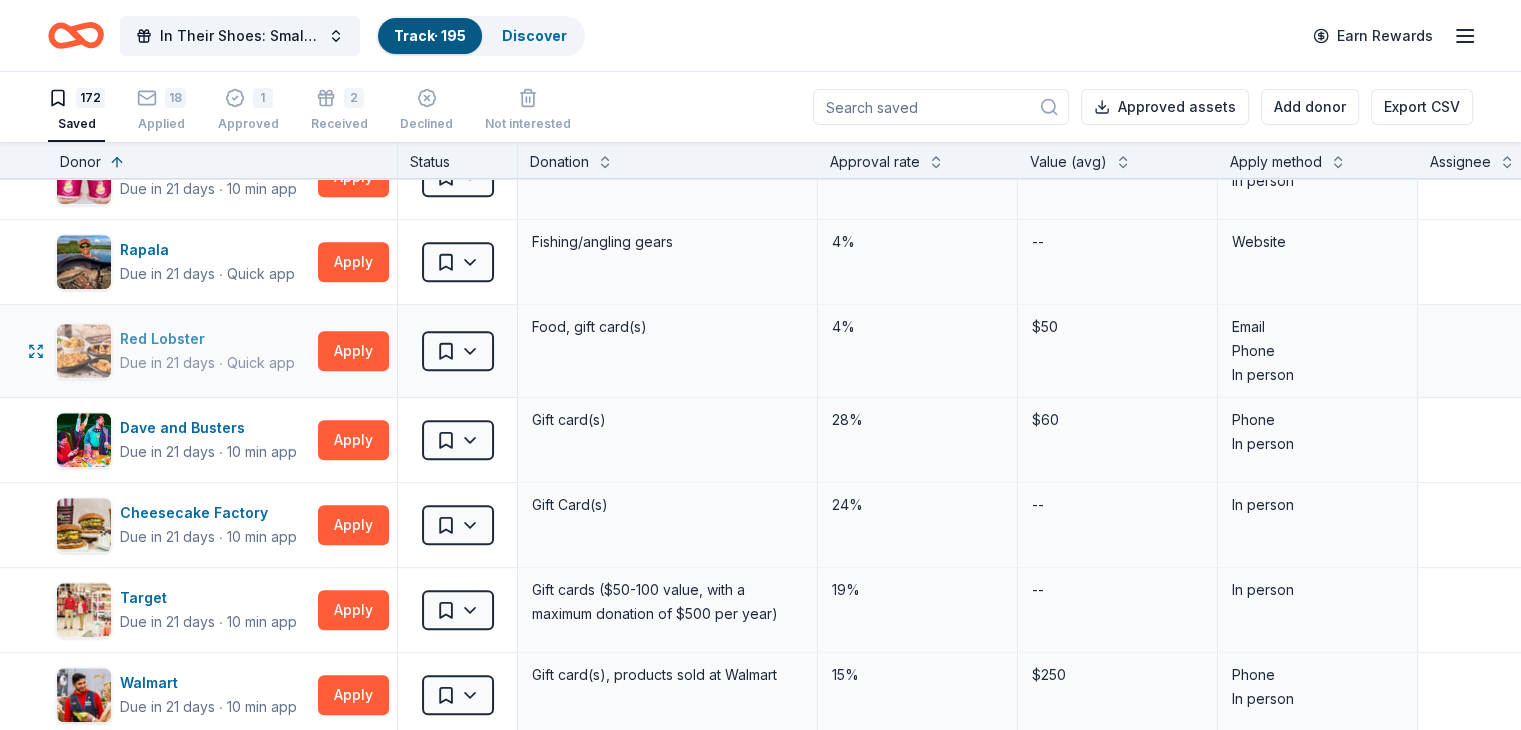 click on "Red Lobster Due in 21 days ∙ Quick app" at bounding box center [183, 351] 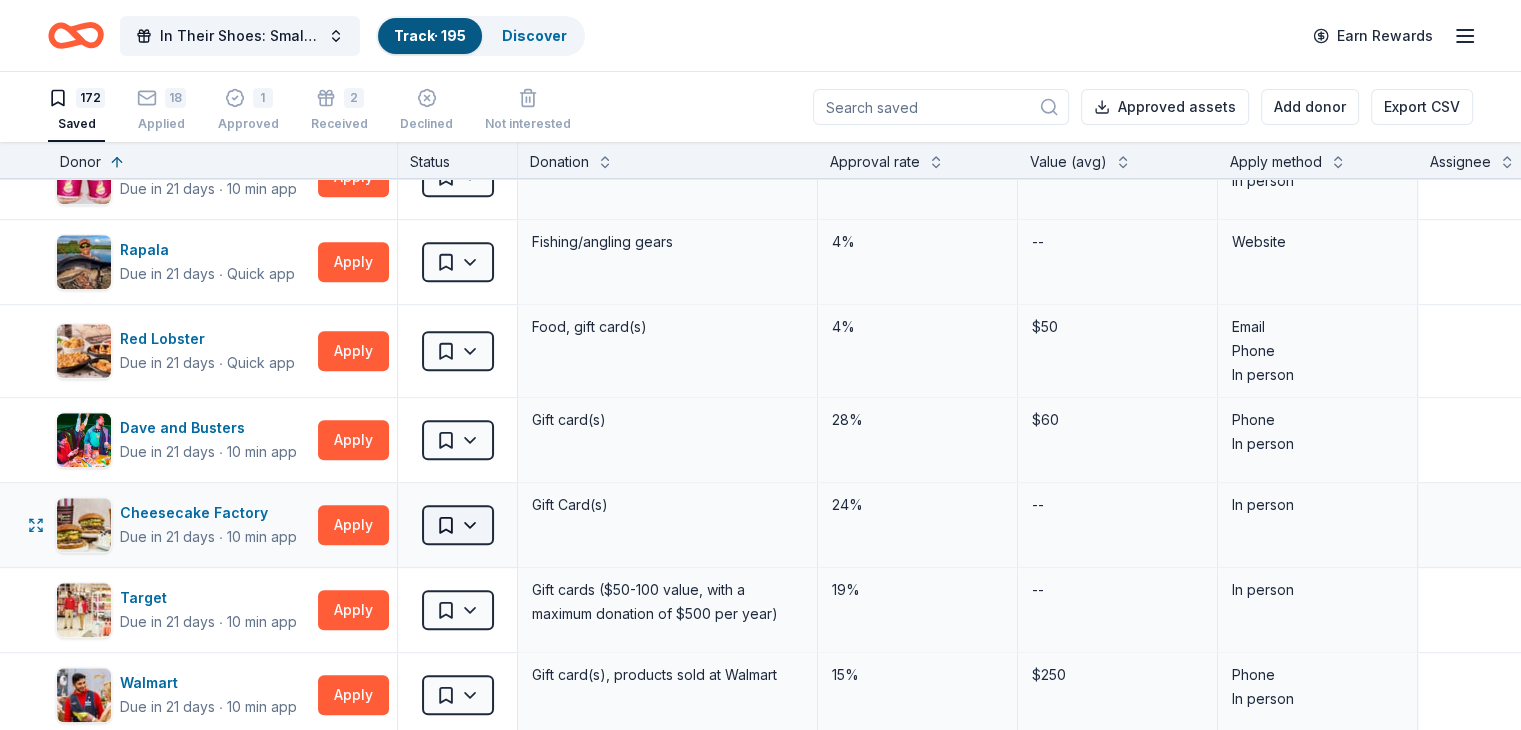 click on "89% In Their Shoes: Small Soles, Big Impact Track  · 195 Discover Earn Rewards 172 Saved 18 Applied 1 Approved 2 Received Declined Not interested  Approved assets Add donor Export CSV Donor Status Donation Approval rate Value (avg) Apply method Assignee Notes Cincinnati Museum Center Due in  6  days ∙ Quick app Apply Saved Ticket(s) 21% $45 Website Memphis Grizzlies Due in  6  days ∙ 10 min app Apply Saved Memorabilia and promotional items 3% $200 Website Alaska Airlines Due in  7  days ∙ 10 min app Apply Saved Donation depends on request 5% $2,500 Website Cincinnati Nature Center Due in  9  days ∙ Quick app Apply Saved 1 Free Carload Admission Pass 23% $32 Website Costco Due in  9  days ∙ 10 min app Apply Saved Monetary grants, no greater than 10% of program's overall budget  27% $50 In person Buckle Due in  9  days ∙ Quick app Apply Saved $25 gift card 4% $25 Mail Longhorn Steakhouse Due in  9  days ∙ Quick app Apply Saved Food, gift card(s) 12% $55 Phone In person Mail Final Straw Due in  9" at bounding box center (760, 365) 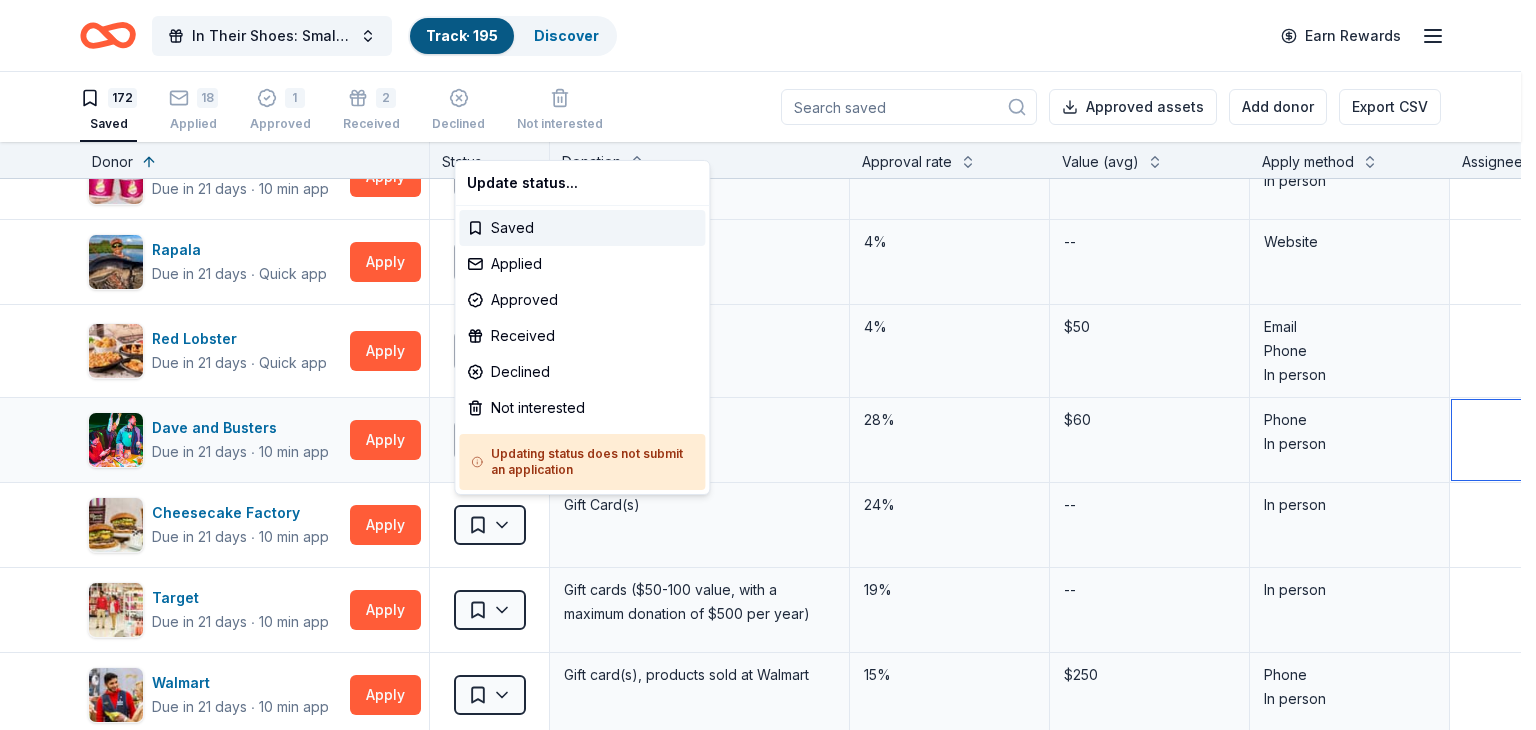 click on "89% In Their Shoes: Small Soles, Big Impact Track  · 195 Discover Earn Rewards 172 Saved 18 Applied 1 Approved 2 Received Declined Not interested  Approved assets Add donor Export CSV Donor Status Donation Approval rate Value (avg) Apply method Assignee Notes Cincinnati Museum Center Due in  6  days ∙ Quick app Apply Saved Ticket(s) 21% $45 Website Memphis Grizzlies Due in  6  days ∙ 10 min app Apply Saved Memorabilia and promotional items 3% $200 Website Alaska Airlines Due in  7  days ∙ 10 min app Apply Saved Donation depends on request 5% $2,500 Website Cincinnati Nature Center Due in  9  days ∙ Quick app Apply Saved 1 Free Carload Admission Pass 23% $32 Website Costco Due in  9  days ∙ 10 min app Apply Saved Monetary grants, no greater than 10% of program's overall budget  27% $50 In person Buckle Due in  9  days ∙ Quick app Apply Saved $25 gift card 4% $25 Mail Longhorn Steakhouse Due in  9  days ∙ Quick app Apply Saved Food, gift card(s) 12% $55 Phone In person Mail Final Straw Due in  9" at bounding box center [768, 365] 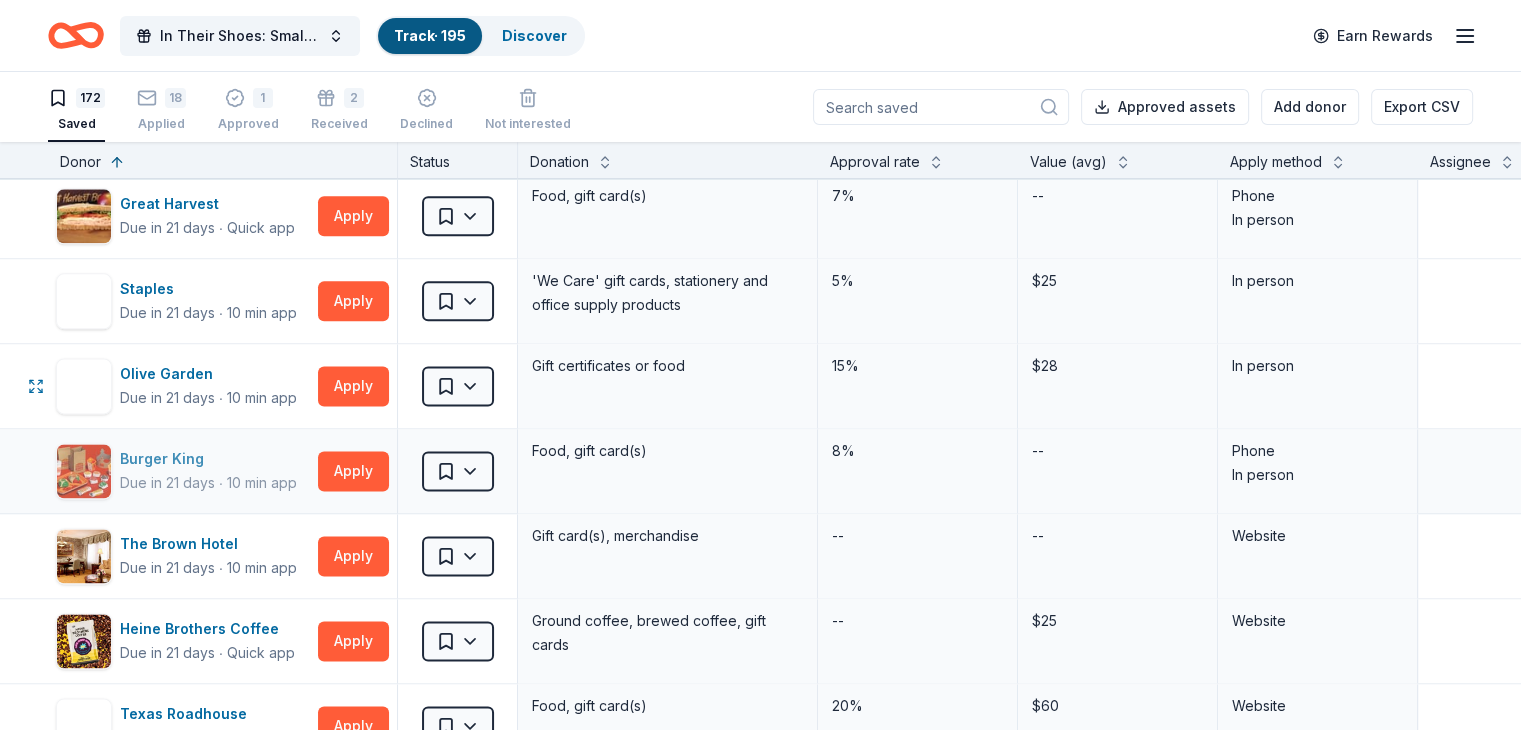 scroll, scrollTop: 2700, scrollLeft: 0, axis: vertical 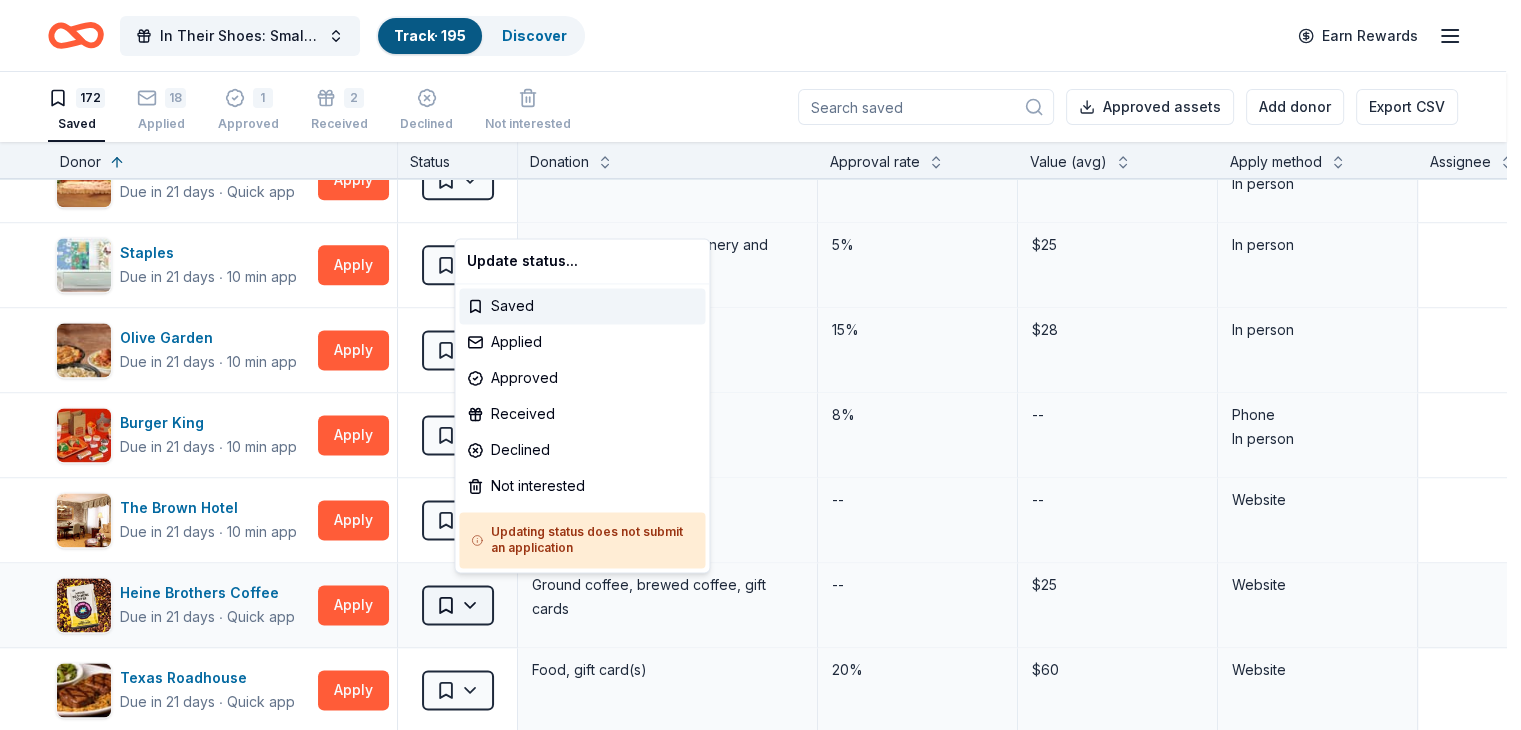 click on "89% In Their Shoes: Small Soles, Big Impact Track  · 195 Discover Earn Rewards 172 Saved 18 Applied 1 Approved 2 Received Declined Not interested  Approved assets Add donor Export CSV Donor Status Donation Approval rate Value (avg) Apply method Assignee Notes Cincinnati Museum Center Due in  6  days ∙ Quick app Apply Saved Ticket(s) 21% $45 Website Memphis Grizzlies Due in  6  days ∙ 10 min app Apply Saved Memorabilia and promotional items 3% $200 Website Alaska Airlines Due in  7  days ∙ 10 min app Apply Saved Donation depends on request 5% $2,500 Website Cincinnati Nature Center Due in  9  days ∙ Quick app Apply Saved 1 Free Carload Admission Pass 23% $32 Website Costco Due in  9  days ∙ 10 min app Apply Saved Monetary grants, no greater than 10% of program's overall budget  27% $50 In person Buckle Due in  9  days ∙ Quick app Apply Saved $25 gift card 4% $25 Mail Longhorn Steakhouse Due in  9  days ∙ Quick app Apply Saved Food, gift card(s) 12% $55 Phone In person Mail Final Straw Due in  9" at bounding box center [760, 365] 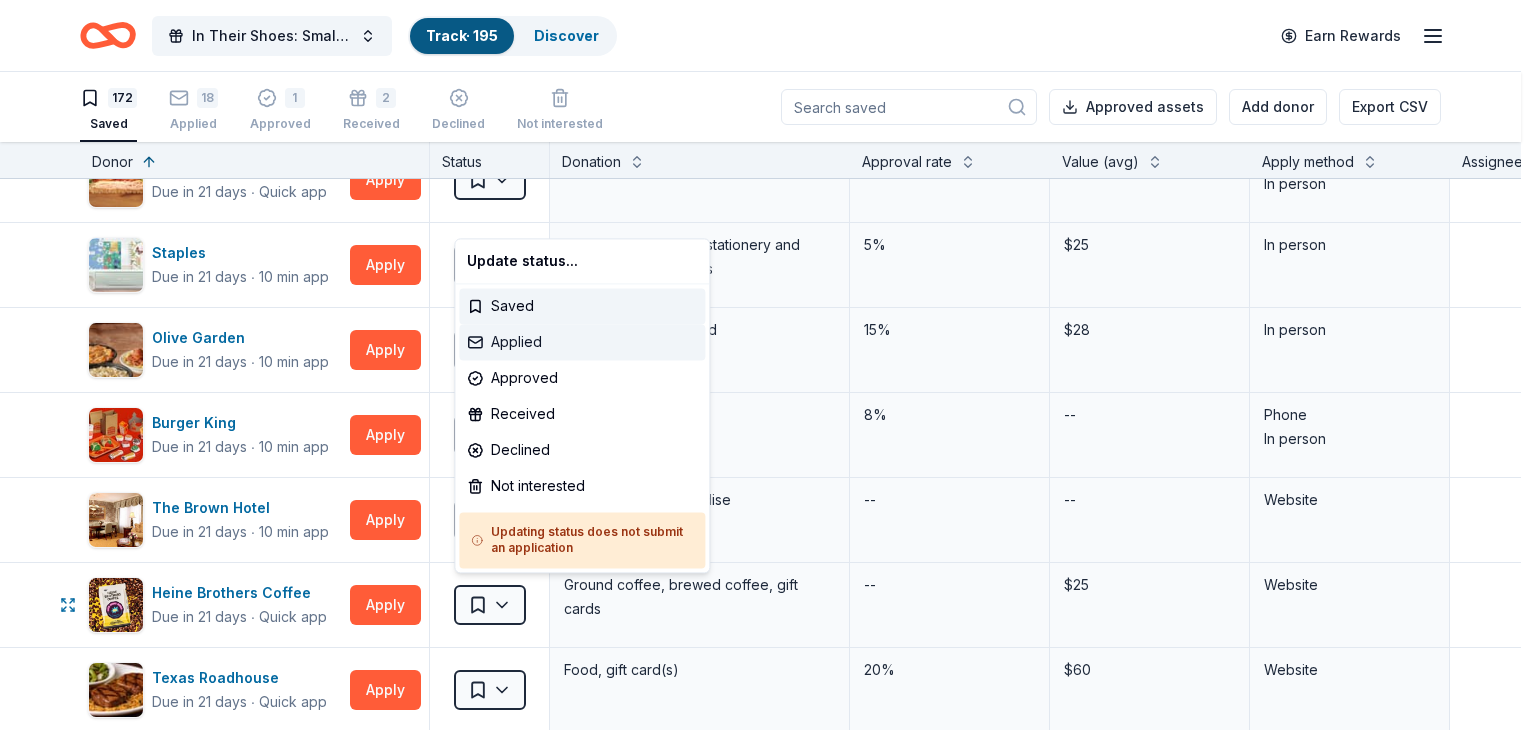 click on "Applied" at bounding box center [582, 342] 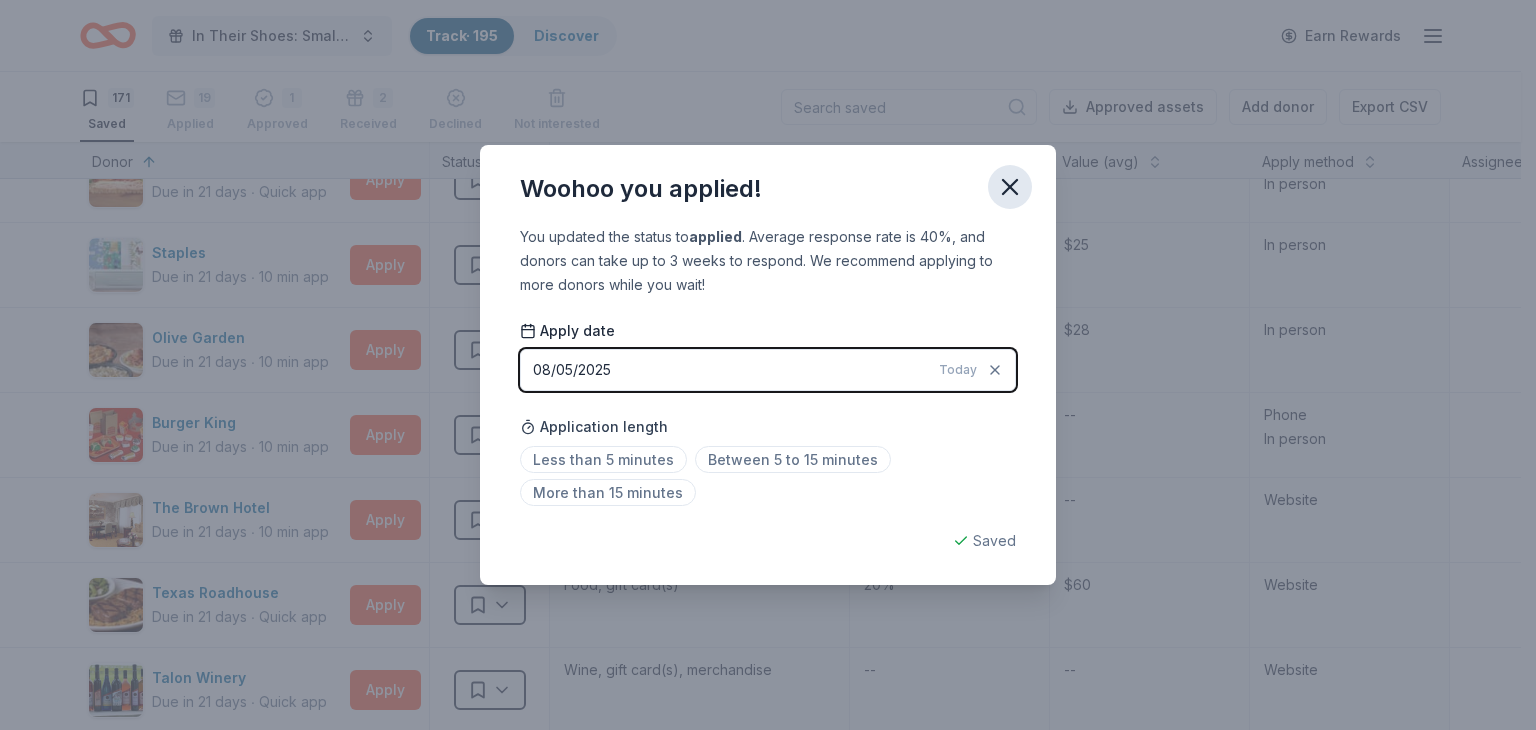 click 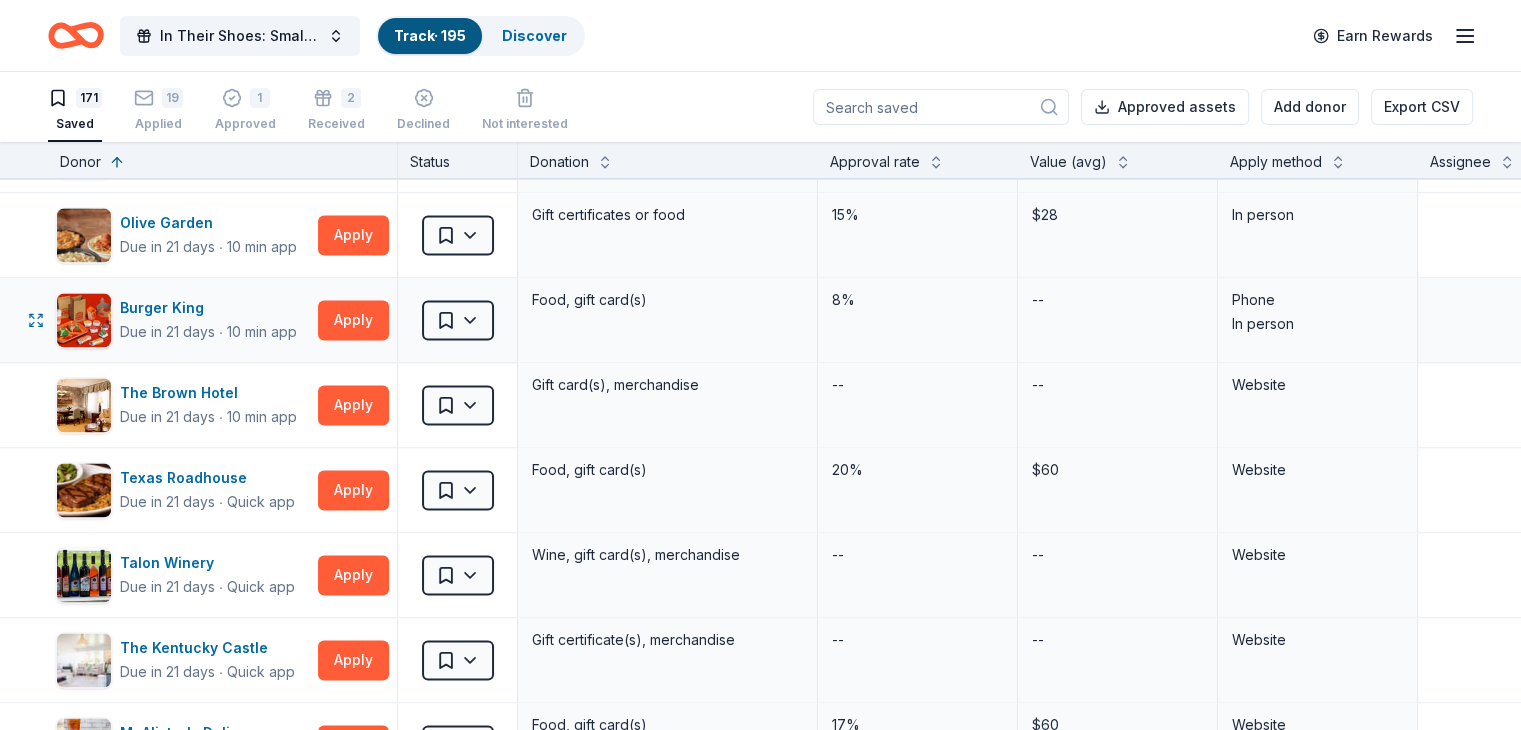 scroll, scrollTop: 2900, scrollLeft: 0, axis: vertical 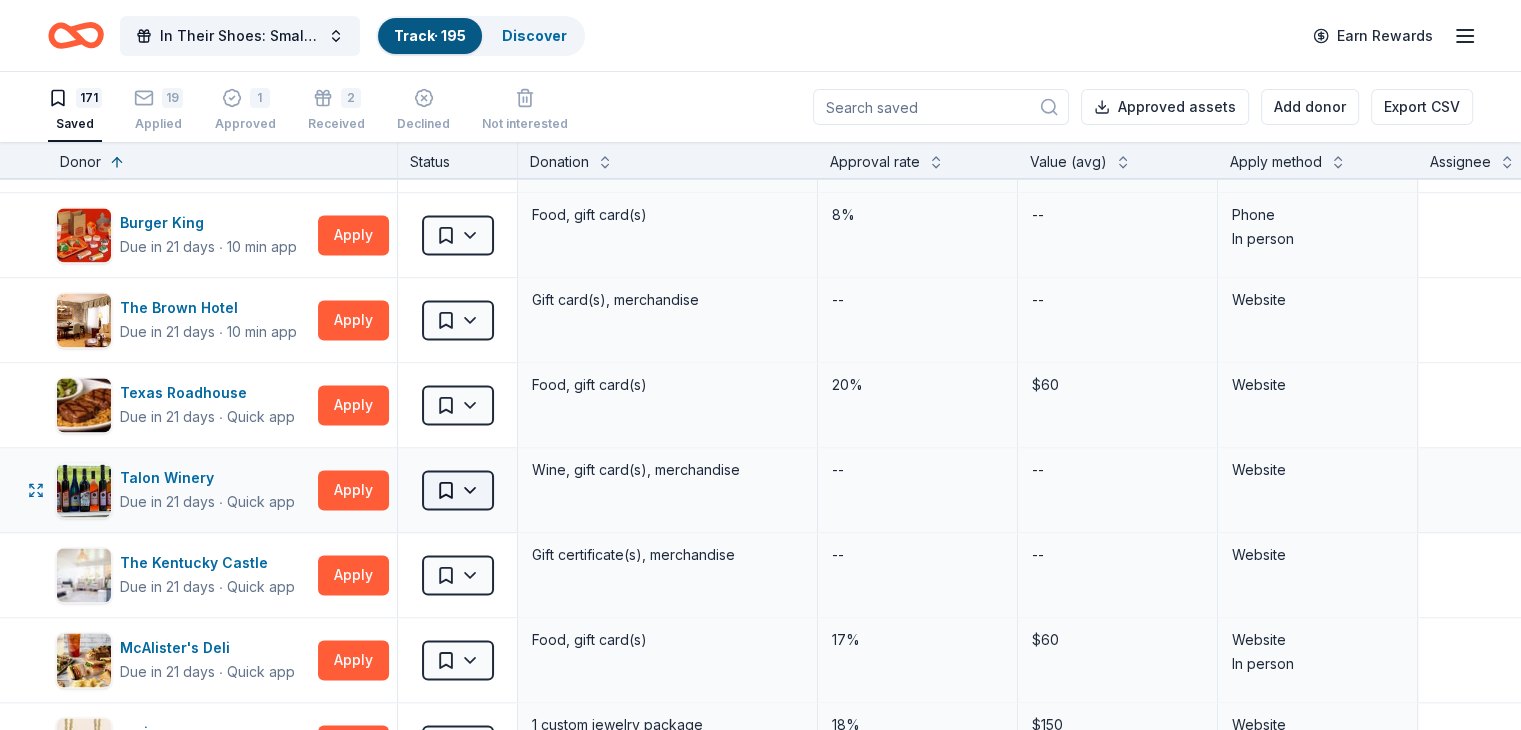 click on "89% In Their Shoes: Small Soles, Big Impact Track  · 195 Discover Earn Rewards 171 Saved 19 Applied 1 Approved 2 Received Declined Not interested  Approved assets Add donor Export CSV Donor Status Donation Approval rate Value (avg) Apply method Assignee Notes Cincinnati Museum Center Due in  6  days ∙ Quick app Apply Saved Ticket(s) 21% $45 Website Memphis Grizzlies Due in  6  days ∙ 10 min app Apply Saved Memorabilia and promotional items 3% $200 Website Alaska Airlines Due in  7  days ∙ 10 min app Apply Saved Donation depends on request 5% $2,500 Website Cincinnati Nature Center Due in  9  days ∙ Quick app Apply Saved 1 Free Carload Admission Pass 23% $32 Website Costco Due in  9  days ∙ 10 min app Apply Saved Monetary grants, no greater than 10% of program's overall budget  27% $50 In person Buckle Due in  9  days ∙ Quick app Apply Saved $25 gift card 4% $25 Mail Longhorn Steakhouse Due in  9  days ∙ Quick app Apply Saved Food, gift card(s) 12% $55 Phone In person Mail Final Straw Due in  9" at bounding box center [760, 365] 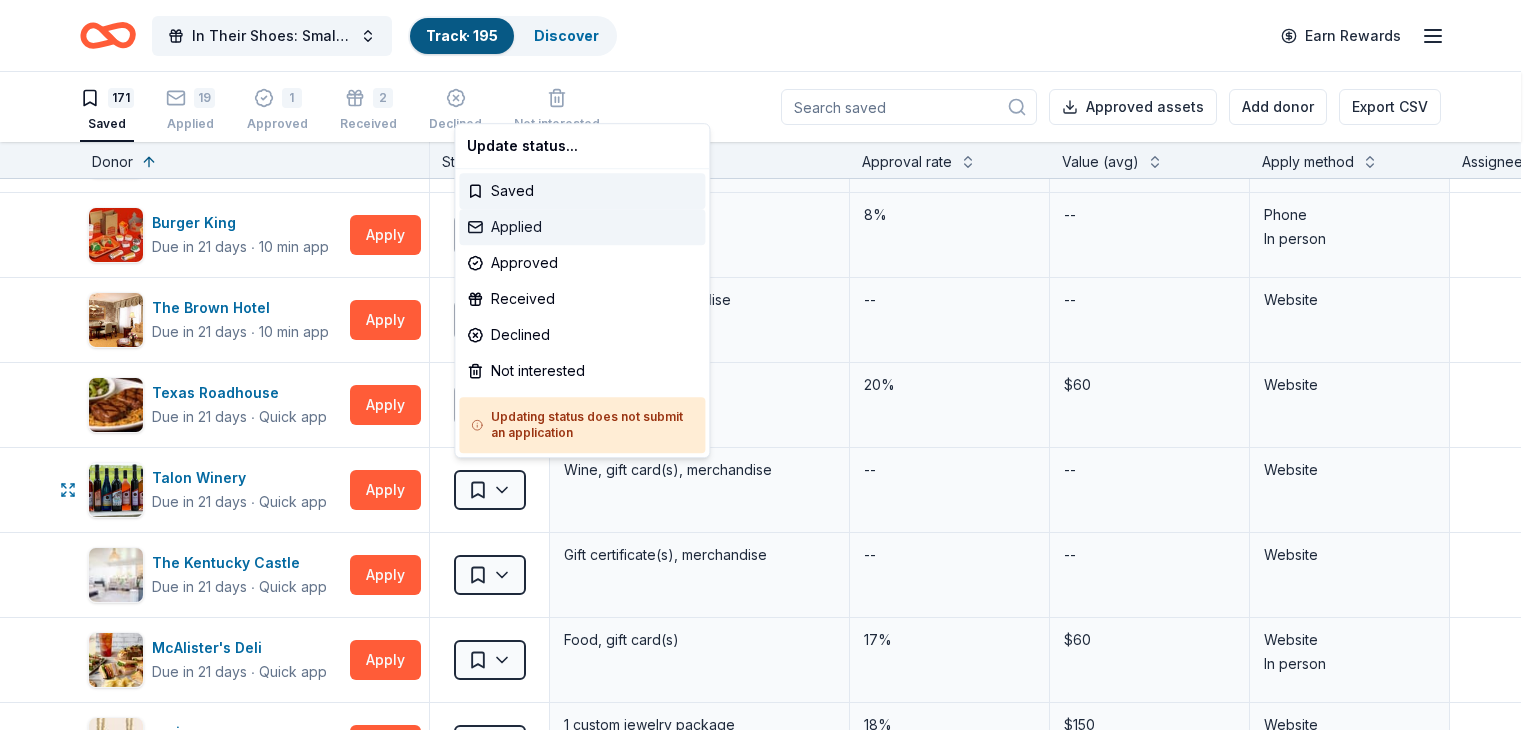 click on "Applied" at bounding box center [582, 227] 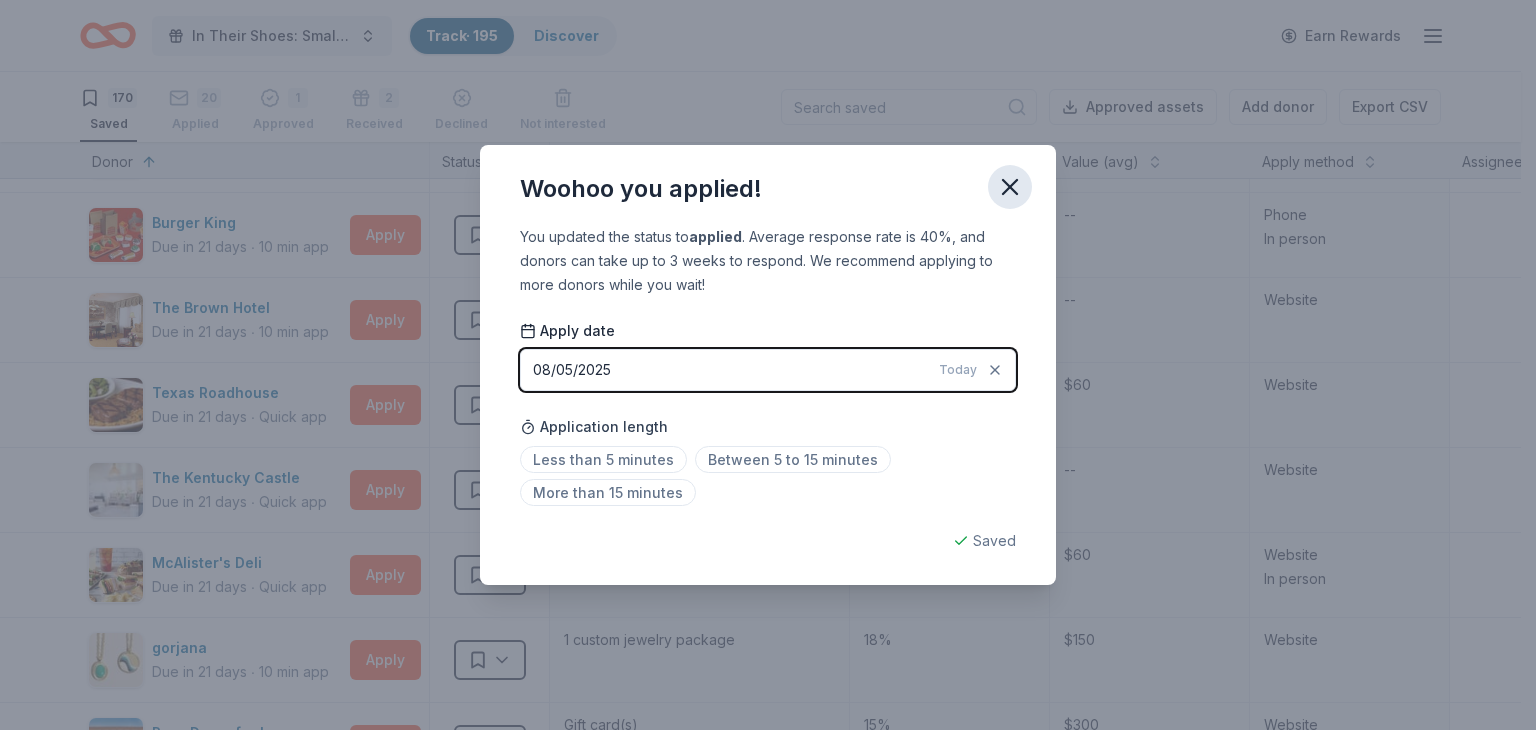 click 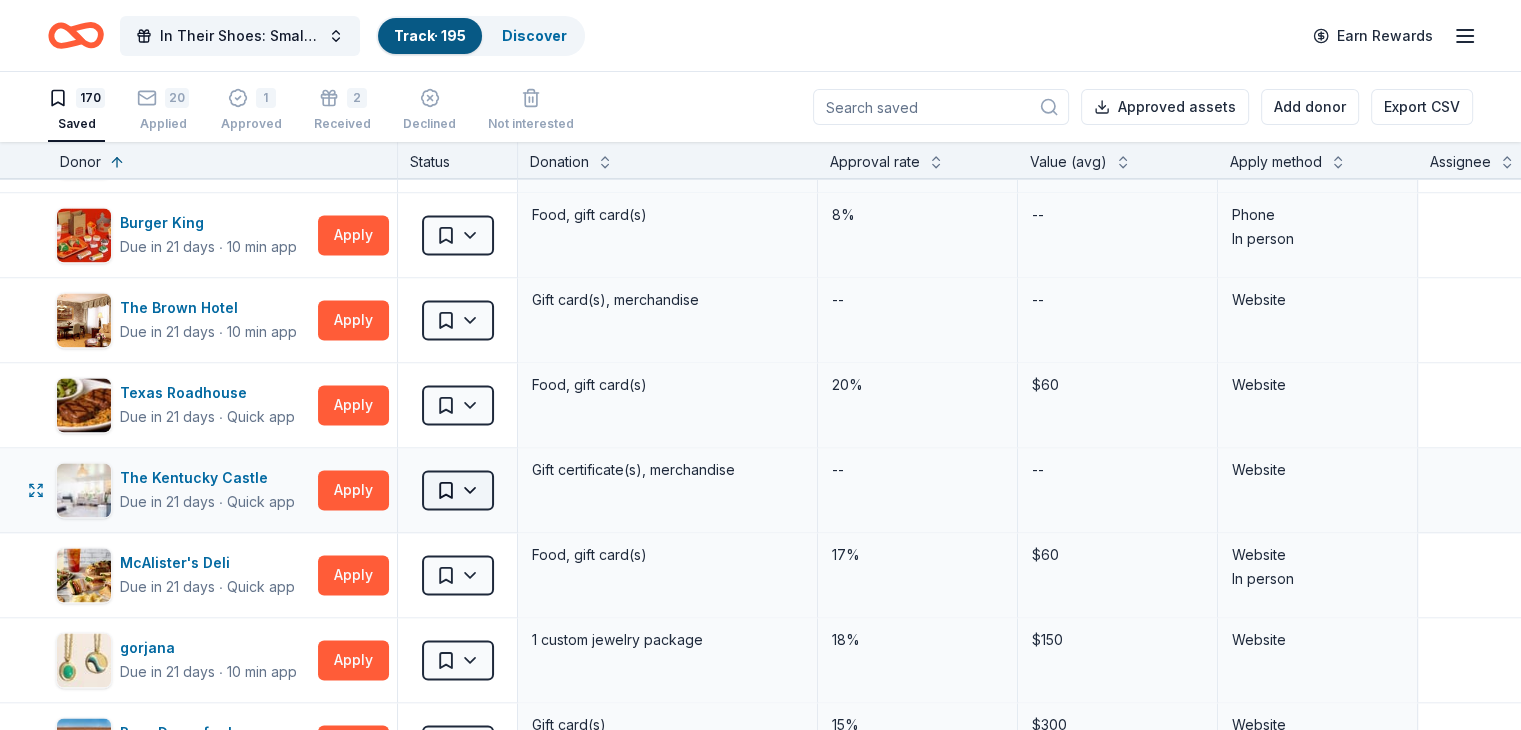click on "89% In Their Shoes: Small Soles, Big Impact Track  · 195 Discover Earn Rewards 170 Saved 20 Applied 1 Approved 2 Received Declined Not interested  Approved assets Add donor Export CSV Donor Status Donation Approval rate Value (avg) Apply method Assignee Notes Cincinnati Museum Center Due in  6  days ∙ Quick app Apply Saved Ticket(s) 21% $45 Website Memphis Grizzlies Due in  6  days ∙ 10 min app Apply Saved Memorabilia and promotional items 3% $200 Website Alaska Airlines Due in  7  days ∙ 10 min app Apply Saved Donation depends on request 5% $2,500 Website Cincinnati Nature Center Due in  9  days ∙ Quick app Apply Saved 1 Free Carload Admission Pass 23% $32 Website Costco Due in  9  days ∙ 10 min app Apply Saved Monetary grants, no greater than 10% of program's overall budget  27% $50 In person Buckle Due in  9  days ∙ Quick app Apply Saved $25 gift card 4% $25 Mail Longhorn Steakhouse Due in  9  days ∙ Quick app Apply Saved Food, gift card(s) 12% $55 Phone In person Mail Final Straw Due in  9" at bounding box center [760, 365] 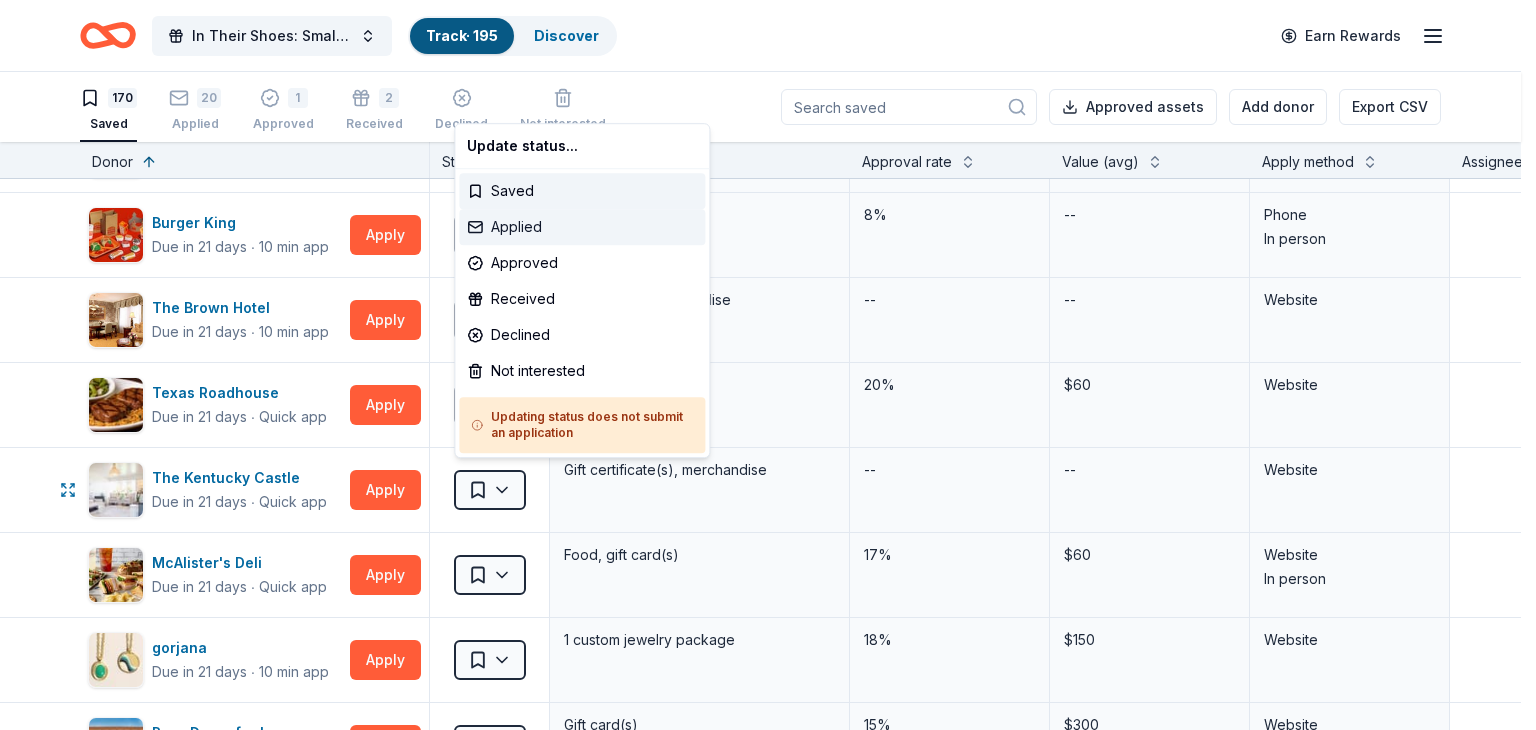 click on "Applied" at bounding box center [582, 227] 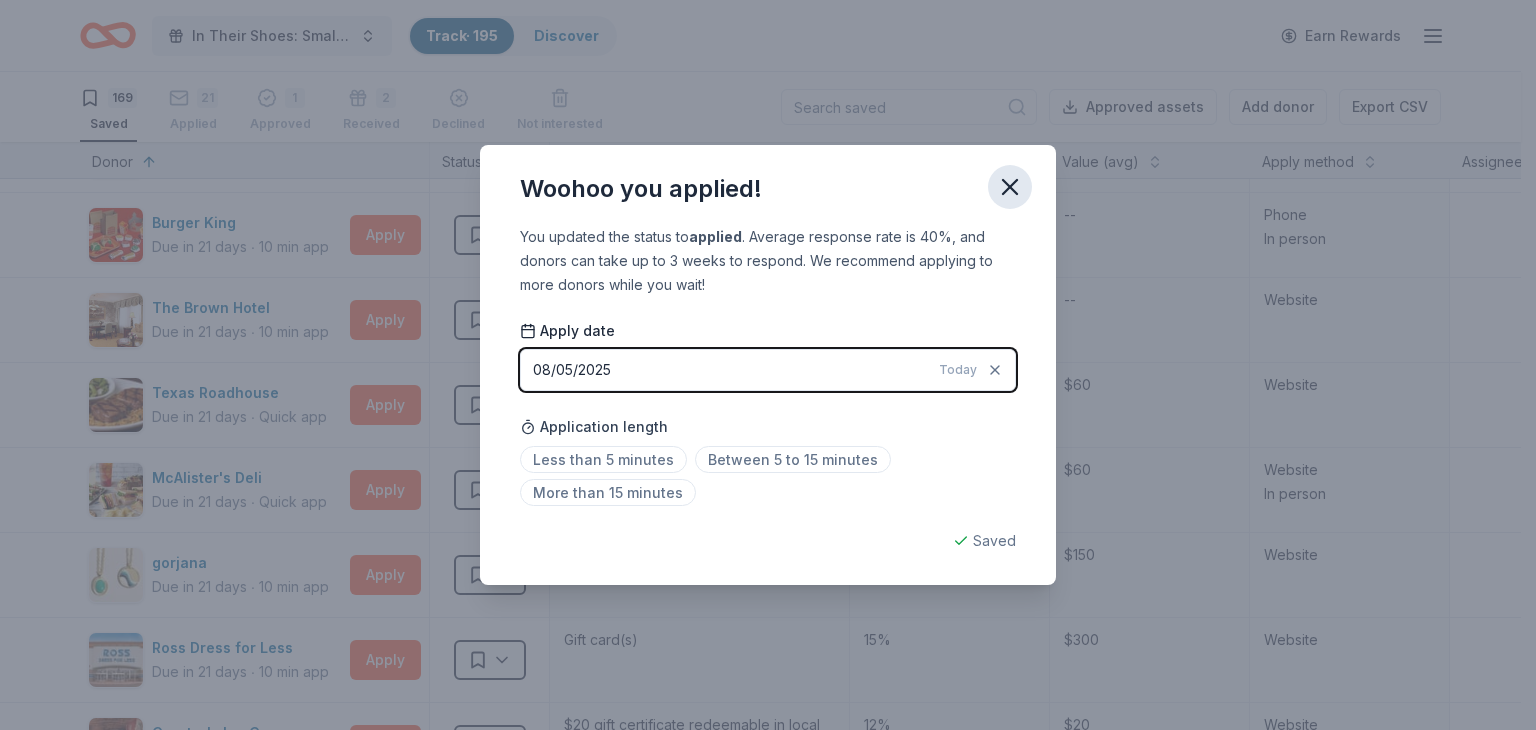 click 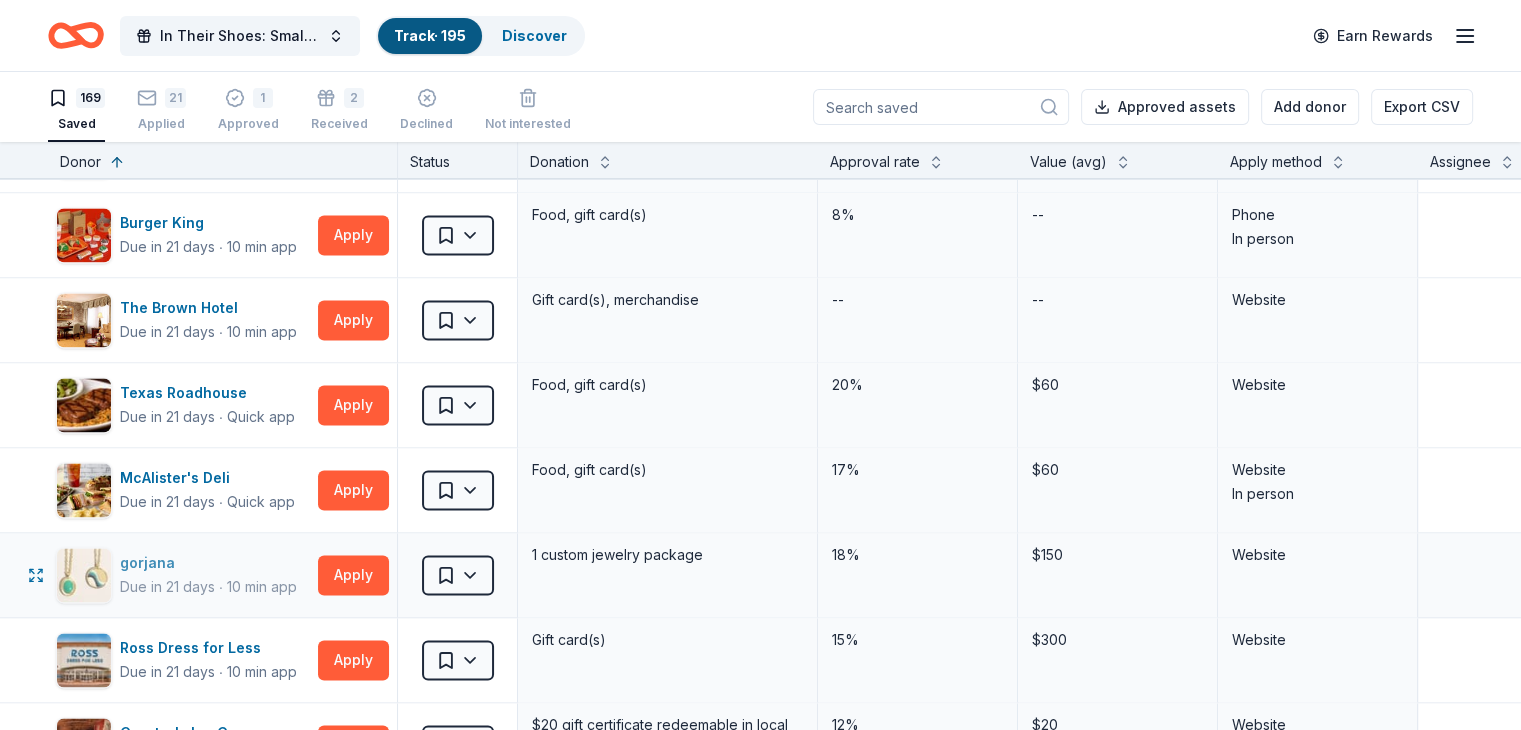 click at bounding box center [84, 575] 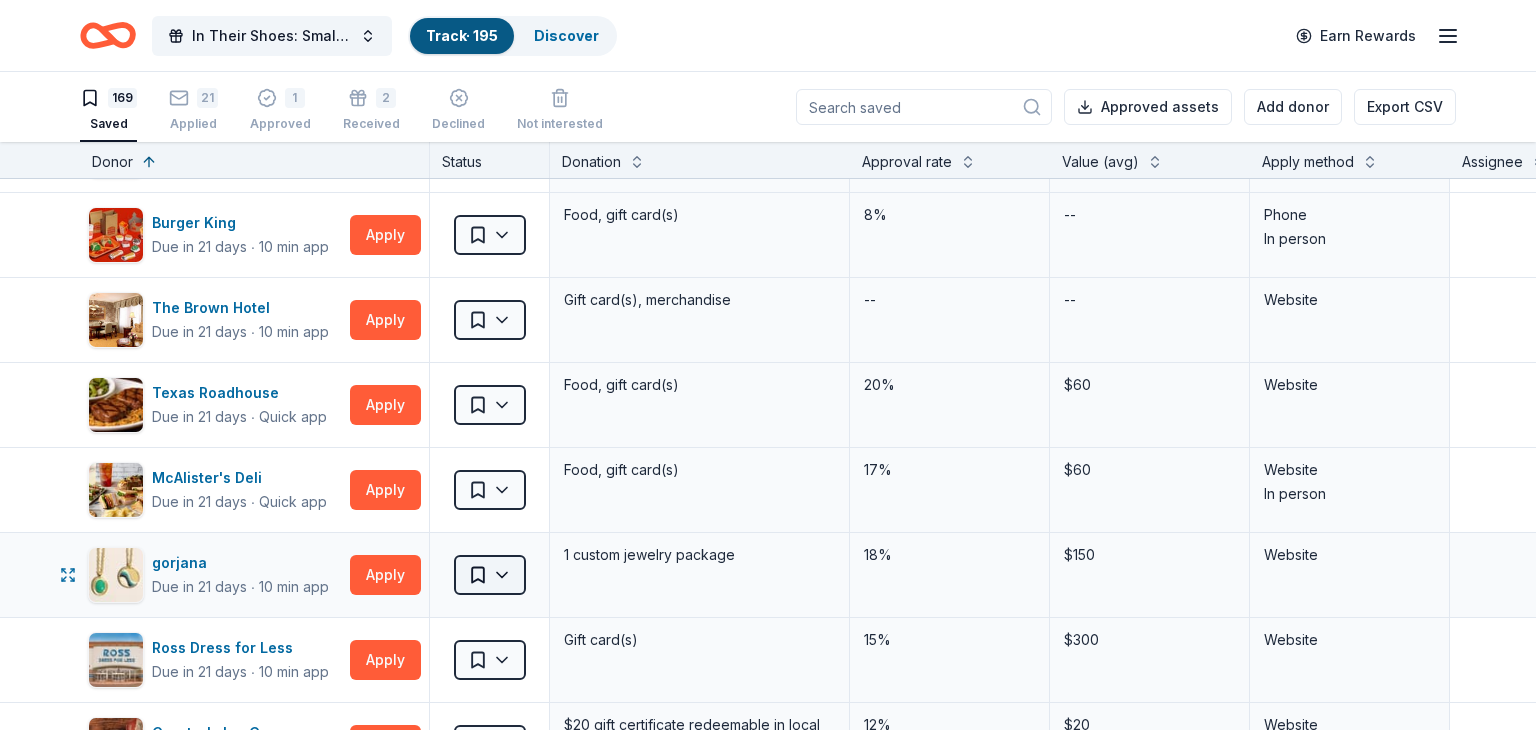 click on "89% In Their Shoes: Small Soles, Big Impact Track  · 195 Discover Earn Rewards 169 Saved 21 Applied 1 Approved 2 Received Declined Not interested  Approved assets Add donor Export CSV Donor Status Donation Approval rate Value (avg) Apply method Assignee Notes Cincinnati Museum Center Due in  6  days ∙ Quick app Apply Saved Ticket(s) 21% $45 Website Memphis Grizzlies Due in  6  days ∙ 10 min app Apply Saved Memorabilia and promotional items 3% $200 Website Alaska Airlines Due in  7  days ∙ 10 min app Apply Saved Donation depends on request 5% $2,500 Website Cincinnati Nature Center Due in  9  days ∙ Quick app Apply Saved 1 Free Carload Admission Pass 23% $32 Website Costco Due in  9  days ∙ 10 min app Apply Saved Monetary grants, no greater than 10% of program's overall budget  27% $50 In person Buckle Due in  9  days ∙ Quick app Apply Saved $25 gift card 4% $25 Mail Longhorn Steakhouse Due in  9  days ∙ Quick app Apply Saved Food, gift card(s) 12% $55 Phone In person Mail Final Straw Due in  9" at bounding box center [768, 365] 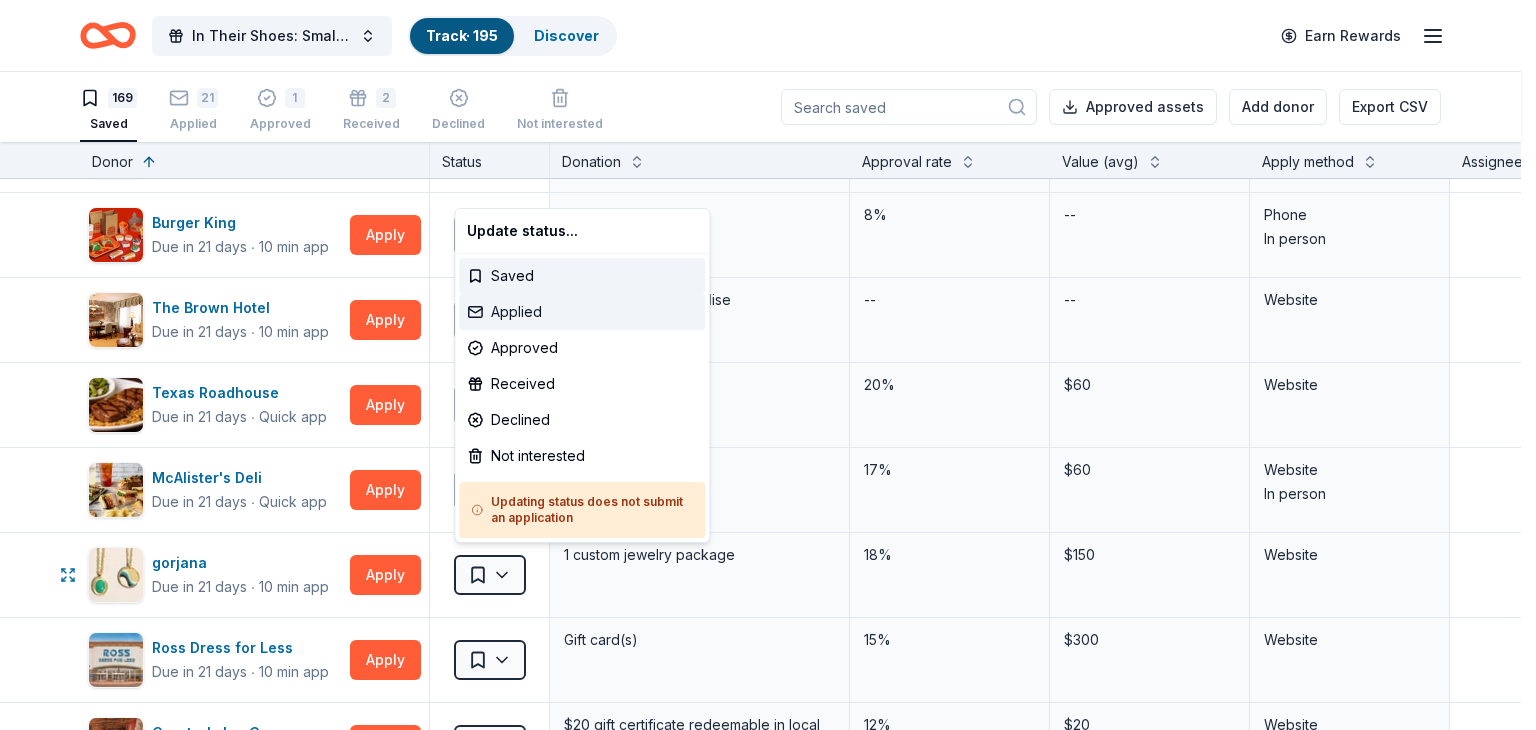 click on "Applied" at bounding box center [582, 312] 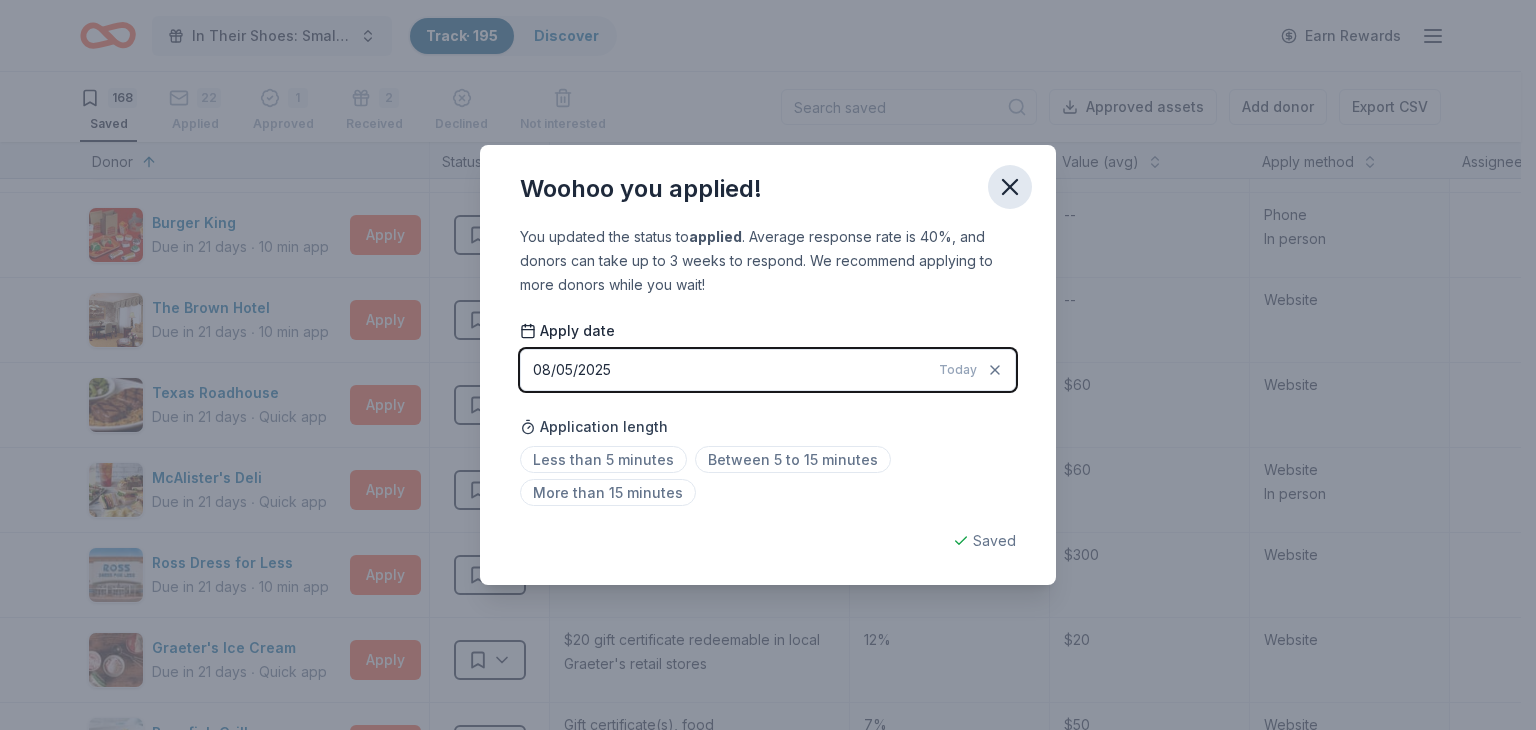 click 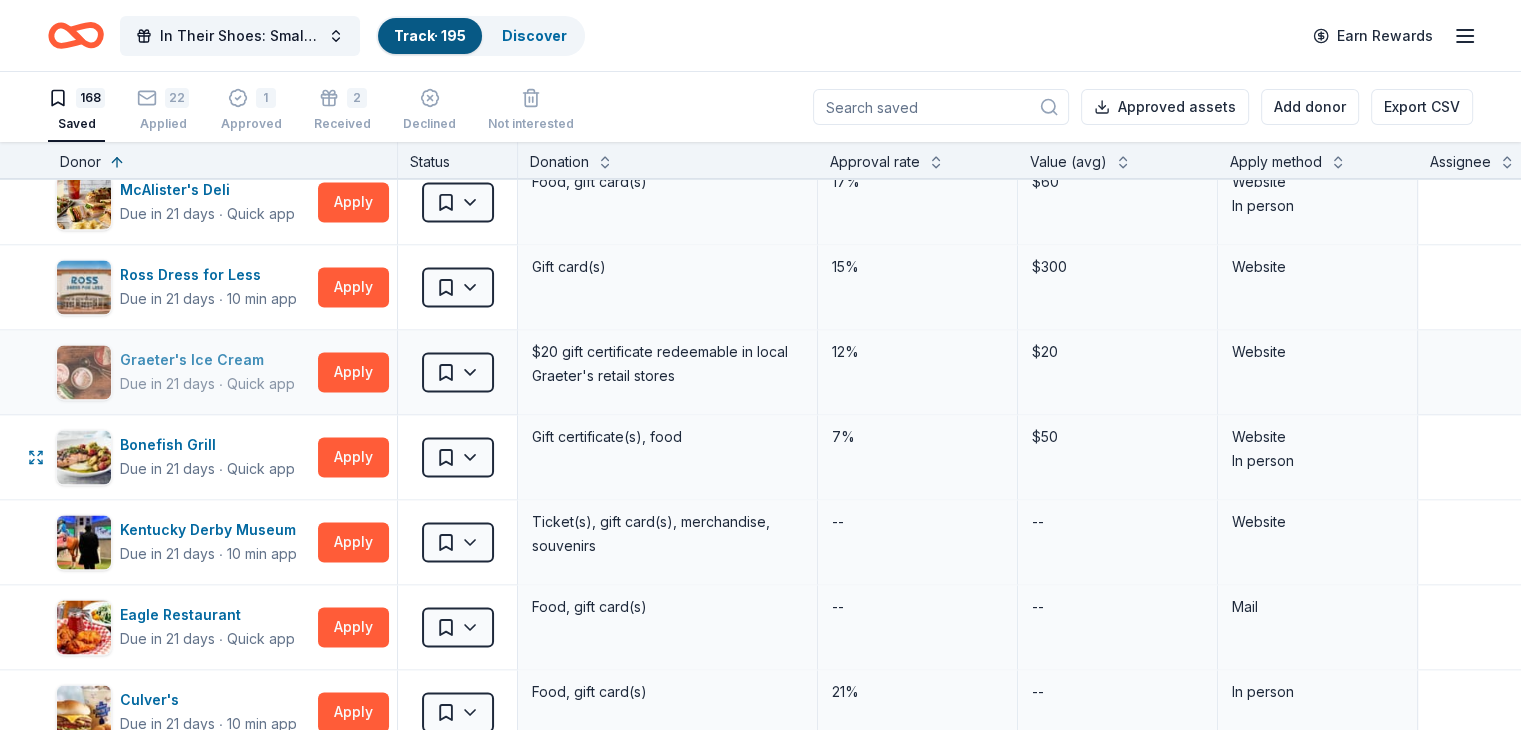 scroll, scrollTop: 3200, scrollLeft: 0, axis: vertical 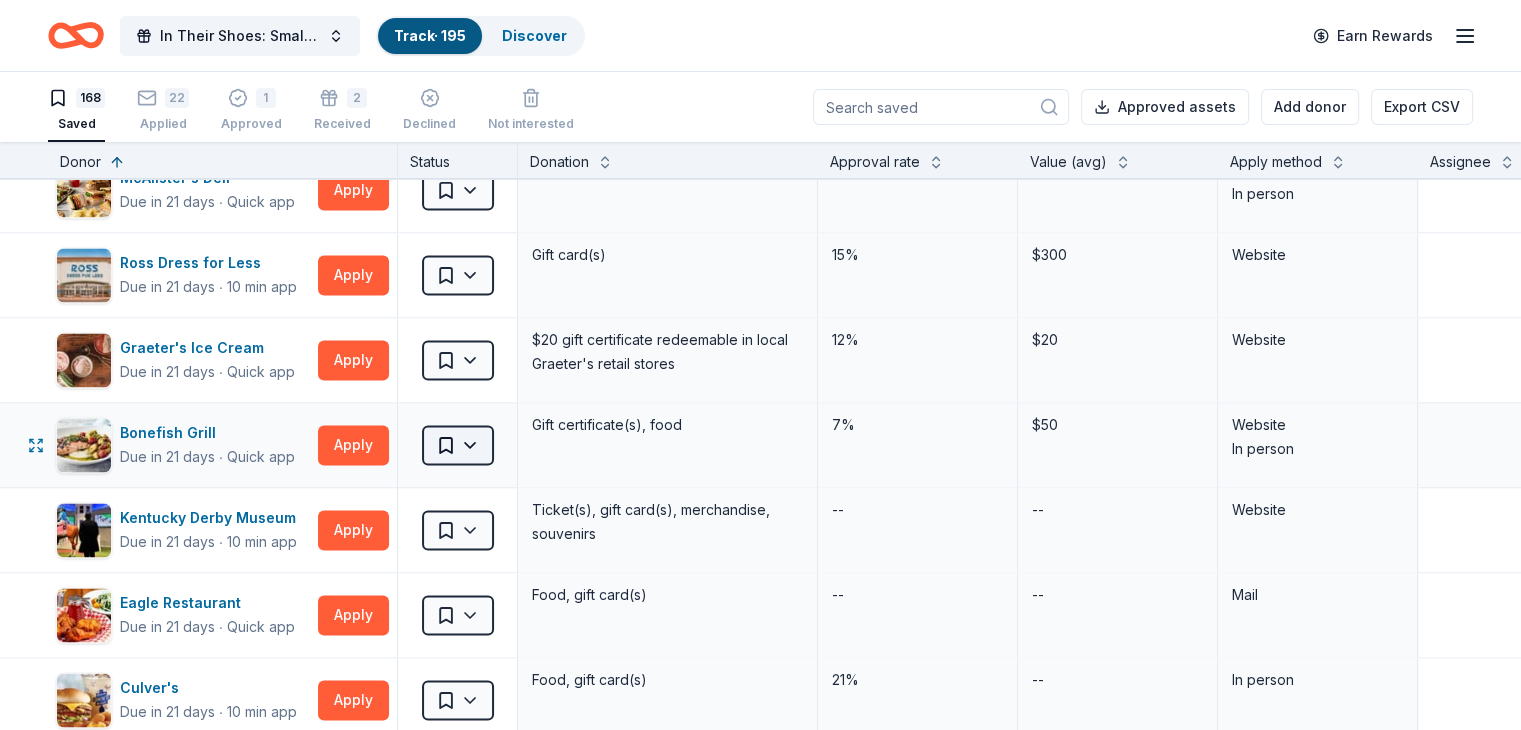 click on "89% In Their Shoes: Small Soles, Big Impact Track  · 195 Discover Earn Rewards 168 Saved 22 Applied 1 Approved 2 Received Declined Not interested  Approved assets Add donor Export CSV Donor Status Donation Approval rate Value (avg) Apply method Assignee Notes Cincinnati Museum Center Due in  6  days ∙ Quick app Apply Saved Ticket(s) 21% $45 Website Memphis Grizzlies Due in  6  days ∙ 10 min app Apply Saved Memorabilia and promotional items 3% $200 Website Alaska Airlines Due in  7  days ∙ 10 min app Apply Saved Donation depends on request 5% $2,500 Website Cincinnati Nature Center Due in  9  days ∙ Quick app Apply Saved 1 Free Carload Admission Pass 23% $32 Website Costco Due in  9  days ∙ 10 min app Apply Saved Monetary grants, no greater than 10% of program's overall budget  27% $50 In person Buckle Due in  9  days ∙ Quick app Apply Saved $25 gift card 4% $25 Mail Longhorn Steakhouse Due in  9  days ∙ Quick app Apply Saved Food, gift card(s) 12% $55 Phone In person Mail Final Straw Due in  9" at bounding box center (760, 365) 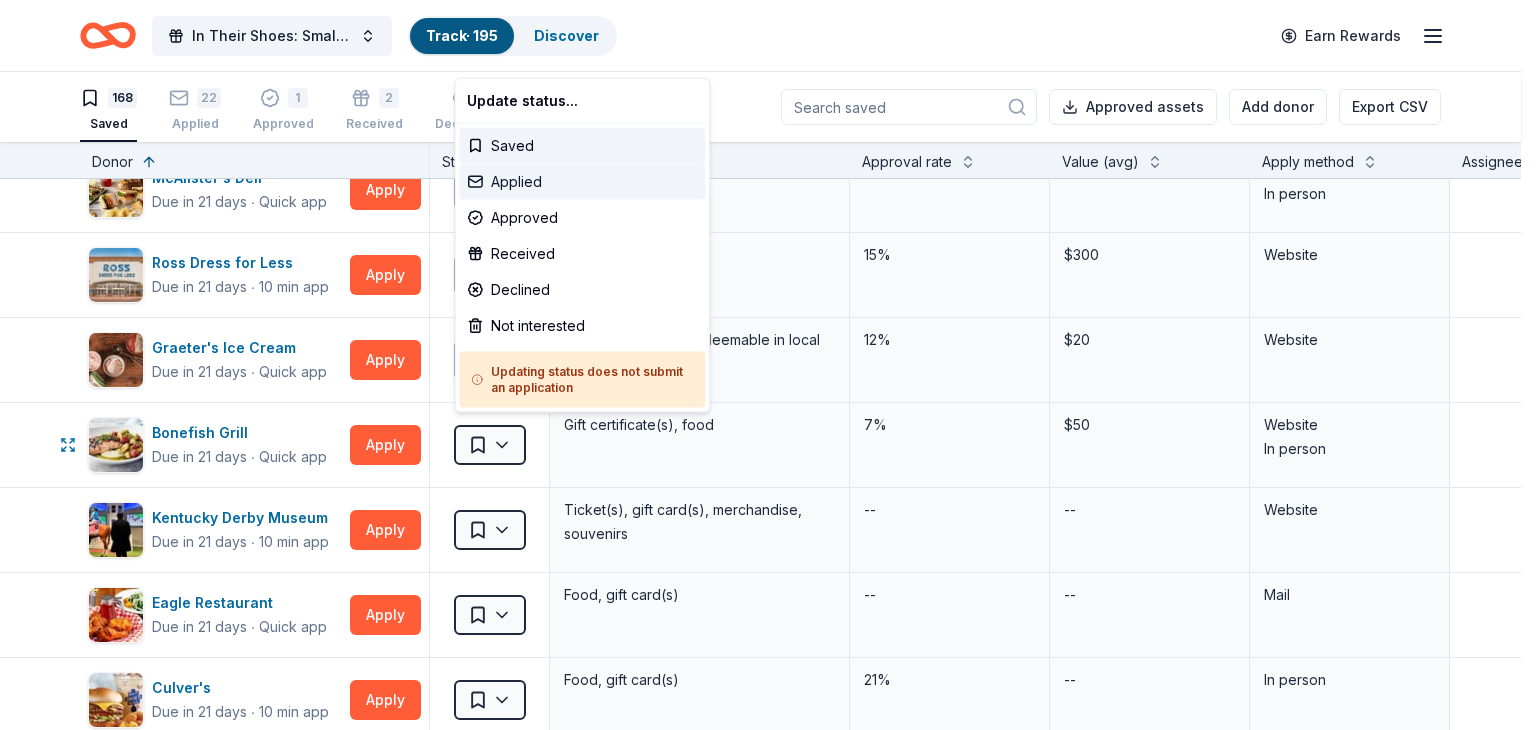 click on "Applied" at bounding box center [582, 182] 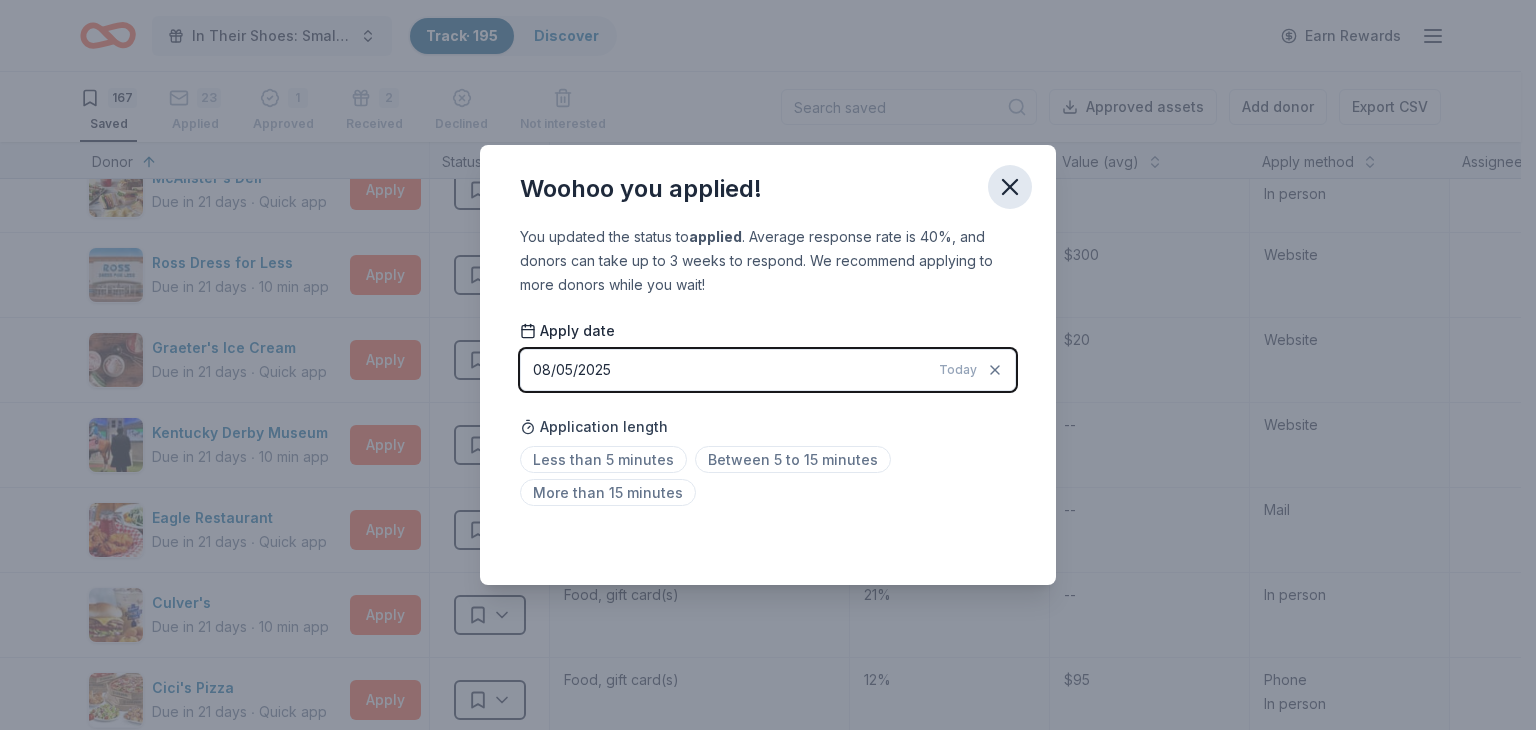 click 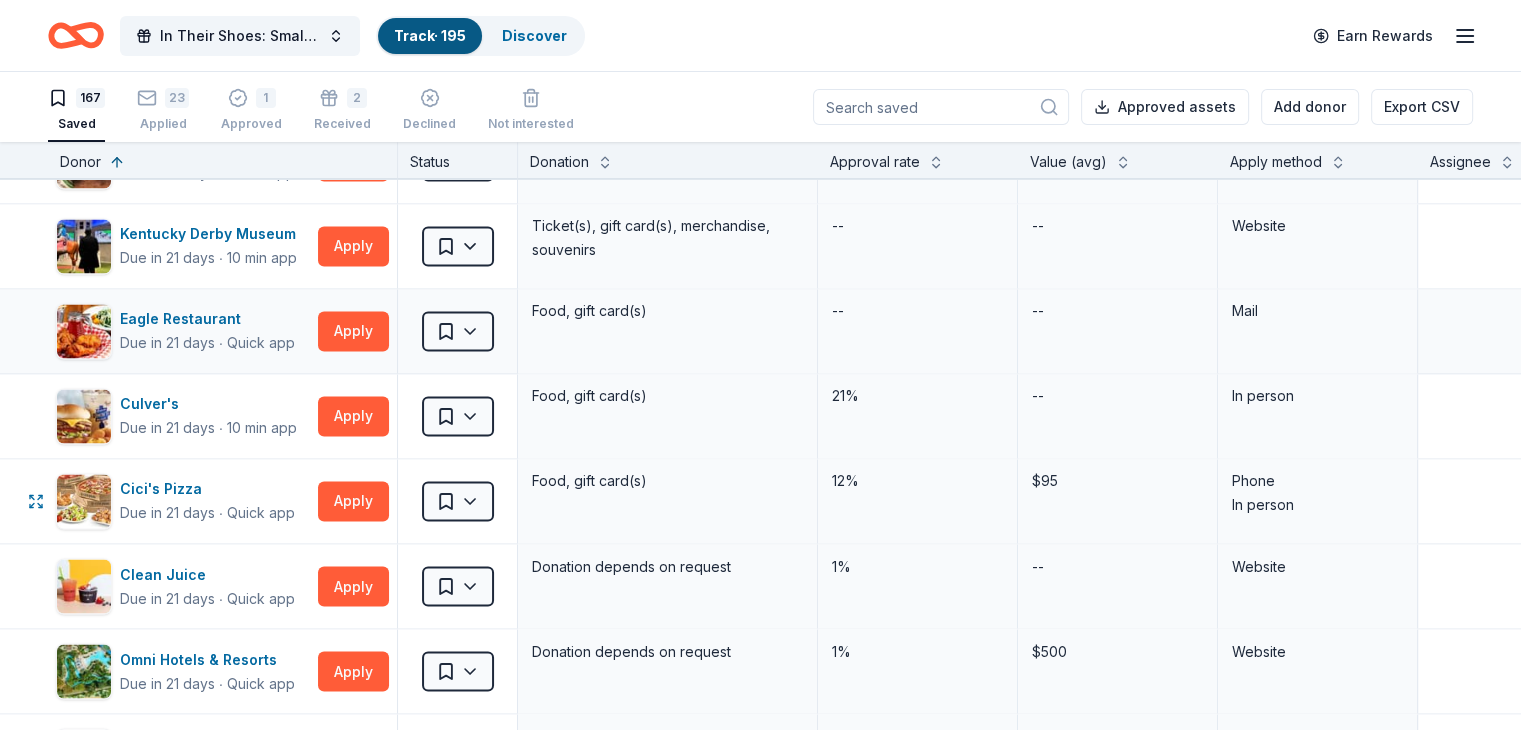 scroll, scrollTop: 3400, scrollLeft: 0, axis: vertical 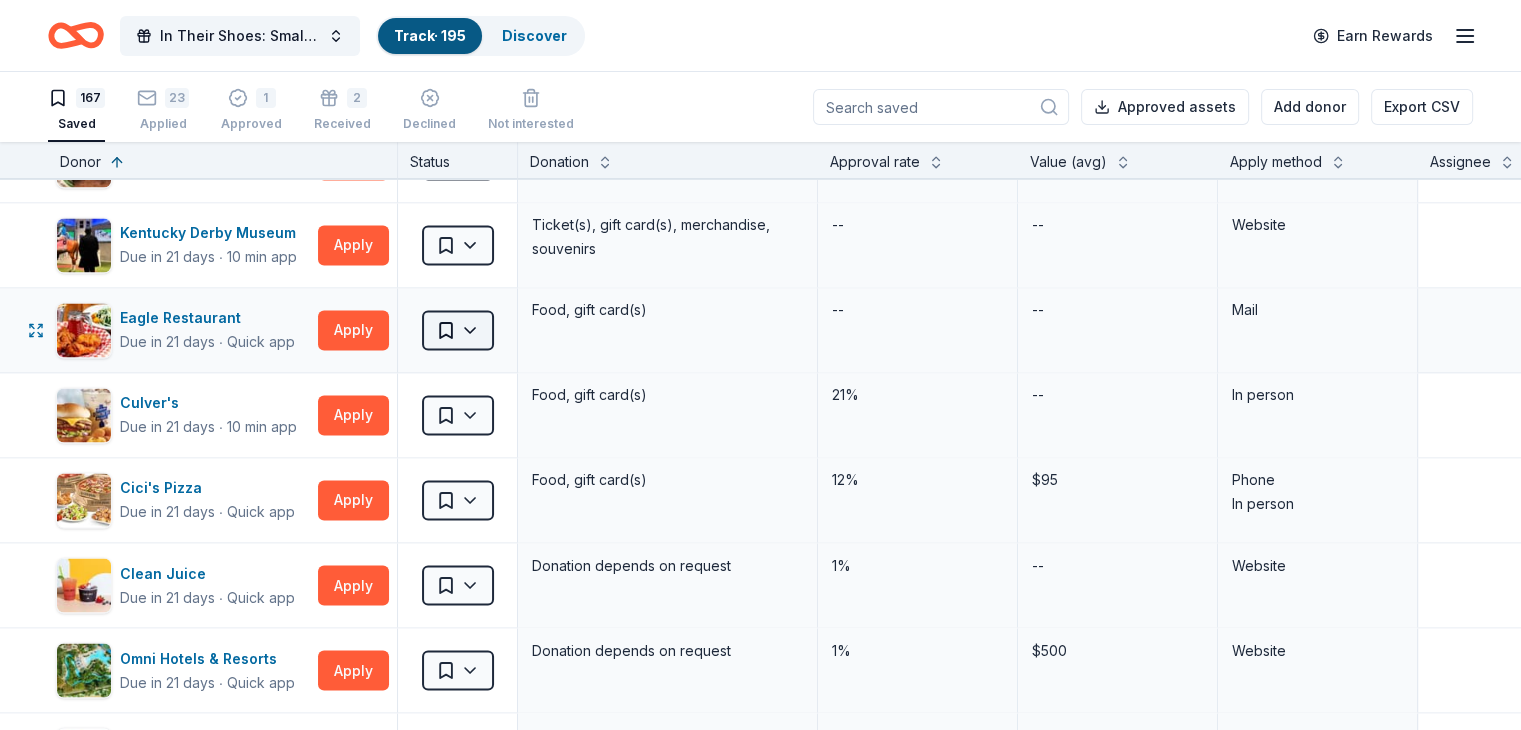 click on "89% In Their Shoes: Small Soles, Big Impact Track  · 195 Discover Earn Rewards 167 Saved 23 Applied 1 Approved 2 Received Declined Not interested  Approved assets Add donor Export CSV Donor Status Donation Approval rate Value (avg) Apply method Assignee Notes Cincinnati Museum Center Due in  6  days ∙ Quick app Apply Saved Ticket(s) 21% $45 Website Memphis Grizzlies Due in  6  days ∙ 10 min app Apply Saved Memorabilia and promotional items 3% $200 Website Alaska Airlines Due in  7  days ∙ 10 min app Apply Saved Donation depends on request 5% $2,500 Website Cincinnati Nature Center Due in  9  days ∙ Quick app Apply Saved 1 Free Carload Admission Pass 23% $32 Website Costco Due in  9  days ∙ 10 min app Apply Saved Monetary grants, no greater than 10% of program's overall budget  27% $50 In person Buckle Due in  9  days ∙ Quick app Apply Saved $25 gift card 4% $25 Mail Longhorn Steakhouse Due in  9  days ∙ Quick app Apply Saved Food, gift card(s) 12% $55 Phone In person Mail Final Straw Due in  9" at bounding box center [760, 365] 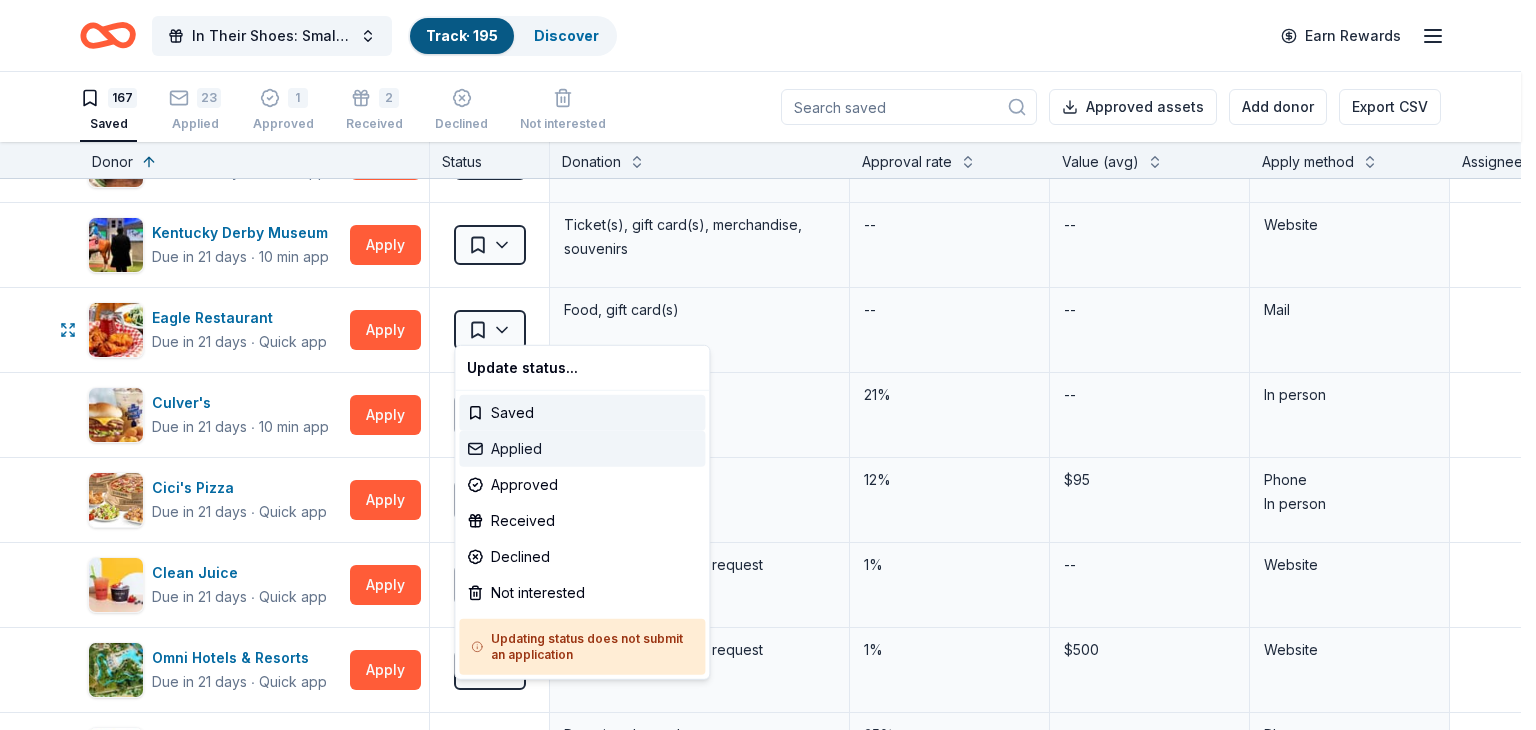 click on "Applied" at bounding box center (582, 449) 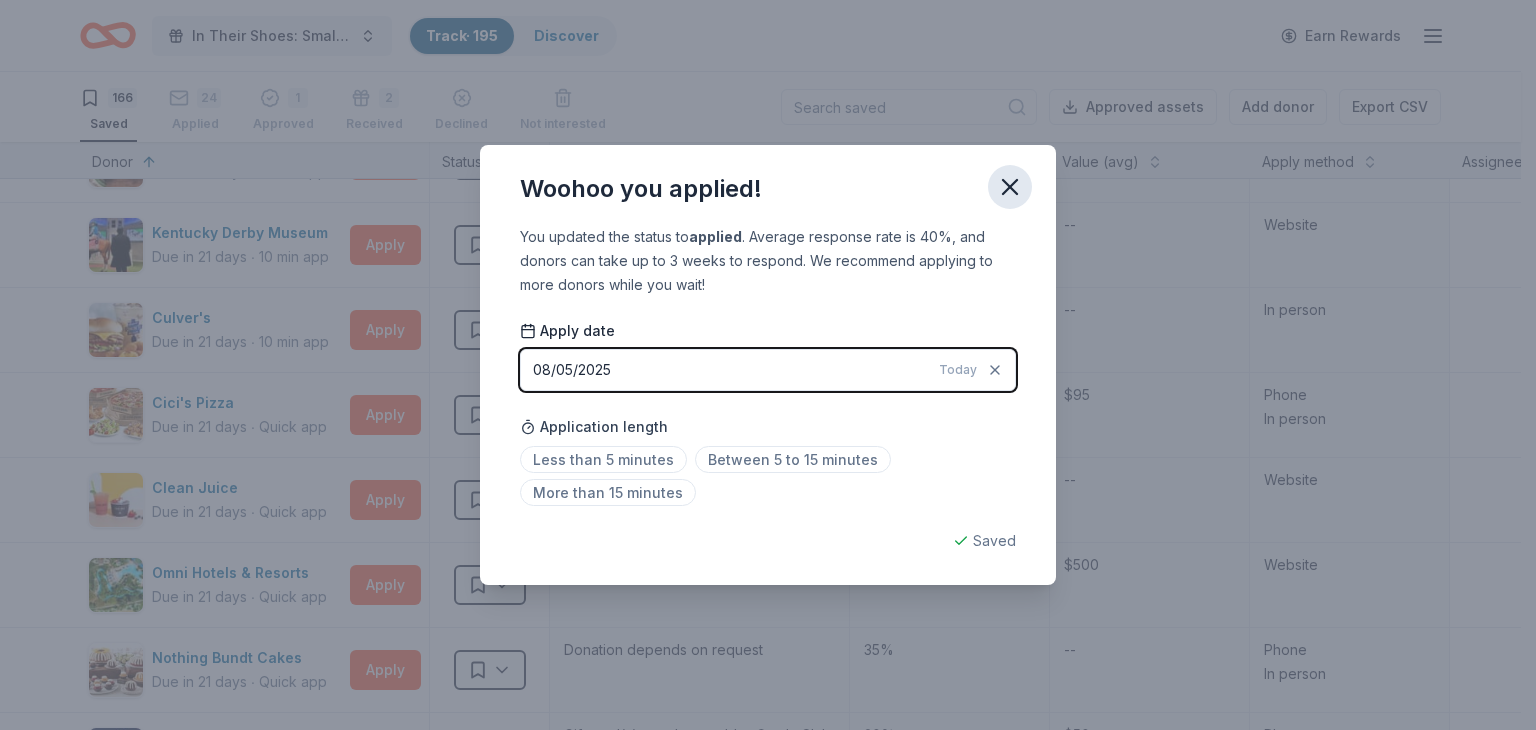 click 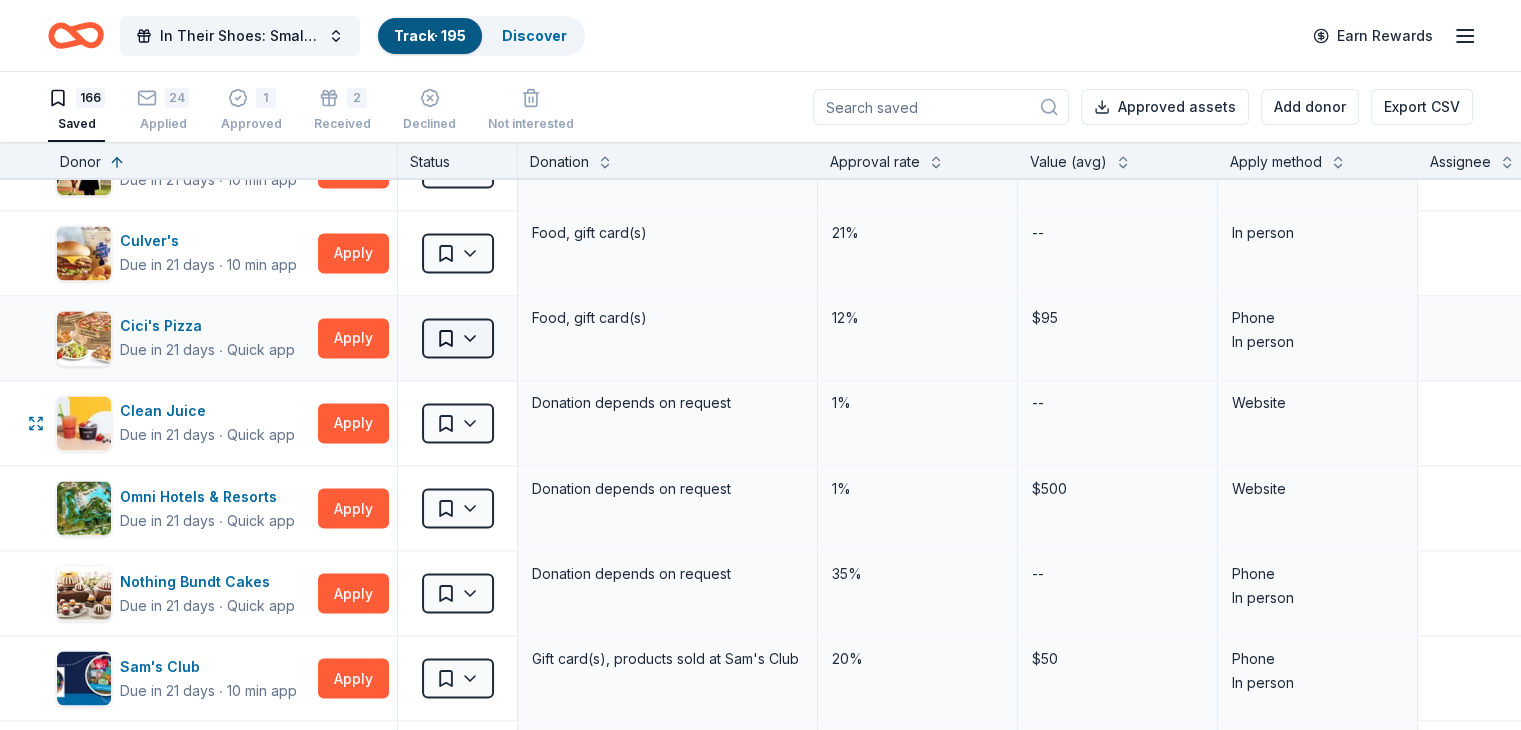 scroll, scrollTop: 3500, scrollLeft: 0, axis: vertical 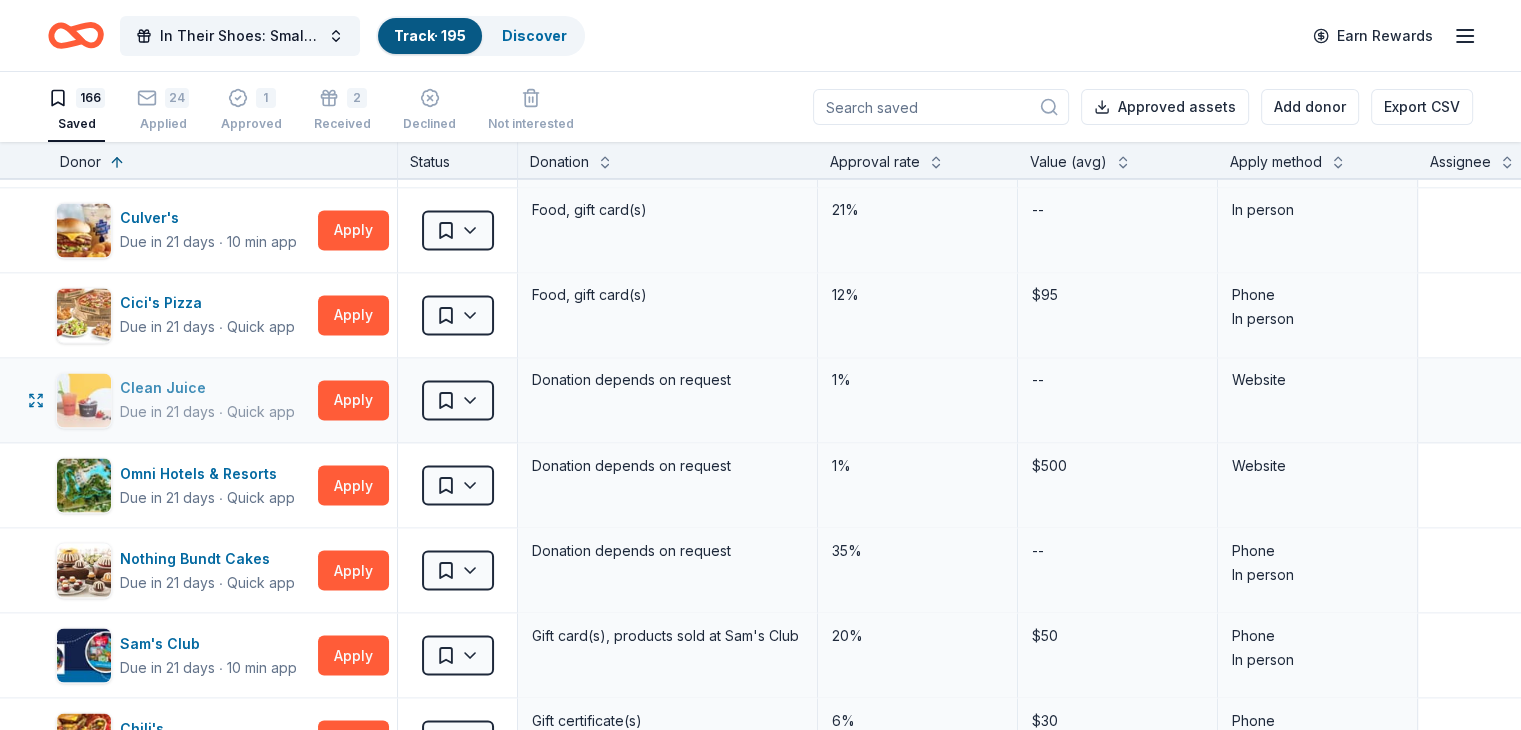 click on "Clean Juice" at bounding box center (207, 388) 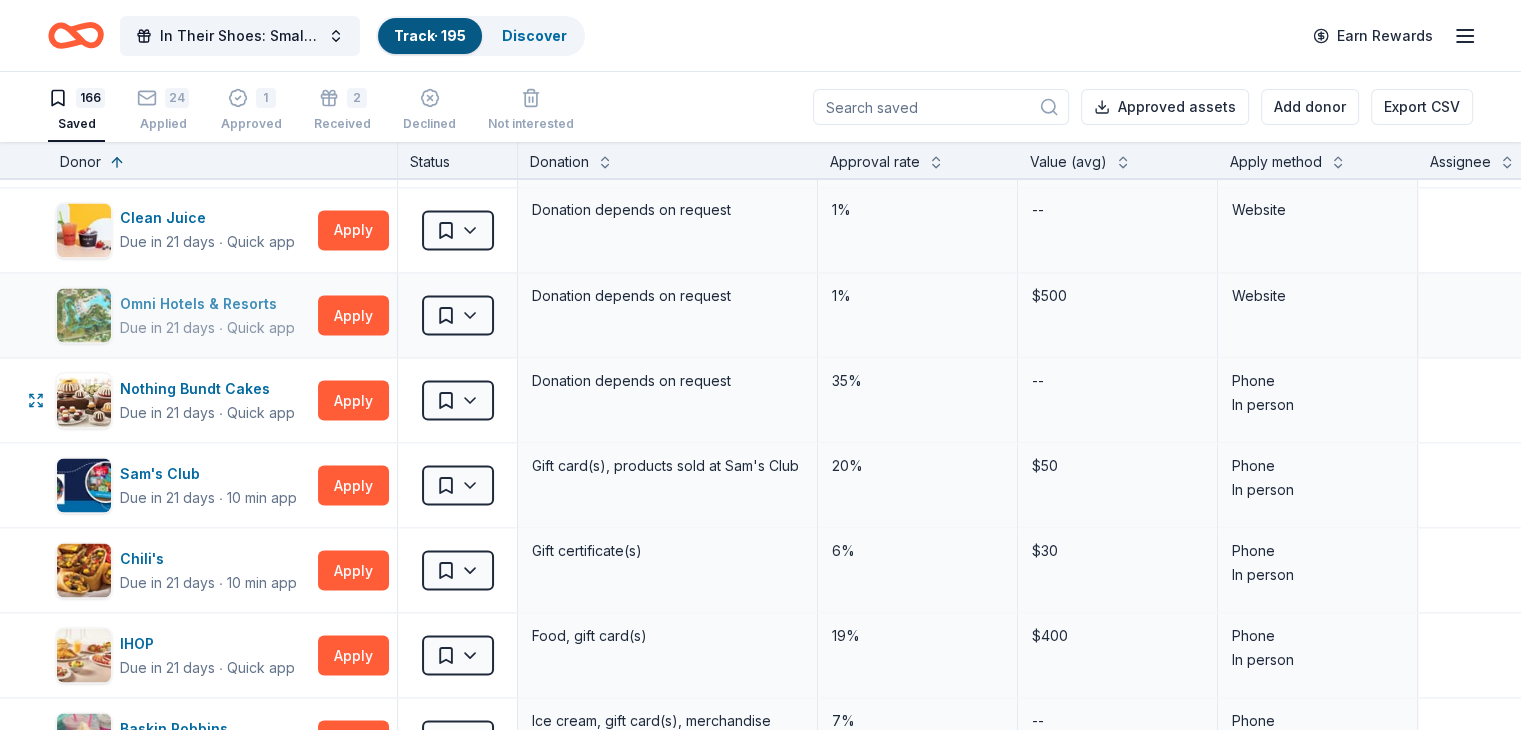 scroll, scrollTop: 3700, scrollLeft: 0, axis: vertical 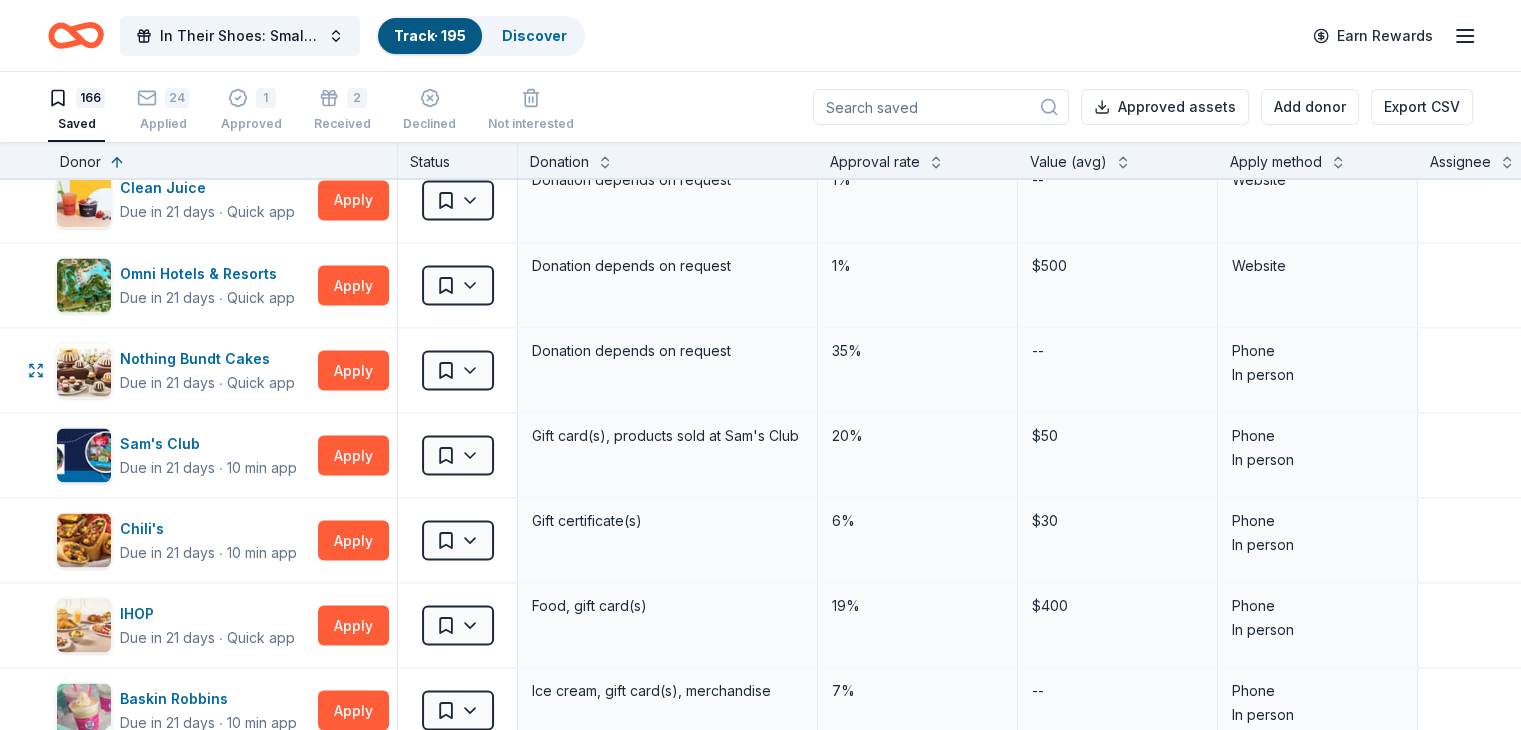 click on "89% In Their Shoes: Small Soles, Big Impact Track  · 195 Discover Earn Rewards 166 Saved 24 Applied 1 Approved 2 Received Declined Not interested  Approved assets Add donor Export CSV Donor Status Donation Approval rate Value (avg) Apply method Assignee Notes Cincinnati Museum Center Due in  6  days ∙ Quick app Apply Saved Ticket(s) 21% $45 Website Memphis Grizzlies Due in  6  days ∙ 10 min app Apply Saved Memorabilia and promotional items 3% $200 Website Alaska Airlines Due in  7  days ∙ 10 min app Apply Saved Donation depends on request 5% $2,500 Website Cincinnati Nature Center Due in  9  days ∙ Quick app Apply Saved 1 Free Carload Admission Pass 23% $32 Website Costco Due in  9  days ∙ 10 min app Apply Saved Monetary grants, no greater than 10% of program's overall budget  27% $50 In person Buckle Due in  9  days ∙ Quick app Apply Saved $25 gift card 4% $25 Mail Longhorn Steakhouse Due in  9  days ∙ Quick app Apply Saved Food, gift card(s) 12% $55 Phone In person Mail Final Straw Due in  9" at bounding box center [760, 365] 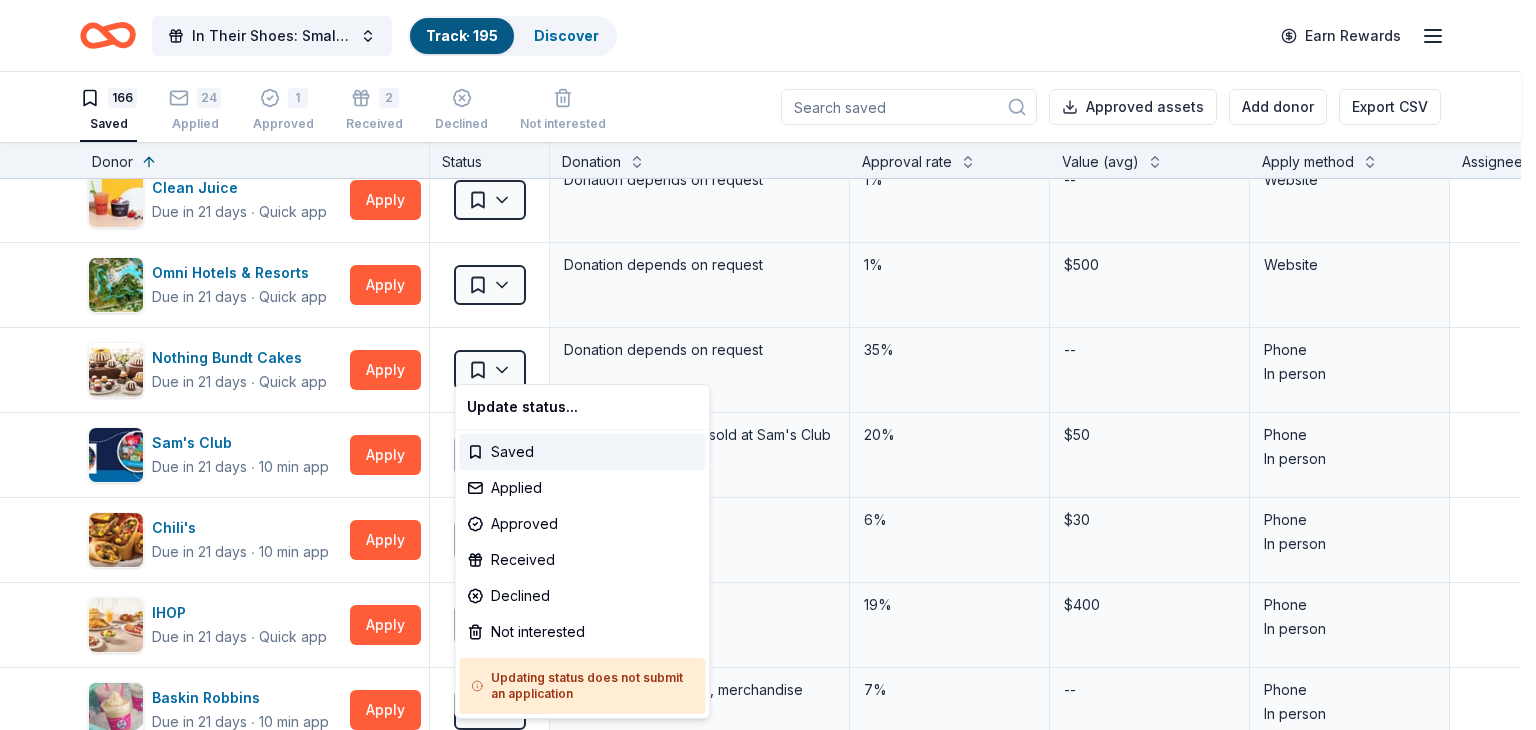 click on "89% In Their Shoes: Small Soles, Big Impact Track  · 195 Discover Earn Rewards 166 Saved 24 Applied 1 Approved 2 Received Declined Not interested  Approved assets Add donor Export CSV Donor Status Donation Approval rate Value (avg) Apply method Assignee Notes Cincinnati Museum Center Due in  6  days ∙ Quick app Apply Saved Ticket(s) 21% $45 Website Memphis Grizzlies Due in  6  days ∙ 10 min app Apply Saved Memorabilia and promotional items 3% $200 Website Alaska Airlines Due in  7  days ∙ 10 min app Apply Saved Donation depends on request 5% $2,500 Website Cincinnati Nature Center Due in  9  days ∙ Quick app Apply Saved 1 Free Carload Admission Pass 23% $32 Website Costco Due in  9  days ∙ 10 min app Apply Saved Monetary grants, no greater than 10% of program's overall budget  27% $50 In person Buckle Due in  9  days ∙ Quick app Apply Saved $25 gift card 4% $25 Mail Longhorn Steakhouse Due in  9  days ∙ Quick app Apply Saved Food, gift card(s) 12% $55 Phone In person Mail Final Straw Due in  9" at bounding box center (768, 365) 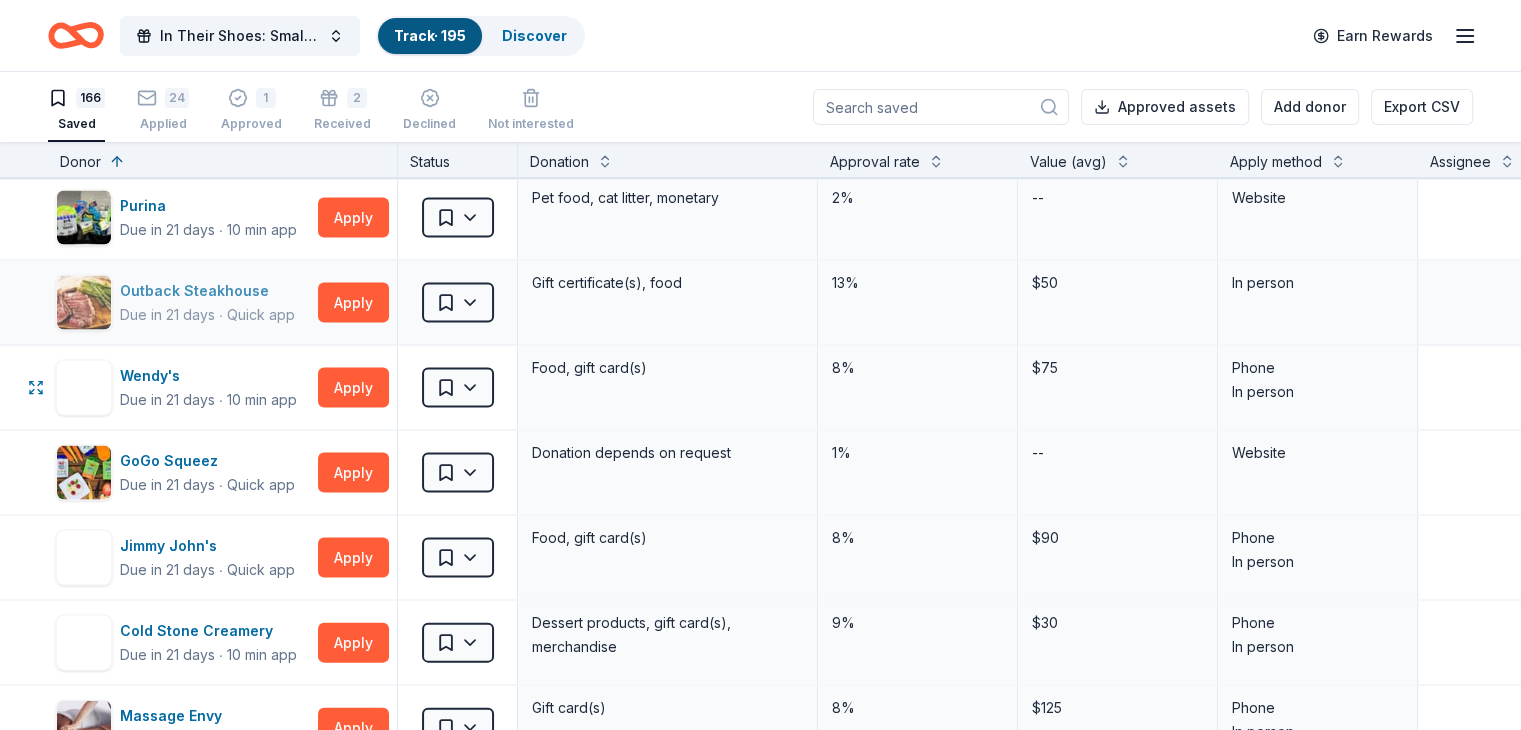 scroll, scrollTop: 4300, scrollLeft: 0, axis: vertical 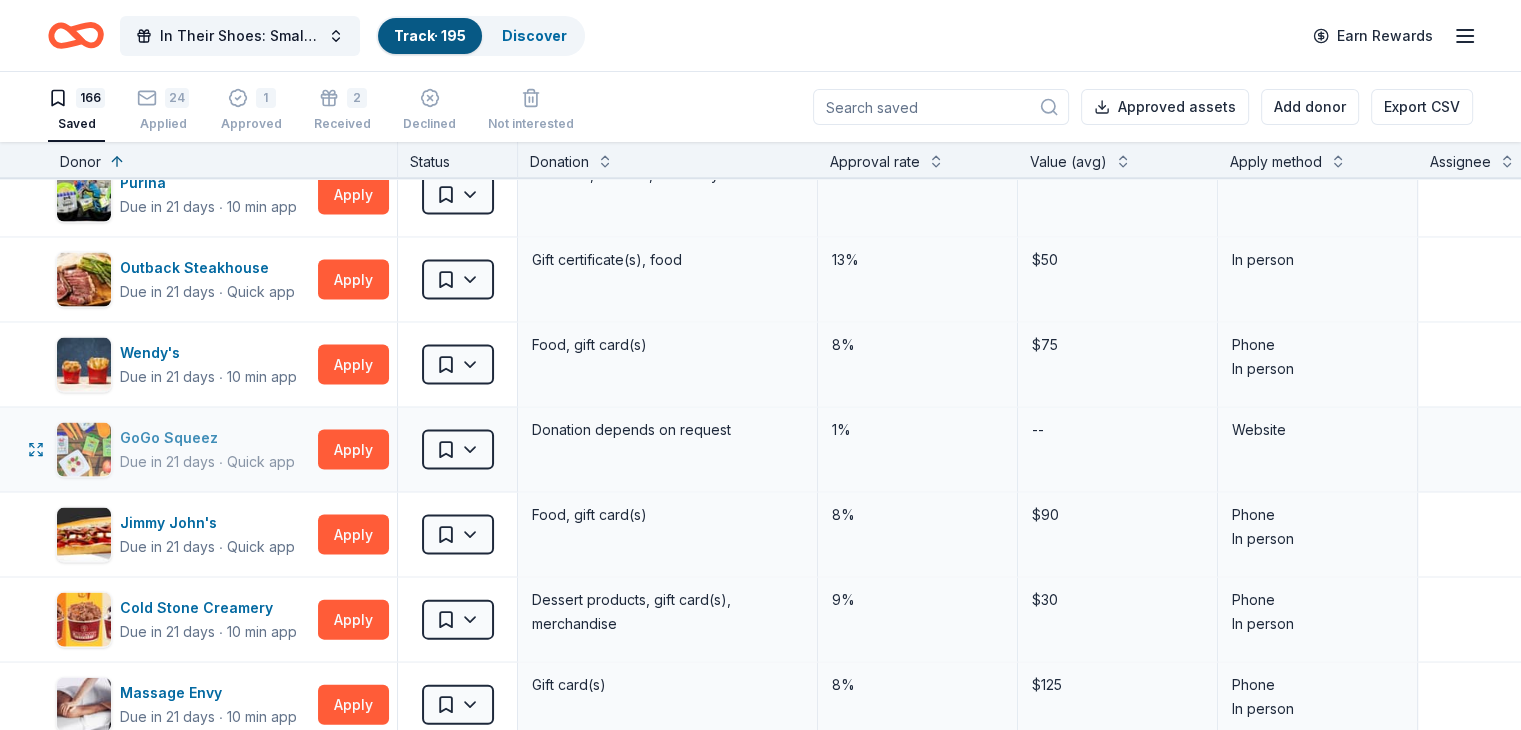 click on "GoGo Squeez" at bounding box center [207, 438] 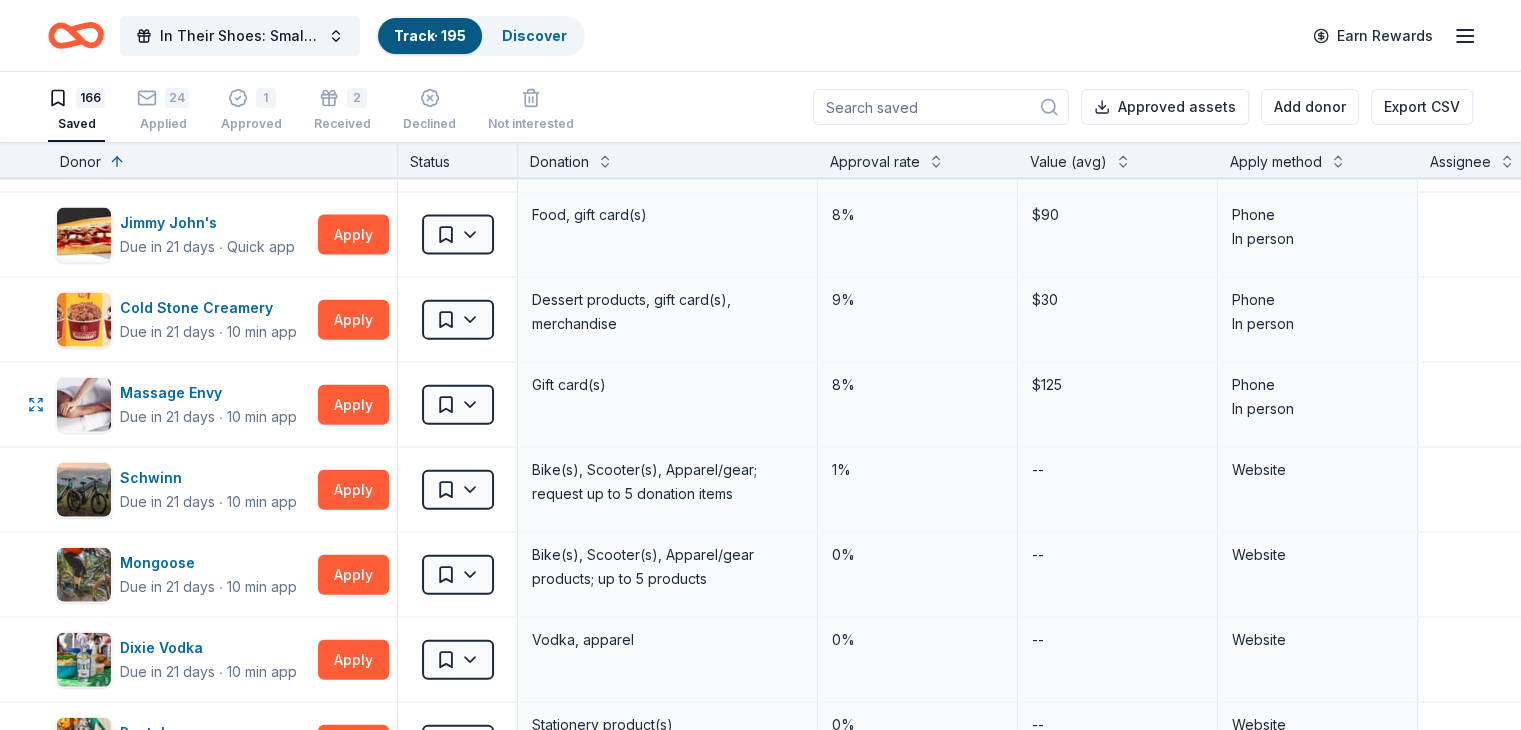 scroll, scrollTop: 4700, scrollLeft: 0, axis: vertical 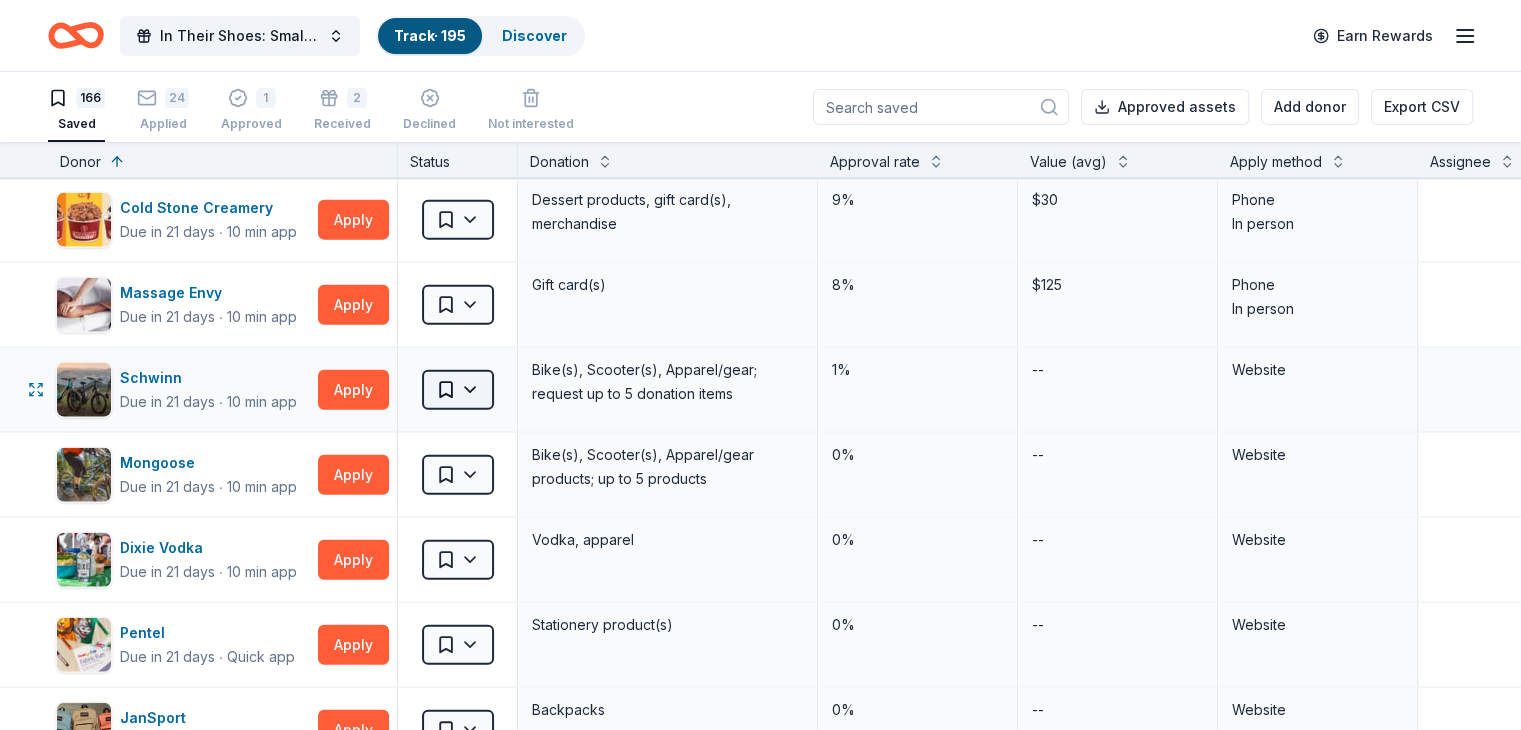 click on "89% In Their Shoes: Small Soles, Big Impact Track  · 195 Discover Earn Rewards 166 Saved 24 Applied 1 Approved 2 Received Declined Not interested  Approved assets Add donor Export CSV Donor Status Donation Approval rate Value (avg) Apply method Assignee Notes Cincinnati Museum Center Due in  6  days ∙ Quick app Apply Saved Ticket(s) 21% $45 Website Memphis Grizzlies Due in  6  days ∙ 10 min app Apply Saved Memorabilia and promotional items 3% $200 Website Alaska Airlines Due in  7  days ∙ 10 min app Apply Saved Donation depends on request 5% $2,500 Website Cincinnati Nature Center Due in  9  days ∙ Quick app Apply Saved 1 Free Carload Admission Pass 23% $32 Website Costco Due in  9  days ∙ 10 min app Apply Saved Monetary grants, no greater than 10% of program's overall budget  27% $50 In person Buckle Due in  9  days ∙ Quick app Apply Saved $25 gift card 4% $25 Mail Longhorn Steakhouse Due in  9  days ∙ Quick app Apply Saved Food, gift card(s) 12% $55 Phone In person Mail Final Straw Due in  9" at bounding box center (760, 365) 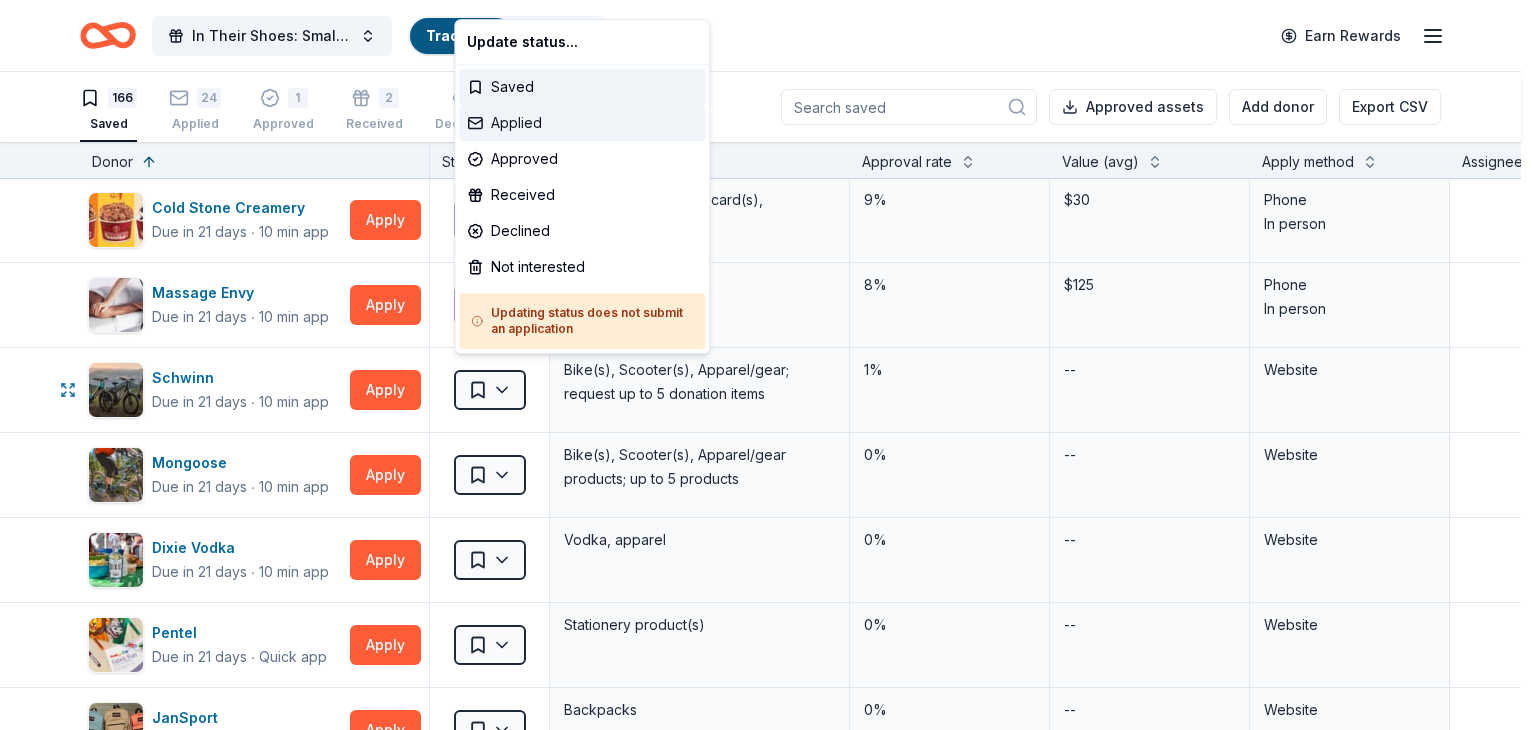 click on "Applied" at bounding box center [582, 123] 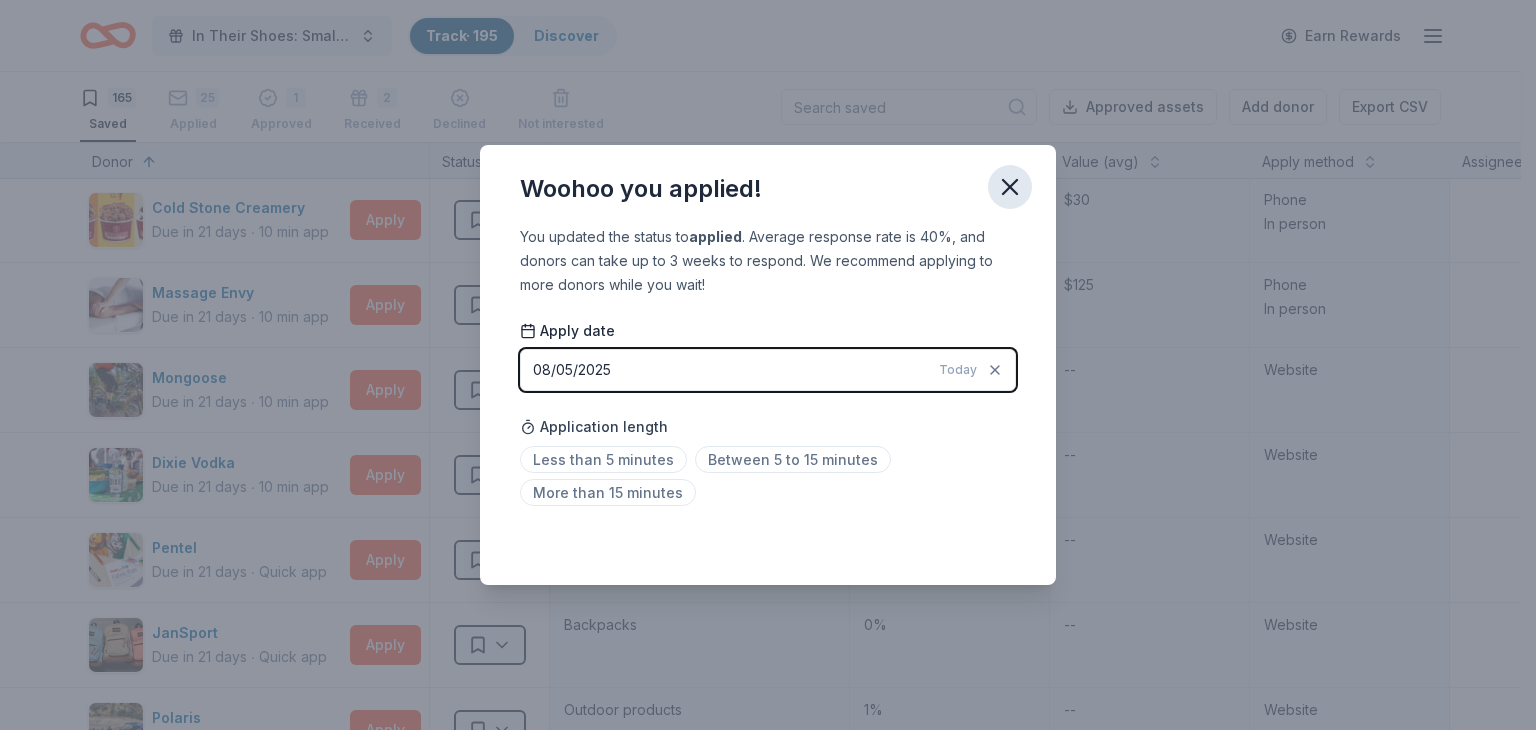 click 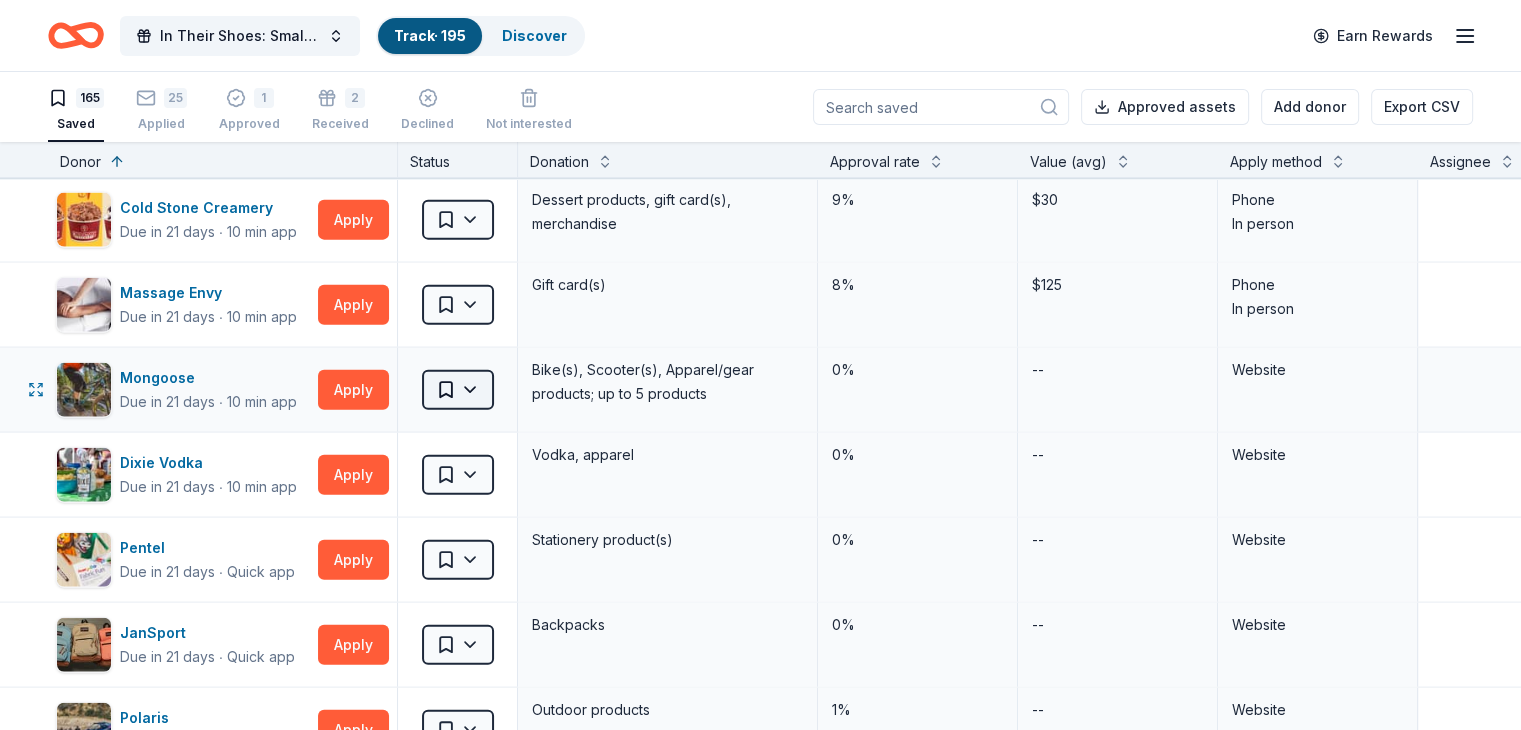 click on "89% In Their Shoes: Small Soles, Big Impact Track  · 195 Discover Earn Rewards 165 Saved 25 Applied 1 Approved 2 Received Declined Not interested  Approved assets Add donor Export CSV Donor Status Donation Approval rate Value (avg) Apply method Assignee Notes Cincinnati Museum Center Due in  6  days ∙ Quick app Apply Saved Ticket(s) 21% $45 Website Memphis Grizzlies Due in  6  days ∙ 10 min app Apply Saved Memorabilia and promotional items 3% $200 Website Alaska Airlines Due in  7  days ∙ 10 min app Apply Saved Donation depends on request 5% $2,500 Website Cincinnati Nature Center Due in  9  days ∙ Quick app Apply Saved 1 Free Carload Admission Pass 23% $32 Website Costco Due in  9  days ∙ 10 min app Apply Saved Monetary grants, no greater than 10% of program's overall budget  27% $50 In person Buckle Due in  9  days ∙ Quick app Apply Saved $25 gift card 4% $25 Mail Longhorn Steakhouse Due in  9  days ∙ Quick app Apply Saved Food, gift card(s) 12% $55 Phone In person Mail Final Straw Due in  9" at bounding box center (760, 365) 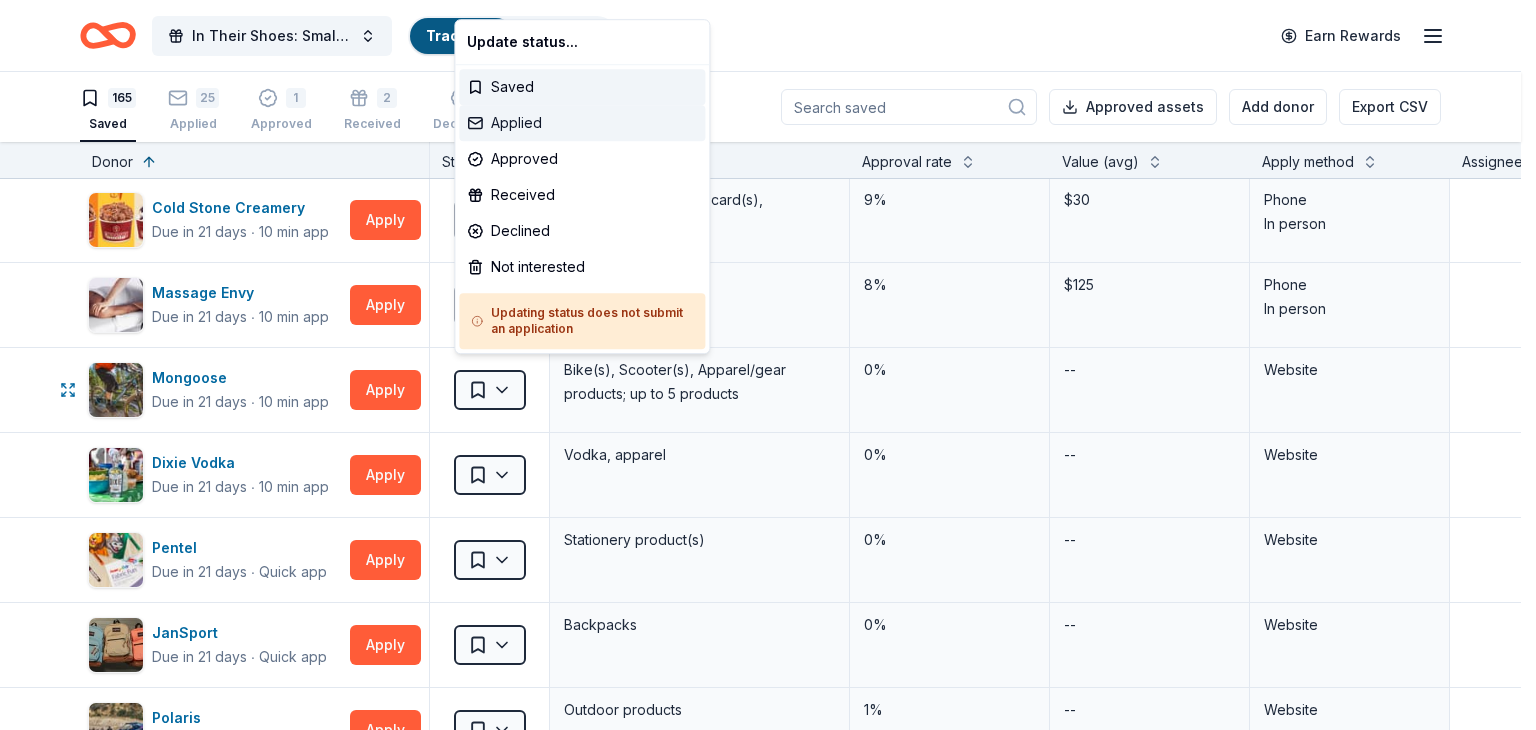 click on "Applied" at bounding box center [582, 123] 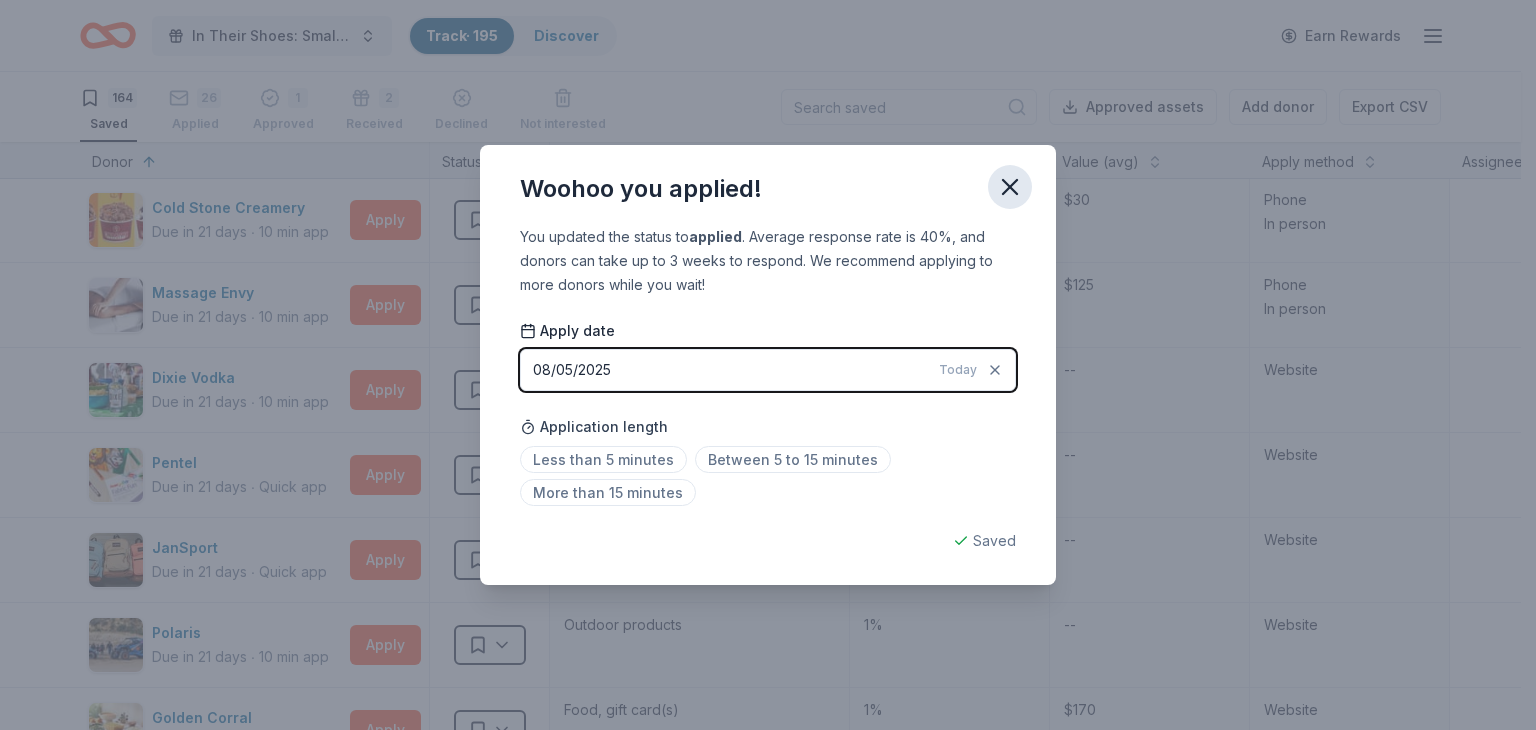 click 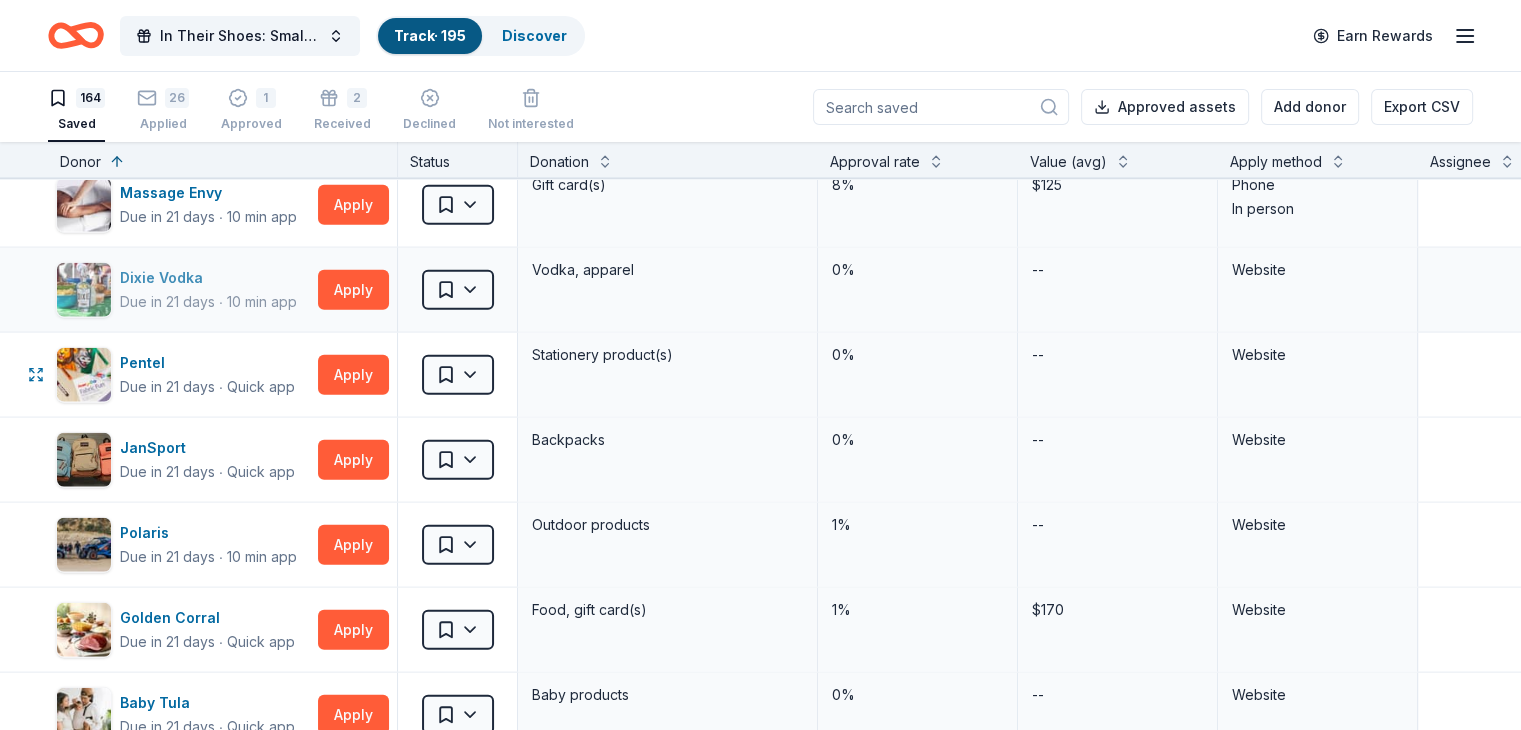scroll, scrollTop: 4900, scrollLeft: 0, axis: vertical 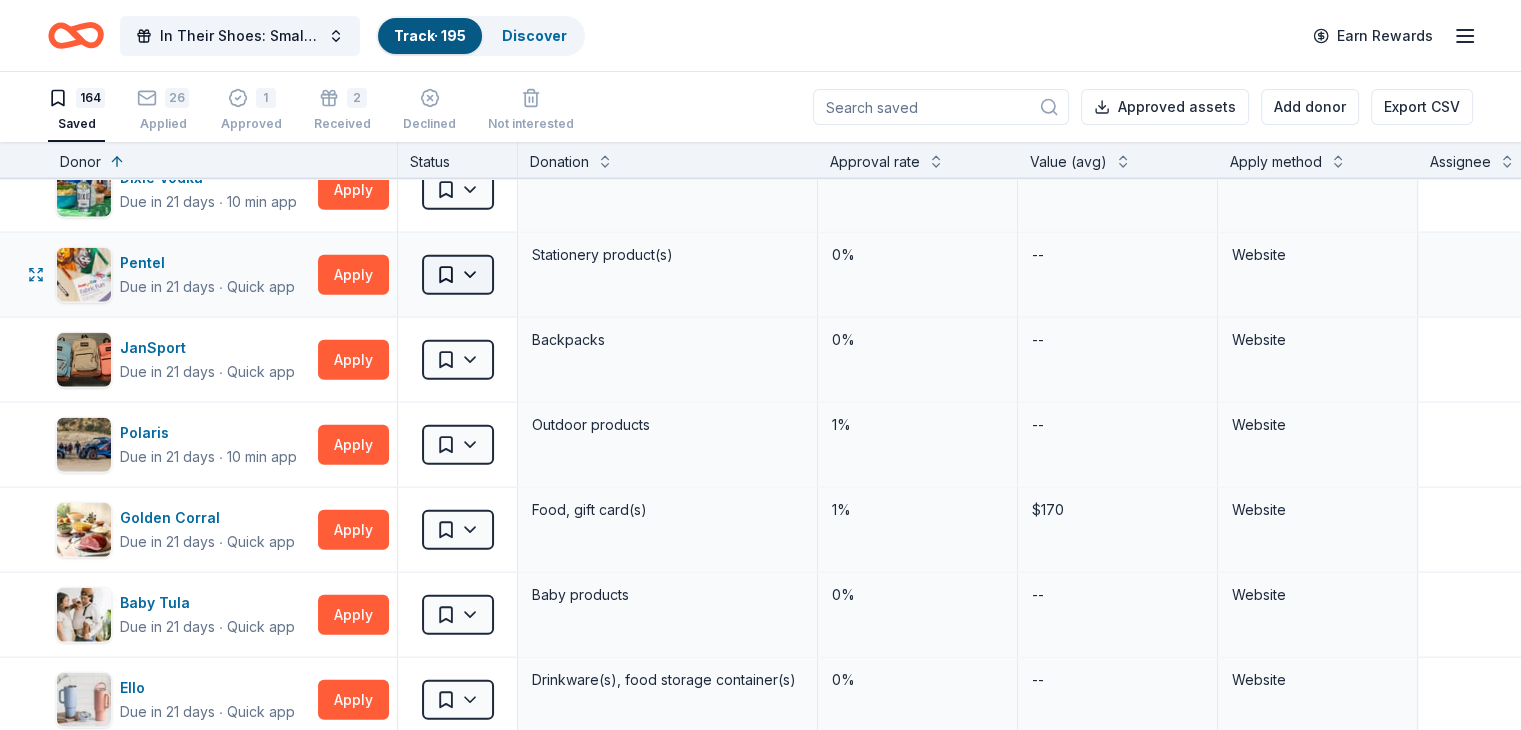 click on "89% In Their Shoes: Small Soles, Big Impact Track  · 195 Discover Earn Rewards 164 Saved 26 Applied 1 Approved 2 Received Declined Not interested  Approved assets Add donor Export CSV Donor Status Donation Approval rate Value (avg) Apply method Assignee Notes Cincinnati Museum Center Due in  6  days ∙ Quick app Apply Saved Ticket(s) 21% $45 Website Memphis Grizzlies Due in  6  days ∙ 10 min app Apply Saved Memorabilia and promotional items 3% $200 Website Alaska Airlines Due in  7  days ∙ 10 min app Apply Saved Donation depends on request 5% $2,500 Website Cincinnati Nature Center Due in  9  days ∙ Quick app Apply Saved 1 Free Carload Admission Pass 23% $32 Website Costco Due in  9  days ∙ 10 min app Apply Saved Monetary grants, no greater than 10% of program's overall budget  27% $50 In person Buckle Due in  9  days ∙ Quick app Apply Saved $25 gift card 4% $25 Mail Longhorn Steakhouse Due in  9  days ∙ Quick app Apply Saved Food, gift card(s) 12% $55 Phone In person Mail Final Straw Due in  9" at bounding box center [760, 365] 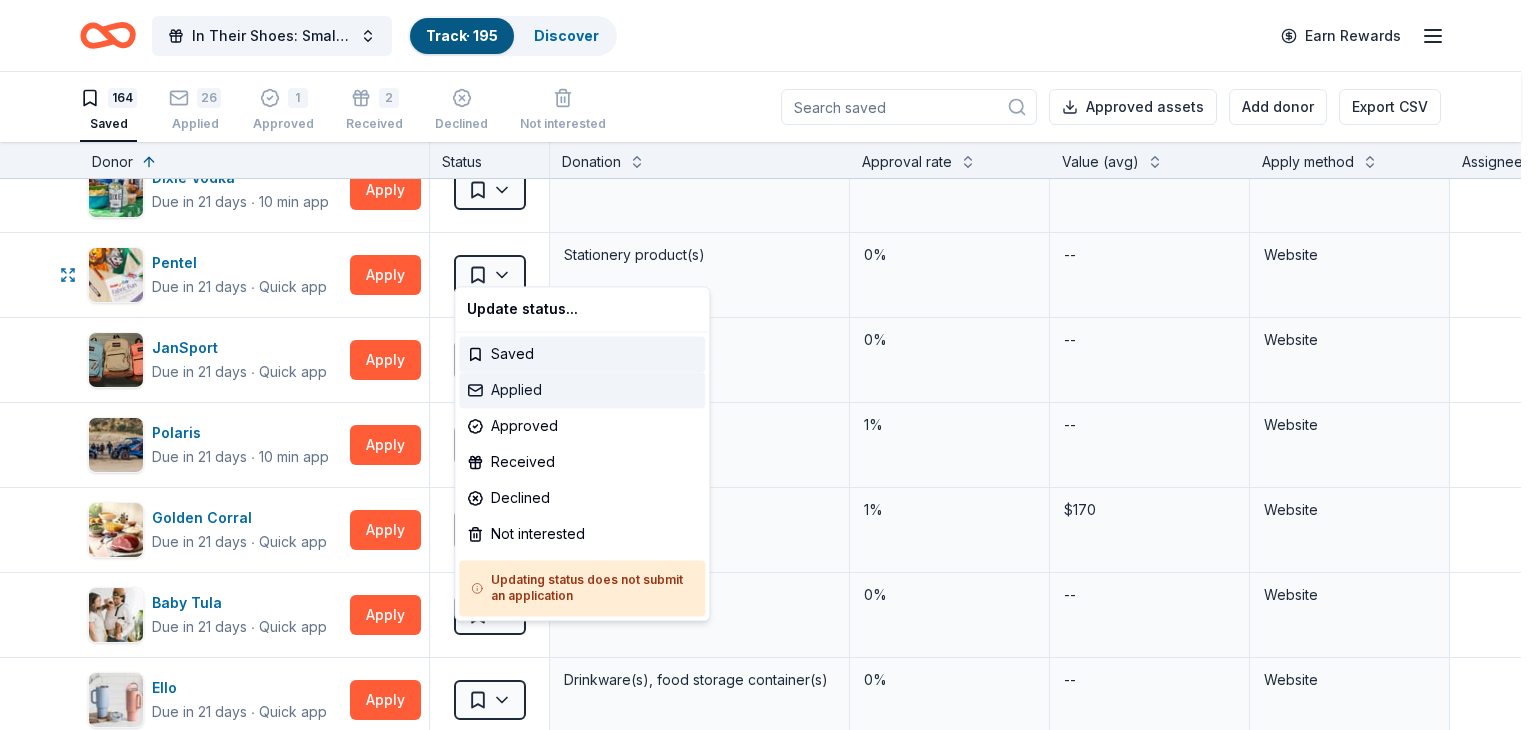 click on "Applied" at bounding box center (582, 390) 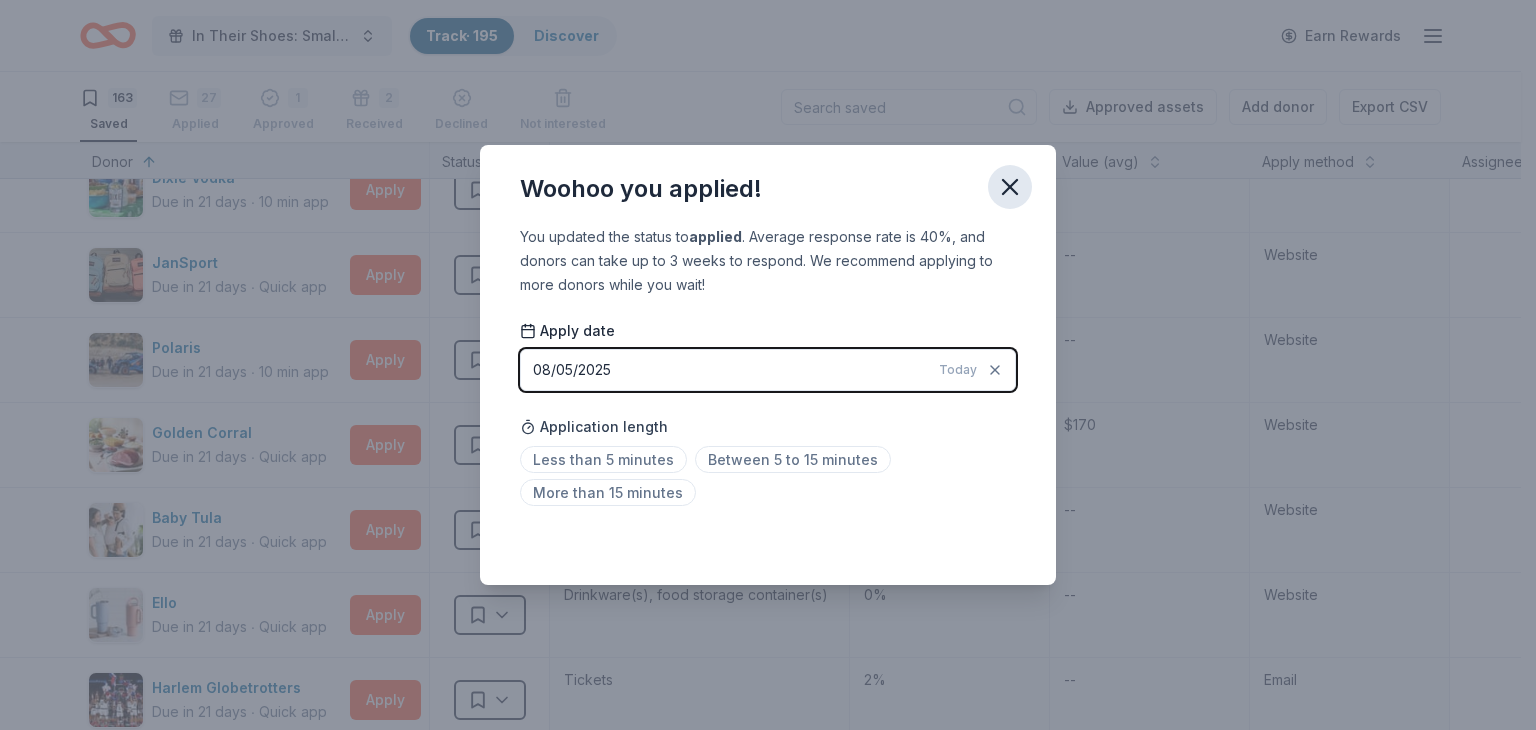 click 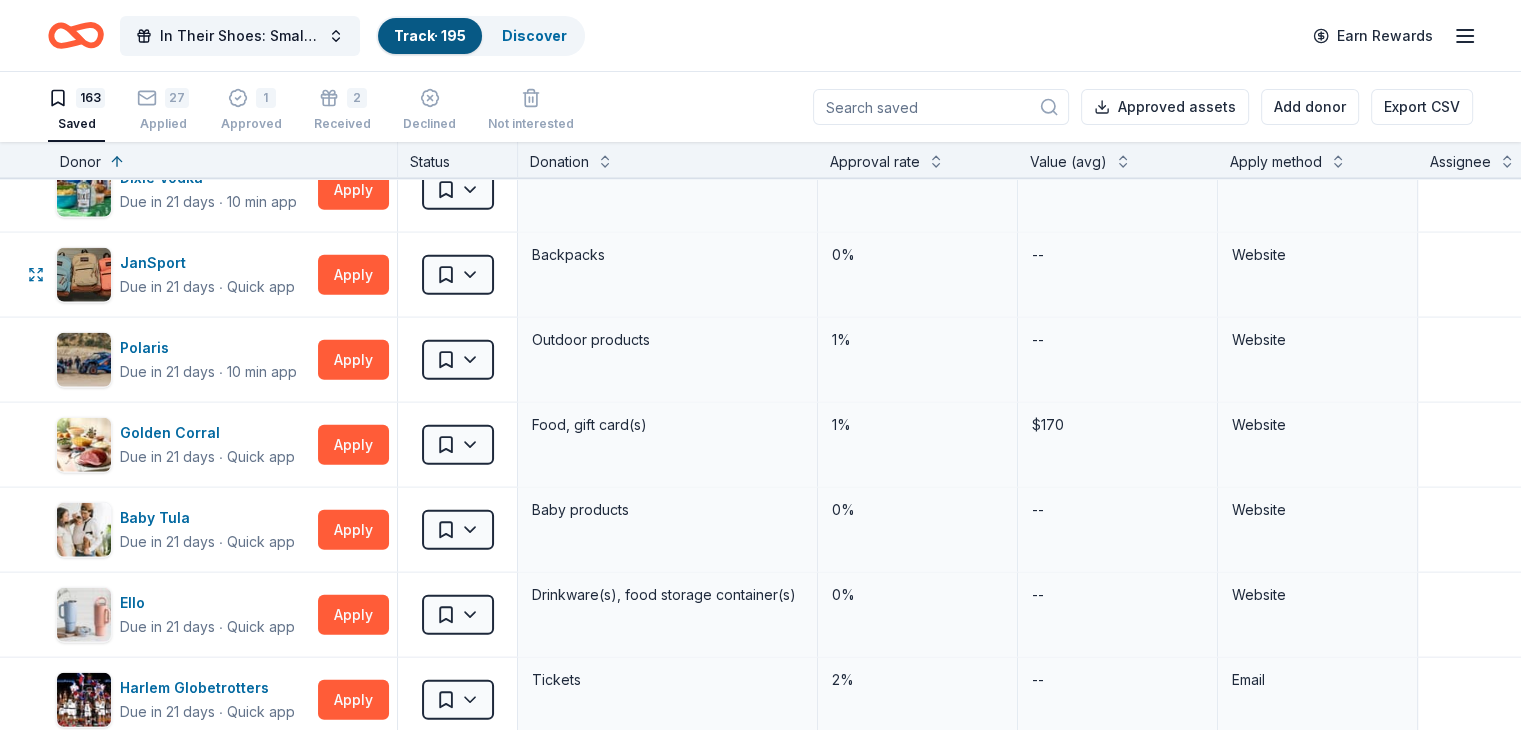click on "89% In Their Shoes: Small Soles, Big Impact Track  · 195 Discover Earn Rewards 163 Saved 27 Applied 1 Approved 2 Received Declined Not interested  Approved assets Add donor Export CSV Donor Status Donation Approval rate Value (avg) Apply method Assignee Notes Cincinnati Museum Center Due in  6  days ∙ Quick app Apply Saved Ticket(s) 21% $45 Website Memphis Grizzlies Due in  6  days ∙ 10 min app Apply Saved Memorabilia and promotional items 3% $200 Website Alaska Airlines Due in  7  days ∙ 10 min app Apply Saved Donation depends on request 5% $2,500 Website Cincinnati Nature Center Due in  9  days ∙ Quick app Apply Saved 1 Free Carload Admission Pass 23% $32 Website Costco Due in  9  days ∙ 10 min app Apply Saved Monetary grants, no greater than 10% of program's overall budget  27% $50 In person Buckle Due in  9  days ∙ Quick app Apply Saved $25 gift card 4% $25 Mail Longhorn Steakhouse Due in  9  days ∙ Quick app Apply Saved Food, gift card(s) 12% $55 Phone In person Mail Final Straw Due in  9" at bounding box center [760, 365] 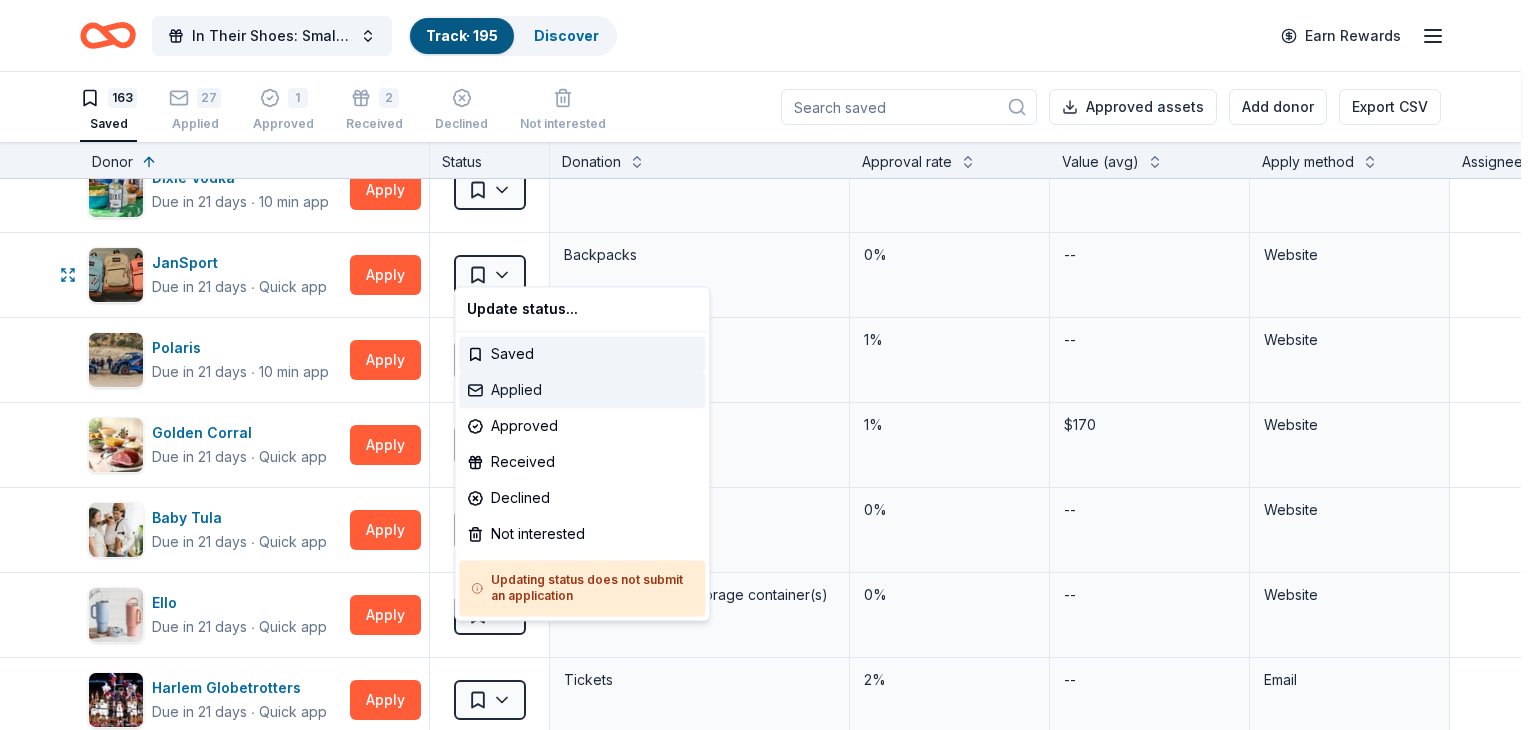click on "Applied" at bounding box center (582, 390) 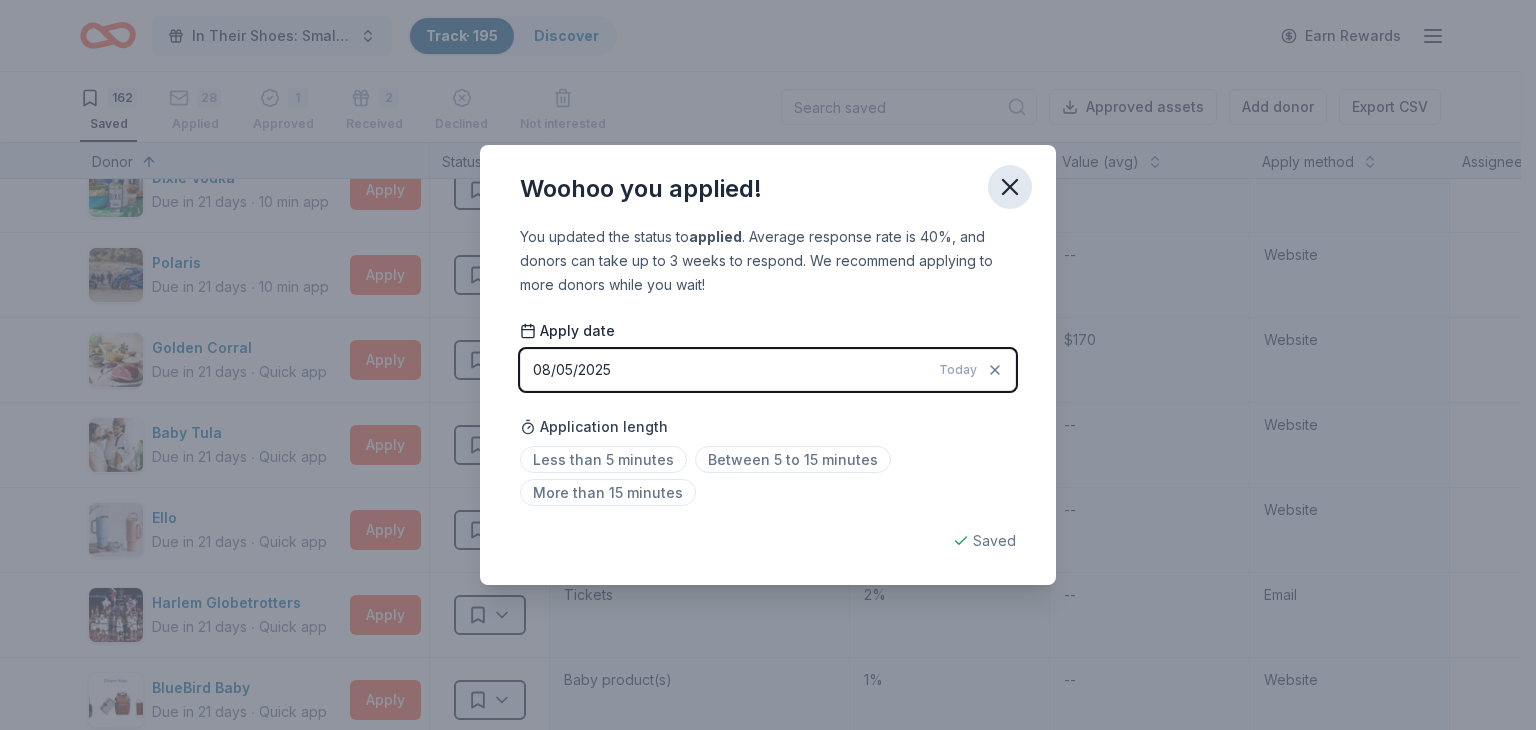click 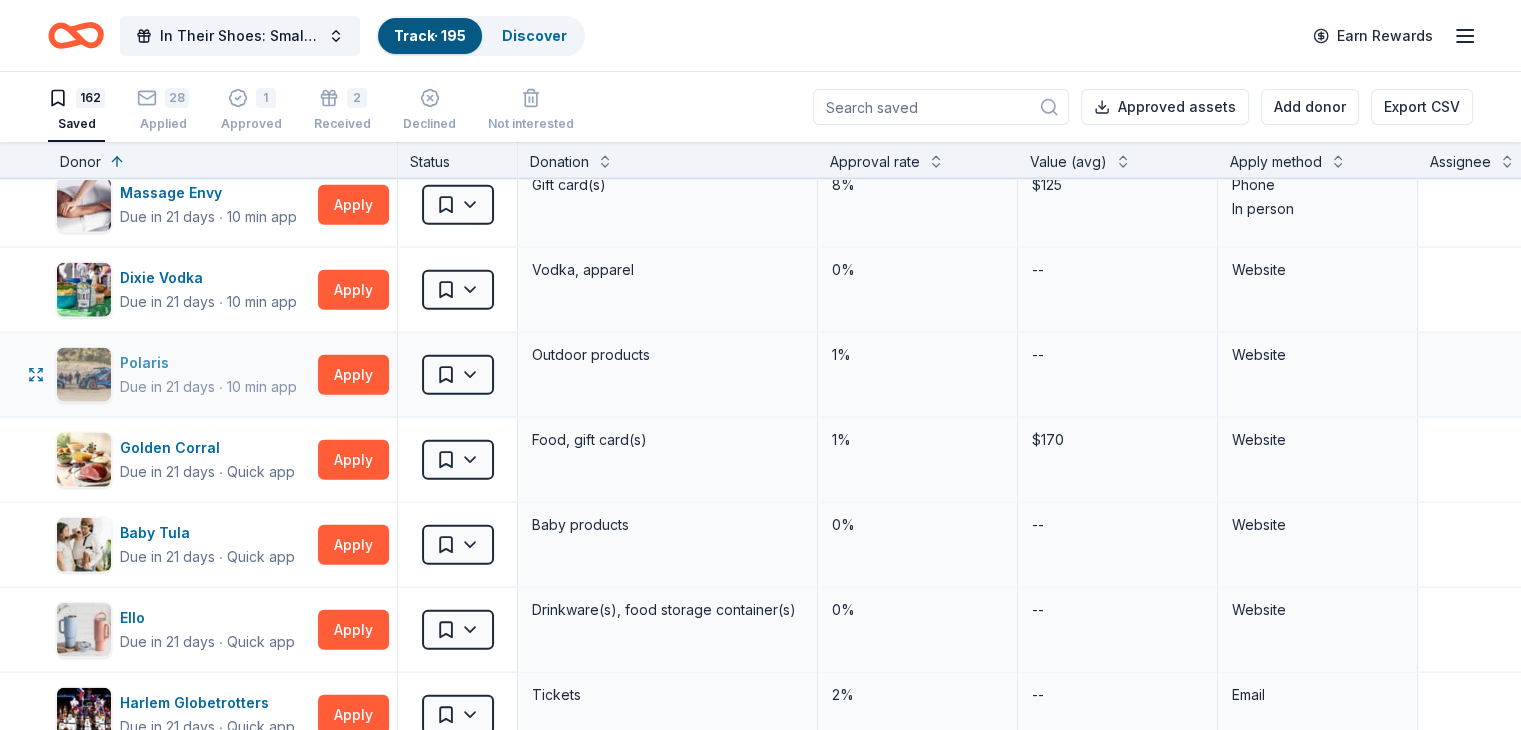 scroll, scrollTop: 4900, scrollLeft: 0, axis: vertical 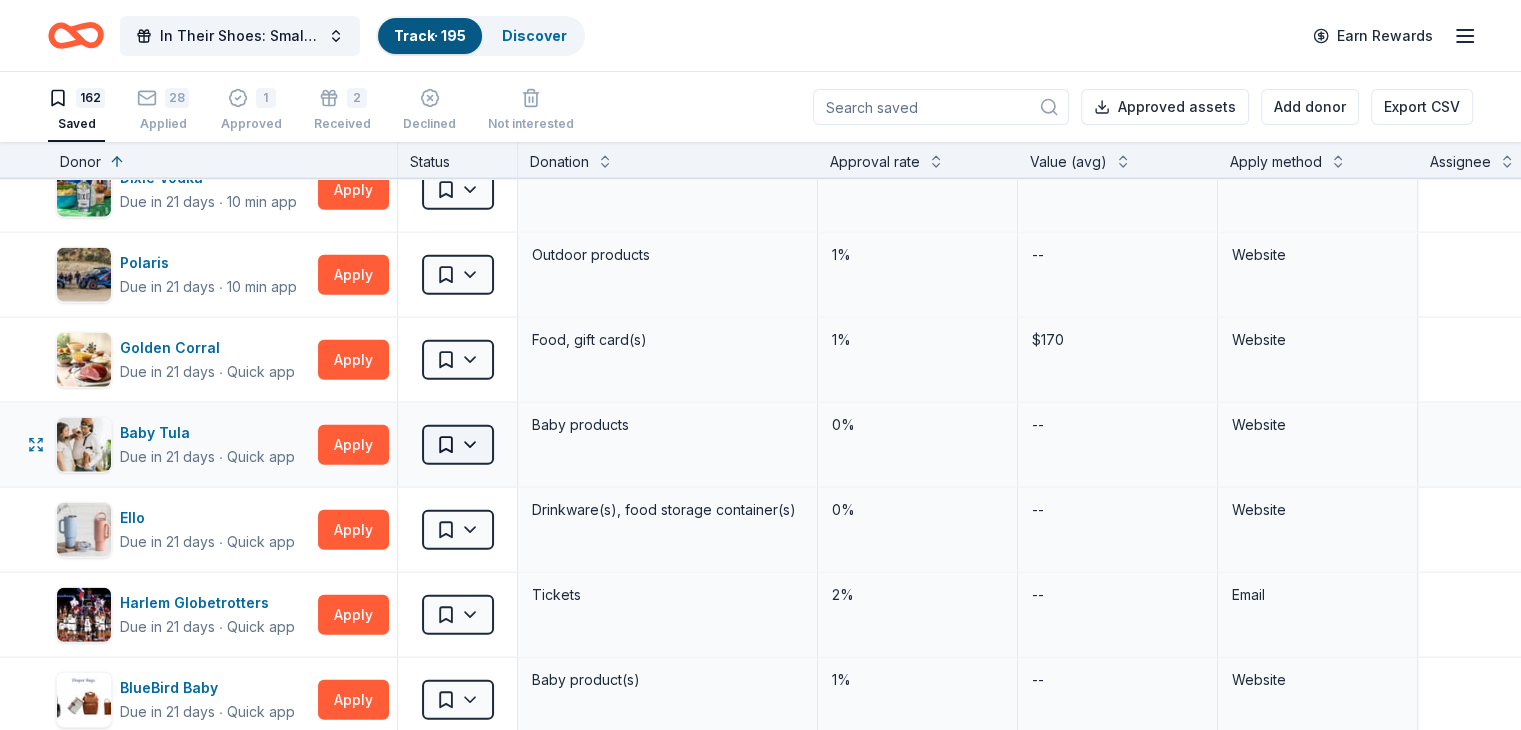click on "89% In Their Shoes: Small Soles, Big Impact Track  · 195 Discover Earn Rewards 162 Saved 28 Applied 1 Approved 2 Received Declined Not interested  Approved assets Add donor Export CSV Donor Status Donation Approval rate Value (avg) Apply method Assignee Notes Cincinnati Museum Center Due in  6  days ∙ Quick app Apply Saved Ticket(s) 21% $45 Website Memphis Grizzlies Due in  6  days ∙ 10 min app Apply Saved Memorabilia and promotional items 3% $200 Website Alaska Airlines Due in  7  days ∙ 10 min app Apply Saved Donation depends on request 5% $2,500 Website Cincinnati Nature Center Due in  9  days ∙ Quick app Apply Saved 1 Free Carload Admission Pass 23% $32 Website Costco Due in  9  days ∙ 10 min app Apply Saved Monetary grants, no greater than 10% of program's overall budget  27% $50 In person Buckle Due in  9  days ∙ Quick app Apply Saved $25 gift card 4% $25 Mail Longhorn Steakhouse Due in  9  days ∙ Quick app Apply Saved Food, gift card(s) 12% $55 Phone In person Mail Final Straw Due in  9" at bounding box center (760, 365) 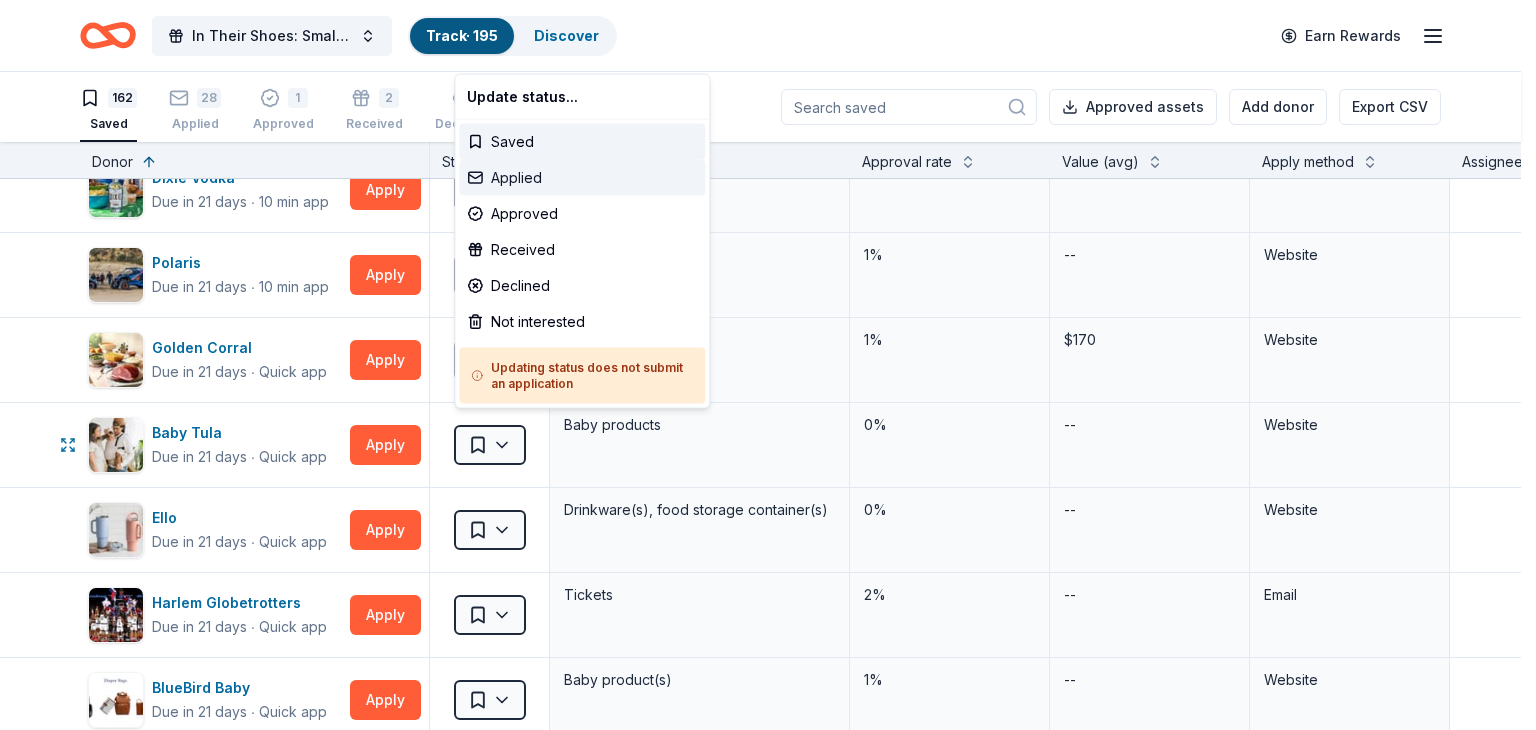 click on "Applied" at bounding box center [582, 178] 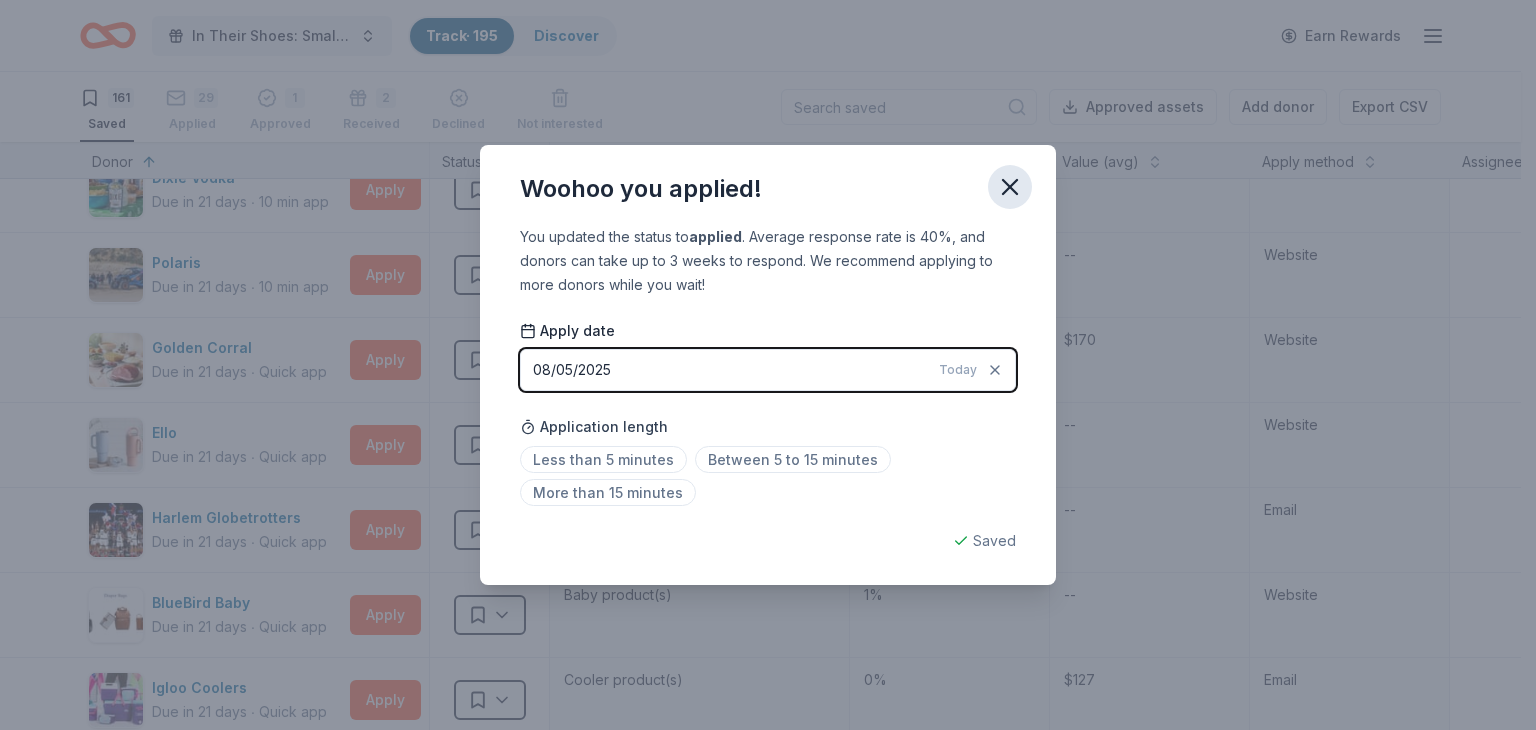 click 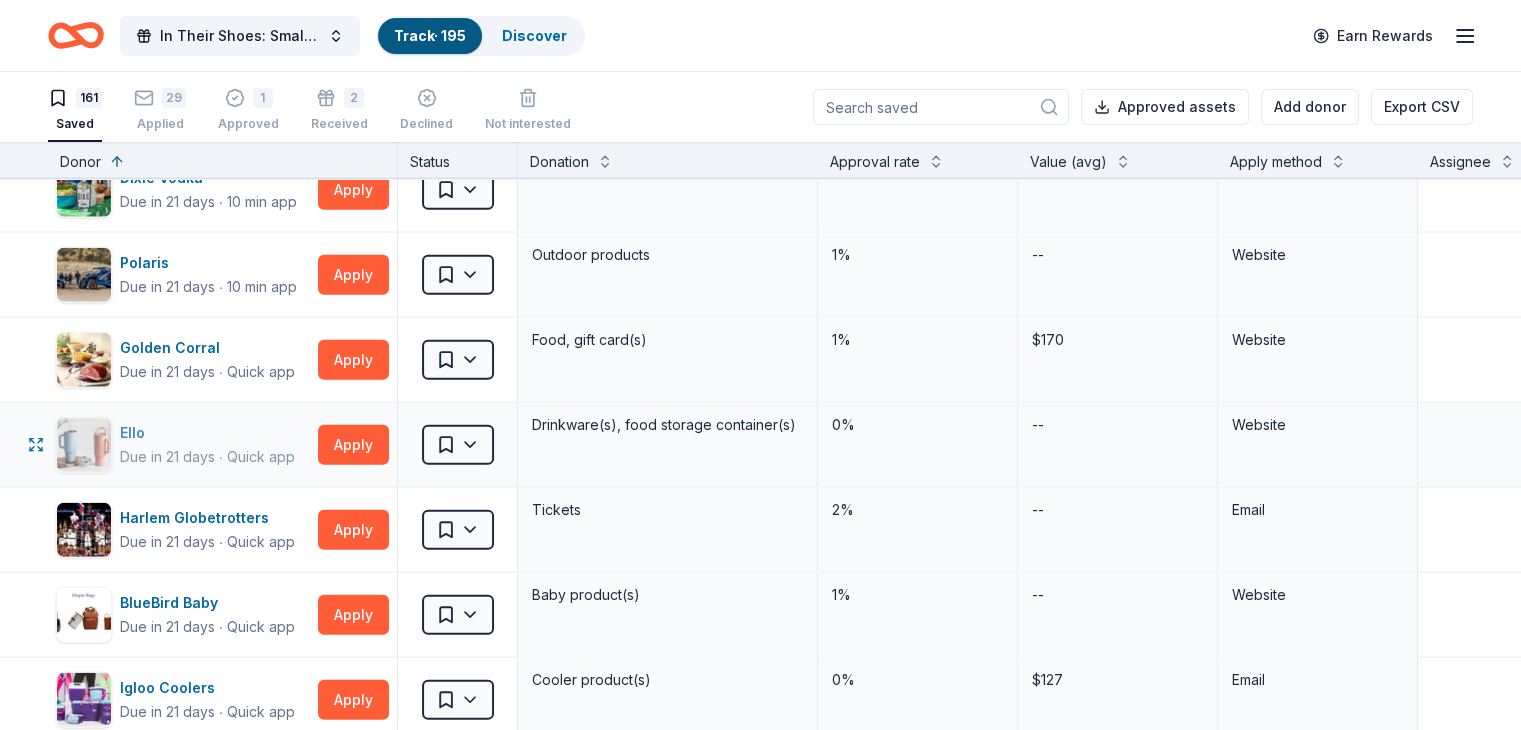 click on "Ello" at bounding box center (207, 433) 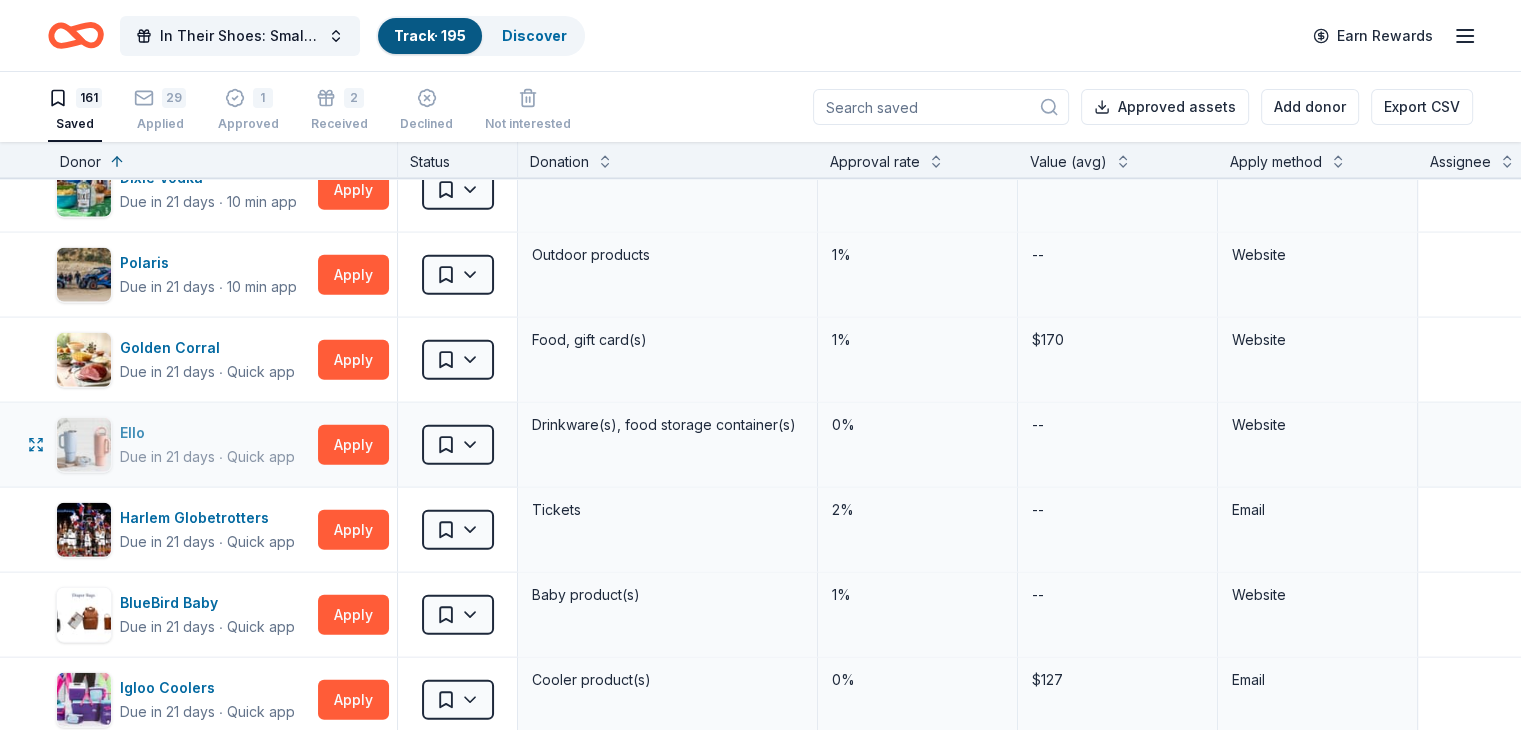 click on "Ello" at bounding box center [207, 433] 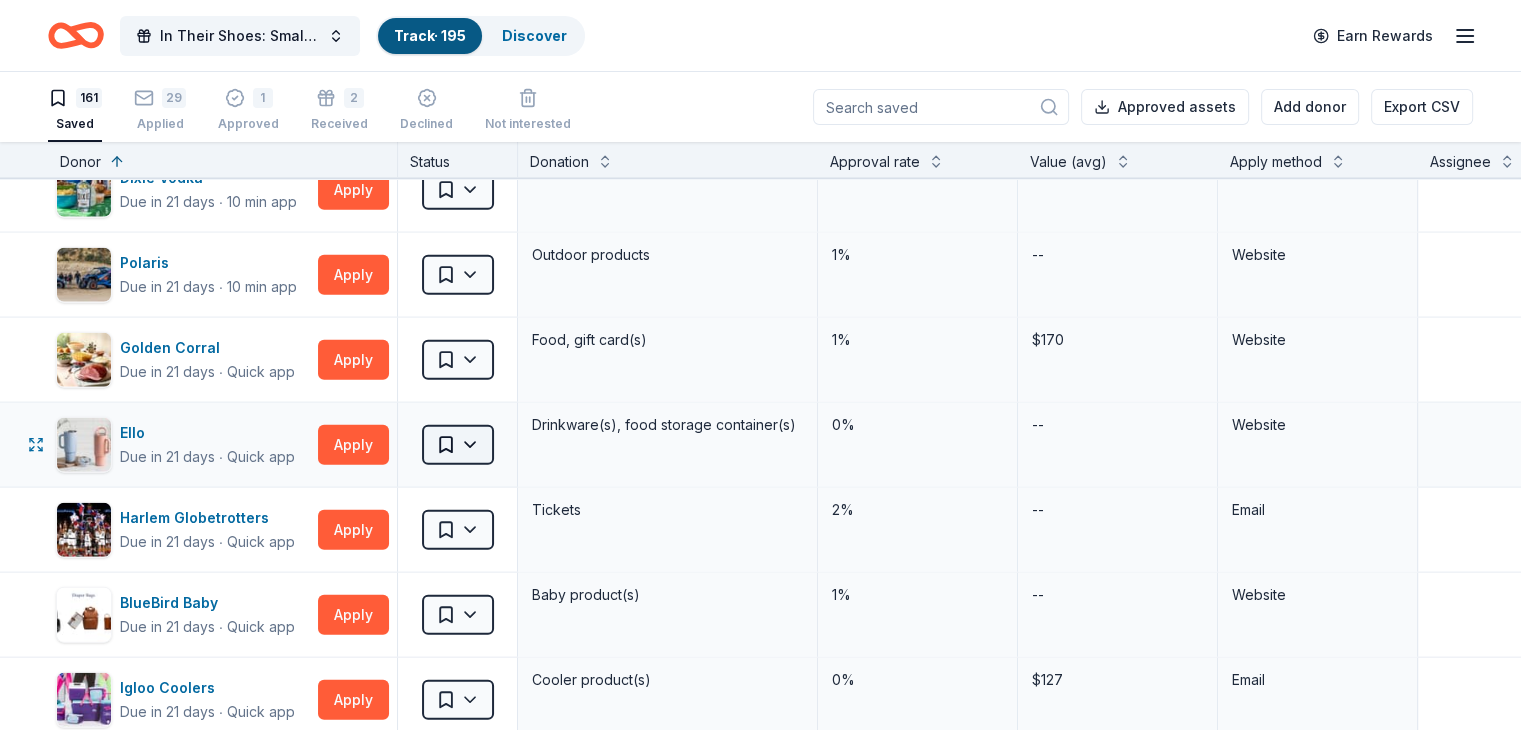 click on "89% In Their Shoes: Small Soles, Big Impact Track  · 195 Discover Earn Rewards 161 Saved 29 Applied 1 Approved 2 Received Declined Not interested  Approved assets Add donor Export CSV Donor Status Donation Approval rate Value (avg) Apply method Assignee Notes Cincinnati Museum Center Due in  6  days ∙ Quick app Apply Saved Ticket(s) 21% $45 Website Memphis Grizzlies Due in  6  days ∙ 10 min app Apply Saved Memorabilia and promotional items 3% $200 Website Alaska Airlines Due in  7  days ∙ 10 min app Apply Saved Donation depends on request 5% $2,500 Website Cincinnati Nature Center Due in  9  days ∙ Quick app Apply Saved 1 Free Carload Admission Pass 23% $32 Website Costco Due in  9  days ∙ 10 min app Apply Saved Monetary grants, no greater than 10% of program's overall budget  27% $50 In person Buckle Due in  9  days ∙ Quick app Apply Saved $25 gift card 4% $25 Mail Longhorn Steakhouse Due in  9  days ∙ Quick app Apply Saved Food, gift card(s) 12% $55 Phone In person Mail Final Straw Due in  9" at bounding box center [760, 365] 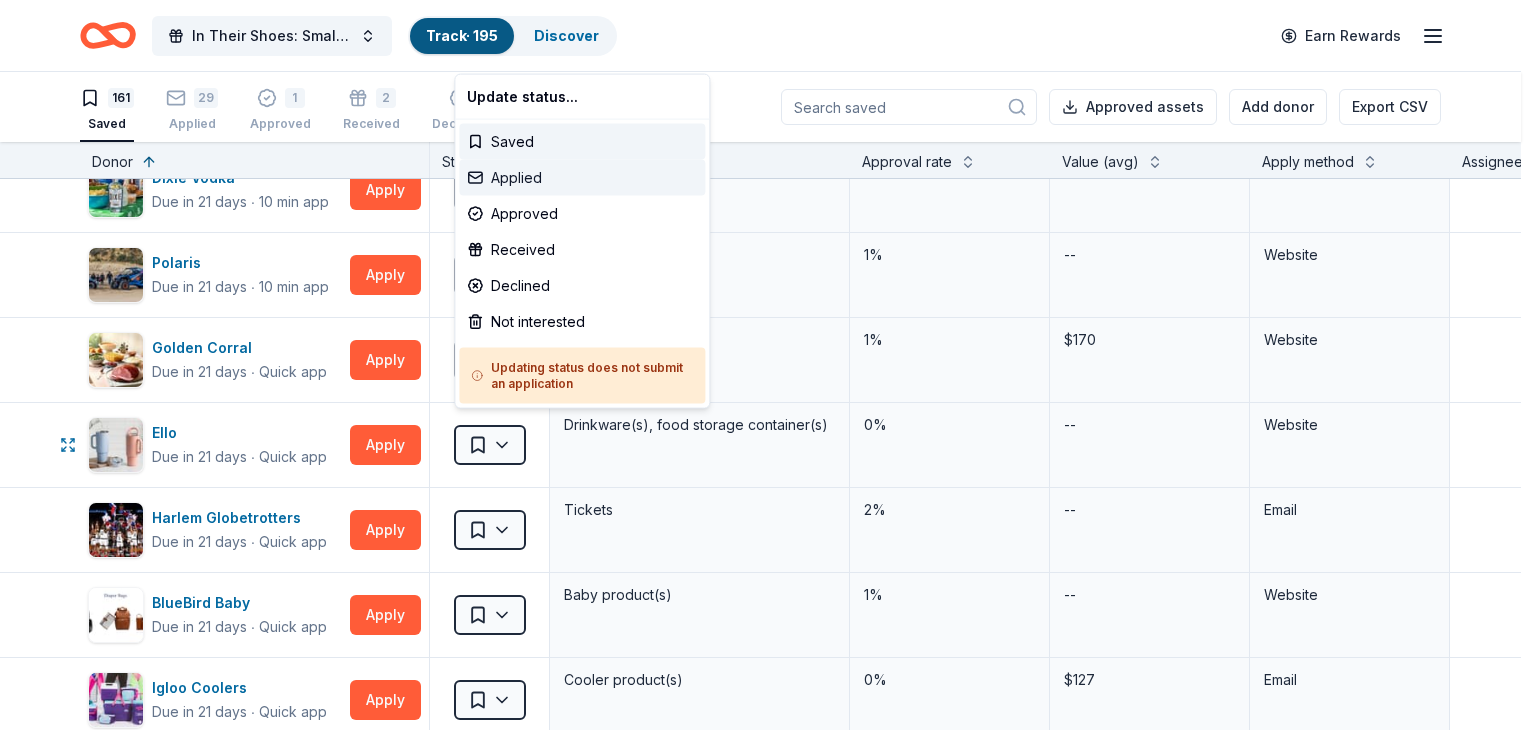 click on "Applied" at bounding box center [582, 178] 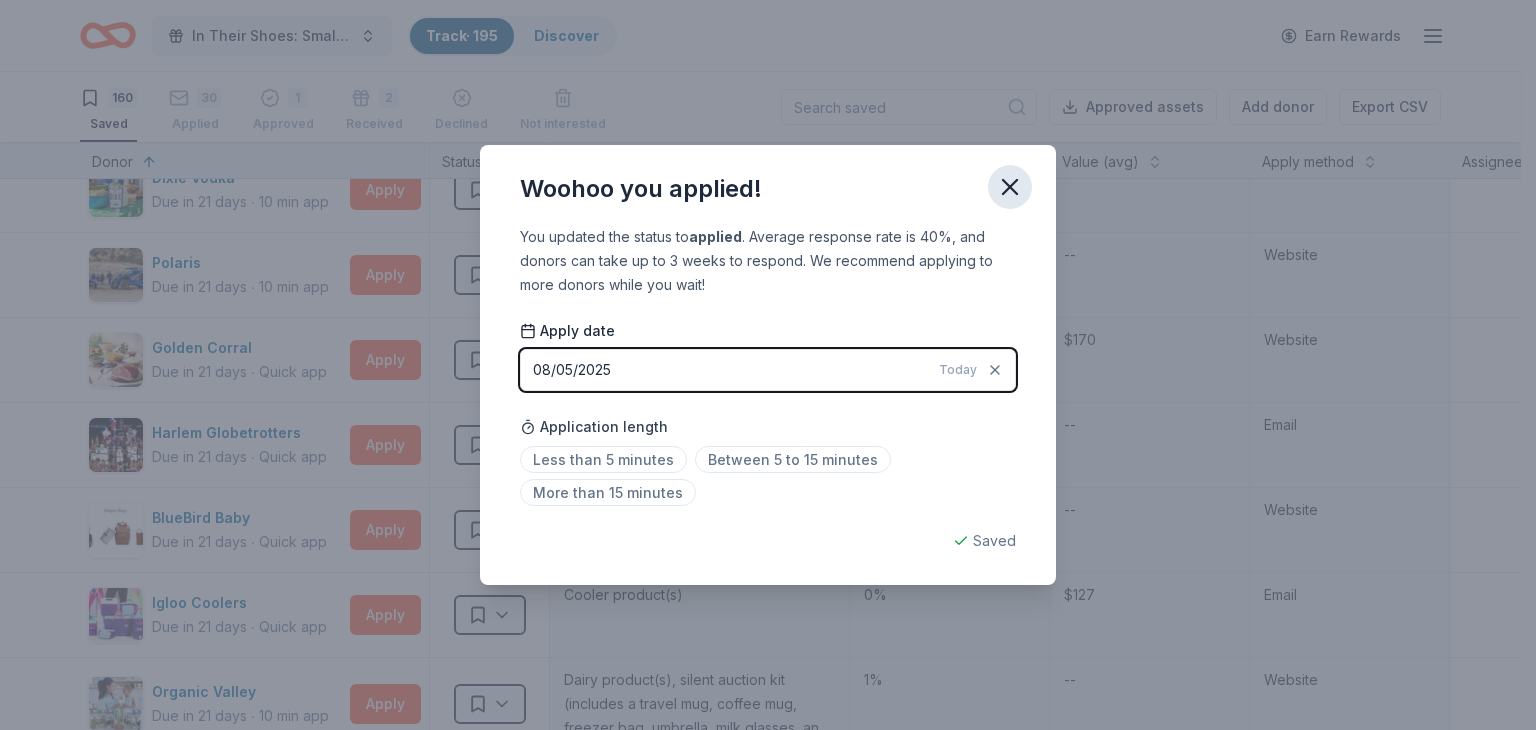click 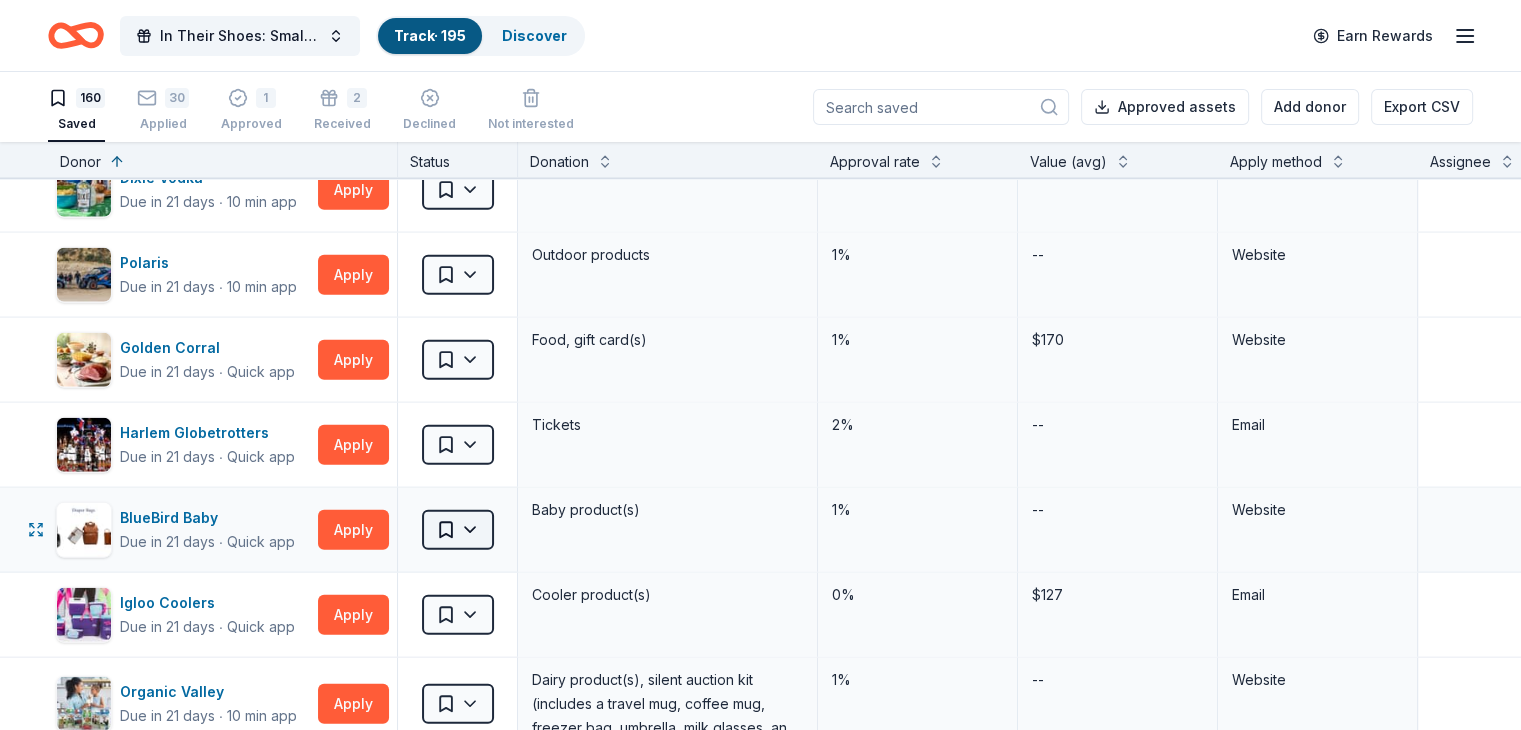 click on "89% In Their Shoes: Small Soles, Big Impact Track  · 195 Discover Earn Rewards 160 Saved 30 Applied 1 Approved 2 Received Declined Not interested  Approved assets Add donor Export CSV Donor Status Donation Approval rate Value (avg) Apply method Assignee Notes Cincinnati Museum Center Due in  6  days ∙ Quick app Apply Saved Ticket(s) 21% $45 Website Memphis Grizzlies Due in  6  days ∙ 10 min app Apply Saved Memorabilia and promotional items 3% $200 Website Alaska Airlines Due in  7  days ∙ 10 min app Apply Saved Donation depends on request 5% $2,500 Website Cincinnati Nature Center Due in  9  days ∙ Quick app Apply Saved 1 Free Carload Admission Pass 23% $32 Website Costco Due in  9  days ∙ 10 min app Apply Saved Monetary grants, no greater than 10% of program's overall budget  27% $50 In person Buckle Due in  9  days ∙ Quick app Apply Saved $25 gift card 4% $25 Mail Longhorn Steakhouse Due in  9  days ∙ Quick app Apply Saved Food, gift card(s) 12% $55 Phone In person Mail Final Straw Due in  9" at bounding box center [760, 365] 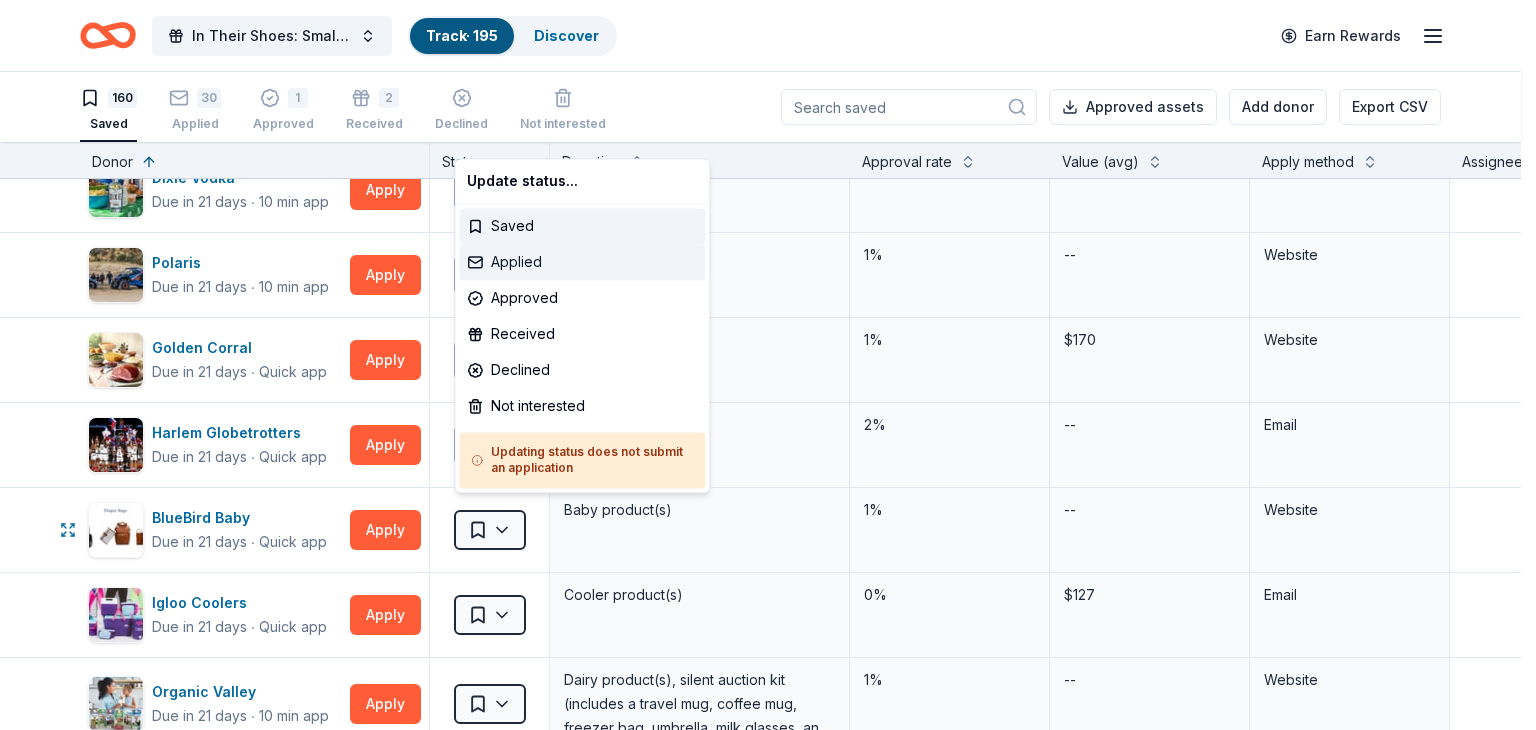 click on "Applied" at bounding box center (582, 262) 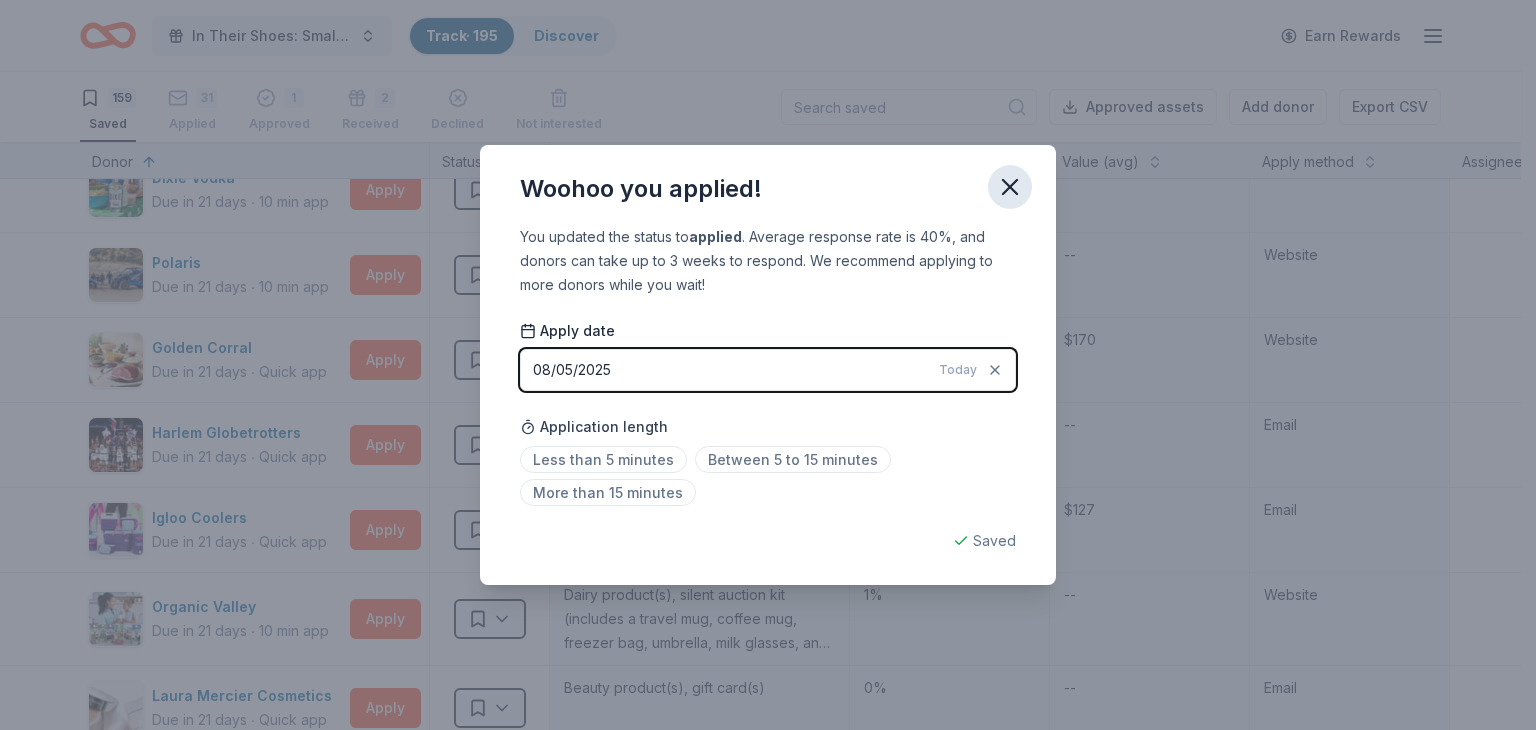 click 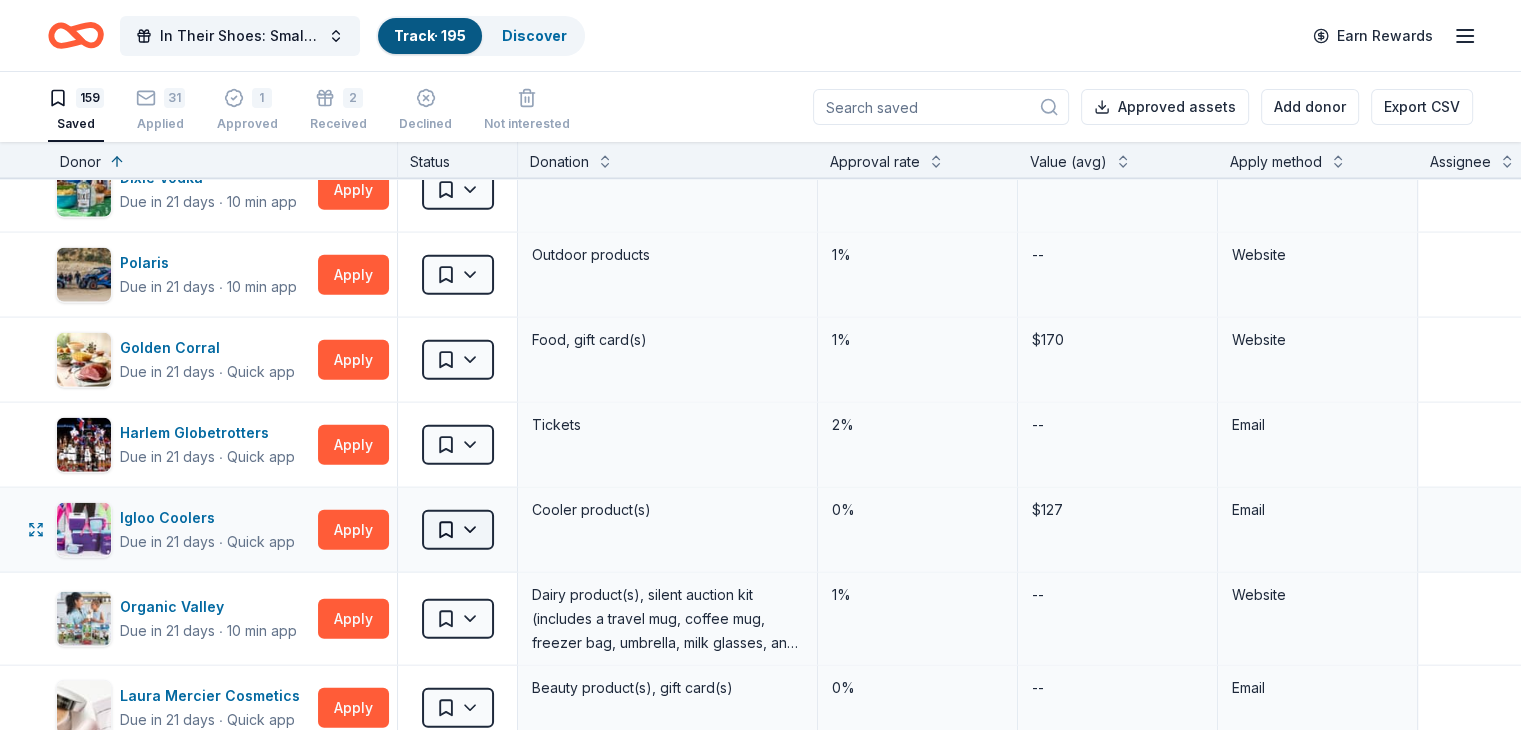 click on "89% In Their Shoes: Small Soles, Big Impact Track  · 195 Discover Earn Rewards 159 Saved 31 Applied 1 Approved 2 Received Declined Not interested  Approved assets Add donor Export CSV Donor Status Donation Approval rate Value (avg) Apply method Assignee Notes Cincinnati Museum Center Due in  6  days ∙ Quick app Apply Saved Ticket(s) 21% $45 Website Memphis Grizzlies Due in  6  days ∙ 10 min app Apply Saved Memorabilia and promotional items 3% $200 Website Alaska Airlines Due in  7  days ∙ 10 min app Apply Saved Donation depends on request 5% $2,500 Website Cincinnati Nature Center Due in  9  days ∙ Quick app Apply Saved 1 Free Carload Admission Pass 23% $32 Website Costco Due in  9  days ∙ 10 min app Apply Saved Monetary grants, no greater than 10% of program's overall budget  27% $50 In person Buckle Due in  9  days ∙ Quick app Apply Saved $25 gift card 4% $25 Mail Longhorn Steakhouse Due in  9  days ∙ Quick app Apply Saved Food, gift card(s) 12% $55 Phone In person Mail Final Straw Due in  9" at bounding box center (760, 365) 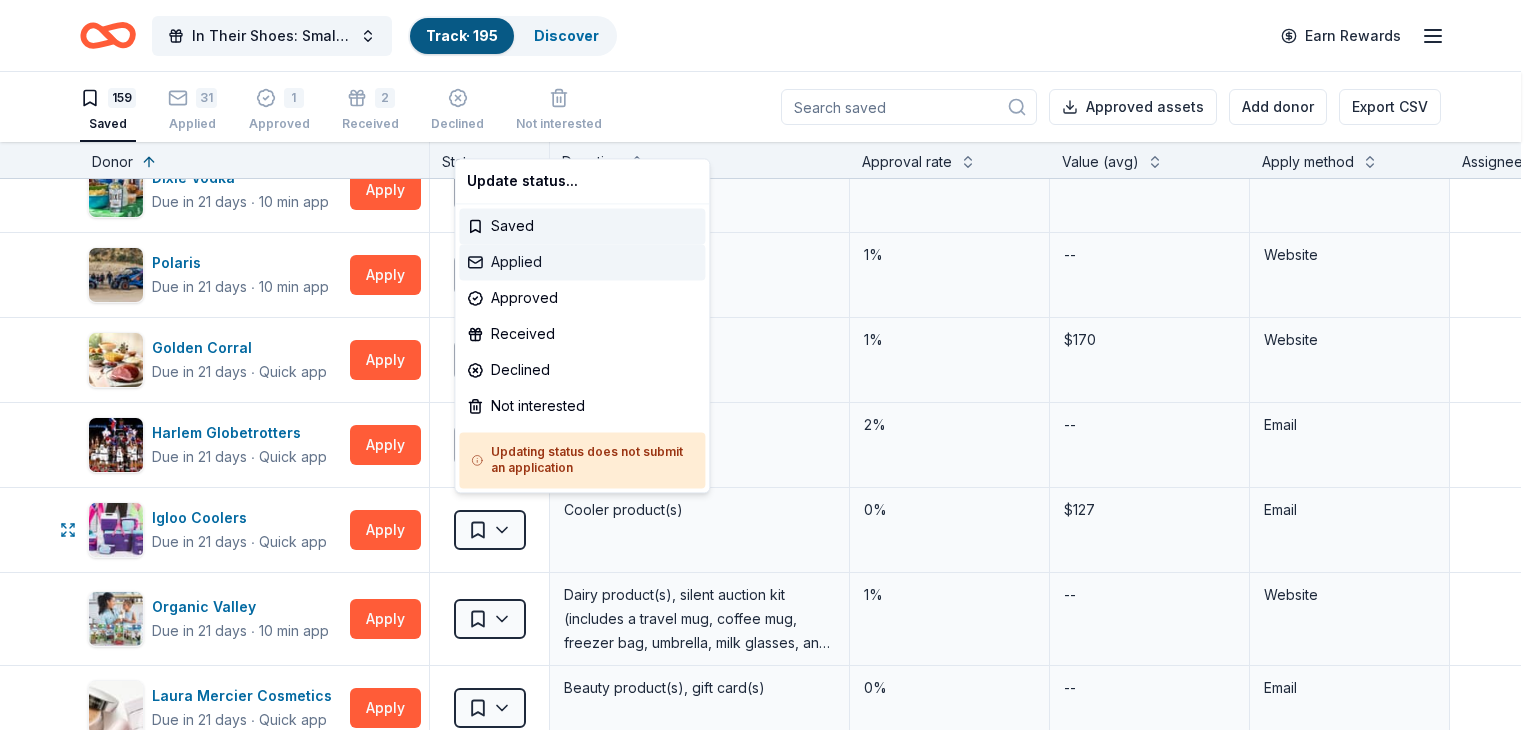 click on "Applied" at bounding box center (582, 262) 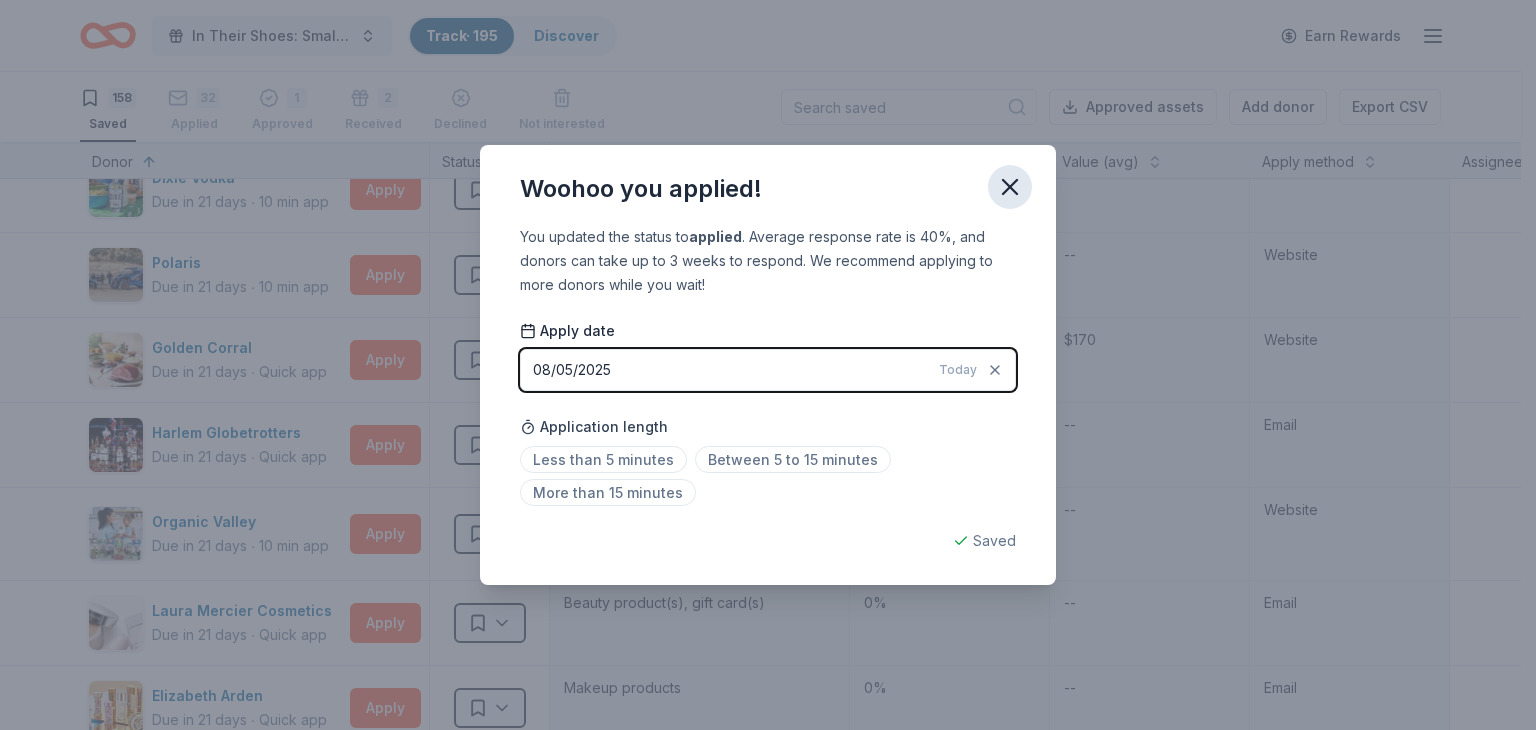 click 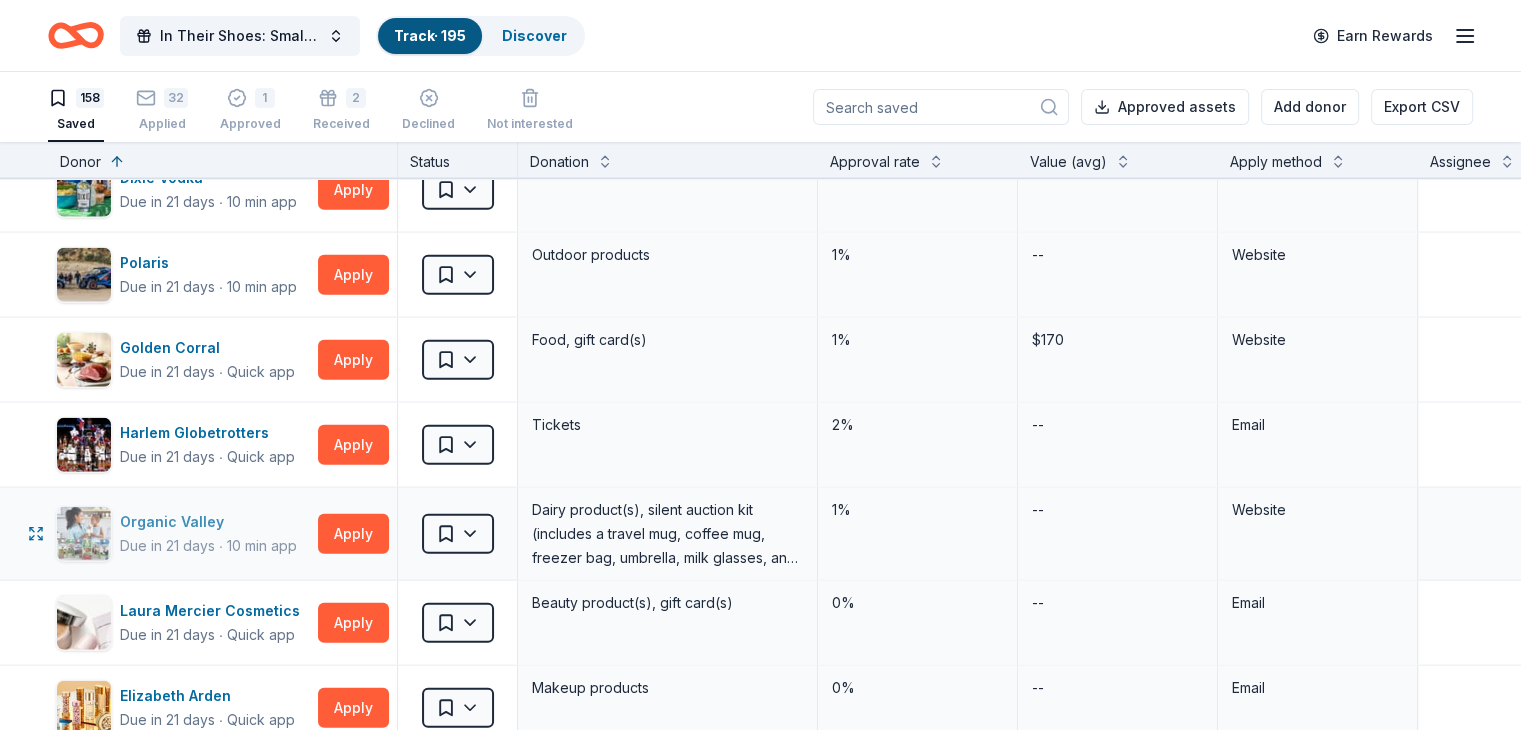 click on "Organic Valley" at bounding box center (208, 522) 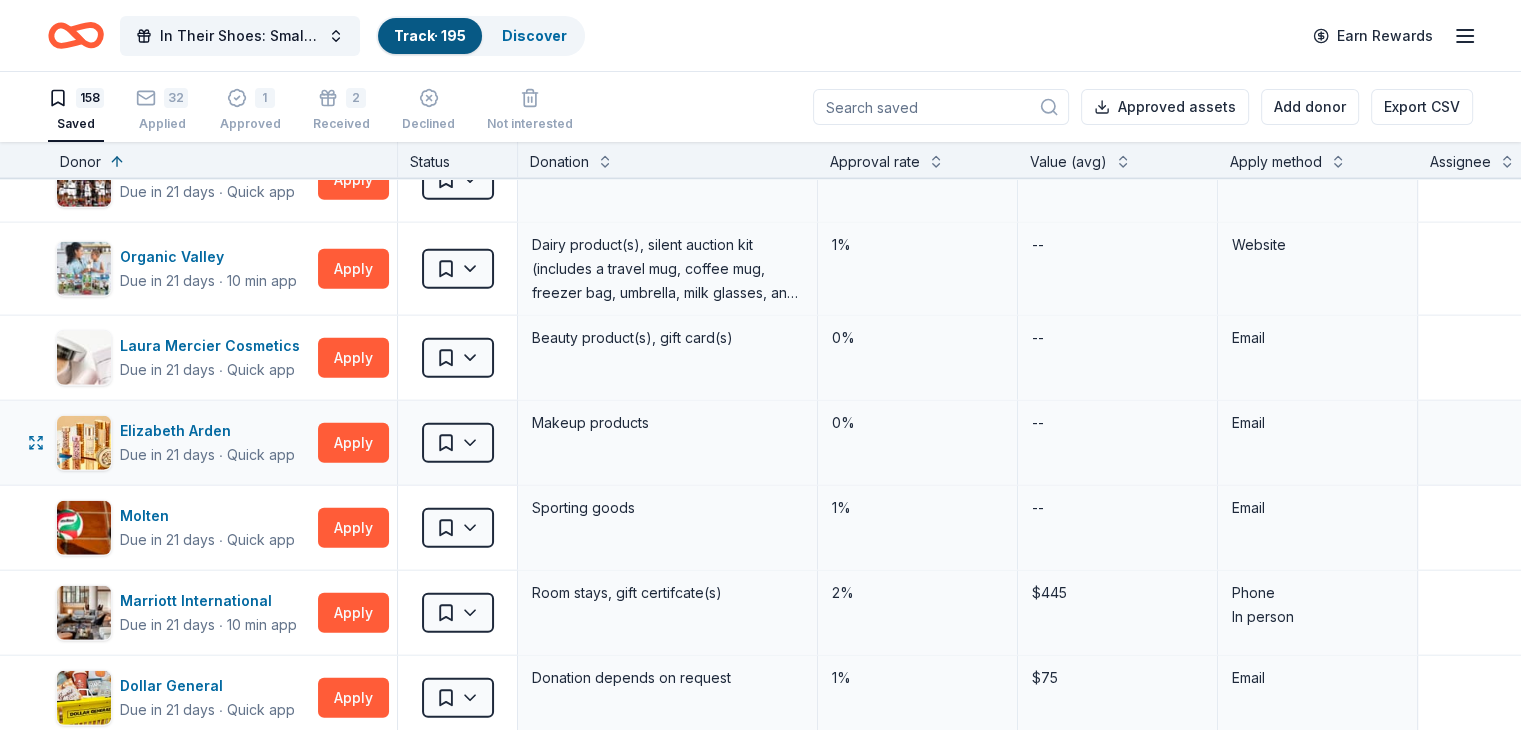 scroll, scrollTop: 5200, scrollLeft: 0, axis: vertical 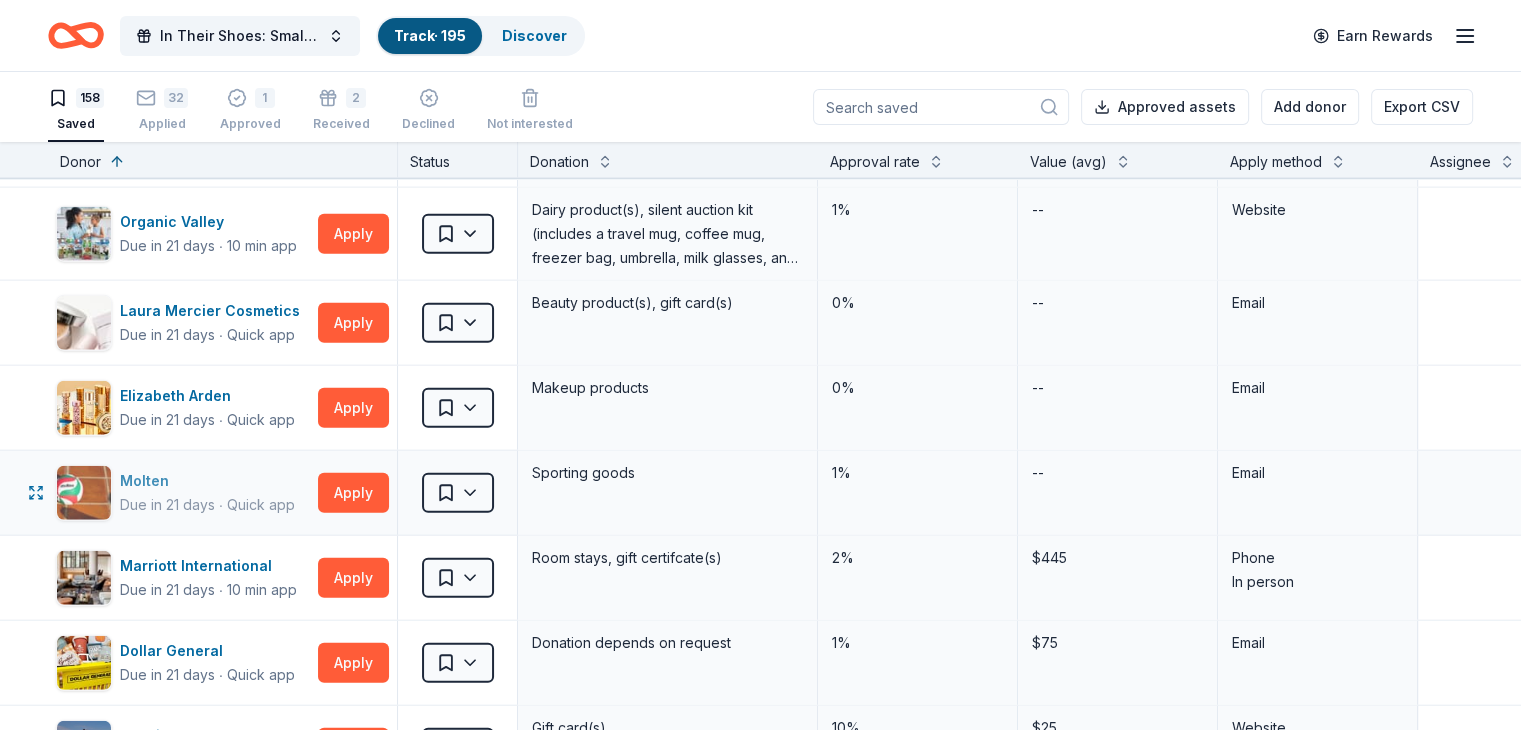 click on "Molten" at bounding box center (207, 481) 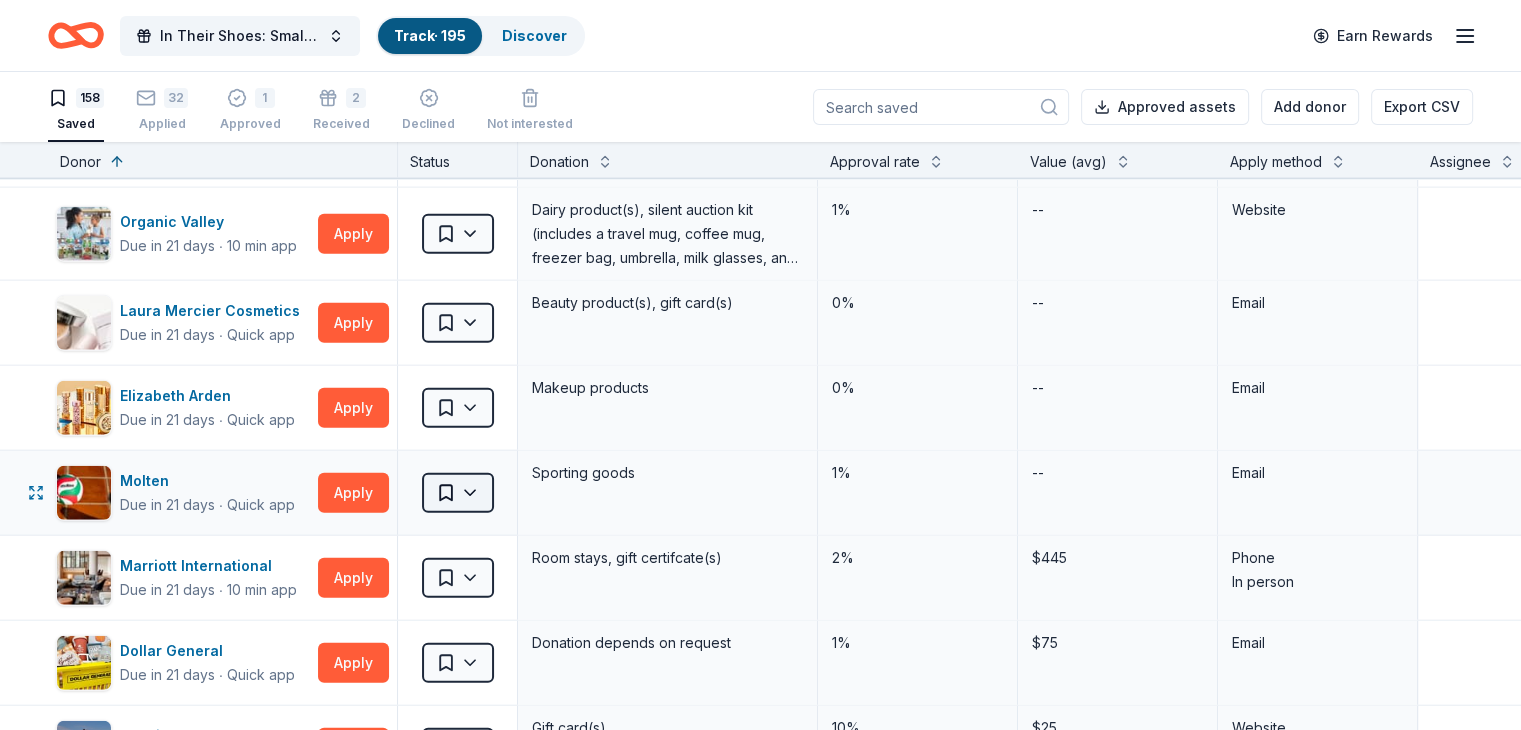 click on "89% In Their Shoes: Small Soles, Big Impact Track  · 195 Discover Earn Rewards 158 Saved 32 Applied 1 Approved 2 Received Declined Not interested  Approved assets Add donor Export CSV Donor Status Donation Approval rate Value (avg) Apply method Assignee Notes Cincinnati Museum Center Due in  6  days ∙ Quick app Apply Saved Ticket(s) 21% $45 Website Memphis Grizzlies Due in  6  days ∙ 10 min app Apply Saved Memorabilia and promotional items 3% $200 Website Alaska Airlines Due in  7  days ∙ 10 min app Apply Saved Donation depends on request 5% $2,500 Website Cincinnati Nature Center Due in  9  days ∙ Quick app Apply Saved 1 Free Carload Admission Pass 23% $32 Website Costco Due in  9  days ∙ 10 min app Apply Saved Monetary grants, no greater than 10% of program's overall budget  27% $50 In person Buckle Due in  9  days ∙ Quick app Apply Saved $25 gift card 4% $25 Mail Longhorn Steakhouse Due in  9  days ∙ Quick app Apply Saved Food, gift card(s) 12% $55 Phone In person Mail Final Straw Due in  9" at bounding box center (760, 365) 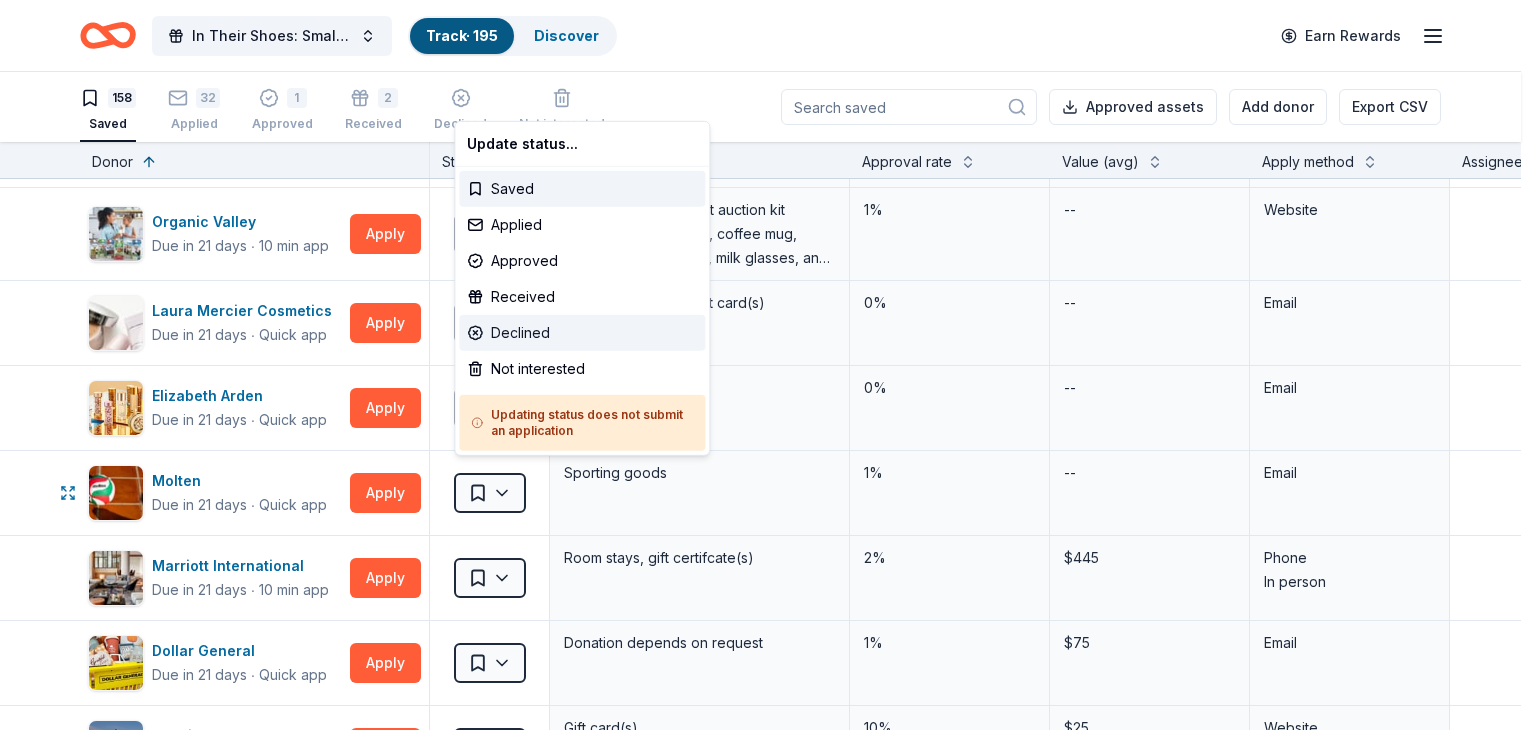 click on "Declined" at bounding box center [582, 333] 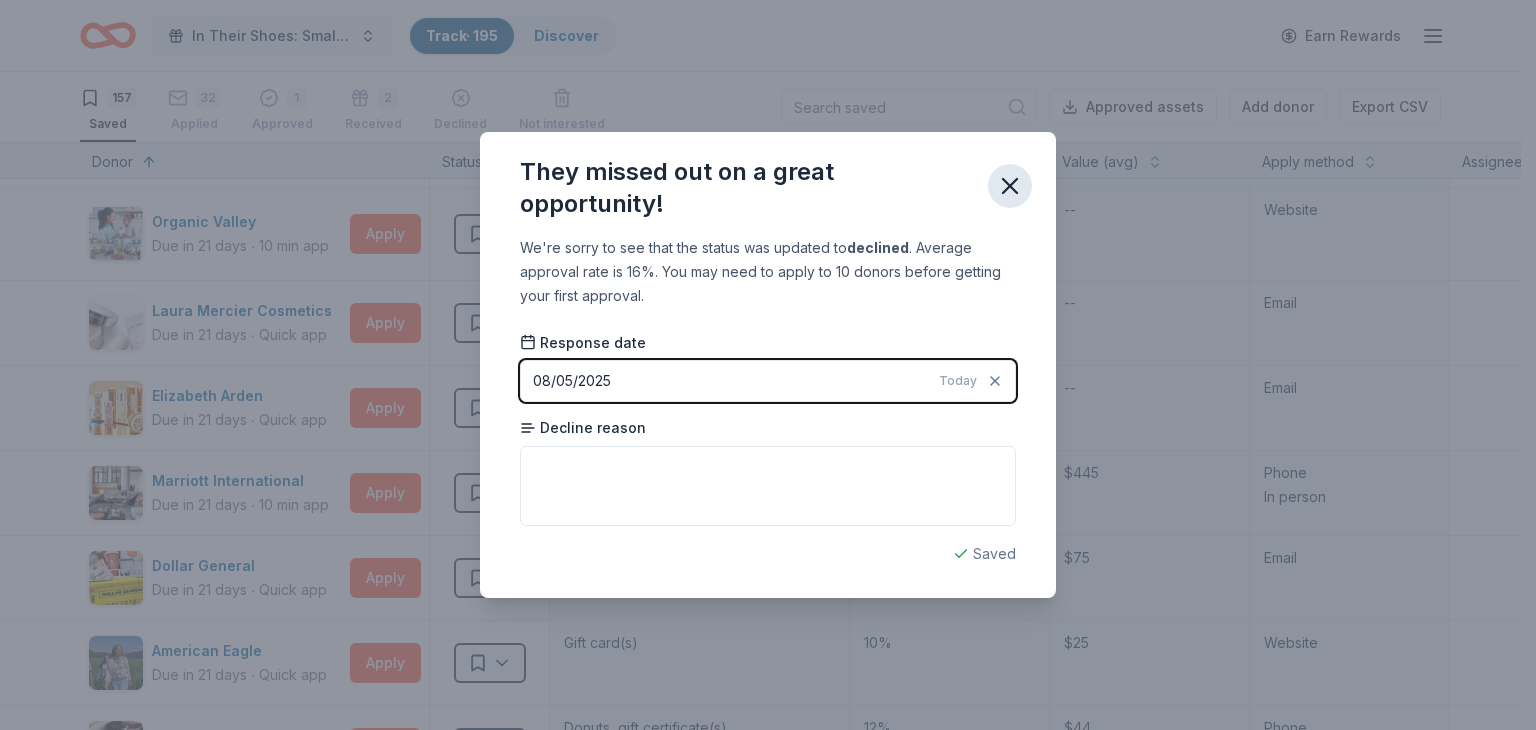 drag, startPoint x: 1012, startPoint y: 179, endPoint x: 986, endPoint y: 217, distance: 46.043457 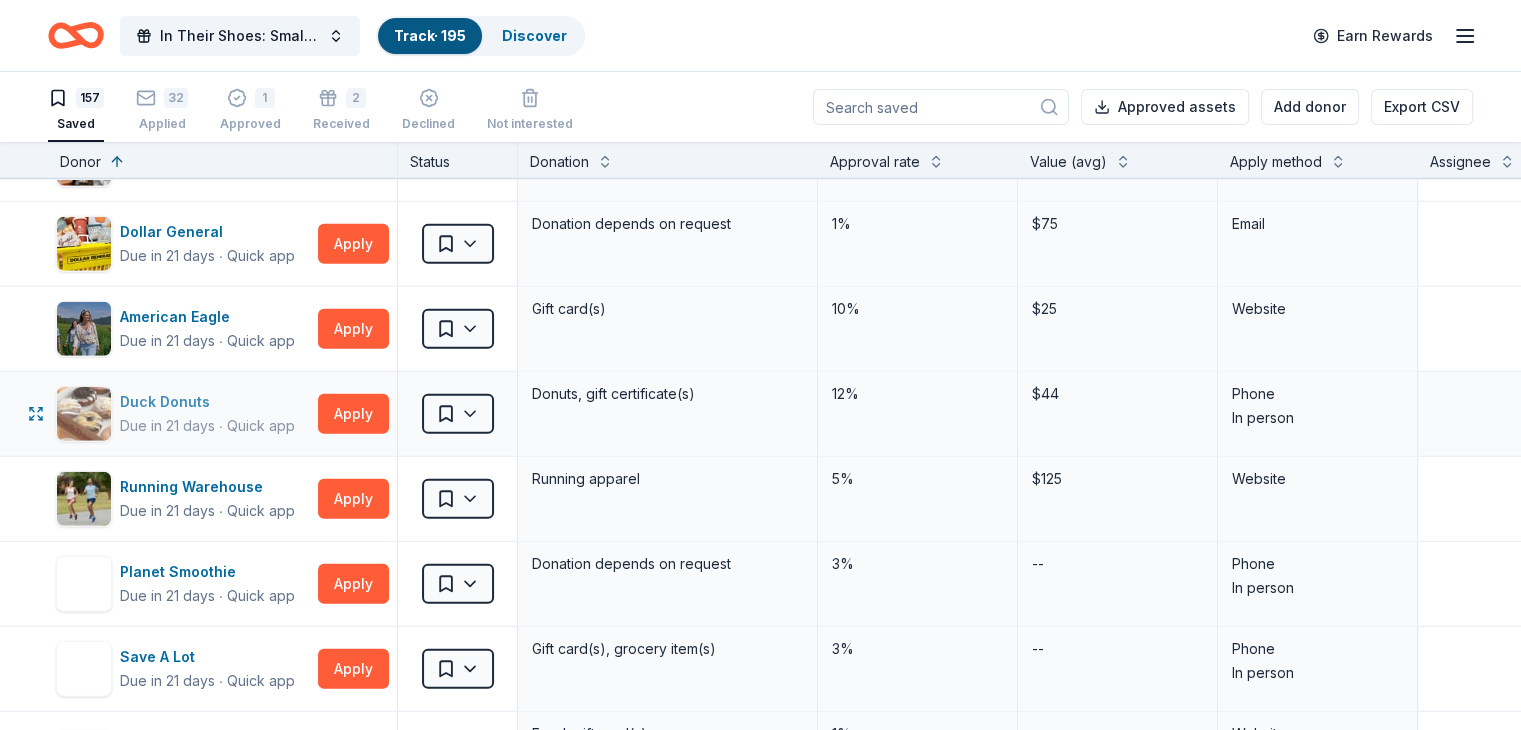 scroll, scrollTop: 5500, scrollLeft: 0, axis: vertical 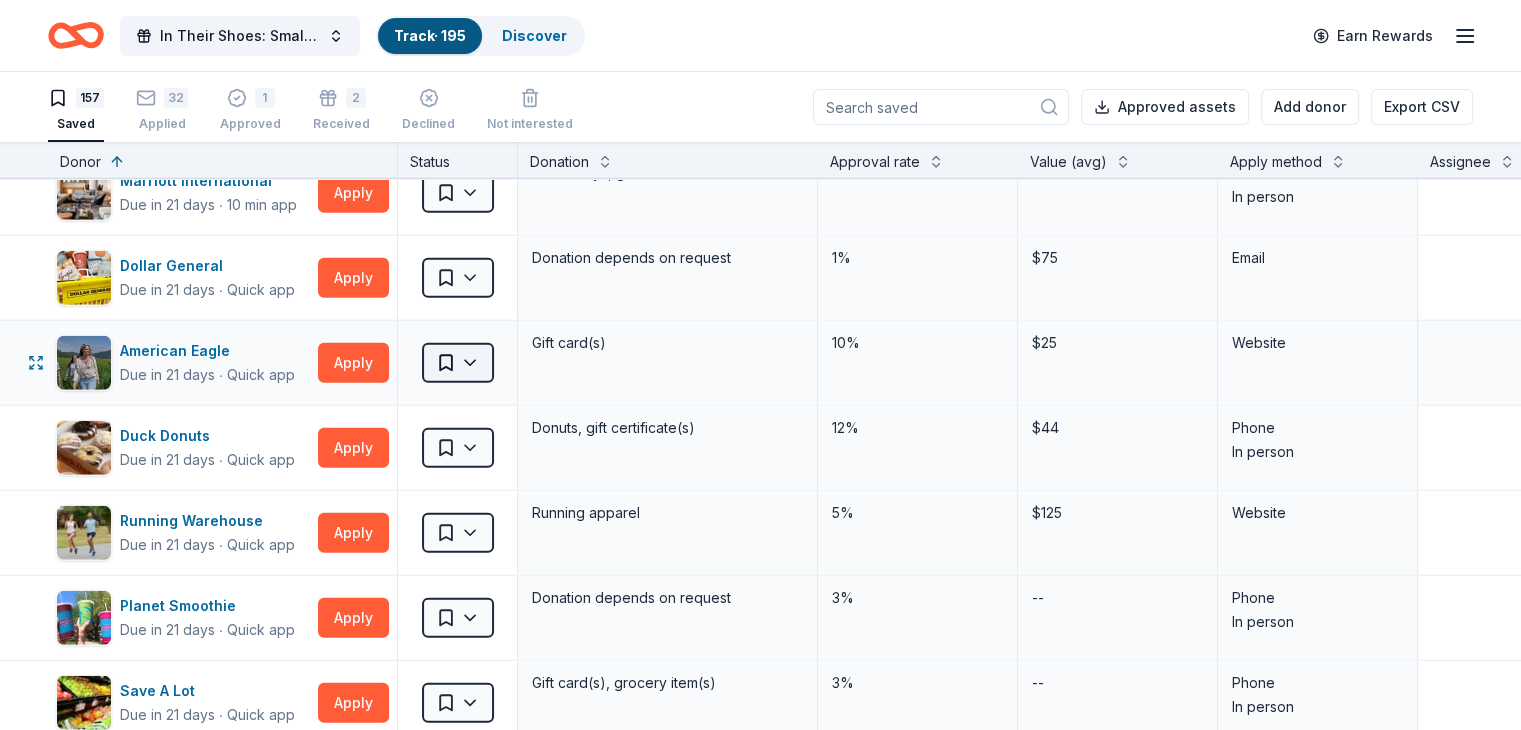 click on "89% In Their Shoes: Small Soles, Big Impact Track  · 195 Discover Earn Rewards 157 Saved 32 Applied 1 Approved 2 Received Declined Not interested  Approved assets Add donor Export CSV Donor Status Donation Approval rate Value (avg) Apply method Assignee Notes Cincinnati Museum Center Due in  6  days ∙ Quick app Apply Saved Ticket(s) 21% $45 Website Memphis Grizzlies Due in  6  days ∙ 10 min app Apply Saved Memorabilia and promotional items 3% $200 Website Alaska Airlines Due in  7  days ∙ 10 min app Apply Saved Donation depends on request 5% $2,500 Website Cincinnati Nature Center Due in  9  days ∙ Quick app Apply Saved 1 Free Carload Admission Pass 23% $32 Website Costco Due in  9  days ∙ 10 min app Apply Saved Monetary grants, no greater than 10% of program's overall budget  27% $50 In person Buckle Due in  9  days ∙ Quick app Apply Saved $25 gift card 4% $25 Mail Longhorn Steakhouse Due in  9  days ∙ Quick app Apply Saved Food, gift card(s) 12% $55 Phone In person Mail Final Straw Due in  9" at bounding box center [760, 365] 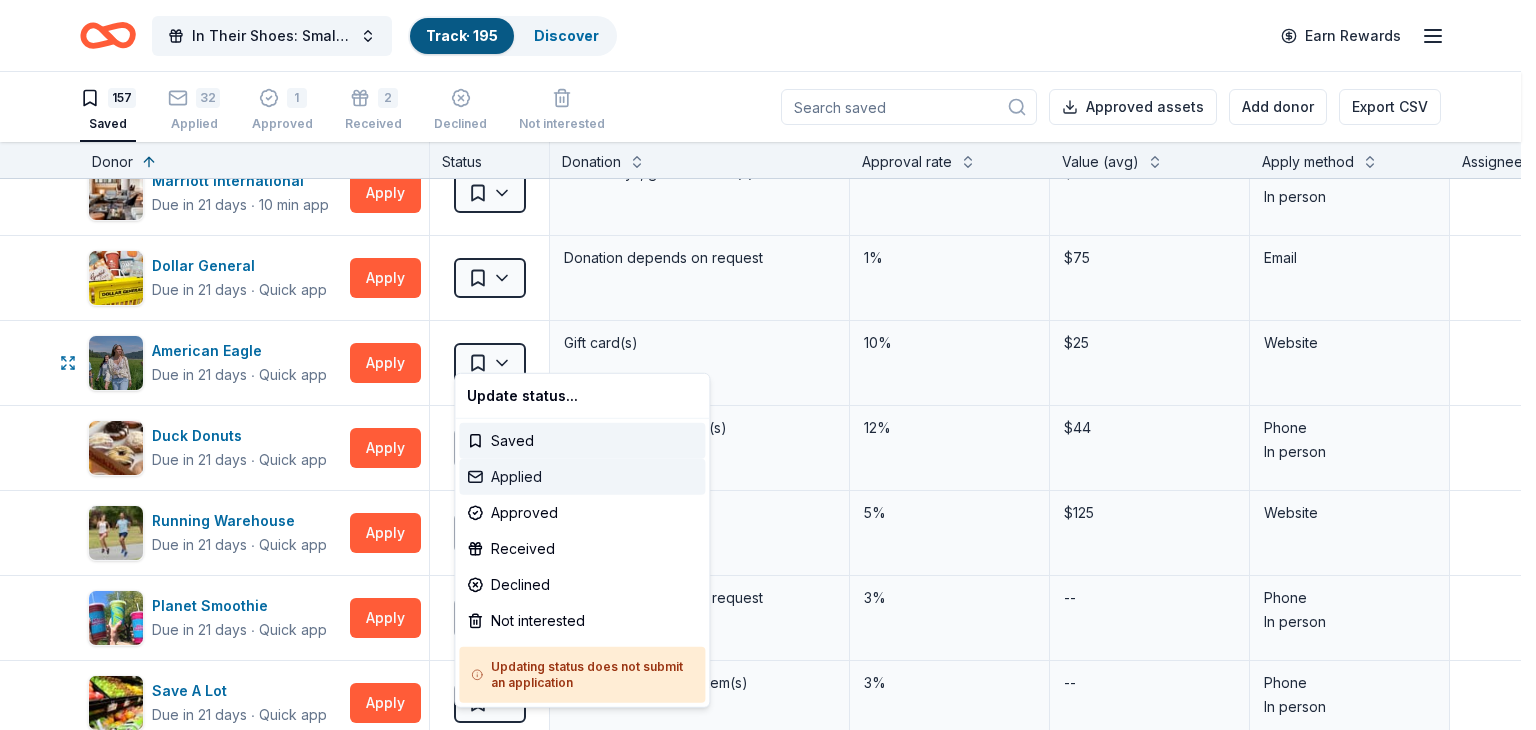 click on "Applied" at bounding box center [582, 477] 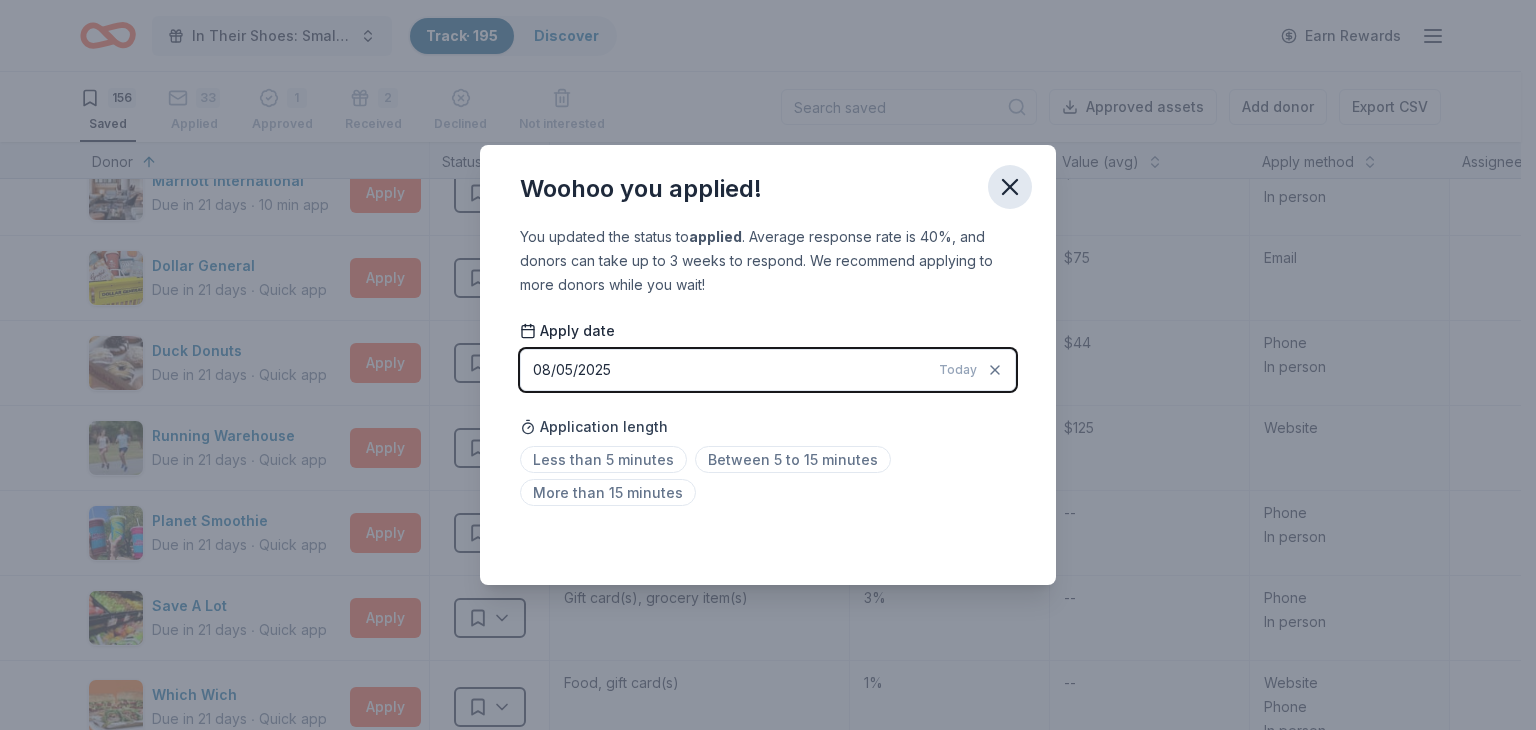 click 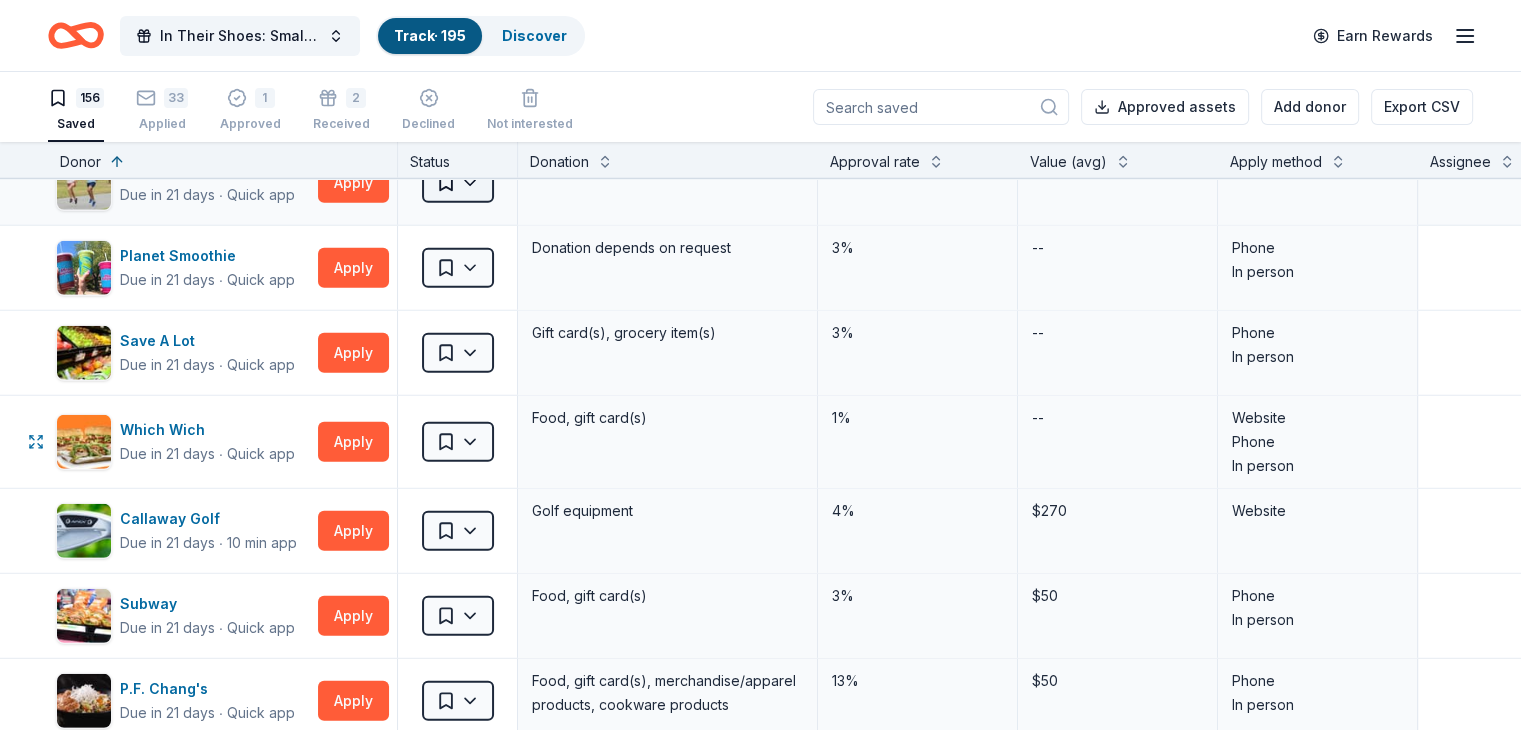 scroll, scrollTop: 5800, scrollLeft: 0, axis: vertical 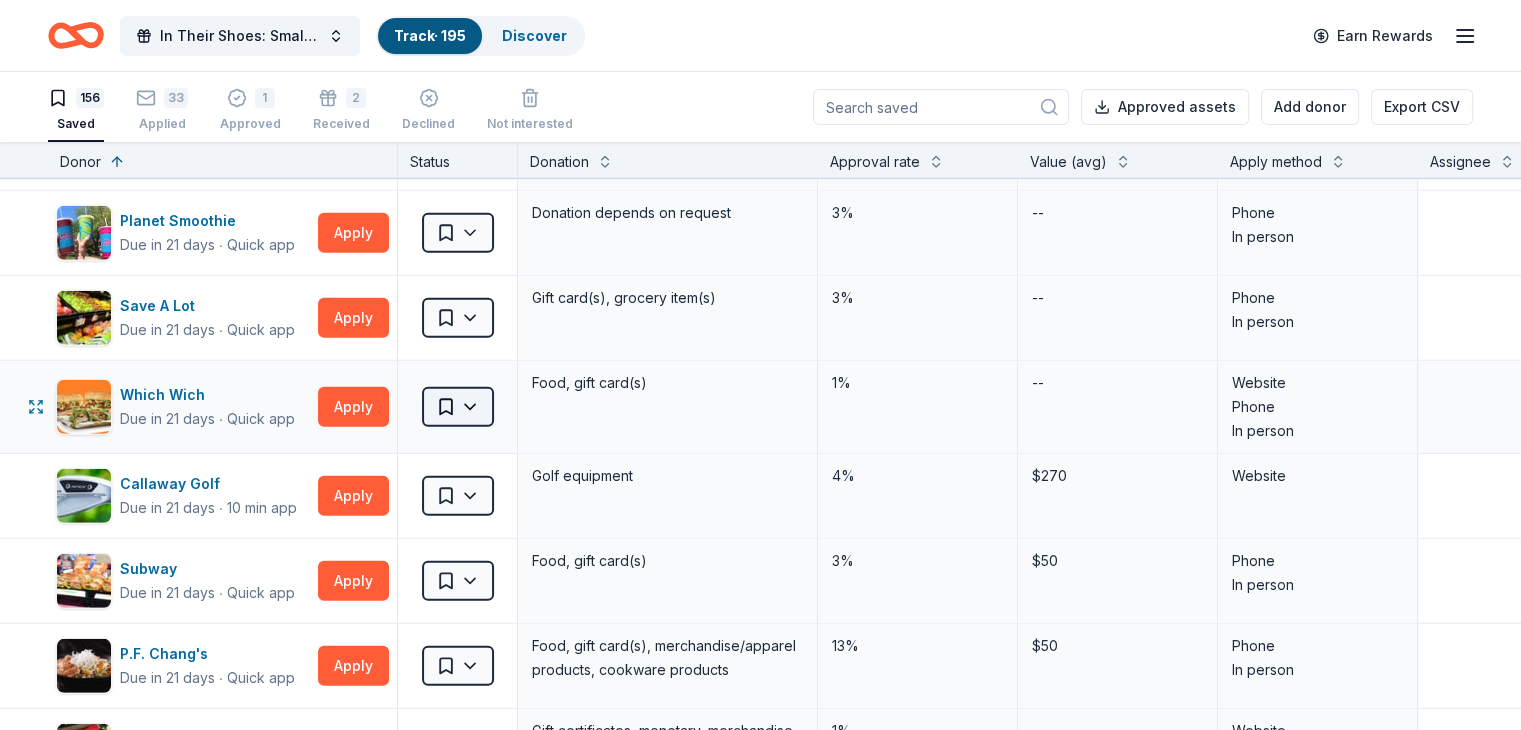 click on "89% In Their Shoes: Small Soles, Big Impact Track  · 195 Discover Earn Rewards 156 Saved 33 Applied 1 Approved 2 Received Declined Not interested  Approved assets Add donor Export CSV Donor Status Donation Approval rate Value (avg) Apply method Assignee Notes Cincinnati Museum Center Due in  6  days ∙ Quick app Apply Saved Ticket(s) 21% $45 Website Memphis Grizzlies Due in  6  days ∙ 10 min app Apply Saved Memorabilia and promotional items 3% $200 Website Alaska Airlines Due in  7  days ∙ 10 min app Apply Saved Donation depends on request 5% $2,500 Website Cincinnati Nature Center Due in  9  days ∙ Quick app Apply Saved 1 Free Carload Admission Pass 23% $32 Website Costco Due in  9  days ∙ 10 min app Apply Saved Monetary grants, no greater than 10% of program's overall budget  27% $50 In person Buckle Due in  9  days ∙ Quick app Apply Saved $25 gift card 4% $25 Mail Longhorn Steakhouse Due in  9  days ∙ Quick app Apply Saved Food, gift card(s) 12% $55 Phone In person Mail Final Straw Due in  9" at bounding box center (760, 365) 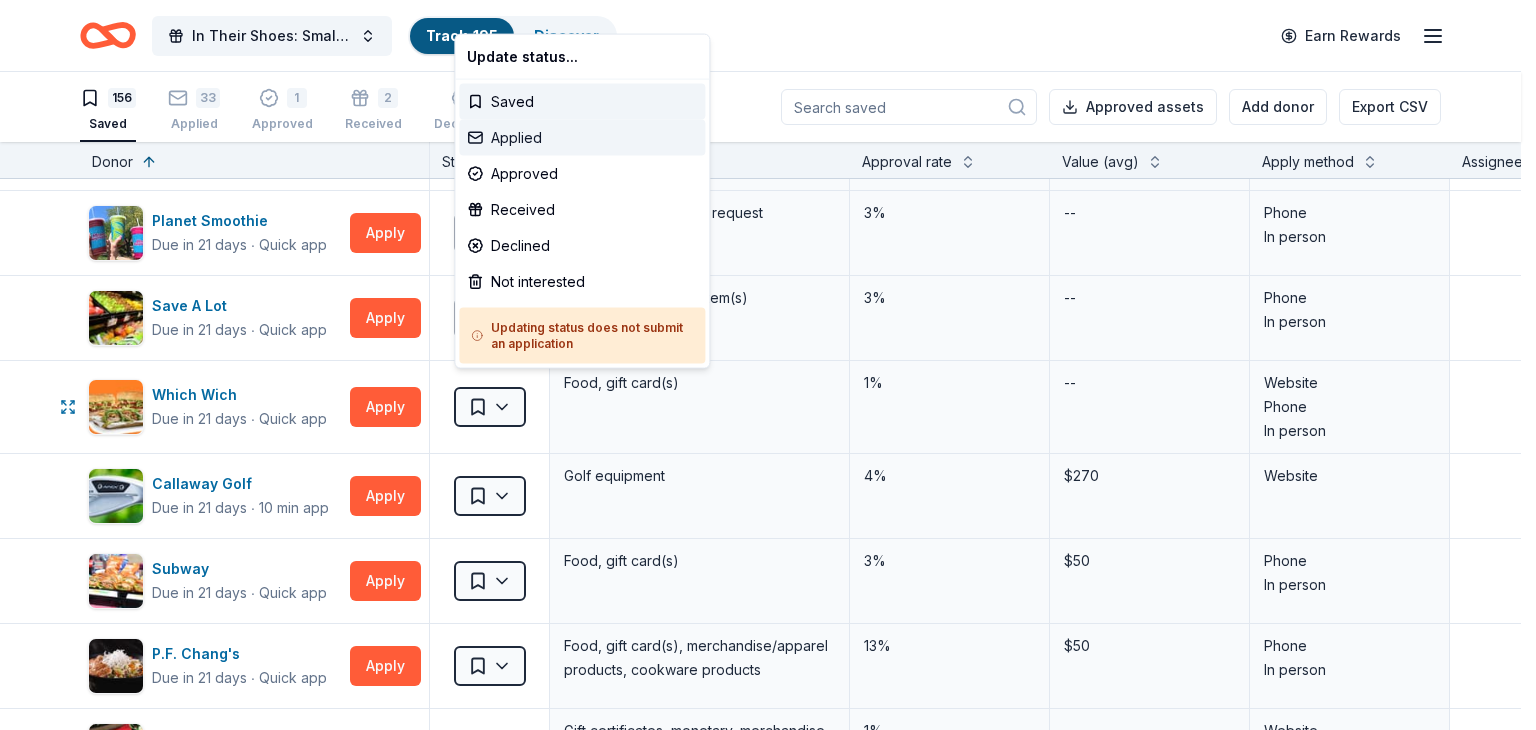 click on "Applied" at bounding box center (582, 138) 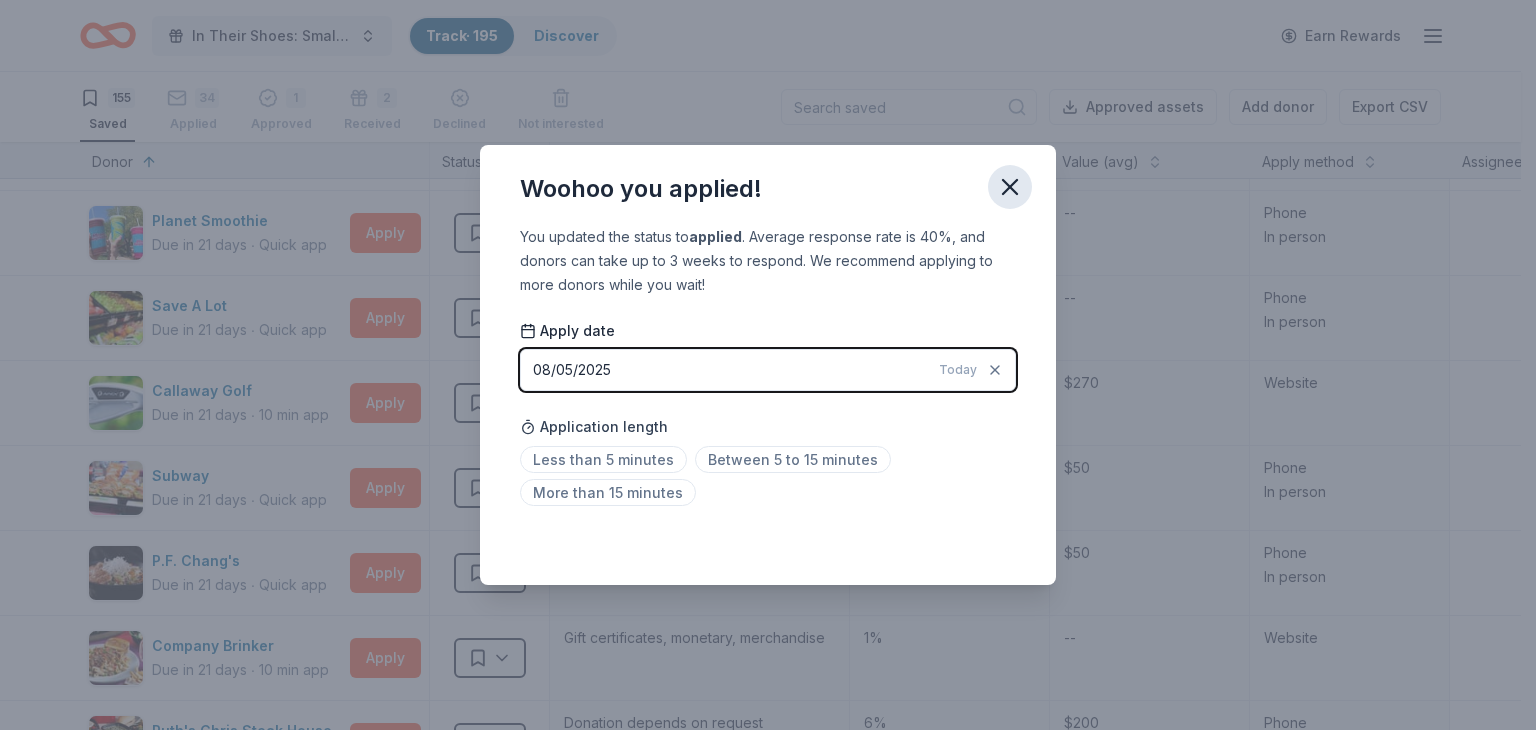 click 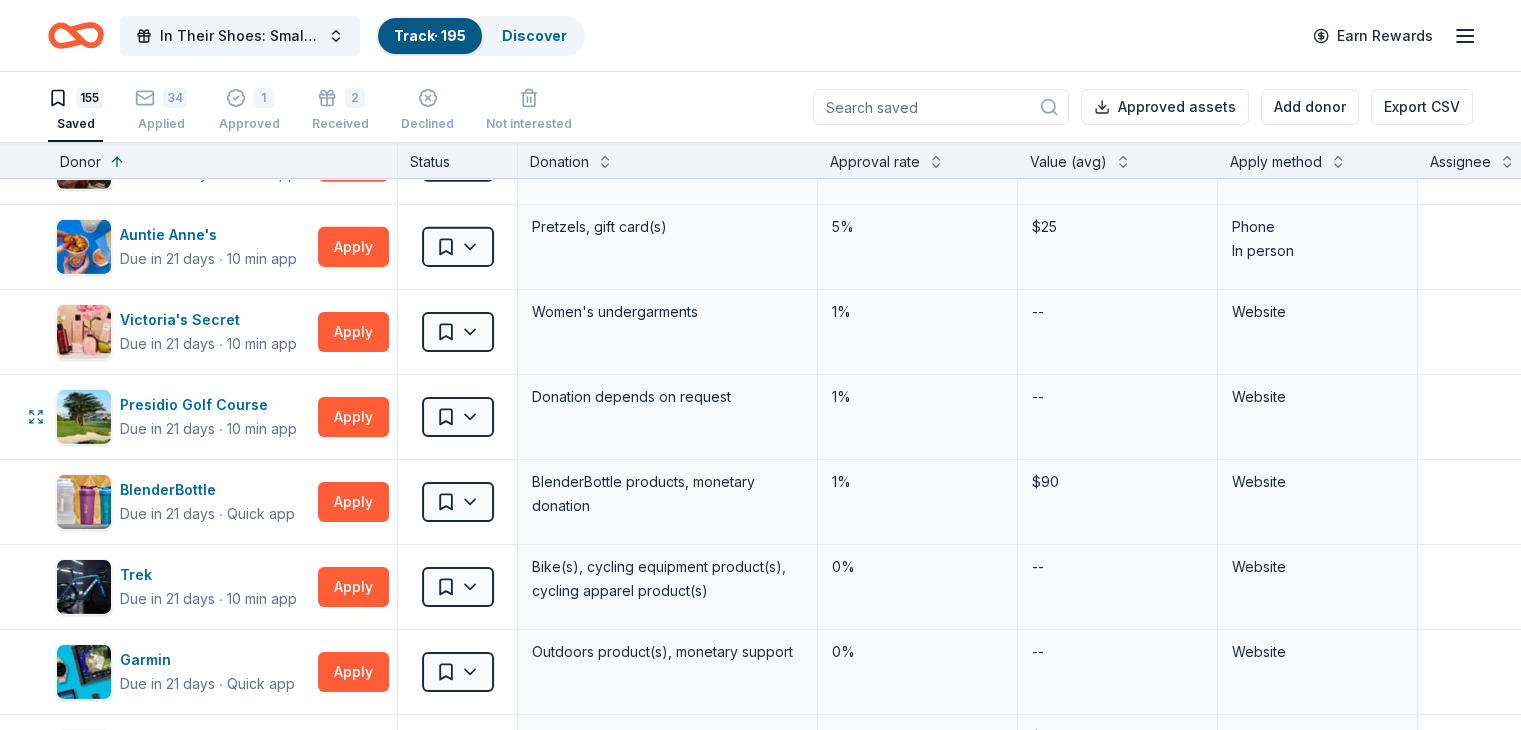 scroll, scrollTop: 6600, scrollLeft: 0, axis: vertical 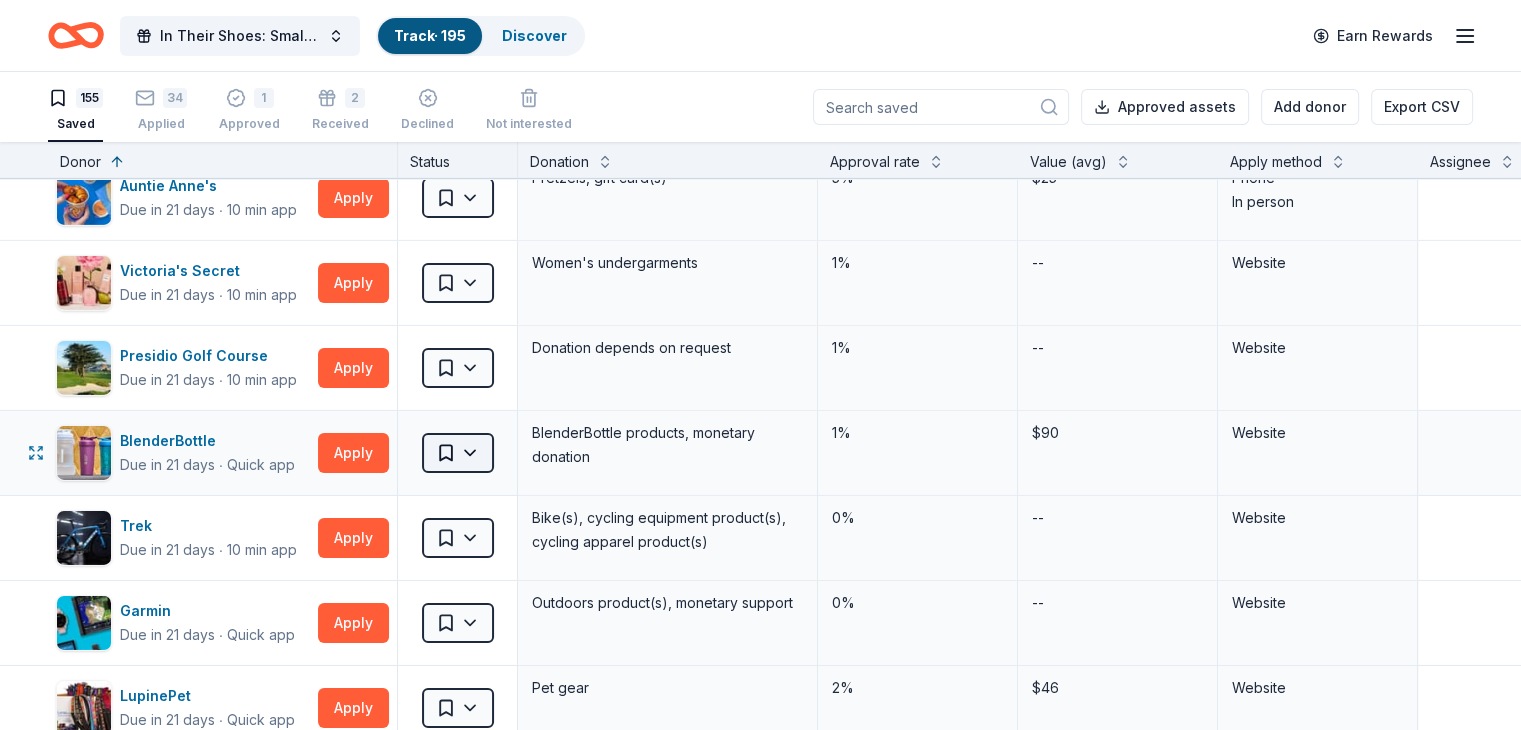 click on "89% In Their Shoes: Small Soles, Big Impact Track  · 195 Discover Earn Rewards 155 Saved 34 Applied 1 Approved 2 Received Declined Not interested  Approved assets Add donor Export CSV Donor Status Donation Approval rate Value (avg) Apply method Assignee Notes Cincinnati Museum Center Due in  6  days ∙ Quick app Apply Saved Ticket(s) 21% $45 Website Memphis Grizzlies Due in  6  days ∙ 10 min app Apply Saved Memorabilia and promotional items 3% $200 Website Alaska Airlines Due in  7  days ∙ 10 min app Apply Saved Donation depends on request 5% $2,500 Website Cincinnati Nature Center Due in  9  days ∙ Quick app Apply Saved 1 Free Carload Admission Pass 23% $32 Website Costco Due in  9  days ∙ 10 min app Apply Saved Monetary grants, no greater than 10% of program's overall budget  27% $50 In person Buckle Due in  9  days ∙ Quick app Apply Saved $25 gift card 4% $25 Mail Longhorn Steakhouse Due in  9  days ∙ Quick app Apply Saved Food, gift card(s) 12% $55 Phone In person Mail Final Straw Due in  9" at bounding box center (760, 365) 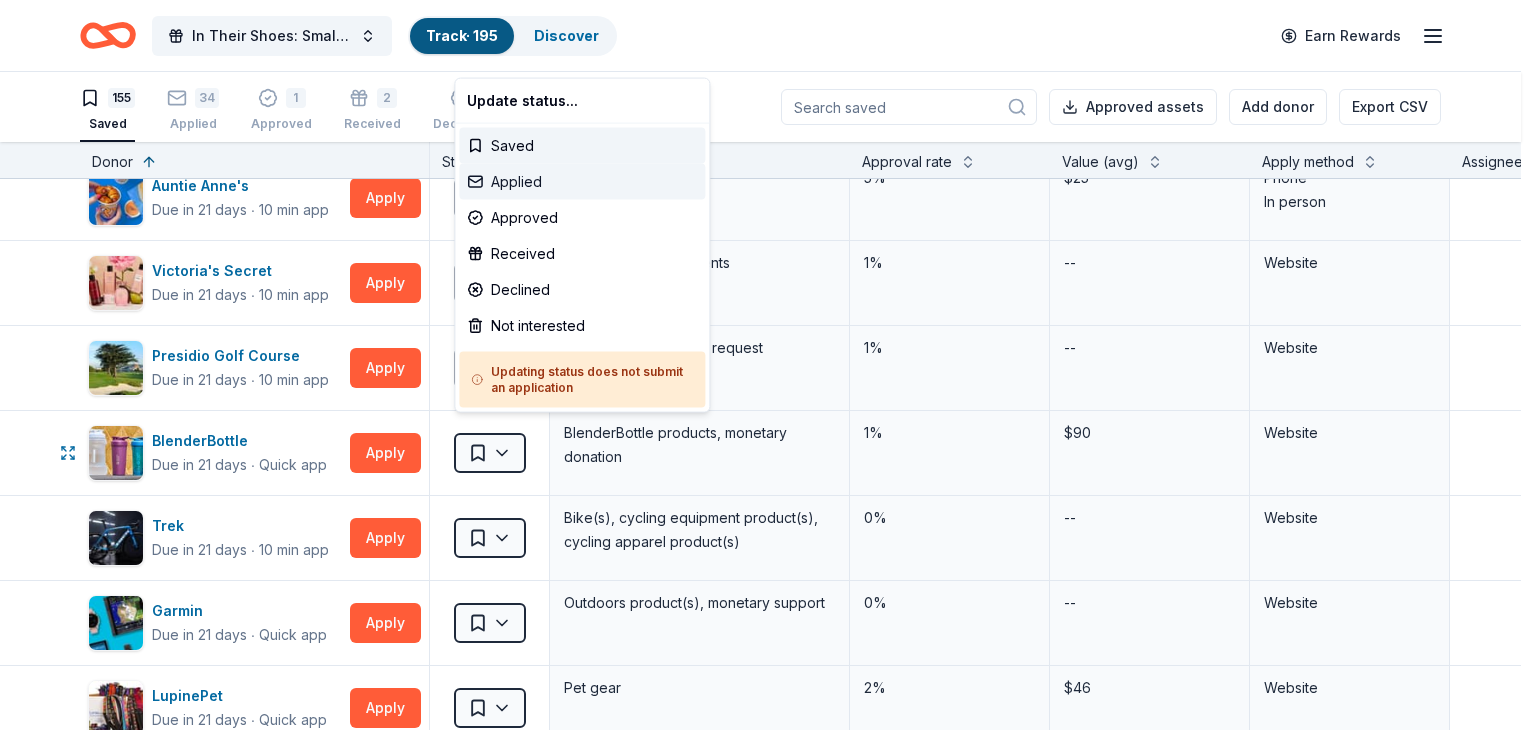 click on "Applied" at bounding box center [582, 182] 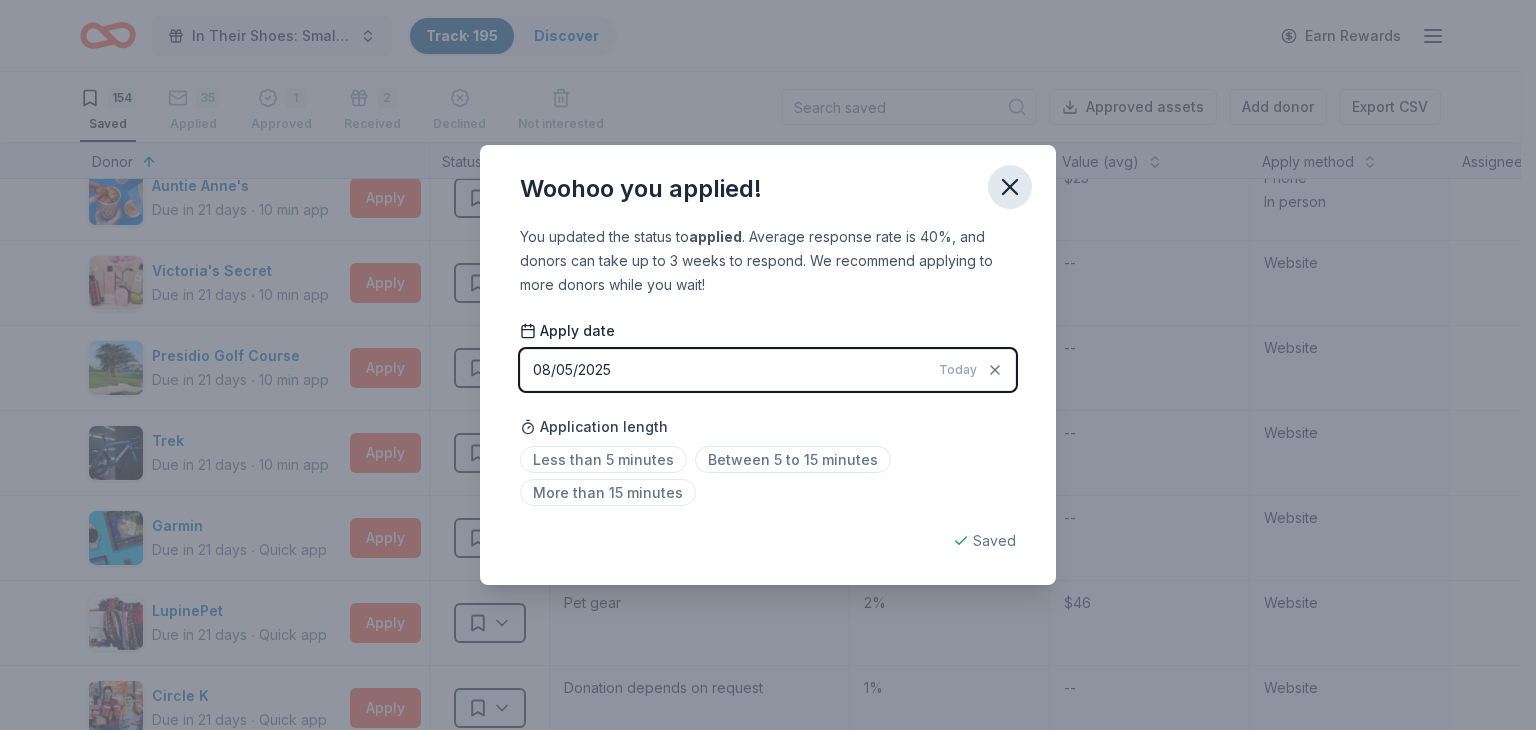 drag, startPoint x: 1008, startPoint y: 196, endPoint x: 1028, endPoint y: 207, distance: 22.825424 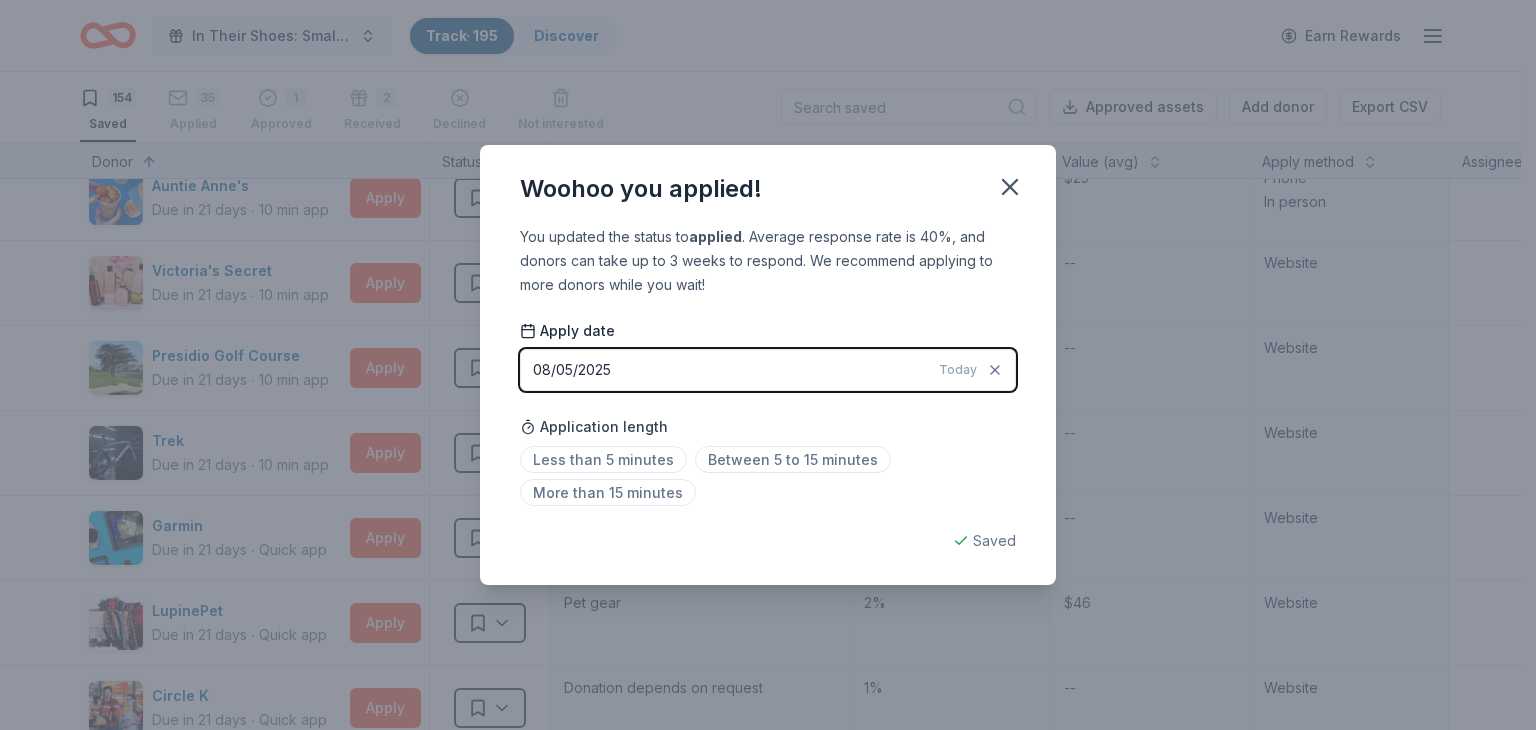 click 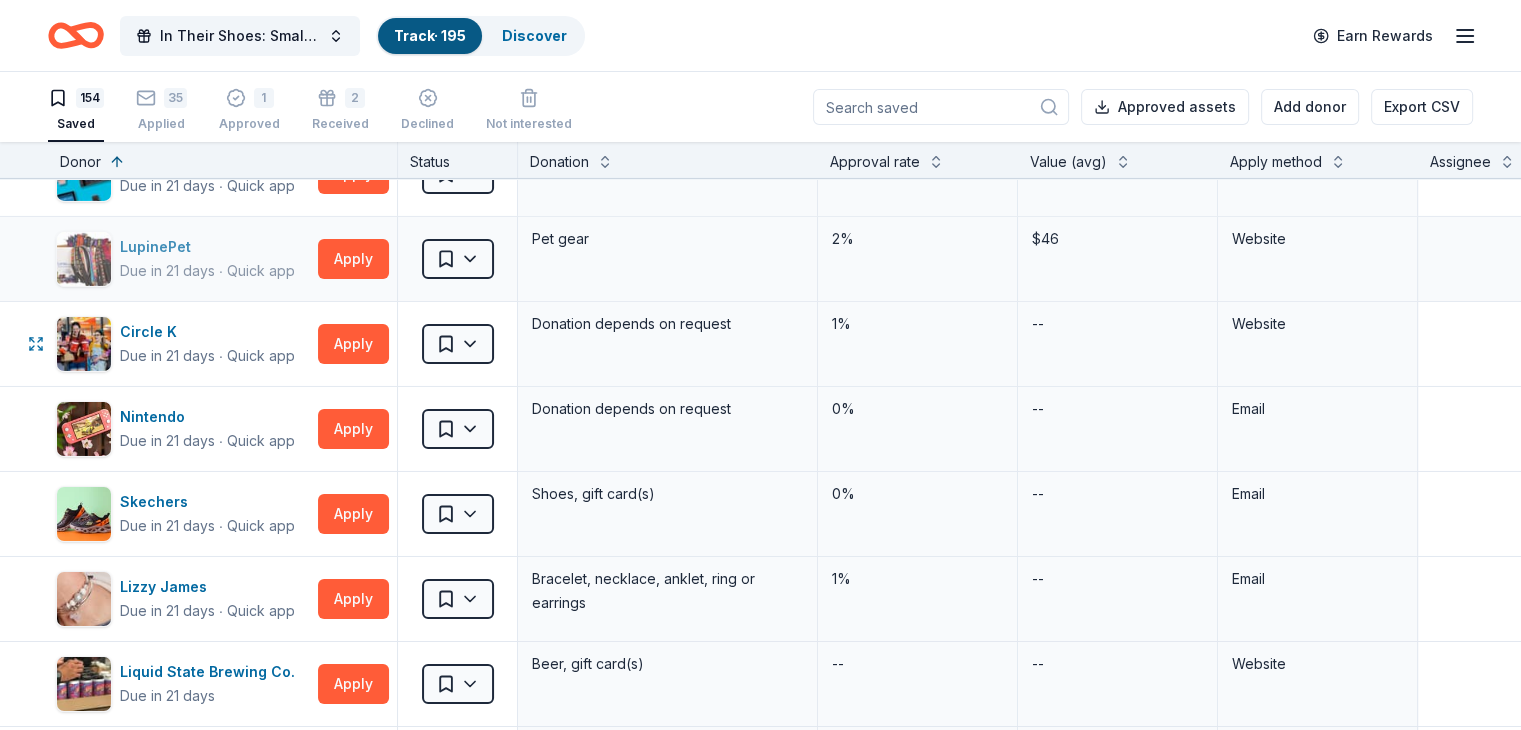 scroll, scrollTop: 7000, scrollLeft: 0, axis: vertical 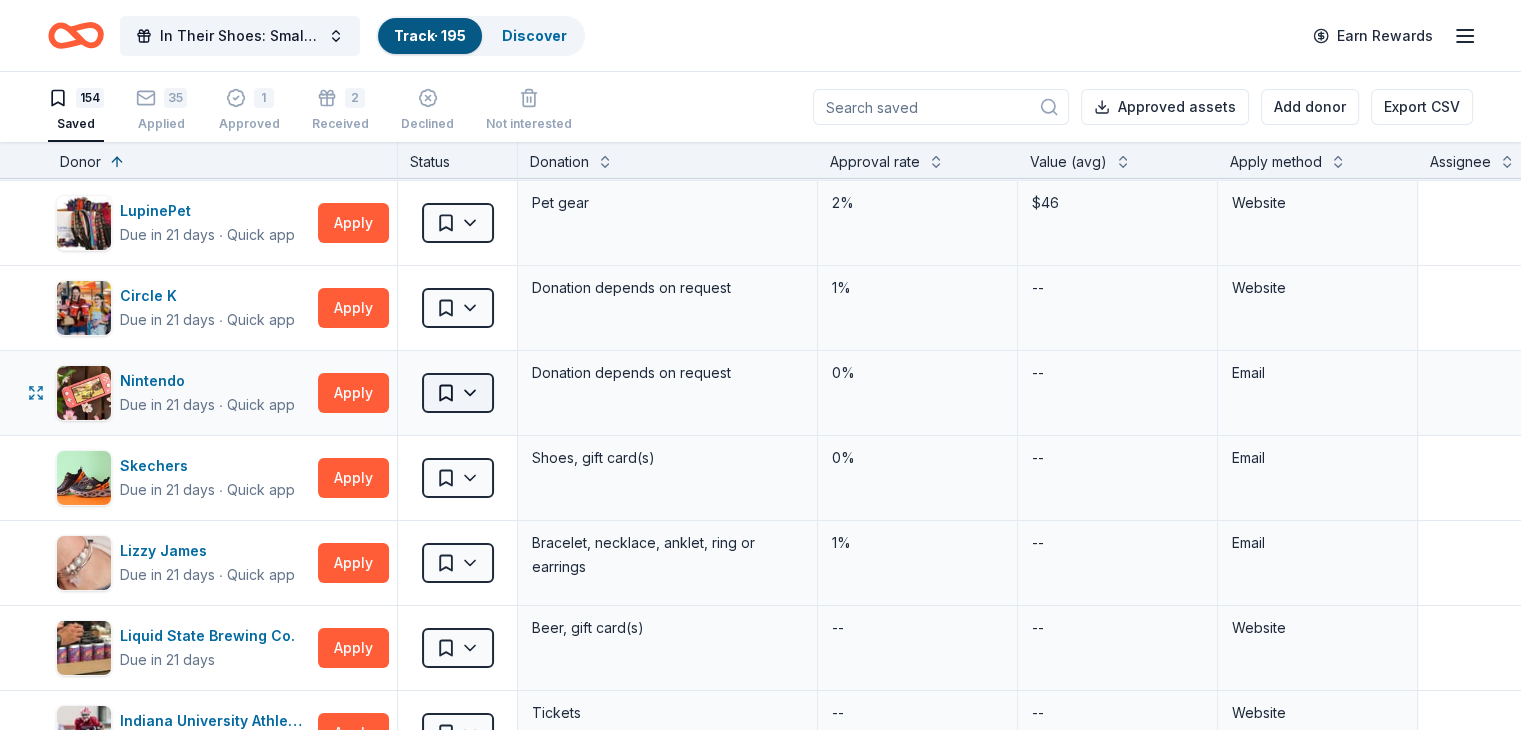 click on "89% In Their Shoes: Small Soles, Big Impact Track  · 195 Discover Earn Rewards 154 Saved 35 Applied 1 Approved 2 Received Declined Not interested  Approved assets Add donor Export CSV Donor Status Donation Approval rate Value (avg) Apply method Assignee Notes Cincinnati Museum Center Due in  6  days ∙ Quick app Apply Saved Ticket(s) 21% $45 Website Memphis Grizzlies Due in  6  days ∙ 10 min app Apply Saved Memorabilia and promotional items 3% $200 Website Alaska Airlines Due in  7  days ∙ 10 min app Apply Saved Donation depends on request 5% $2,500 Website Cincinnati Nature Center Due in  9  days ∙ Quick app Apply Saved 1 Free Carload Admission Pass 23% $32 Website Costco Due in  9  days ∙ 10 min app Apply Saved Monetary grants, no greater than 10% of program's overall budget  27% $50 In person Buckle Due in  9  days ∙ Quick app Apply Saved $25 gift card 4% $25 Mail Longhorn Steakhouse Due in  9  days ∙ Quick app Apply Saved Food, gift card(s) 12% $55 Phone In person Mail Final Straw Due in  9" at bounding box center [760, 365] 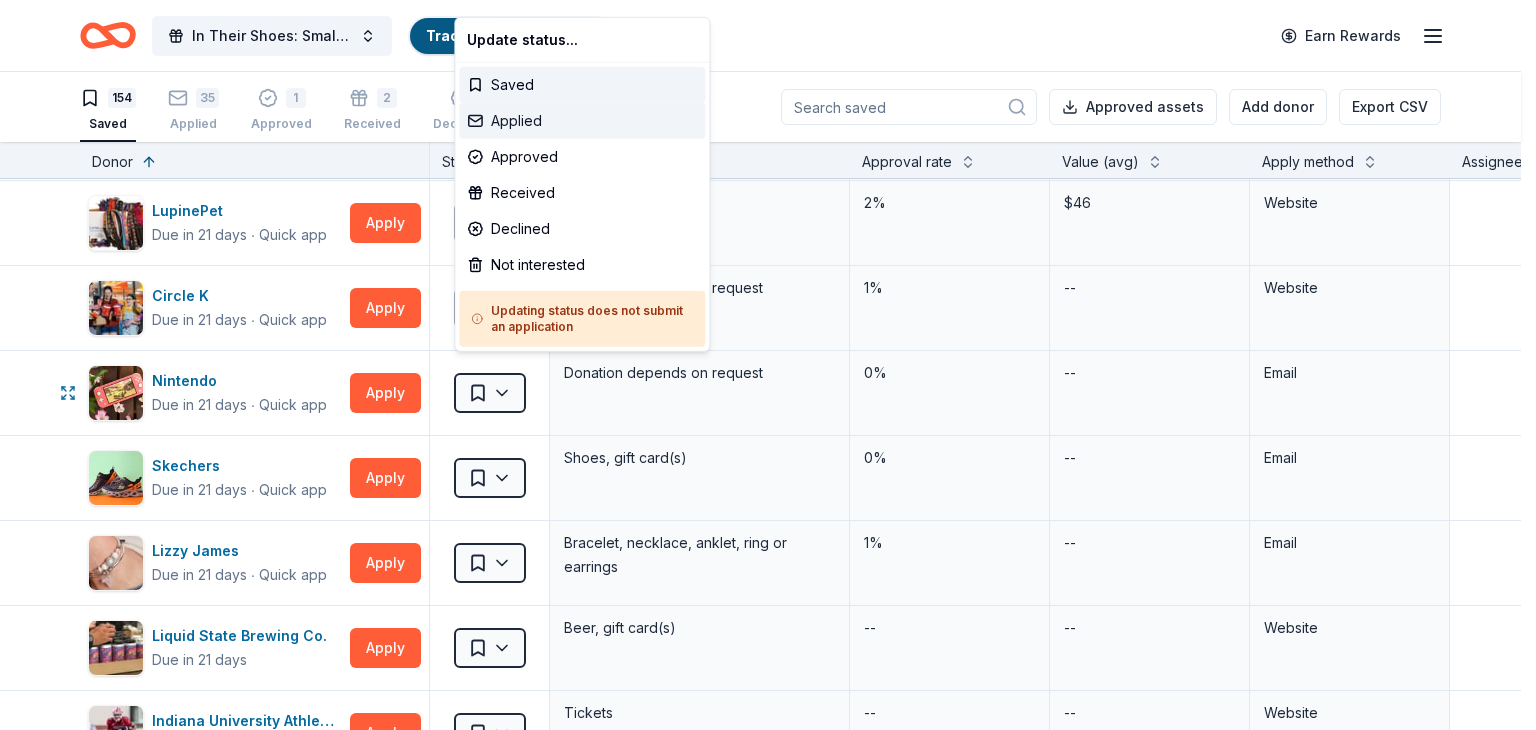 click on "Applied" at bounding box center [582, 121] 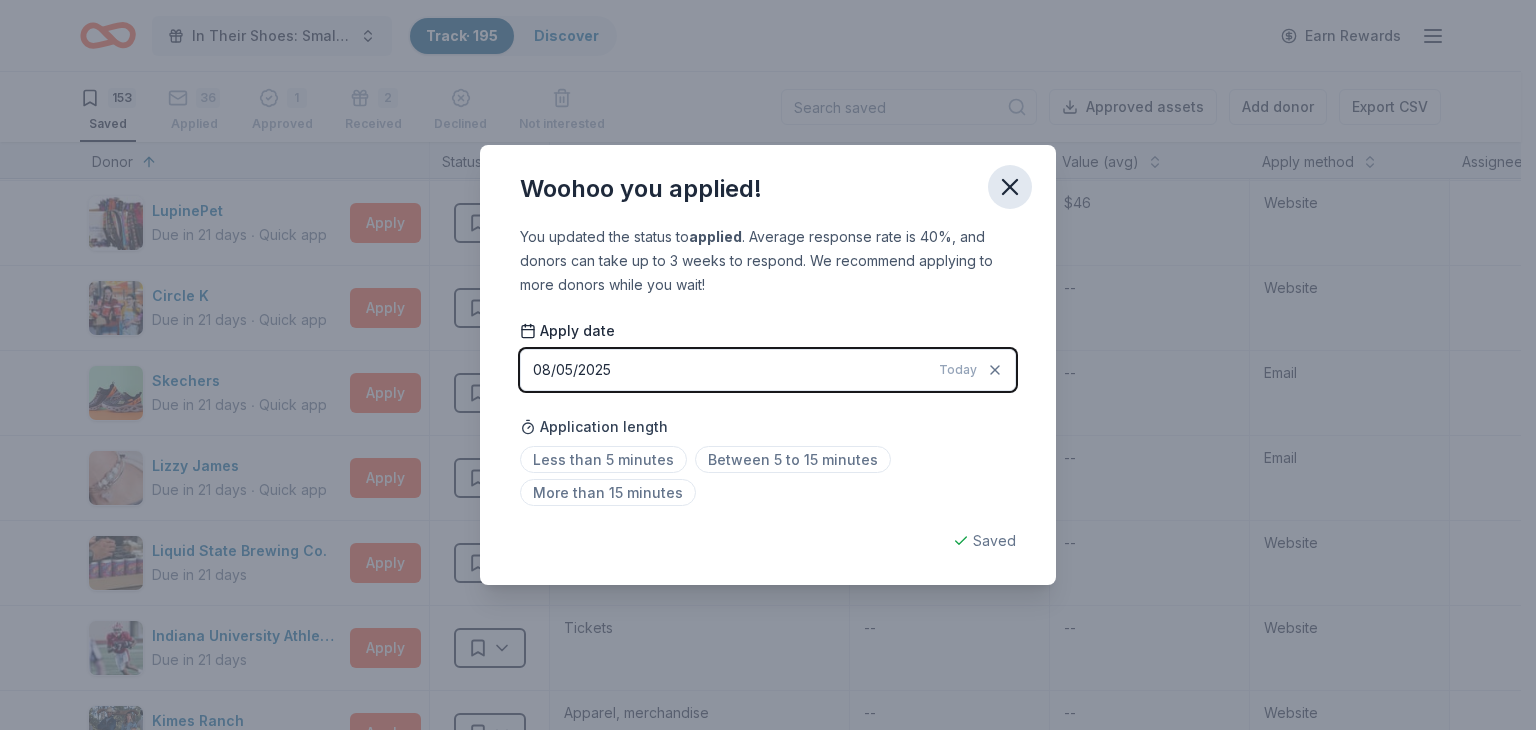 click 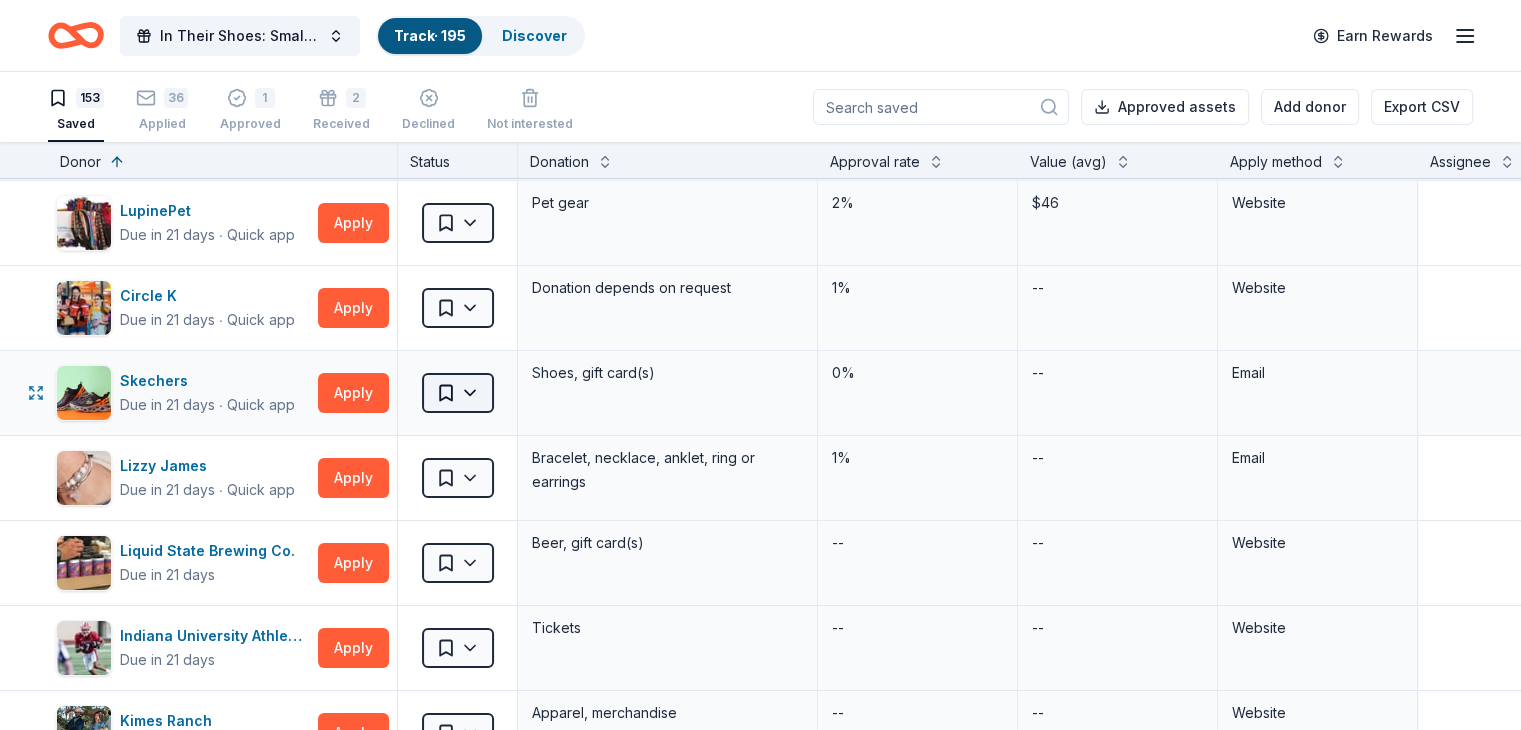 click on "89% In Their Shoes: Small Soles, Big Impact Track  · 195 Discover Earn Rewards 153 Saved 36 Applied 1 Approved 2 Received Declined Not interested  Approved assets Add donor Export CSV Donor Status Donation Approval rate Value (avg) Apply method Assignee Notes Cincinnati Museum Center Due in  6  days ∙ Quick app Apply Saved Ticket(s) 21% $45 Website Memphis Grizzlies Due in  6  days ∙ 10 min app Apply Saved Memorabilia and promotional items 3% $200 Website Alaska Airlines Due in  7  days ∙ 10 min app Apply Saved Donation depends on request 5% $2,500 Website Cincinnati Nature Center Due in  9  days ∙ Quick app Apply Saved 1 Free Carload Admission Pass 23% $32 Website Costco Due in  9  days ∙ 10 min app Apply Saved Monetary grants, no greater than 10% of program's overall budget  27% $50 In person Buckle Due in  9  days ∙ Quick app Apply Saved $25 gift card 4% $25 Mail Longhorn Steakhouse Due in  9  days ∙ Quick app Apply Saved Food, gift card(s) 12% $55 Phone In person Mail Final Straw Due in  9" at bounding box center [760, 365] 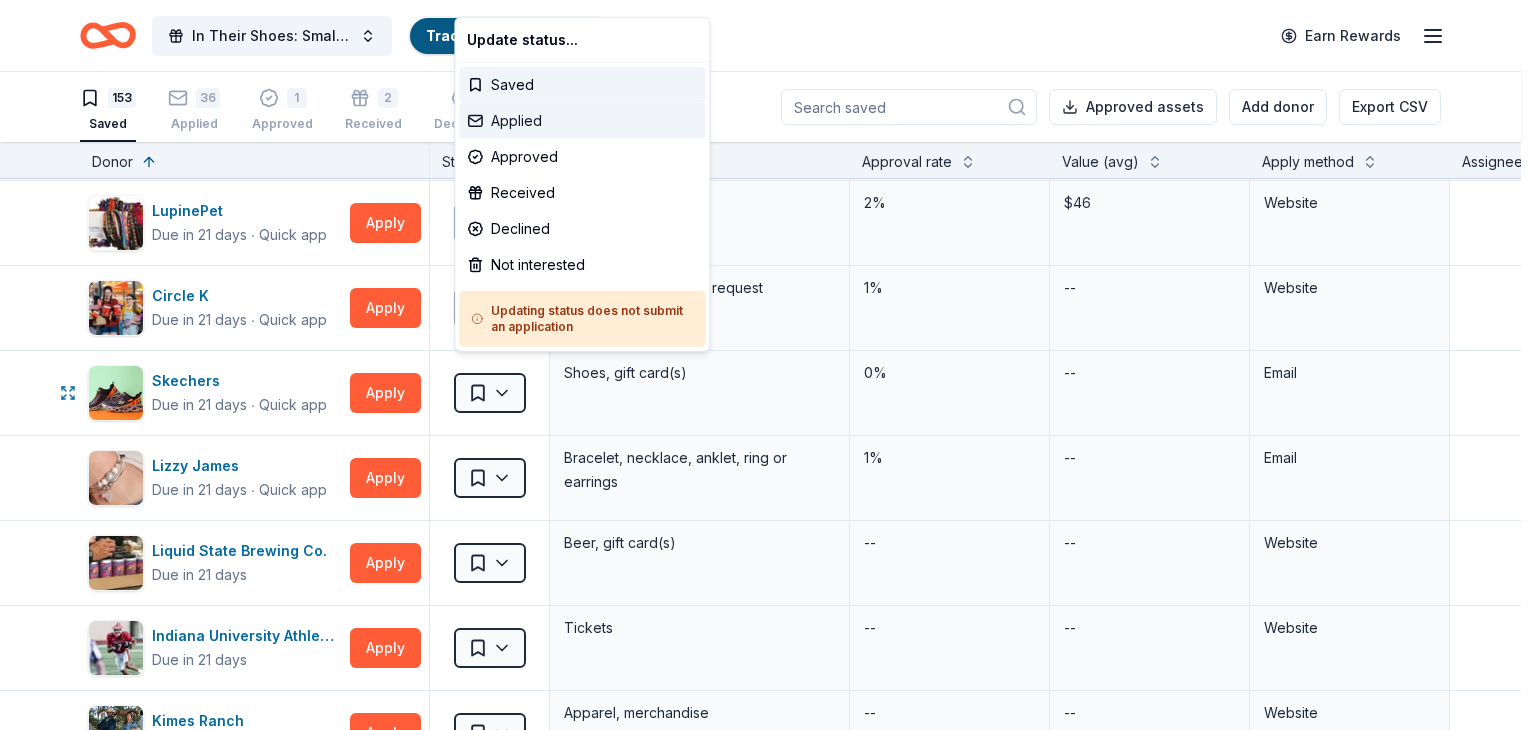 click on "Applied" at bounding box center (582, 121) 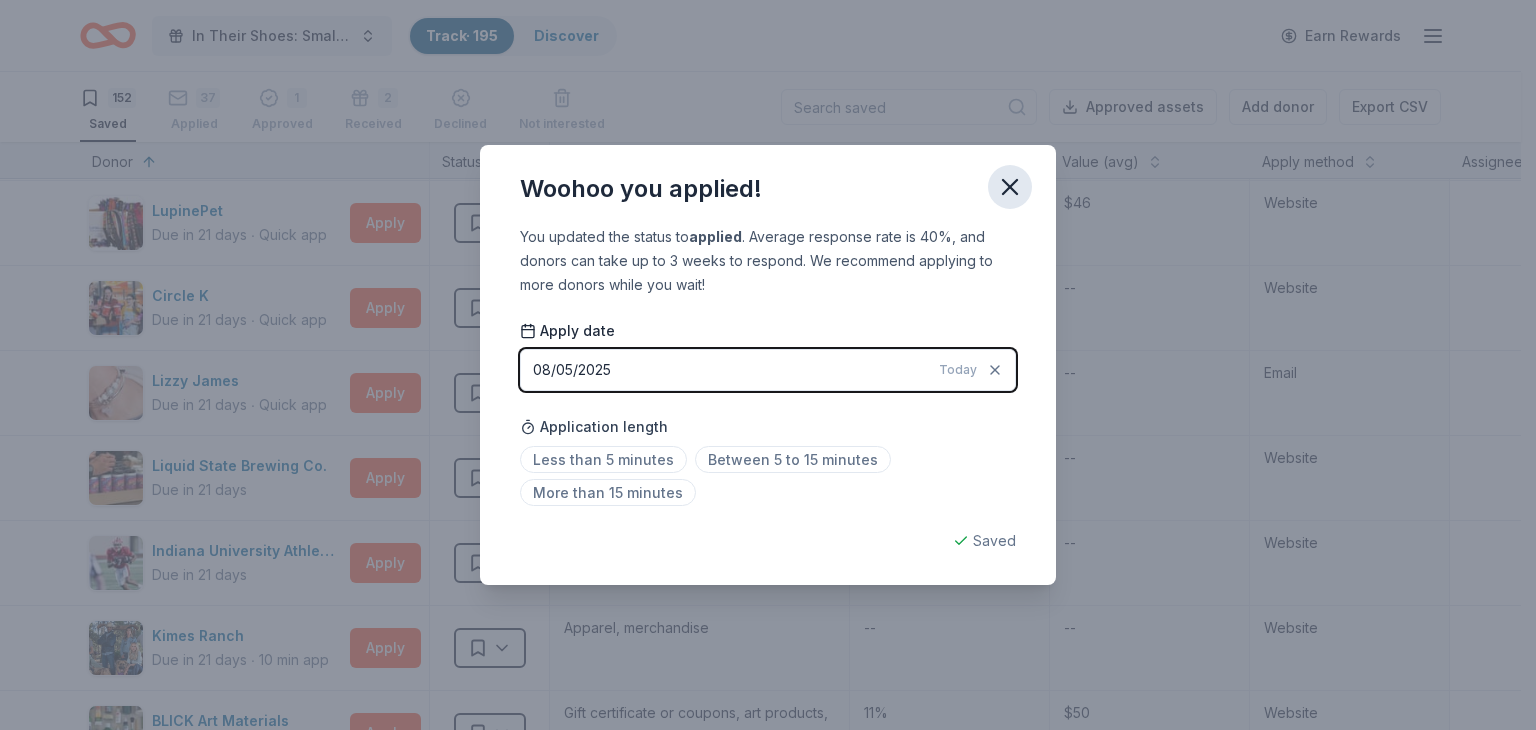 click 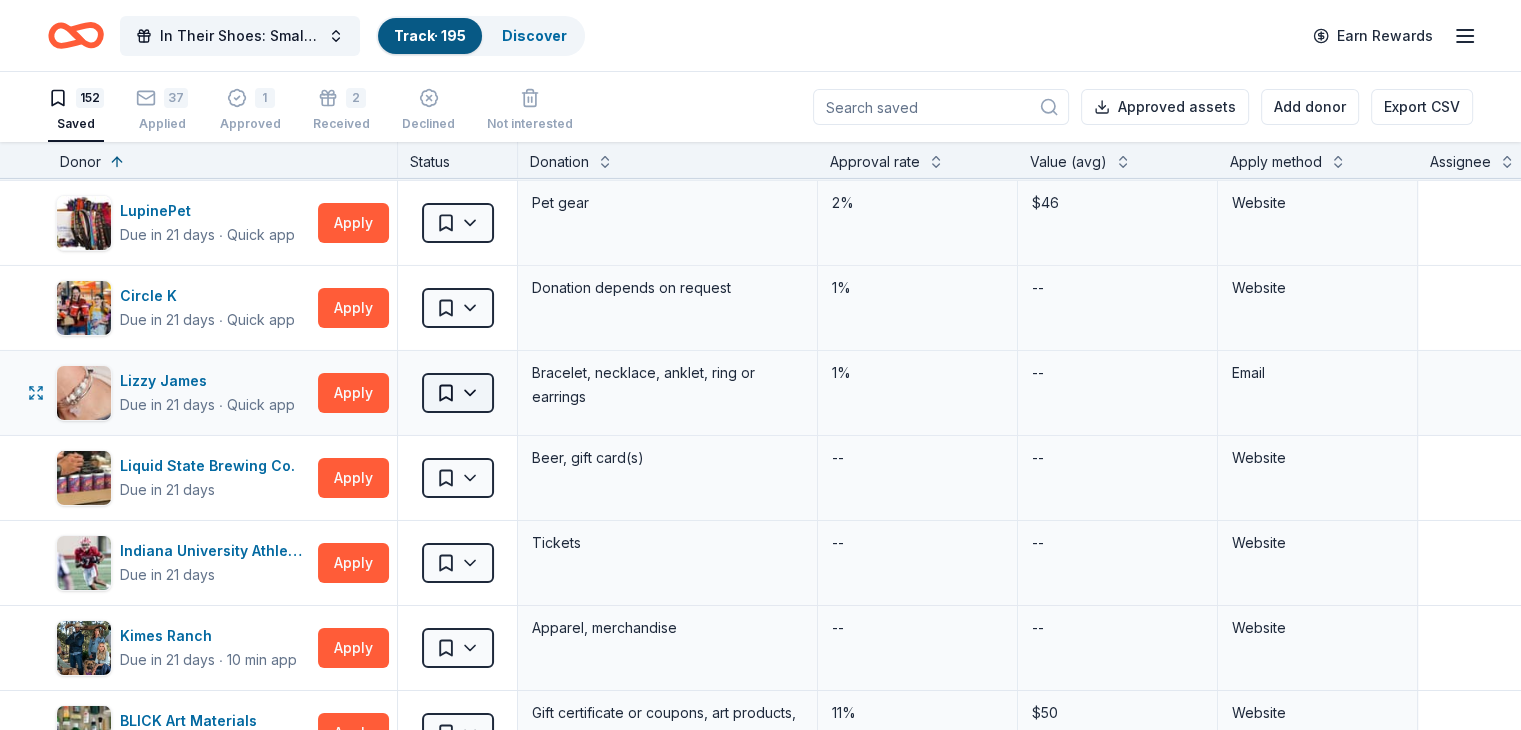 click on "89% In Their Shoes: Small Soles, Big Impact Track  · 195 Discover Earn Rewards 152 Saved 37 Applied 1 Approved 2 Received Declined Not interested  Approved assets Add donor Export CSV Donor Status Donation Approval rate Value (avg) Apply method Assignee Notes Cincinnati Museum Center Due in  6  days ∙ Quick app Apply Saved Ticket(s) 21% $45 Website Memphis Grizzlies Due in  6  days ∙ 10 min app Apply Saved Memorabilia and promotional items 3% $200 Website Alaska Airlines Due in  7  days ∙ 10 min app Apply Saved Donation depends on request 5% $2,500 Website Cincinnati Nature Center Due in  9  days ∙ Quick app Apply Saved 1 Free Carload Admission Pass 23% $32 Website Costco Due in  9  days ∙ 10 min app Apply Saved Monetary grants, no greater than 10% of program's overall budget  27% $50 In person Buckle Due in  9  days ∙ Quick app Apply Saved $25 gift card 4% $25 Mail Longhorn Steakhouse Due in  9  days ∙ Quick app Apply Saved Food, gift card(s) 12% $55 Phone In person Mail Final Straw Due in  9" at bounding box center [760, 365] 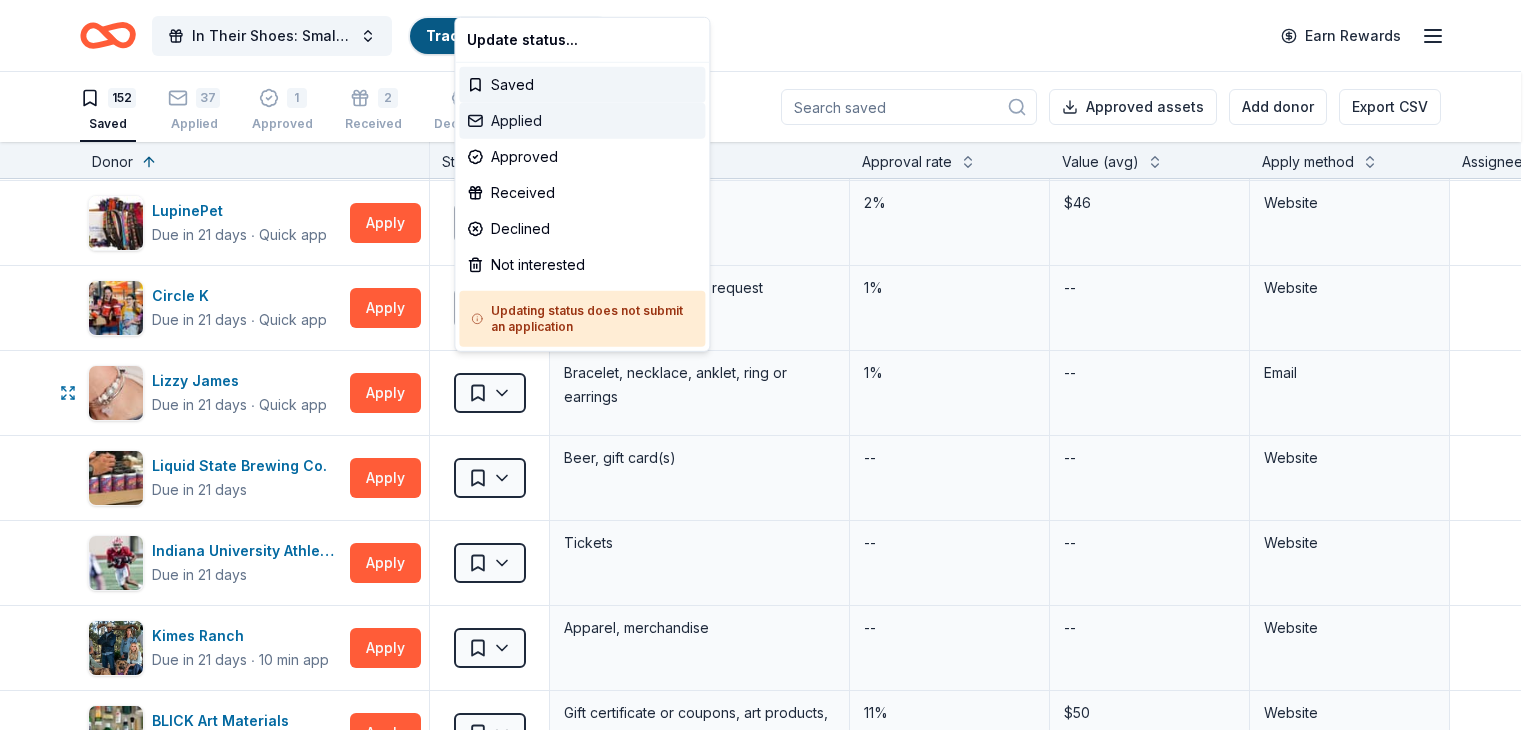 click on "Applied" at bounding box center [582, 121] 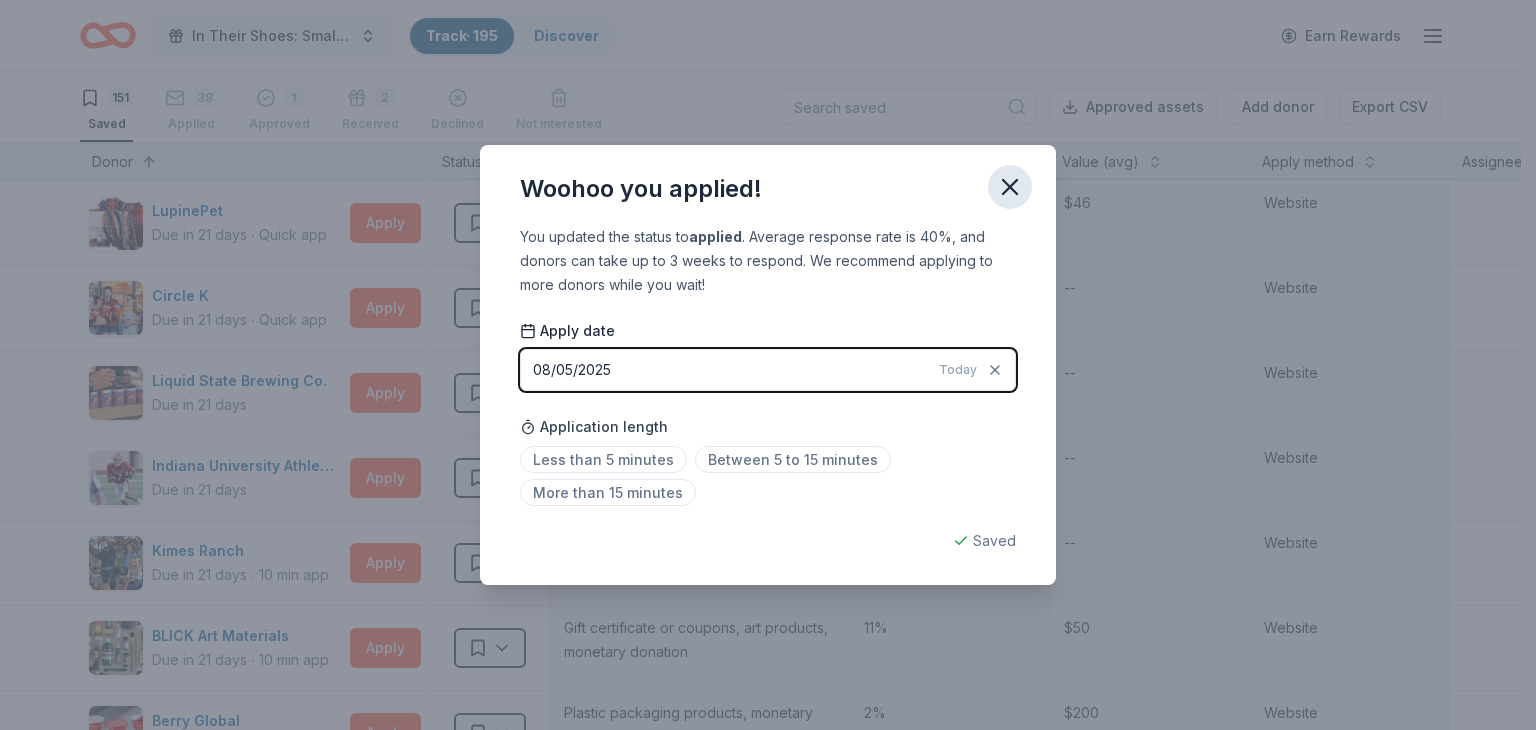 click 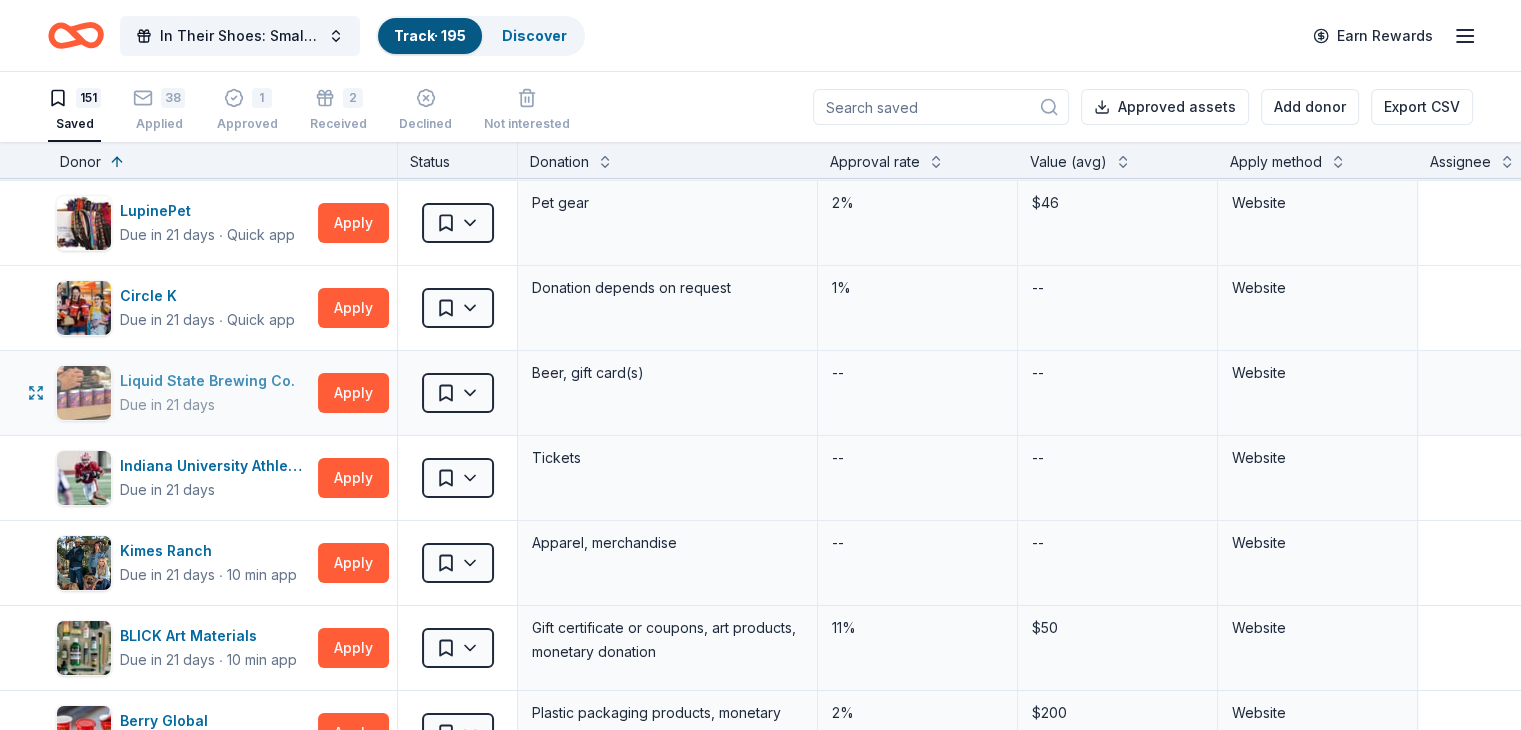 click on "Liquid State Brewing Co." at bounding box center [211, 381] 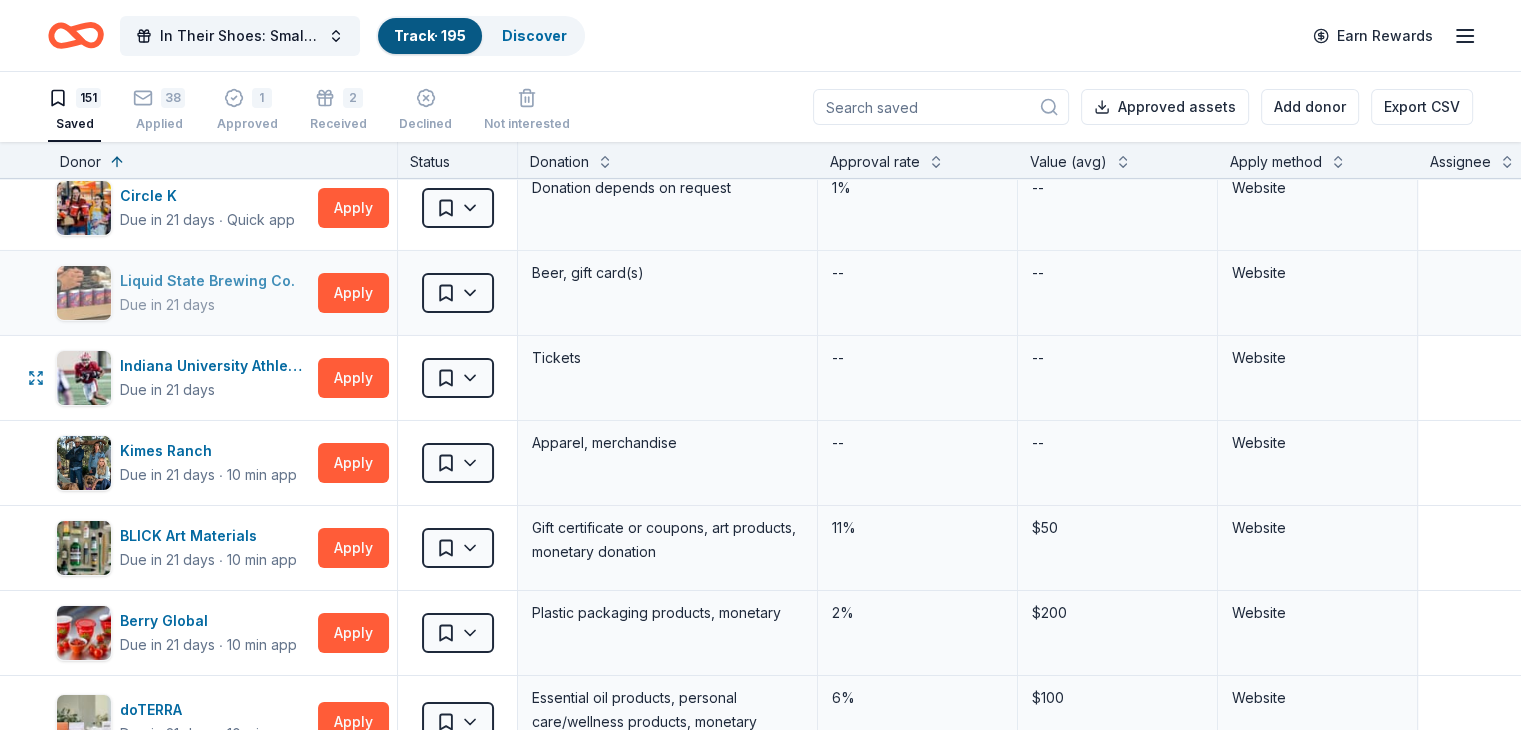 scroll, scrollTop: 7200, scrollLeft: 0, axis: vertical 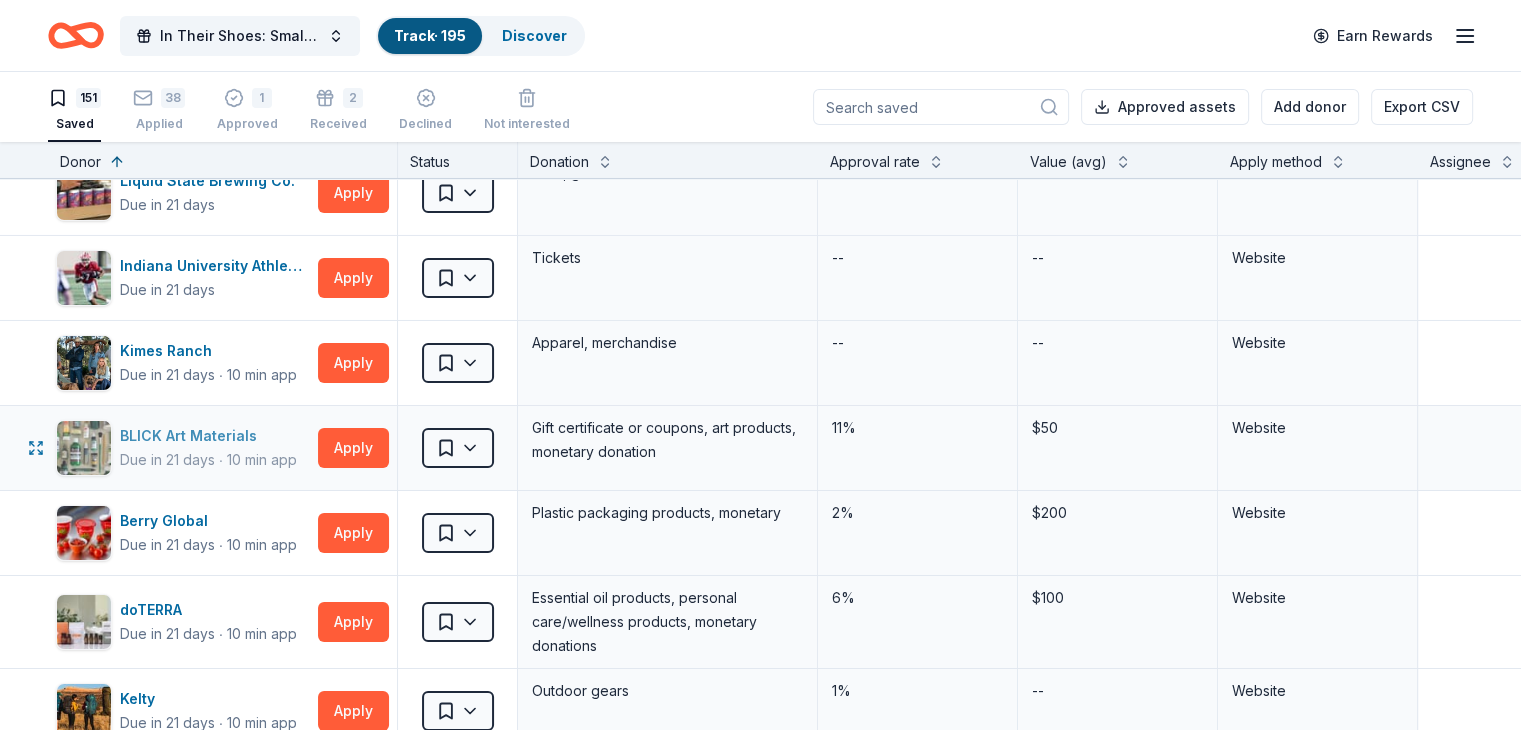 click on "BLICK Art Materials" at bounding box center [208, 436] 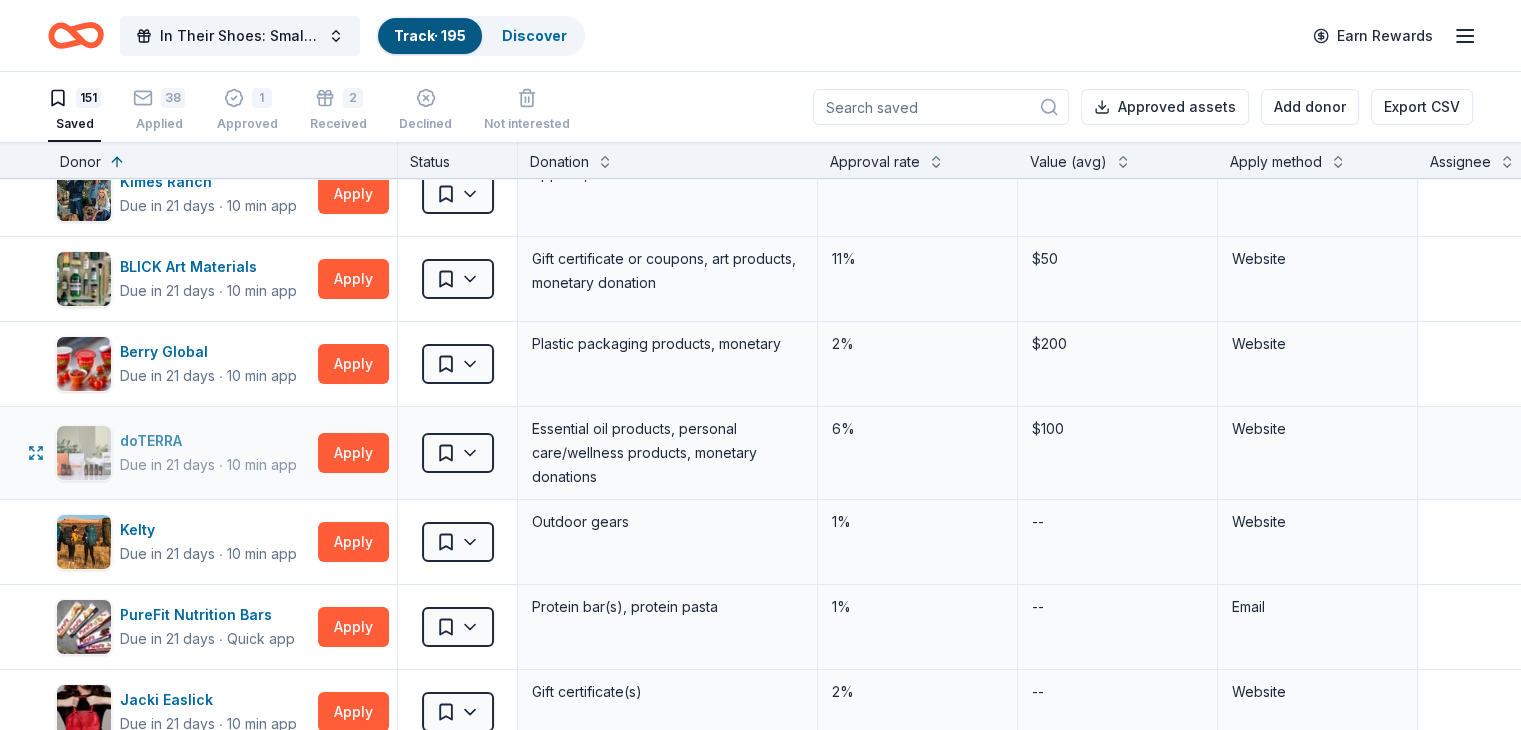 scroll, scrollTop: 7400, scrollLeft: 0, axis: vertical 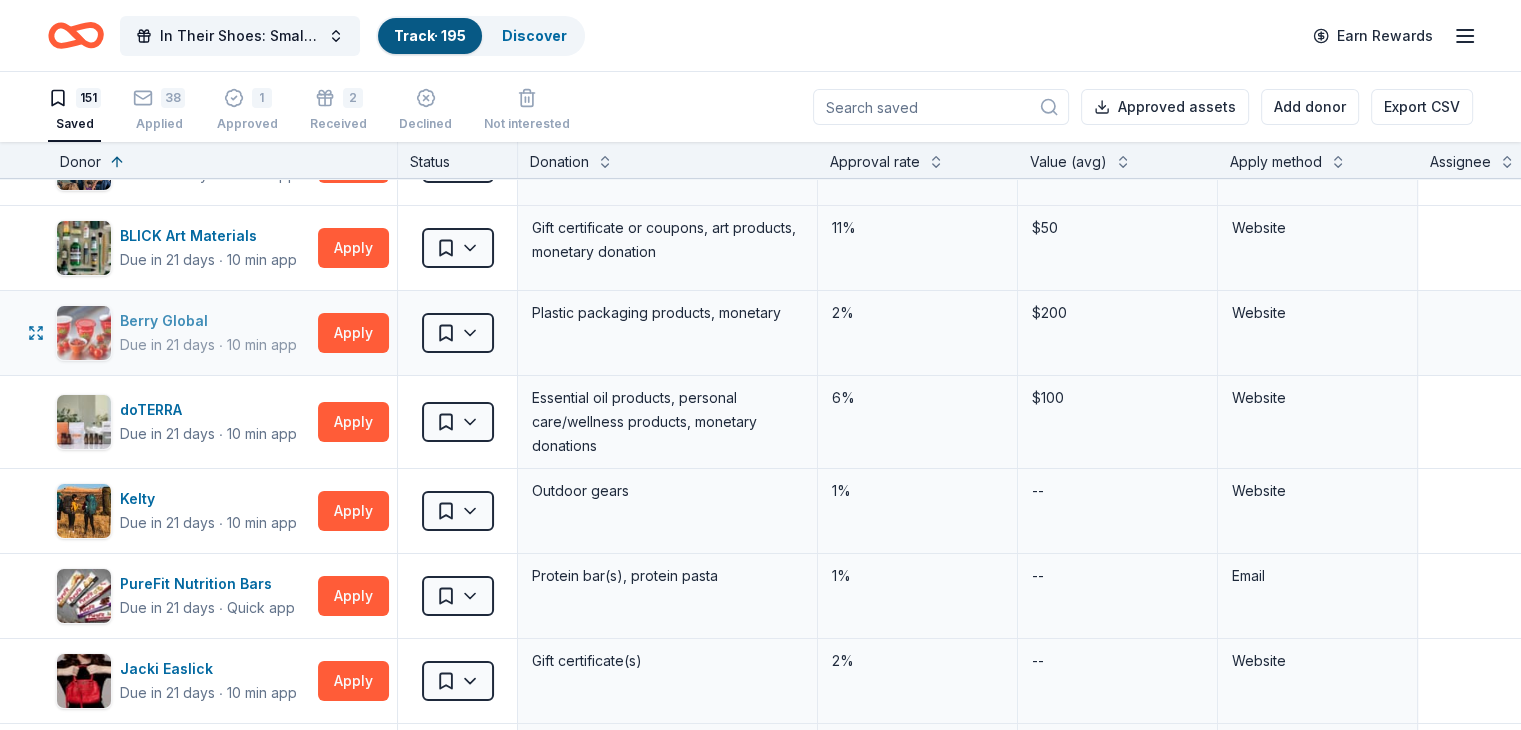 click on "Berry Global" at bounding box center [208, 321] 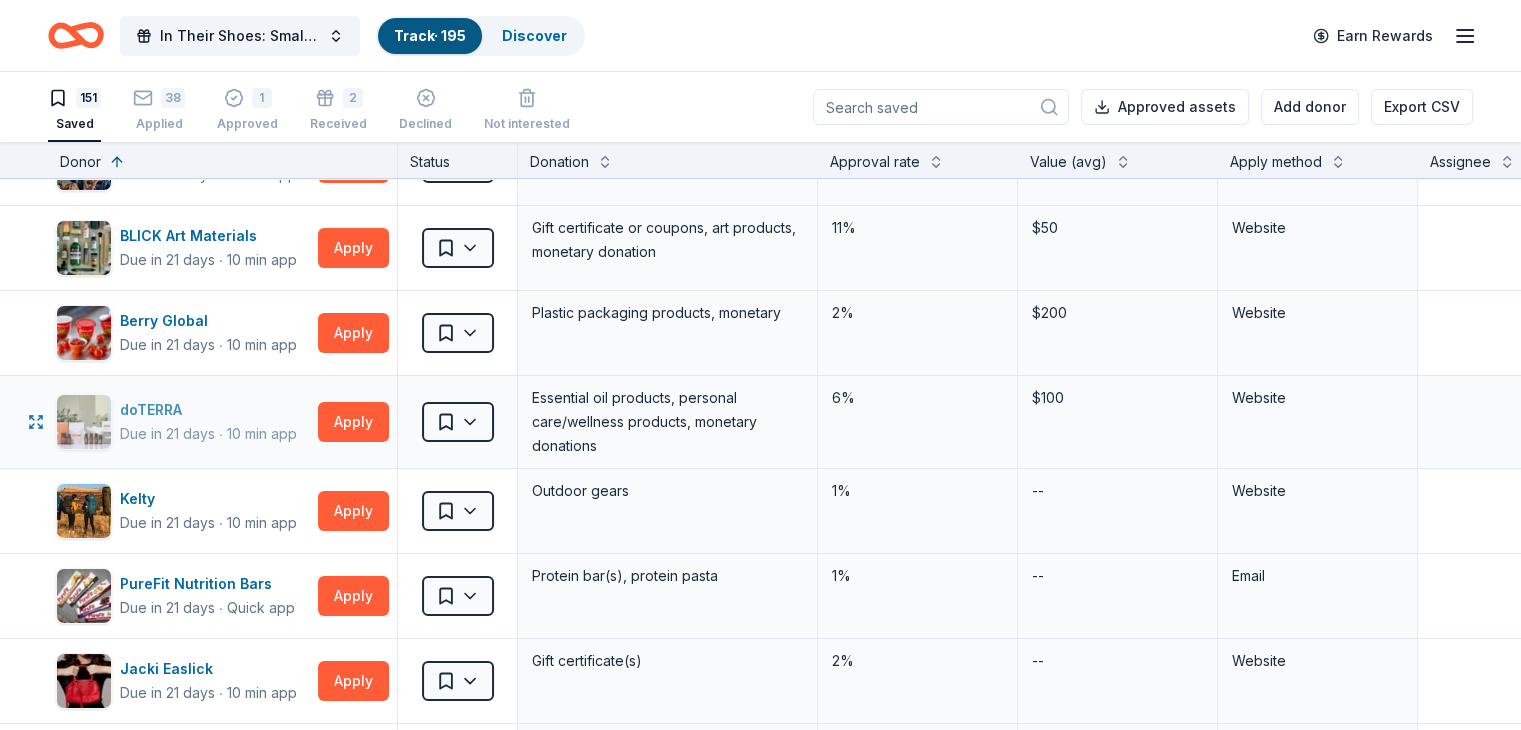 click on "Due in 21 days ∙ 10 min app" at bounding box center [208, 434] 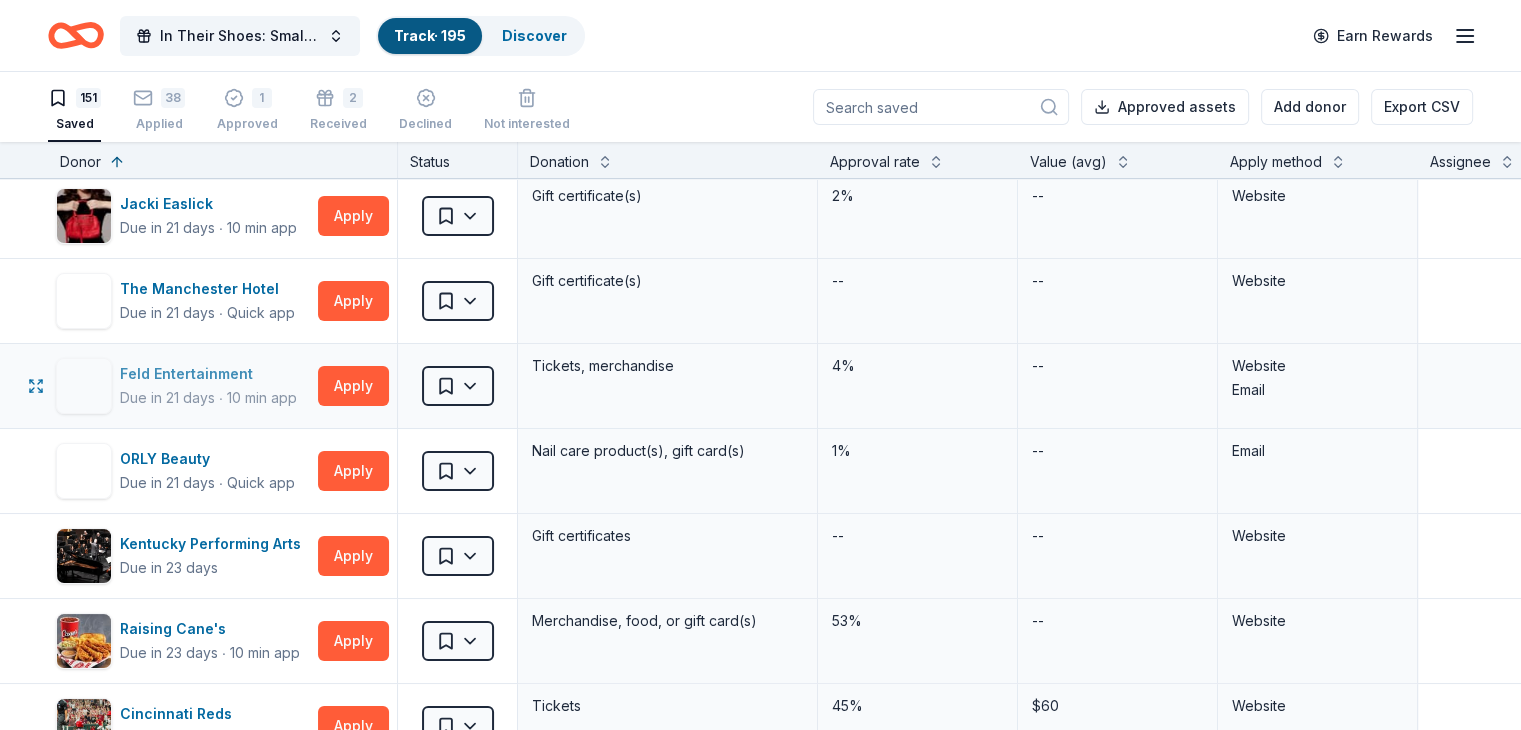scroll, scrollTop: 7900, scrollLeft: 0, axis: vertical 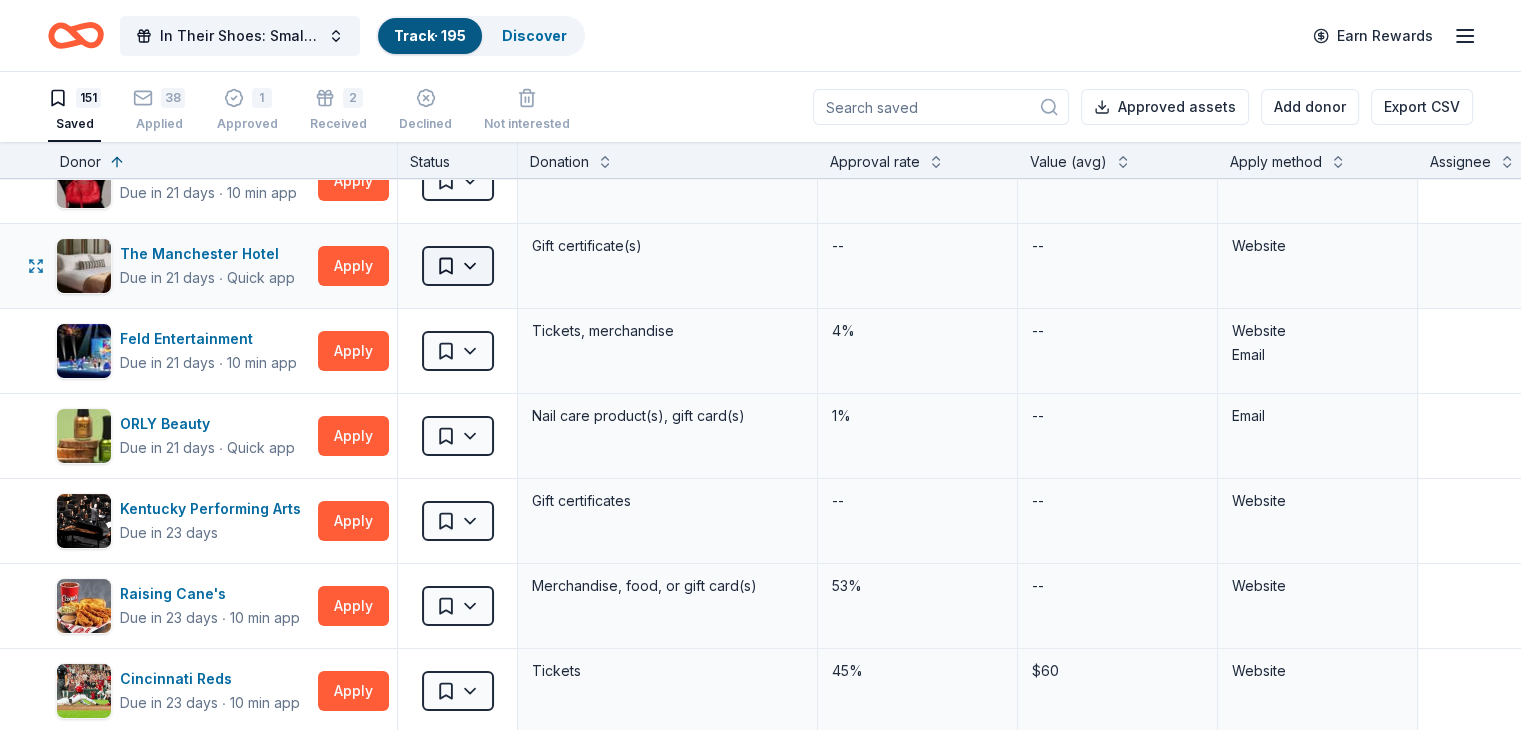 click on "89% In Their Shoes: Small Soles, Big Impact Track  · 195 Discover Earn Rewards 151 Saved 38 Applied 1 Approved 2 Received Declined Not interested  Approved assets Add donor Export CSV Donor Status Donation Approval rate Value (avg) Apply method Assignee Notes Cincinnati Museum Center Due in  6  days ∙ Quick app Apply Saved Ticket(s) 21% $45 Website Memphis Grizzlies Due in  6  days ∙ 10 min app Apply Saved Memorabilia and promotional items 3% $200 Website Alaska Airlines Due in  7  days ∙ 10 min app Apply Saved Donation depends on request 5% $2,500 Website Cincinnati Nature Center Due in  9  days ∙ Quick app Apply Saved 1 Free Carload Admission Pass 23% $32 Website Costco Due in  9  days ∙ 10 min app Apply Saved Monetary grants, no greater than 10% of program's overall budget  27% $50 In person Buckle Due in  9  days ∙ Quick app Apply Saved $25 gift card 4% $25 Mail Longhorn Steakhouse Due in  9  days ∙ Quick app Apply Saved Food, gift card(s) 12% $55 Phone In person Mail Final Straw Due in  9" at bounding box center (760, 365) 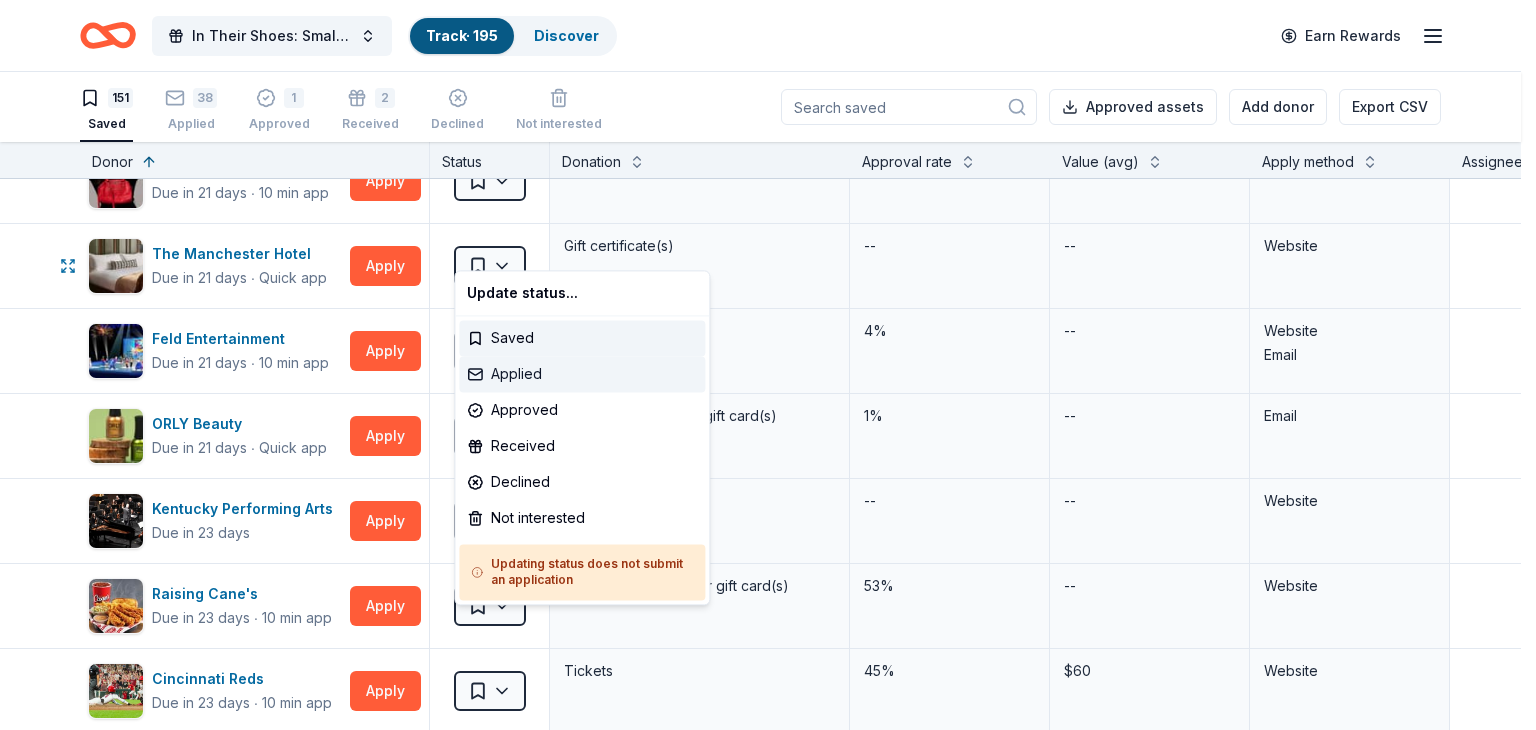 click on "Applied" at bounding box center [582, 374] 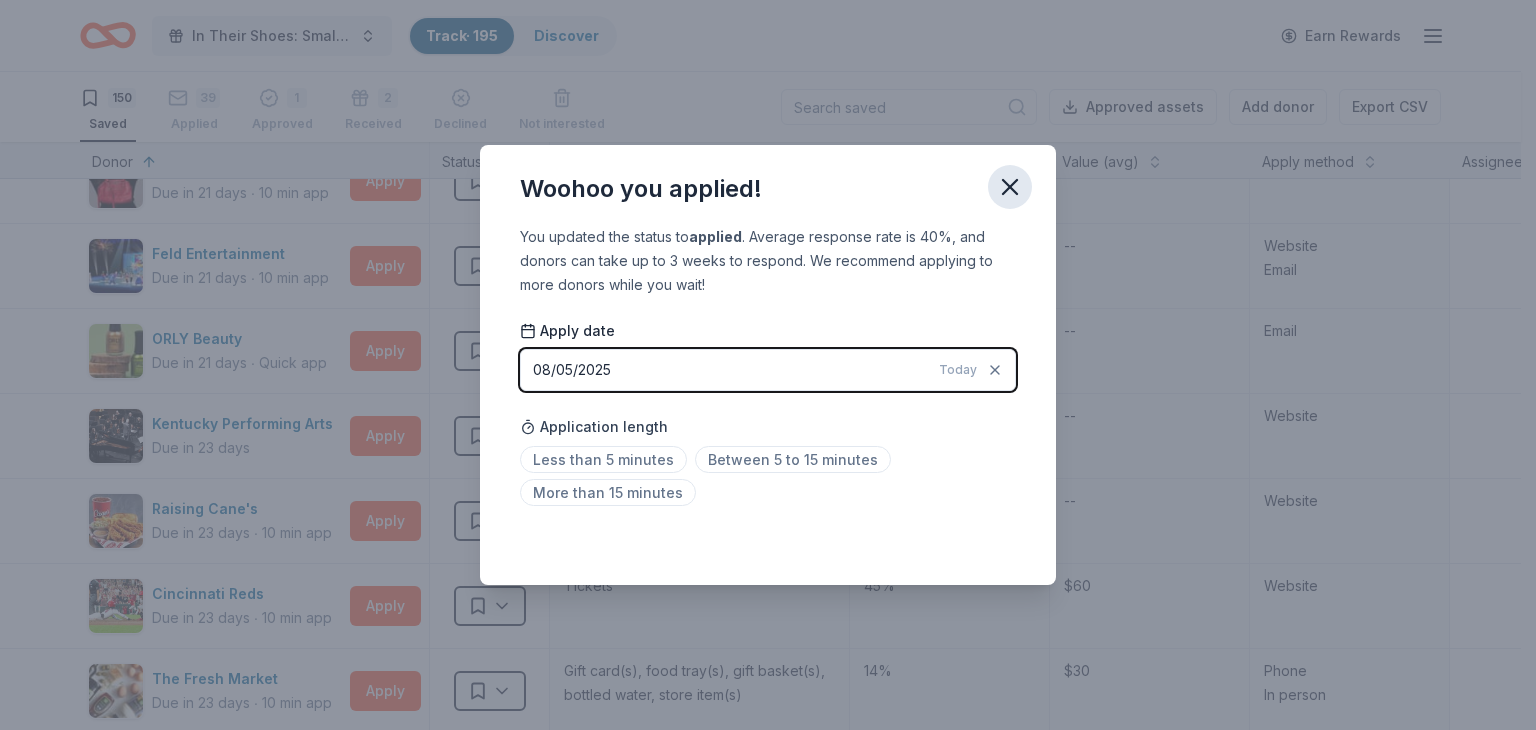 click 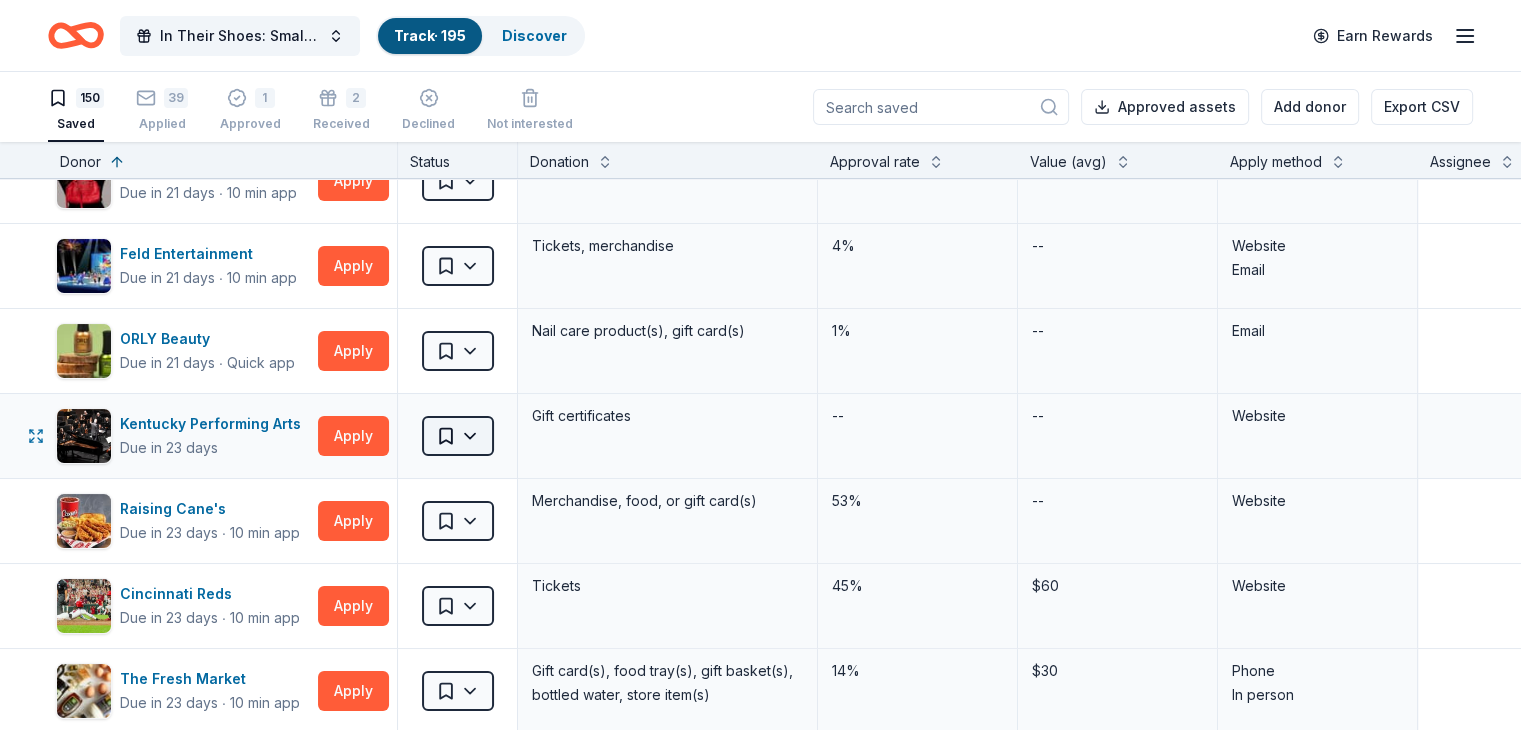 click on "89% In Their Shoes: Small Soles, Big Impact Track  · 195 Discover Earn Rewards 150 Saved 39 Applied 1 Approved 2 Received Declined Not interested  Approved assets Add donor Export CSV Donor Status Donation Approval rate Value (avg) Apply method Assignee Notes Cincinnati Museum Center Due in  6  days ∙ Quick app Apply Saved Ticket(s) 21% $45 Website Memphis Grizzlies Due in  6  days ∙ 10 min app Apply Saved Memorabilia and promotional items 3% $200 Website Alaska Airlines Due in  7  days ∙ 10 min app Apply Saved Donation depends on request 5% $2,500 Website Cincinnati Nature Center Due in  9  days ∙ Quick app Apply Saved 1 Free Carload Admission Pass 23% $32 Website Costco Due in  9  days ∙ 10 min app Apply Saved Monetary grants, no greater than 10% of program's overall budget  27% $50 In person Buckle Due in  9  days ∙ Quick app Apply Saved $25 gift card 4% $25 Mail Longhorn Steakhouse Due in  9  days ∙ Quick app Apply Saved Food, gift card(s) 12% $55 Phone In person Mail Final Straw Due in  9" at bounding box center [760, 365] 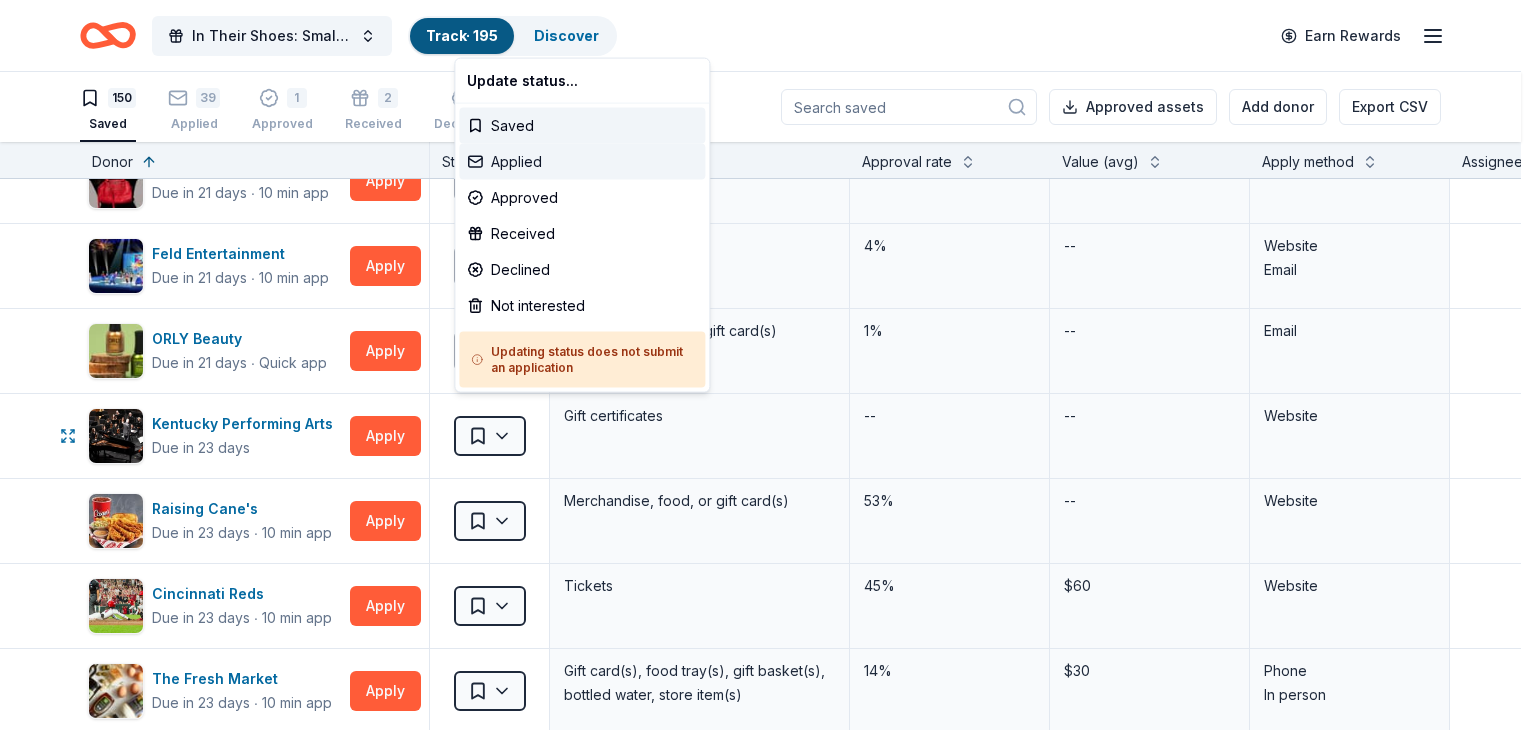 click on "Applied" at bounding box center [582, 162] 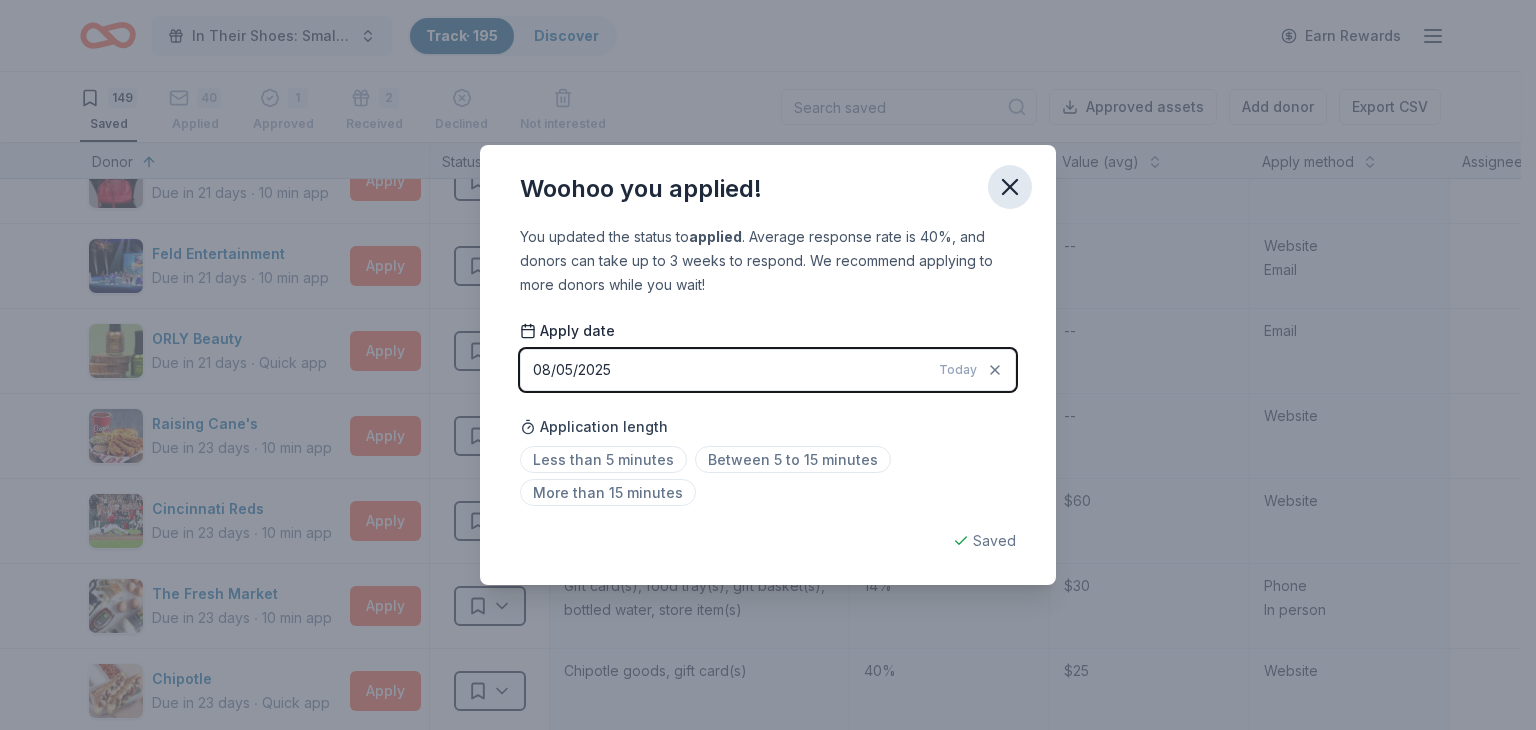 click 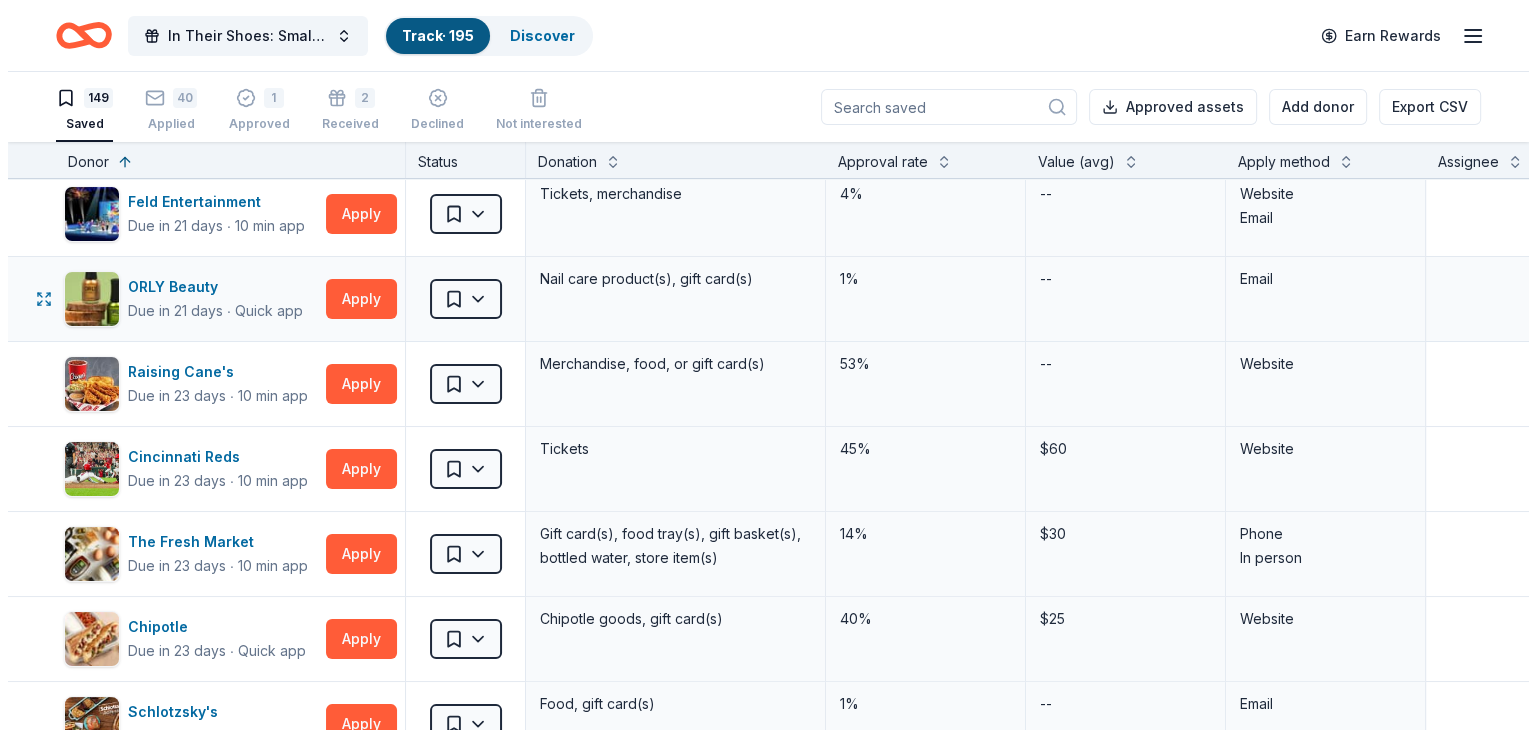 scroll, scrollTop: 8100, scrollLeft: 0, axis: vertical 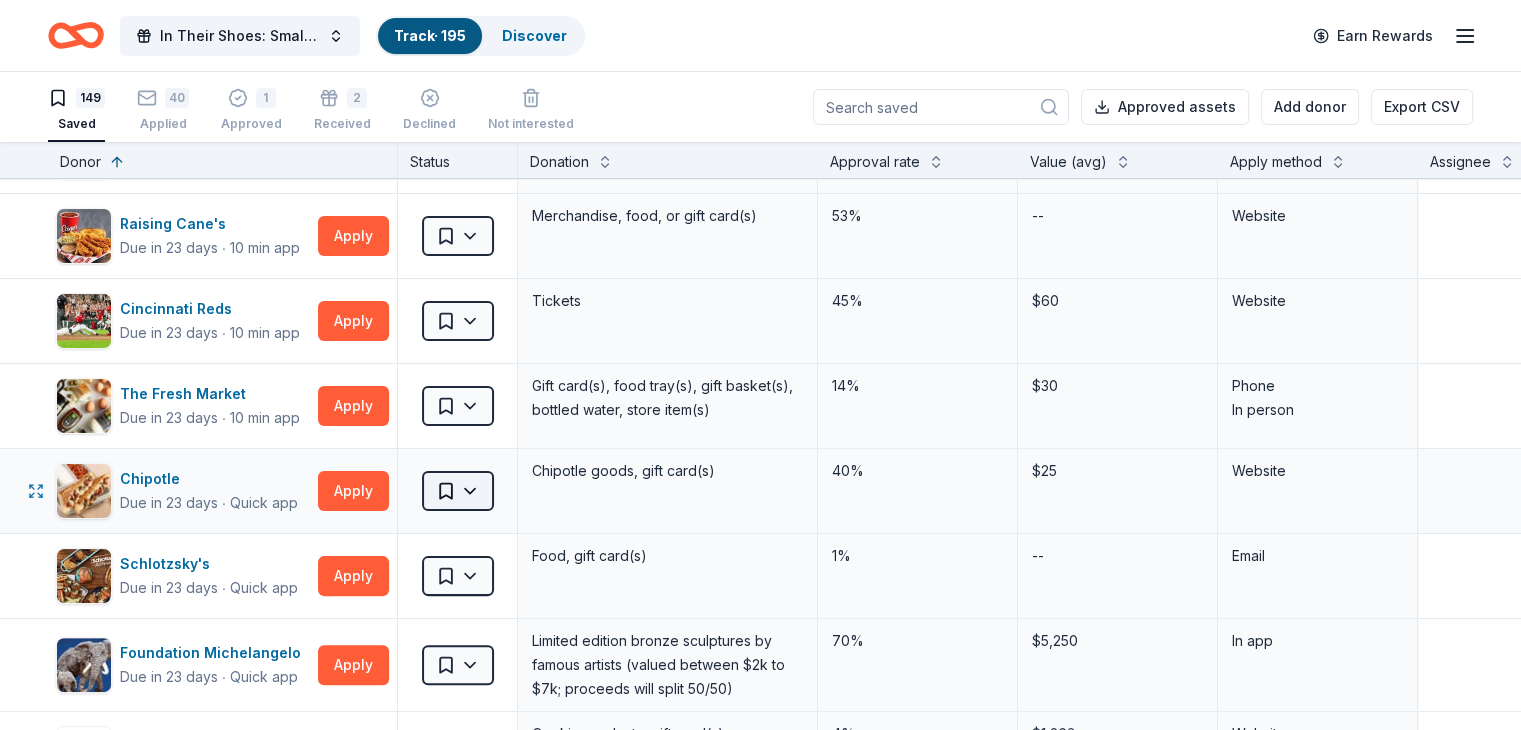 click on "89% In Their Shoes: Small Soles, Big Impact Track  · 195 Discover Earn Rewards 149 Saved 40 Applied 1 Approved 2 Received Declined Not interested  Approved assets Add donor Export CSV Donor Status Donation Approval rate Value (avg) Apply method Assignee Notes Cincinnati Museum Center Due in  6  days ∙ Quick app Apply Saved Ticket(s) 21% $45 Website Memphis Grizzlies Due in  6  days ∙ 10 min app Apply Saved Memorabilia and promotional items 3% $200 Website Alaska Airlines Due in  7  days ∙ 10 min app Apply Saved Donation depends on request 5% $2,500 Website Cincinnati Nature Center Due in  9  days ∙ Quick app Apply Saved 1 Free Carload Admission Pass 23% $32 Website Costco Due in  9  days ∙ 10 min app Apply Saved Monetary grants, no greater than 10% of program's overall budget  27% $50 In person Buckle Due in  9  days ∙ Quick app Apply Saved $25 gift card 4% $25 Mail Longhorn Steakhouse Due in  9  days ∙ Quick app Apply Saved Food, gift card(s) 12% $55 Phone In person Mail Final Straw Due in  9" at bounding box center [760, 365] 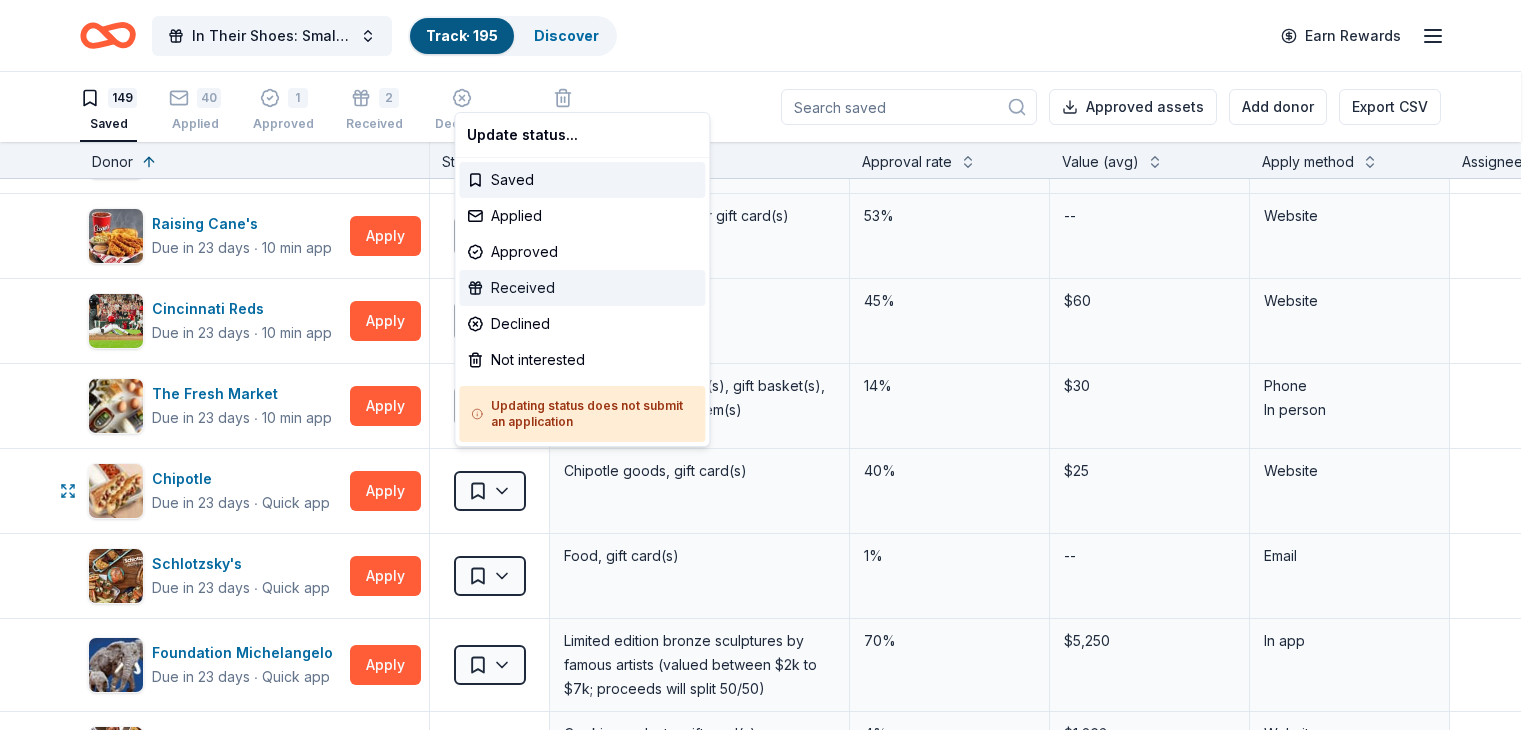 click on "Received" at bounding box center [582, 288] 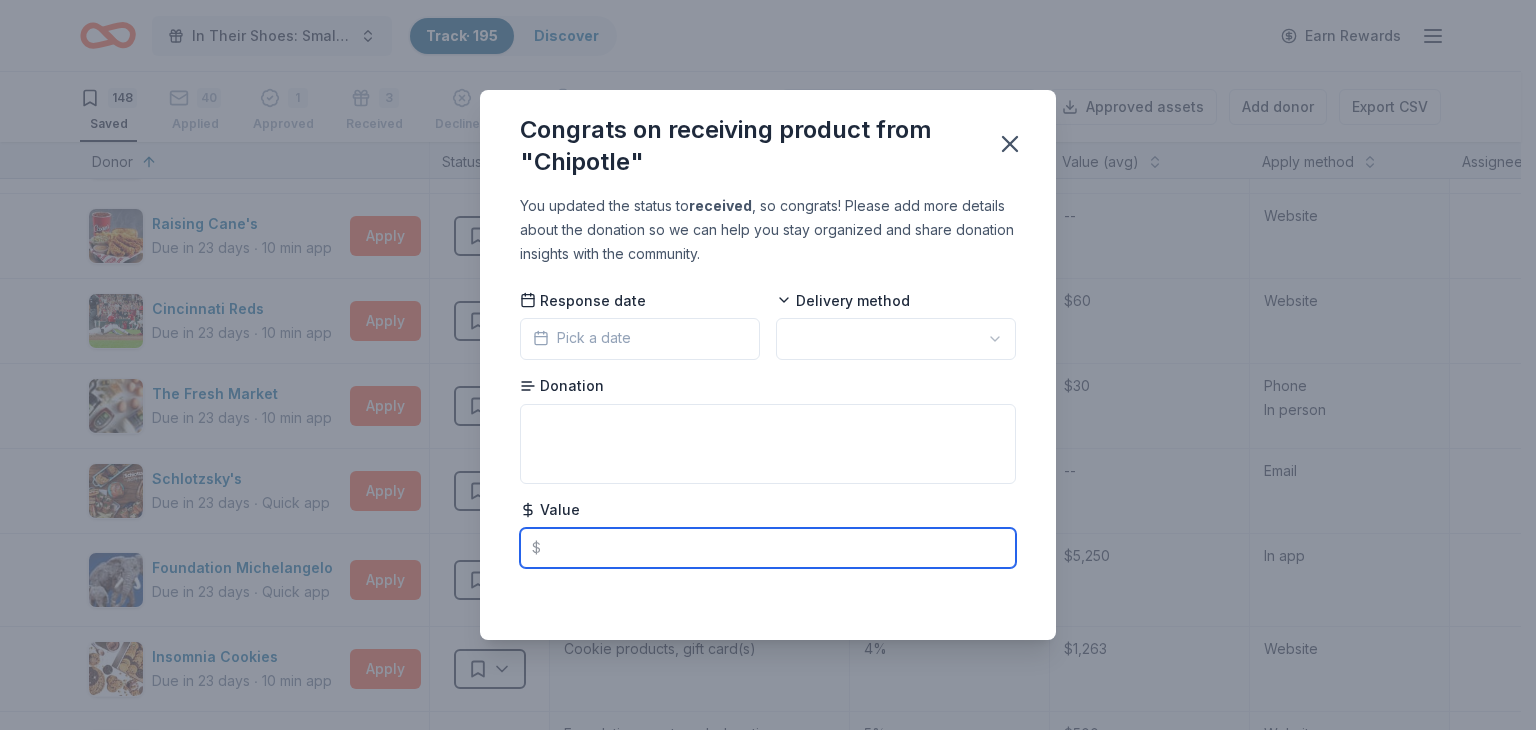 click at bounding box center [768, 548] 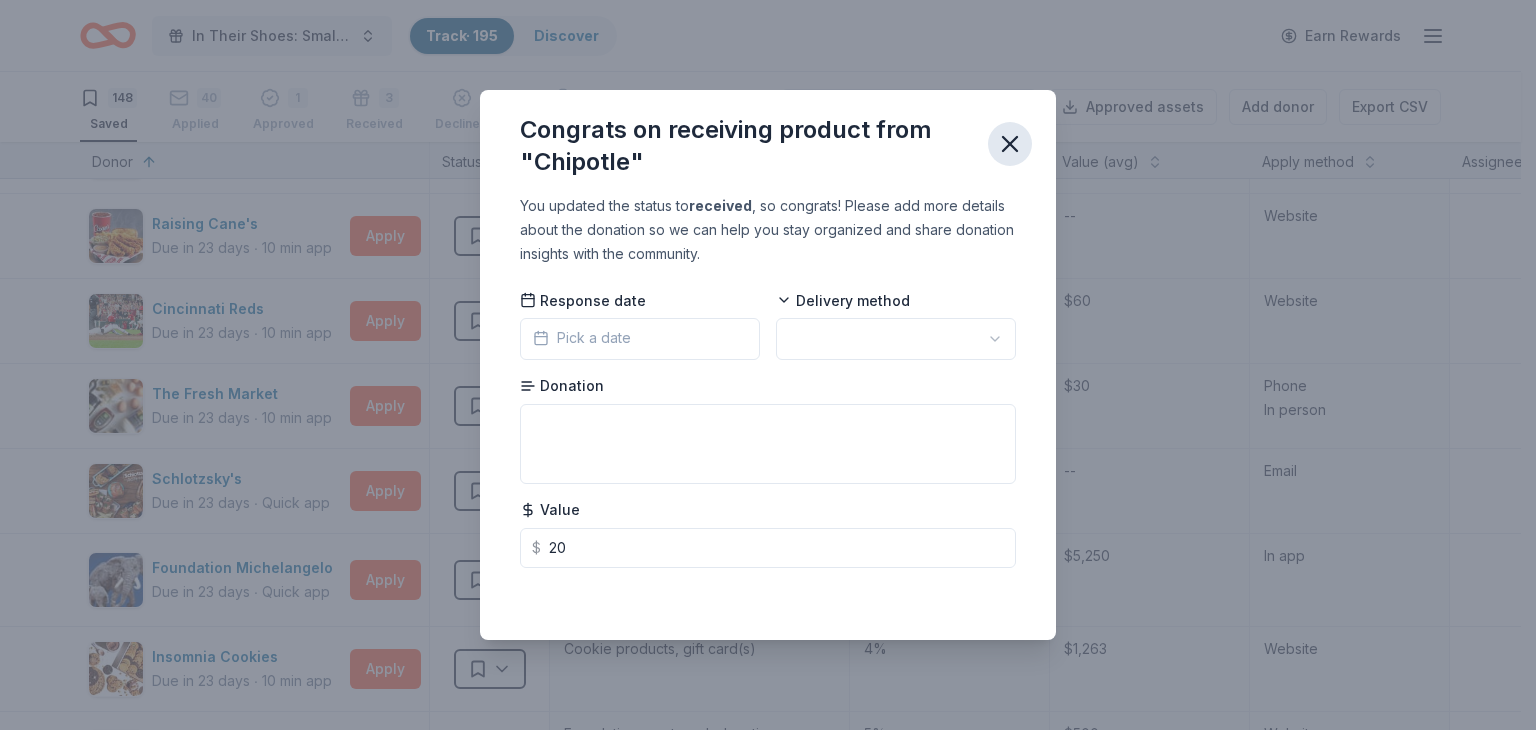 type on "20.00" 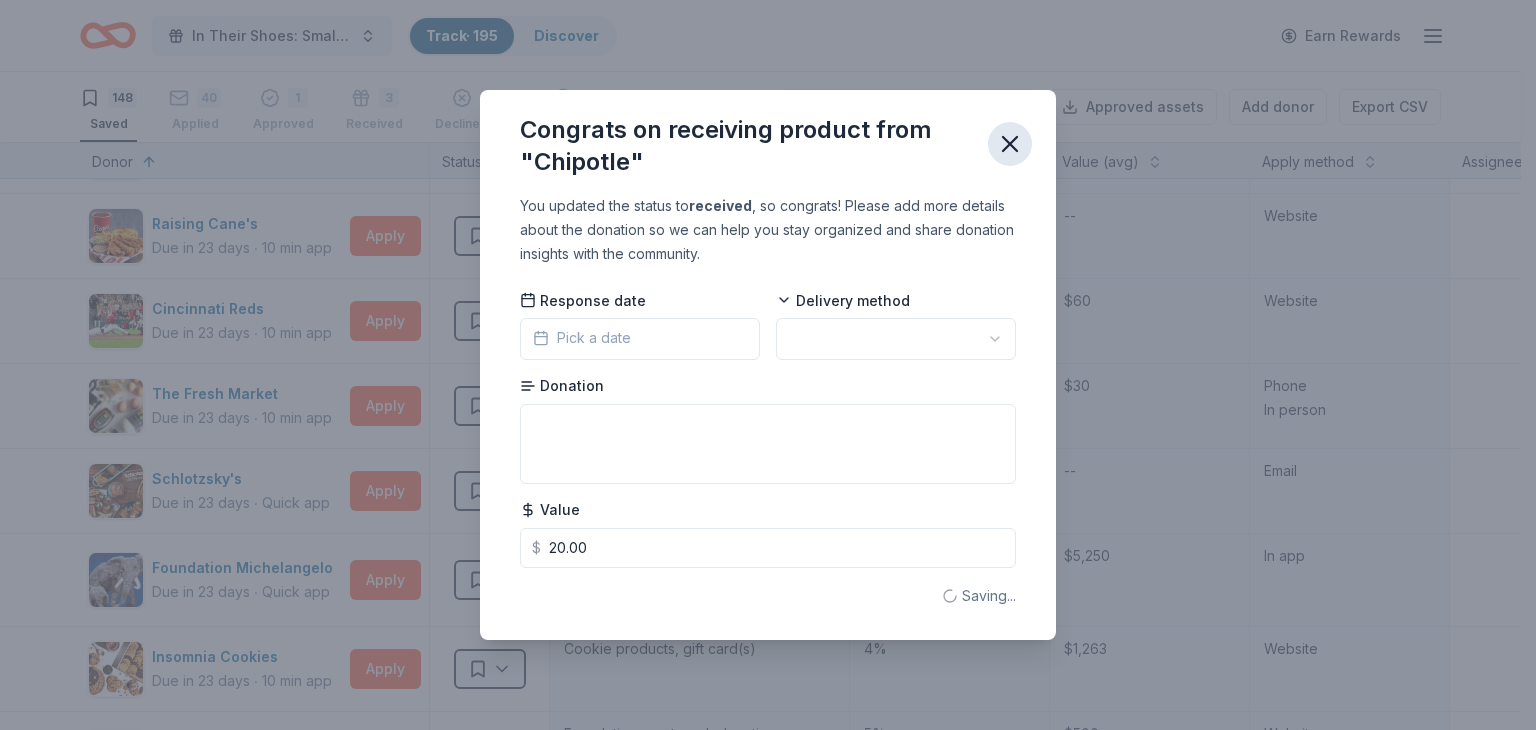 click 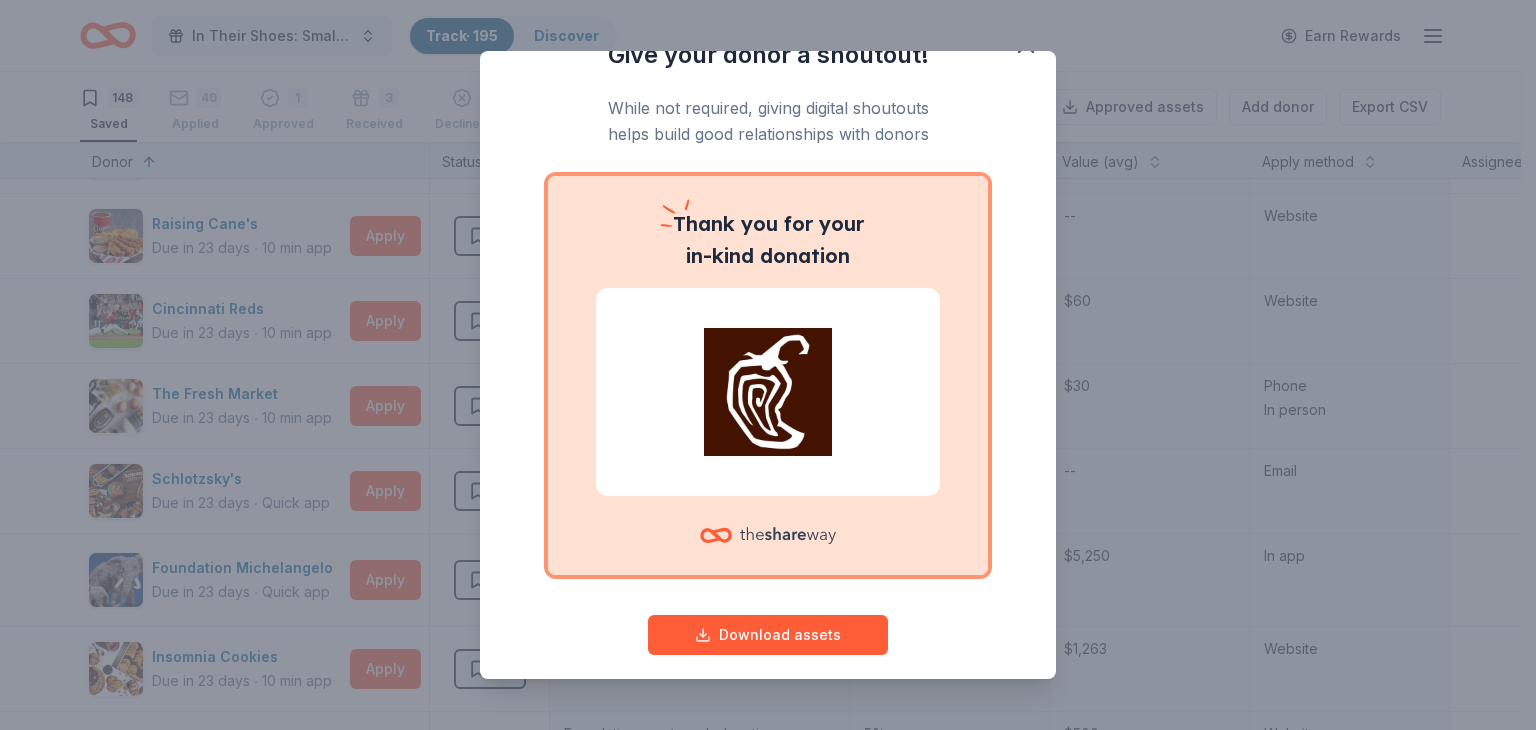 scroll, scrollTop: 56, scrollLeft: 0, axis: vertical 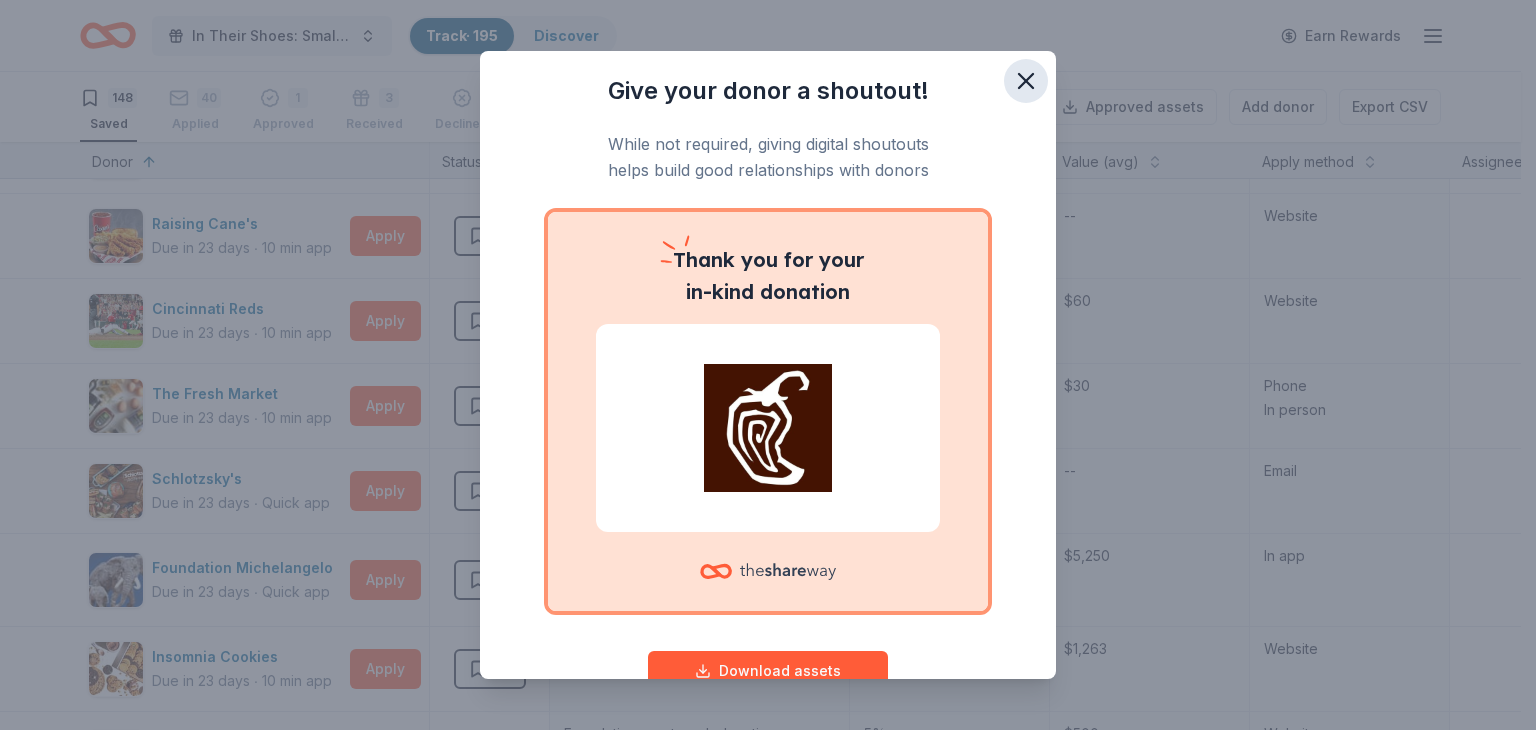 click 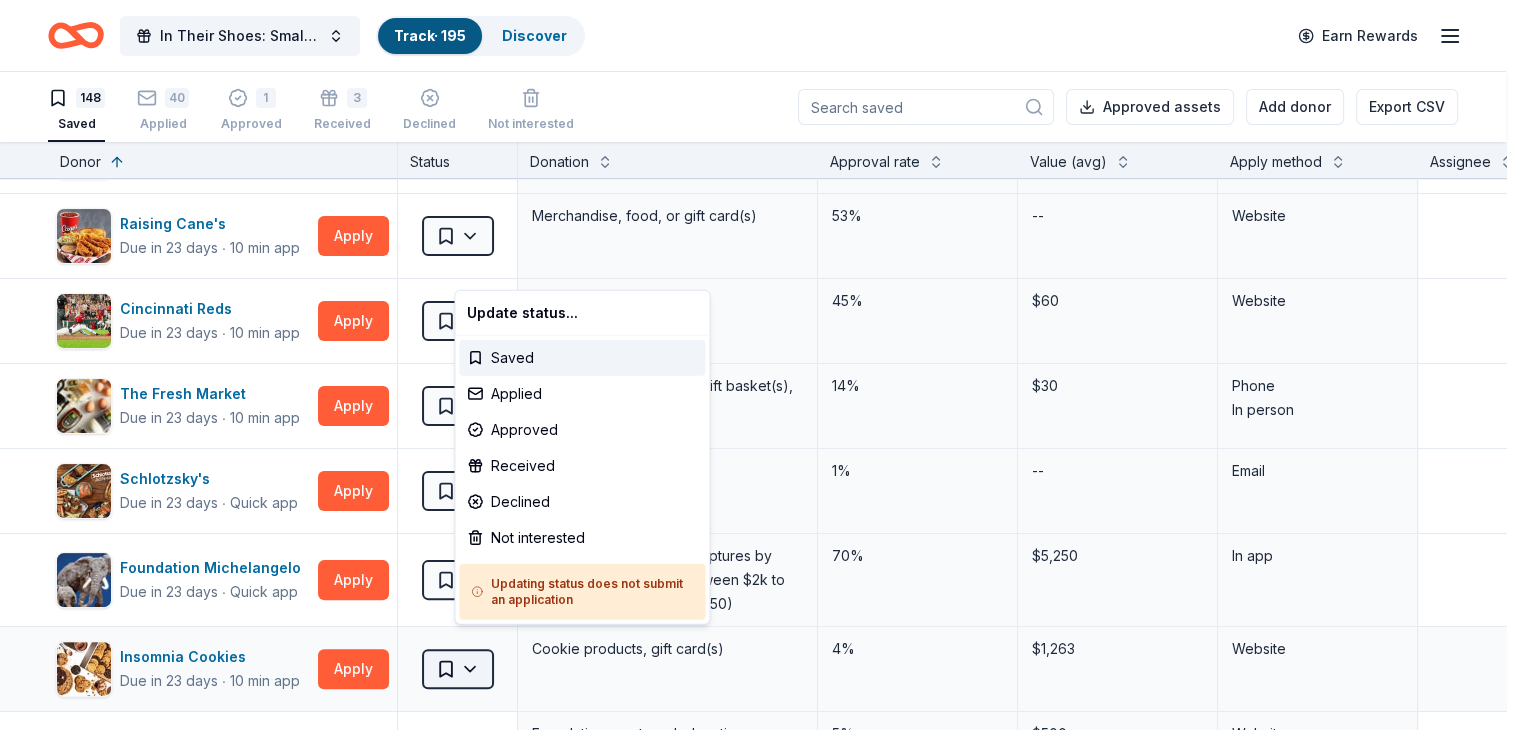 click on "89% In Their Shoes: Small Soles, Big Impact Track  · 195 Discover Earn Rewards 148 Saved 40 Applied 1 Approved 3 Received Declined Not interested  Approved assets Add donor Export CSV Donor Status Donation Approval rate Value (avg) Apply method Assignee Notes Cincinnati Museum Center Due in  6  days ∙ Quick app Apply Saved Ticket(s) 21% $45 Website Memphis Grizzlies Due in  6  days ∙ 10 min app Apply Saved Memorabilia and promotional items 3% $200 Website Alaska Airlines Due in  7  days ∙ 10 min app Apply Saved Donation depends on request 5% $2,500 Website Cincinnati Nature Center Due in  9  days ∙ Quick app Apply Saved 1 Free Carload Admission Pass 23% $32 Website Costco Due in  9  days ∙ 10 min app Apply Saved Monetary grants, no greater than 10% of program's overall budget  27% $50 In person Buckle Due in  9  days ∙ Quick app Apply Saved $25 gift card 4% $25 Mail Longhorn Steakhouse Due in  9  days ∙ Quick app Apply Saved Food, gift card(s) 12% $55 Phone In person Mail Final Straw Due in  9" at bounding box center [760, 365] 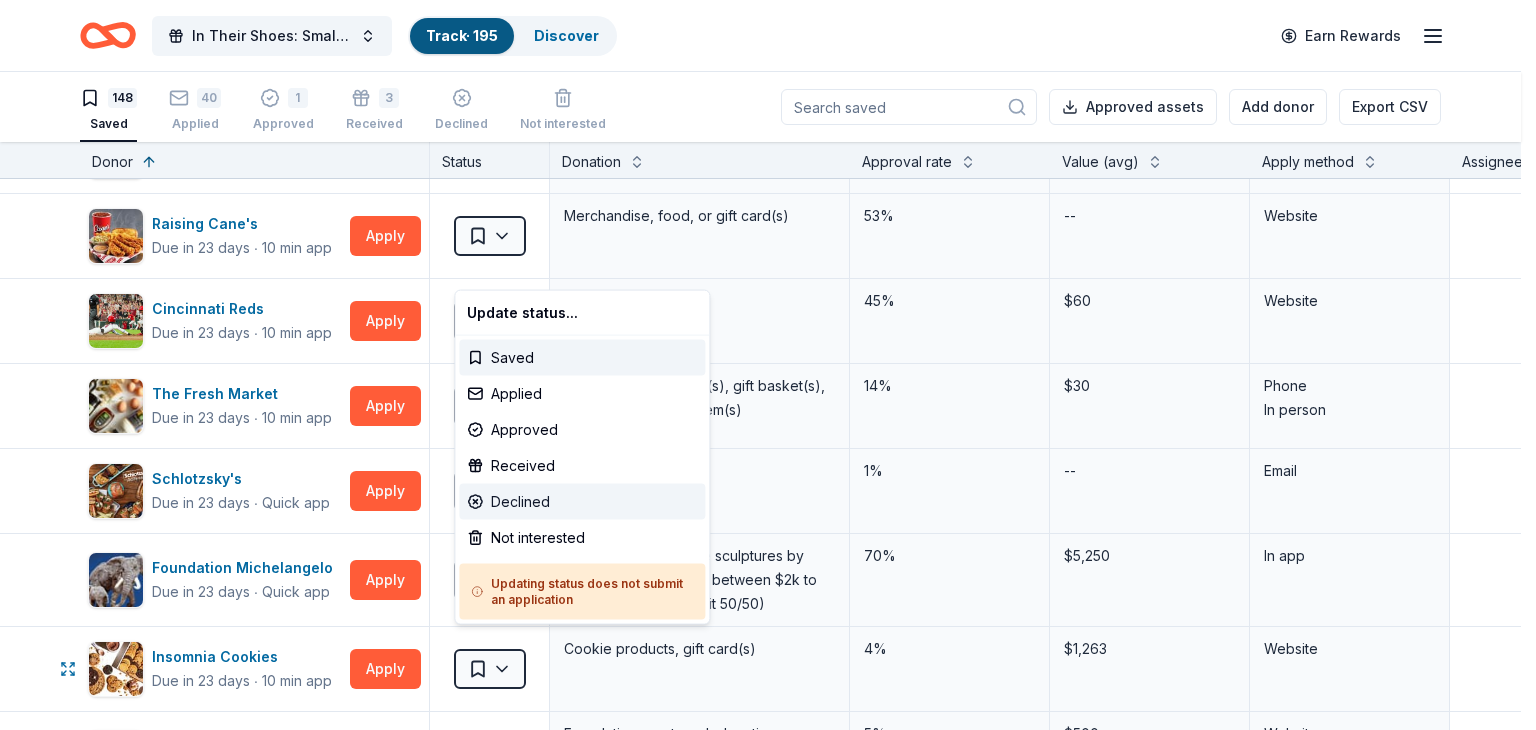 click on "Declined" at bounding box center [582, 502] 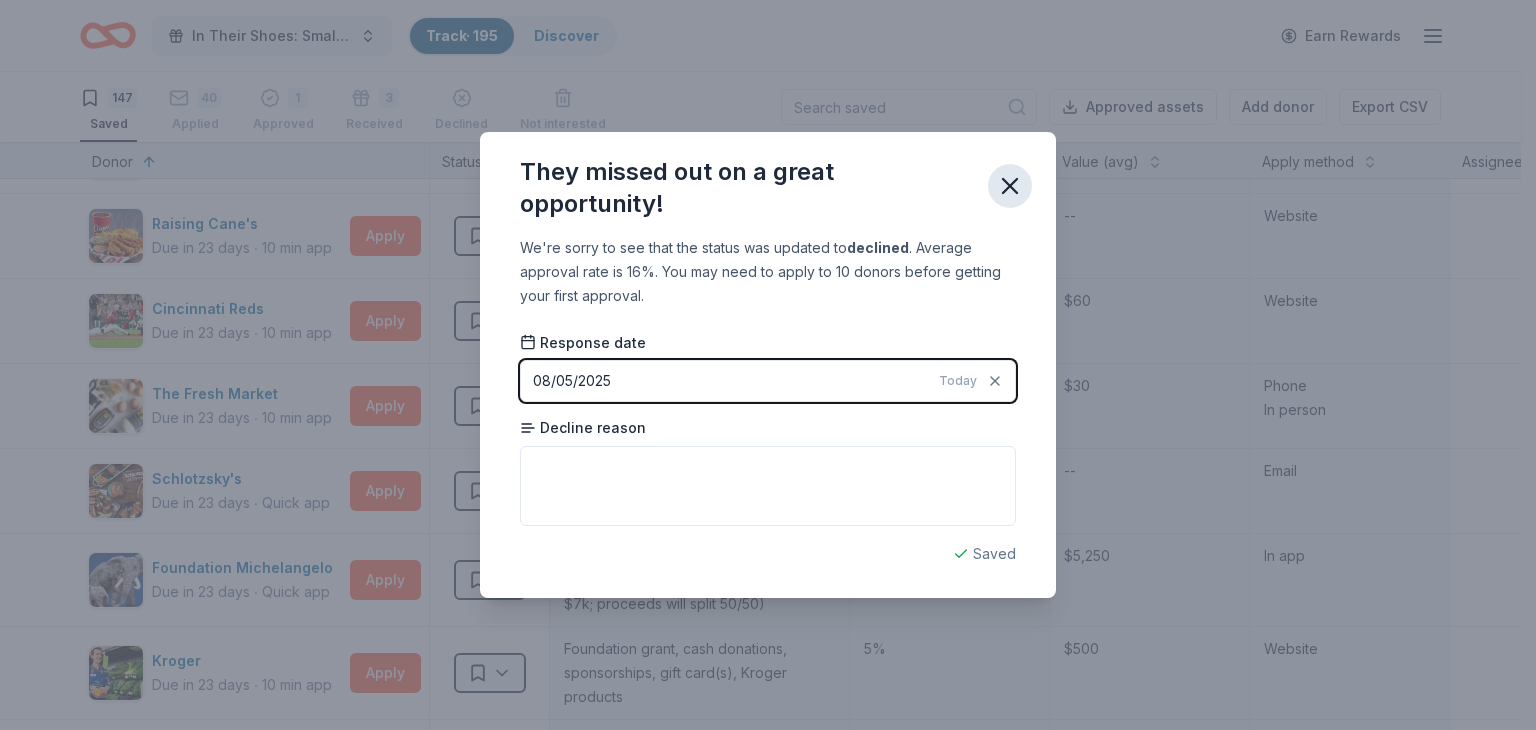 click 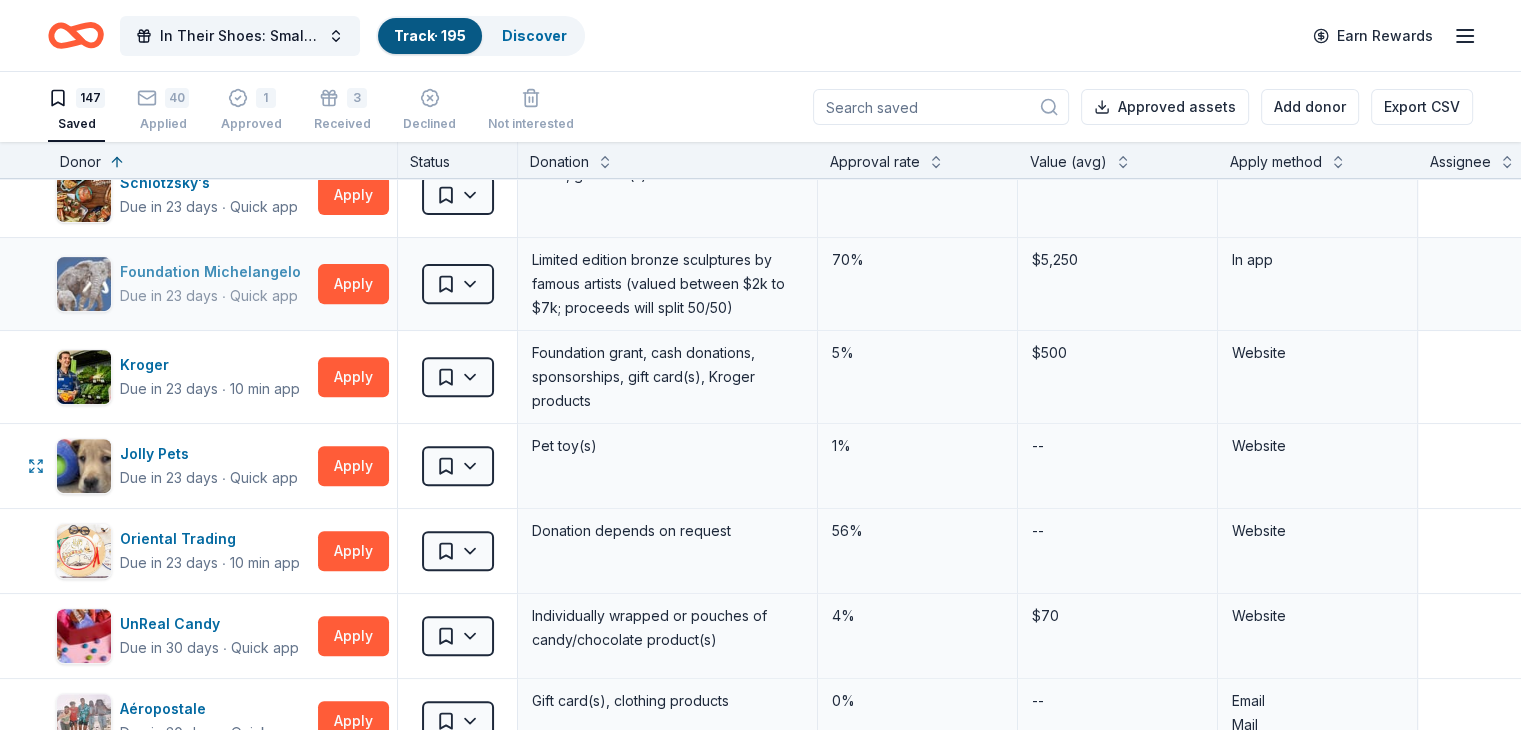 scroll, scrollTop: 8400, scrollLeft: 0, axis: vertical 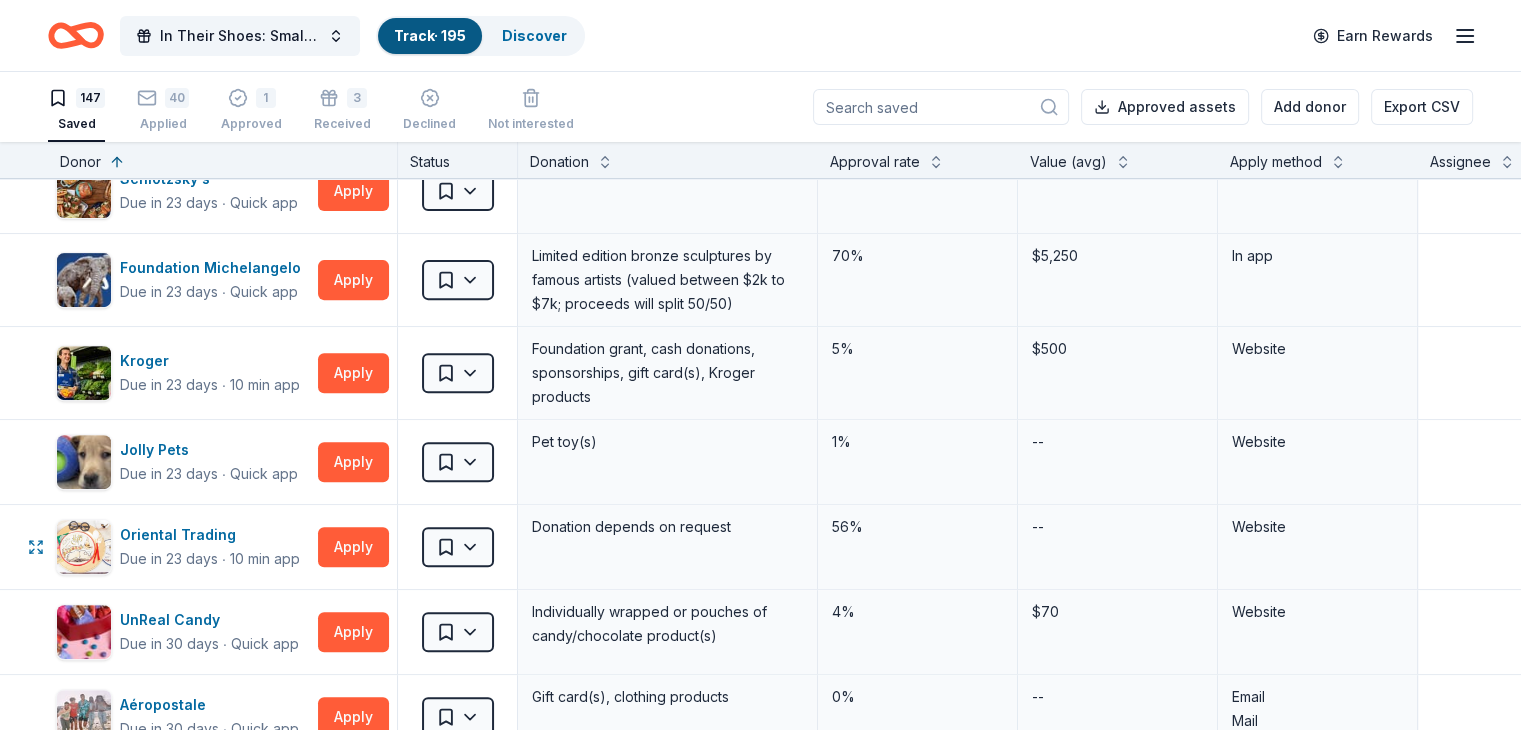 click on "89% In Their Shoes: Small Soles, Big Impact Track  · 195 Discover Earn Rewards 147 Saved 40 Applied 1 Approved 3 Received Declined Not interested  Approved assets Add donor Export CSV Donor Status Donation Approval rate Value (avg) Apply method Assignee Notes Cincinnati Museum Center Due in  6  days ∙ Quick app Apply Saved Ticket(s) 21% $45 Website Memphis Grizzlies Due in  6  days ∙ 10 min app Apply Saved Memorabilia and promotional items 3% $200 Website Alaska Airlines Due in  7  days ∙ 10 min app Apply Saved Donation depends on request 5% $2,500 Website Cincinnati Nature Center Due in  9  days ∙ Quick app Apply Saved 1 Free Carload Admission Pass 23% $32 Website Costco Due in  9  days ∙ 10 min app Apply Saved Monetary grants, no greater than 10% of program's overall budget  27% $50 In person Buckle Due in  9  days ∙ Quick app Apply Saved $25 gift card 4% $25 Mail Longhorn Steakhouse Due in  9  days ∙ Quick app Apply Saved Food, gift card(s) 12% $55 Phone In person Mail Final Straw Due in  9" at bounding box center (760, 365) 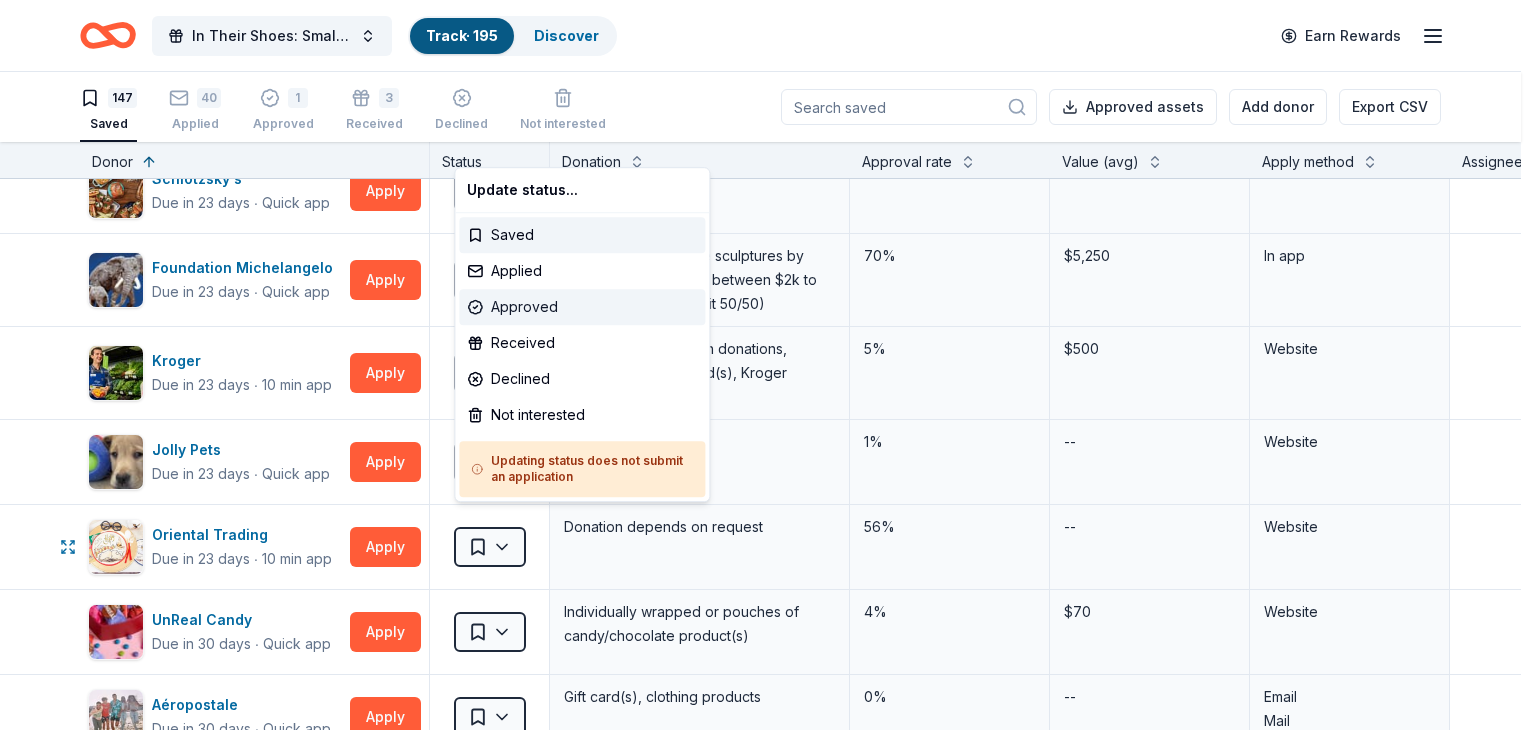 click on "Approved" at bounding box center [582, 307] 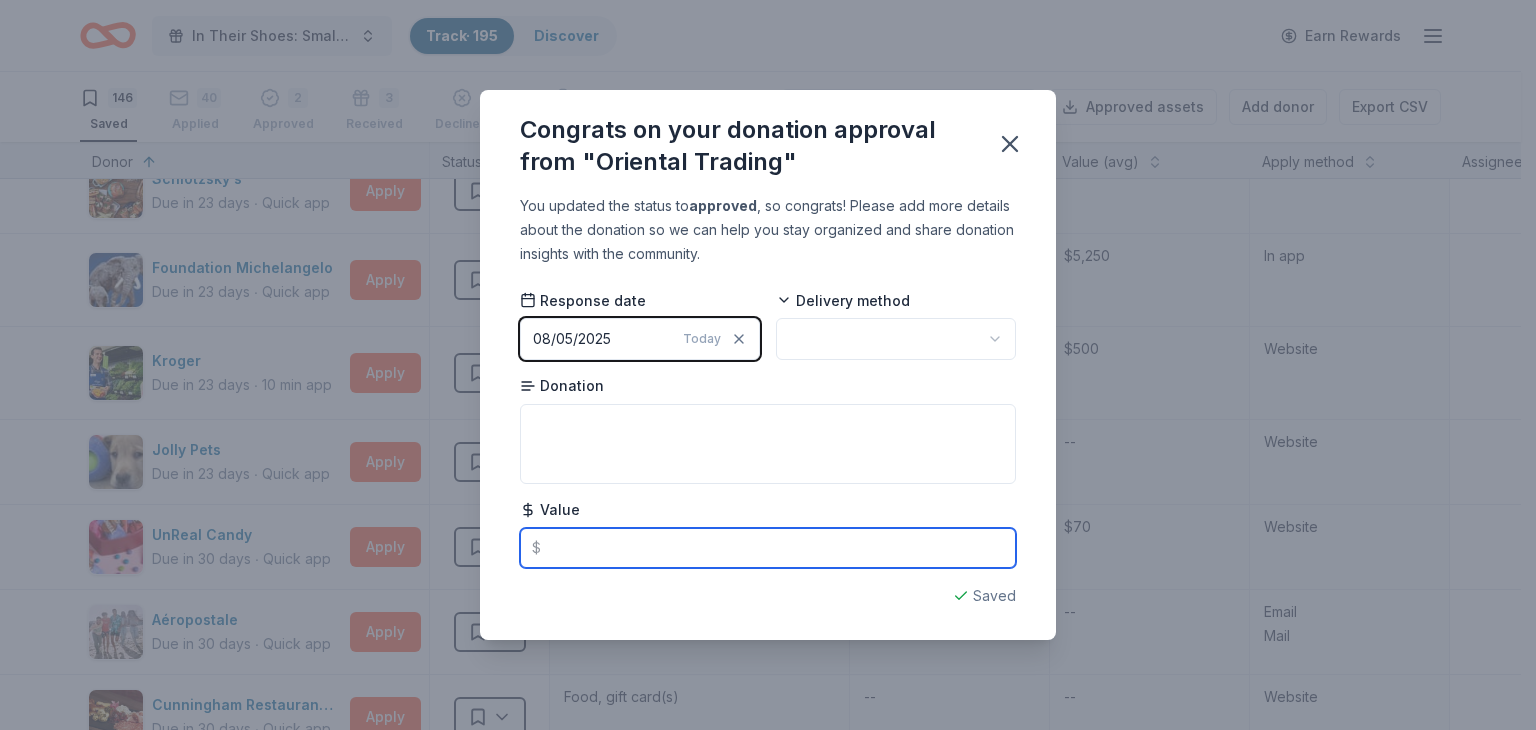 click at bounding box center (768, 548) 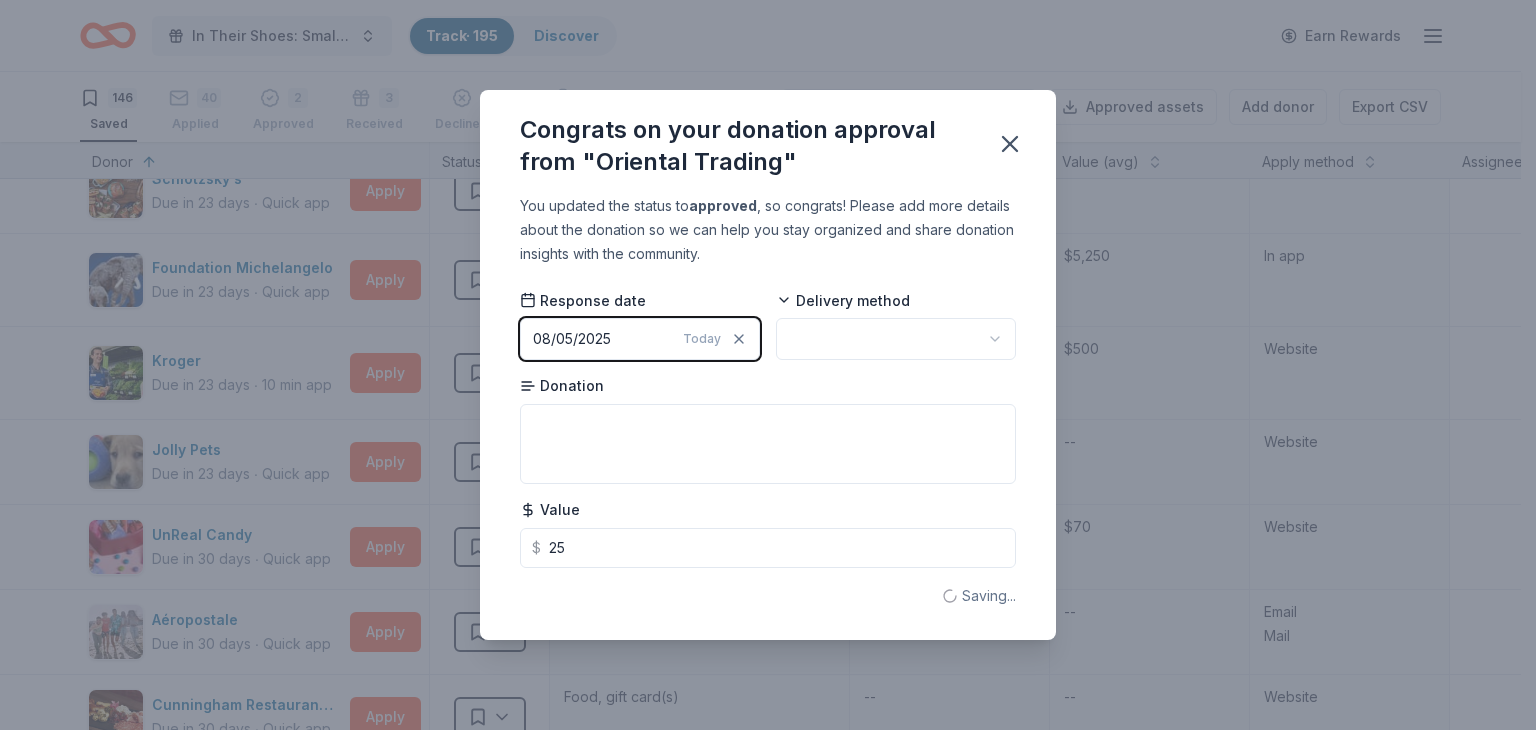 type on "25.00" 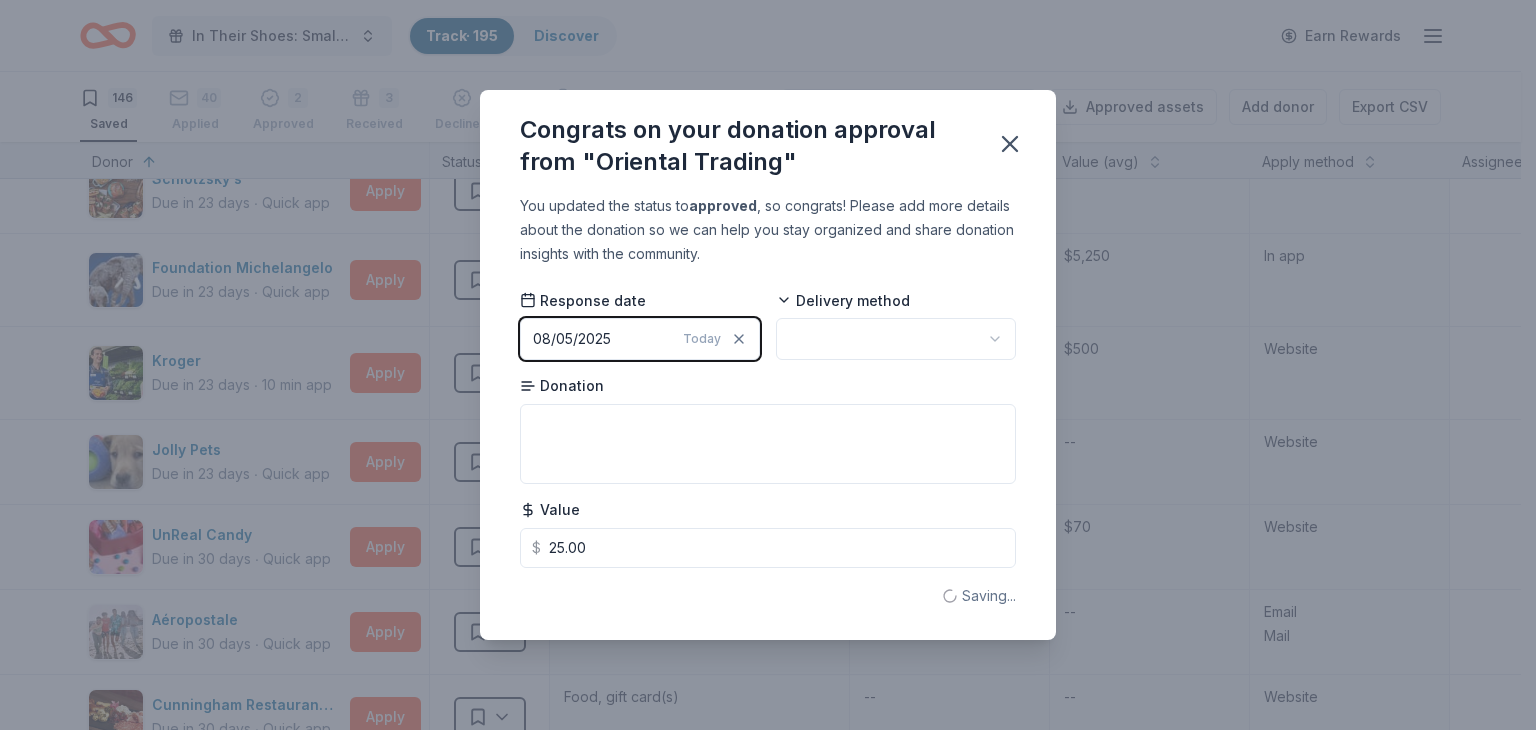 type 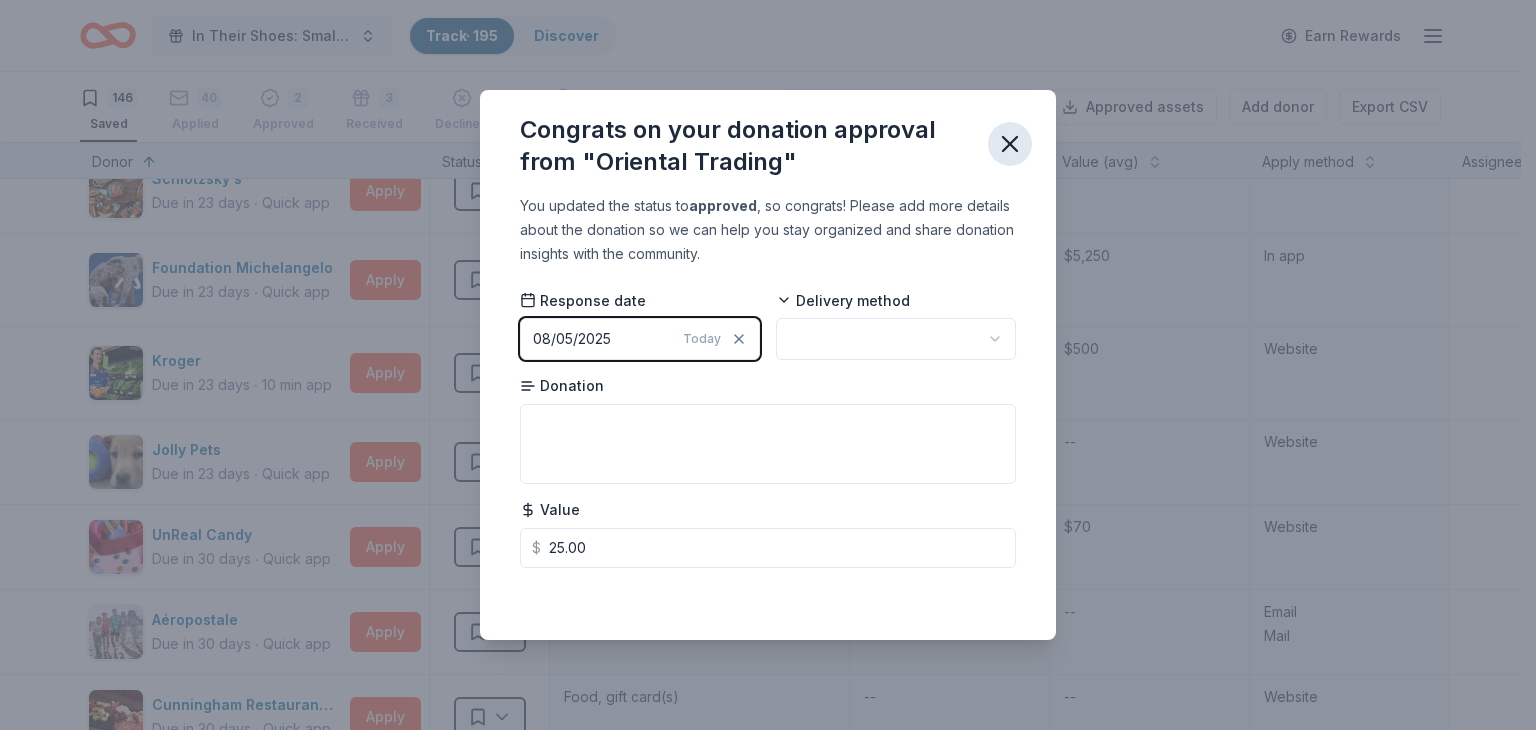 click at bounding box center [1010, 144] 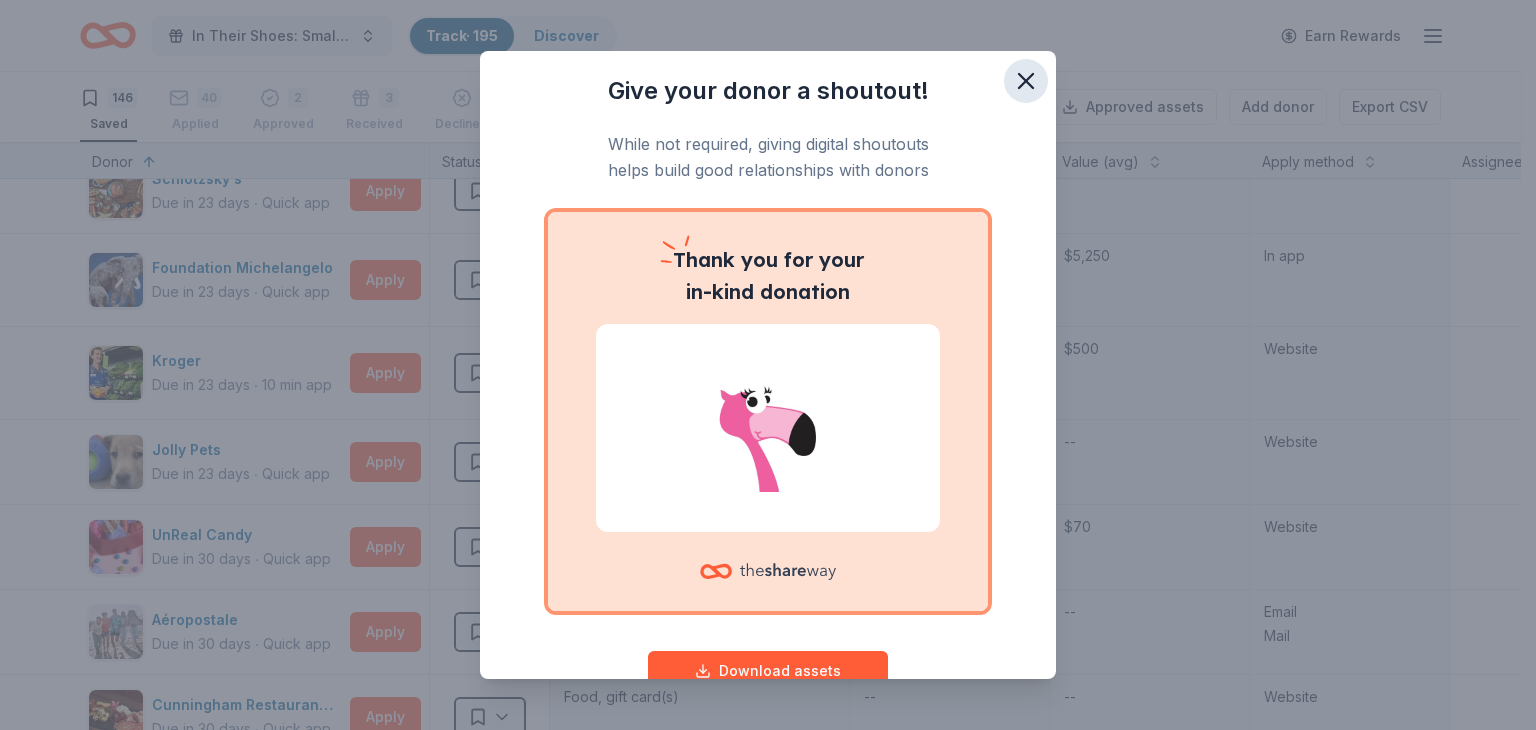 click 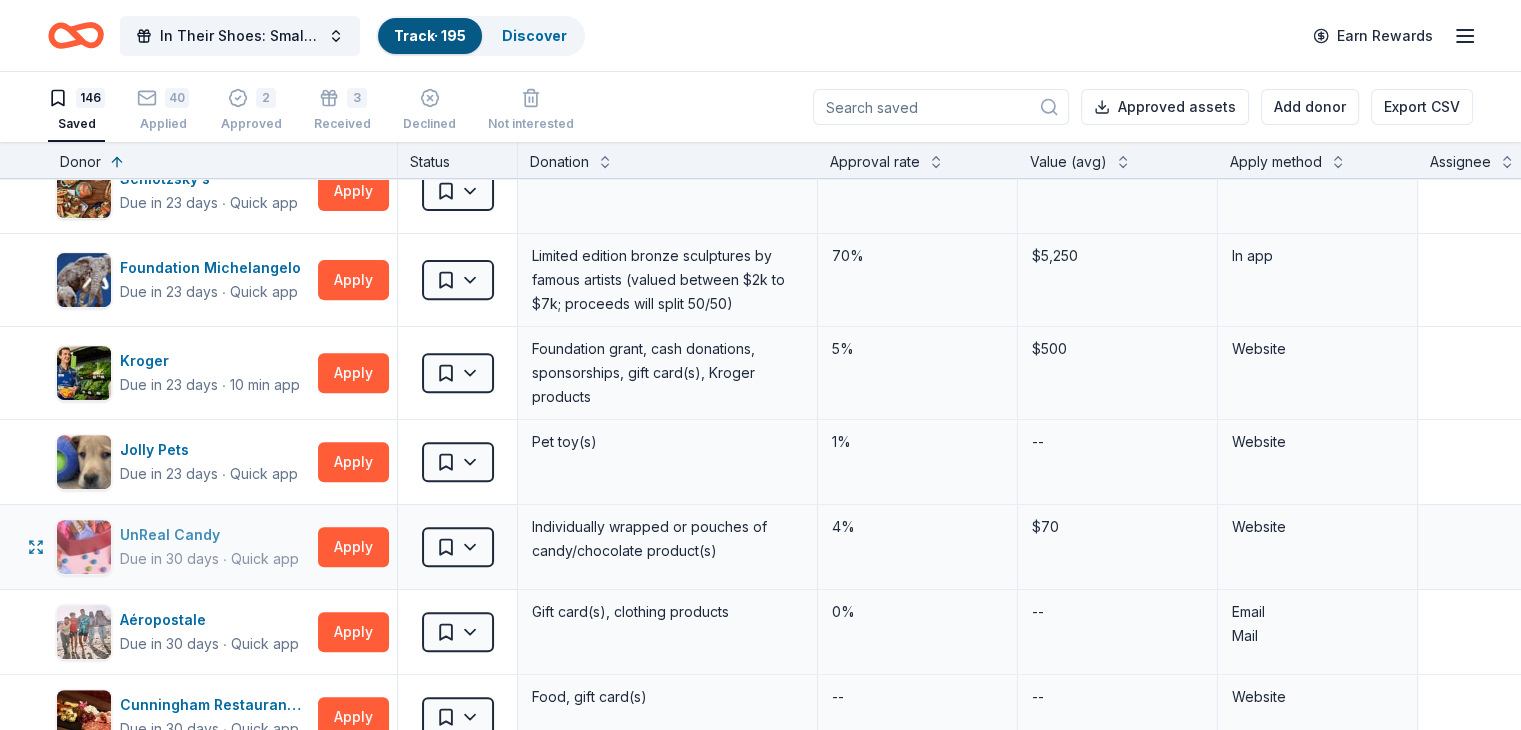 click on "UnReal Candy" at bounding box center [209, 535] 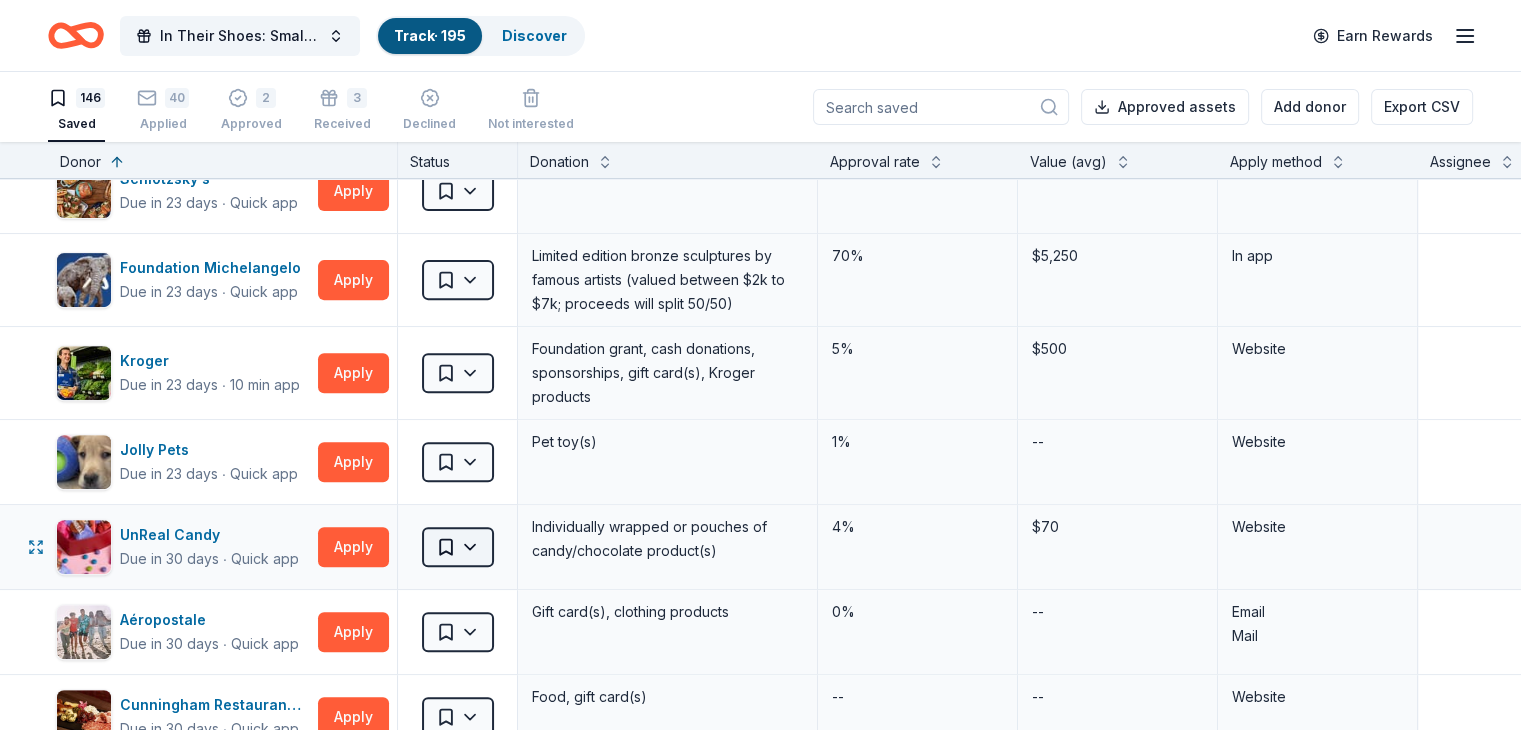 click on "89% In Their Shoes: Small Soles, Big Impact Track  · 195 Discover Earn Rewards 146 Saved 40 Applied 2 Approved 3 Received Declined Not interested  Approved assets Add donor Export CSV Donor Status Donation Approval rate Value (avg) Apply method Assignee Notes Cincinnati Museum Center Due in  6  days ∙ Quick app Apply Saved Ticket(s) 21% $45 Website Memphis Grizzlies Due in  6  days ∙ 10 min app Apply Saved Memorabilia and promotional items 3% $200 Website Alaska Airlines Due in  7  days ∙ 10 min app Apply Saved Donation depends on request 5% $2,500 Website Cincinnati Nature Center Due in  9  days ∙ Quick app Apply Saved 1 Free Carload Admission Pass 23% $32 Website Costco Due in  9  days ∙ 10 min app Apply Saved Monetary grants, no greater than 10% of program's overall budget  27% $50 In person Buckle Due in  9  days ∙ Quick app Apply Saved $25 gift card 4% $25 Mail Longhorn Steakhouse Due in  9  days ∙ Quick app Apply Saved Food, gift card(s) 12% $55 Phone In person Mail Final Straw Due in  9" at bounding box center [760, 365] 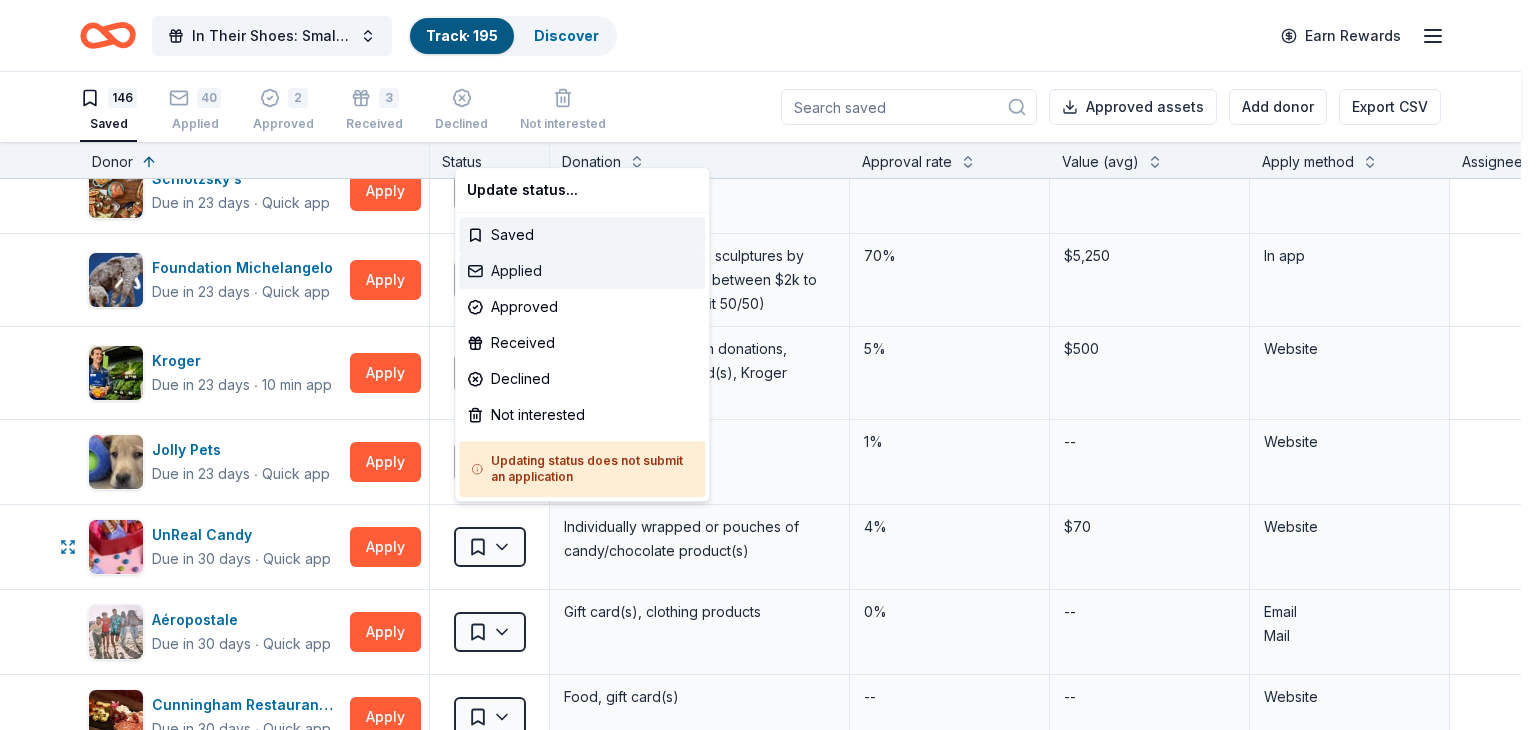 click on "Applied" at bounding box center [582, 271] 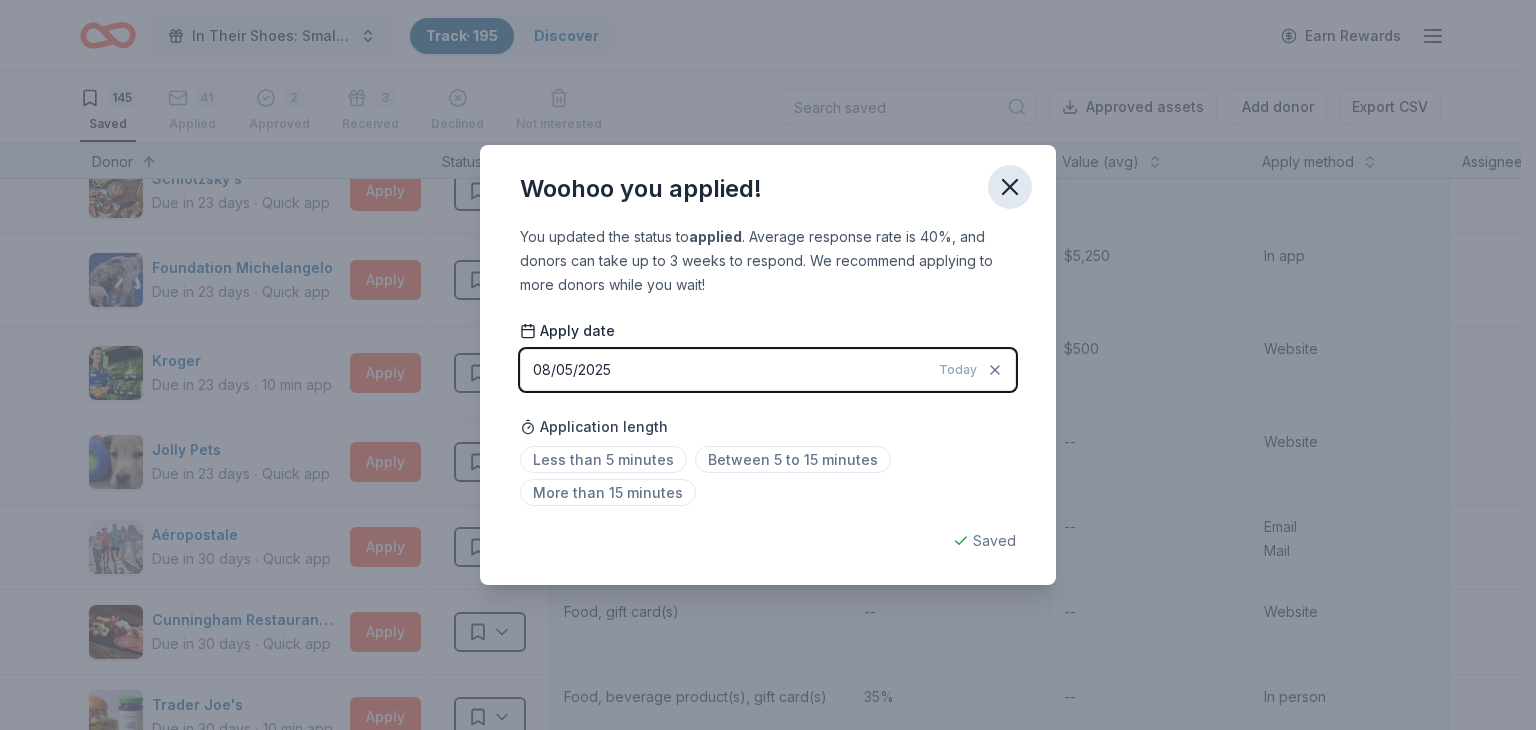 click 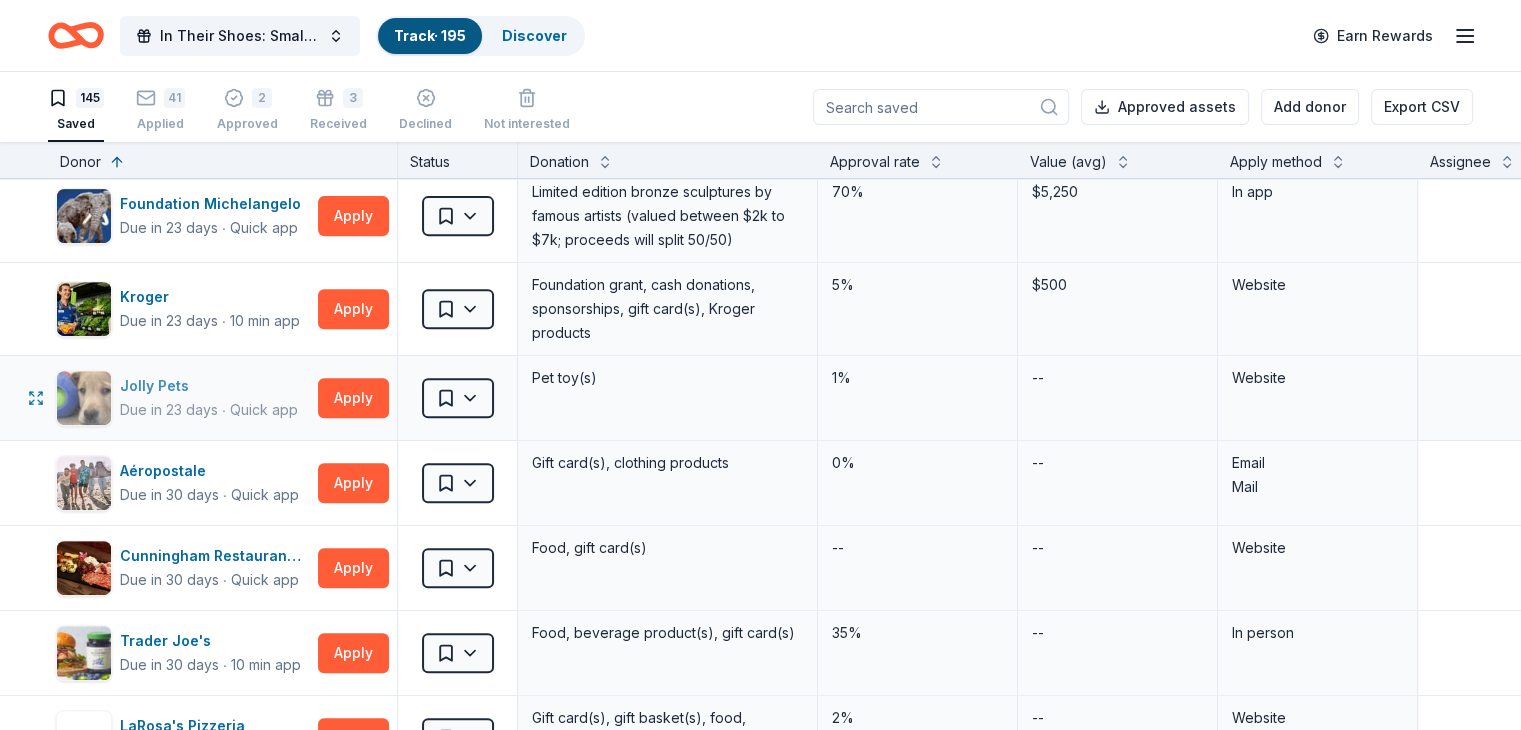 scroll, scrollTop: 8500, scrollLeft: 0, axis: vertical 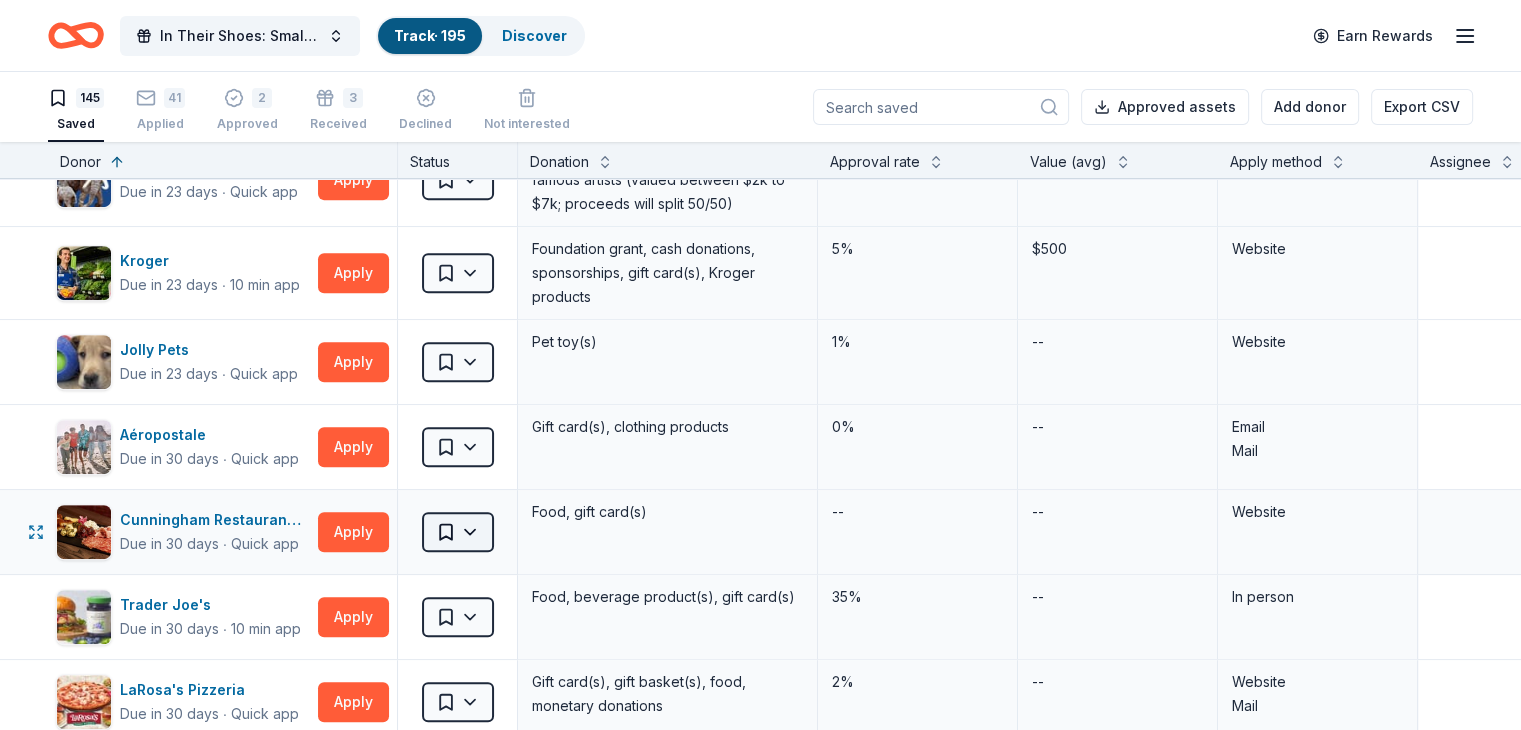 click on "89% In Their Shoes: Small Soles, Big Impact Track  · 195 Discover Earn Rewards 145 Saved 41 Applied 2 Approved 3 Received Declined Not interested  Approved assets Add donor Export CSV Donor Status Donation Approval rate Value (avg) Apply method Assignee Notes Cincinnati Museum Center Due in  6  days ∙ Quick app Apply Saved Ticket(s) 21% $45 Website Memphis Grizzlies Due in  6  days ∙ 10 min app Apply Saved Memorabilia and promotional items 3% $200 Website Alaska Airlines Due in  7  days ∙ 10 min app Apply Saved Donation depends on request 5% $2,500 Website Cincinnati Nature Center Due in  9  days ∙ Quick app Apply Saved 1 Free Carload Admission Pass 23% $32 Website Costco Due in  9  days ∙ 10 min app Apply Saved Monetary grants, no greater than 10% of program's overall budget  27% $50 In person Buckle Due in  9  days ∙ Quick app Apply Saved $25 gift card 4% $25 Mail Longhorn Steakhouse Due in  9  days ∙ Quick app Apply Saved Food, gift card(s) 12% $55 Phone In person Mail Final Straw Due in  9" at bounding box center (760, 365) 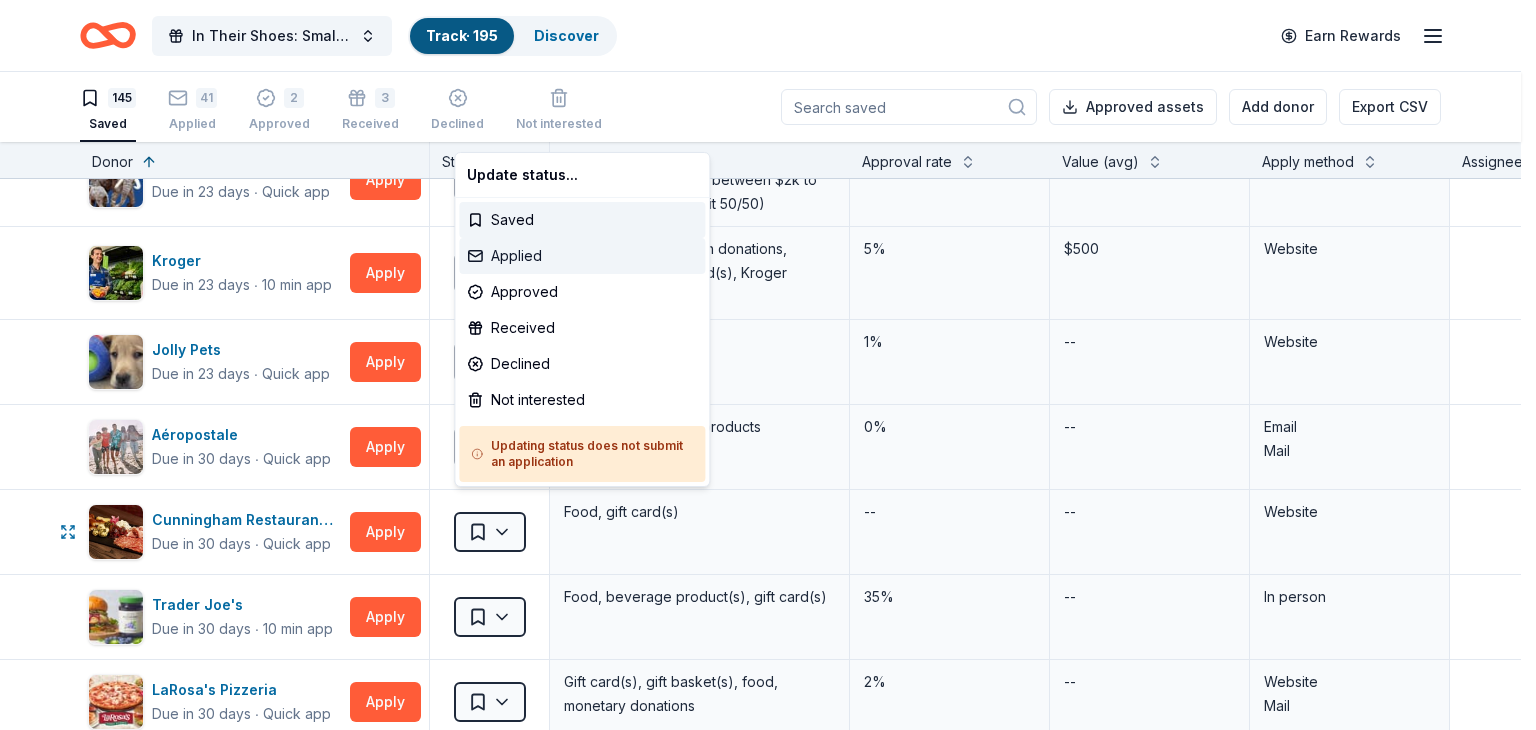 click on "Applied" at bounding box center [582, 256] 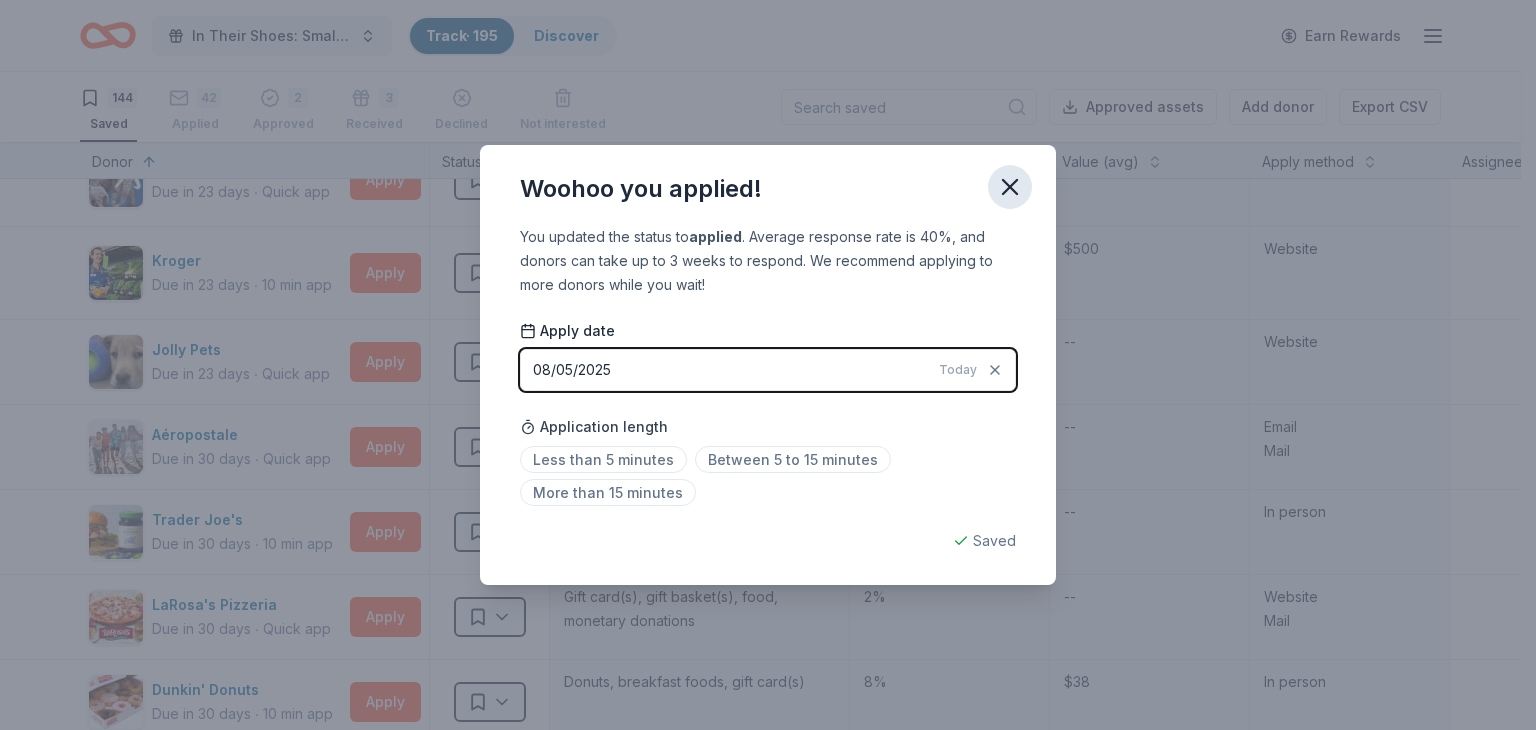 click 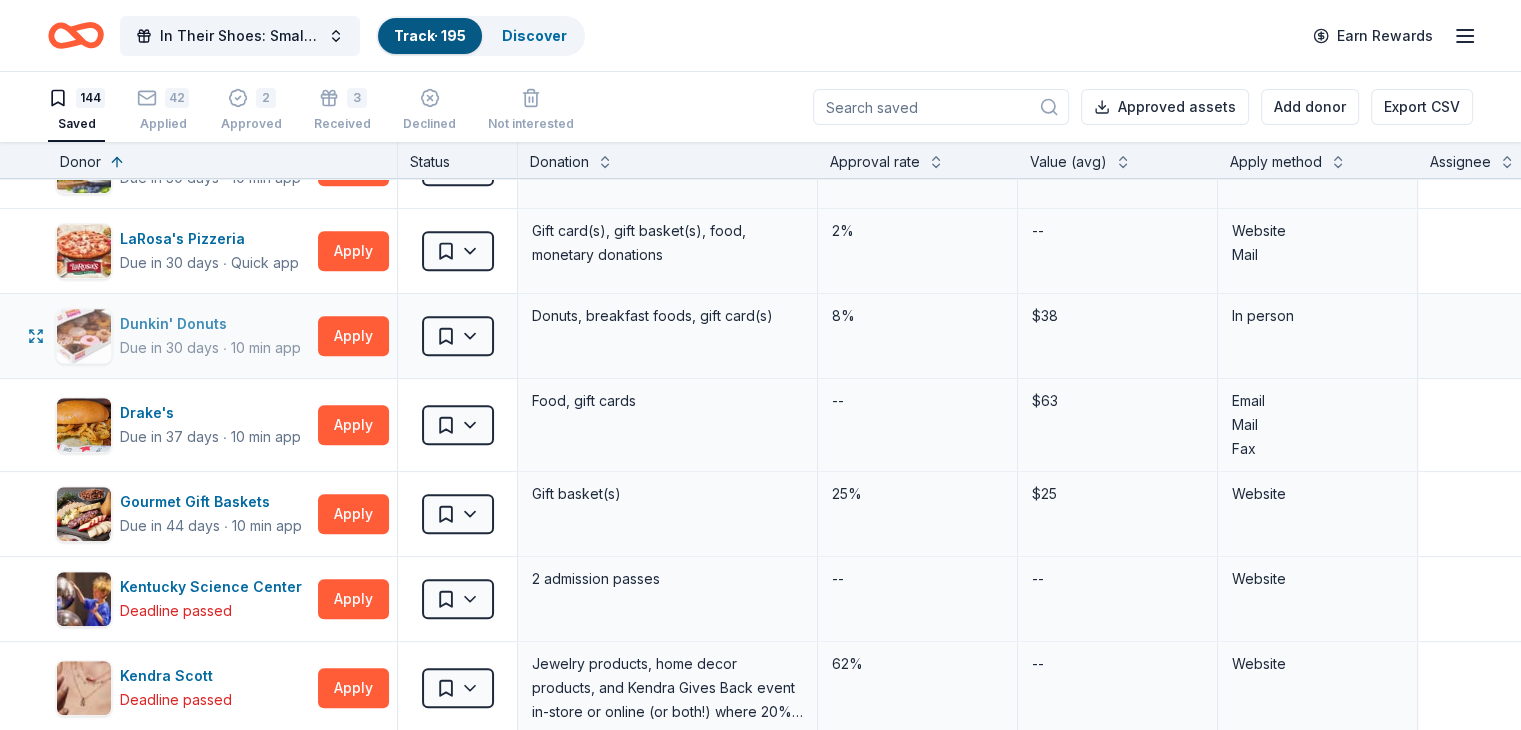 scroll, scrollTop: 8900, scrollLeft: 0, axis: vertical 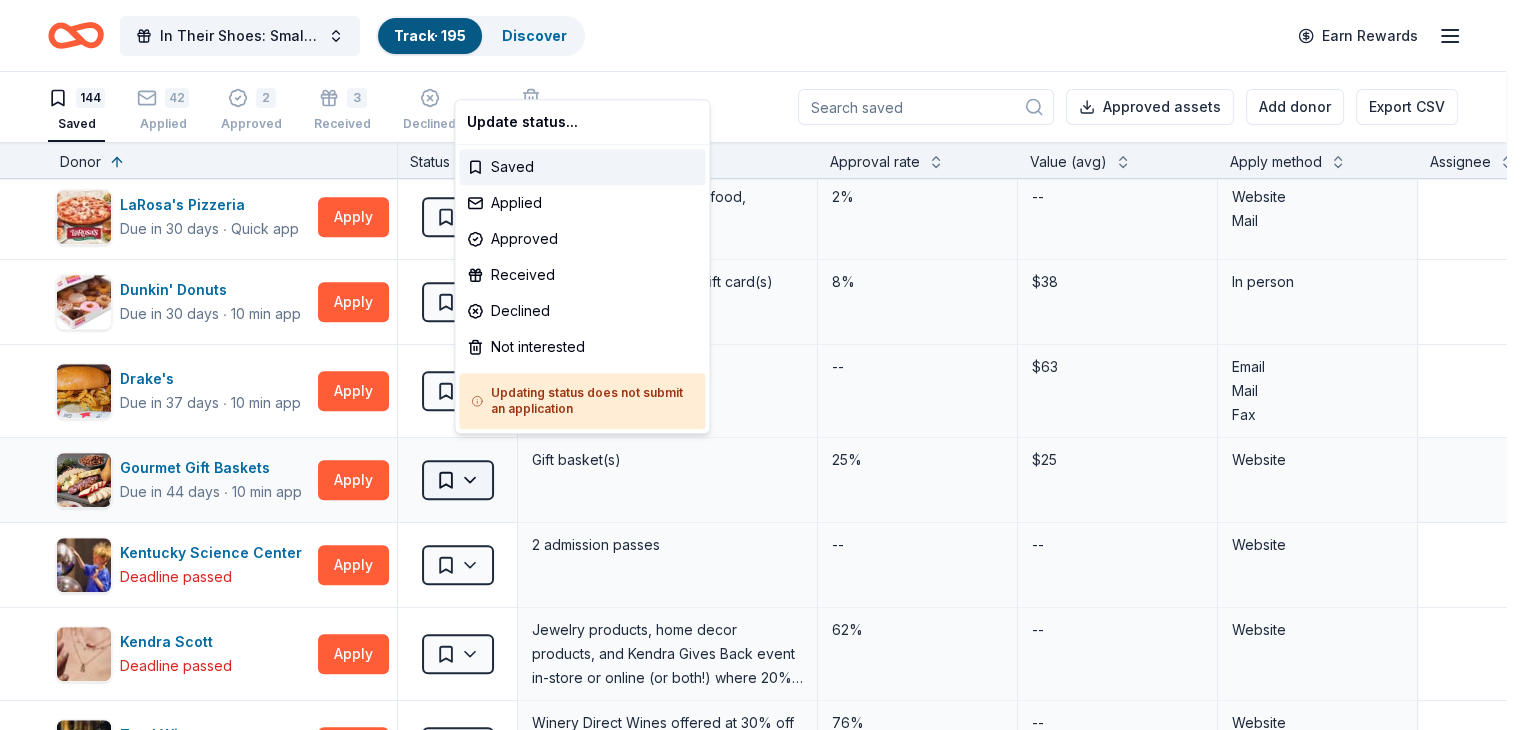 click on "89% In Their Shoes: Small Soles, Big Impact Track  · 195 Discover Earn Rewards 144 Saved 42 Applied 2 Approved 3 Received Declined Not interested  Approved assets Add donor Export CSV Donor Status Donation Approval rate Value (avg) Apply method Assignee Notes Cincinnati Museum Center Due in  6  days ∙ Quick app Apply Saved Ticket(s) 21% $45 Website Memphis Grizzlies Due in  6  days ∙ 10 min app Apply Saved Memorabilia and promotional items 3% $200 Website Alaska Airlines Due in  7  days ∙ 10 min app Apply Saved Donation depends on request 5% $2,500 Website Cincinnati Nature Center Due in  9  days ∙ Quick app Apply Saved 1 Free Carload Admission Pass 23% $32 Website Costco Due in  9  days ∙ 10 min app Apply Saved Monetary grants, no greater than 10% of program's overall budget  27% $50 In person Buckle Due in  9  days ∙ Quick app Apply Saved $25 gift card 4% $25 Mail Longhorn Steakhouse Due in  9  days ∙ Quick app Apply Saved Food, gift card(s) 12% $55 Phone In person Mail Final Straw Due in  9" at bounding box center (760, 365) 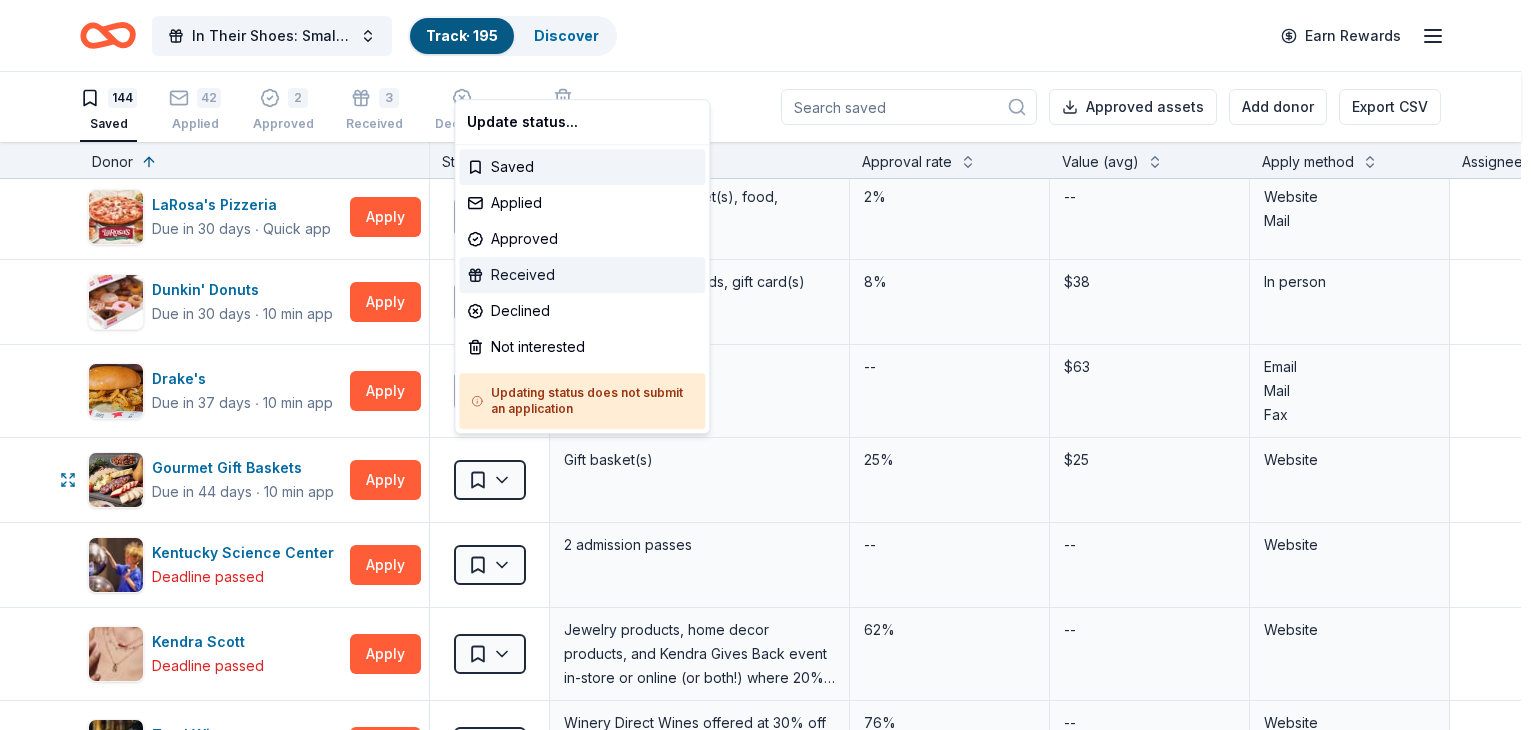 click on "Received" at bounding box center (582, 275) 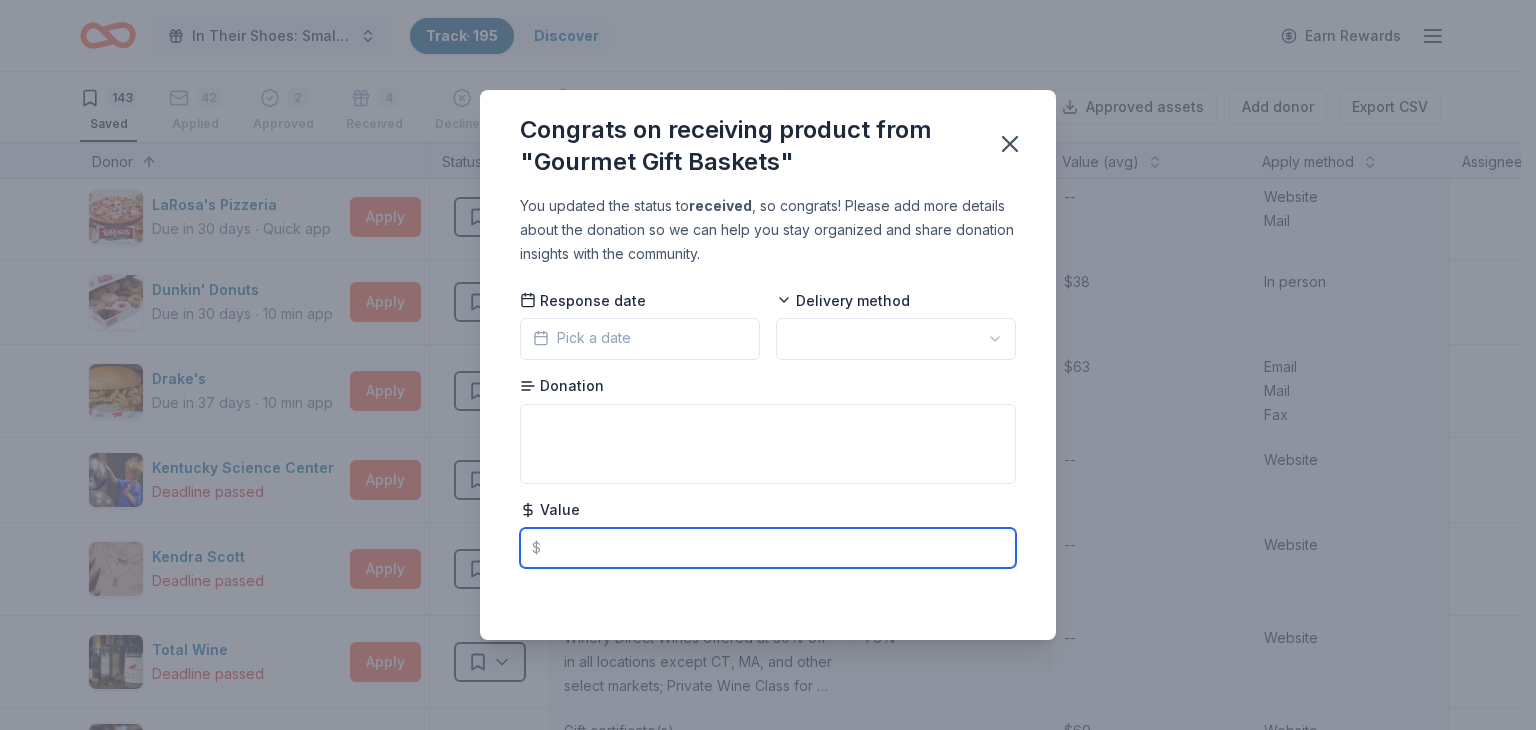 click at bounding box center [768, 548] 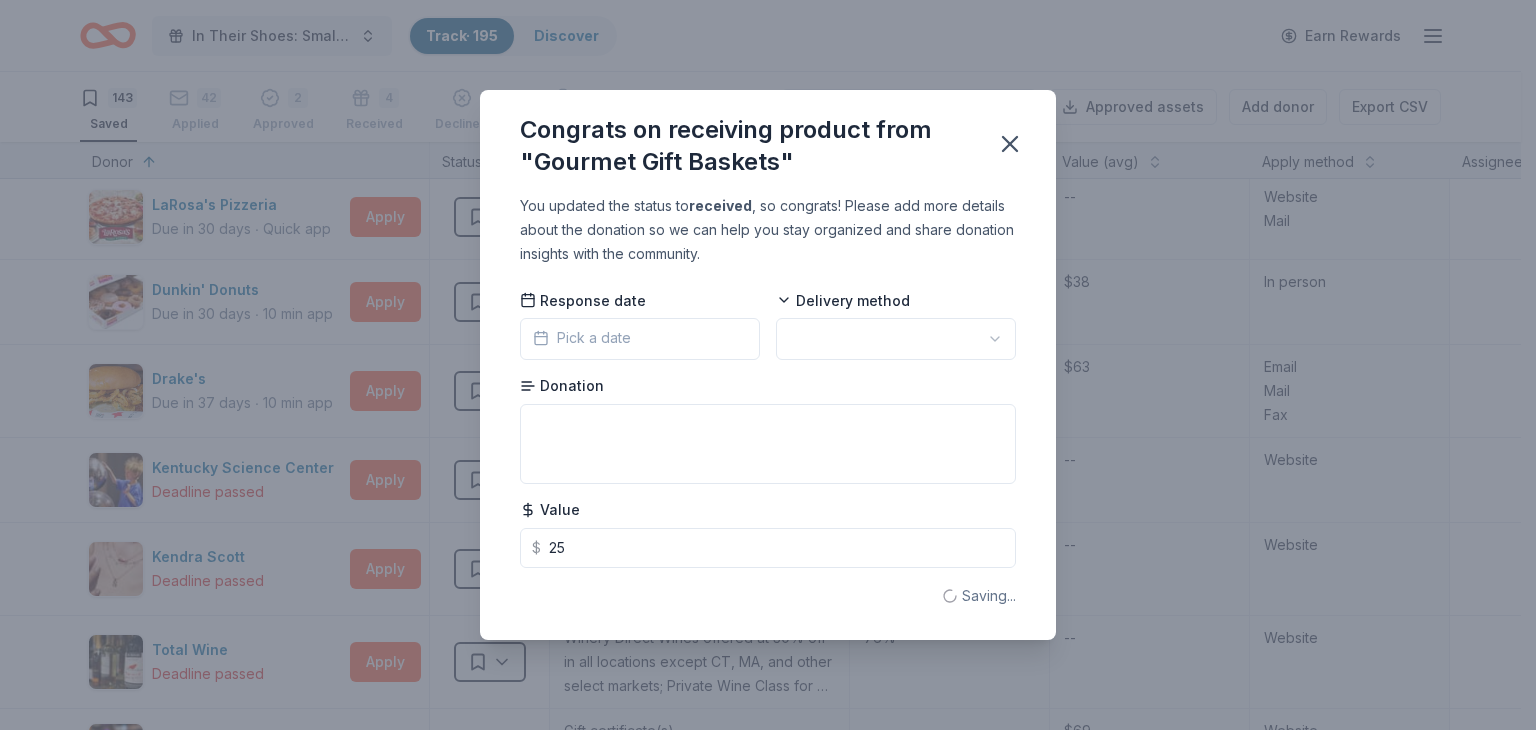 type on "25.00" 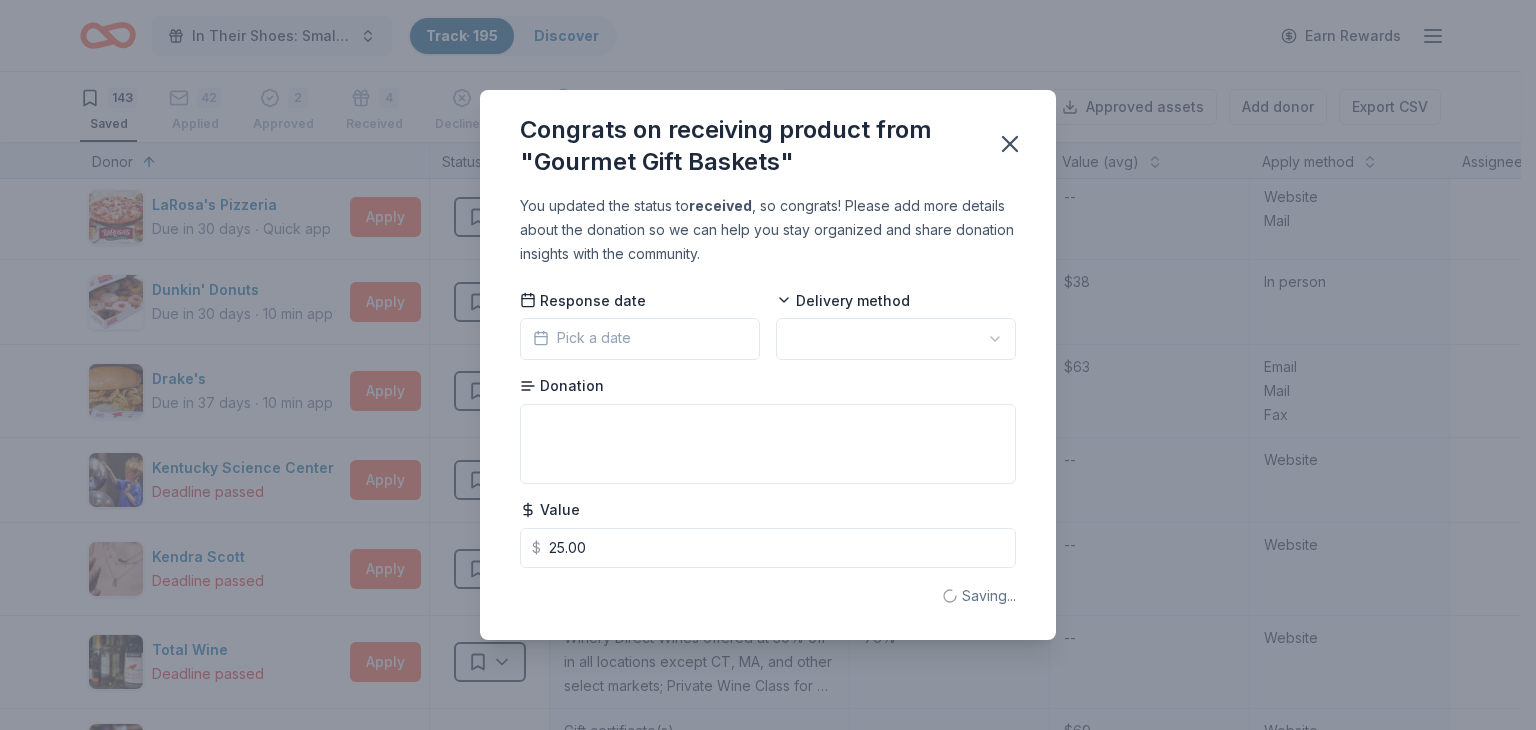 type 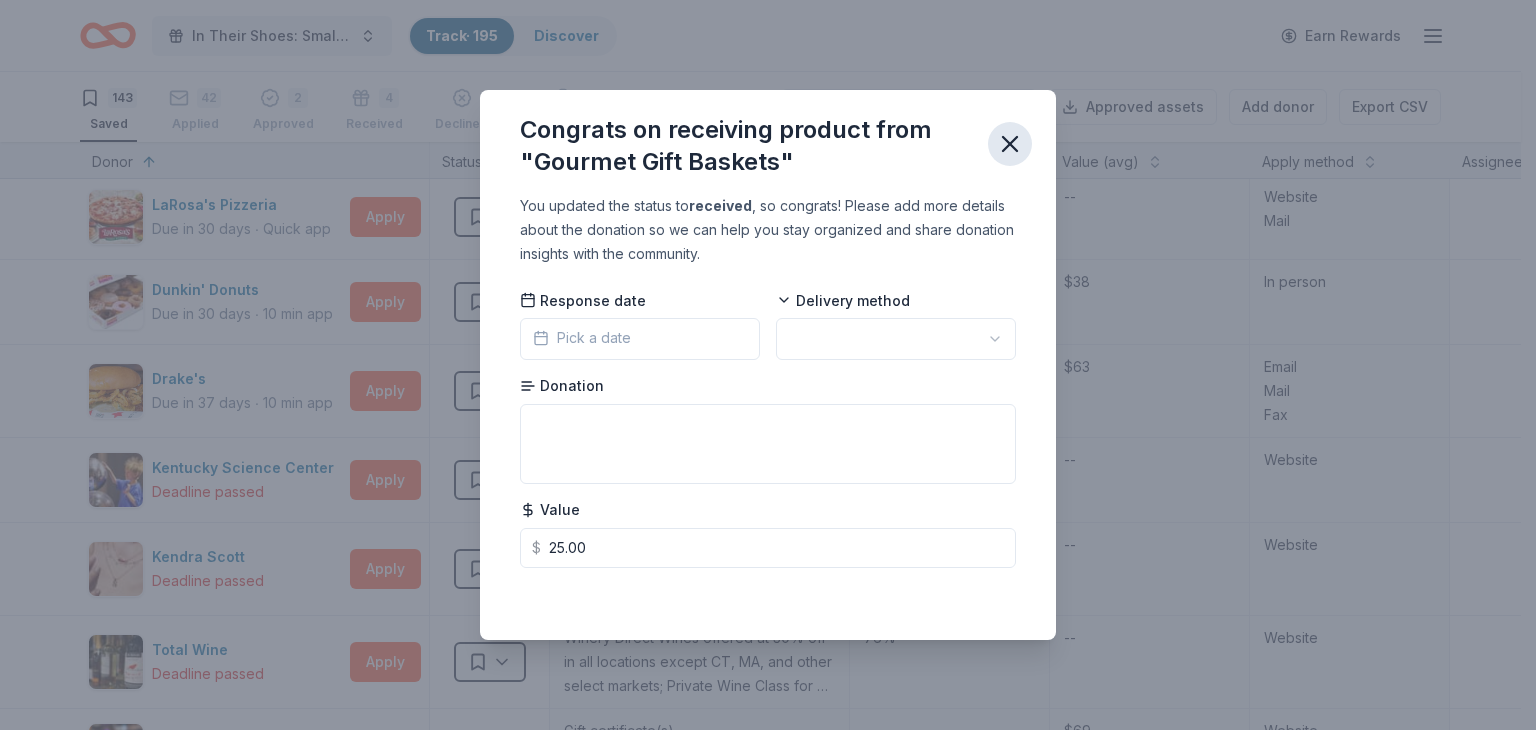 drag, startPoint x: 1017, startPoint y: 135, endPoint x: 1019, endPoint y: 145, distance: 10.198039 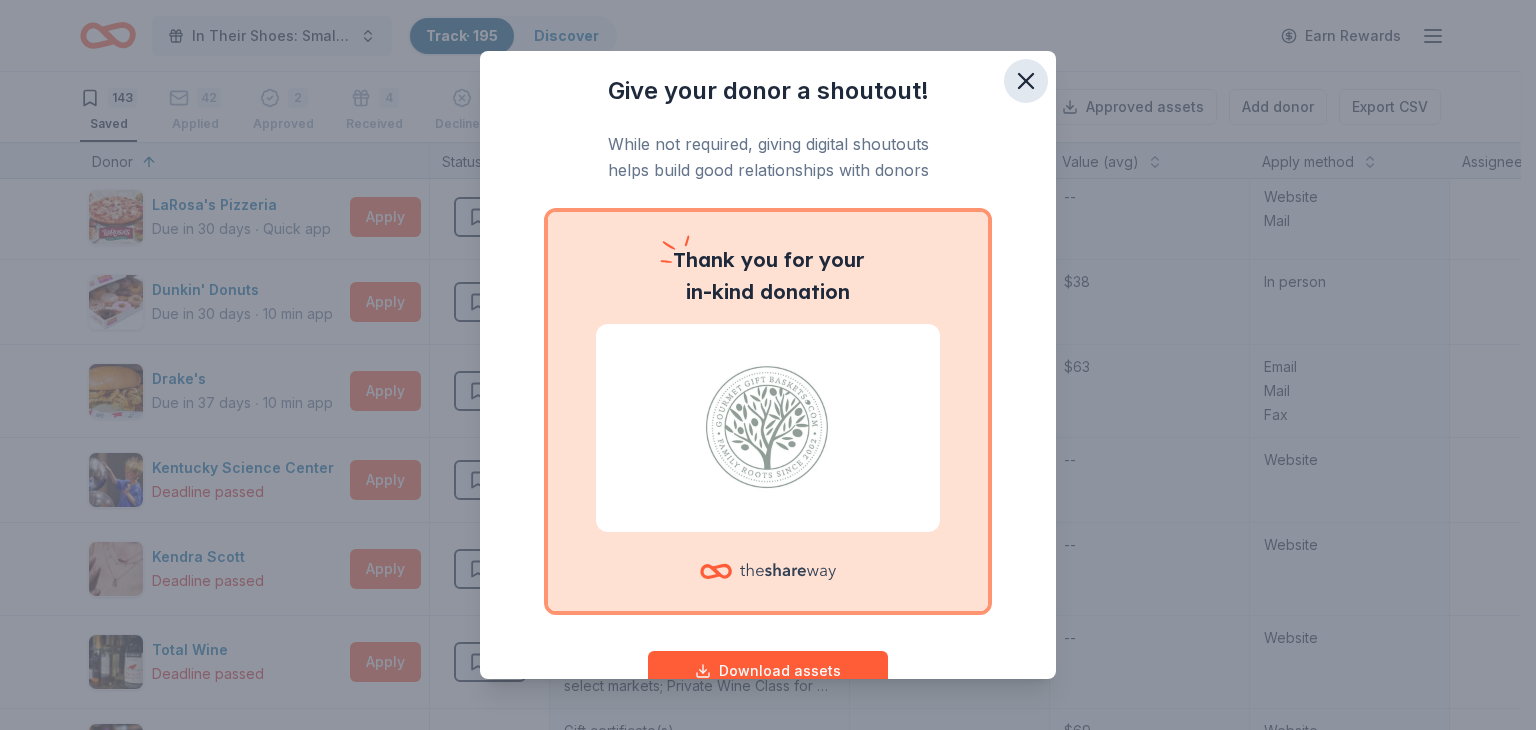 drag, startPoint x: 1008, startPoint y: 78, endPoint x: 1010, endPoint y: 88, distance: 10.198039 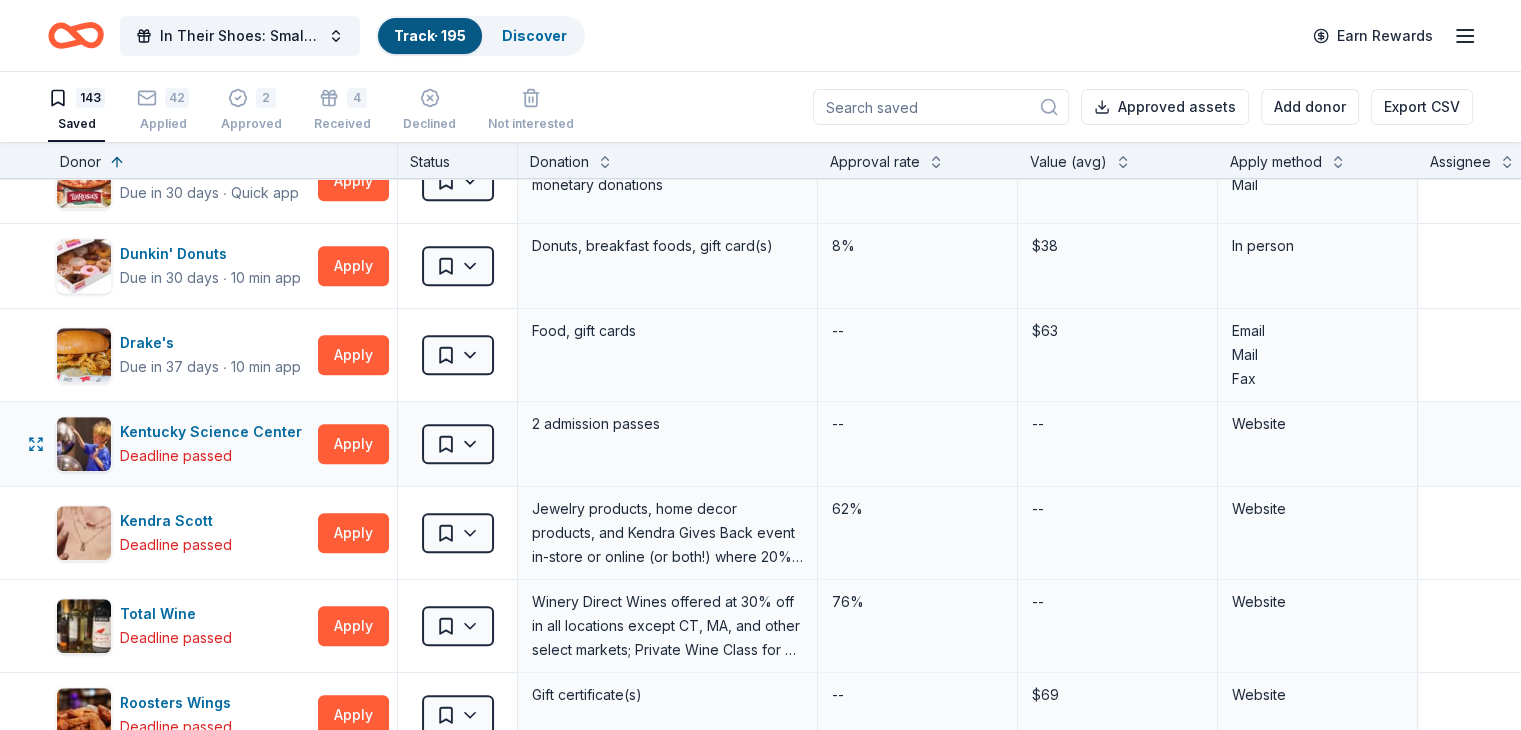 scroll, scrollTop: 9000, scrollLeft: 0, axis: vertical 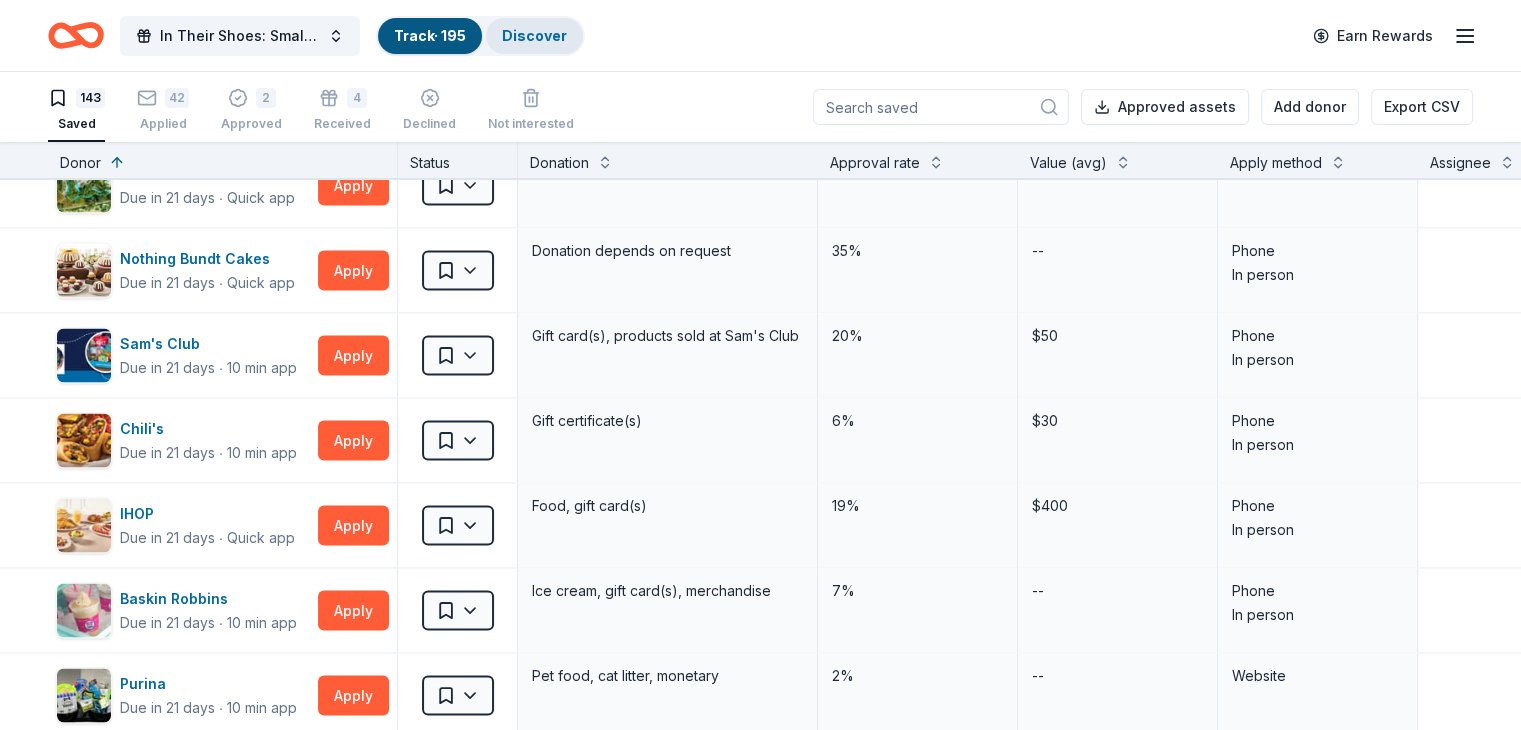click on "Discover" at bounding box center [534, 35] 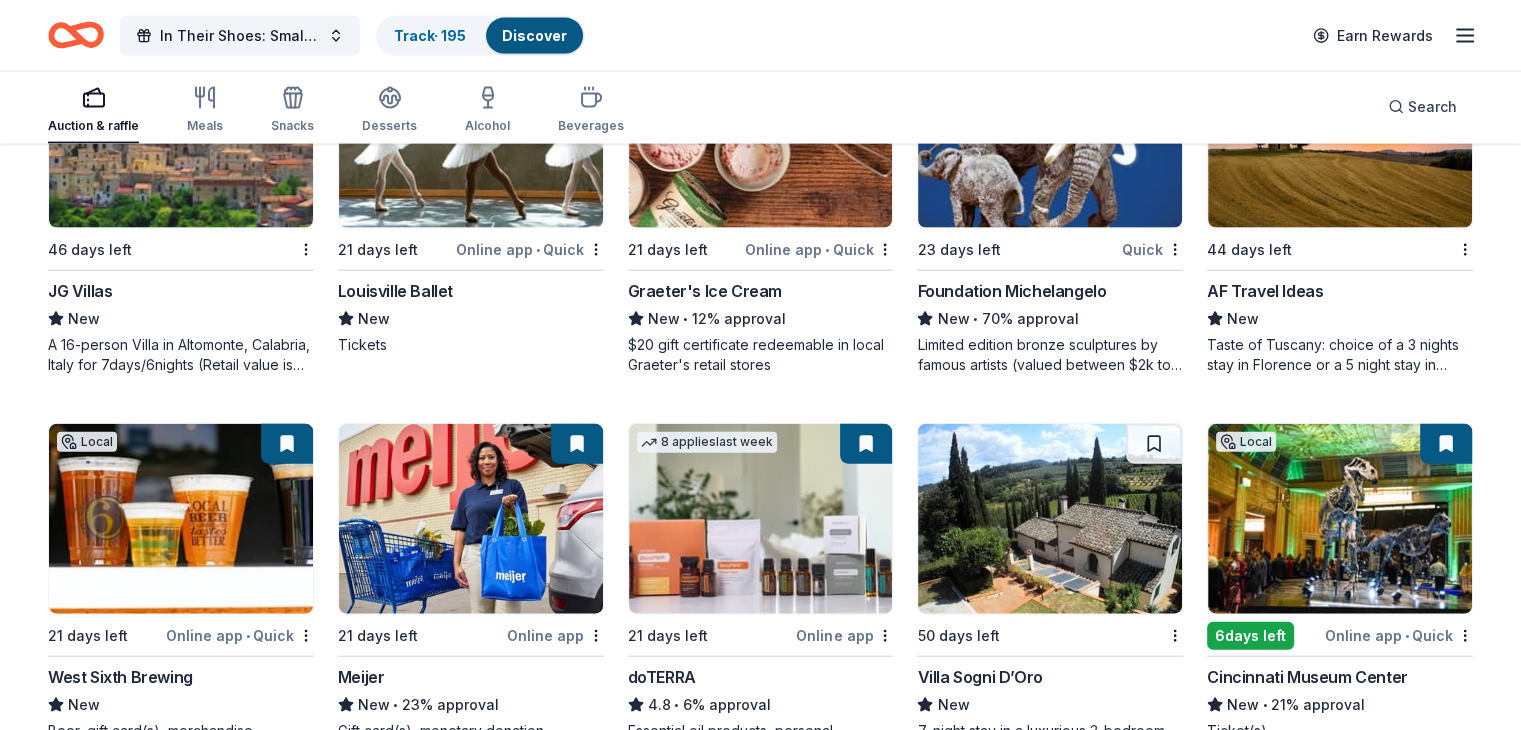 scroll, scrollTop: 4500, scrollLeft: 0, axis: vertical 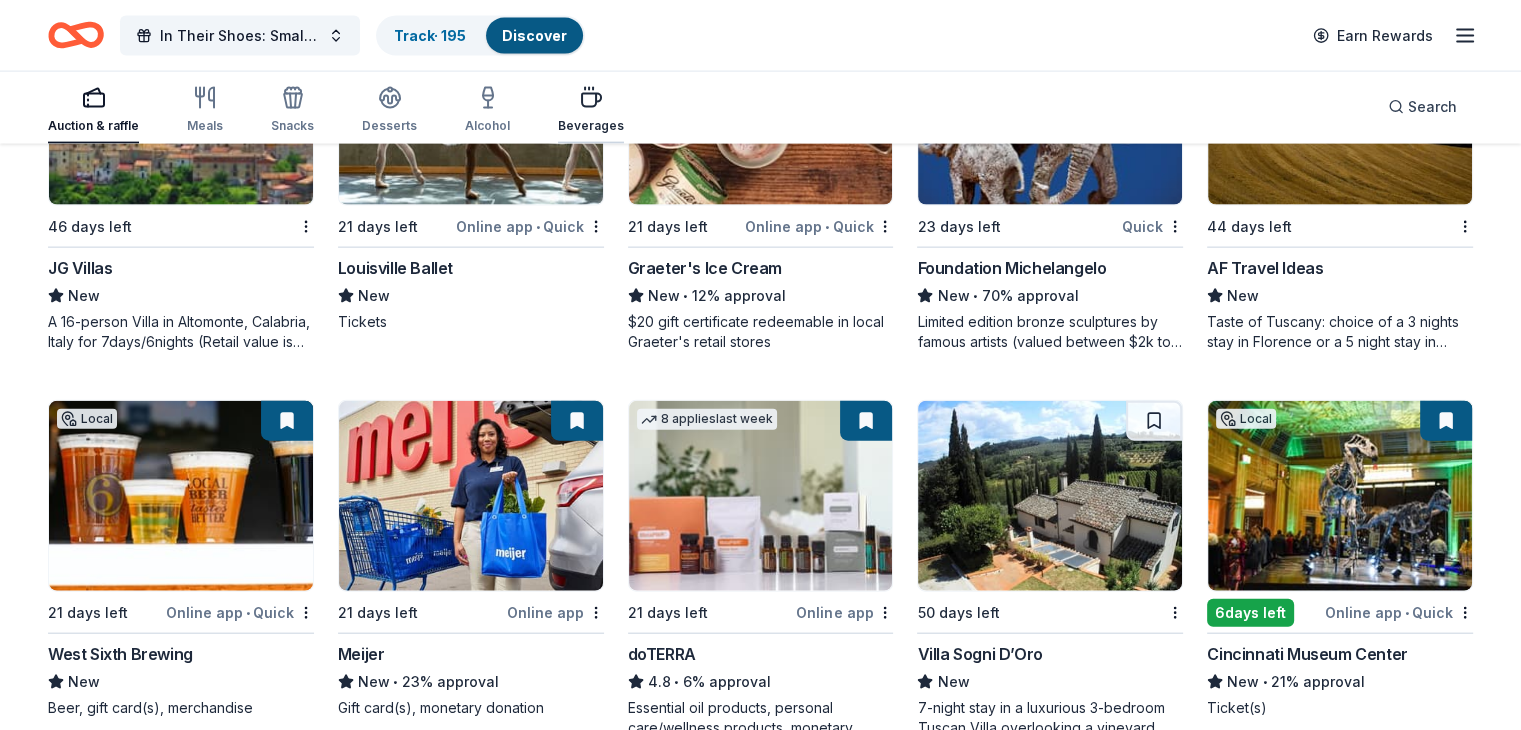 click on "Beverages" at bounding box center [591, 110] 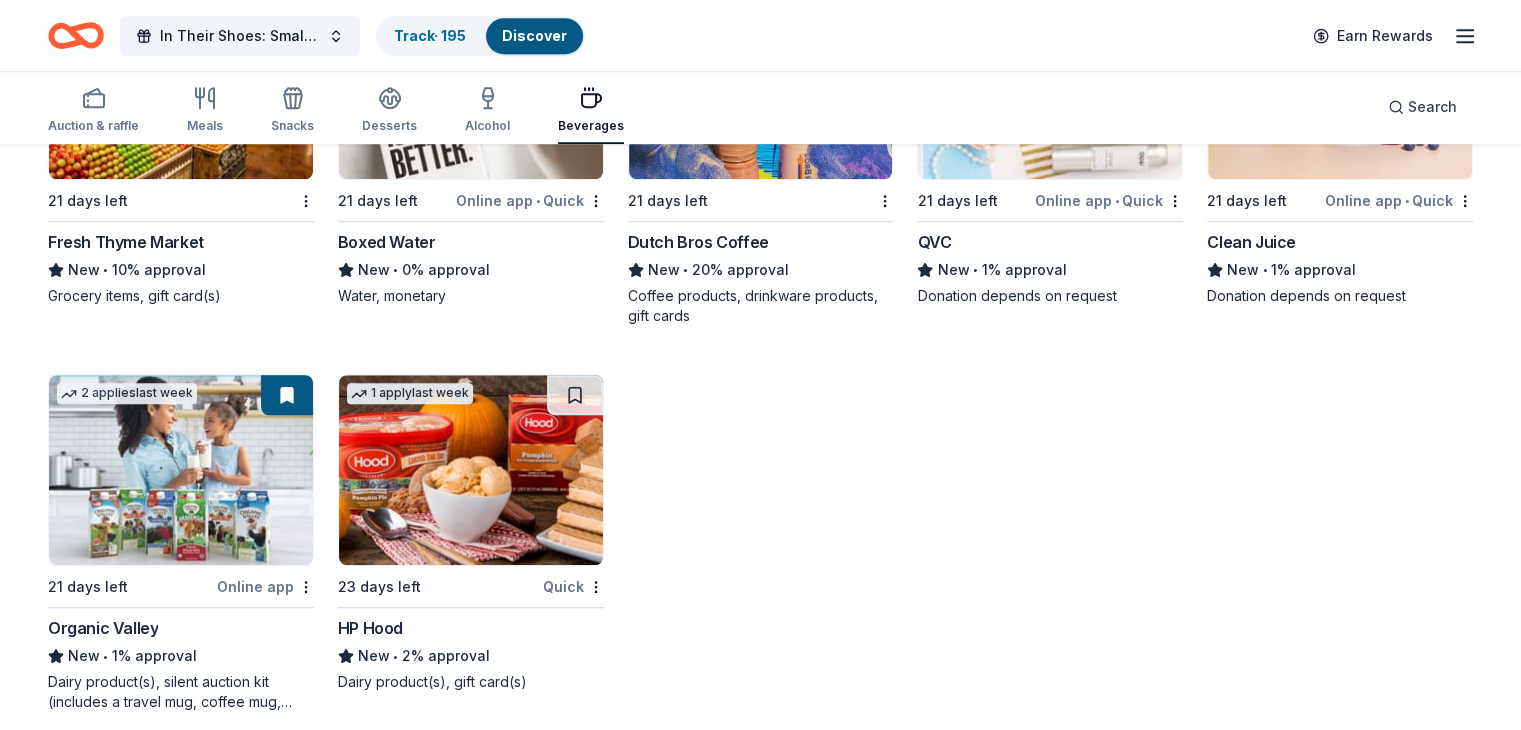 scroll, scrollTop: 1558, scrollLeft: 0, axis: vertical 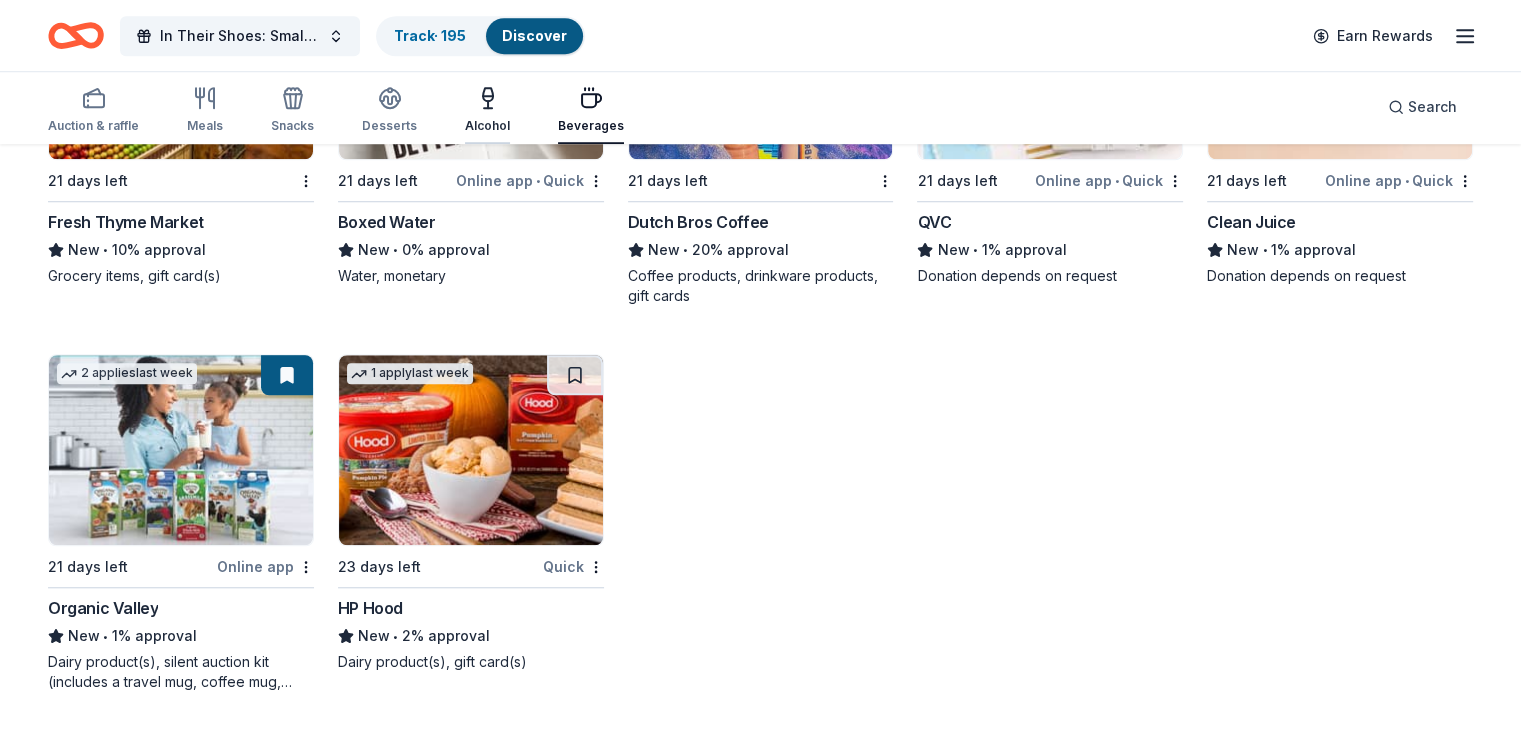 click 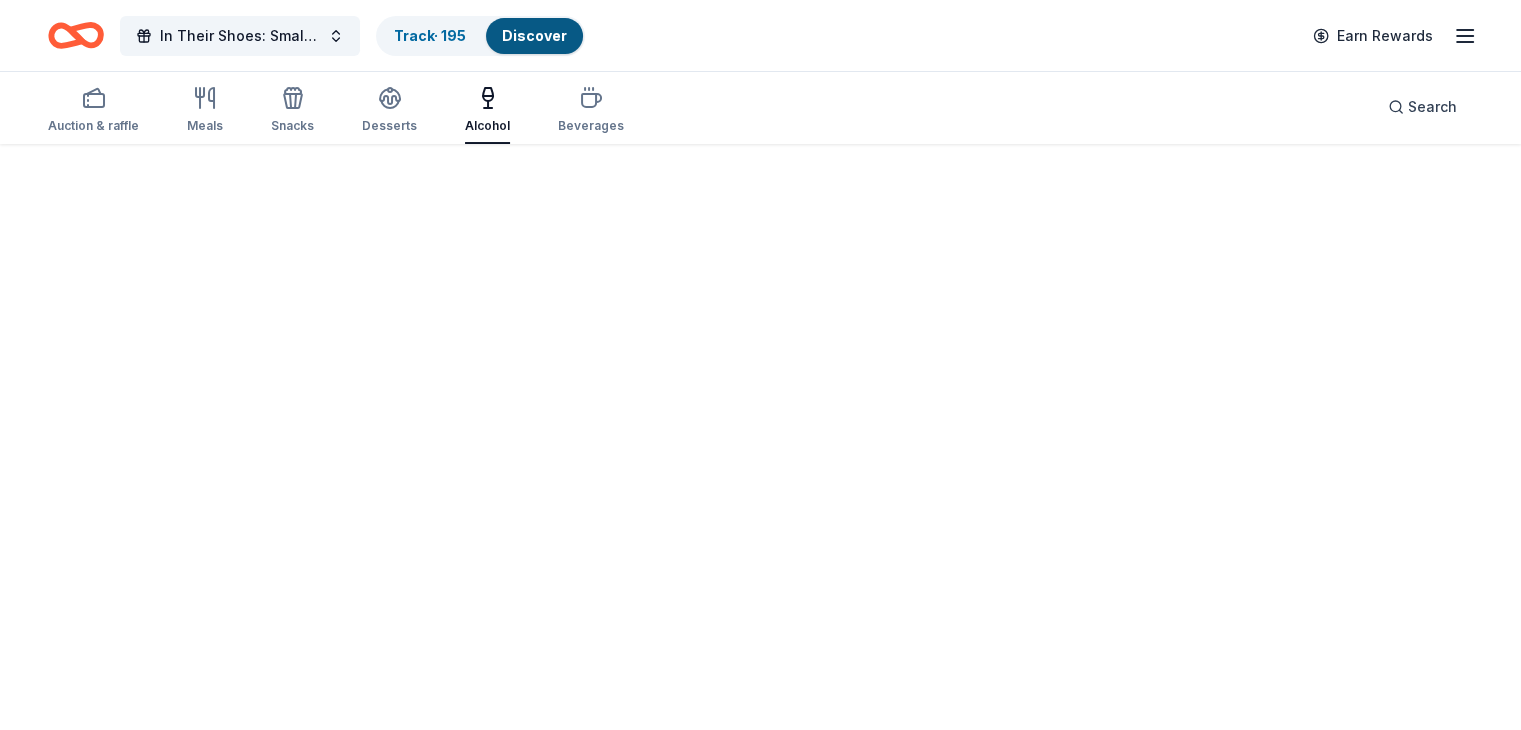 scroll, scrollTop: 0, scrollLeft: 0, axis: both 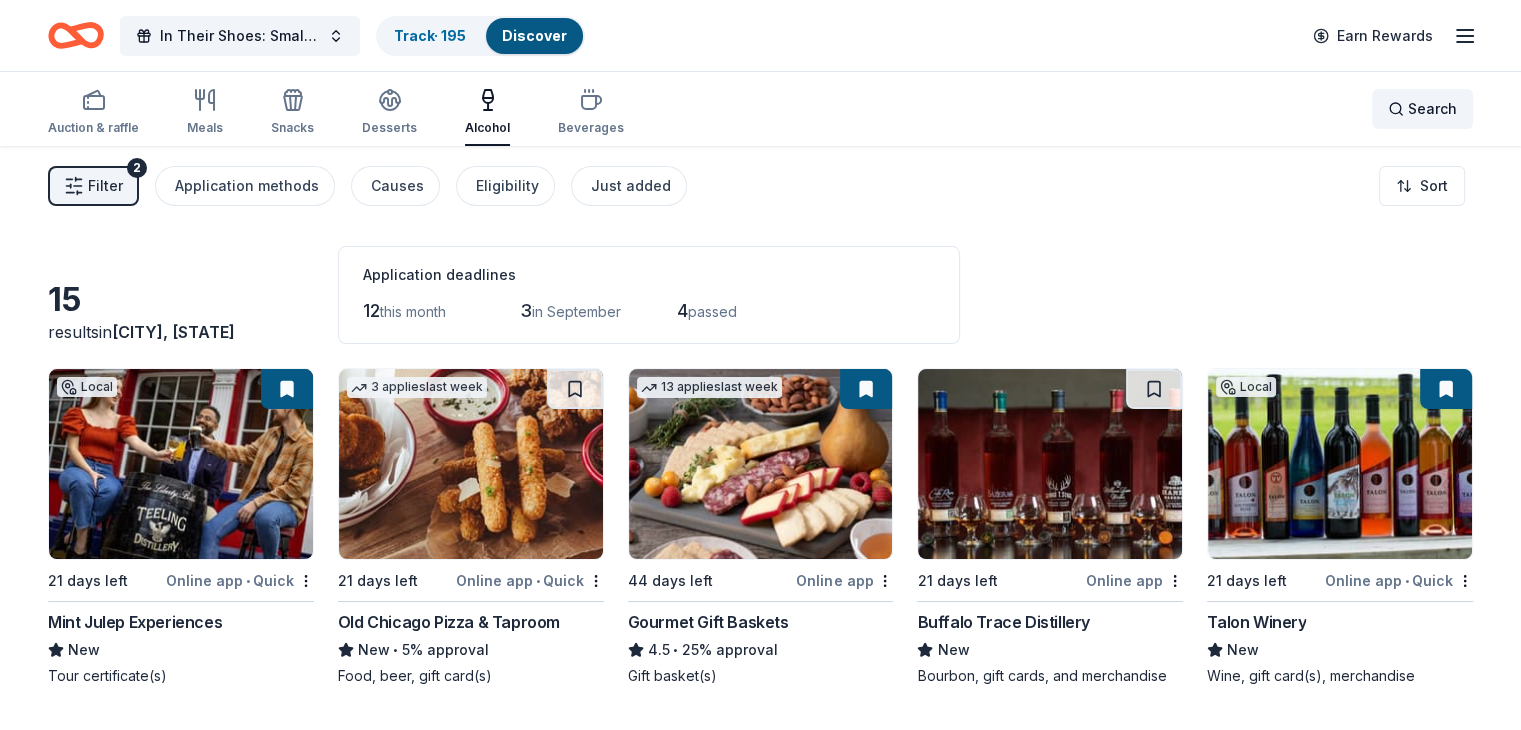 click on "Search" at bounding box center (1432, 109) 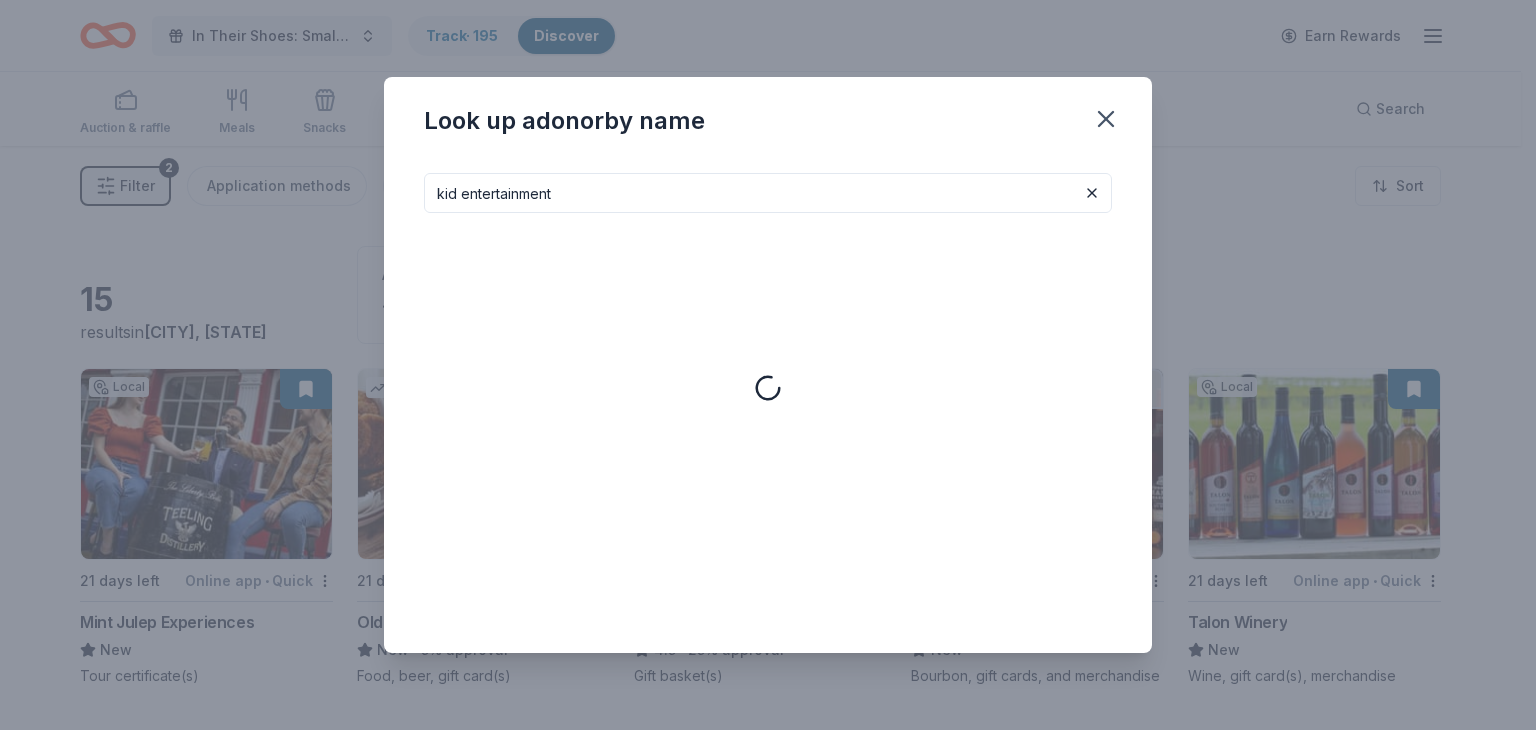 type on "kid entertainment" 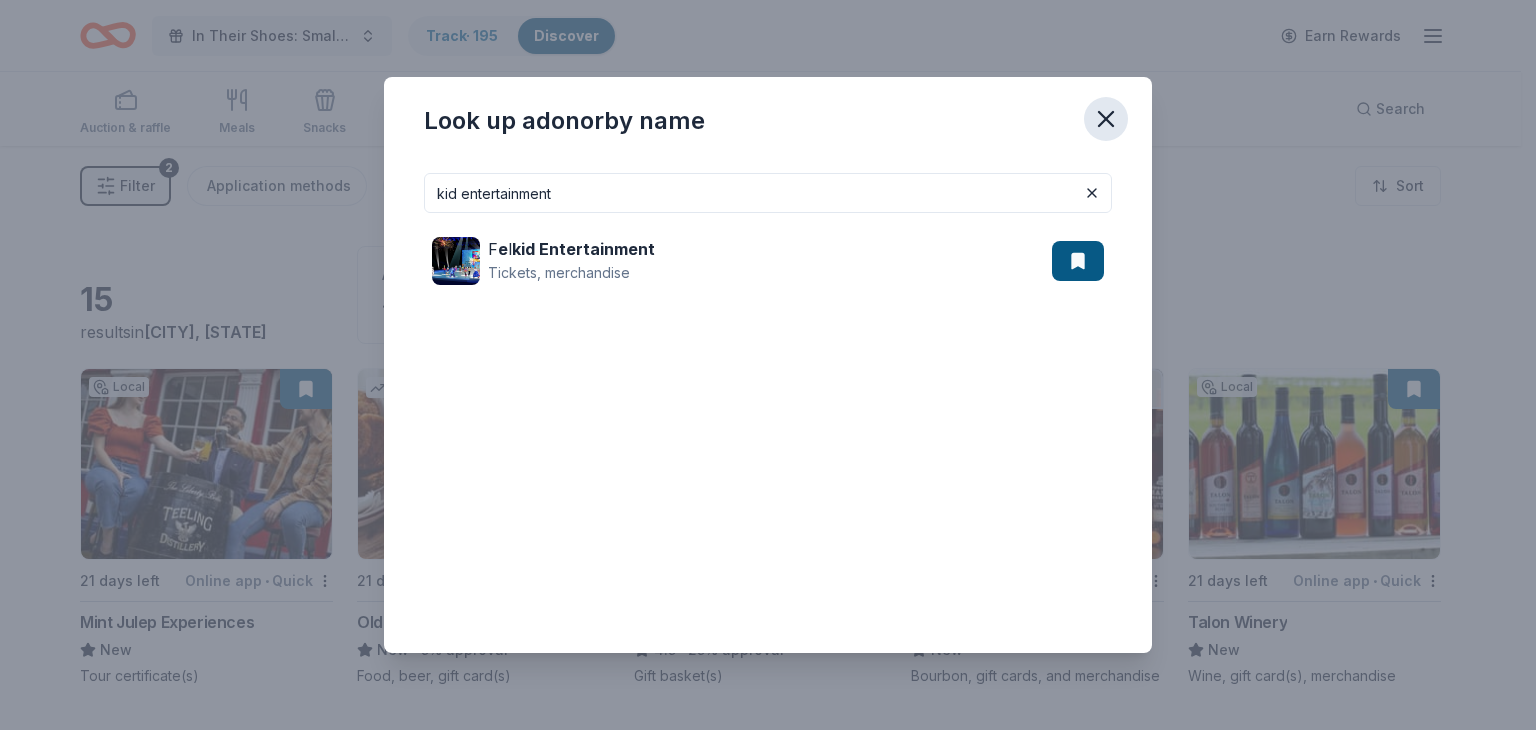 click 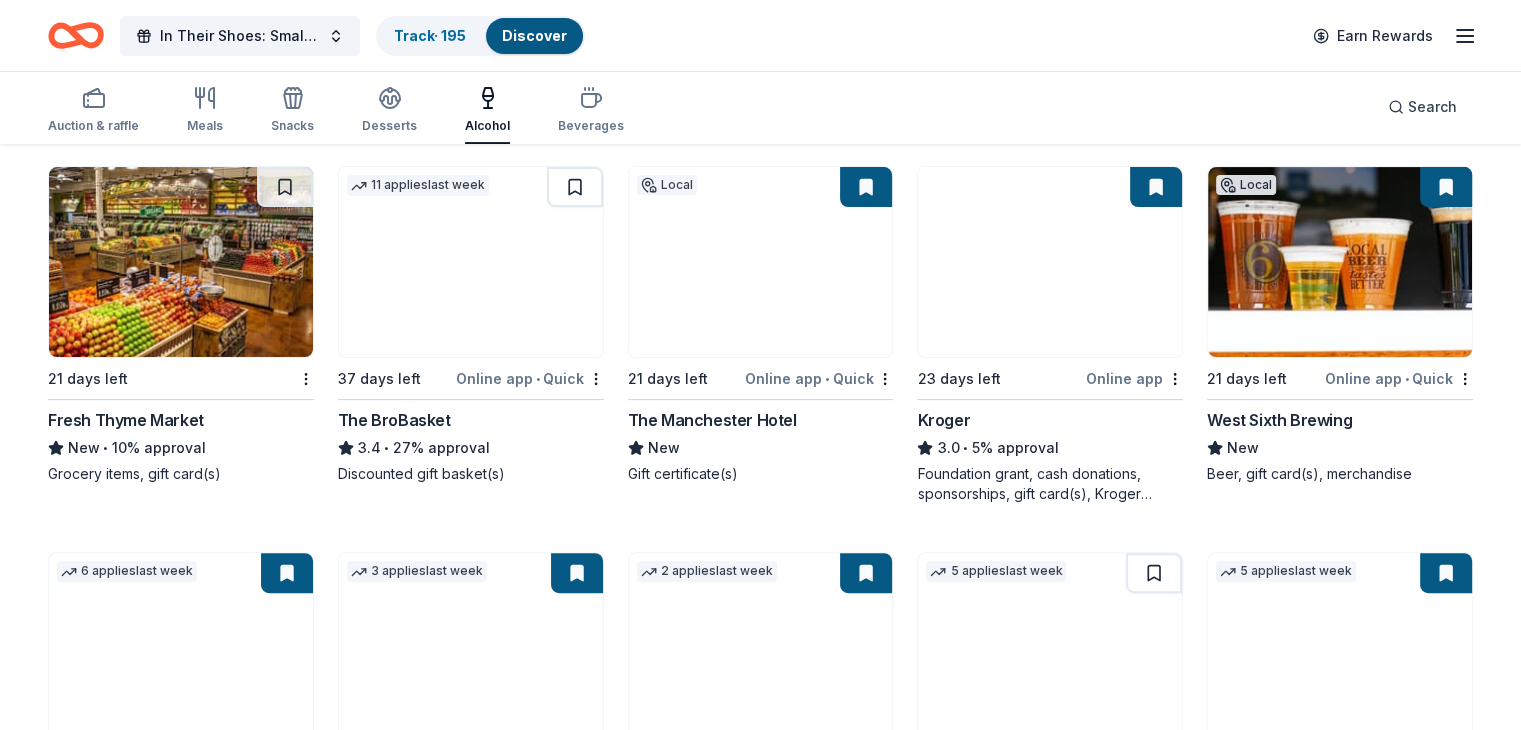 scroll, scrollTop: 567, scrollLeft: 0, axis: vertical 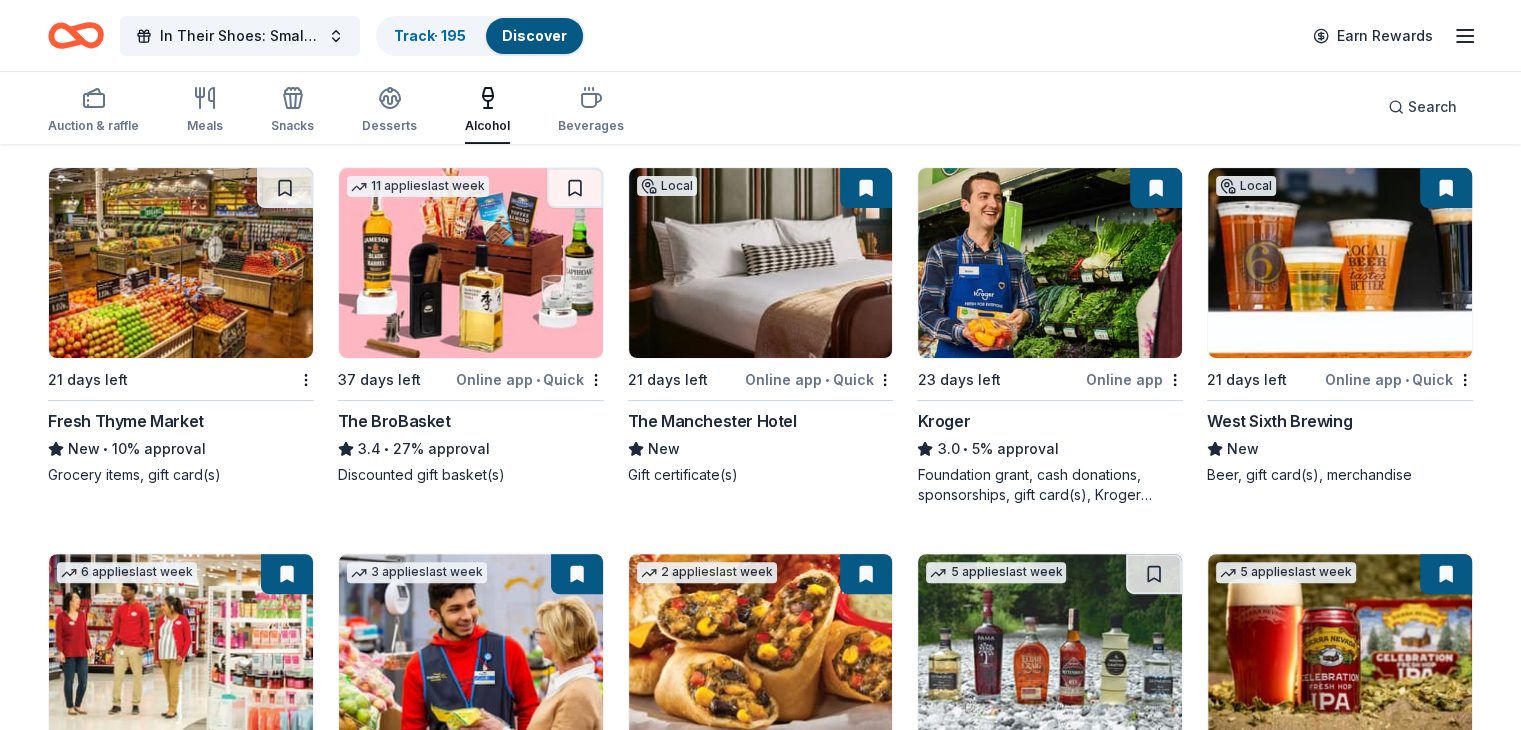 click at bounding box center (471, 263) 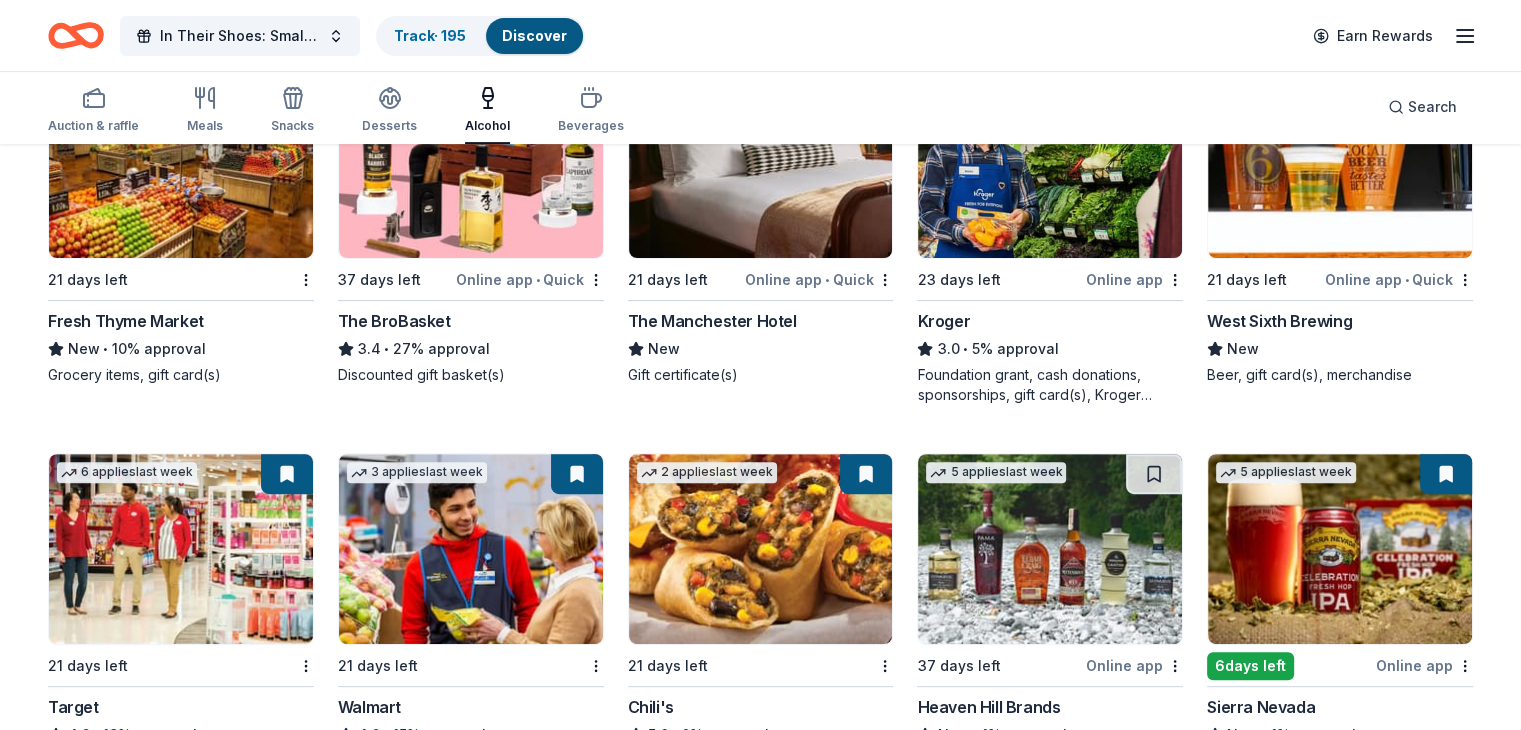 click on "West Sixth Brewing" at bounding box center [1279, 321] 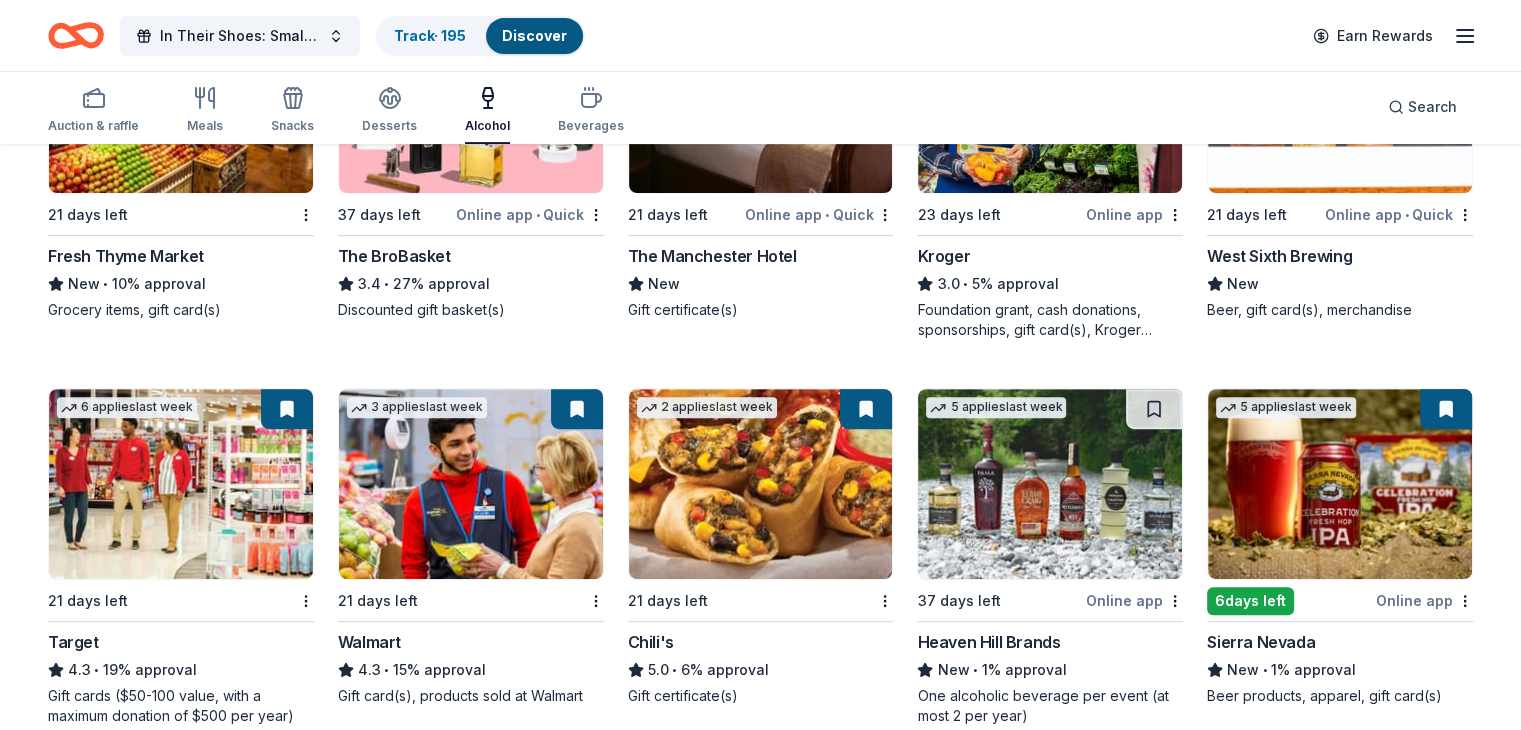 scroll, scrollTop: 767, scrollLeft: 0, axis: vertical 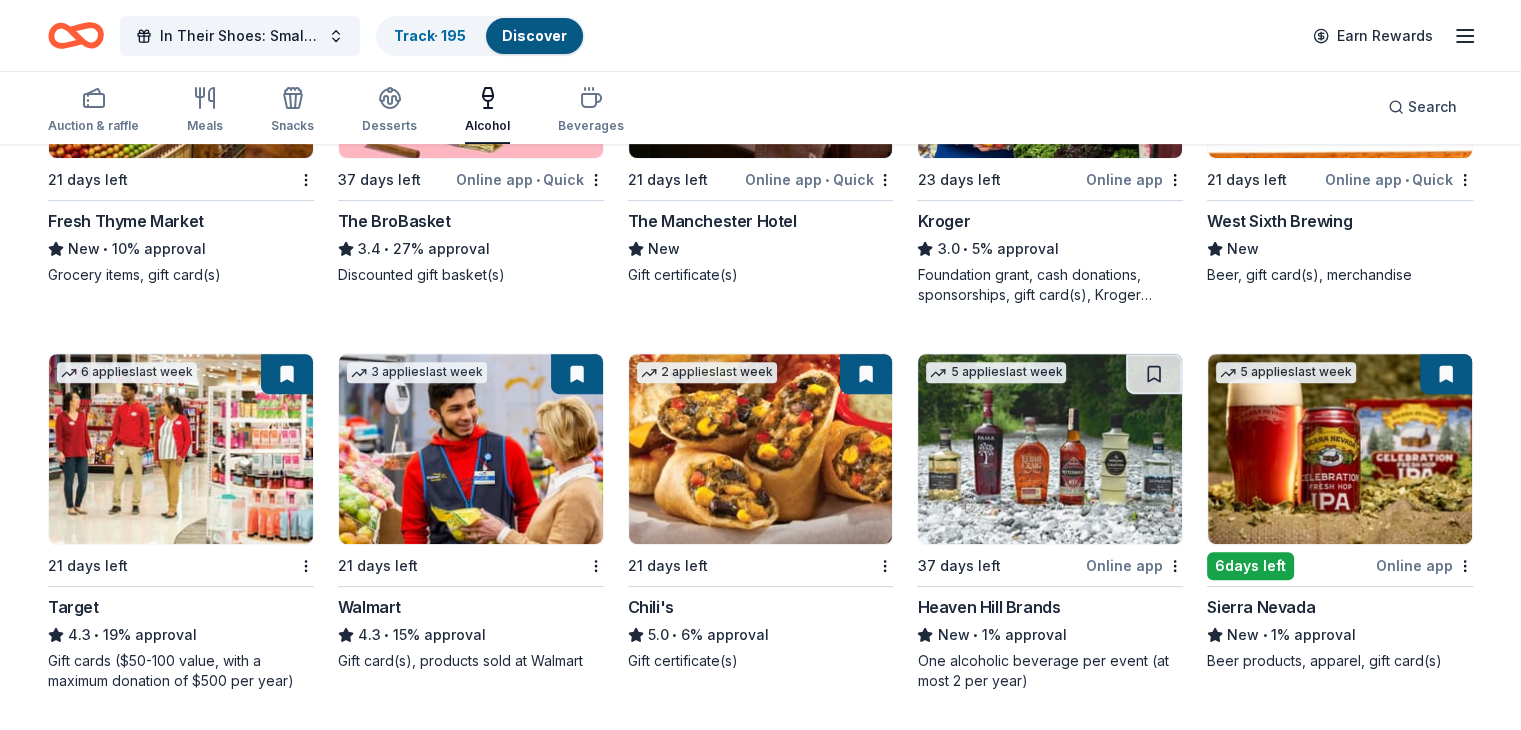 click on "Discover" at bounding box center [534, 35] 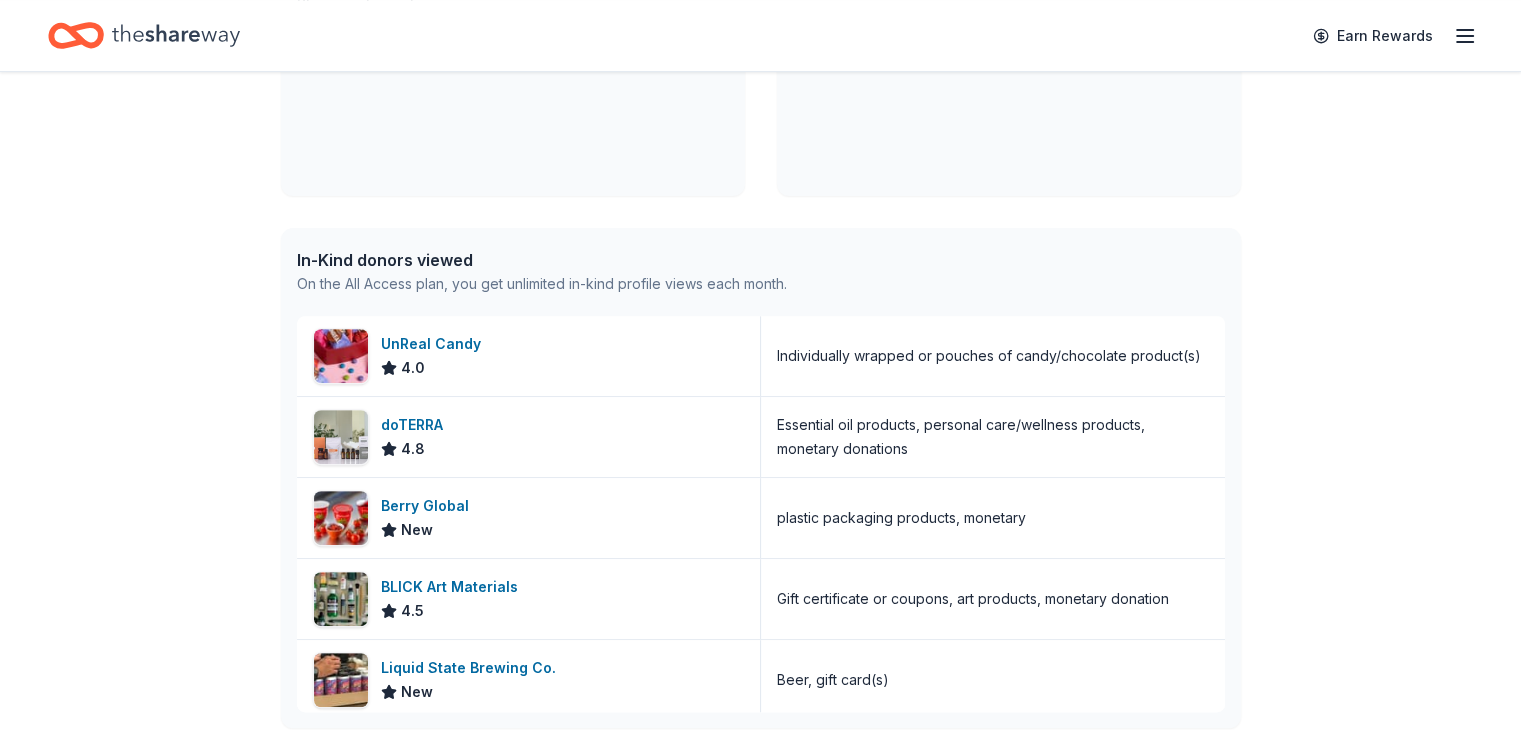 scroll, scrollTop: 700, scrollLeft: 0, axis: vertical 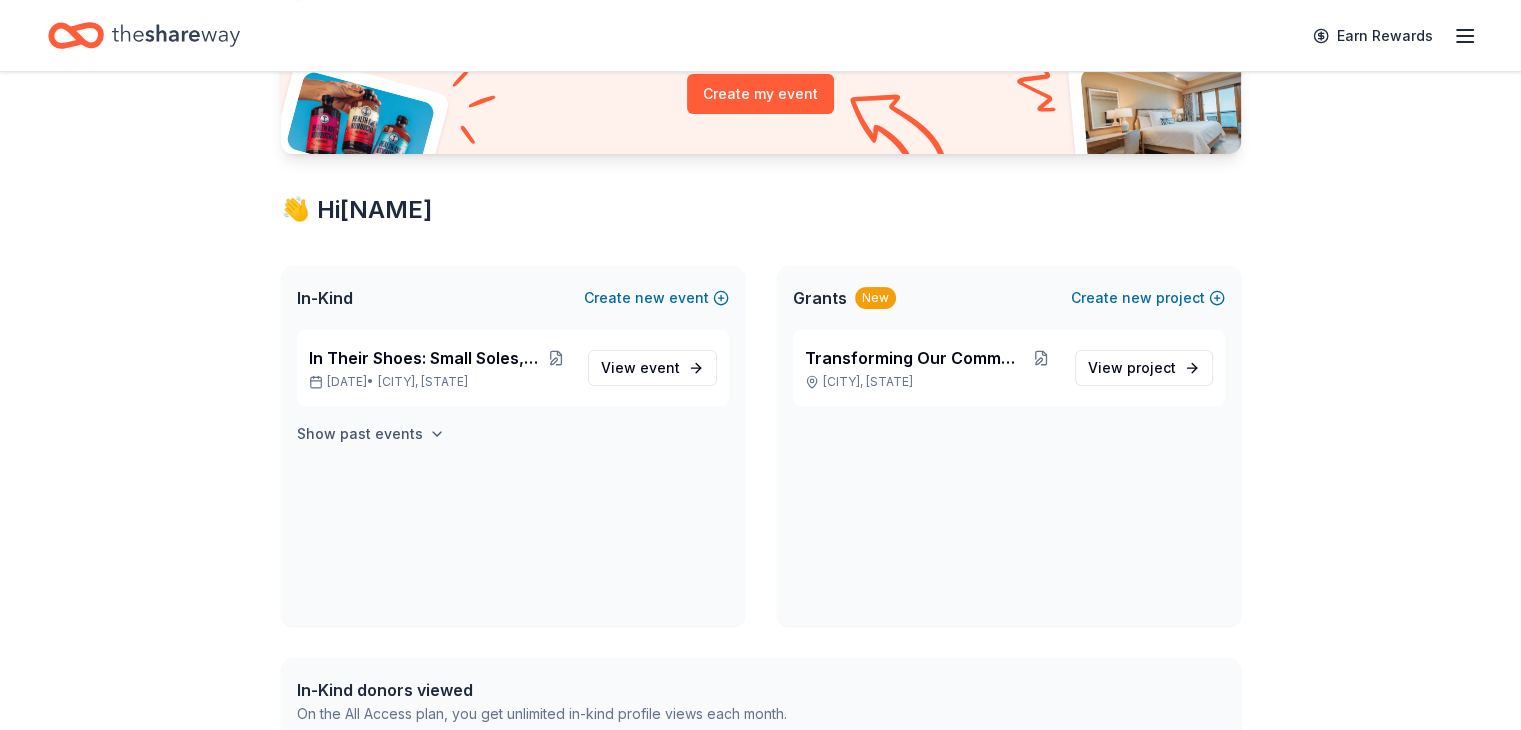 click on "Show past events" at bounding box center (371, 434) 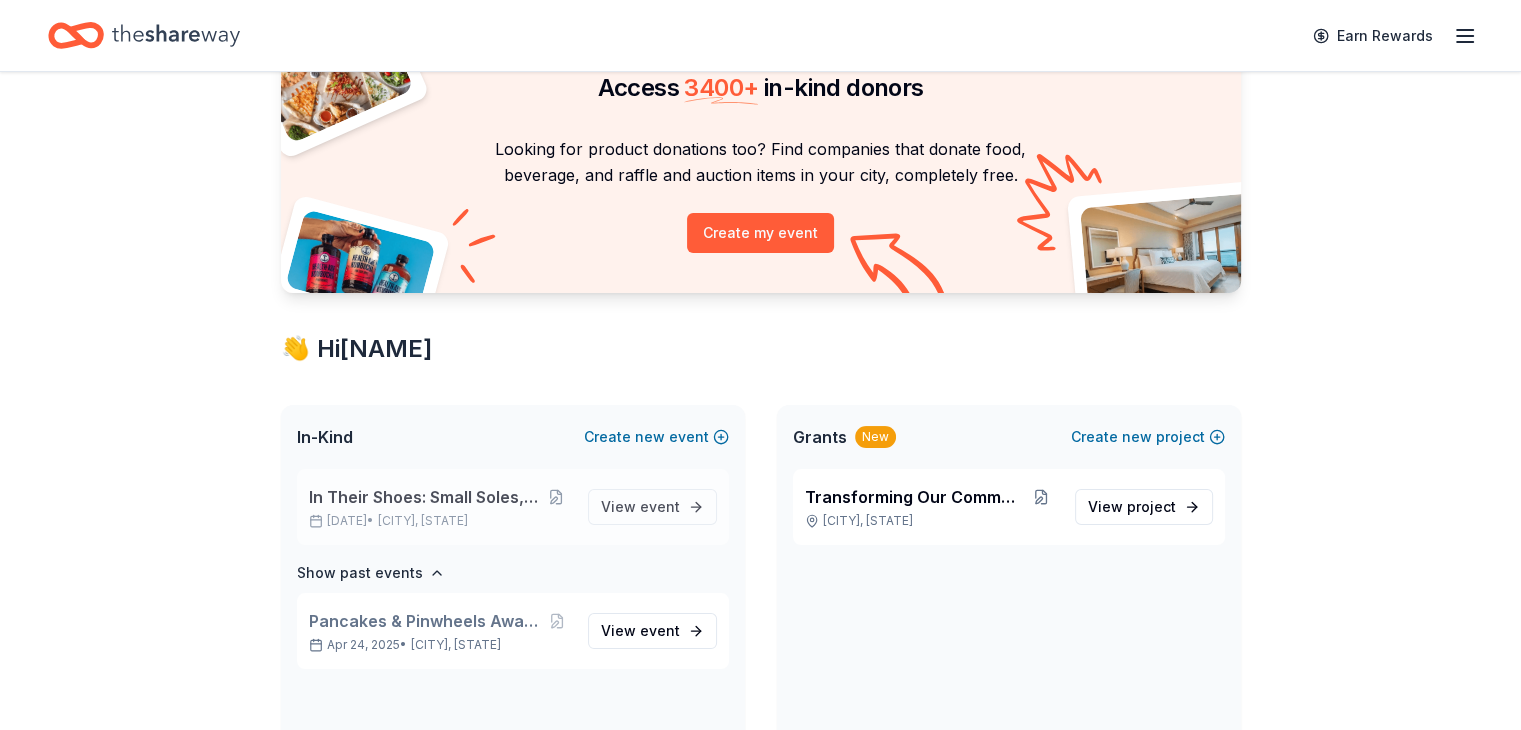 scroll, scrollTop: 47, scrollLeft: 0, axis: vertical 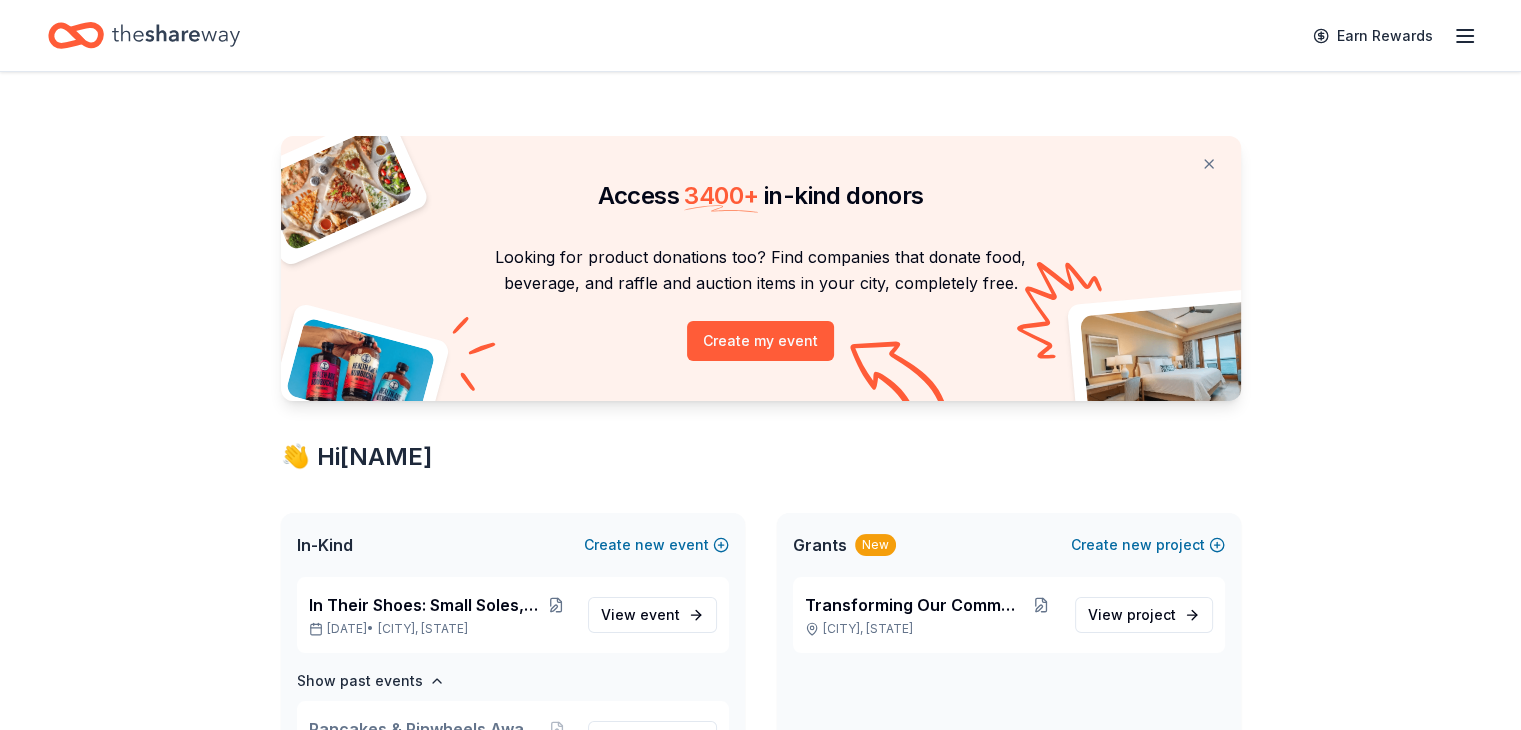 click 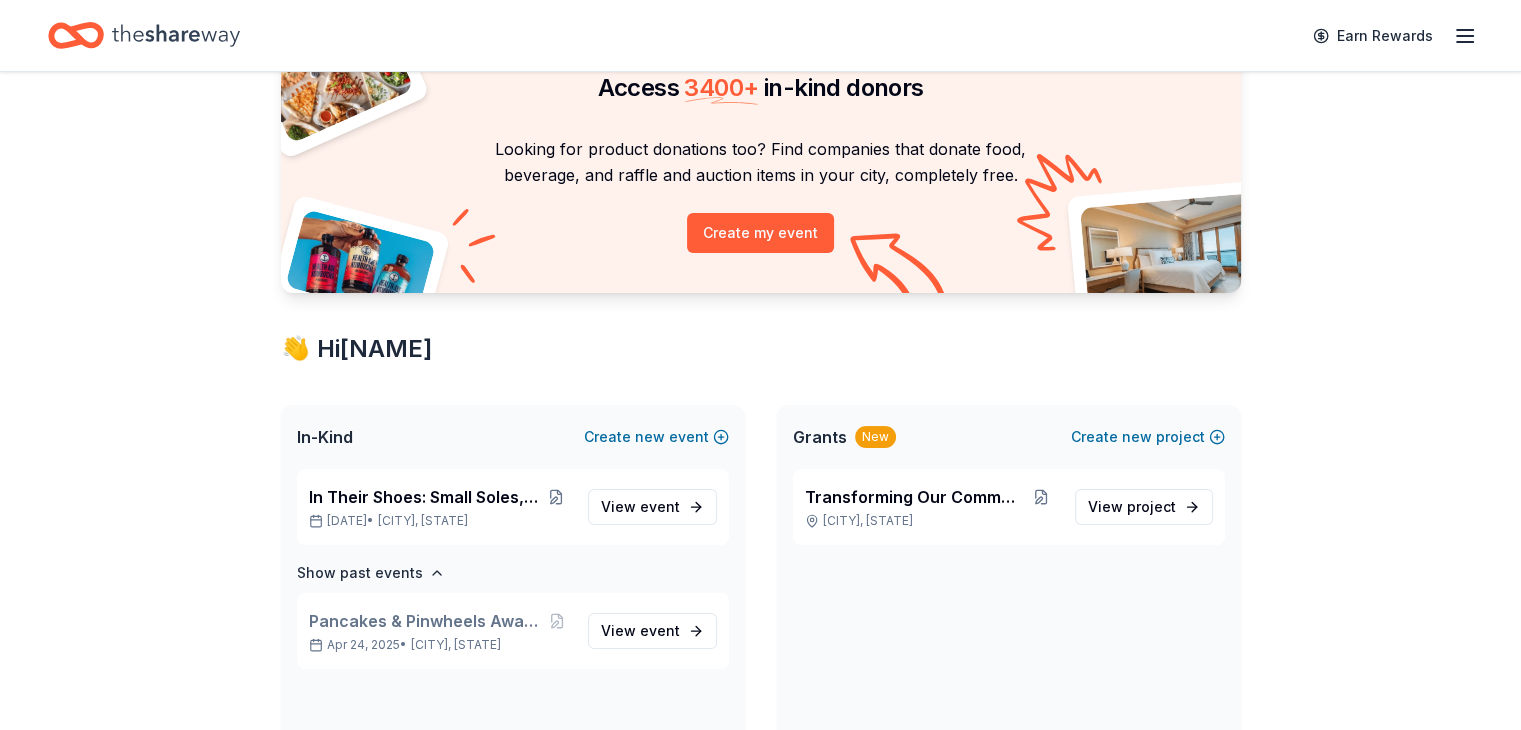 scroll, scrollTop: 300, scrollLeft: 0, axis: vertical 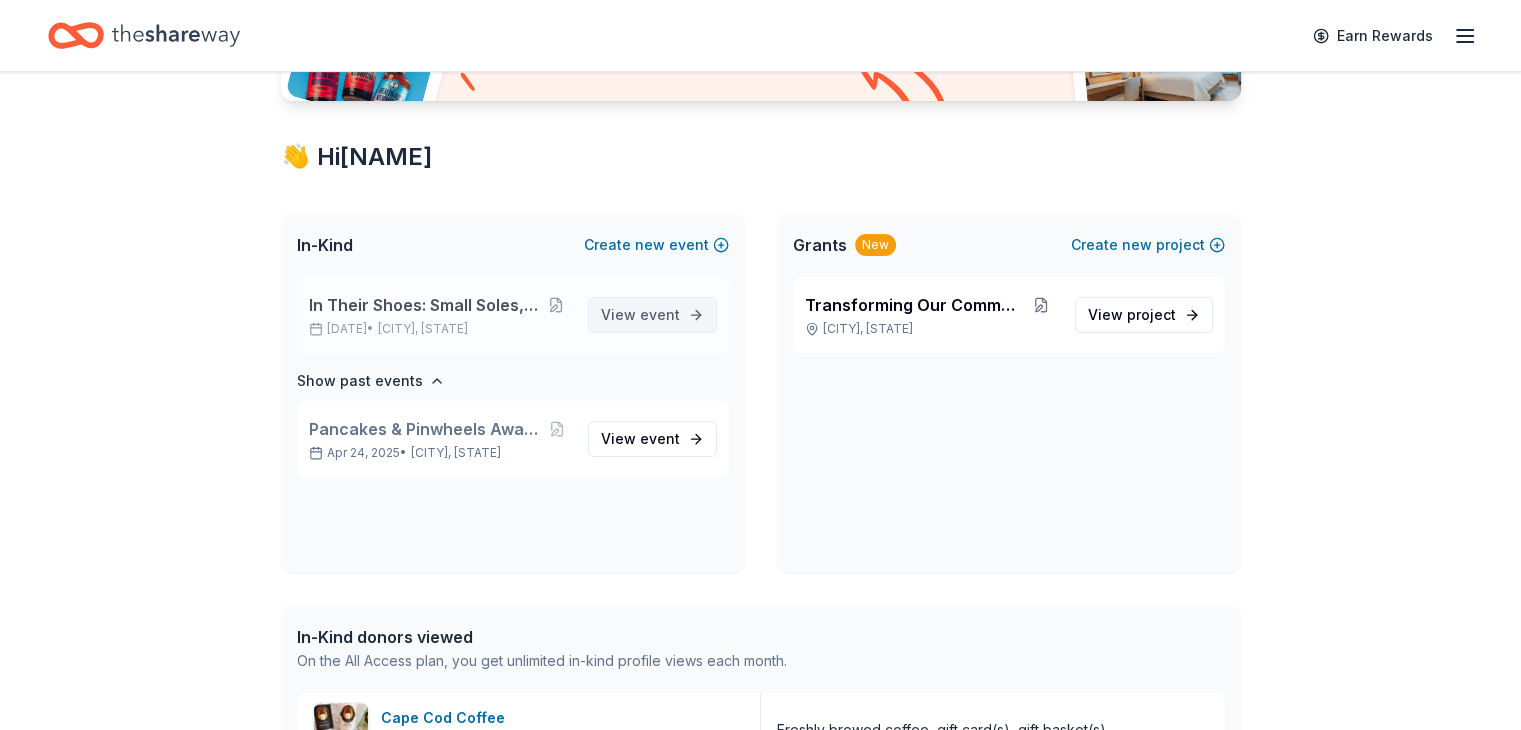 click on "View   event" at bounding box center [640, 315] 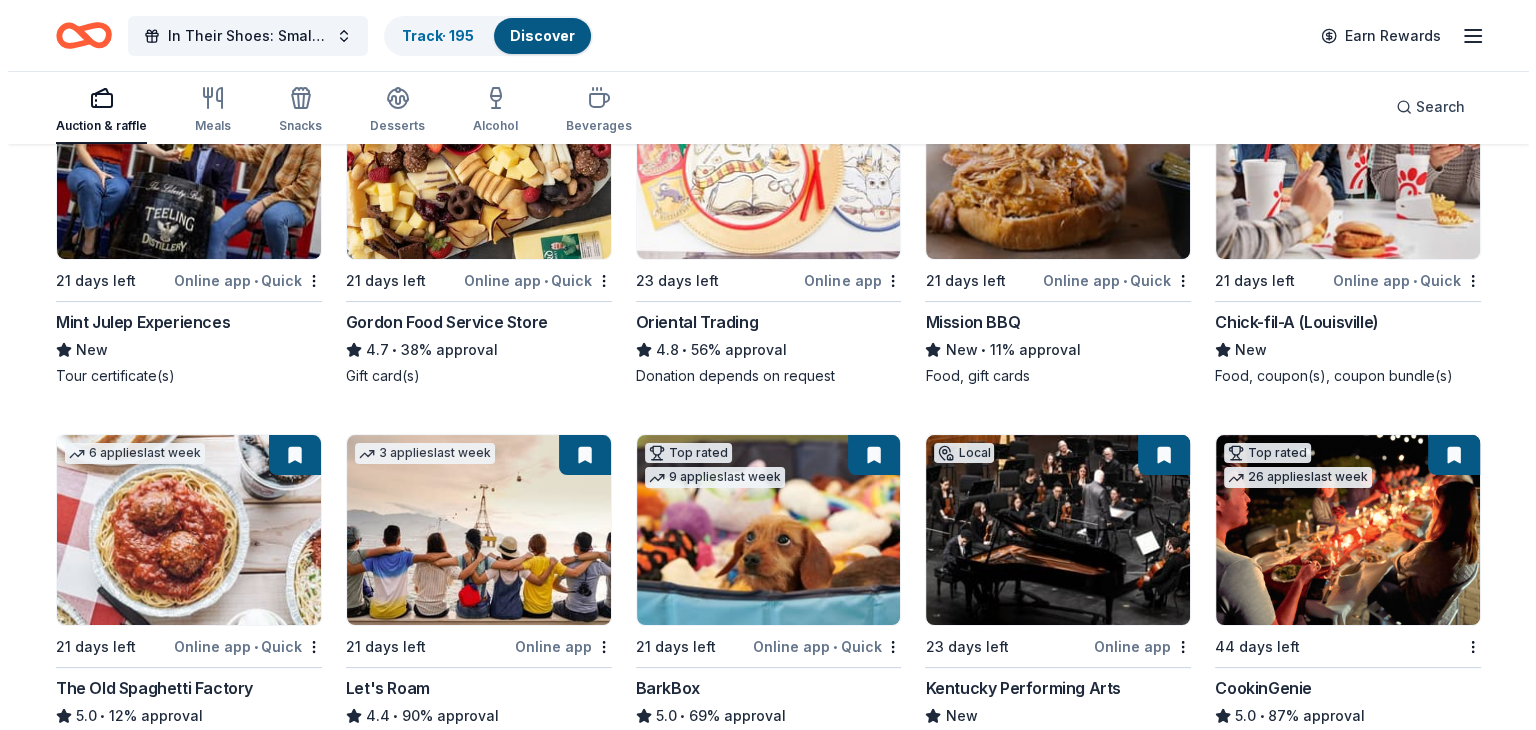 scroll, scrollTop: 0, scrollLeft: 0, axis: both 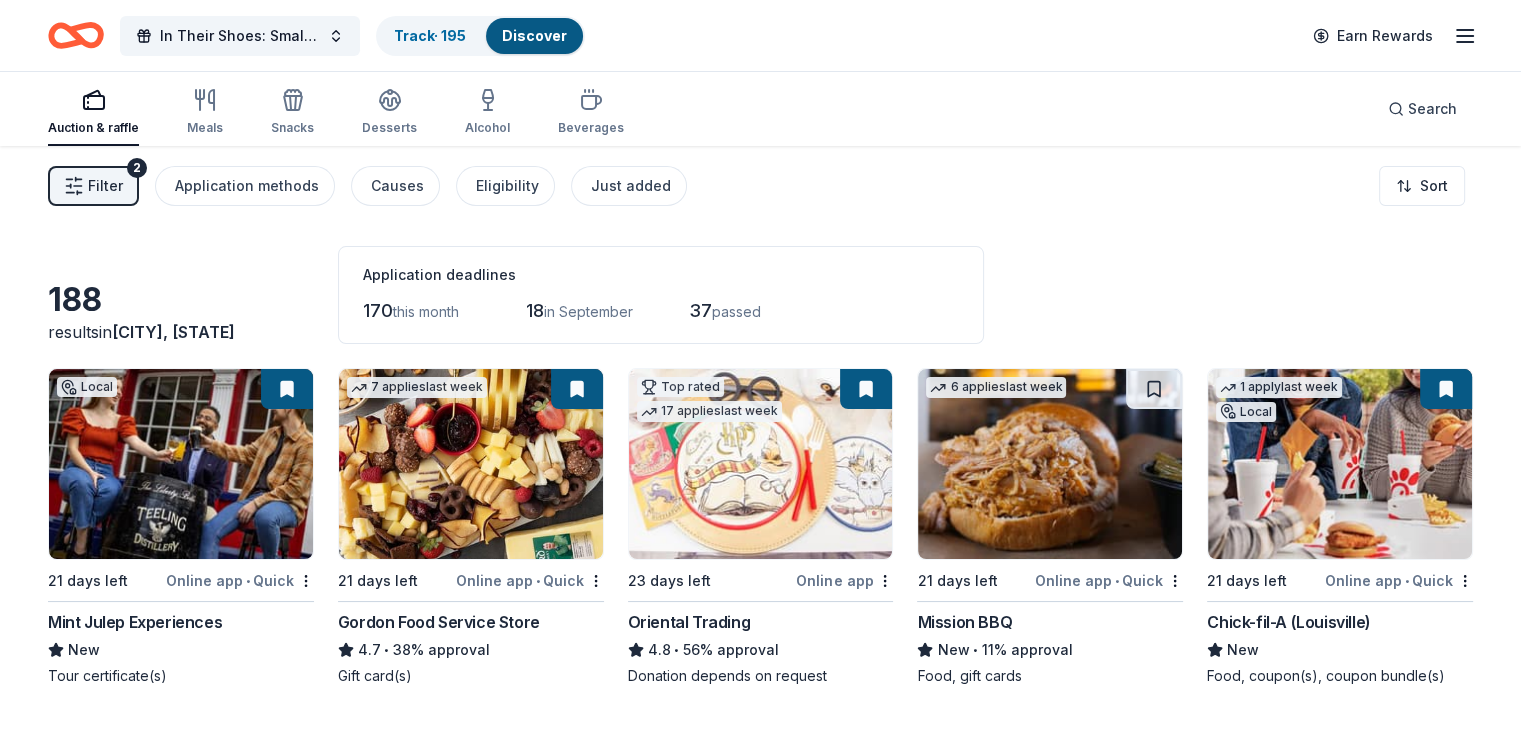 click on "2" at bounding box center [137, 168] 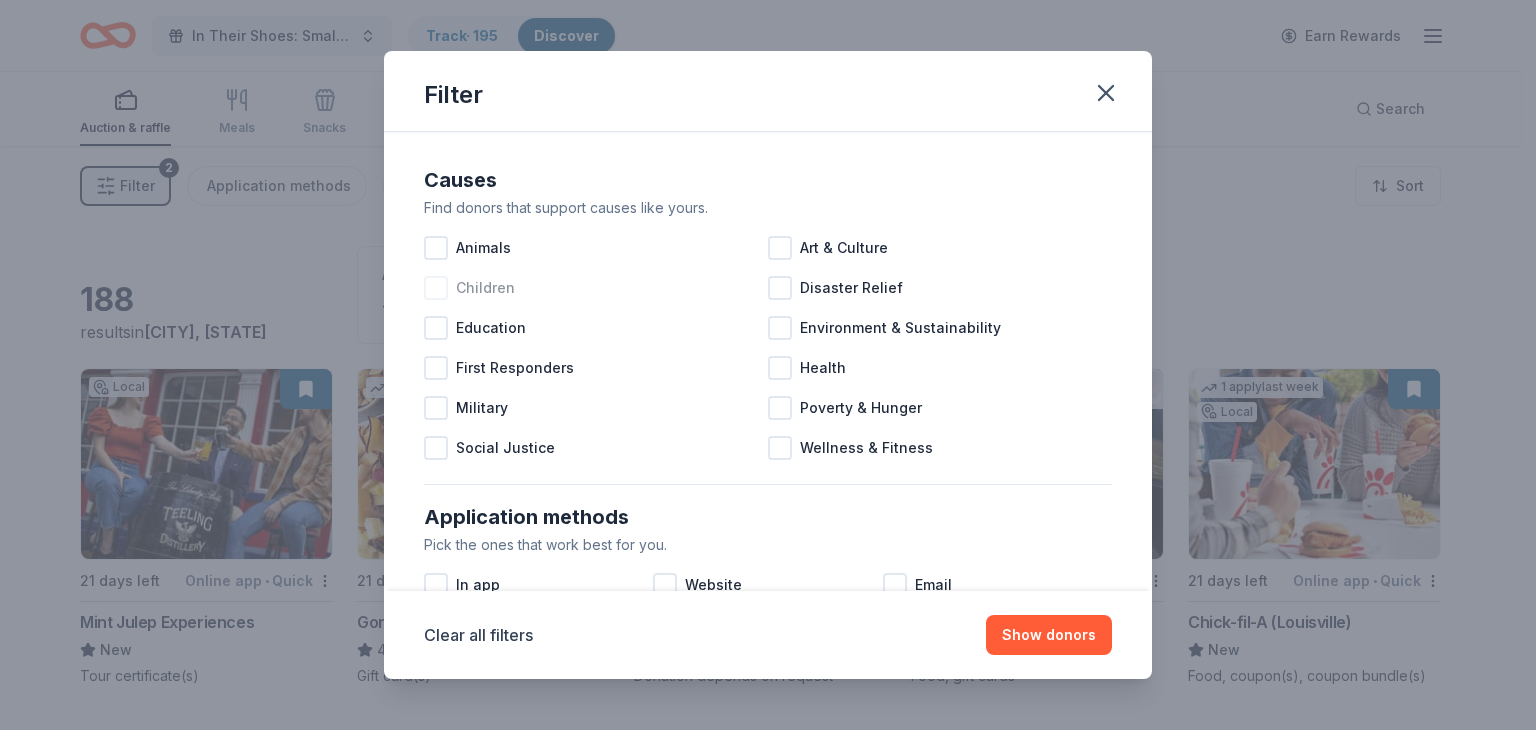click at bounding box center (436, 288) 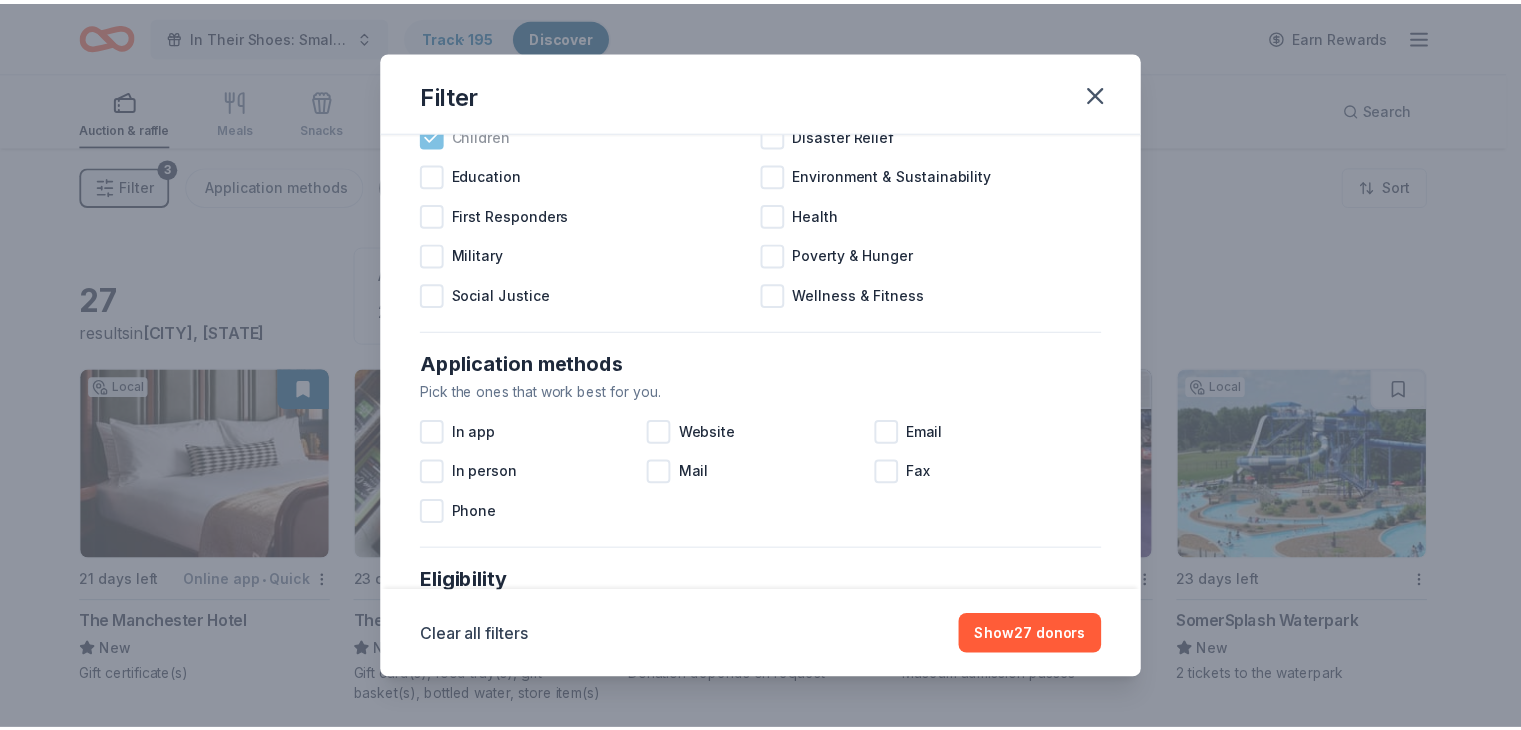 scroll, scrollTop: 200, scrollLeft: 0, axis: vertical 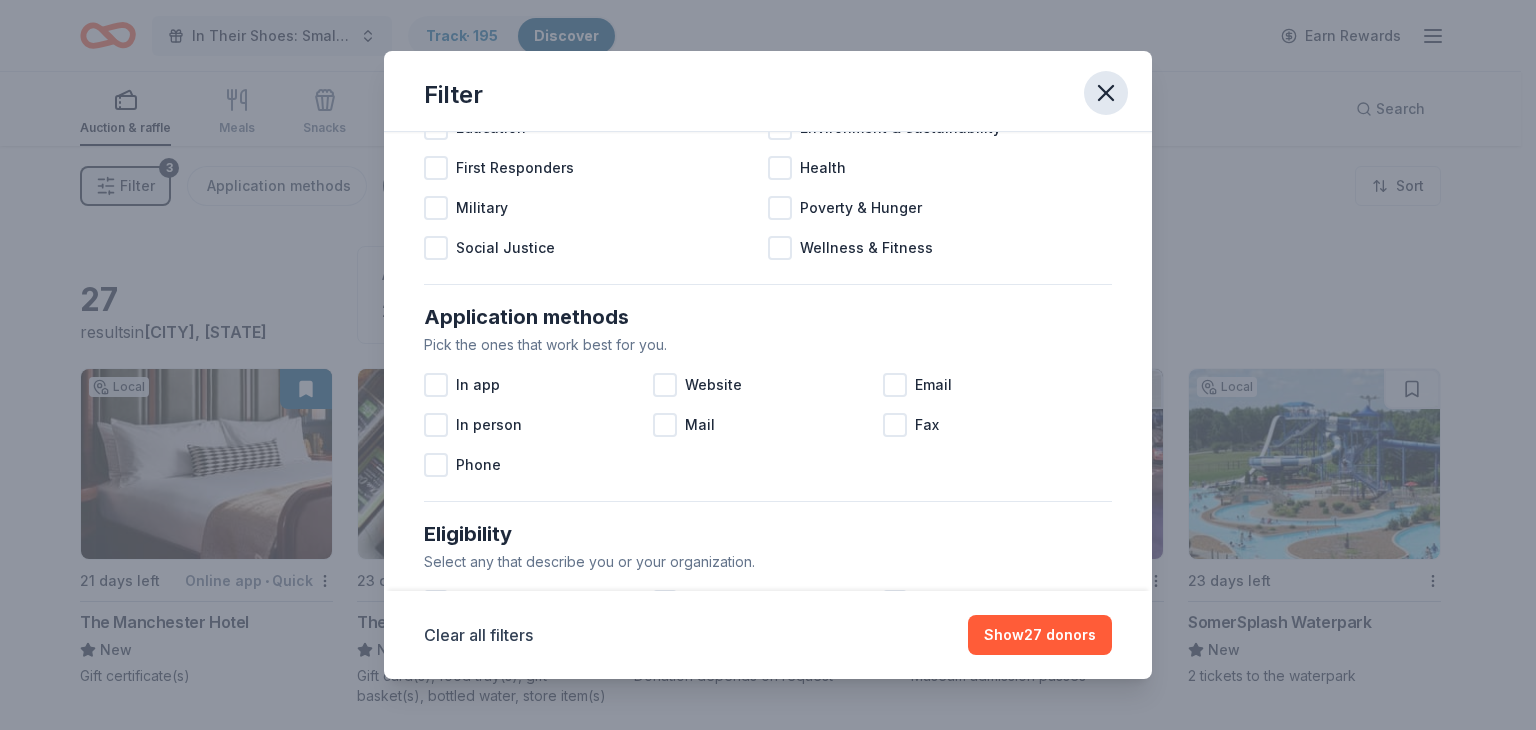 click 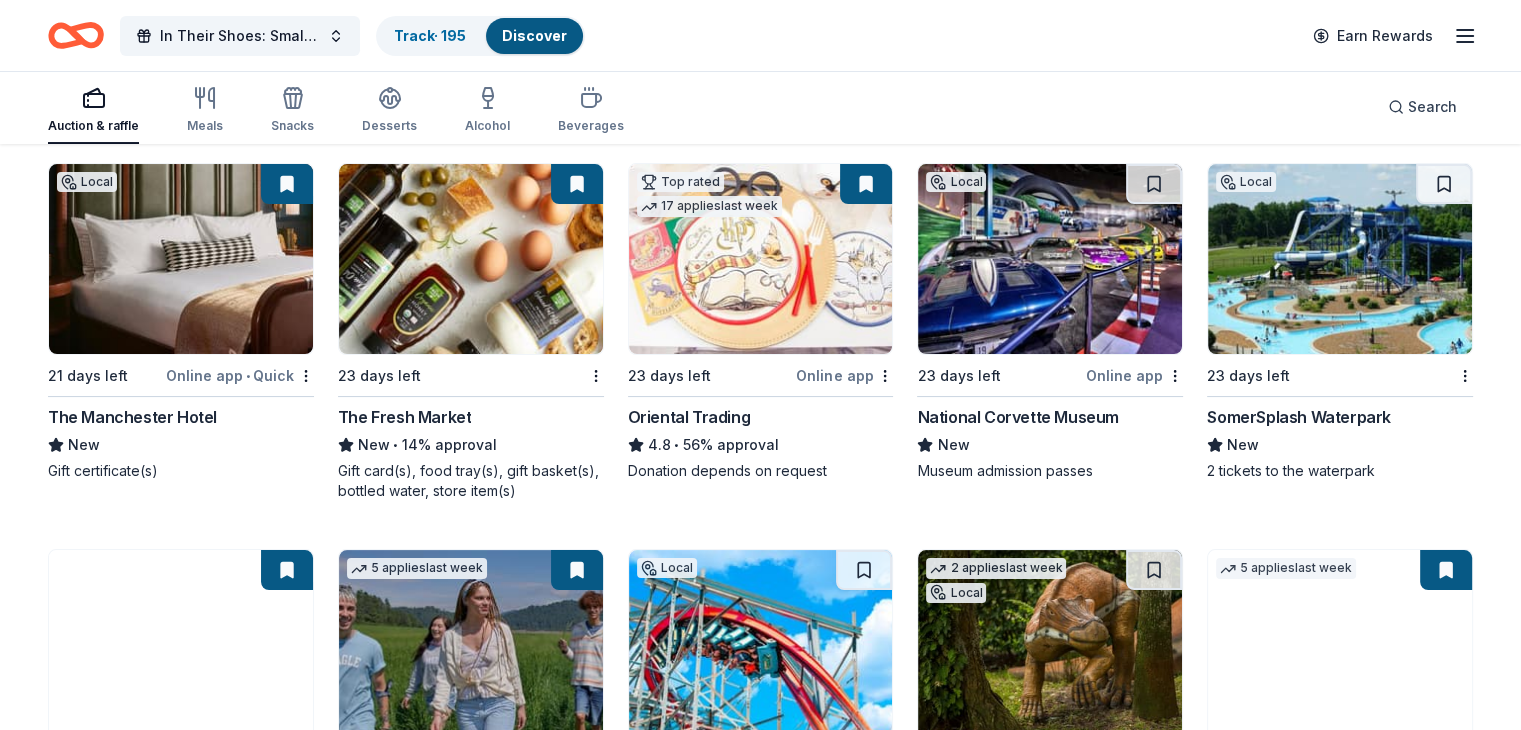scroll, scrollTop: 200, scrollLeft: 0, axis: vertical 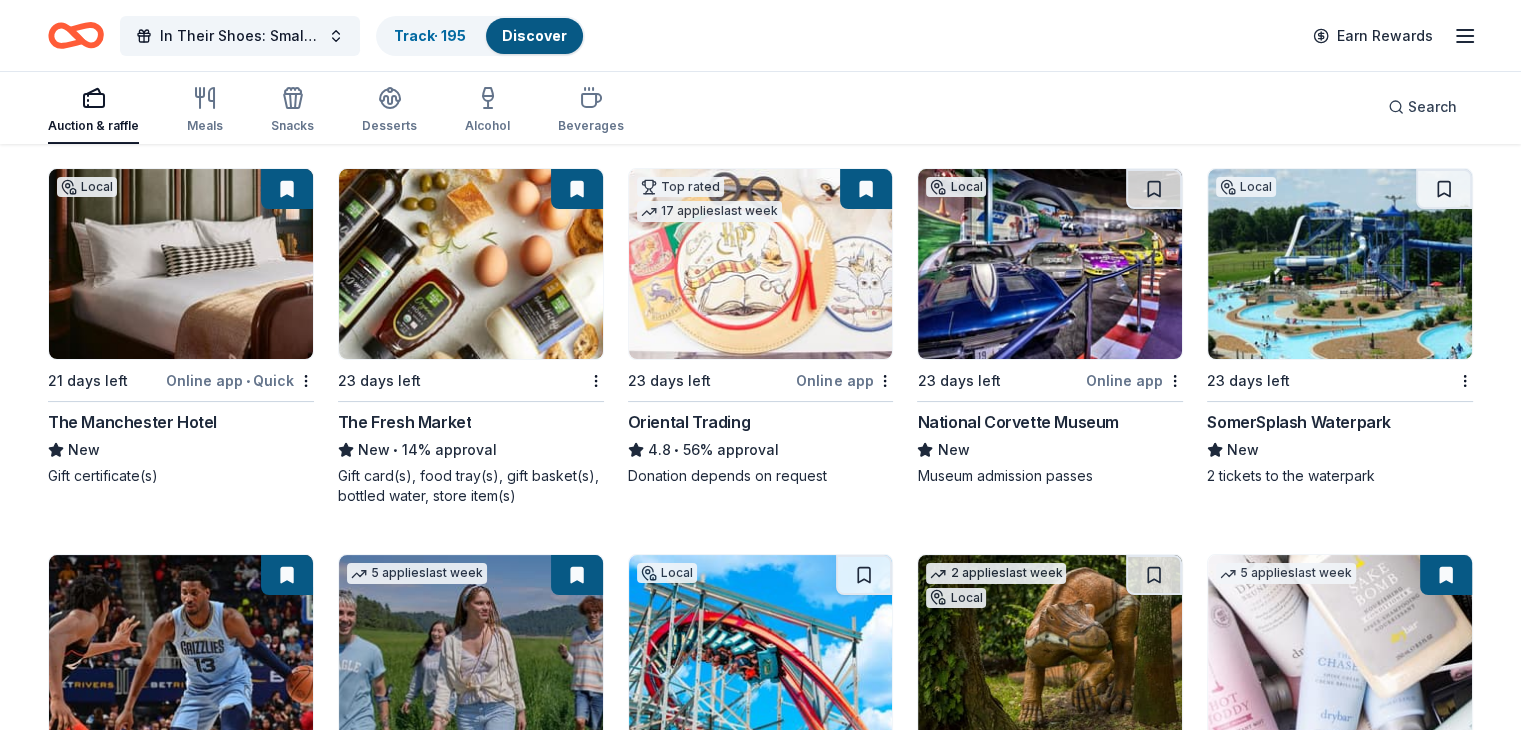 click at bounding box center (1340, 264) 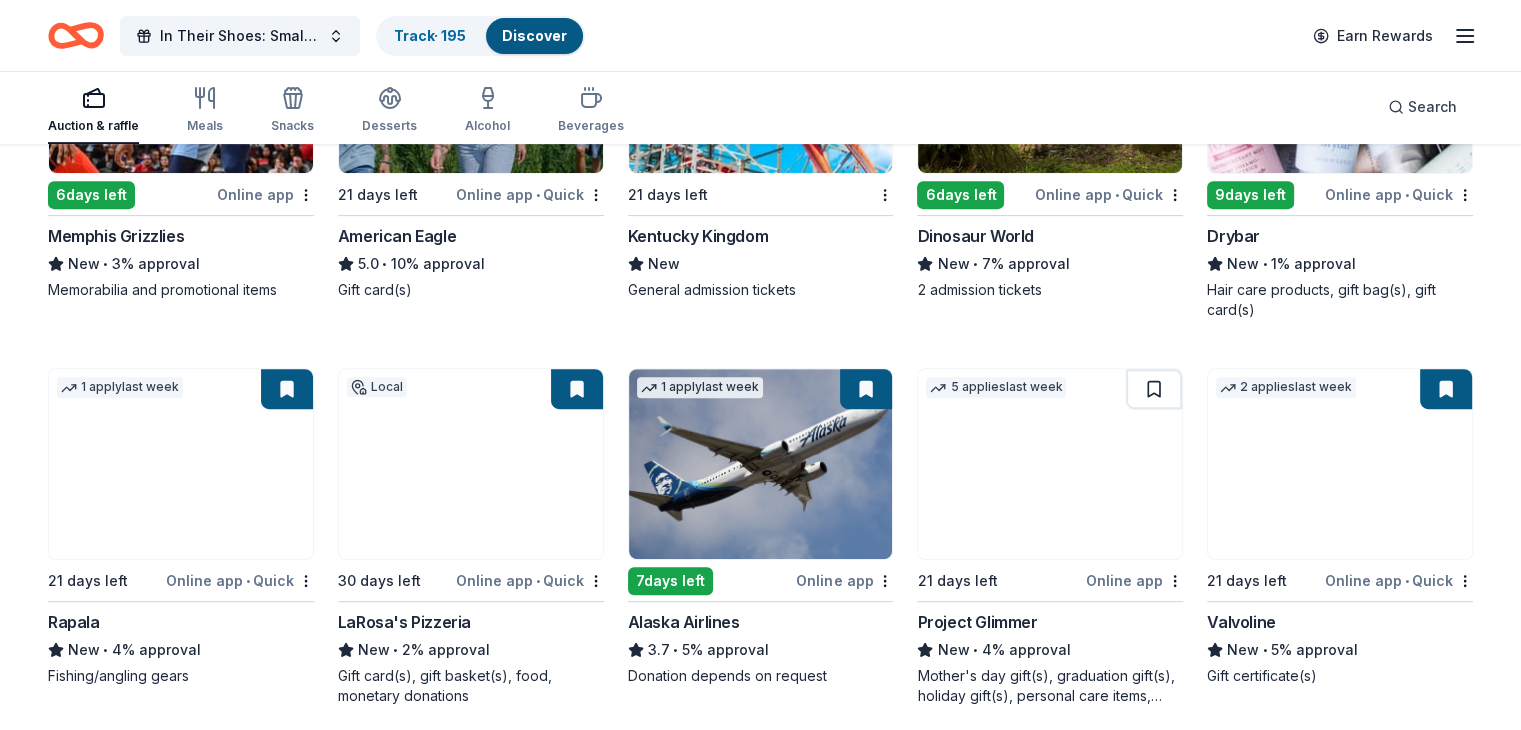 scroll, scrollTop: 800, scrollLeft: 0, axis: vertical 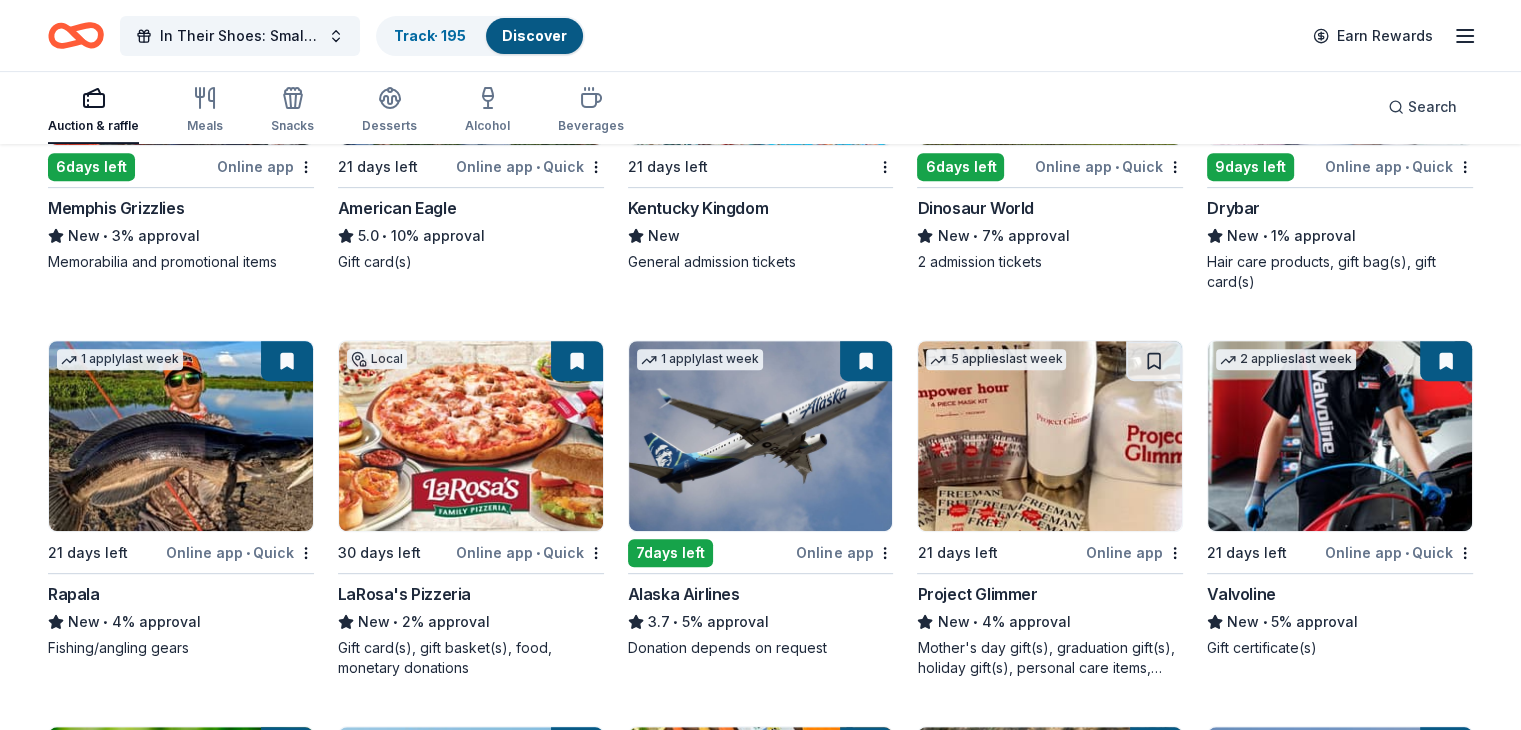 click at bounding box center (1050, 436) 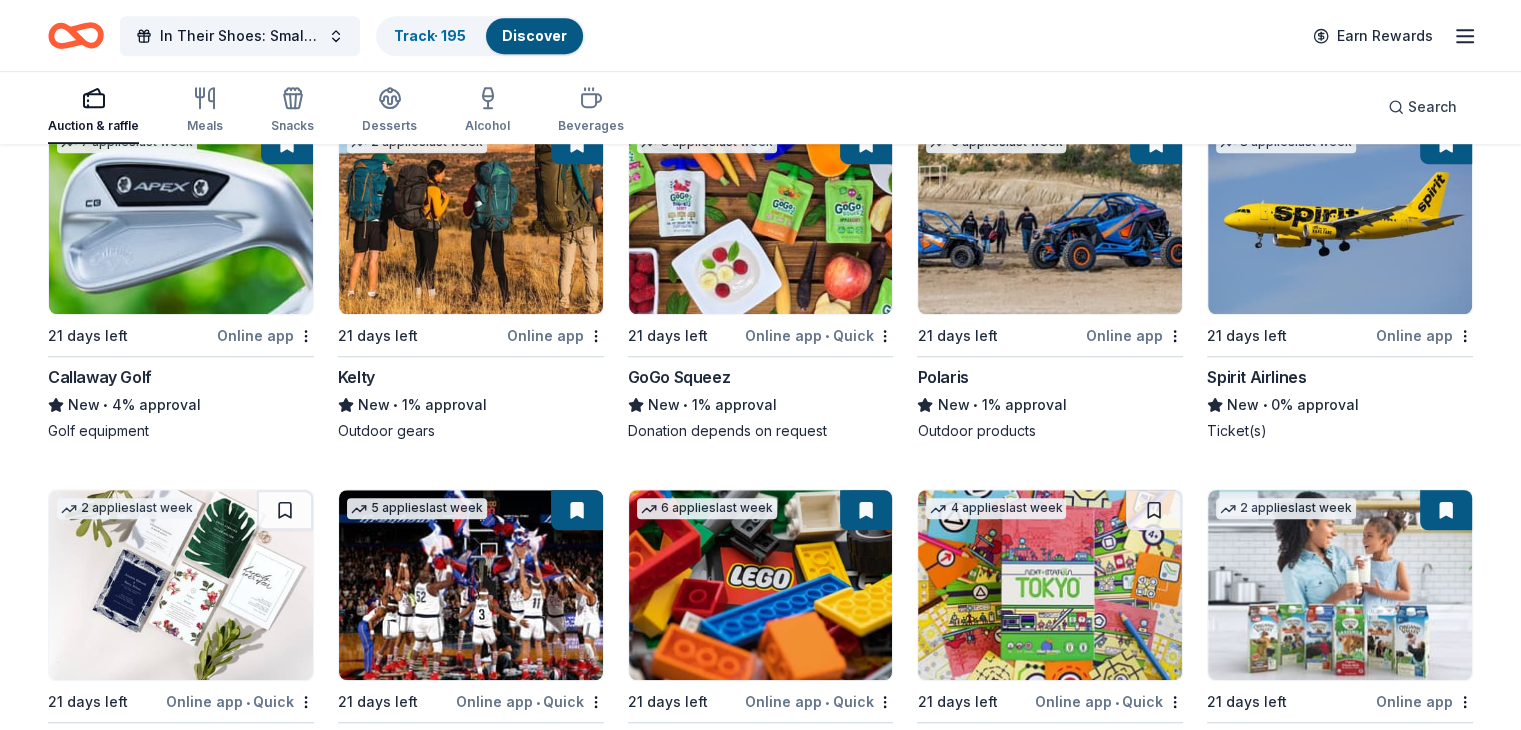 scroll, scrollTop: 1204, scrollLeft: 0, axis: vertical 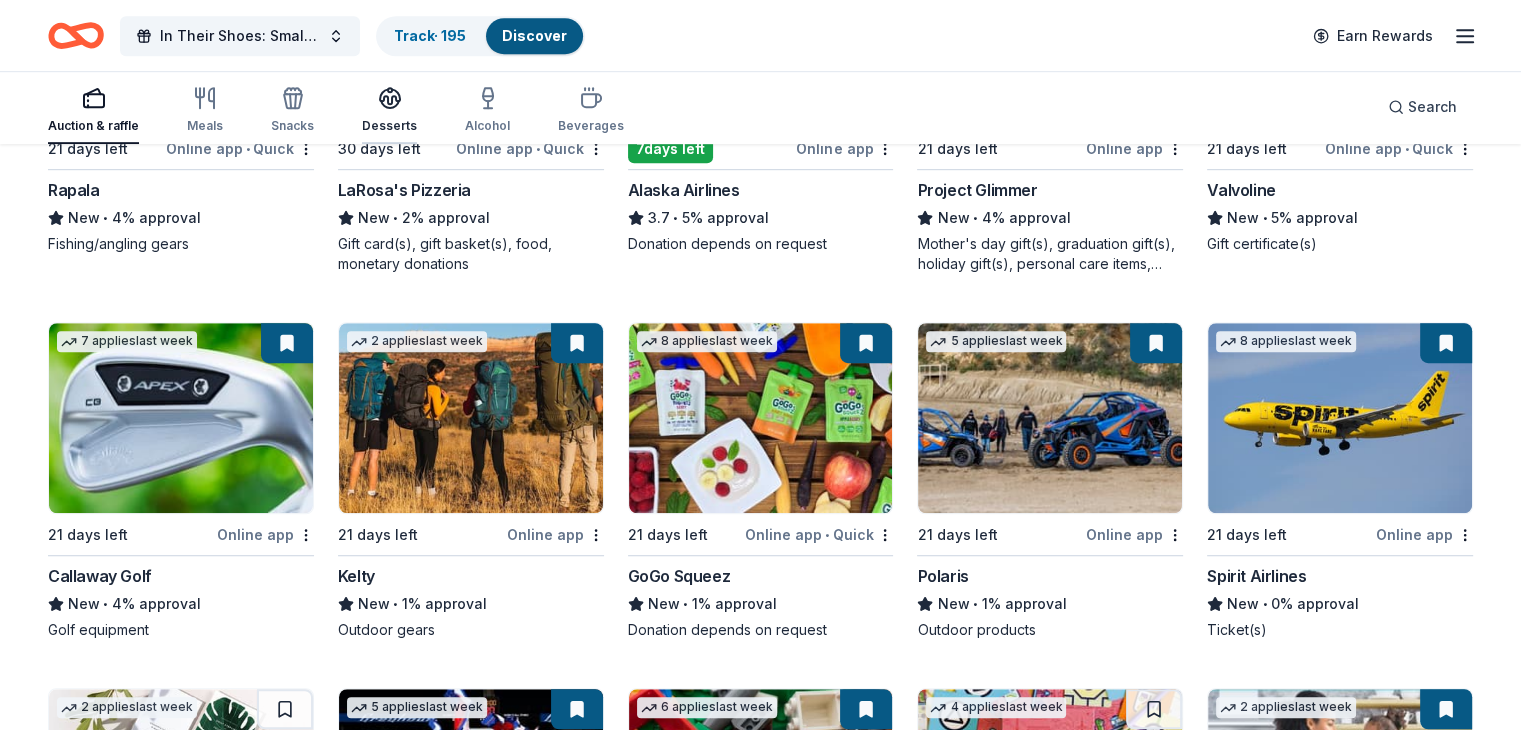 click 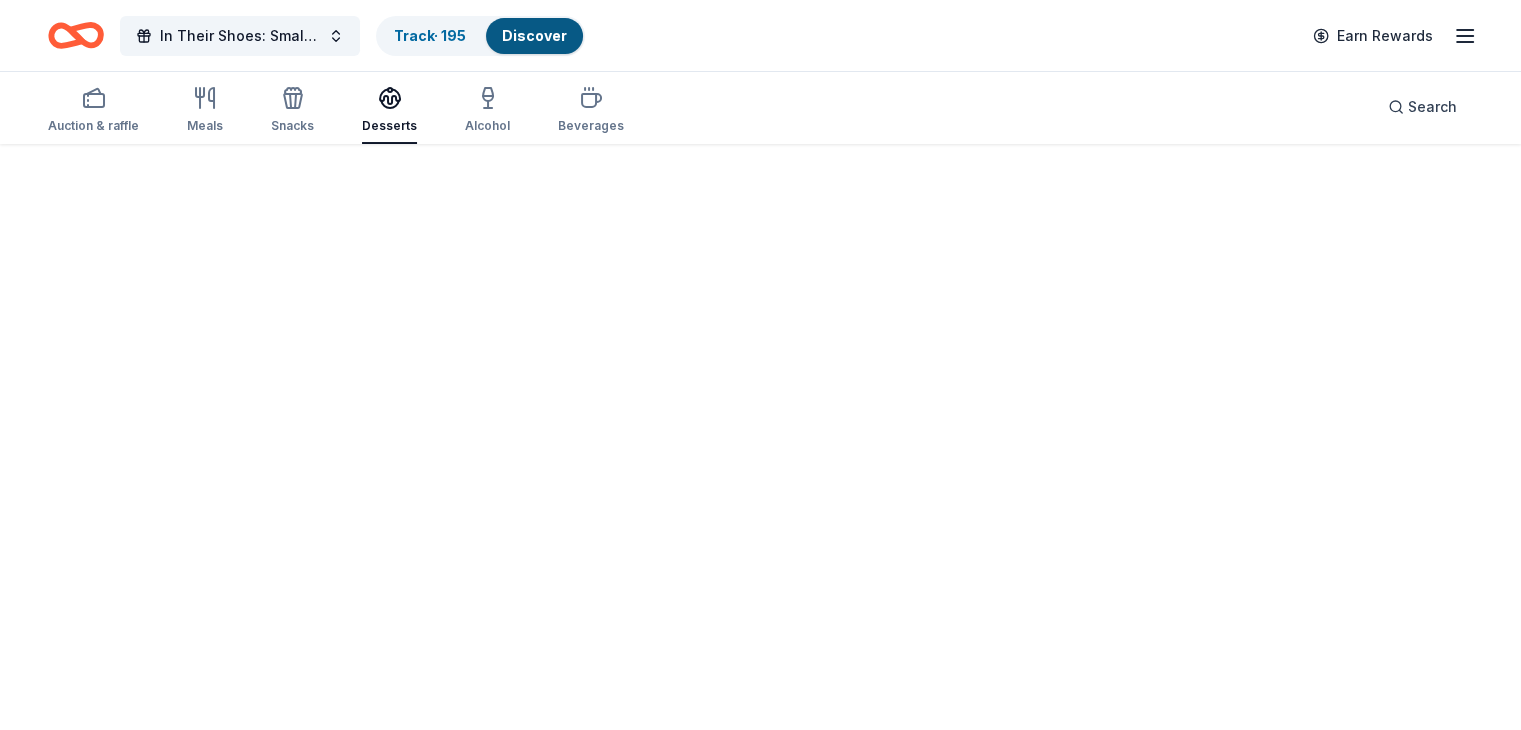 scroll, scrollTop: 0, scrollLeft: 0, axis: both 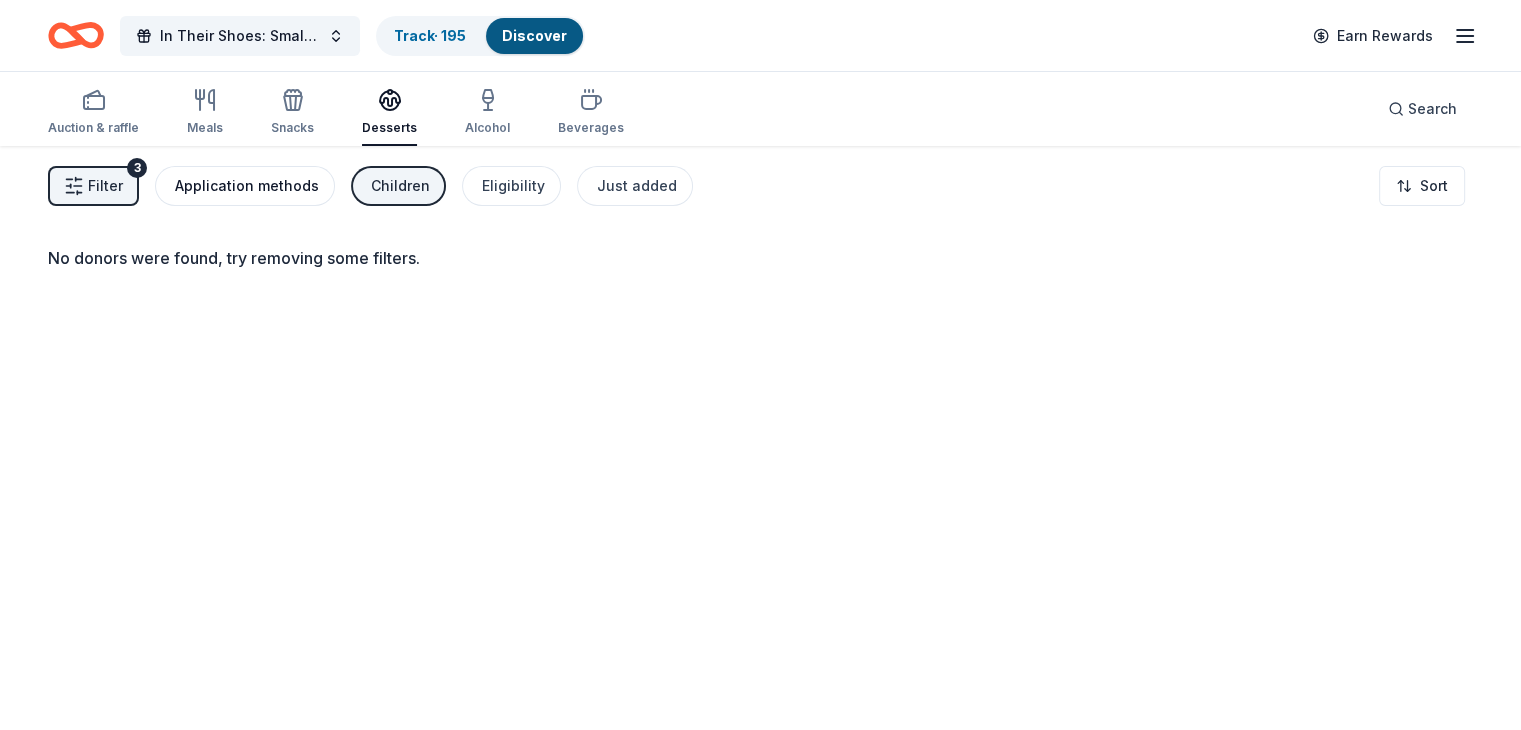 click on "Application methods" at bounding box center (247, 186) 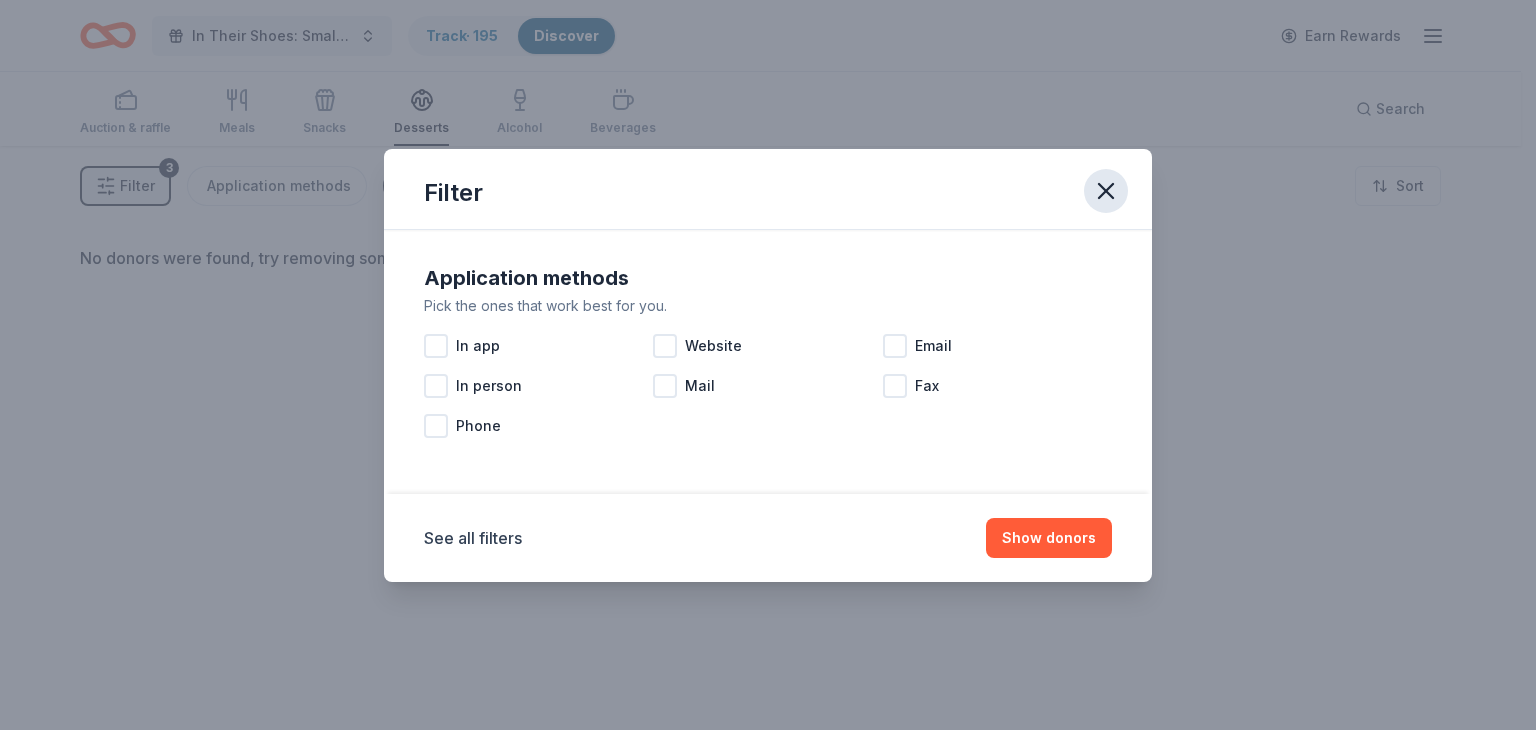 click 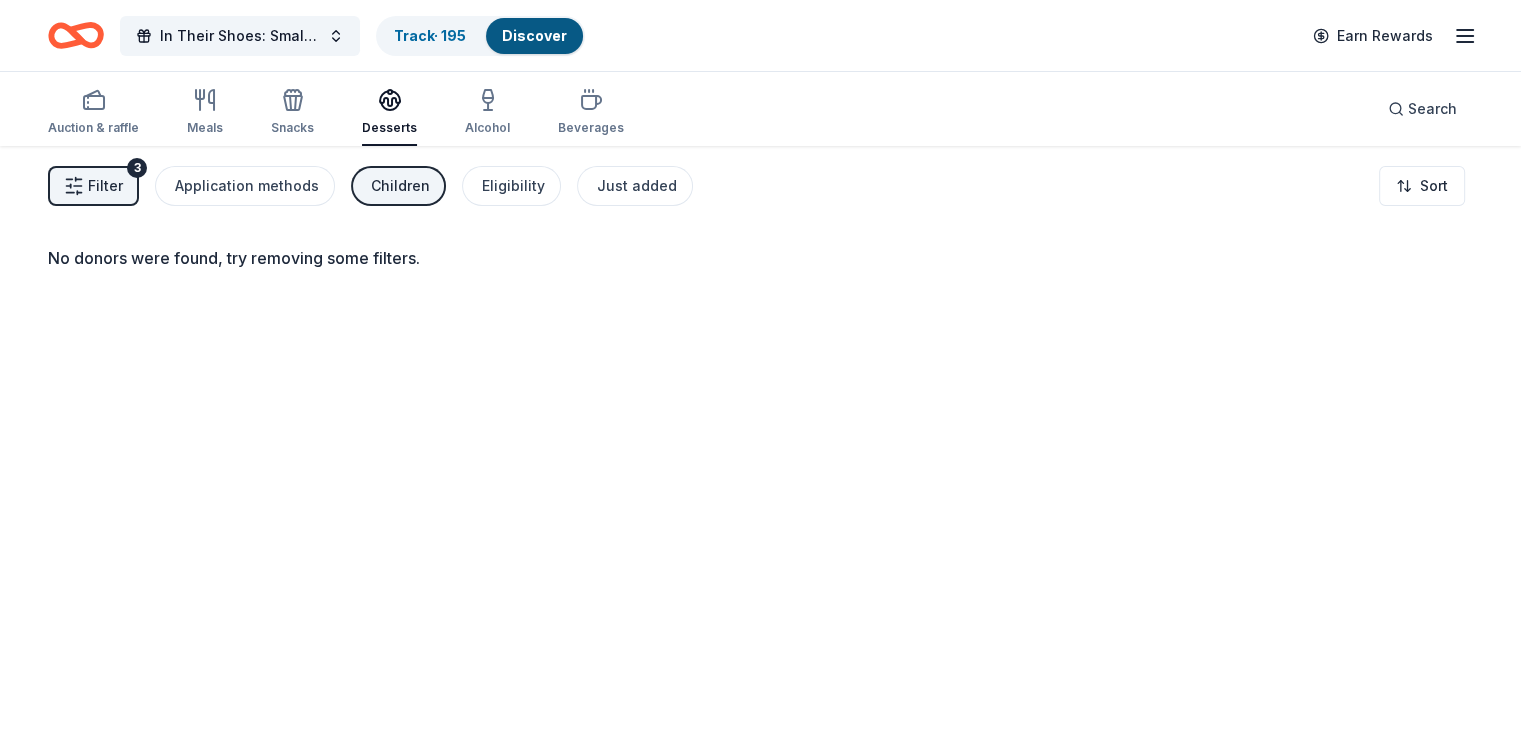 drag, startPoint x: 110, startPoint y: 117, endPoint x: 167, endPoint y: 168, distance: 76.48529 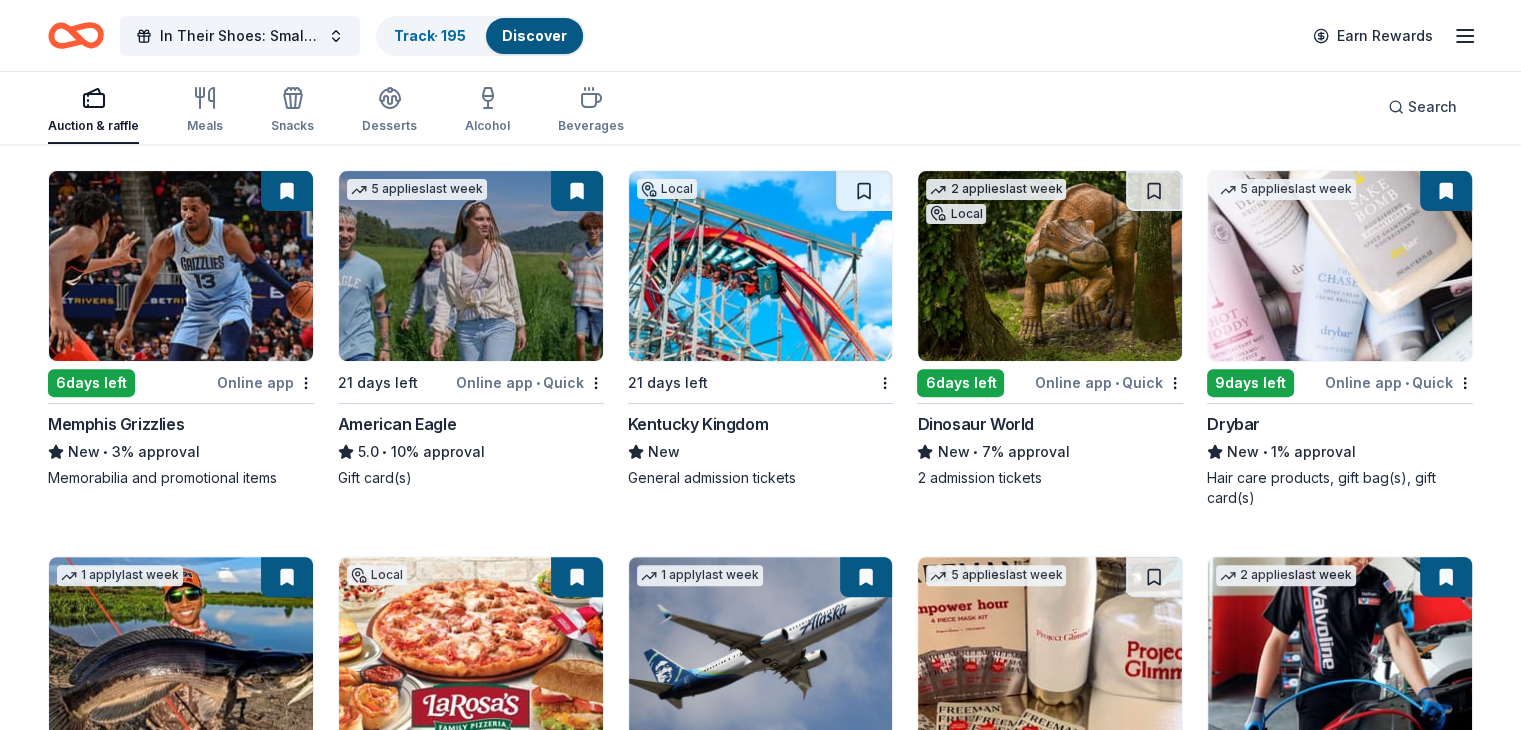 scroll, scrollTop: 600, scrollLeft: 0, axis: vertical 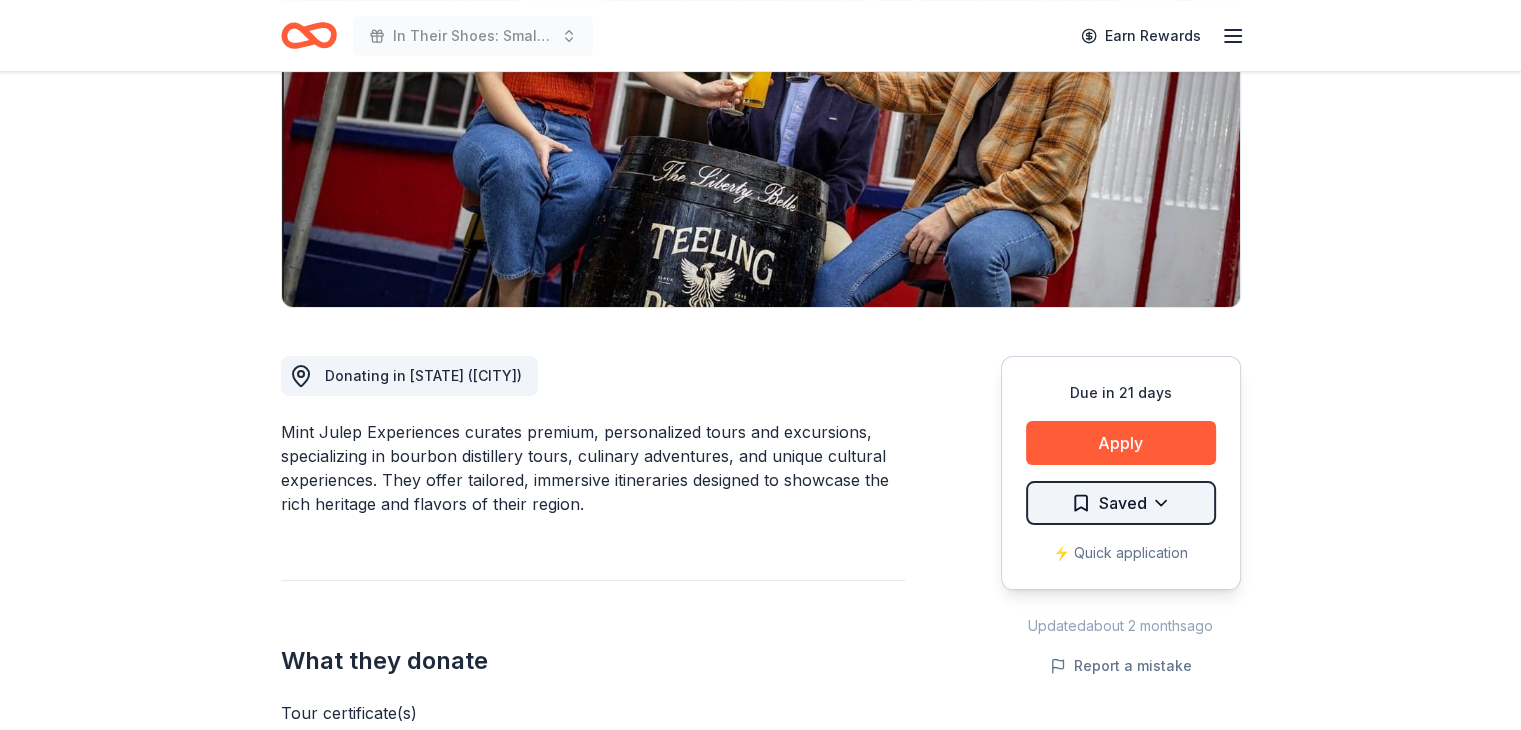 click on "In Their Shoes: Small Soles, Big Impact Earn Rewards Due in [DAYS] days Share Mint Julep Experiences New Share Donating in [STATE] ([CITY]) Mint Julep Experiences curates premium, personalized tours and excursions, specializing in bourbon distillery tours, culinary adventures, and unique cultural experiences. They offer tailored, immersive itineraries designed to showcase the rich heritage and flavors of their region. What they donate Tour certificate(s) Alcohol Meals Auction & raffle Donation is small & easy to send to guests Who they donate to Mint Julep Experiences hasn't listed any preferences or eligibility criteria. We're collecting data on approval rate ; check back soon. We're collecting data on donation value ; check back soon. Due in [DAYS] days Apply Saved ⚡️ Quick application Updated about [MONTHS] months ago Report a mistake New Be the first to review this company! Leave a review Similar donors [NUMBER] applies last week [DAYS] days left Walmart 4.3 Gift card(s), products sold at Walmart [NUMBER] applies" at bounding box center [760, 65] 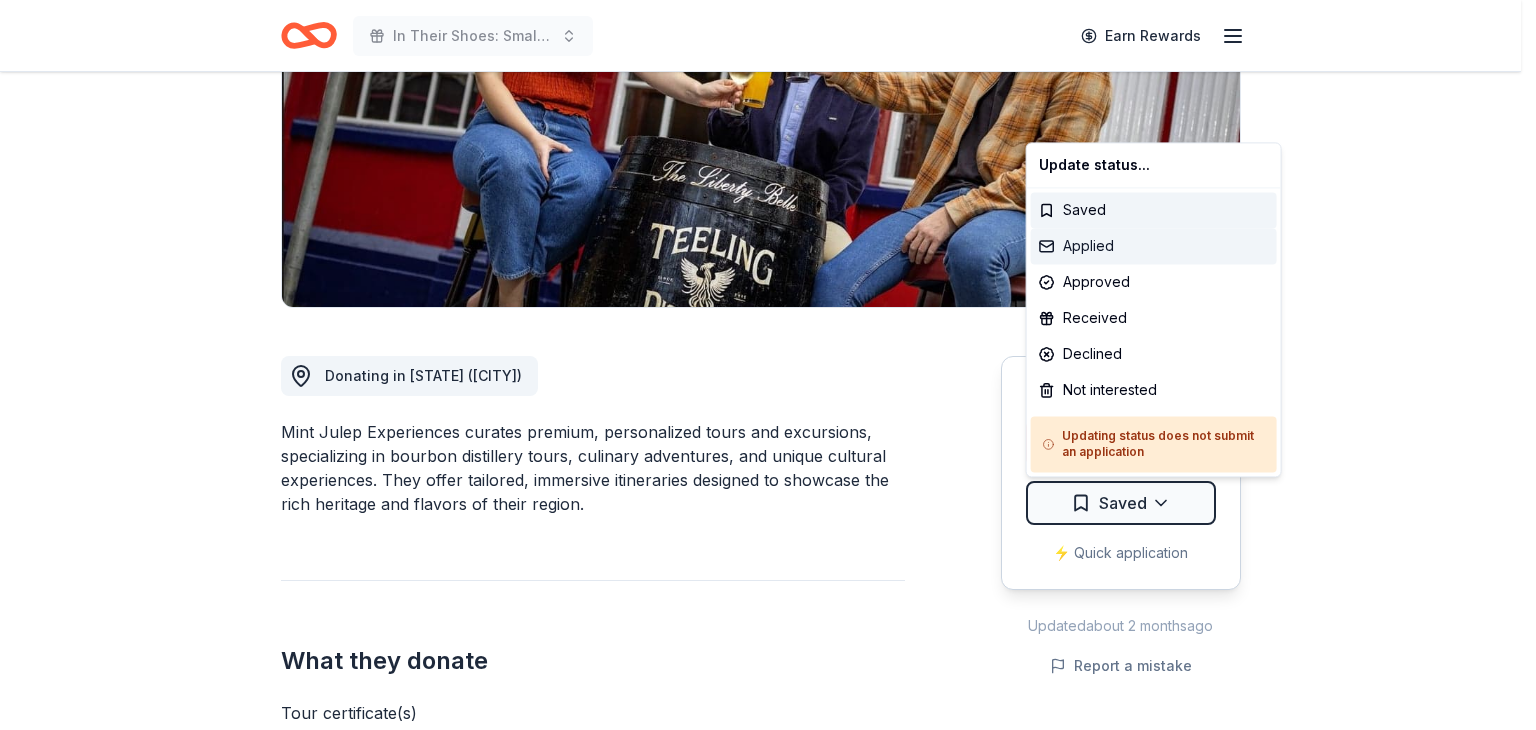 click on "Applied" at bounding box center [1154, 246] 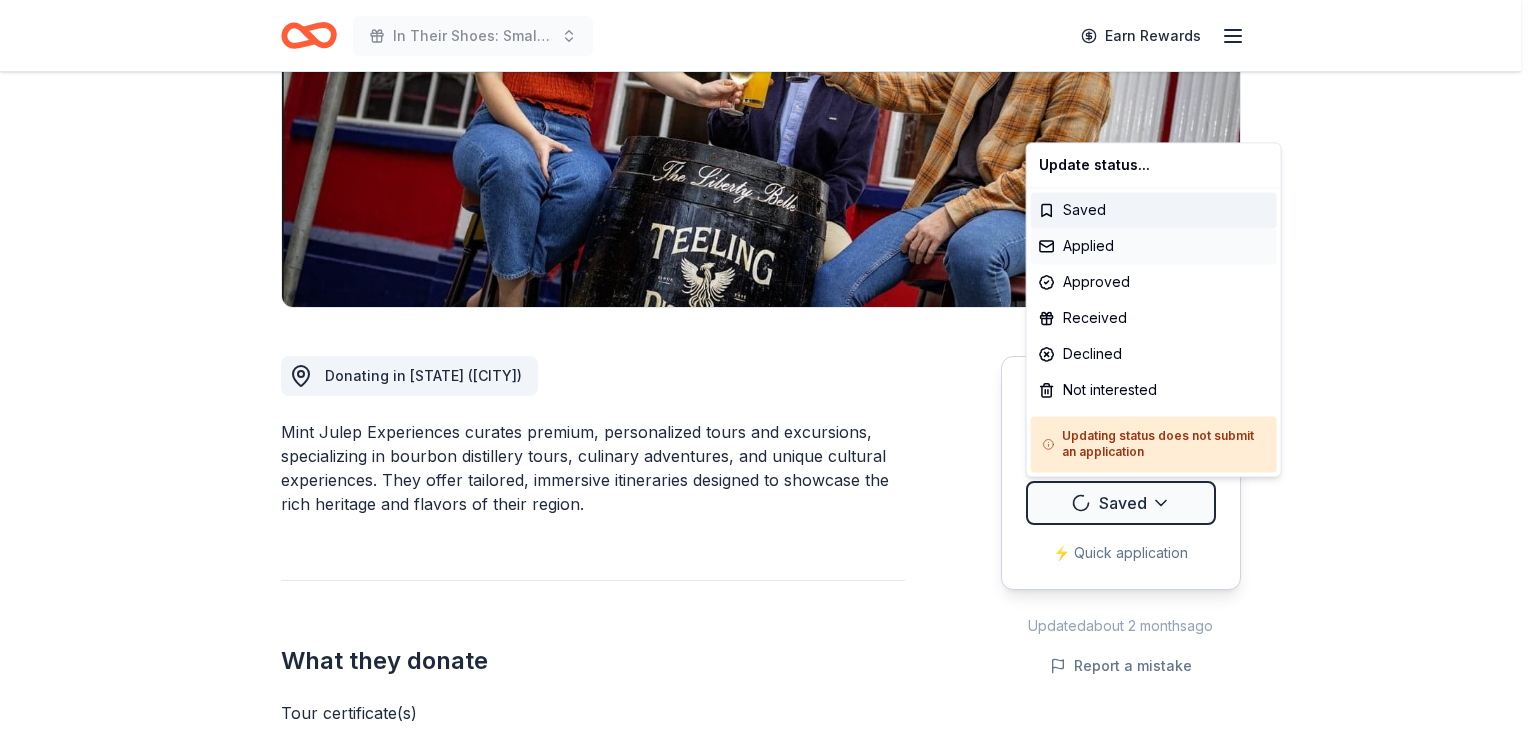 scroll, scrollTop: 0, scrollLeft: 0, axis: both 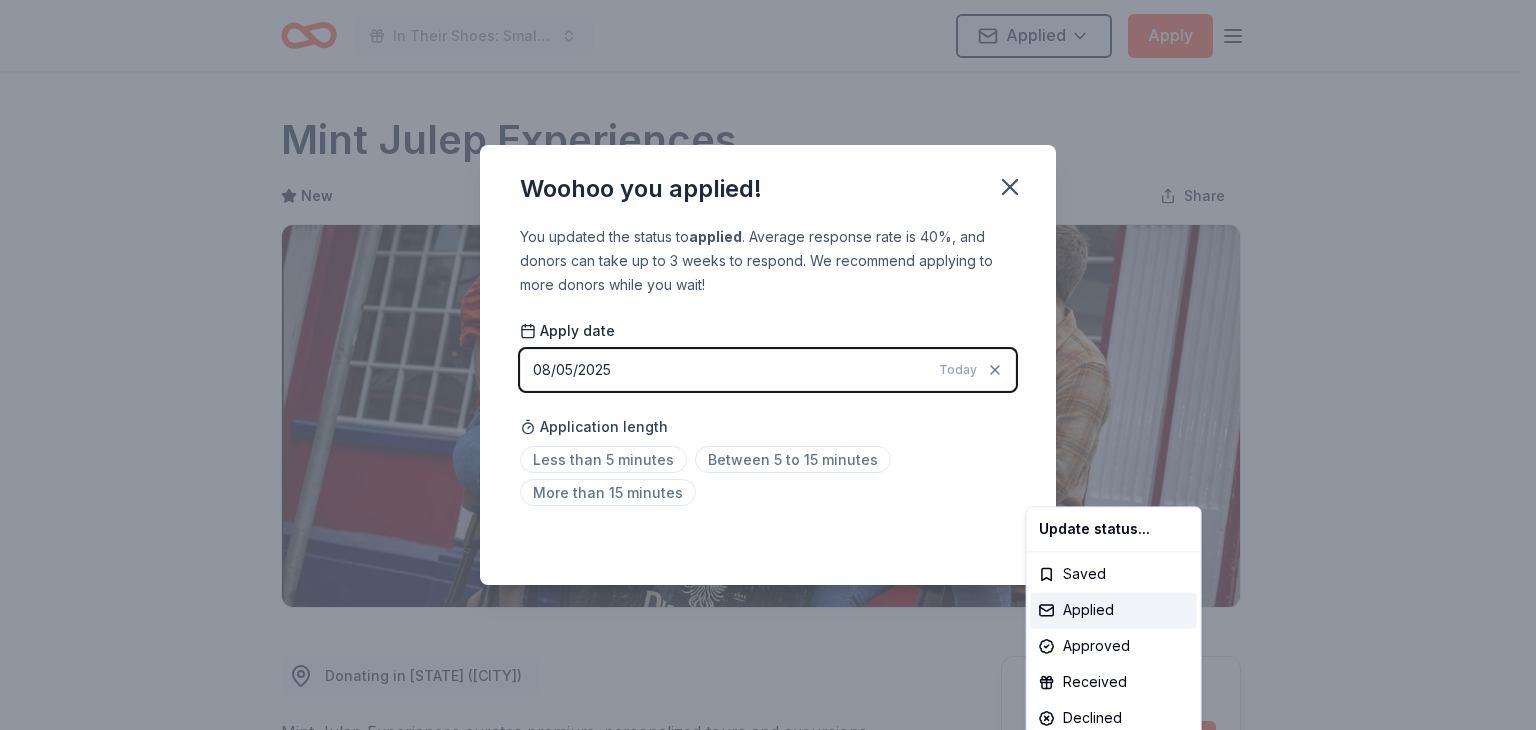 click on "In Their Shoes: Small Soles, Big Impact Applied Apply Due in 21 days Share Mint Julep Experiences New Share Donating in KY (Louisville) Mint Julep Experiences curates premium, personalized tours and excursions, specializing in bourbon distillery tours, culinary adventures, and unique cultural experiences. They offer tailored, immersive itineraries designed to showcase the rich heritage and flavors of their region. What they donate Tour certificate(s) Alcohol Meals Auction & raffle Donation is small & easy to send to guests Who they donate to Mint Julep Experiences  hasn ' t listed any preferences or eligibility criteria. We ' re collecting data on   approval rate ; check back soon. We ' re collecting data on   donation value ; check back soon. Due in 21 days Apply Applied ⚡️ Quick application Updated  about 2 months  ago Report a mistake New Be the first to review this company! Leave a review Similar donors 3   applies  last week 21 days left Walmart 4.3 Gift card(s), products sold at Walmart 2   applies" at bounding box center [768, 365] 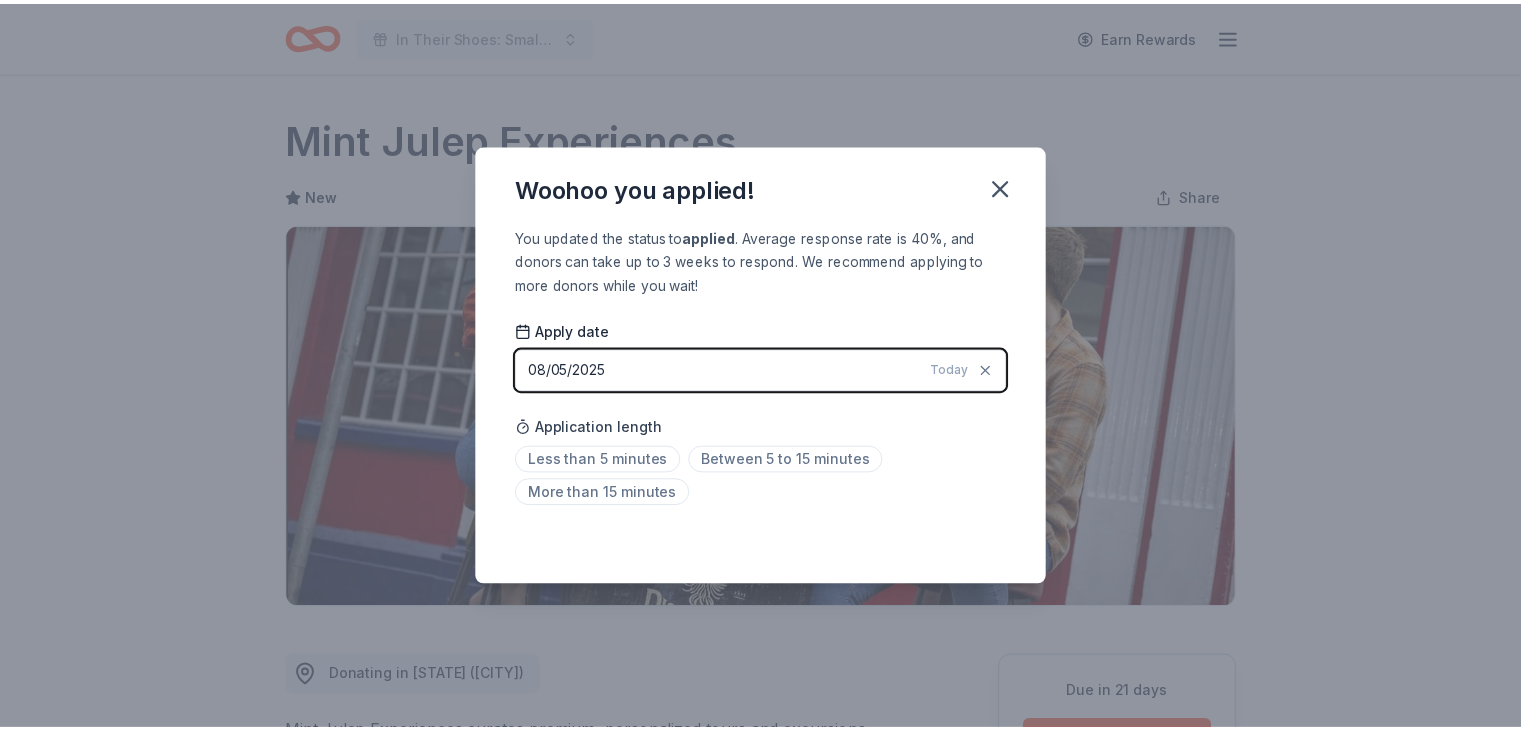scroll, scrollTop: 437, scrollLeft: 0, axis: vertical 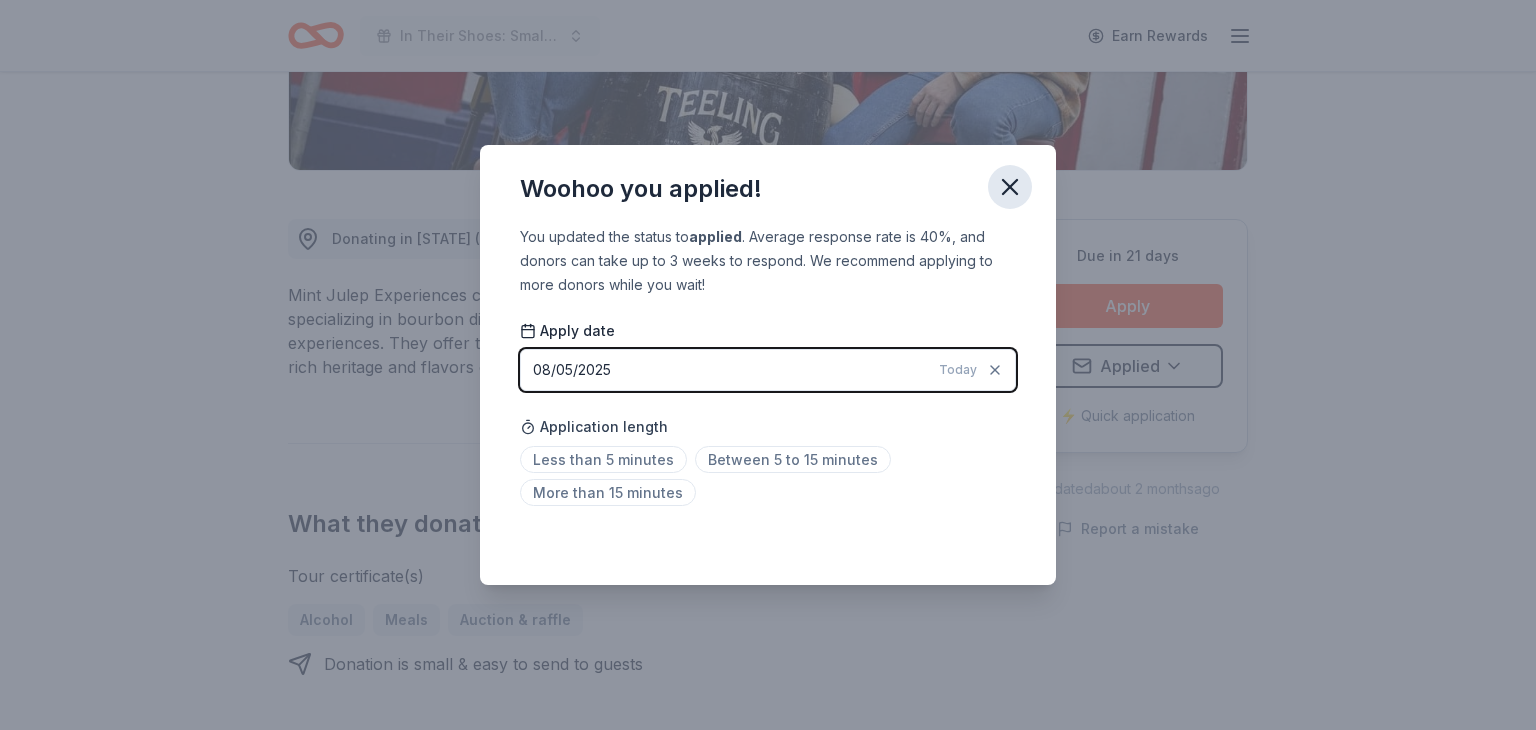 click 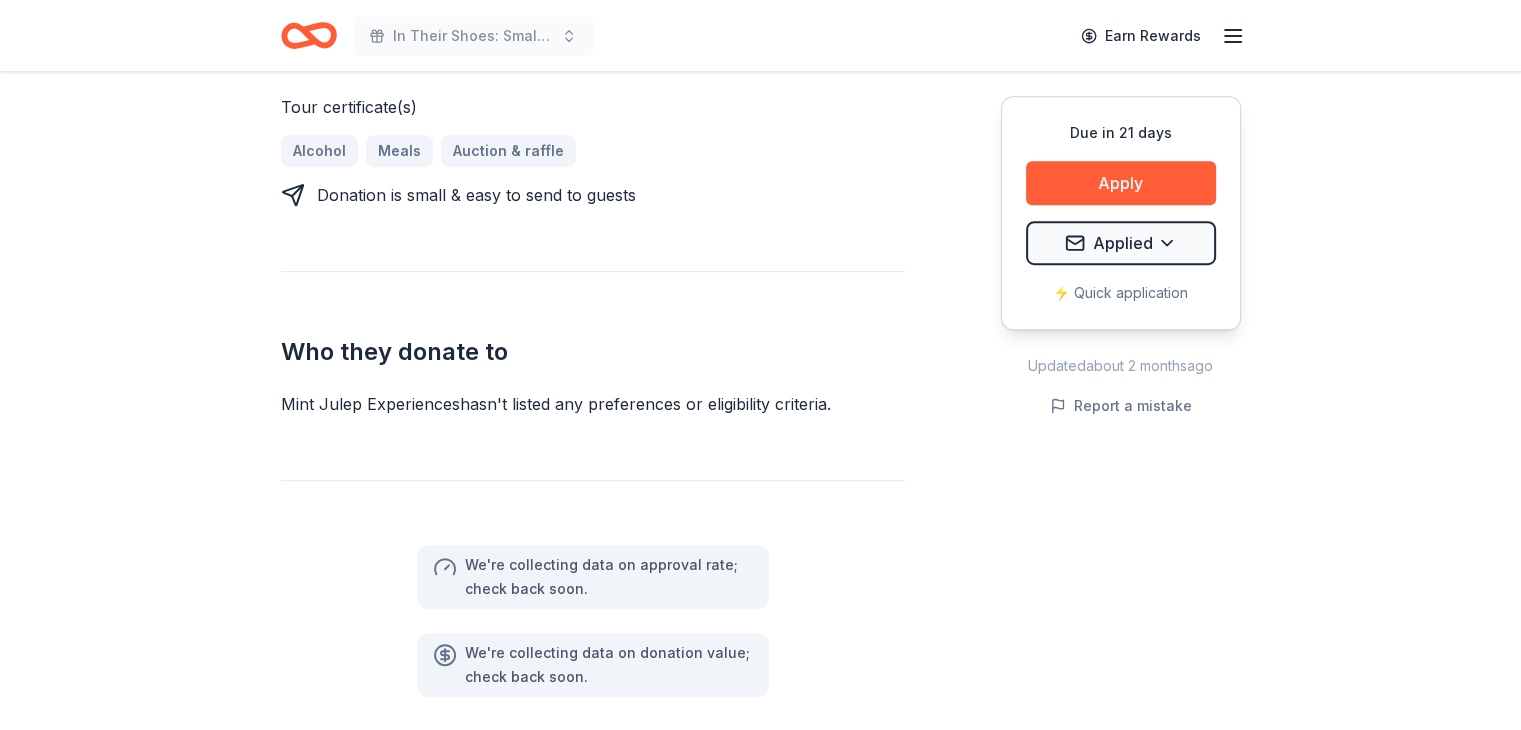 scroll, scrollTop: 937, scrollLeft: 0, axis: vertical 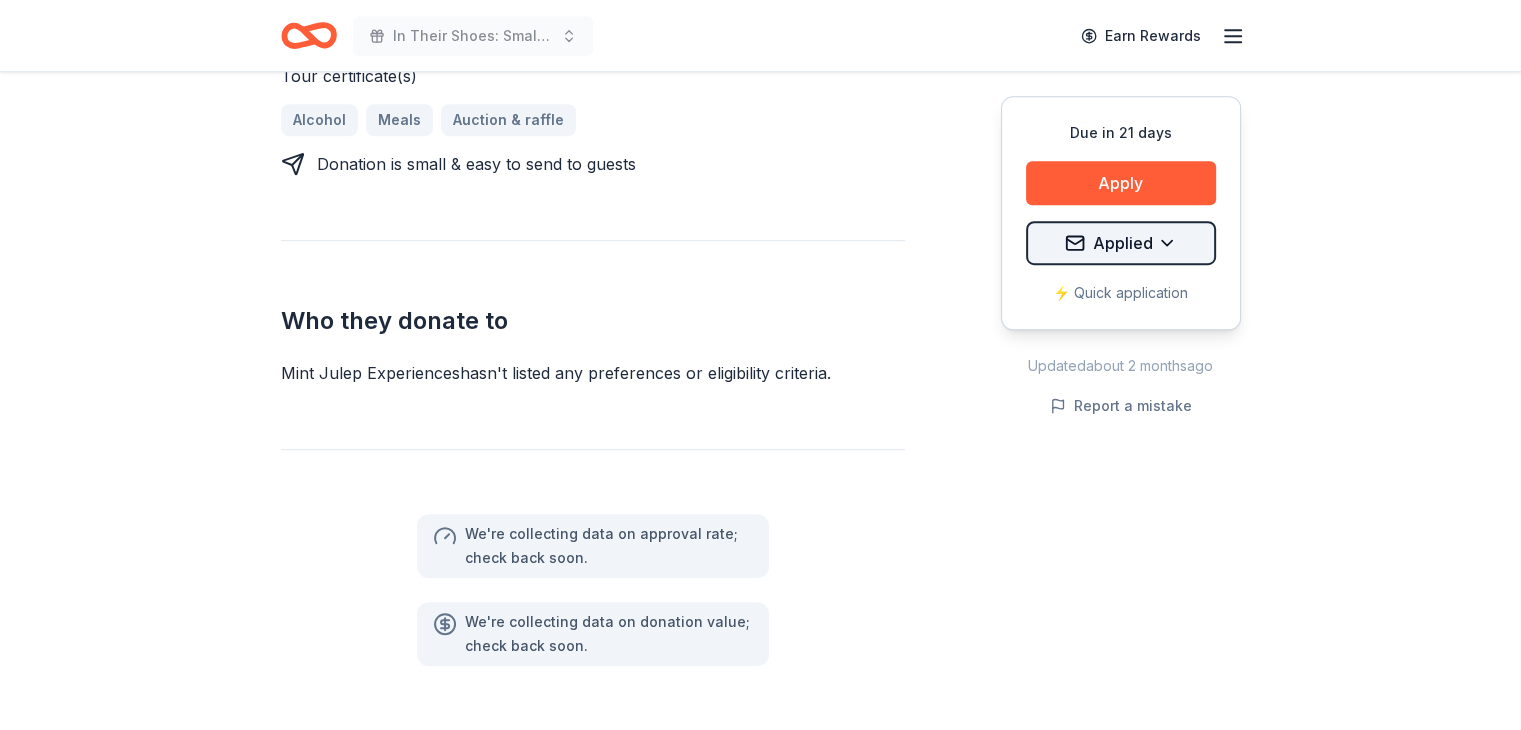 click on "In Their Shoes: Small Soles, Big Impact Earn Rewards Due in 21 days Share Mint Julep Experiences New Share Donating in KY (Louisville) Mint Julep Experiences curates premium, personalized tours and excursions, specializing in bourbon distillery tours, culinary adventures, and unique cultural experiences. They offer tailored, immersive itineraries designed to showcase the rich heritage and flavors of their region. What they donate Tour certificate(s) Alcohol Meals Auction & raffle Donation is small & easy to send to guests Who they donate to Mint Julep Experiences  hasn ' t listed any preferences or eligibility criteria. We ' re collecting data on   approval rate ; check back soon. We ' re collecting data on   donation value ; check back soon. Due in 21 days Apply Applied ⚡️ Quick application Updated  about 2 months  ago Report a mistake New Be the first to review this company! Leave a review Similar donors 3   applies  last week 21 days left Walmart 4.3 Gift card(s), products sold at Walmart 2   applies 3" at bounding box center [760, -572] 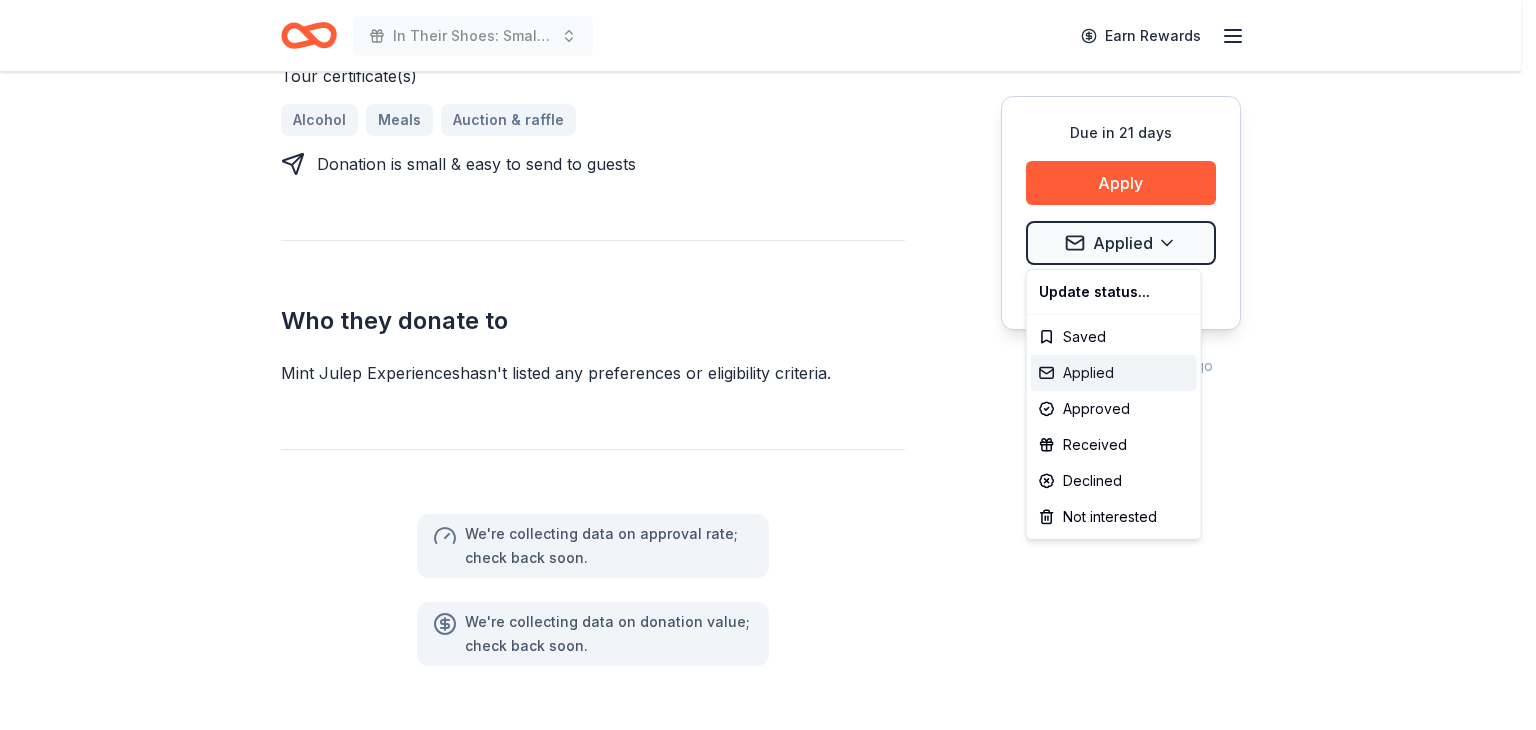 click on "Applied" at bounding box center [1114, 373] 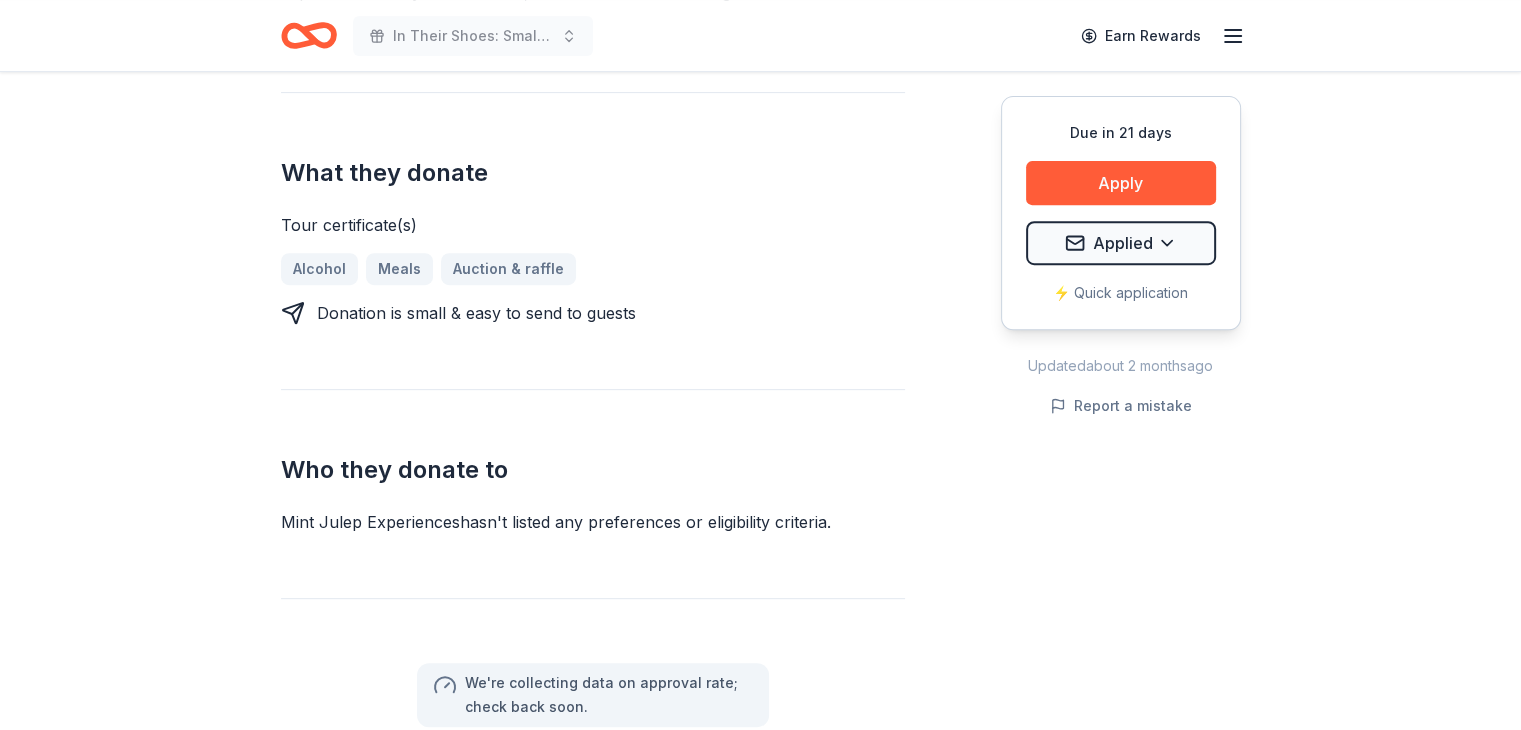 scroll, scrollTop: 737, scrollLeft: 0, axis: vertical 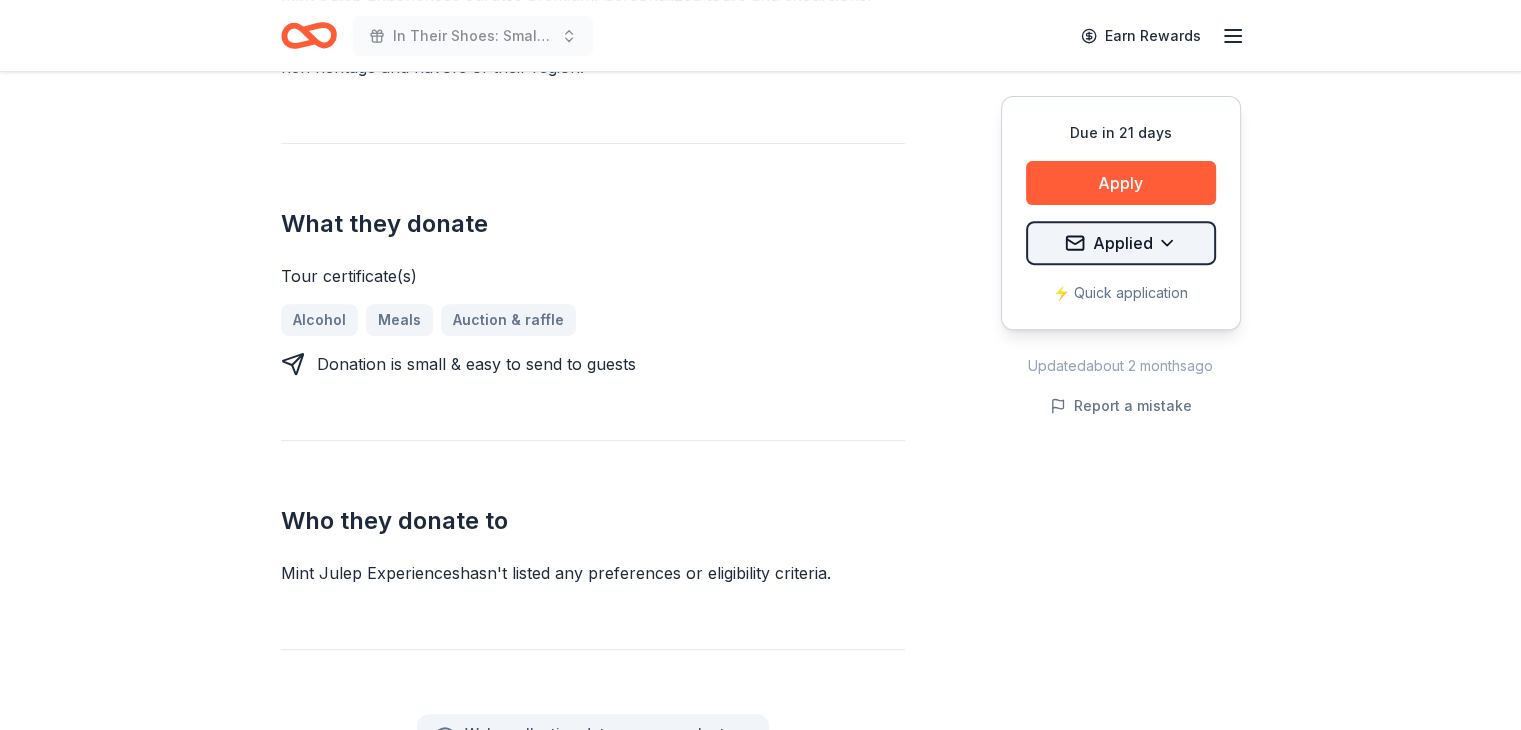 click on "In Their Shoes: Small Soles, Big Impact Earn Rewards Due in 21 days Share Mint Julep Experiences New Share Donating in KY (Louisville) Mint Julep Experiences curates premium, personalized tours and excursions, specializing in bourbon distillery tours, culinary adventures, and unique cultural experiences. They offer tailored, immersive itineraries designed to showcase the rich heritage and flavors of their region. What they donate Tour certificate(s) Alcohol Meals Auction & raffle Donation is small & easy to send to guests Who they donate to Mint Julep Experiences  hasn ' t listed any preferences or eligibility criteria. We ' re collecting data on   approval rate ; check back soon. We ' re collecting data on   donation value ; check back soon. Due in 21 days Apply Applied ⚡️ Quick application Updated  about 2 months  ago Report a mistake New Be the first to review this company! Leave a review Similar donors 3   applies  last week 21 days left Walmart 4.3 Gift card(s), products sold at Walmart 2   applies 3" at bounding box center (760, -372) 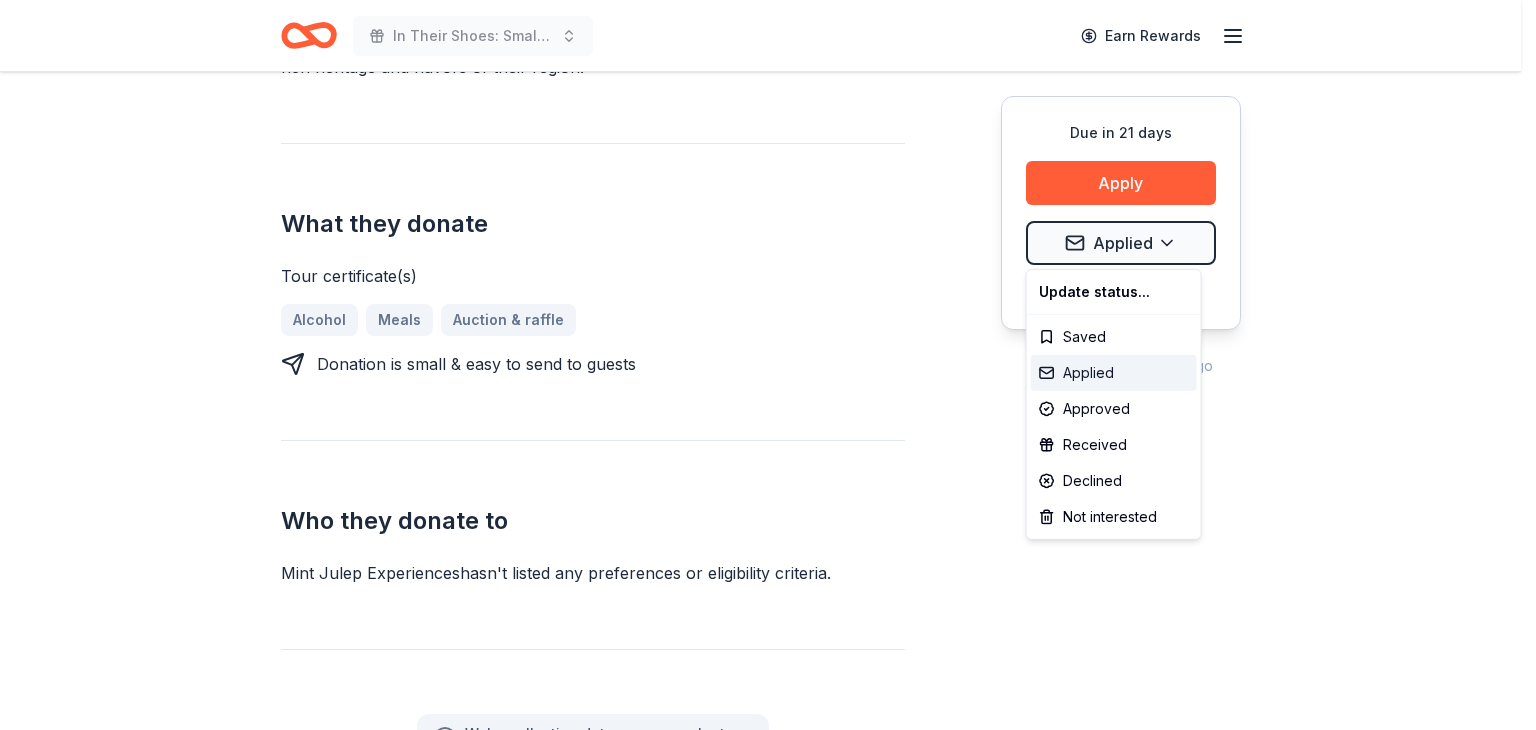click on "Applied" at bounding box center (1114, 373) 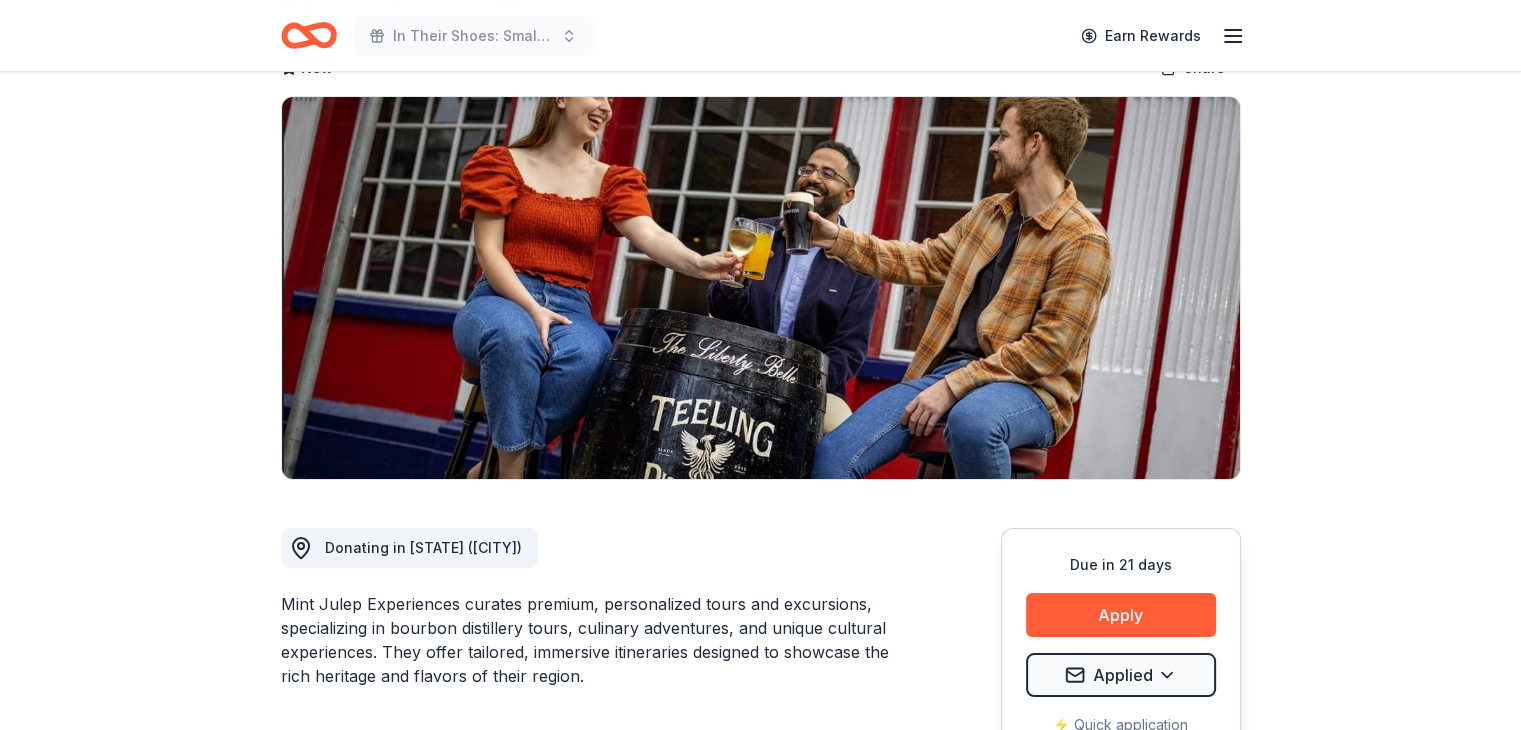 scroll, scrollTop: 0, scrollLeft: 0, axis: both 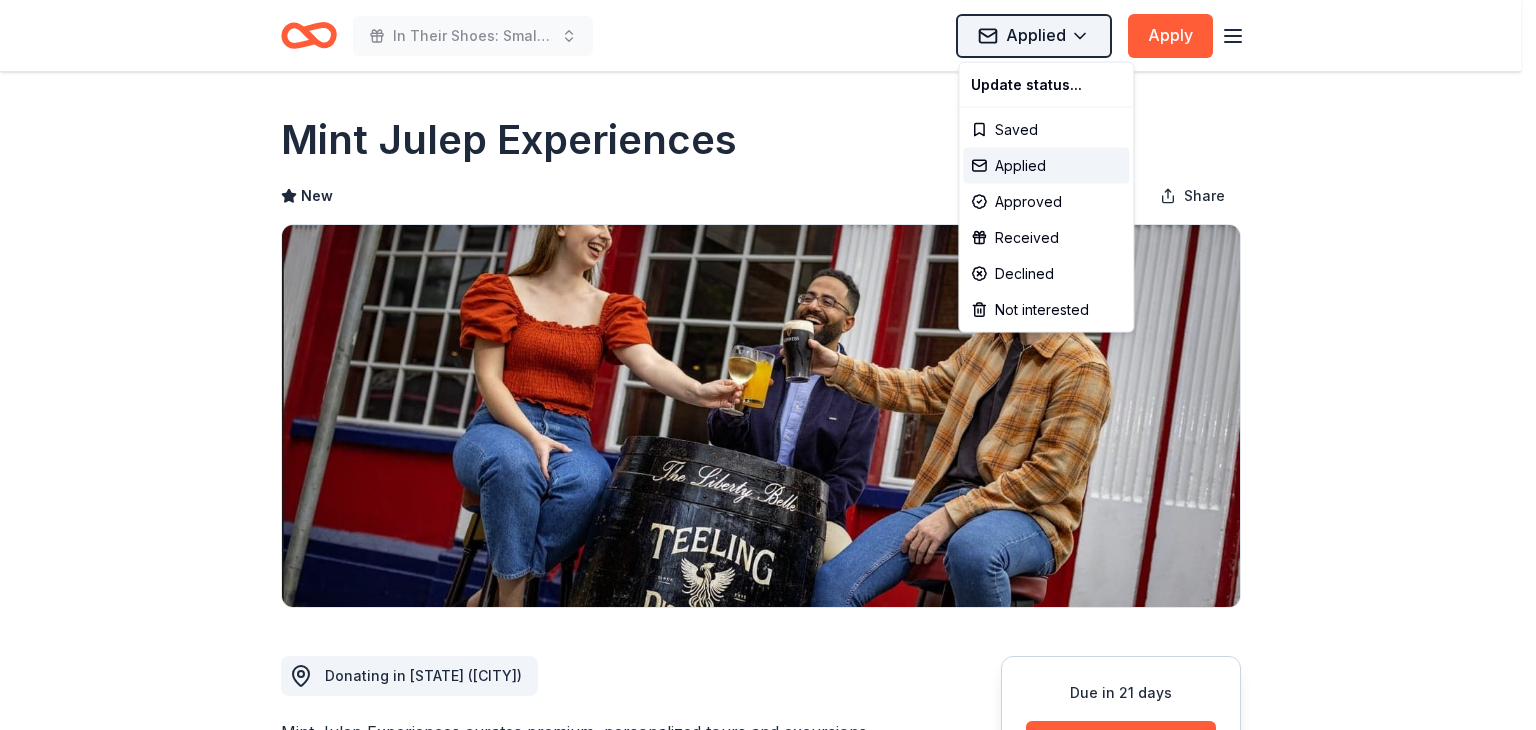 click on "In Their Shoes: Small Soles, Big Impact Applied Apply Due in 21 days Share Mint Julep Experiences New Share Donating in KY (Louisville) Mint Julep Experiences curates premium, personalized tours and excursions, specializing in bourbon distillery tours, culinary adventures, and unique cultural experiences. They offer tailored, immersive itineraries designed to showcase the rich heritage and flavors of their region. What they donate Tour certificate(s) Alcohol Meals Auction & raffle Donation is small & easy to send to guests Who they donate to Mint Julep Experiences  hasn ' t listed any preferences or eligibility criteria. We ' re collecting data on   approval rate ; check back soon. We ' re collecting data on   donation value ; check back soon. Due in 21 days Apply Applied ⚡️ Quick application Updated  about 2 months  ago Report a mistake New Be the first to review this company! Leave a review Similar donors 3   applies  last week 21 days left Walmart 4.3 Gift card(s), products sold at Walmart 2   applies" at bounding box center [768, 365] 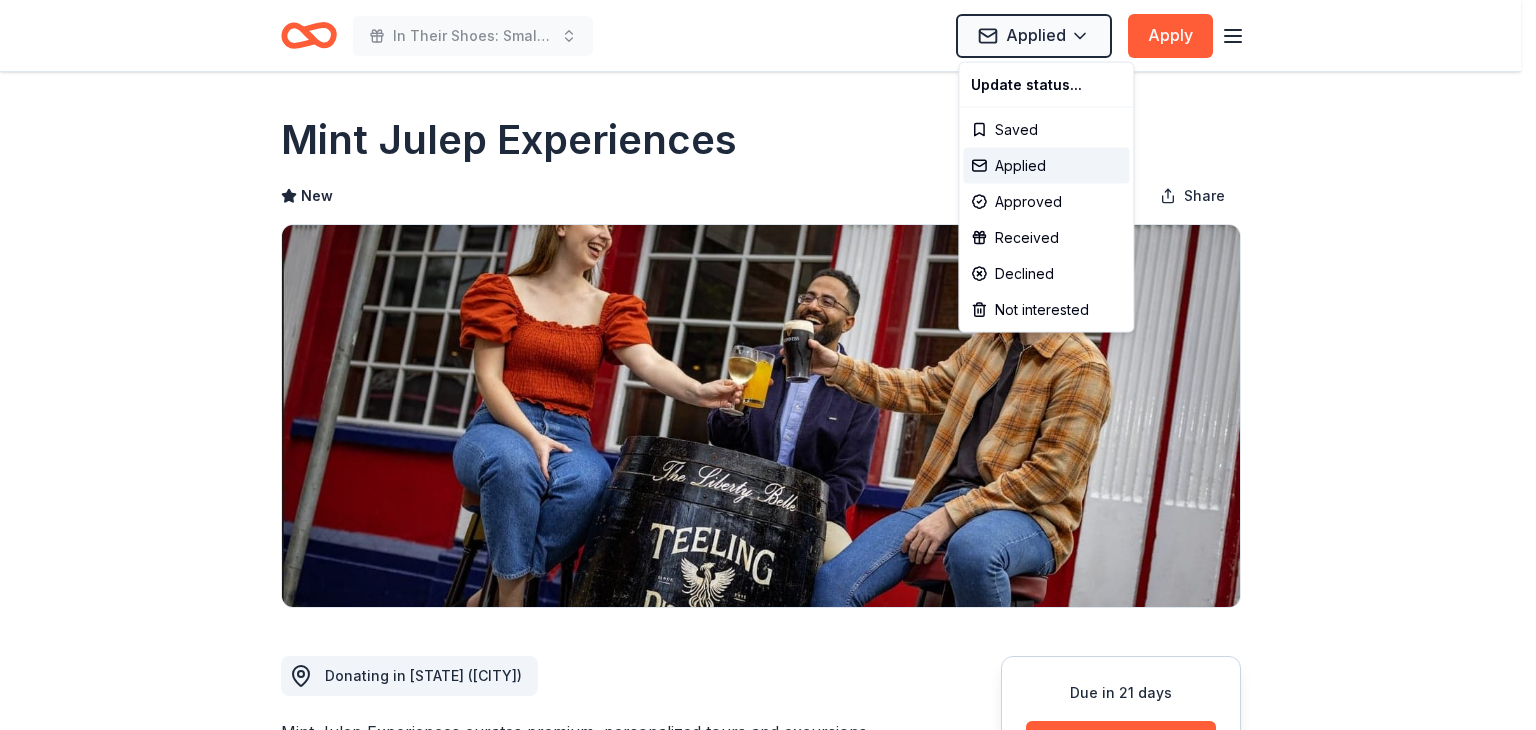 click on "In Their Shoes: Small Soles, Big Impact Applied Apply Due in 21 days Share Mint Julep Experiences New Share Donating in KY (Louisville) Mint Julep Experiences curates premium, personalized tours and excursions, specializing in bourbon distillery tours, culinary adventures, and unique cultural experiences. They offer tailored, immersive itineraries designed to showcase the rich heritage and flavors of their region. What they donate Tour certificate(s) Alcohol Meals Auction & raffle Donation is small & easy to send to guests Who they donate to Mint Julep Experiences  hasn ' t listed any preferences or eligibility criteria. We ' re collecting data on   approval rate ; check back soon. We ' re collecting data on   donation value ; check back soon. Due in 21 days Apply Applied ⚡️ Quick application Updated  about 2 months  ago Report a mistake New Be the first to review this company! Leave a review Similar donors 3   applies  last week 21 days left Walmart 4.3 Gift card(s), products sold at Walmart 2   applies" at bounding box center (768, 365) 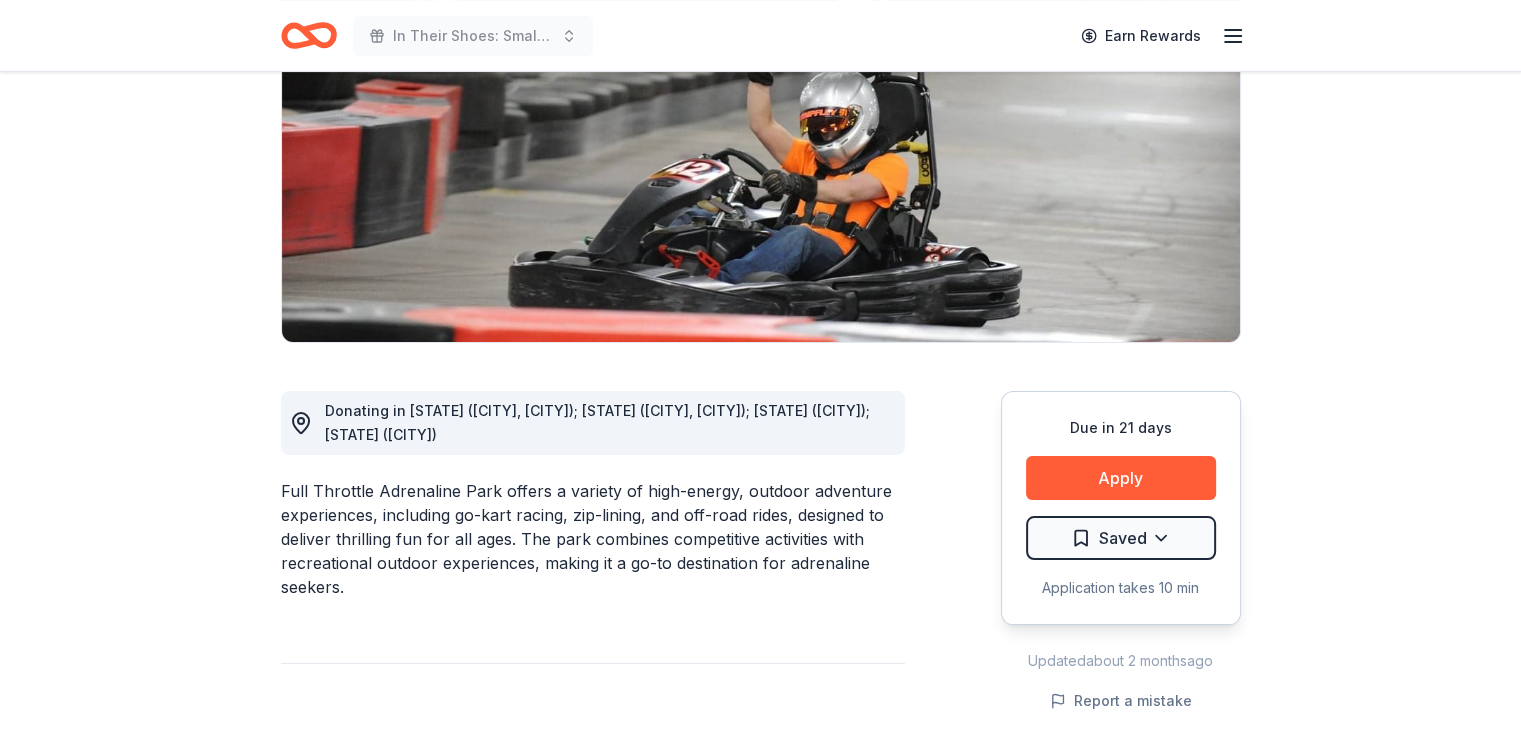 scroll, scrollTop: 0, scrollLeft: 0, axis: both 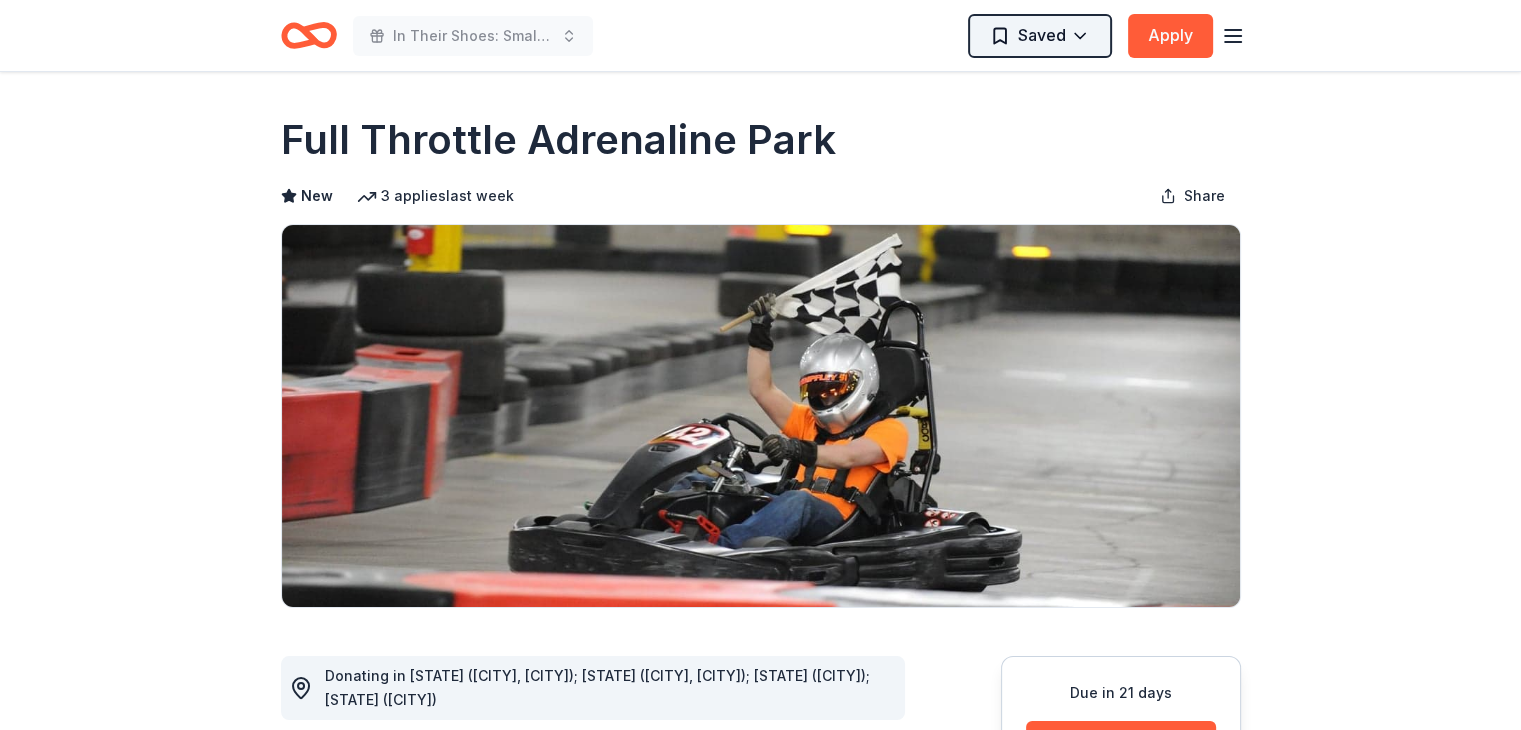 click on "In Their Shoes: Small Soles, Big Impact Saved Apply Due in 21 days Share Full Throttle Adrenaline Park New 3   applies  last week Share Donating in KY (Florence, Louisville); MI (Novi, Sterling Heights); OH (Cincinnati); PA (Pittsburgh) Full Throttle Adrenaline Park offers a variety of high-energy, outdoor adventure experiences, including go-kart racing, zip-lining, and off-road rides, designed to deliver thrilling fun for all ages. The park combines competitive activities with recreational outdoor experiences, making it a go-to destination for adrenaline seekers. What they donate Ticket(s), gift card(s) Beverages Meals Auction & raffle Donation is small & easy to send to guests Who they donate to Full Throttle Adrenaline Park  hasn ' t listed any preferences or eligibility criteria. We ' re collecting data on   approval rate ; check back soon. We ' re collecting data on   donation value ; check back soon. Due in 21 days Apply Saved Application takes 10 min Updated  about 2 months  ago Report a mistake New 6" at bounding box center [760, 365] 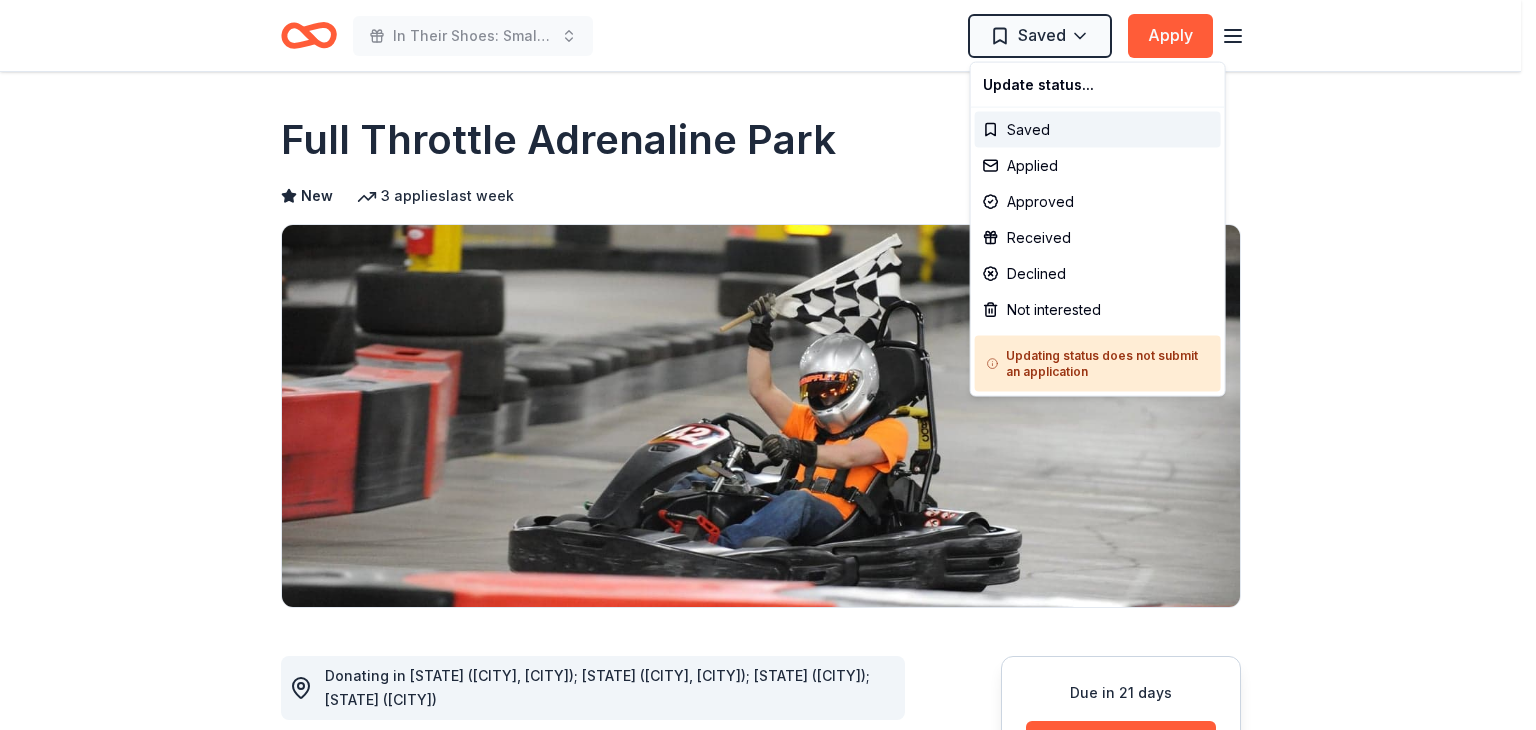 click on "In Their Shoes: Small Soles, Big Impact Saved Apply Due in 21 days Share Full Throttle Adrenaline Park New 3   applies  last week Share Donating in KY (Florence, Louisville); MI (Novi, Sterling Heights); OH (Cincinnati); PA (Pittsburgh) Full Throttle Adrenaline Park offers a variety of high-energy, outdoor adventure experiences, including go-kart racing, zip-lining, and off-road rides, designed to deliver thrilling fun for all ages. The park combines competitive activities with recreational outdoor experiences, making it a go-to destination for adrenaline seekers. What they donate Ticket(s), gift card(s) Beverages Meals Auction & raffle Donation is small & easy to send to guests Who they donate to Full Throttle Adrenaline Park  hasn ' t listed any preferences or eligibility criteria. We ' re collecting data on   approval rate ; check back soon. We ' re collecting data on   donation value ; check back soon. Due in 21 days Apply Saved Application takes 10 min Updated  about 2 months  ago Report a mistake New 6" at bounding box center (768, 365) 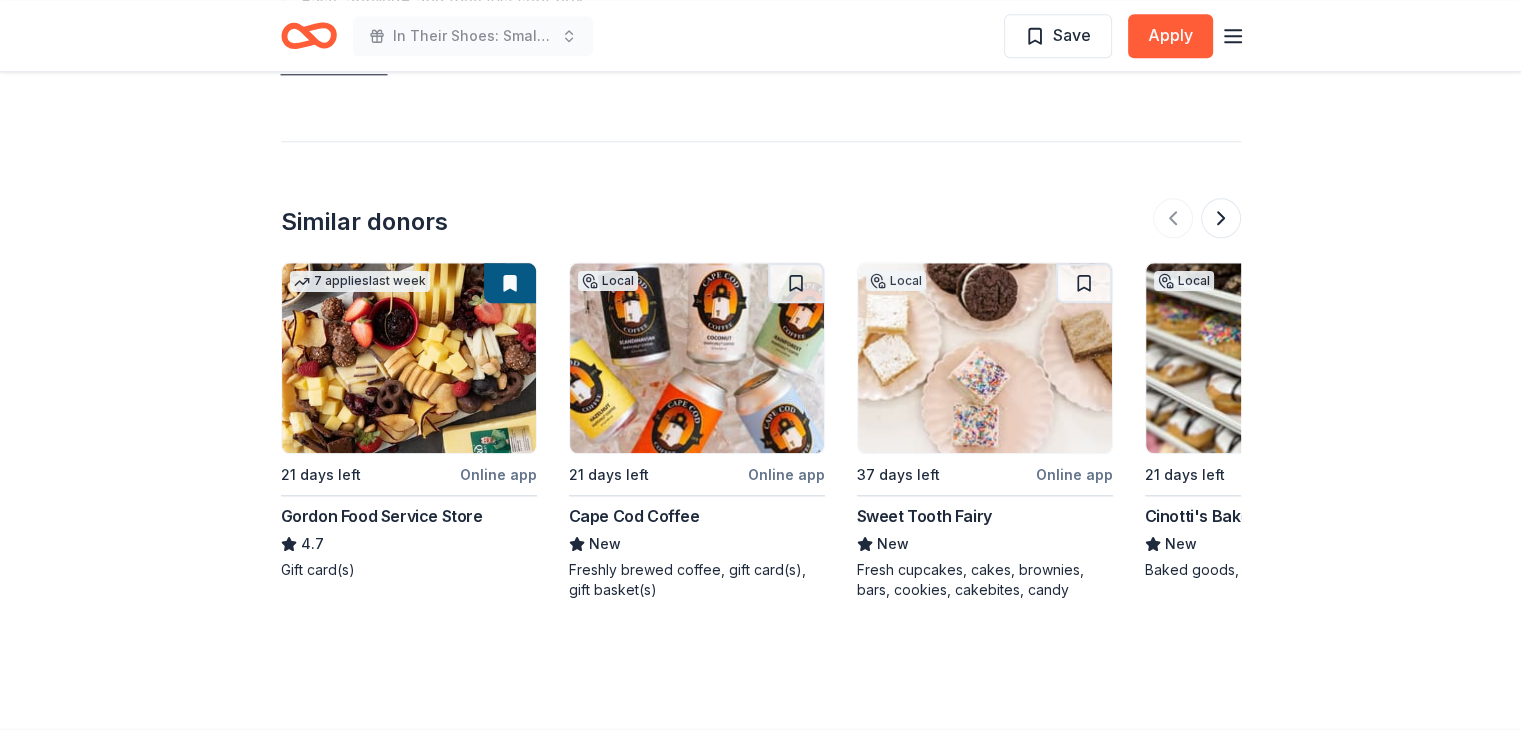 scroll, scrollTop: 2200, scrollLeft: 0, axis: vertical 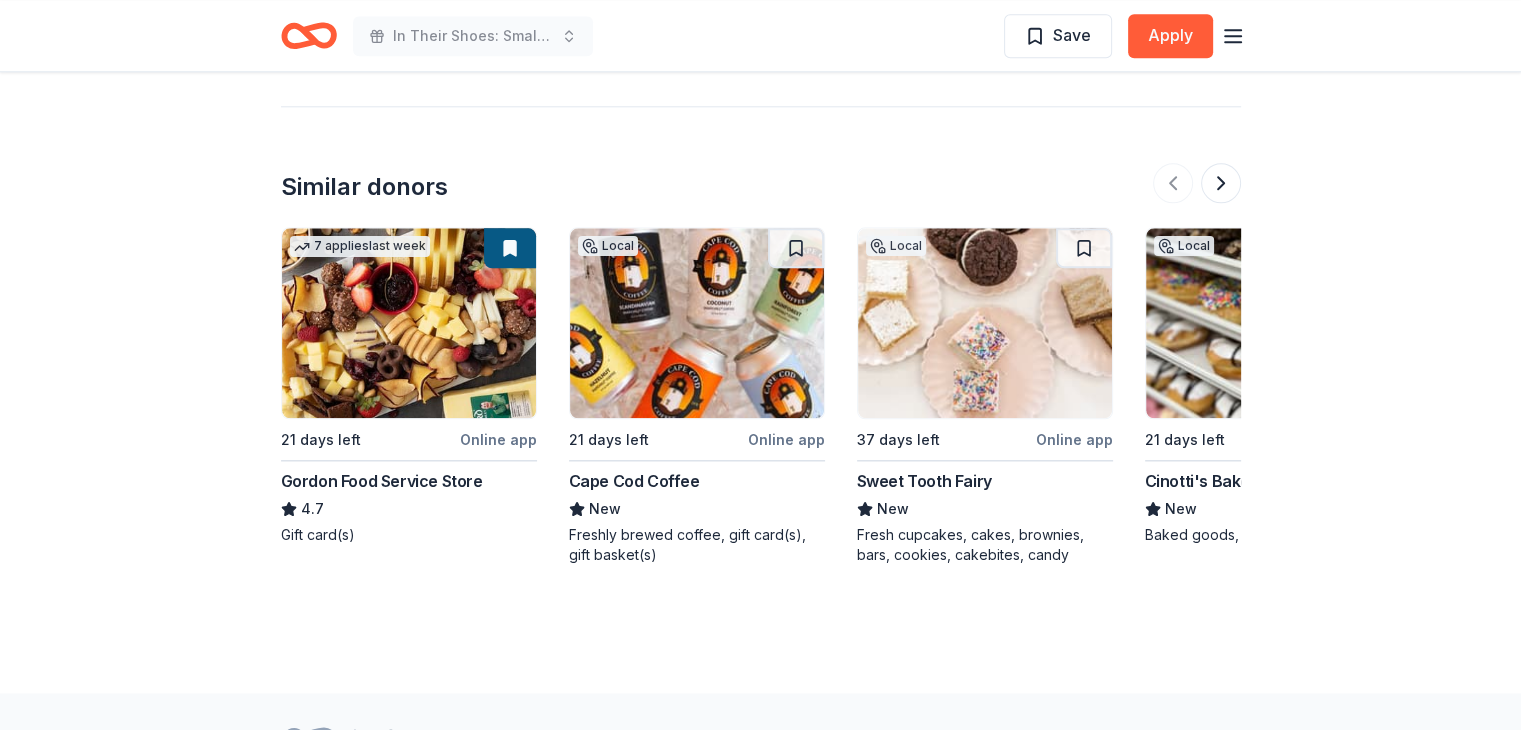 click at bounding box center (697, 323) 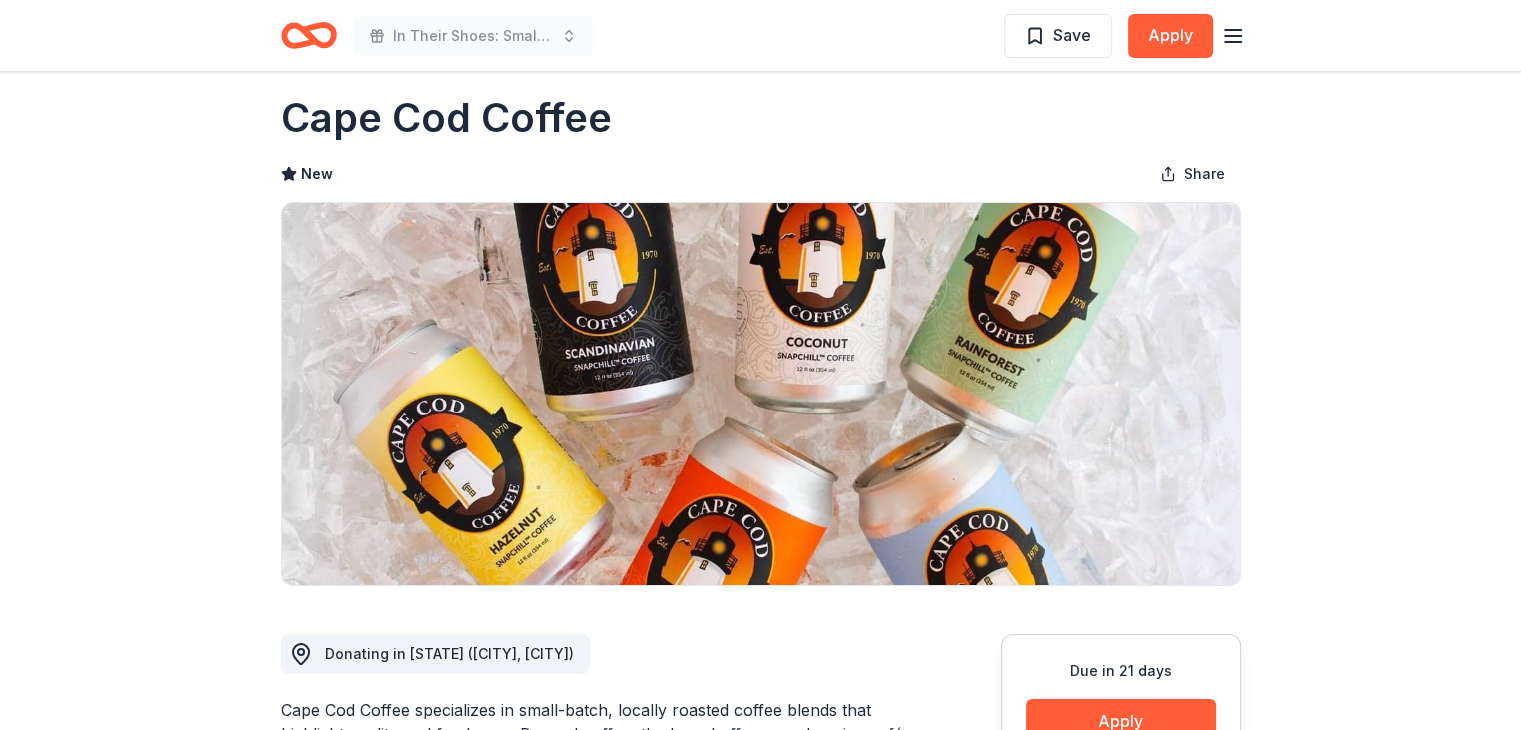 scroll, scrollTop: 0, scrollLeft: 0, axis: both 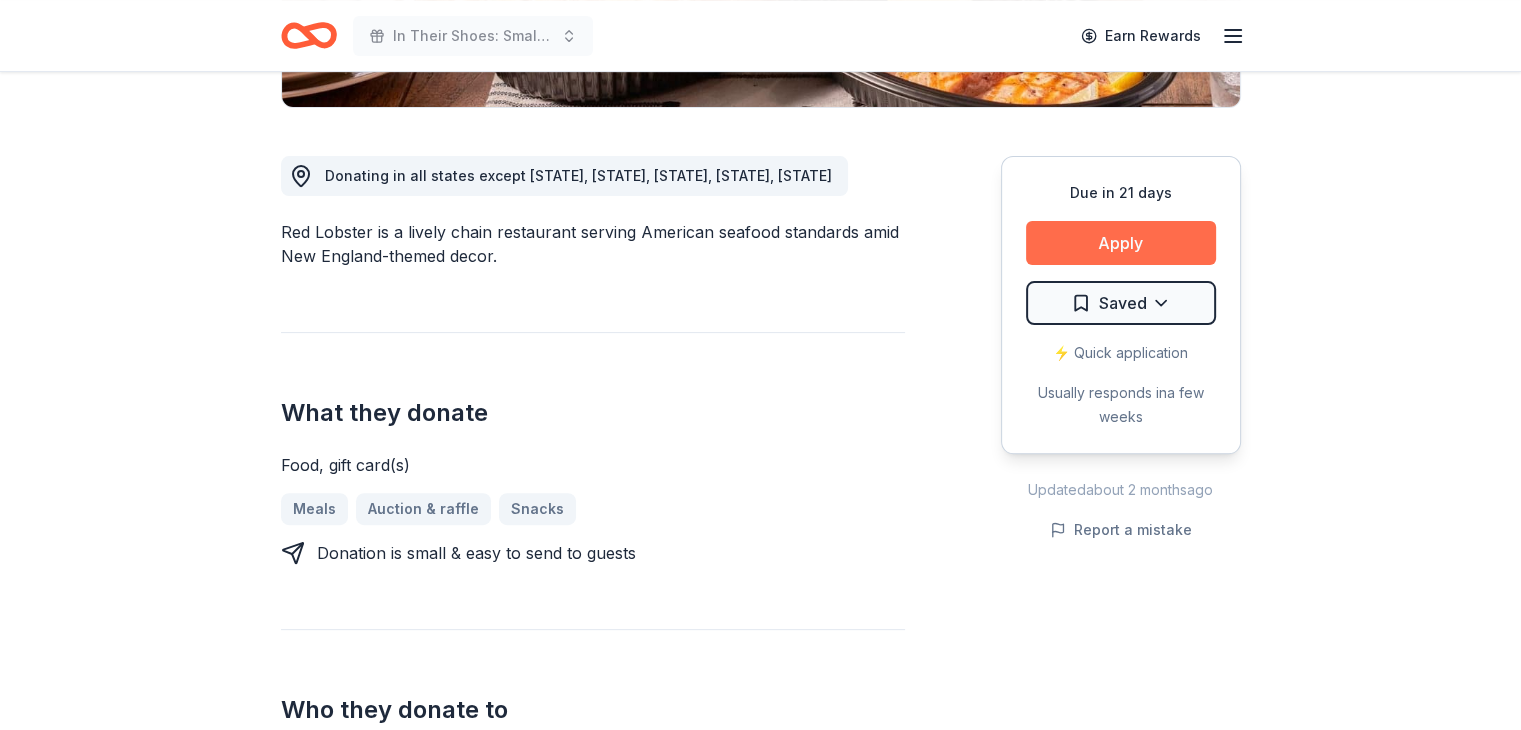click on "Apply" at bounding box center [1121, 243] 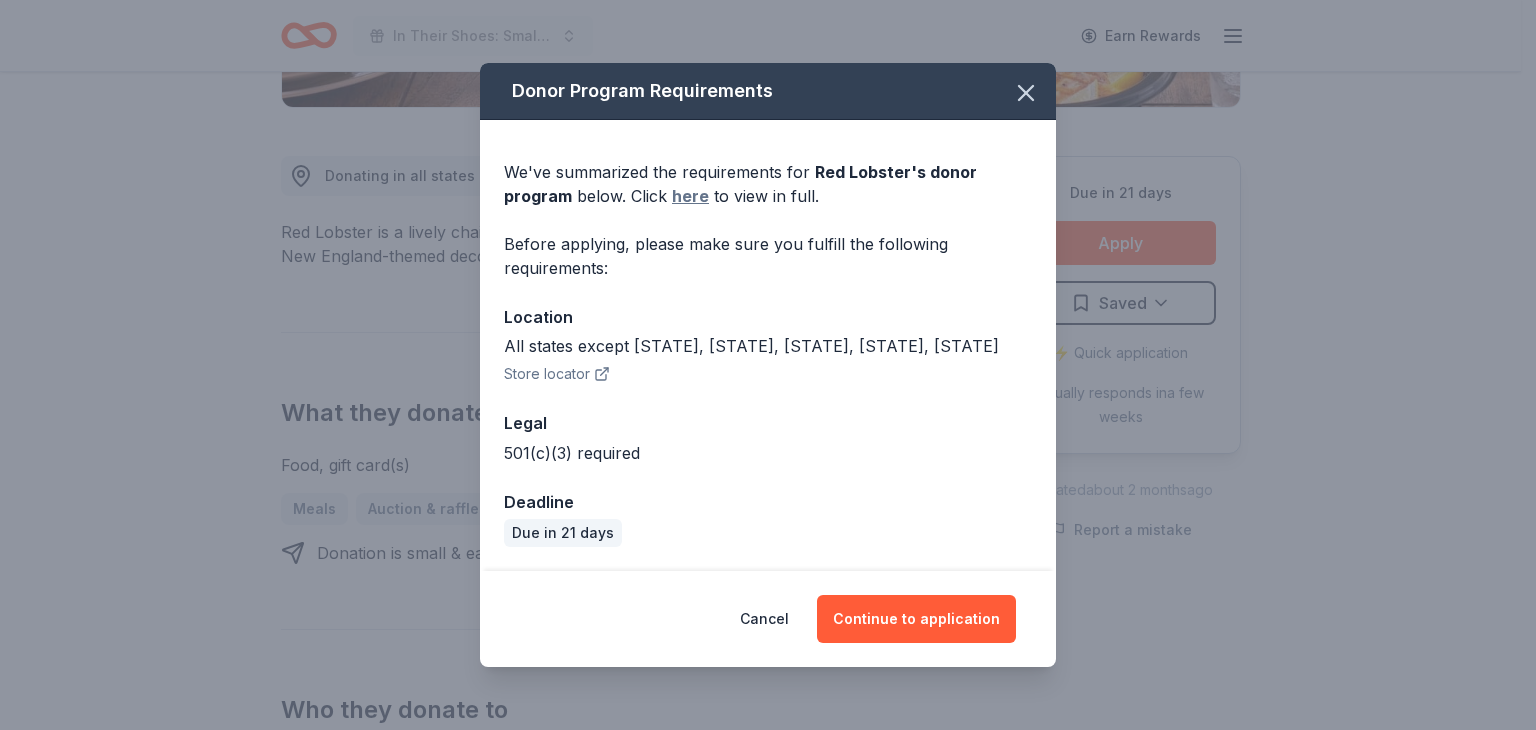 click on "here" at bounding box center [690, 196] 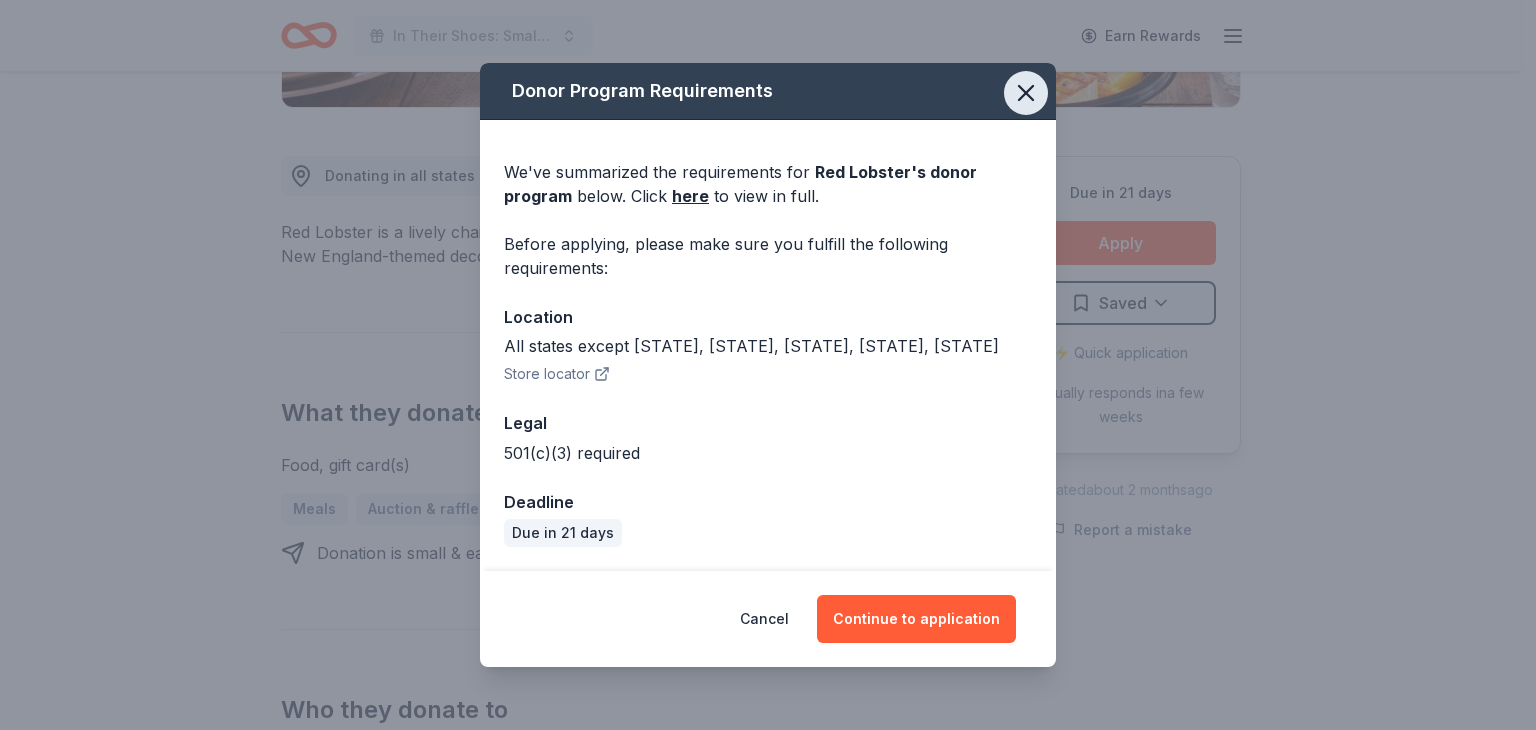 click 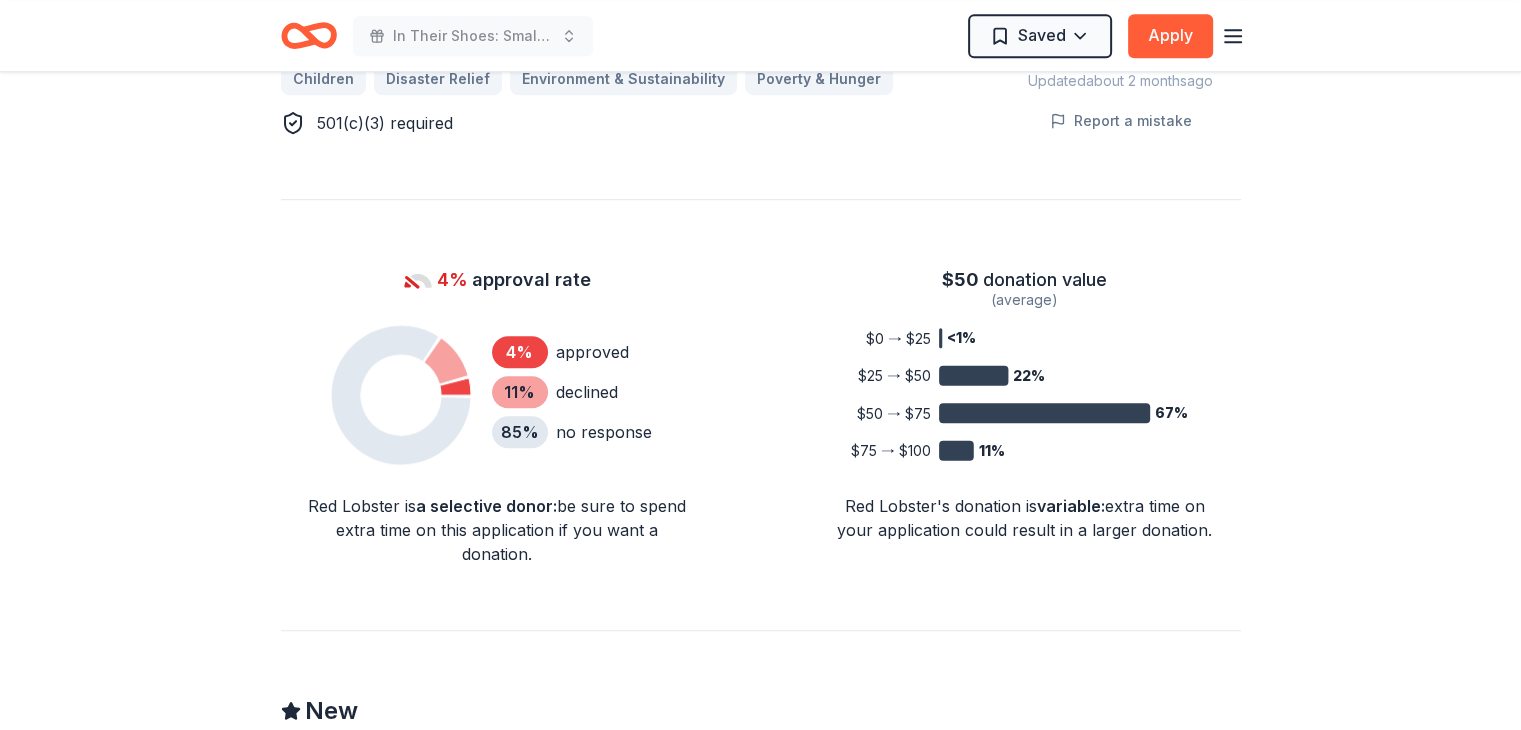 scroll, scrollTop: 1200, scrollLeft: 0, axis: vertical 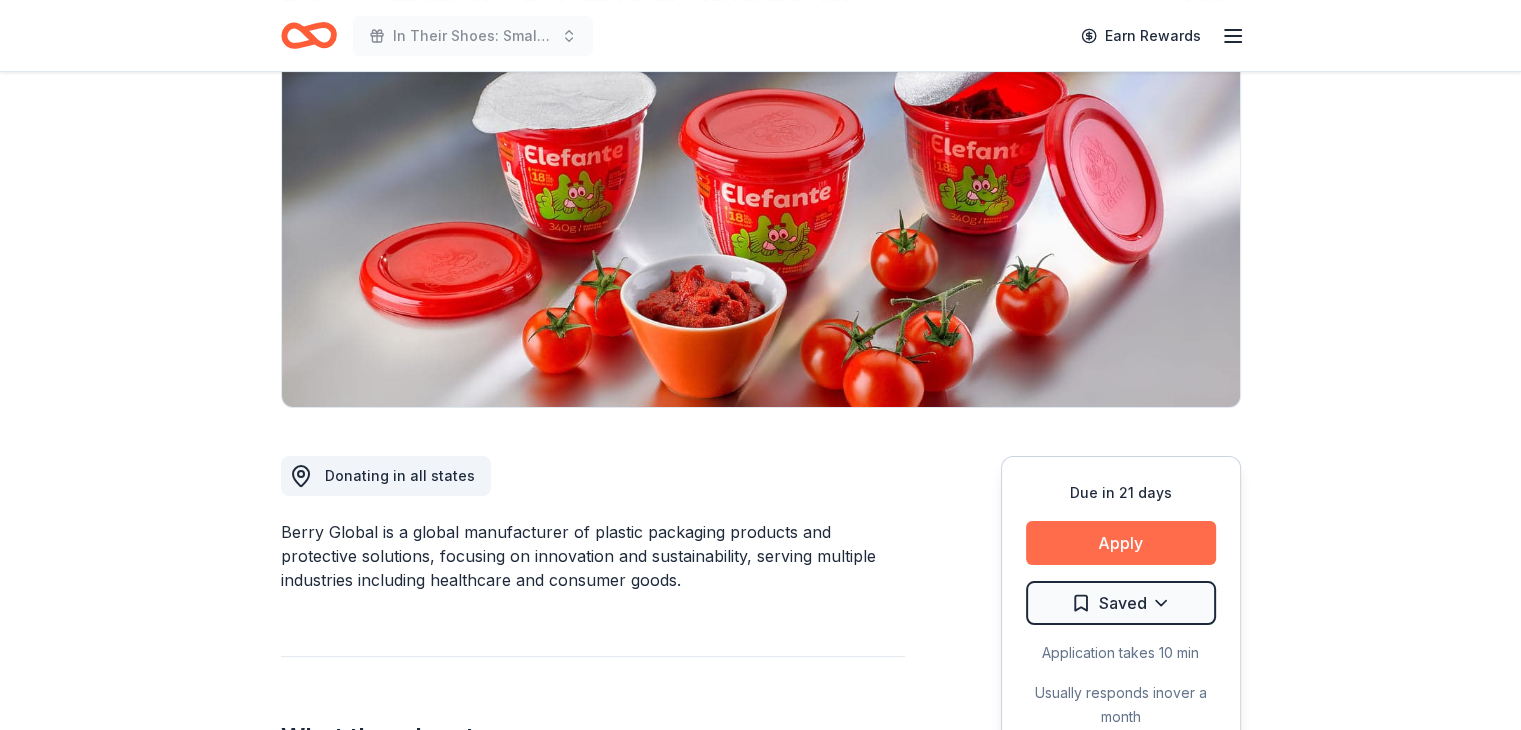 click on "Apply" at bounding box center (1121, 543) 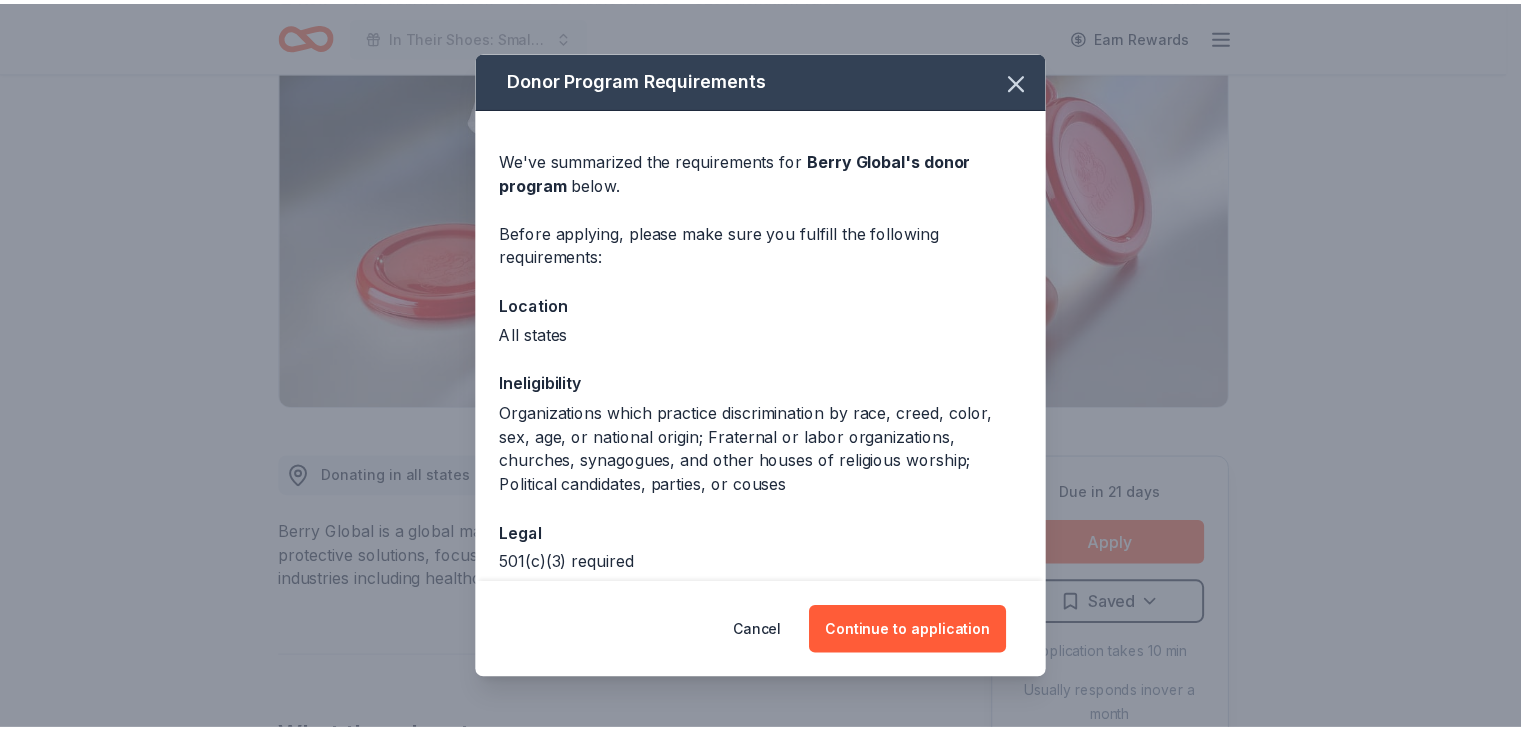 scroll, scrollTop: 98, scrollLeft: 0, axis: vertical 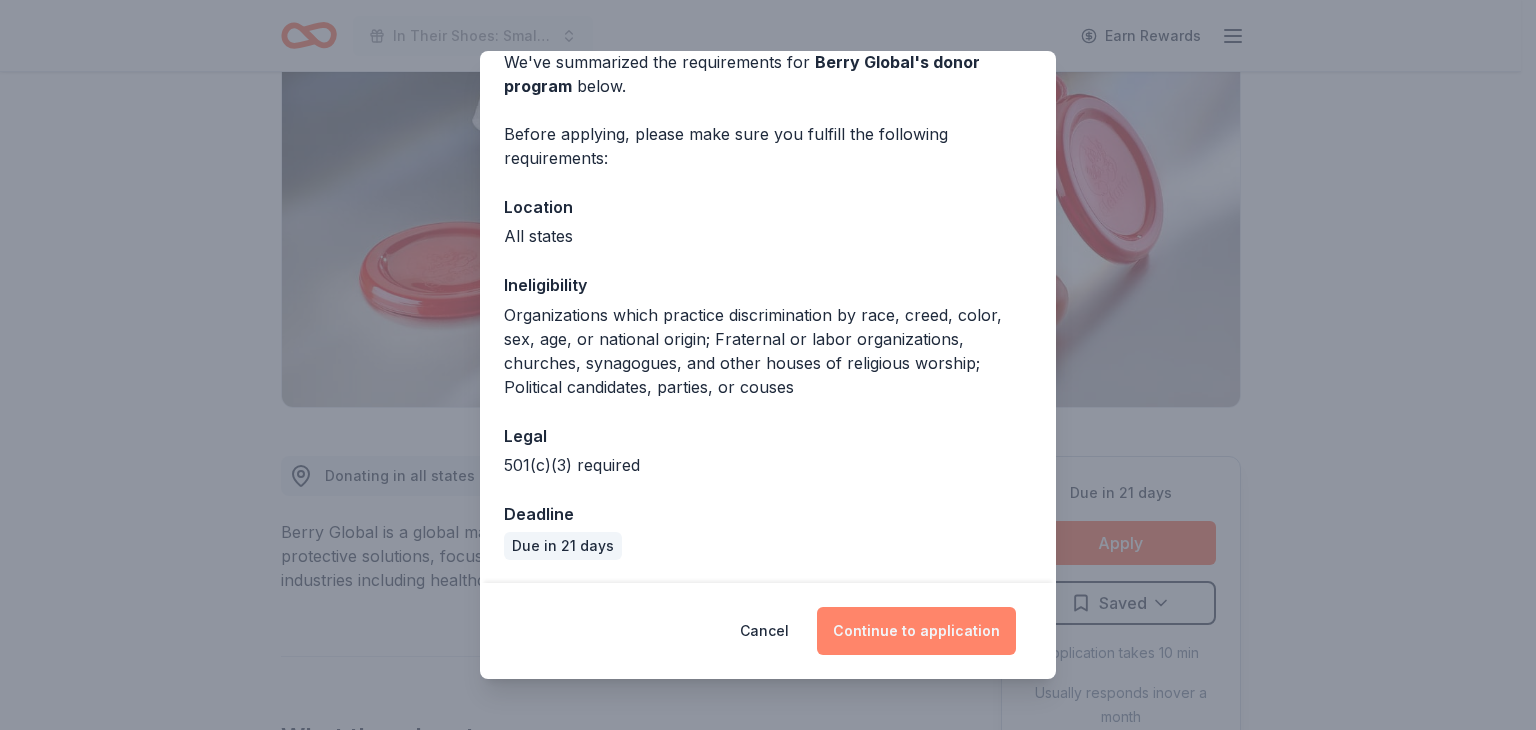 click on "Continue to application" at bounding box center (916, 631) 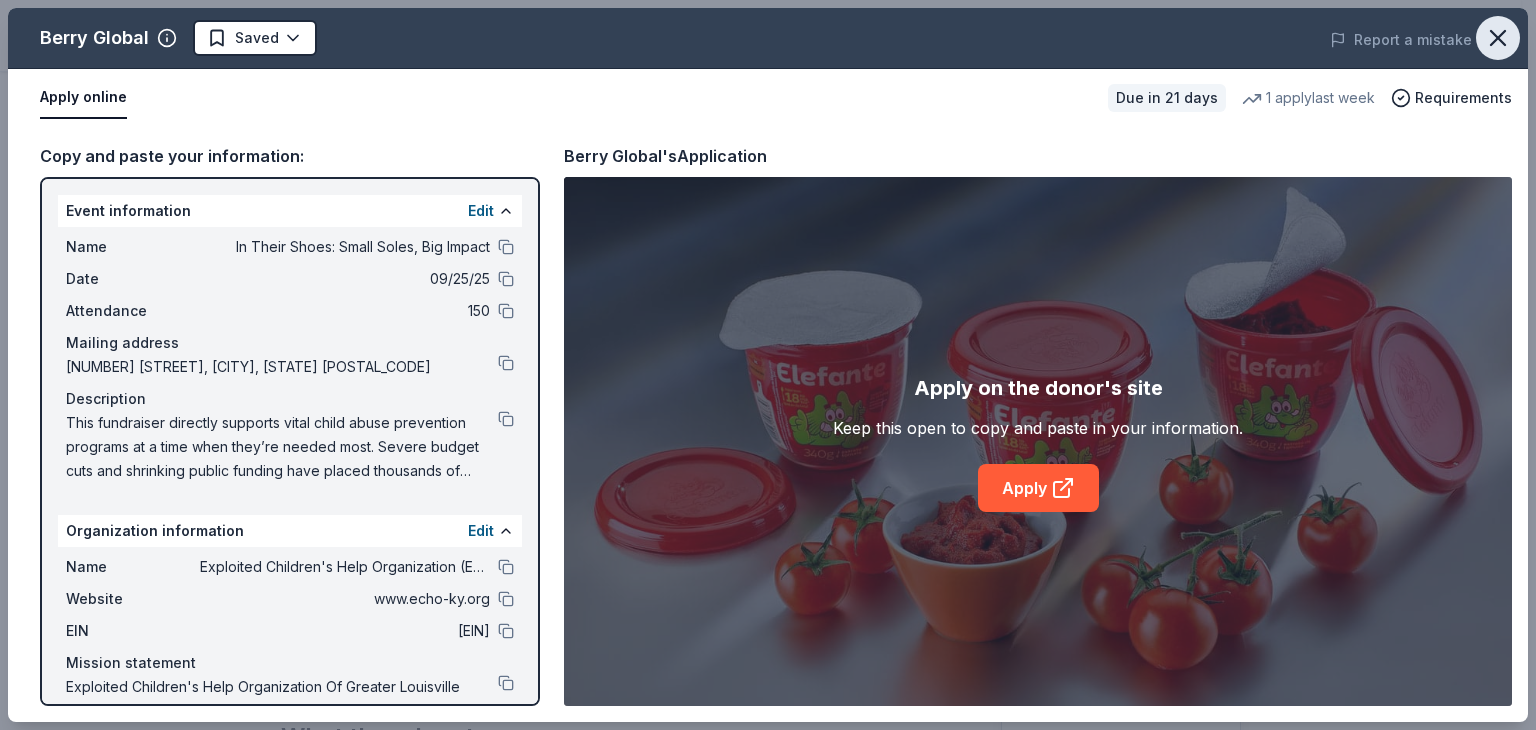 click 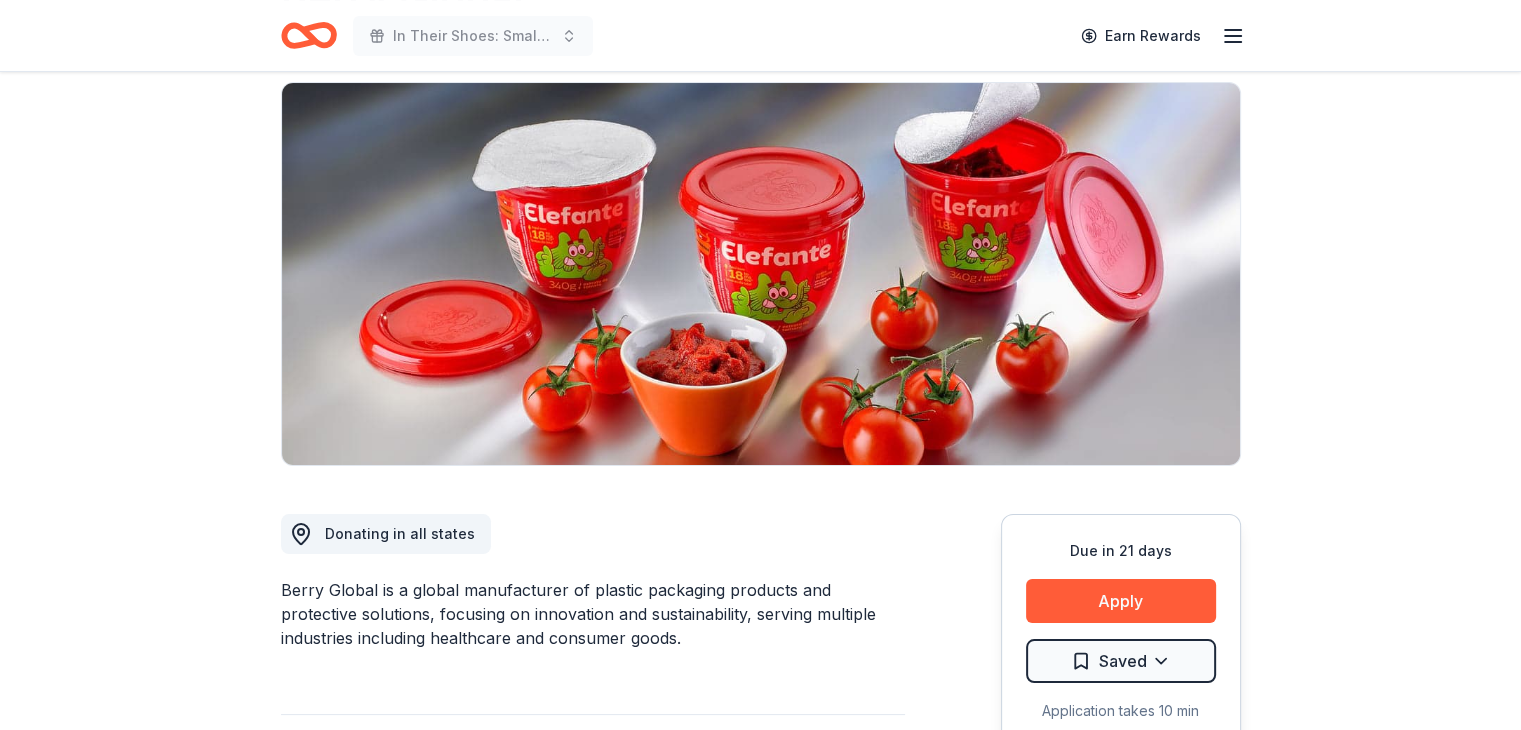 scroll, scrollTop: 0, scrollLeft: 0, axis: both 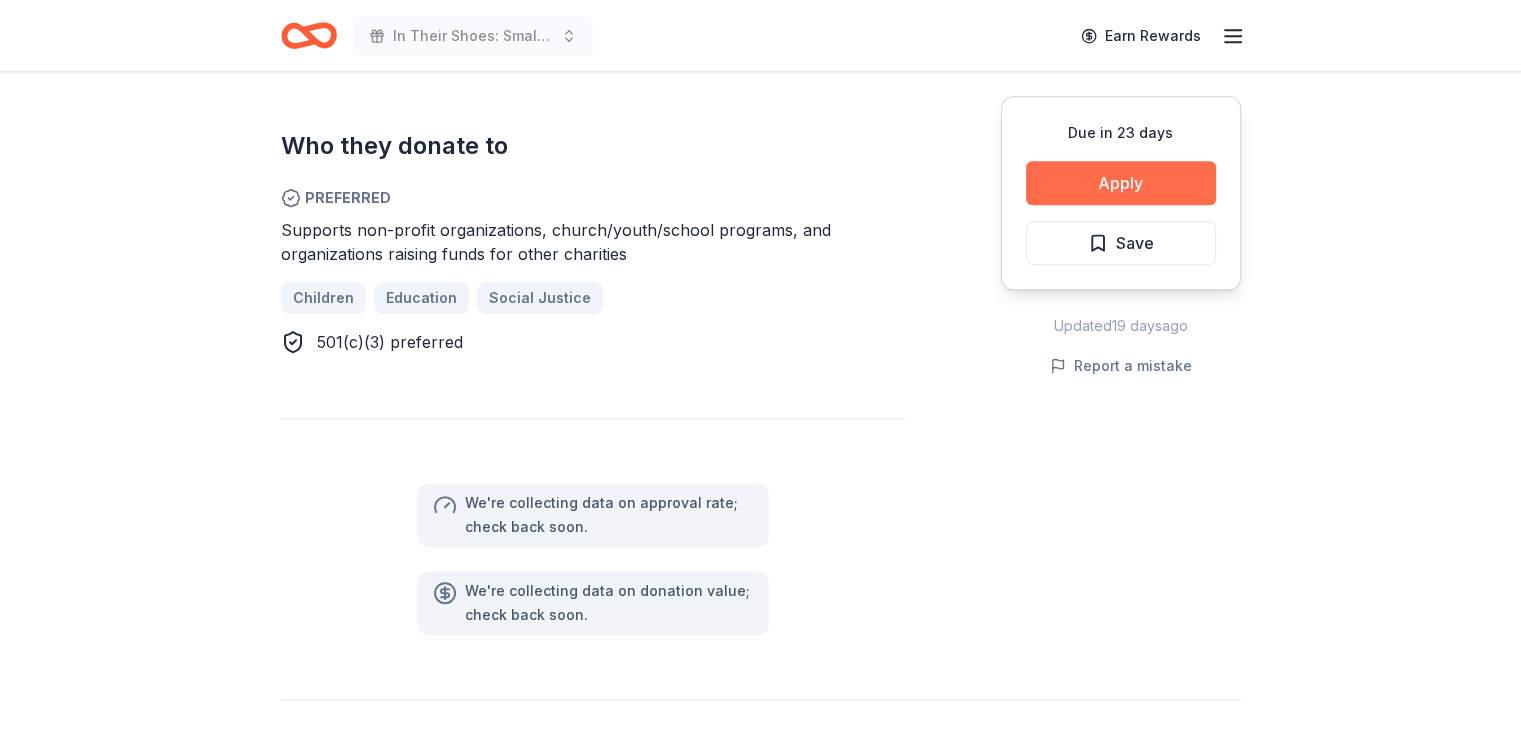 click on "Apply" at bounding box center (1121, 183) 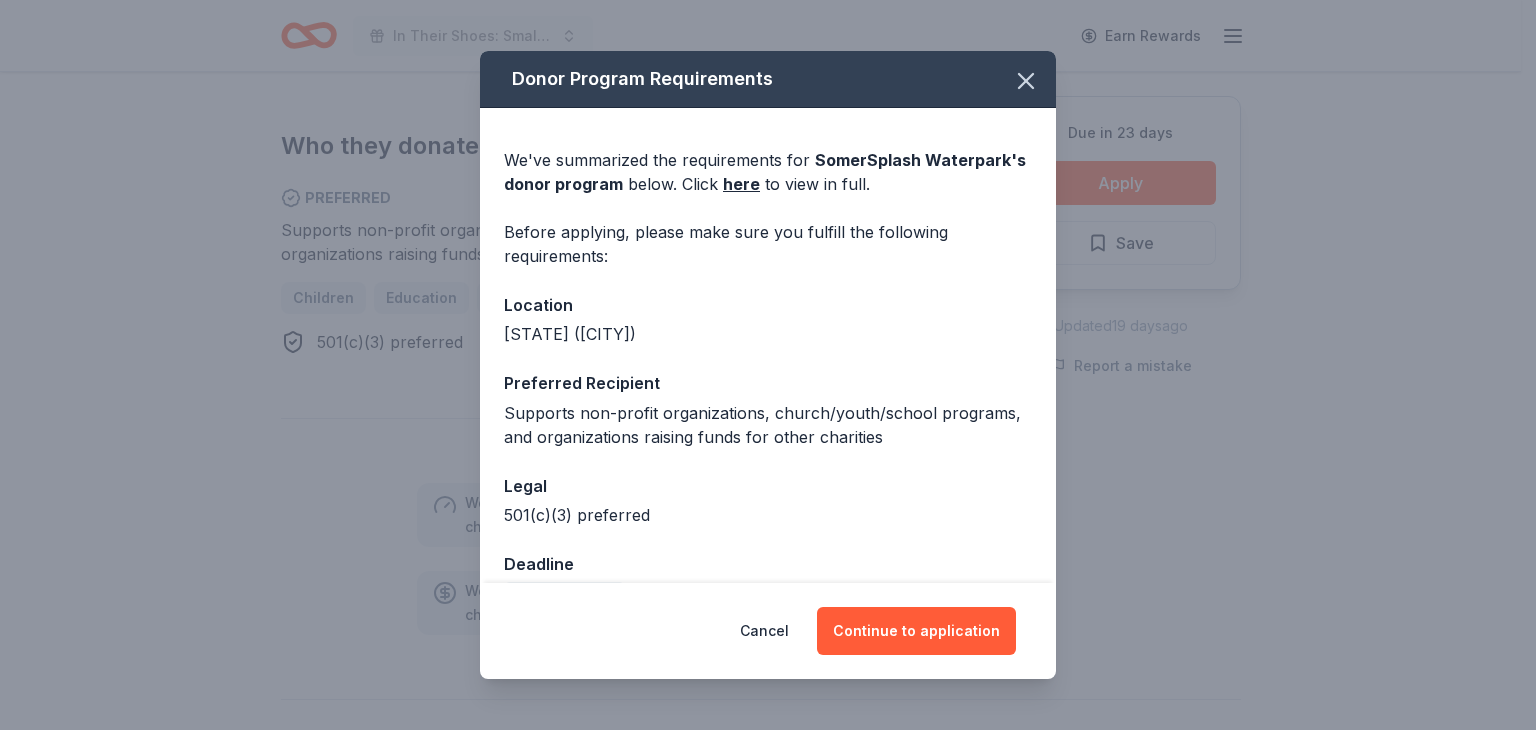scroll, scrollTop: 50, scrollLeft: 0, axis: vertical 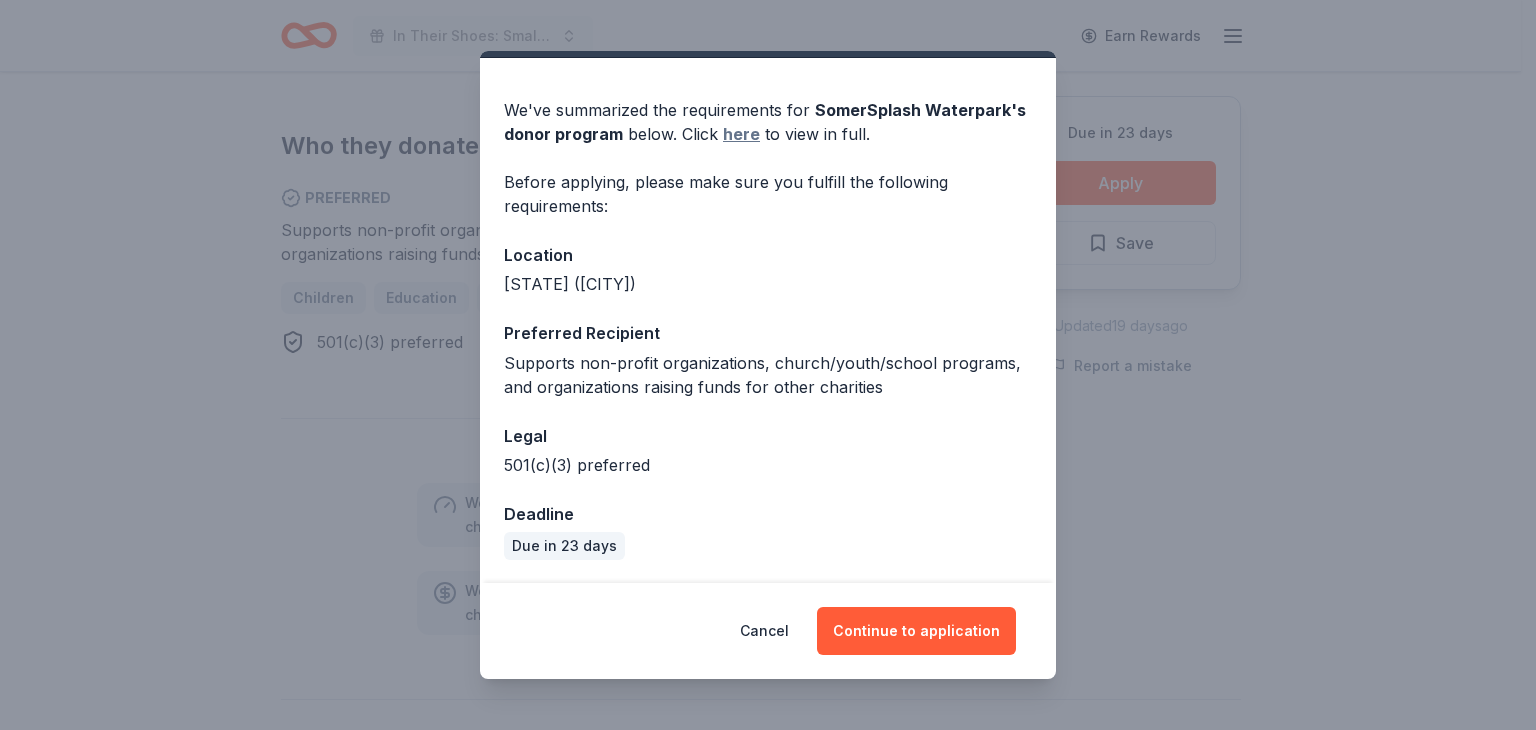click on "here" at bounding box center (741, 134) 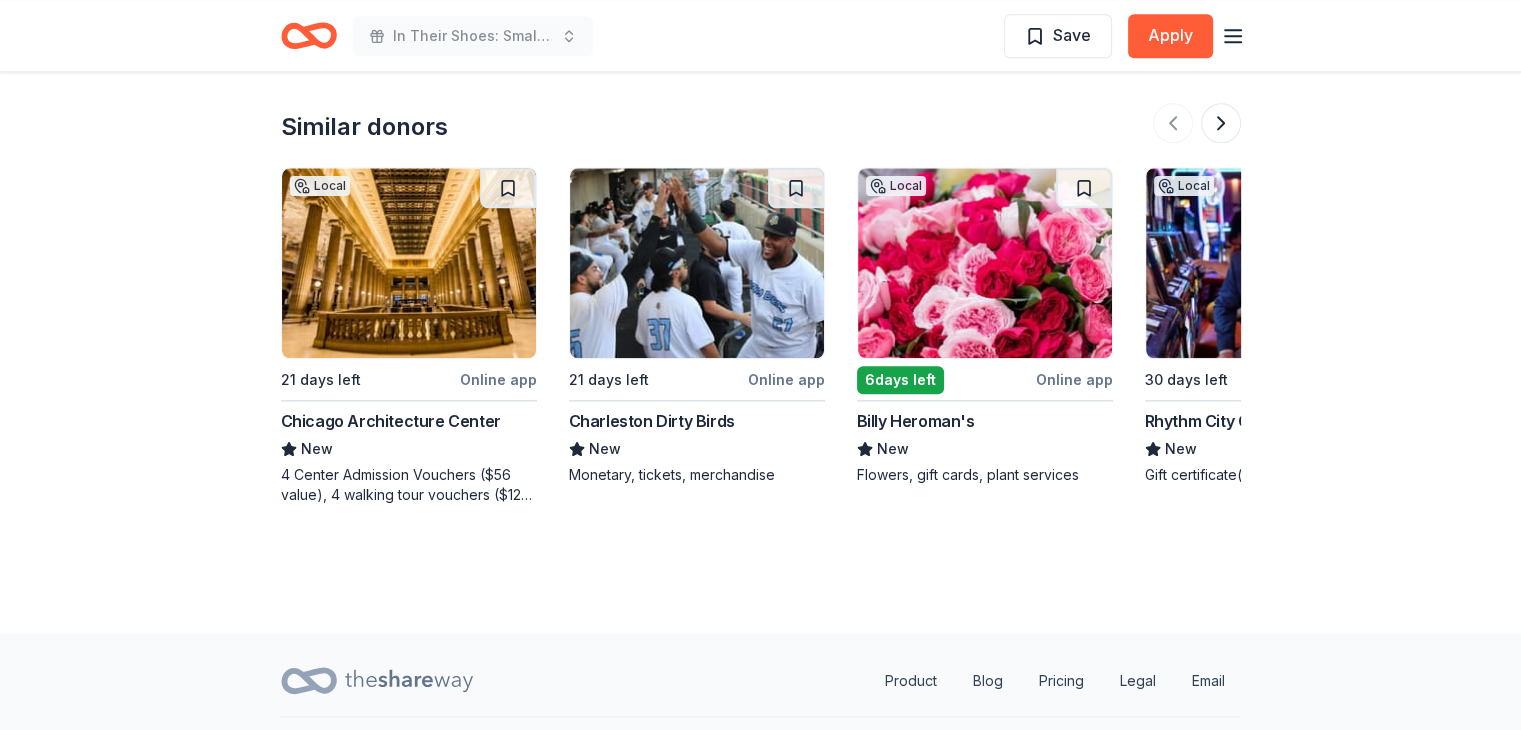 scroll, scrollTop: 2445, scrollLeft: 0, axis: vertical 